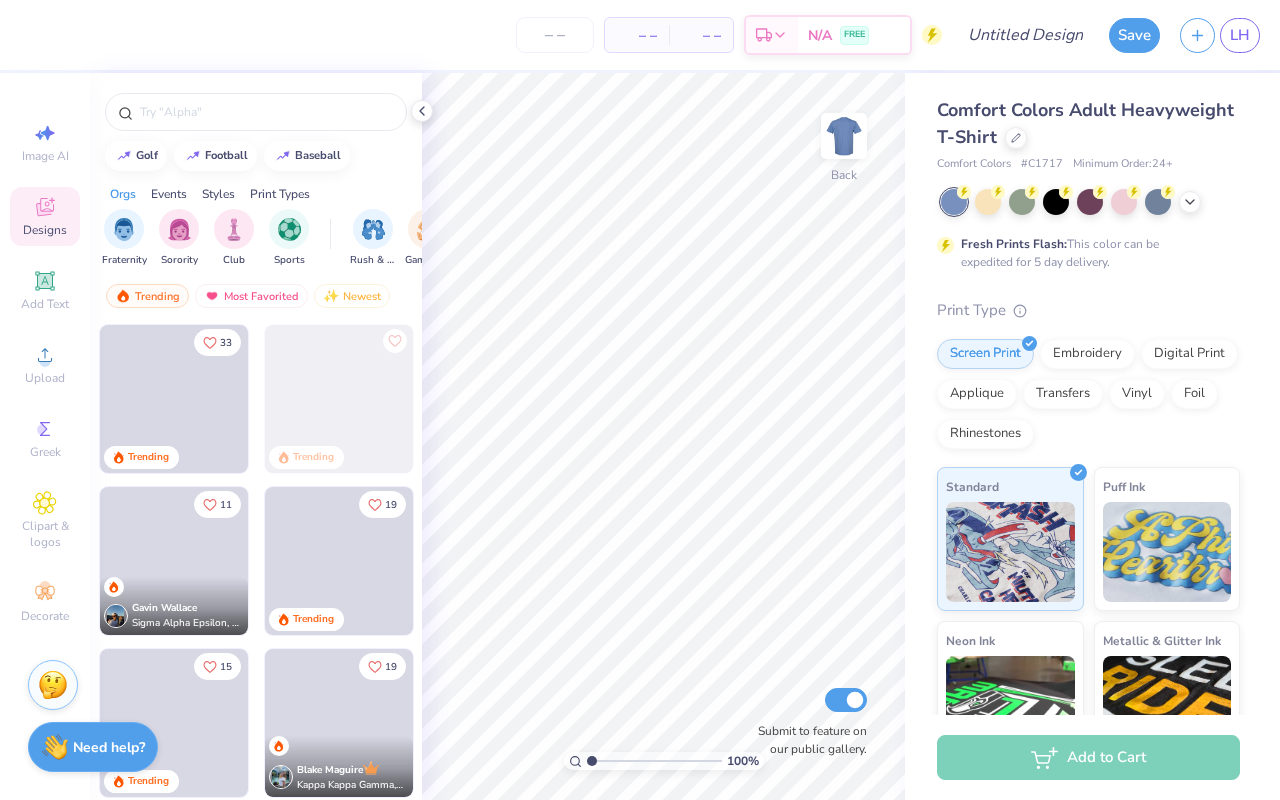 scroll, scrollTop: 0, scrollLeft: 0, axis: both 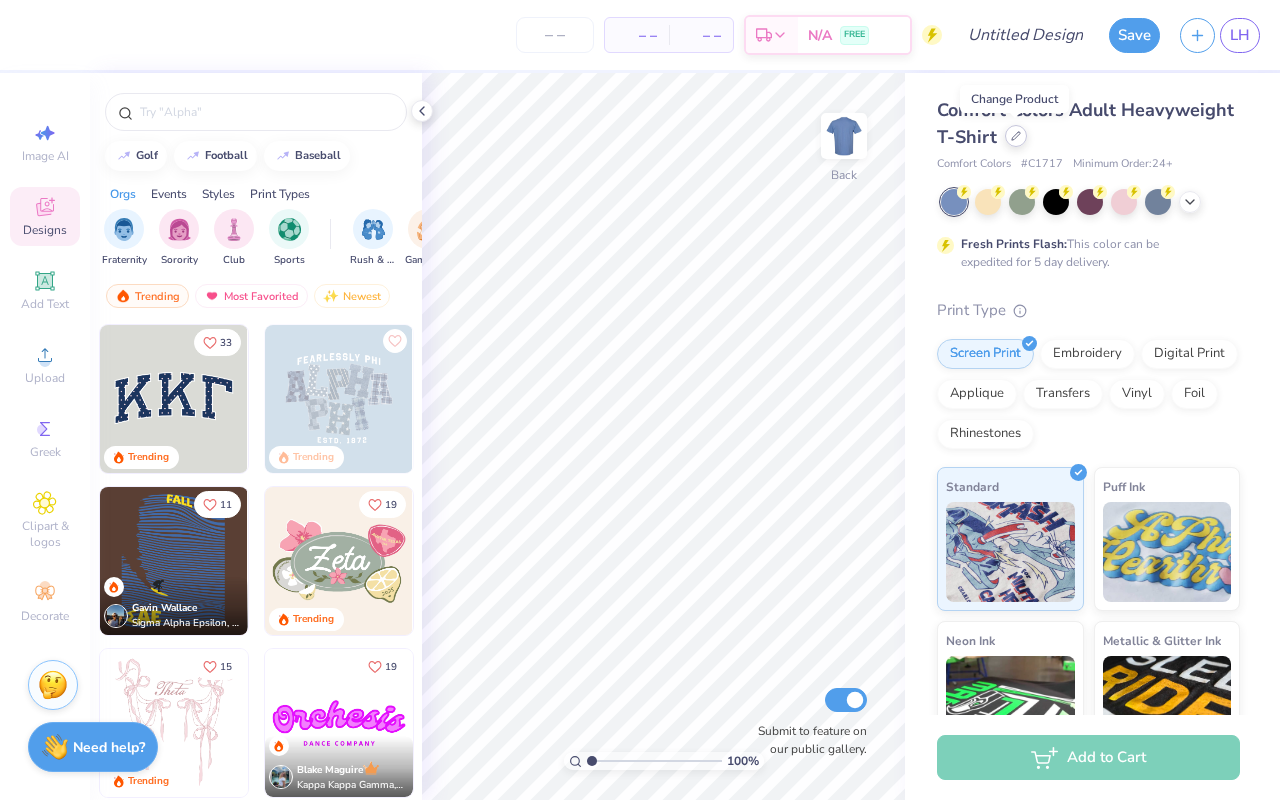 click at bounding box center (1016, 136) 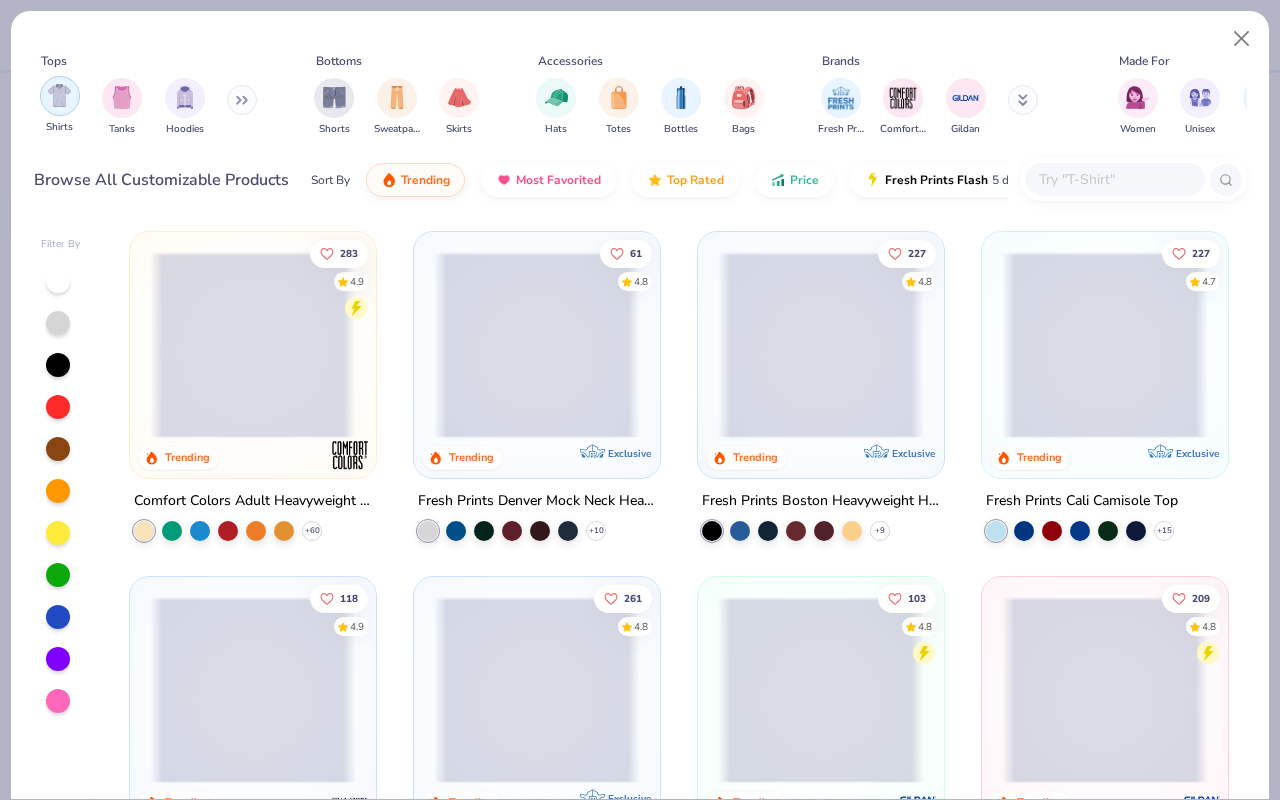 click at bounding box center [60, 96] 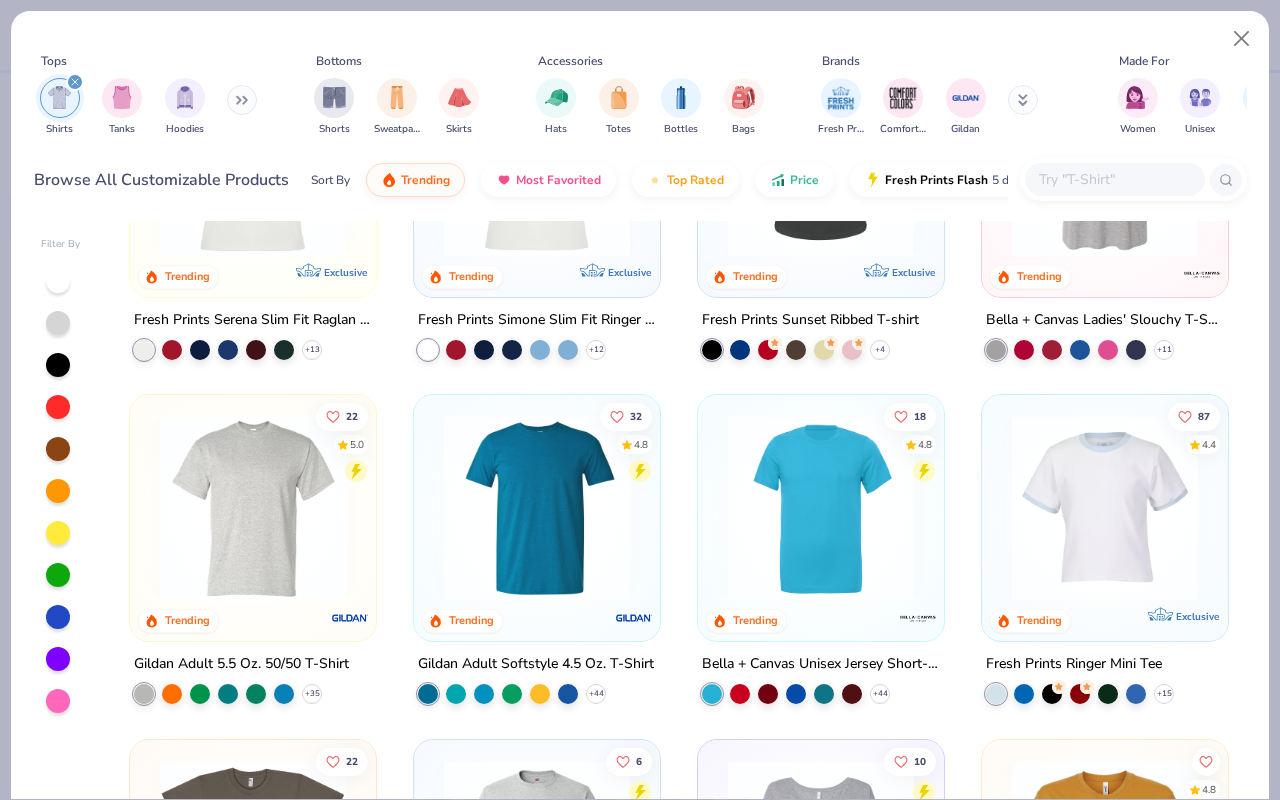 scroll, scrollTop: 891, scrollLeft: 0, axis: vertical 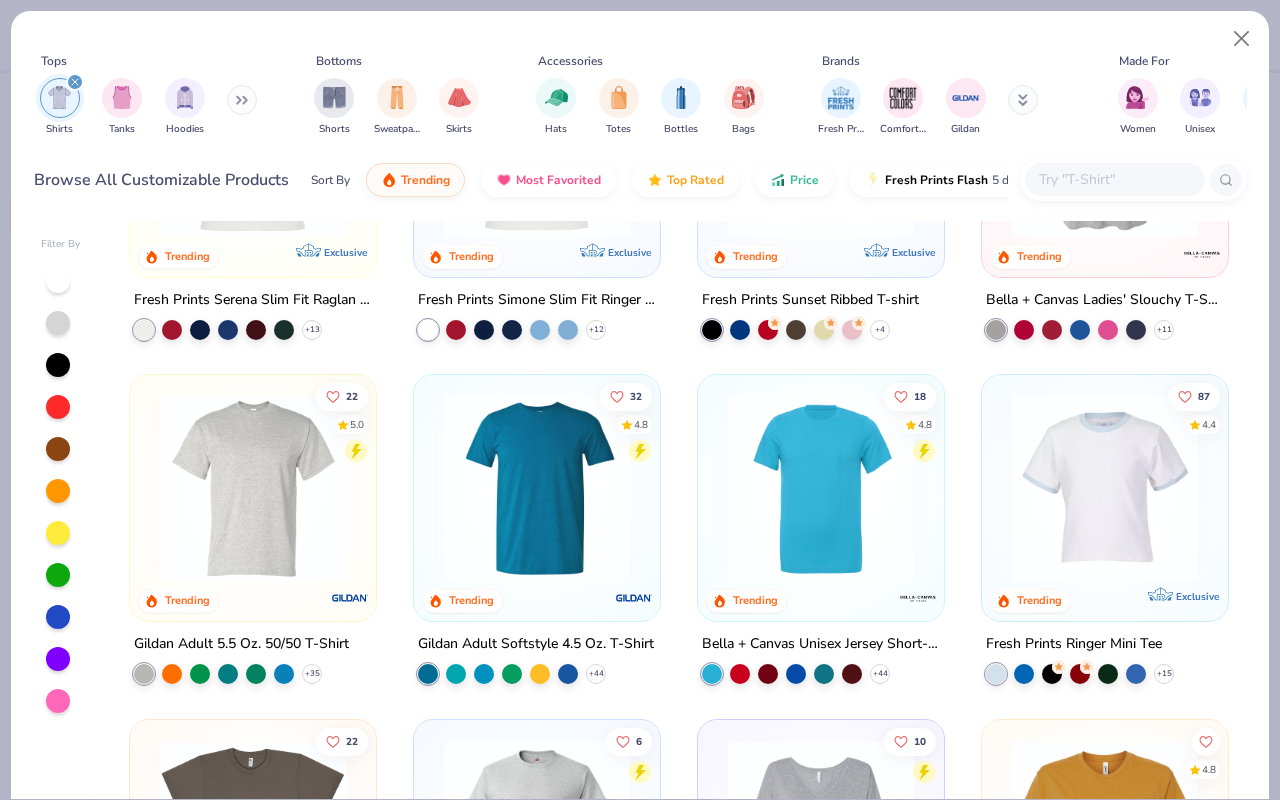 click at bounding box center [253, 488] 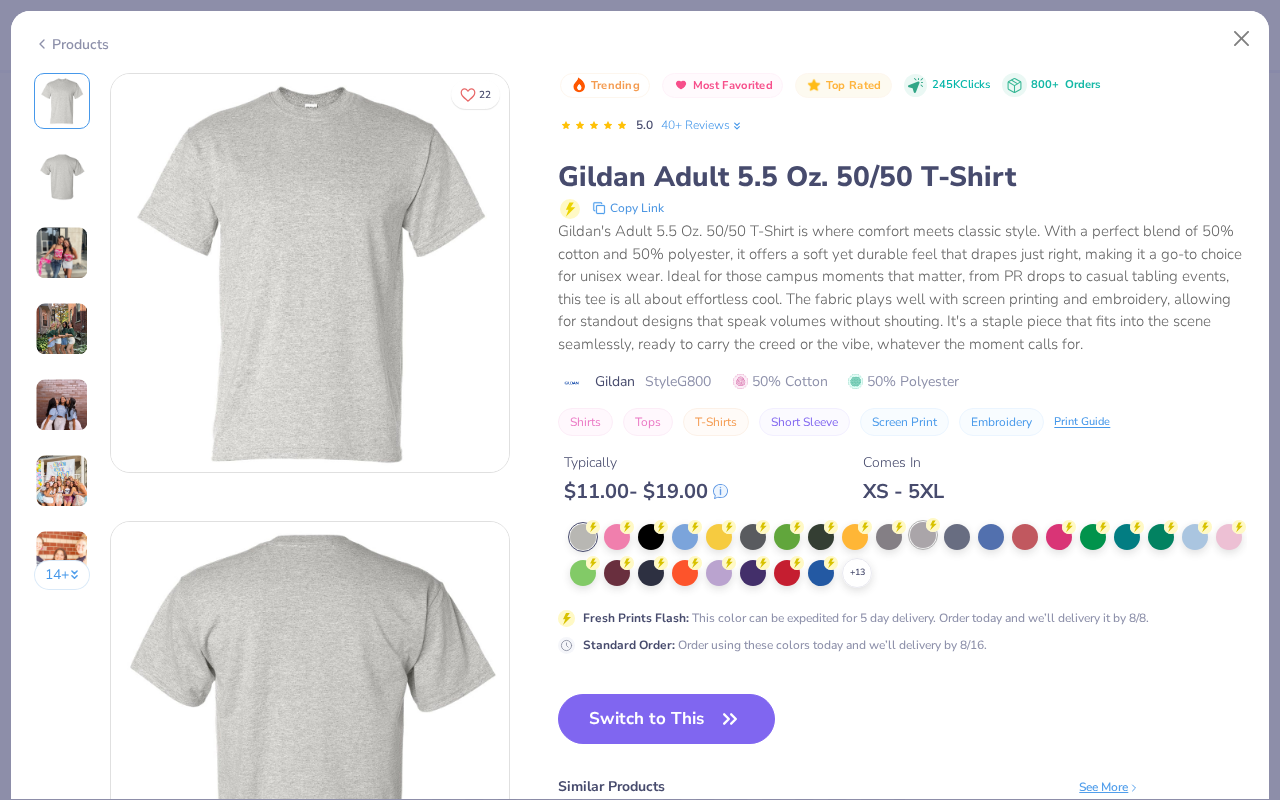 click at bounding box center (923, 535) 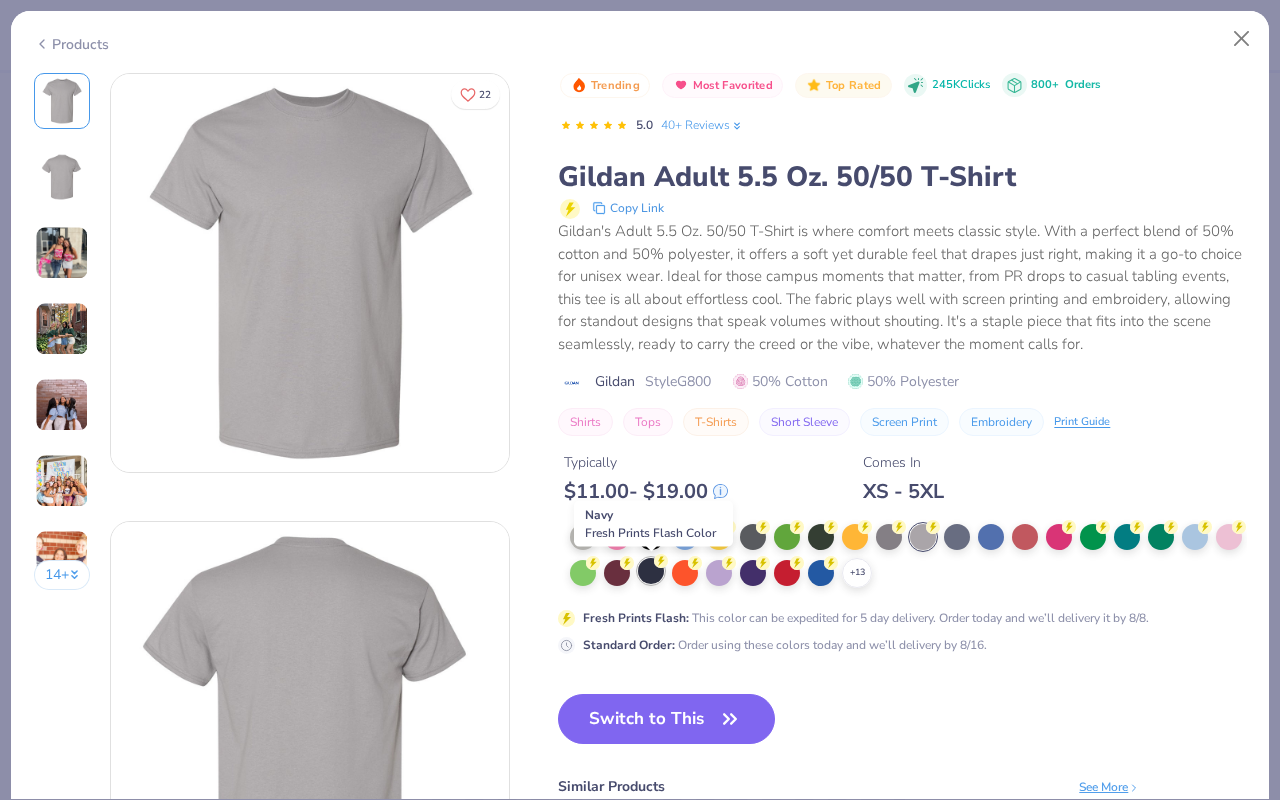 click at bounding box center [651, 571] 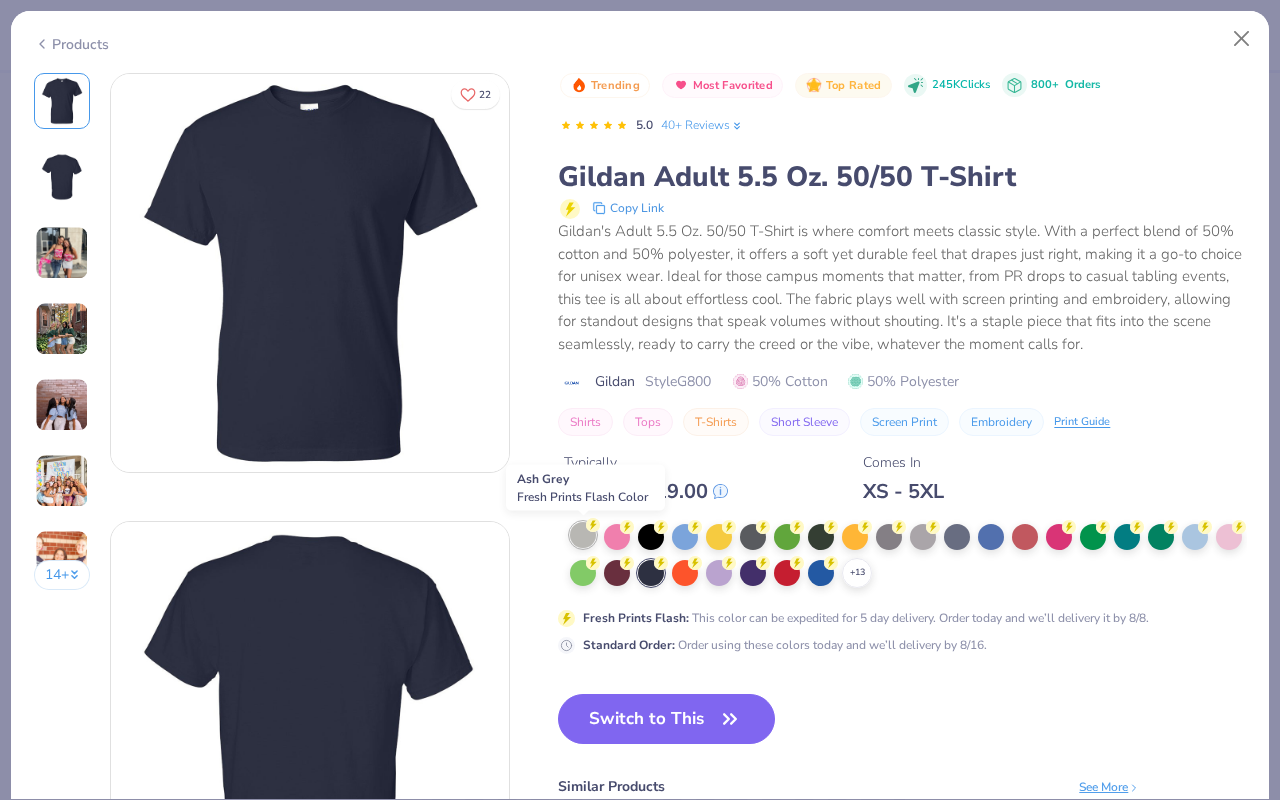 click at bounding box center [583, 535] 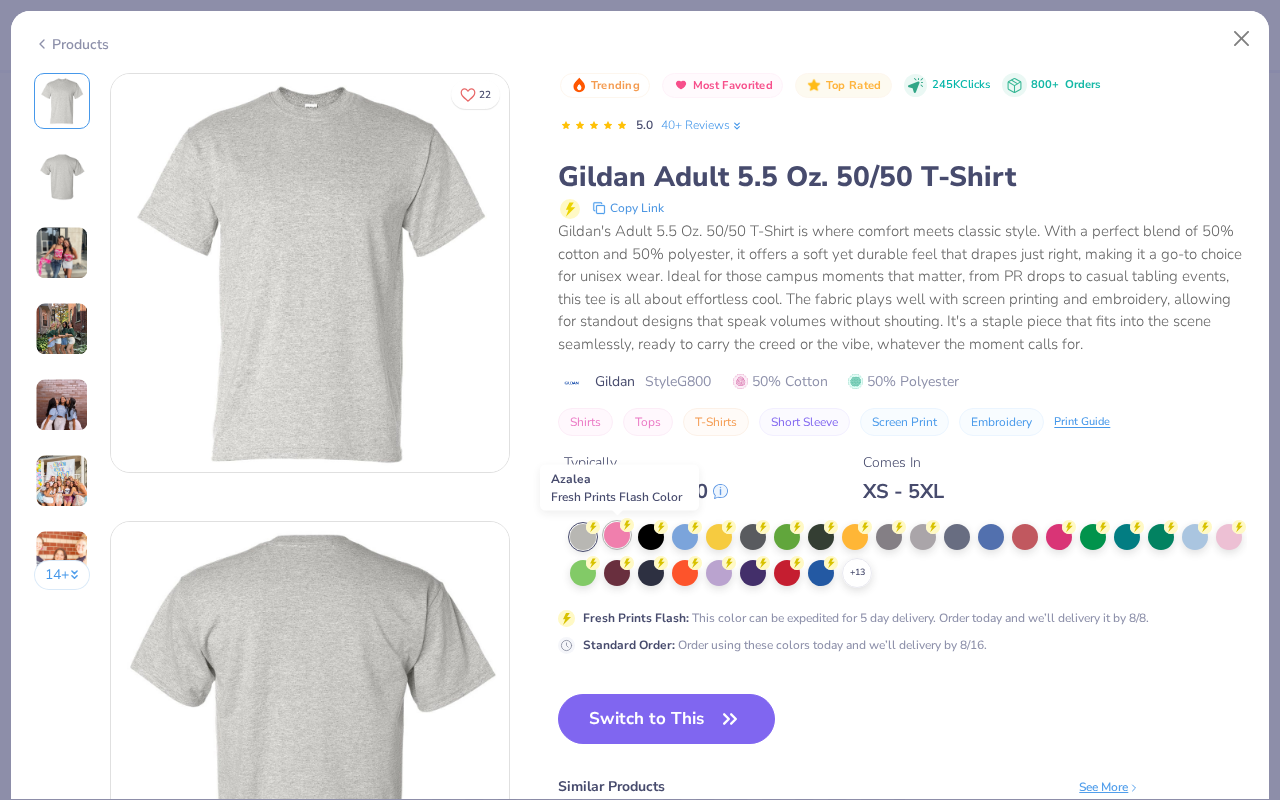 click at bounding box center (617, 535) 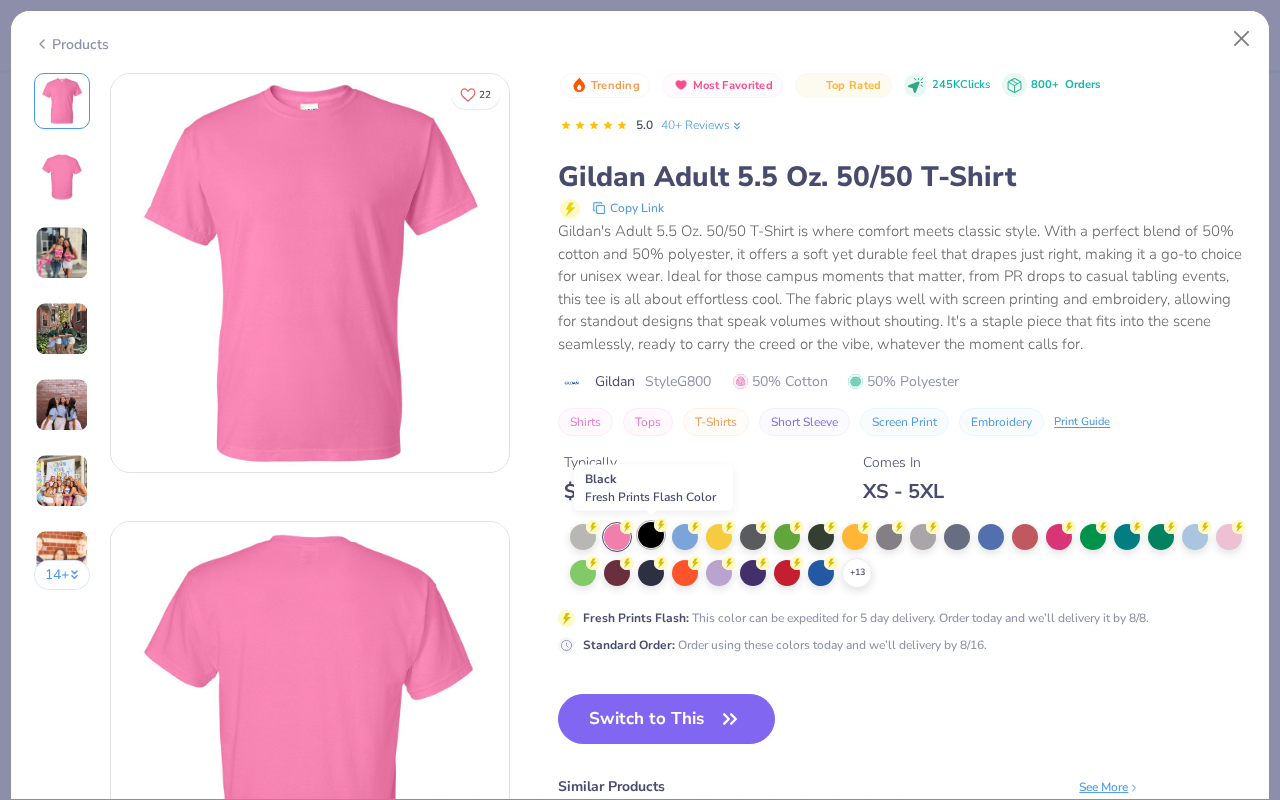 click at bounding box center [651, 535] 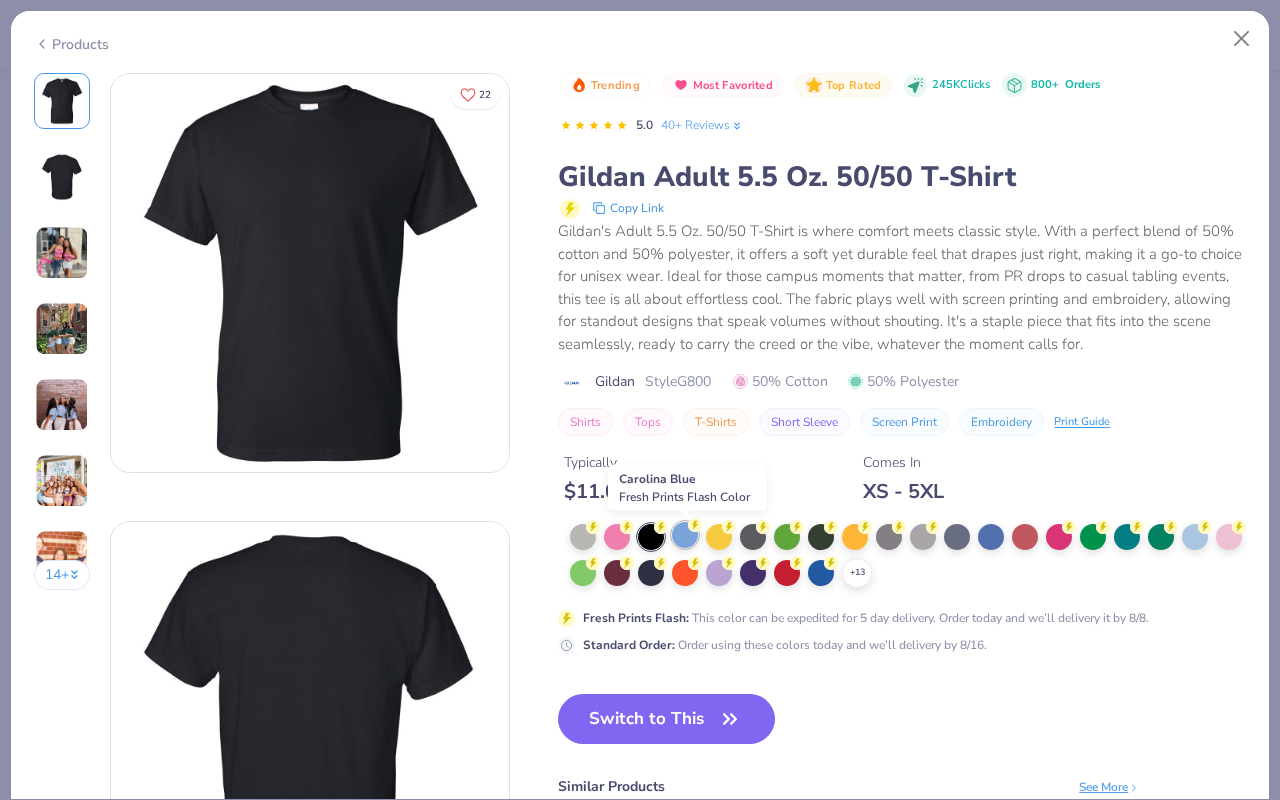click at bounding box center [685, 535] 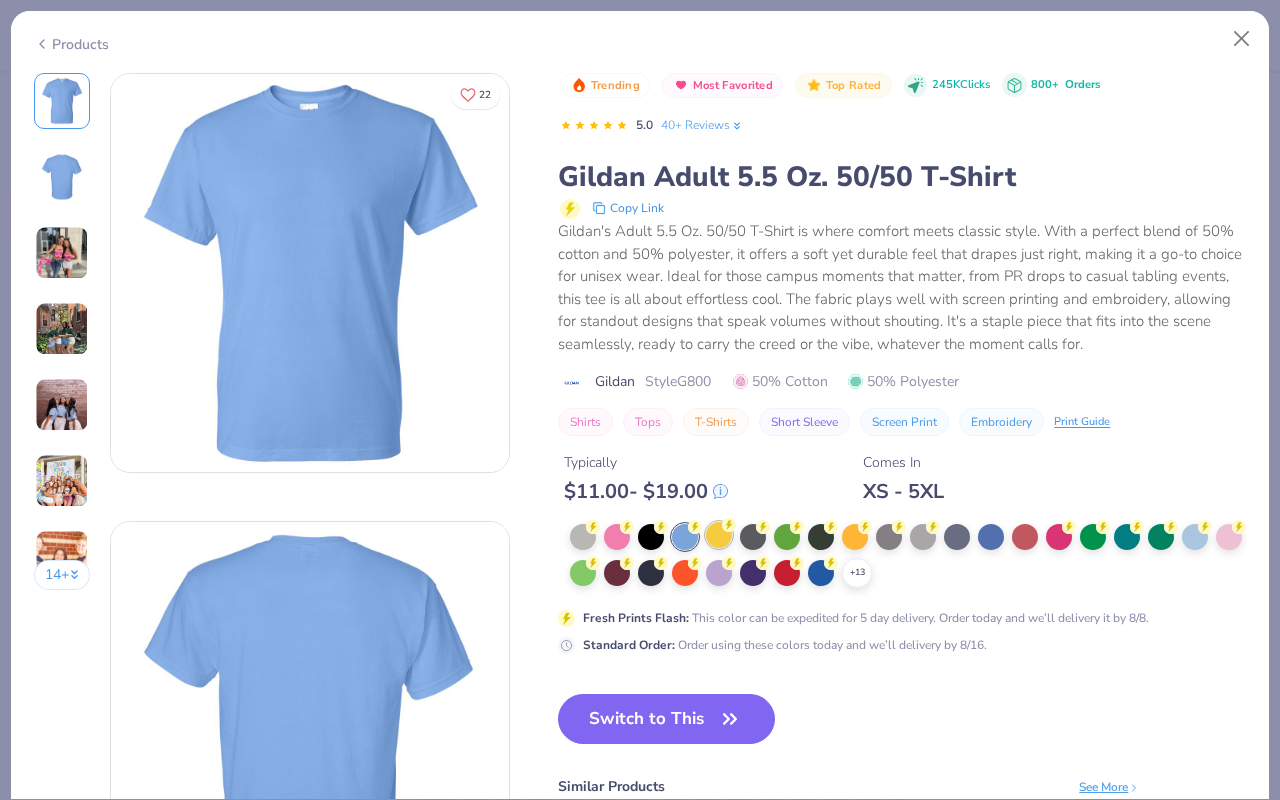 click at bounding box center (719, 535) 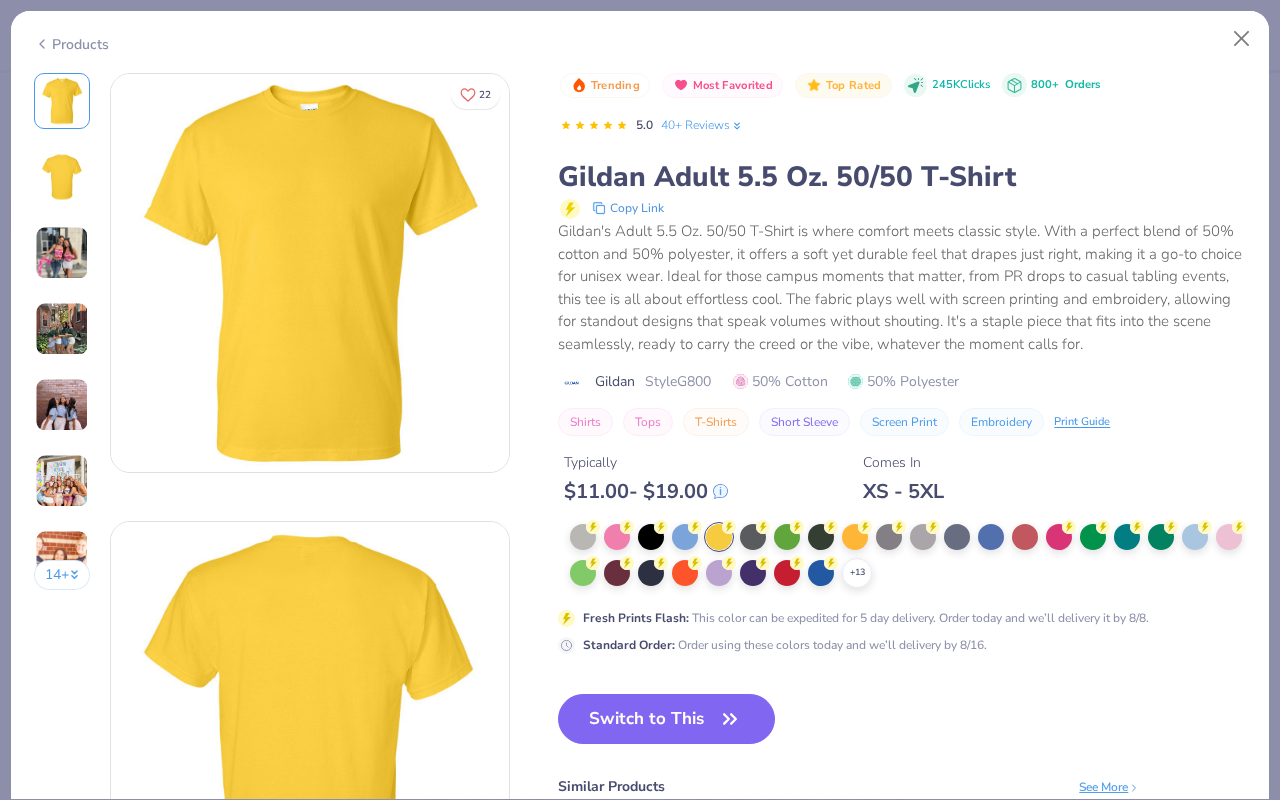 click on "+ 13" at bounding box center (908, 556) 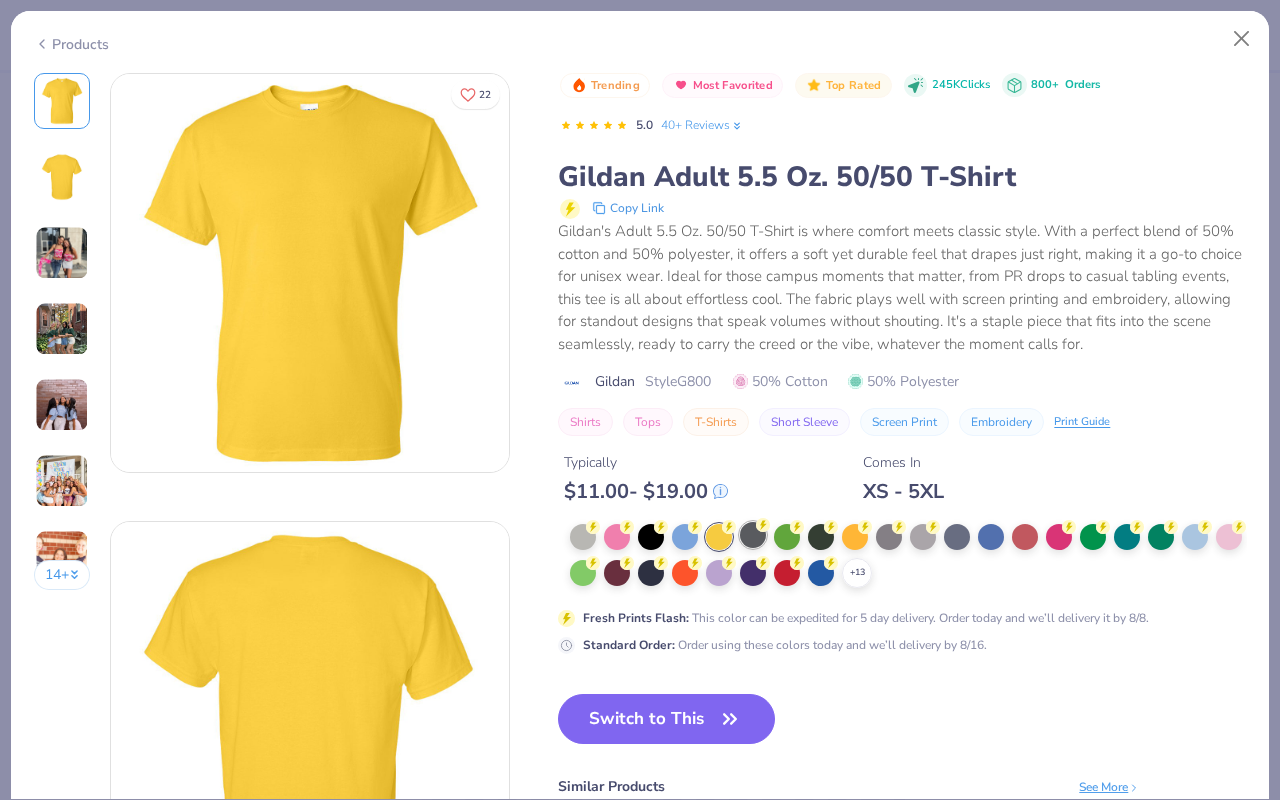 click at bounding box center [753, 535] 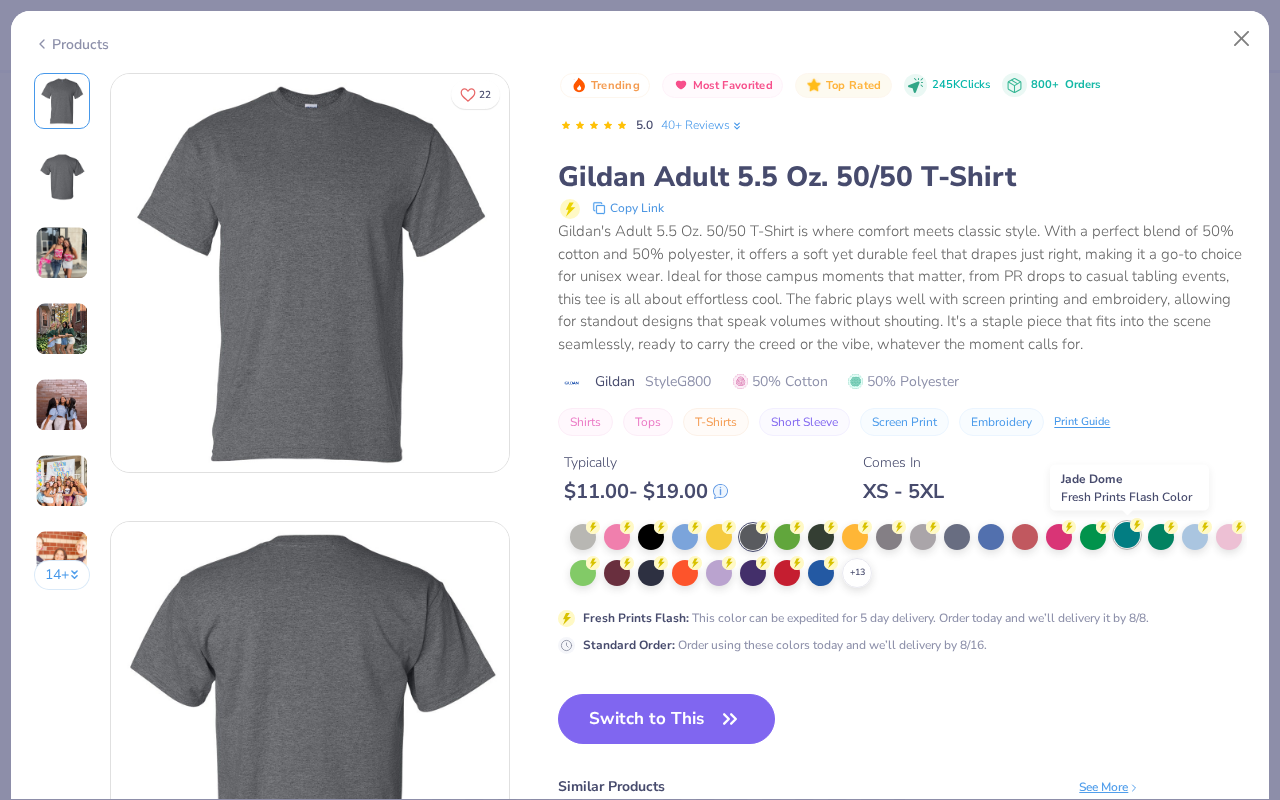 click at bounding box center [1127, 535] 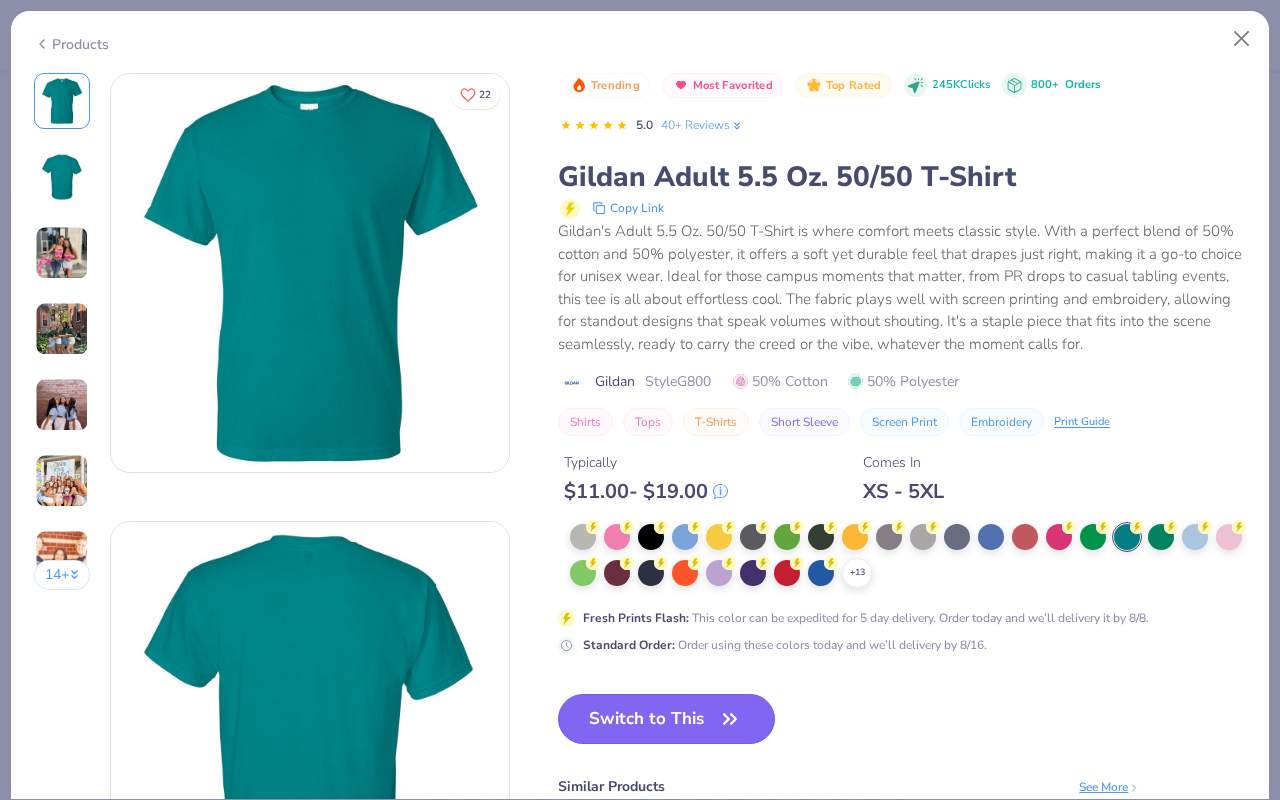 click on "Switch to This" at bounding box center (666, 719) 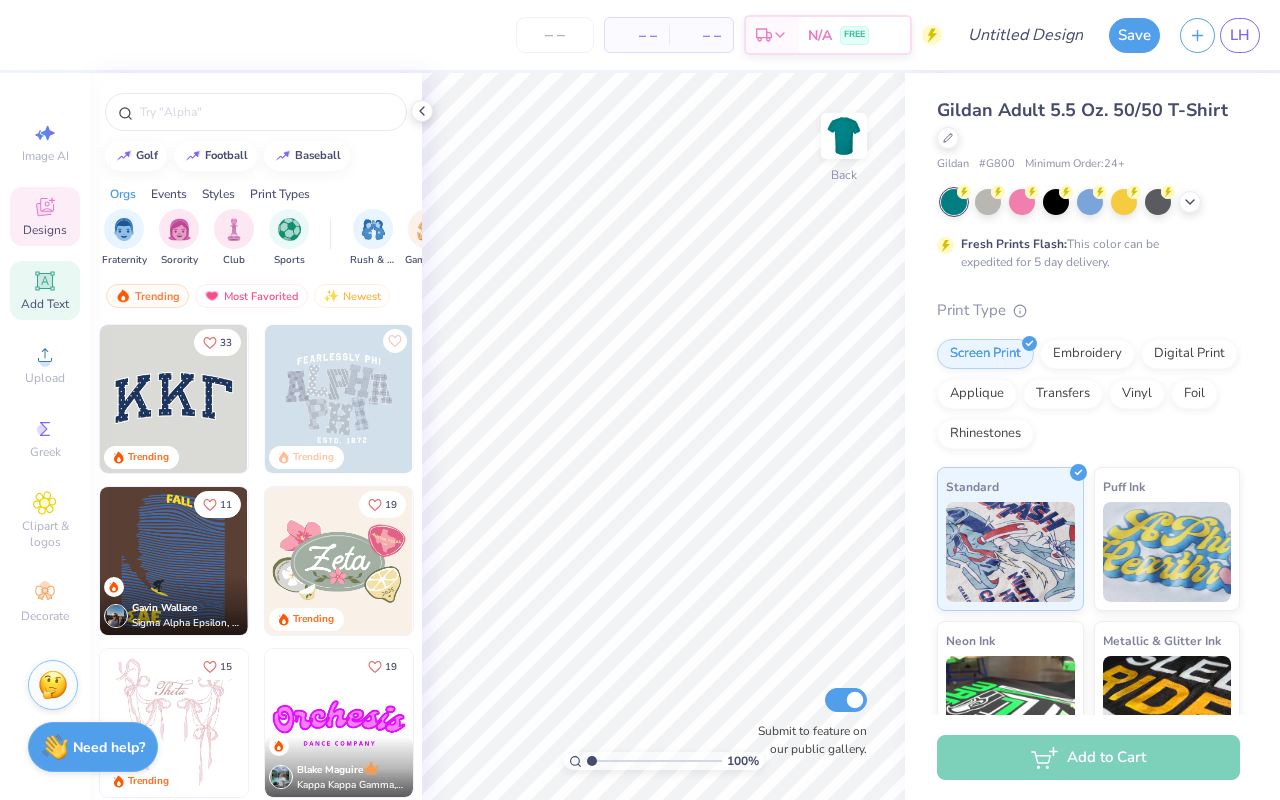 click on "Add Text" at bounding box center [45, 290] 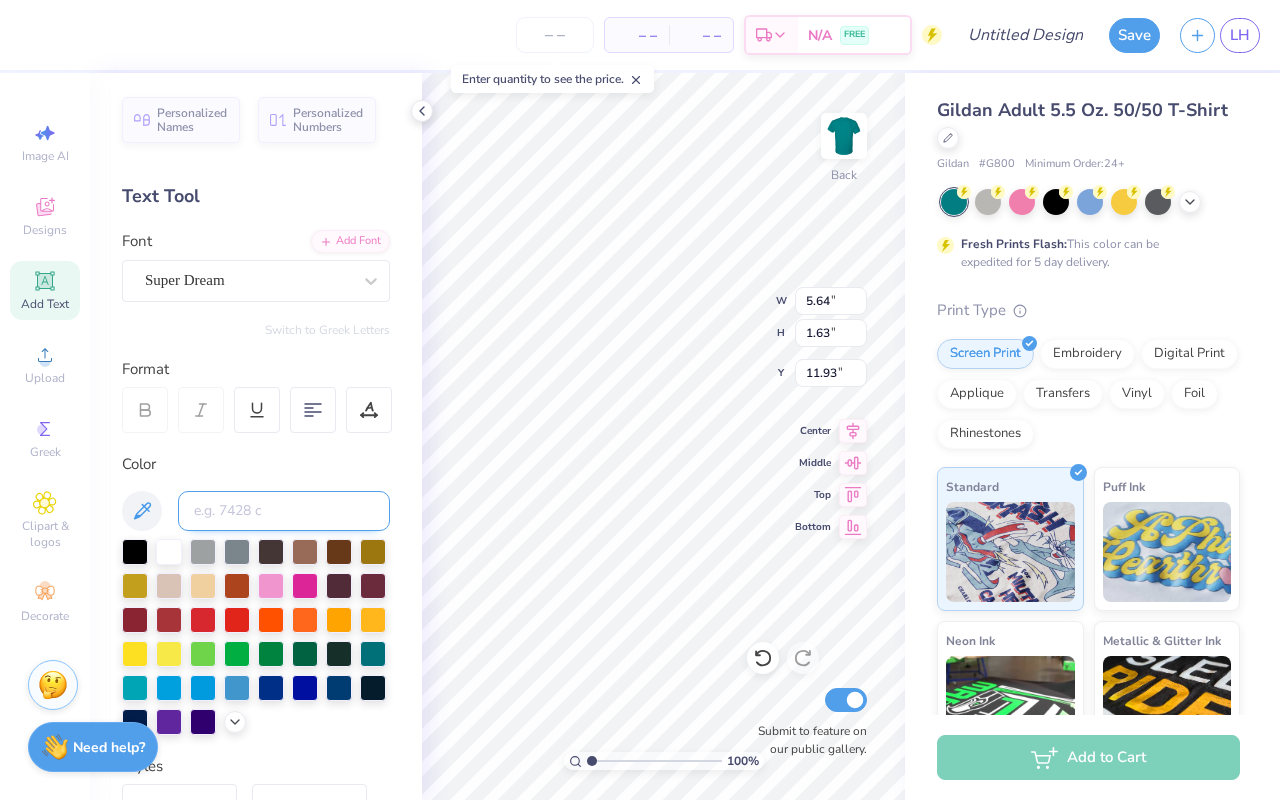 click at bounding box center [284, 511] 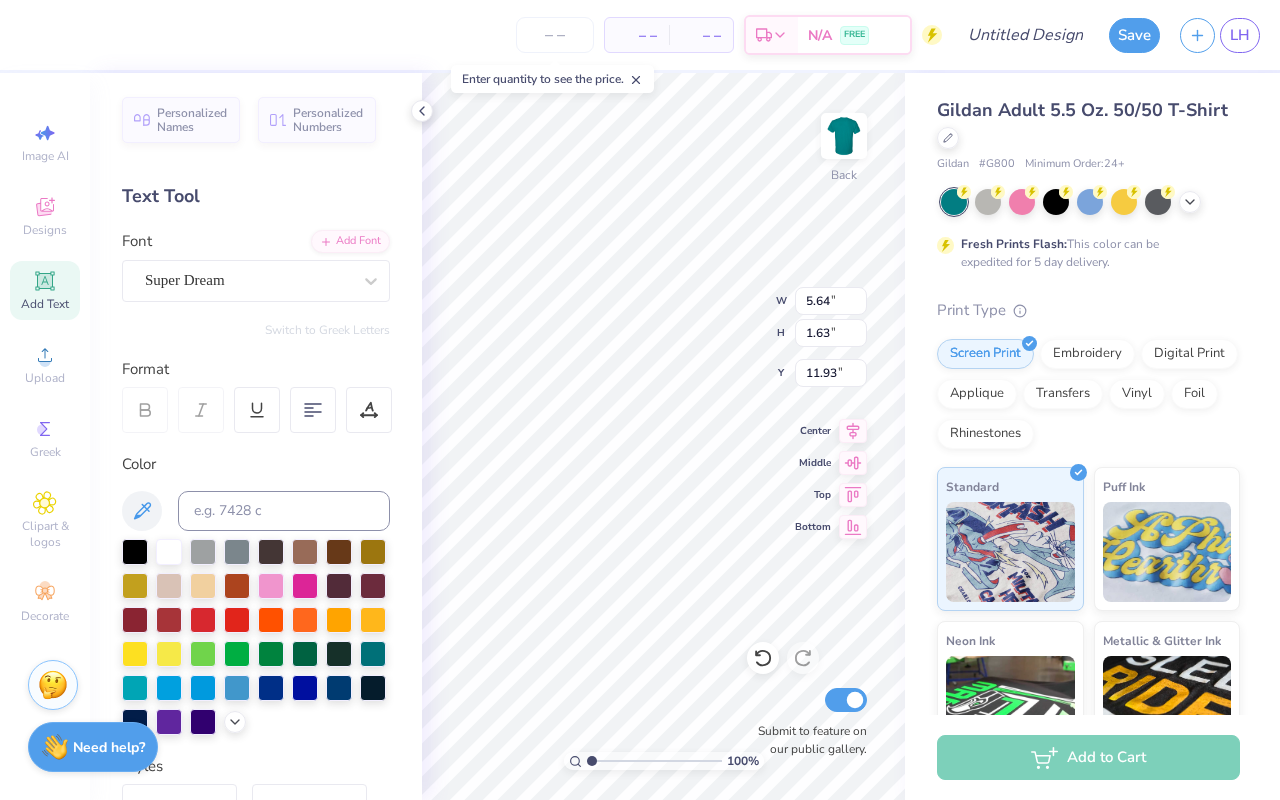 click on "Text Tool" at bounding box center (256, 196) 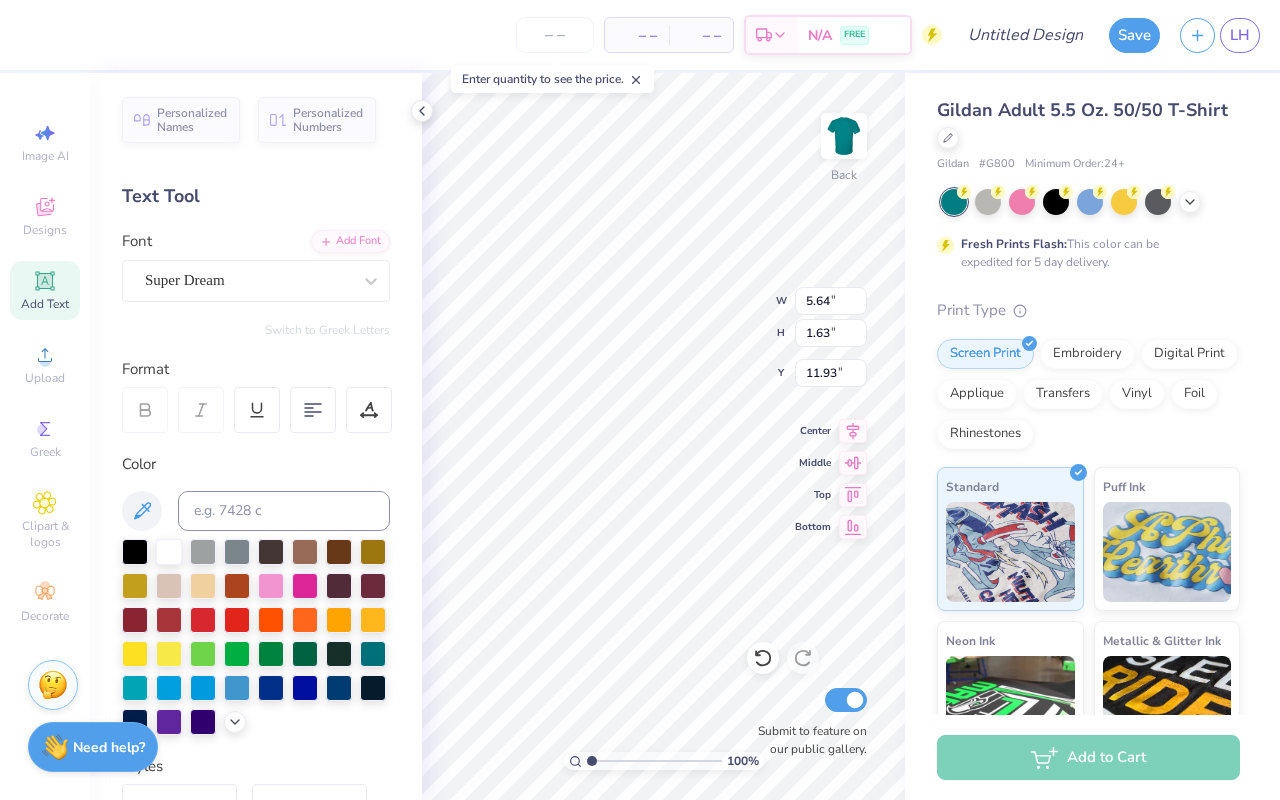 scroll, scrollTop: 0, scrollLeft: 3, axis: horizontal 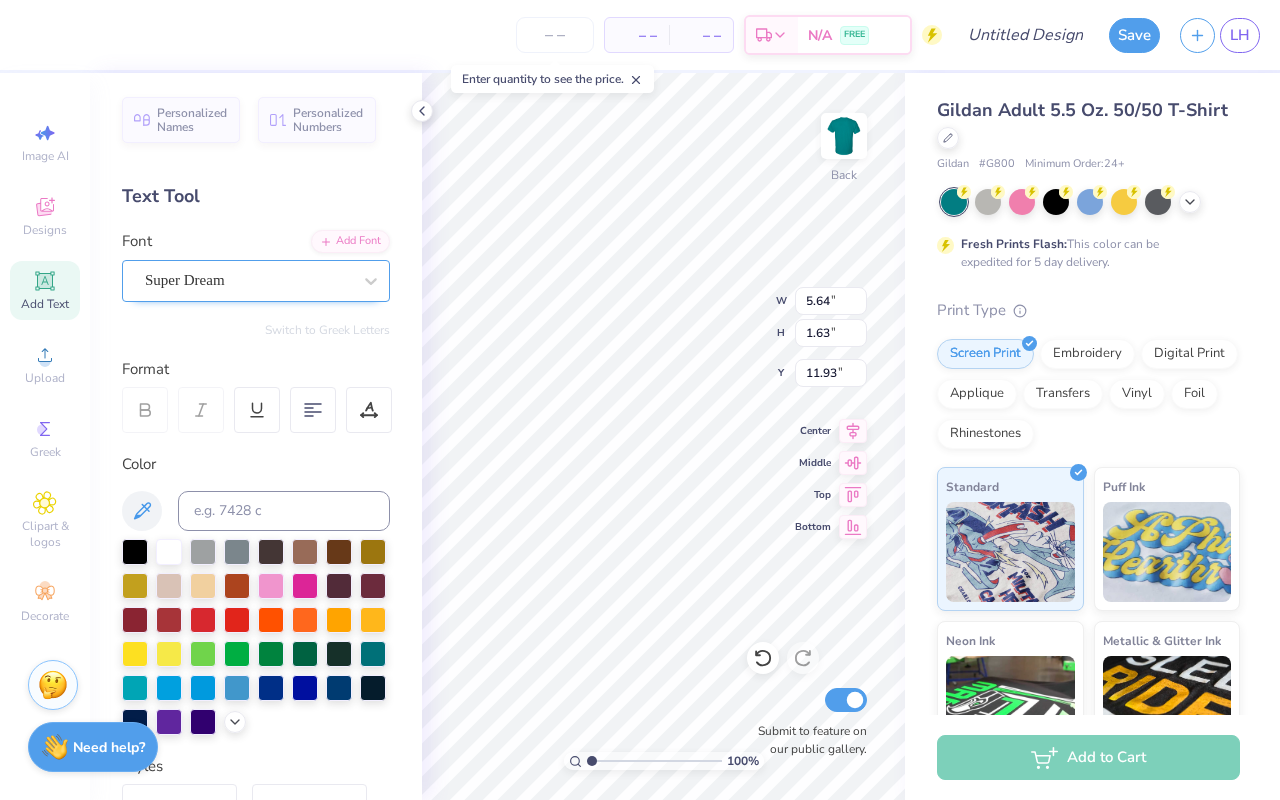type on "DUB" 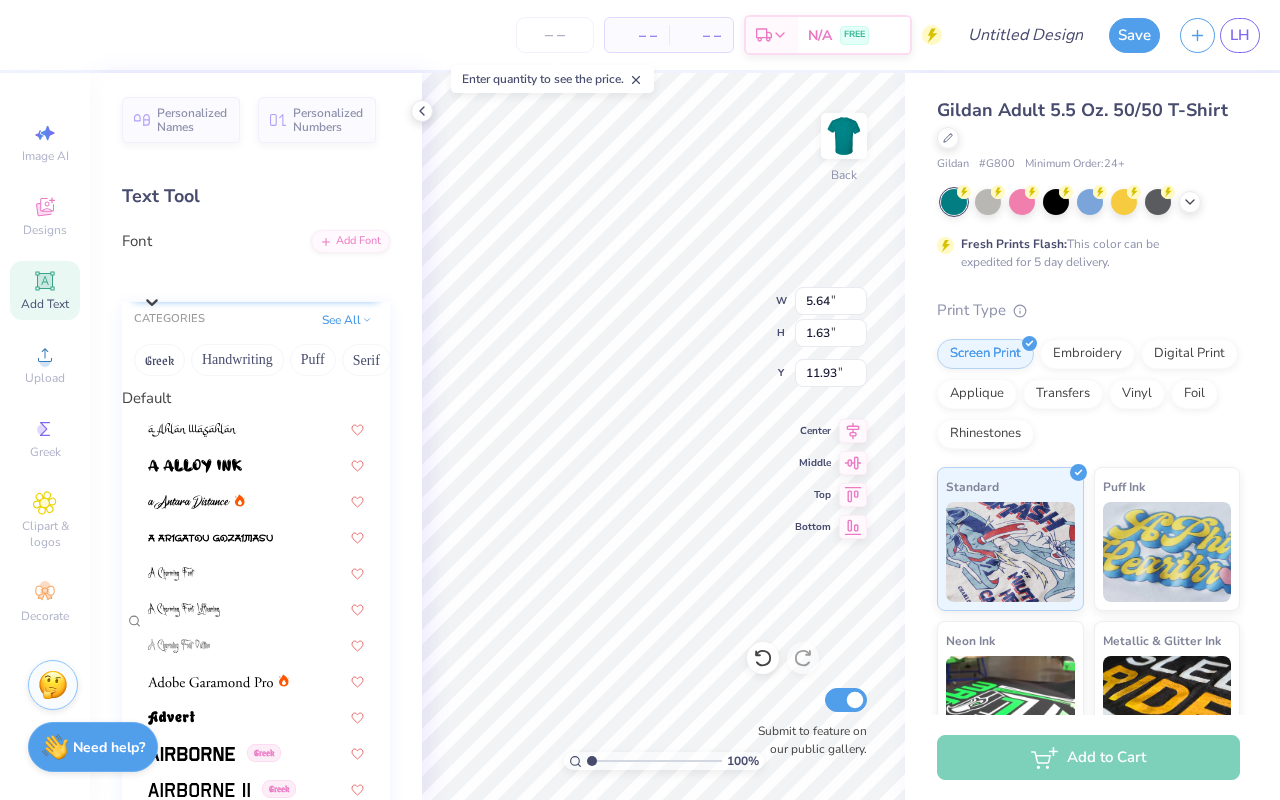 click on "Super Dream" at bounding box center (266, 275) 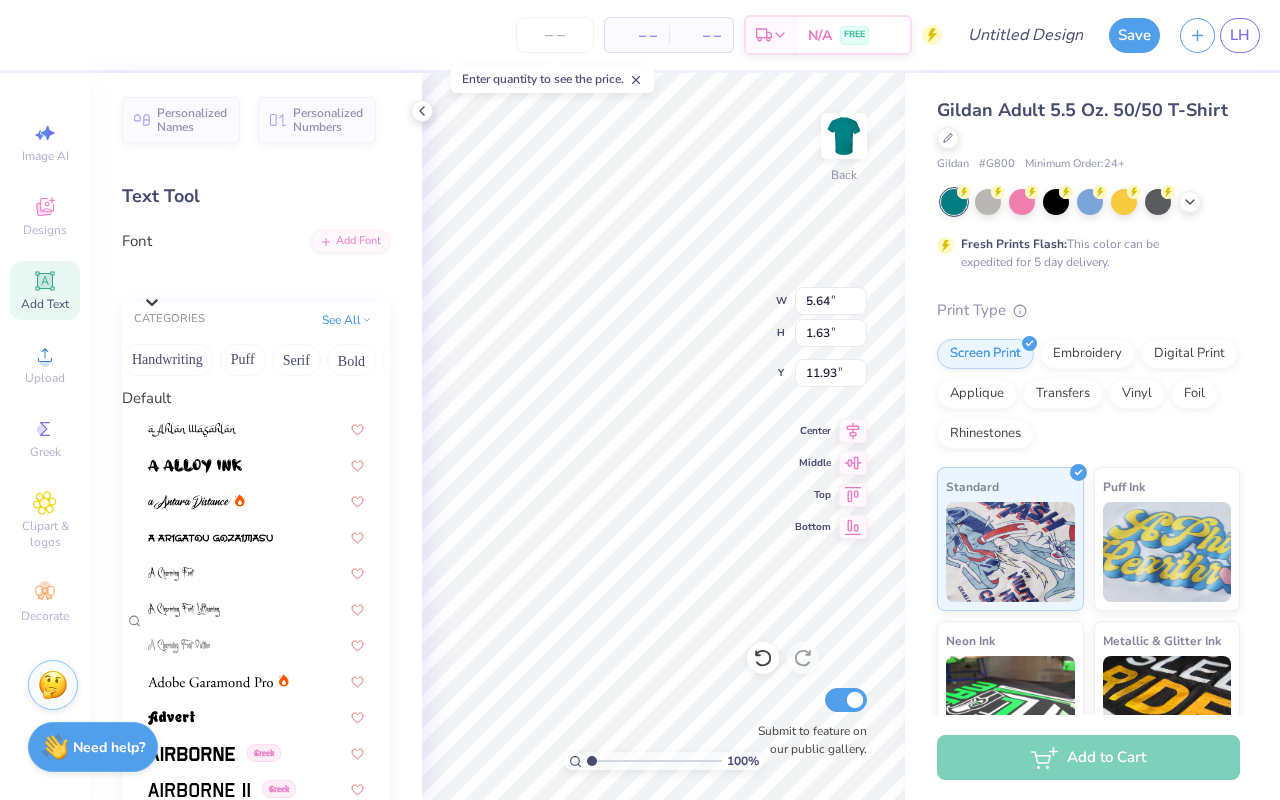 scroll, scrollTop: 0, scrollLeft: 74, axis: horizontal 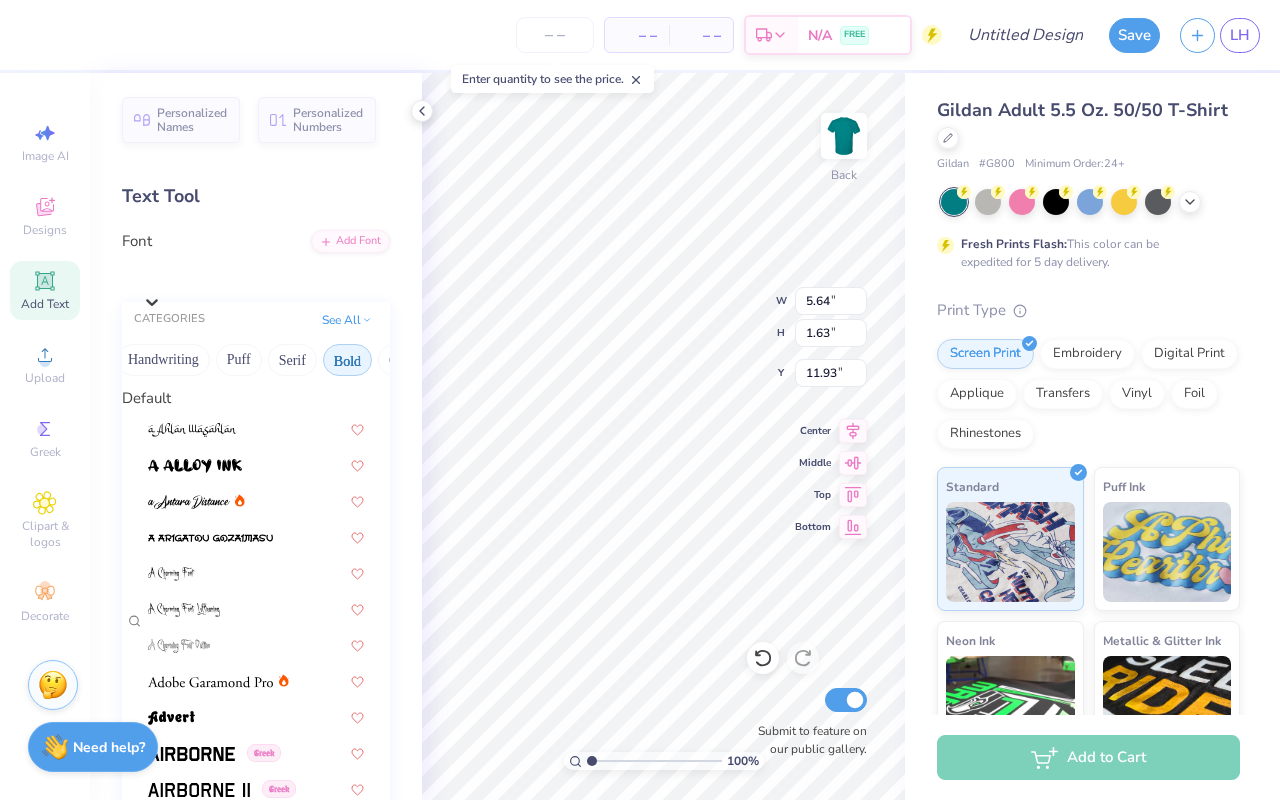 click on "Bold" at bounding box center (347, 360) 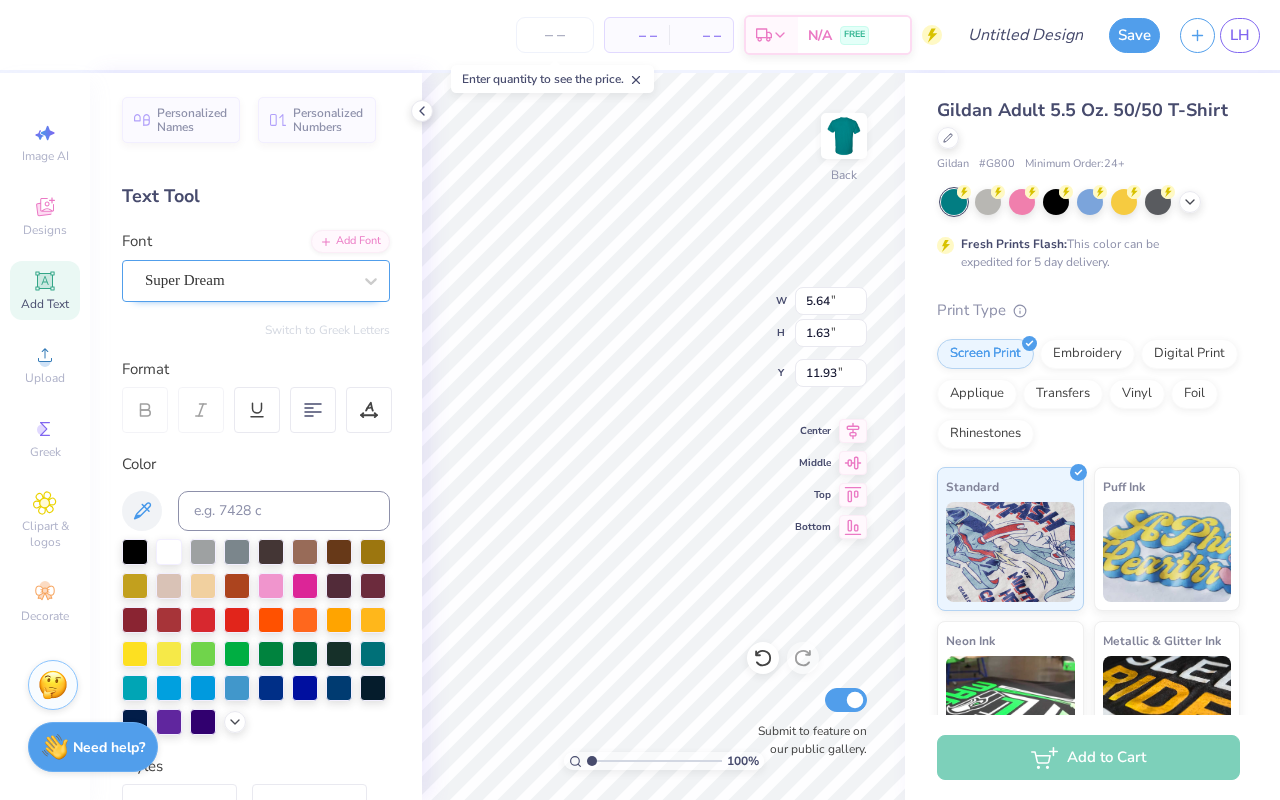 click on "Super Dream" at bounding box center (248, 280) 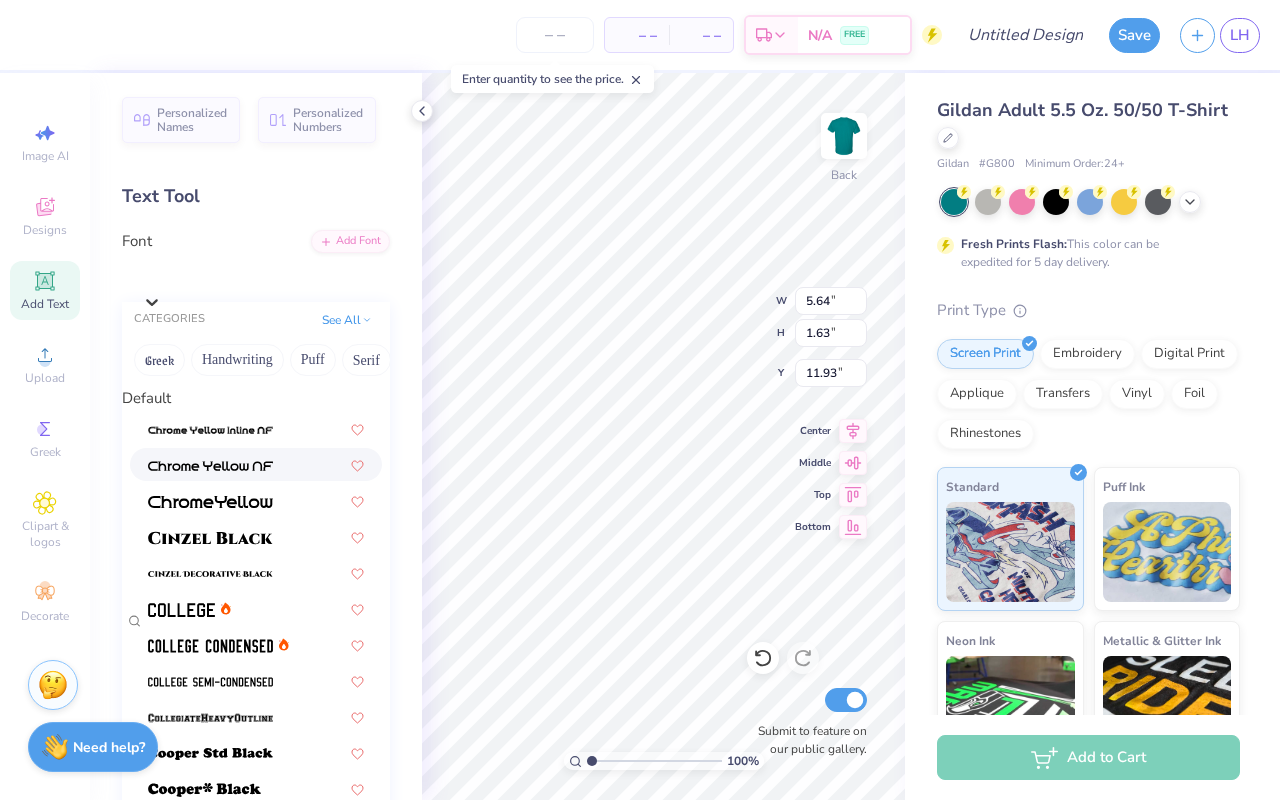 scroll, scrollTop: 0, scrollLeft: 0, axis: both 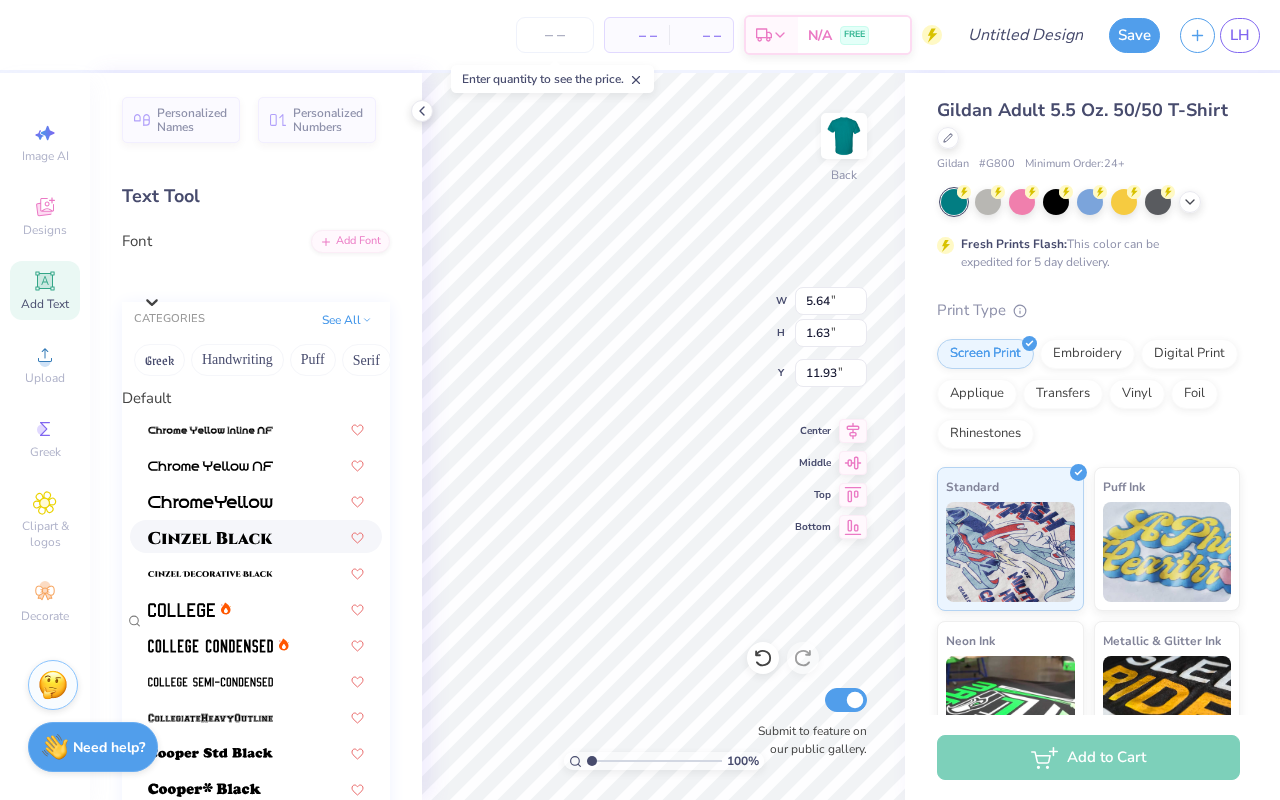 click at bounding box center (256, 536) 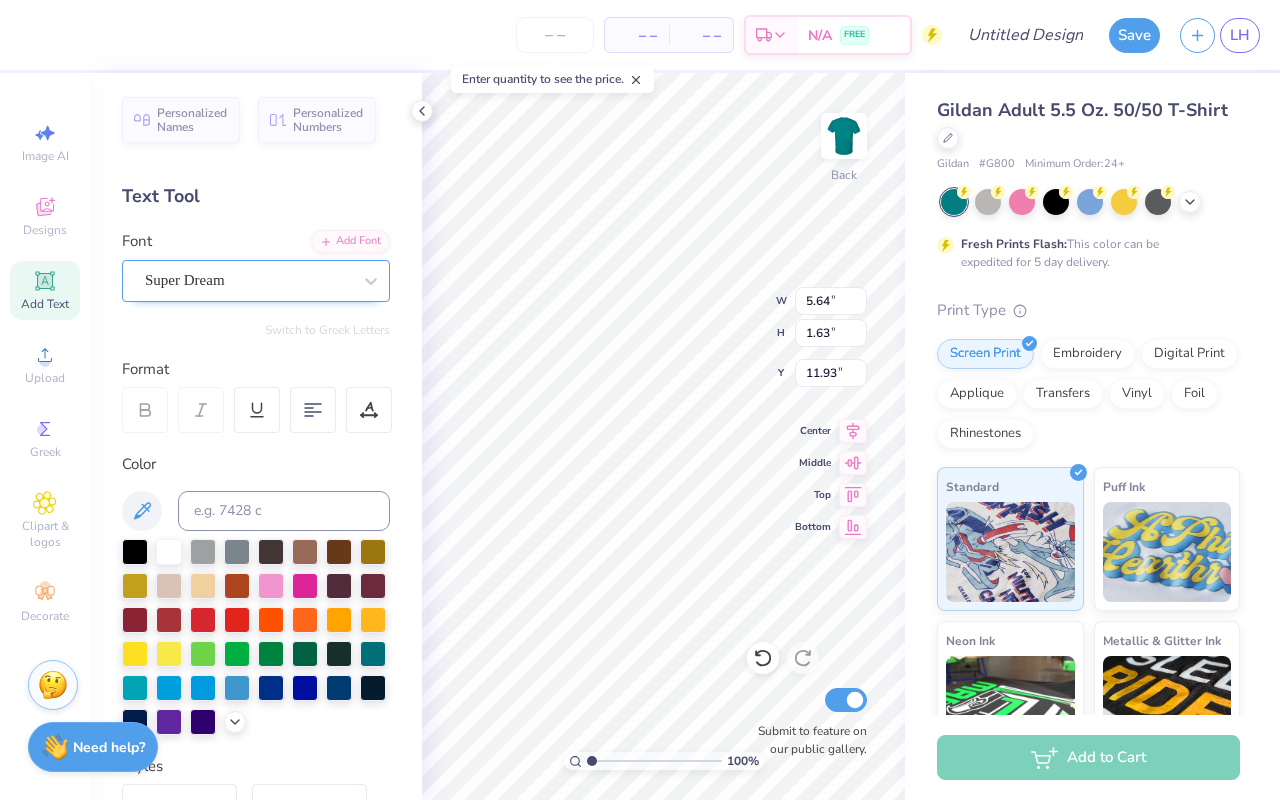 click at bounding box center (371, 281) 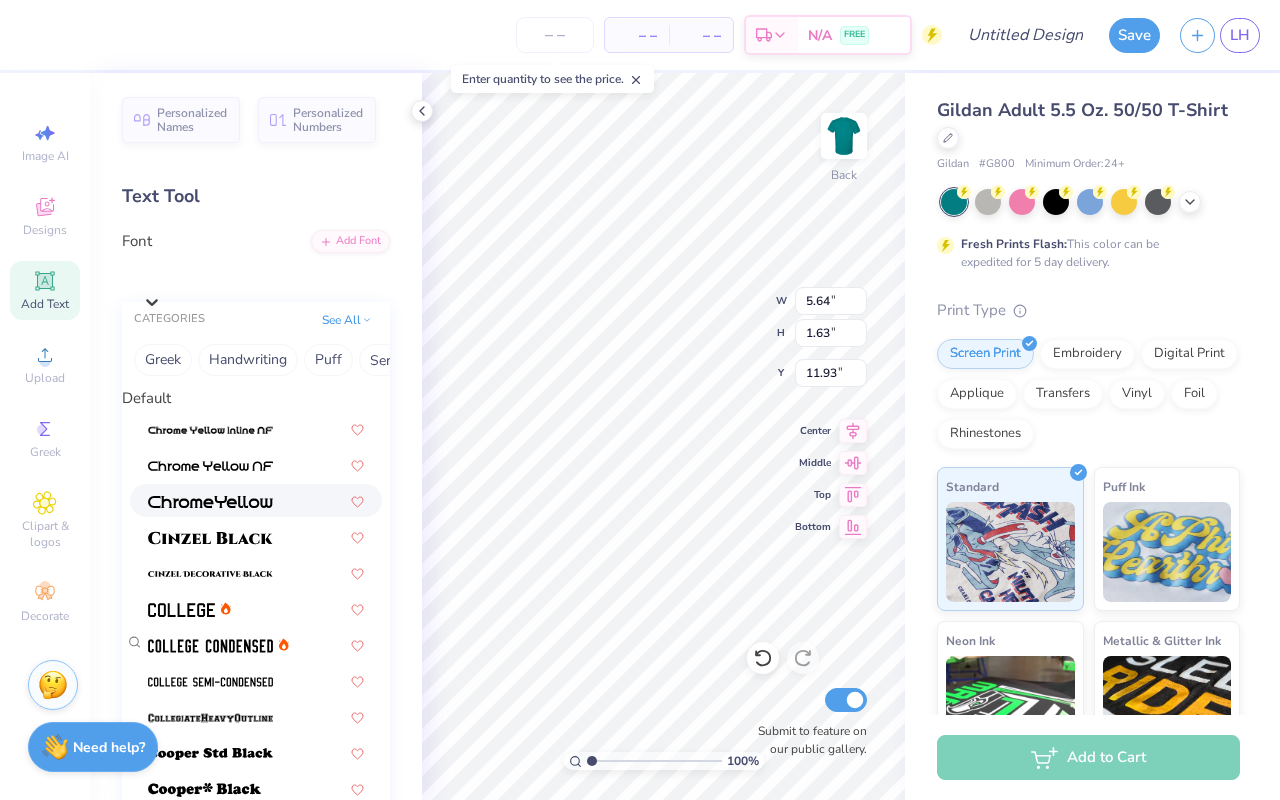click at bounding box center [256, 500] 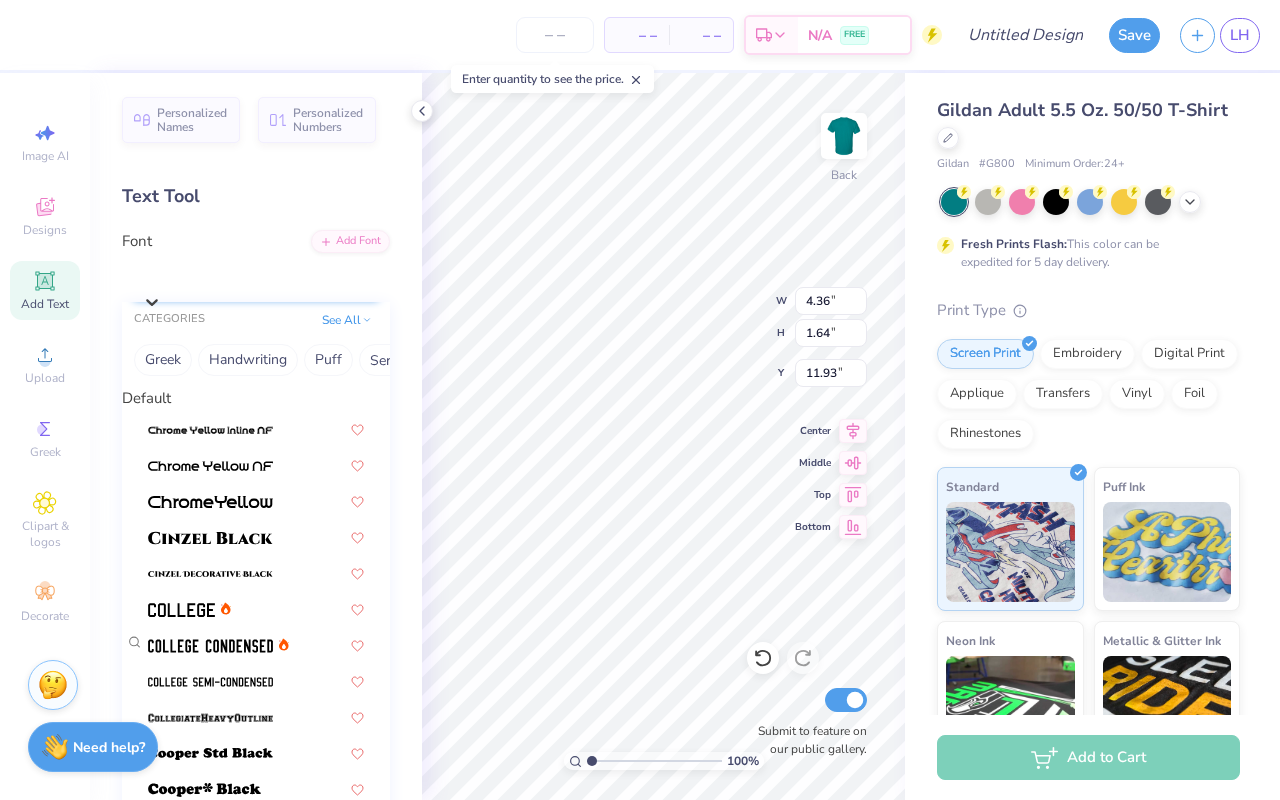 click on "Super Dream" at bounding box center (266, 275) 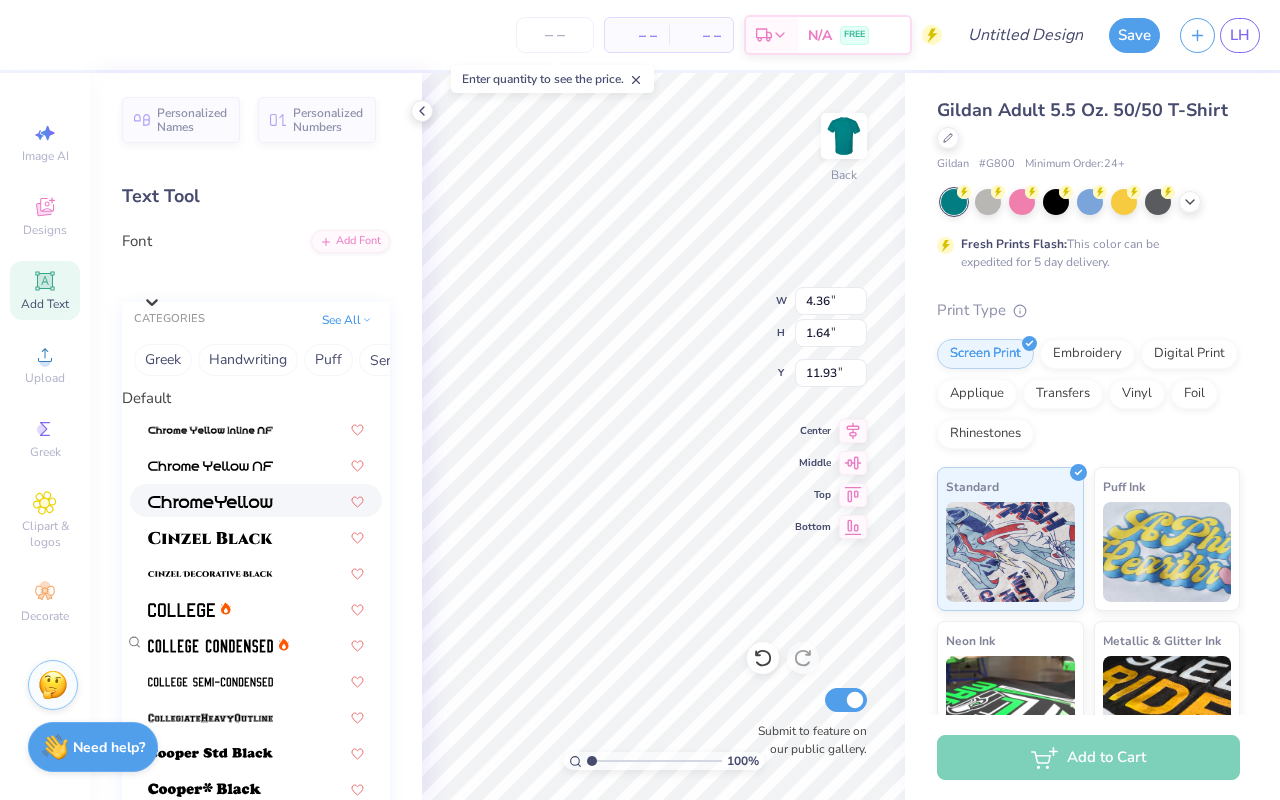 click at bounding box center (210, 502) 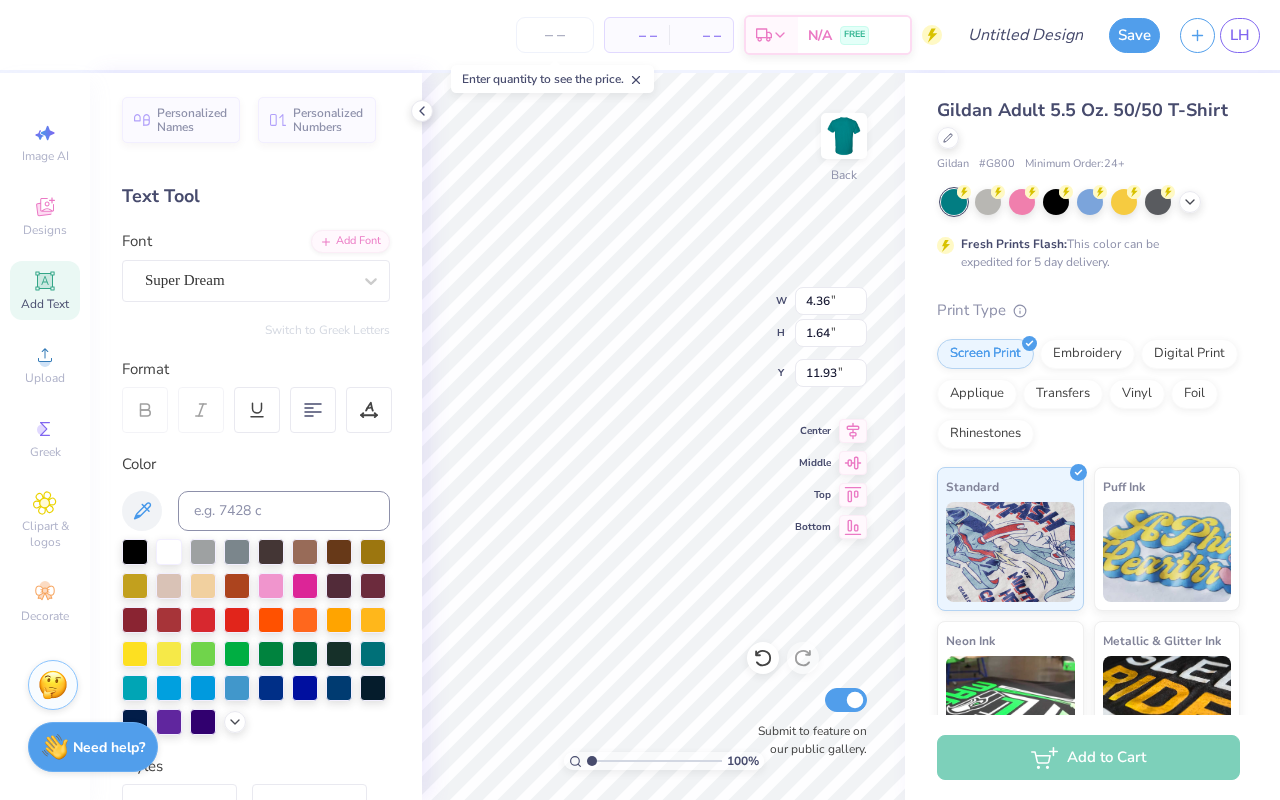 type on "5.82" 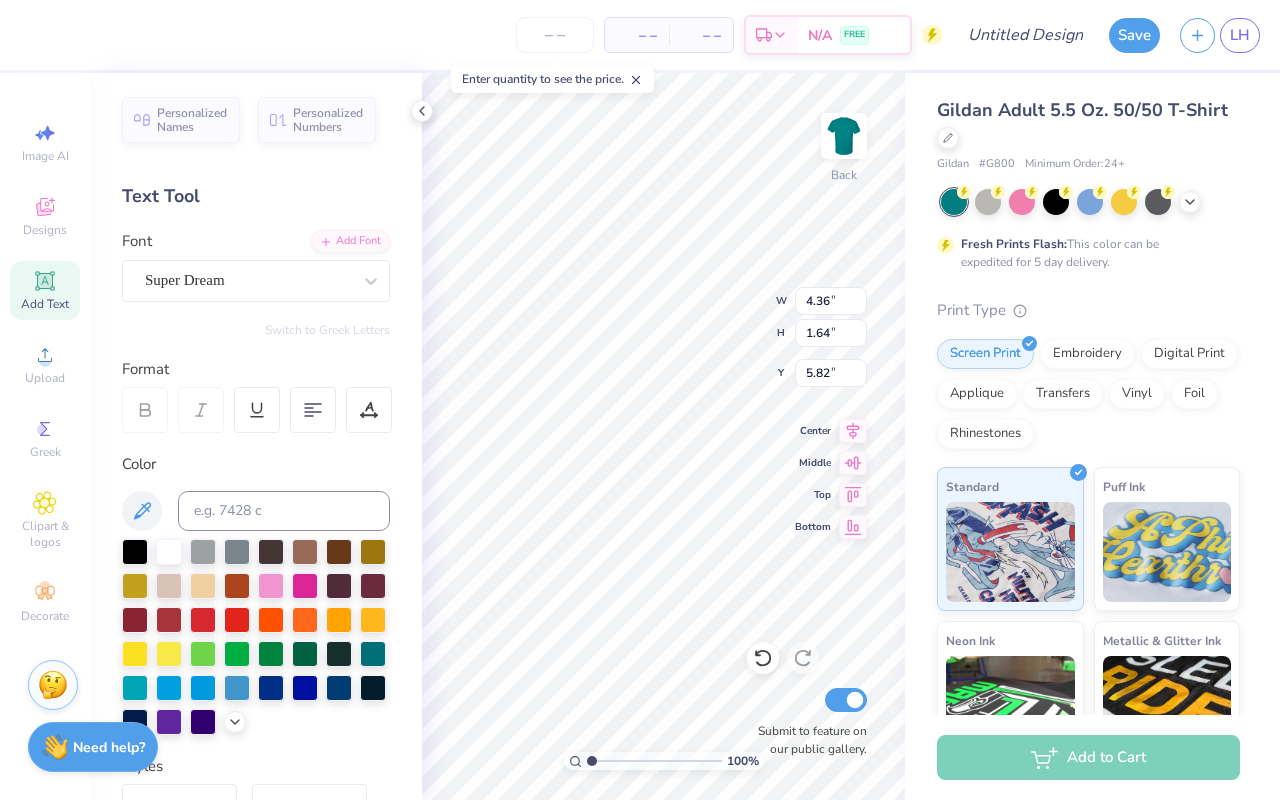 click on "Add Text" at bounding box center (45, 290) 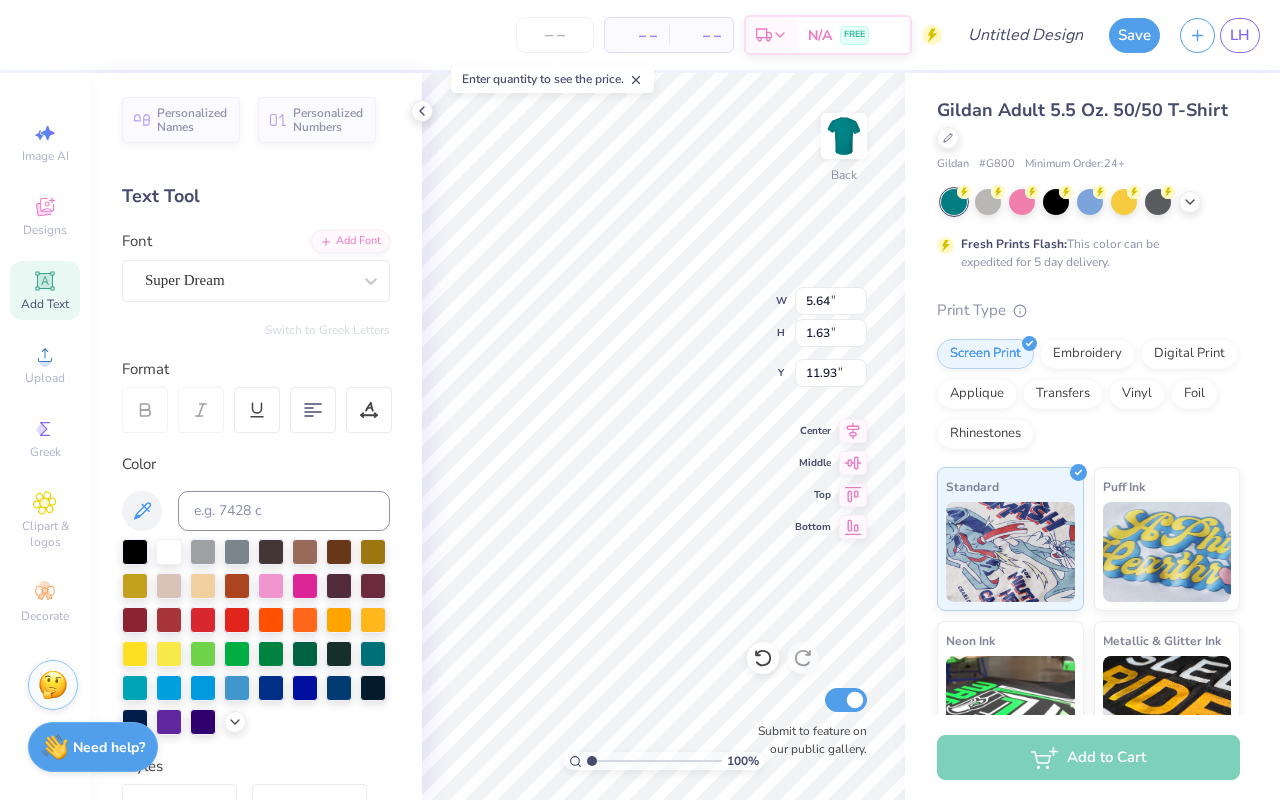 type on "CL" 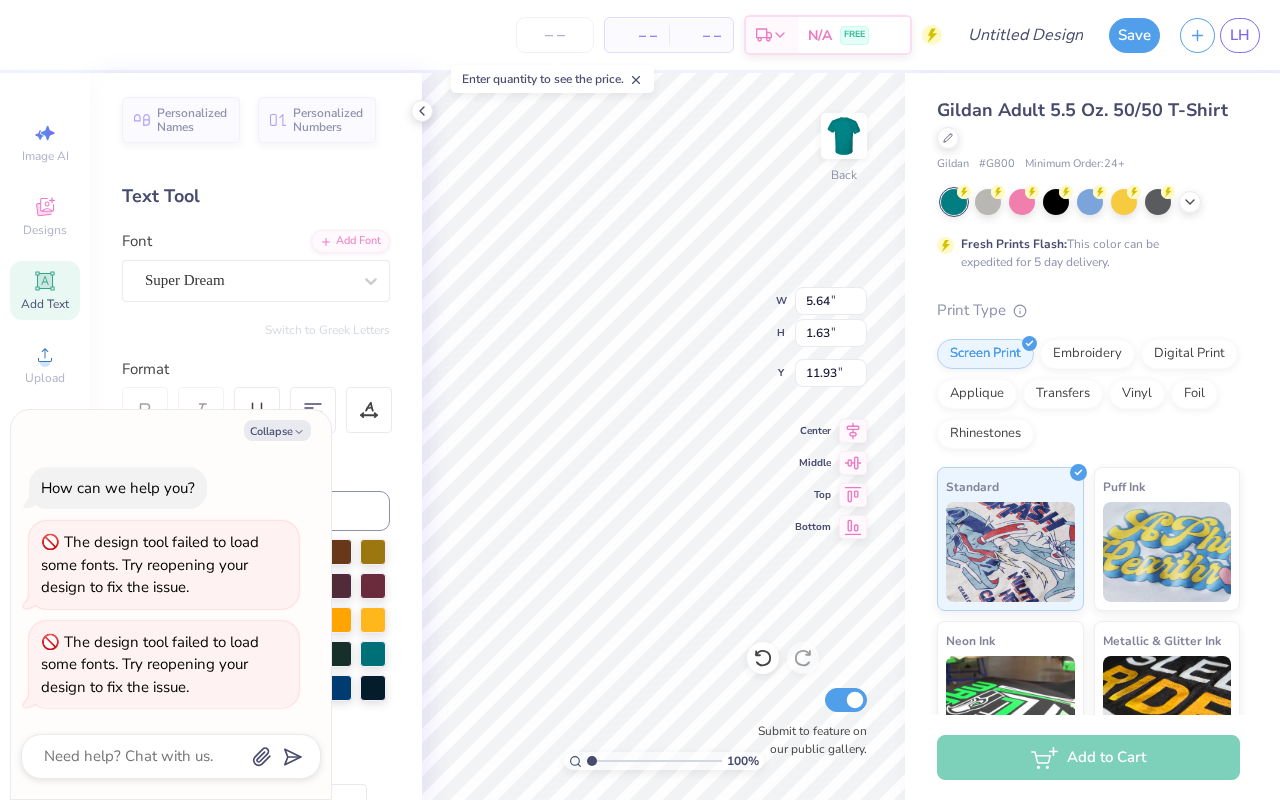 type on "2.70" 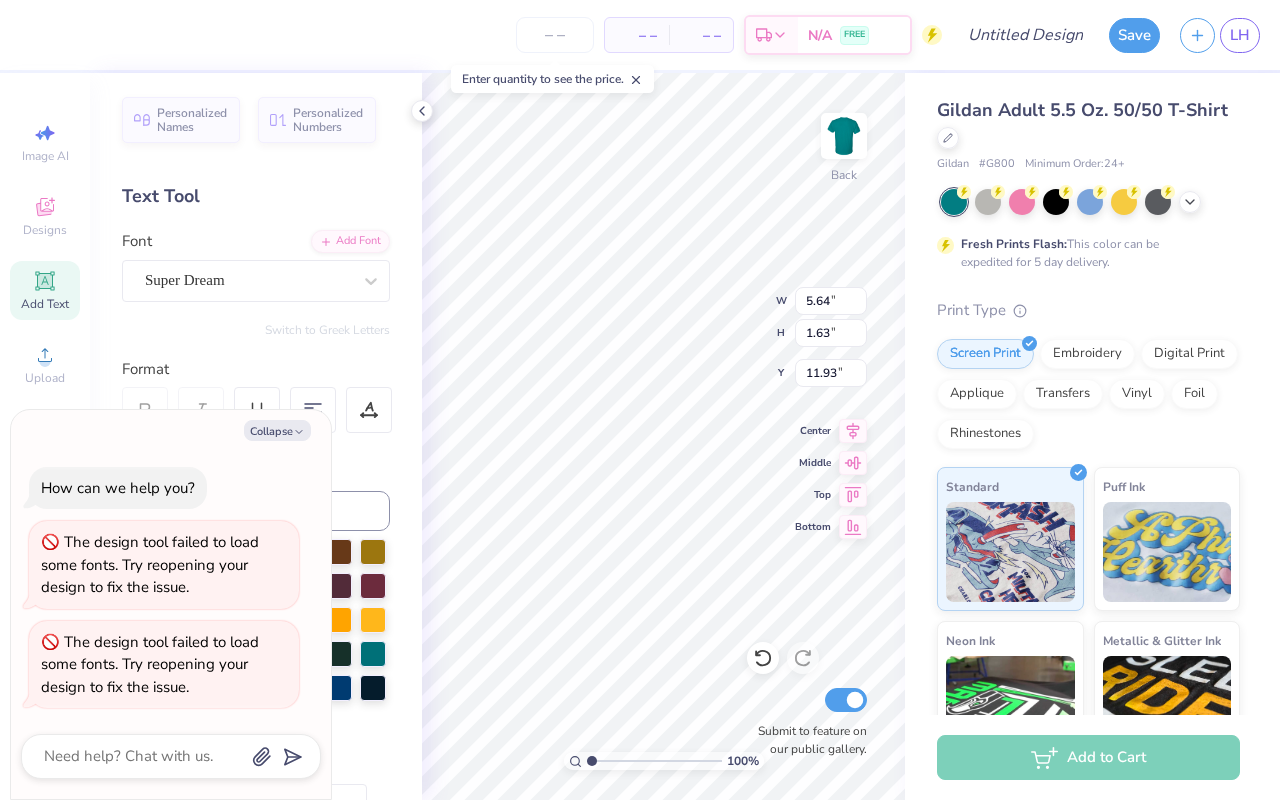 type on "1.64" 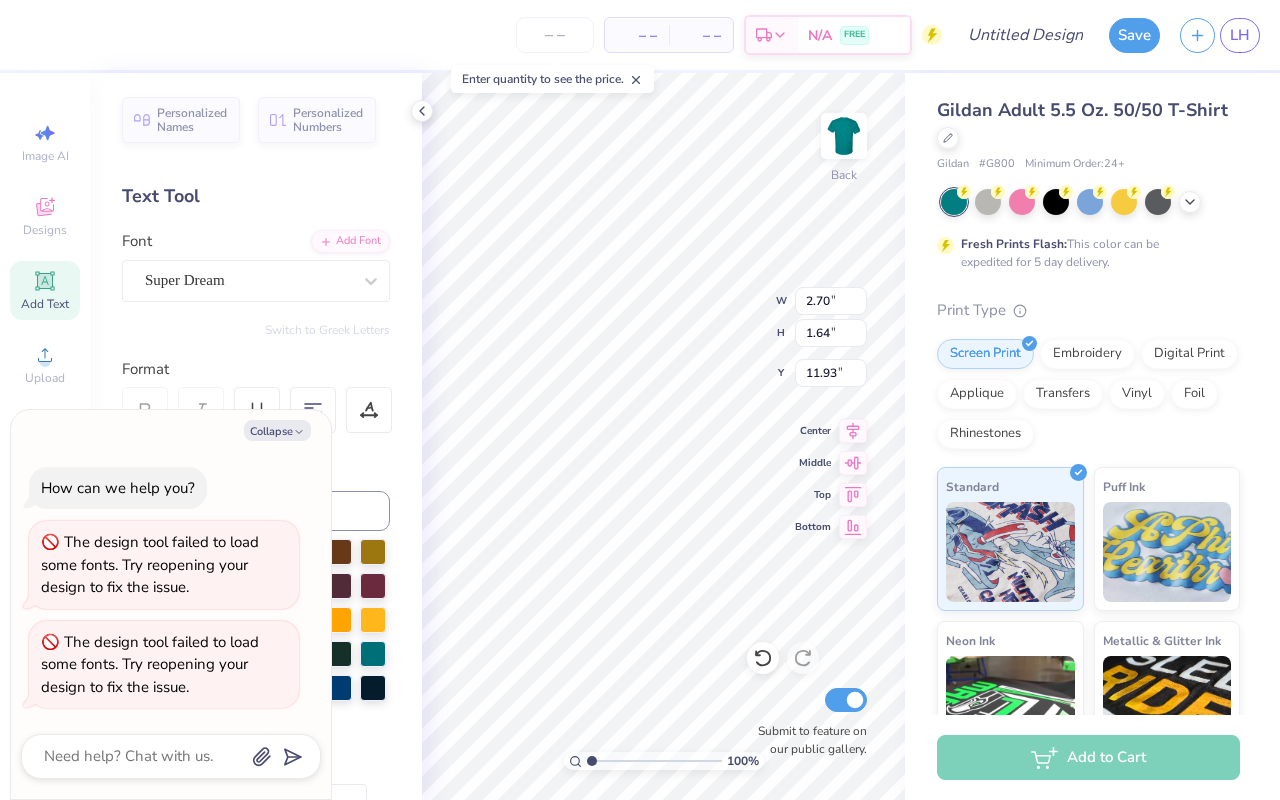 scroll, scrollTop: 0, scrollLeft: 0, axis: both 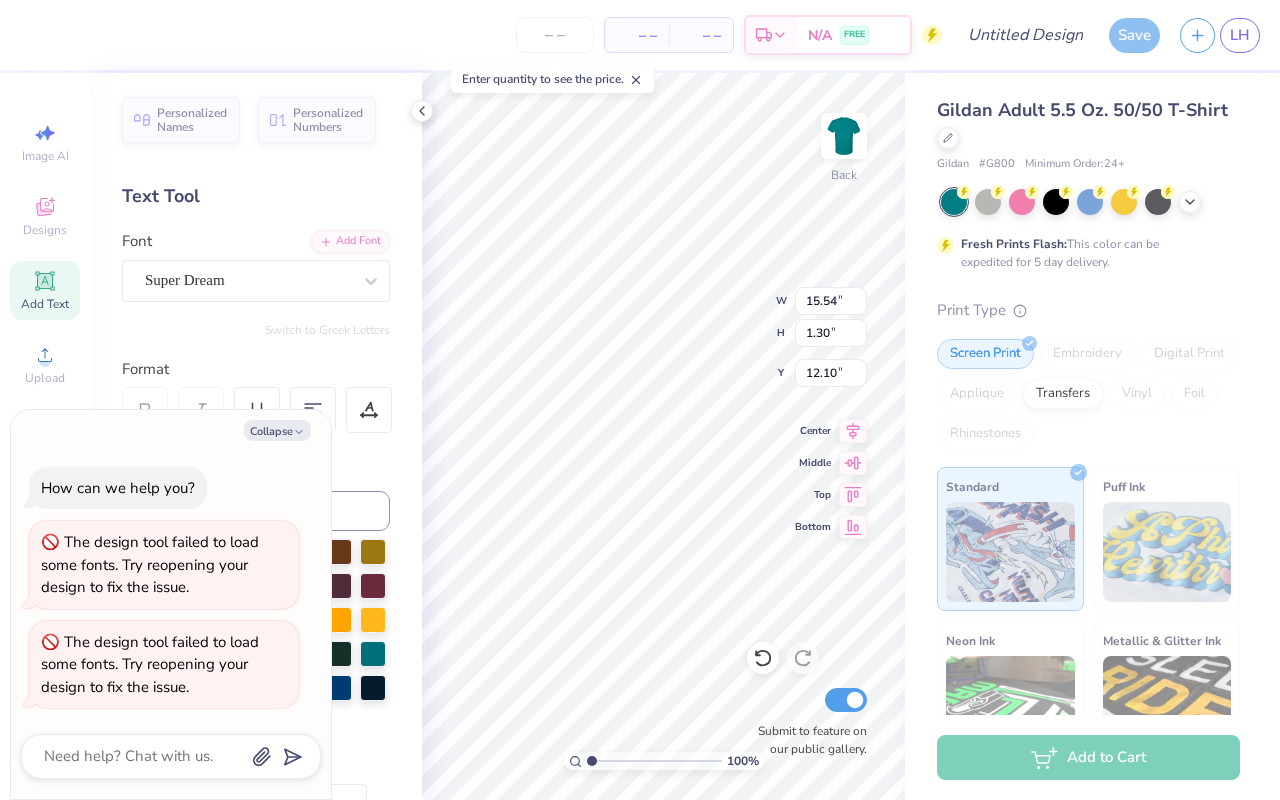 type on "14.49" 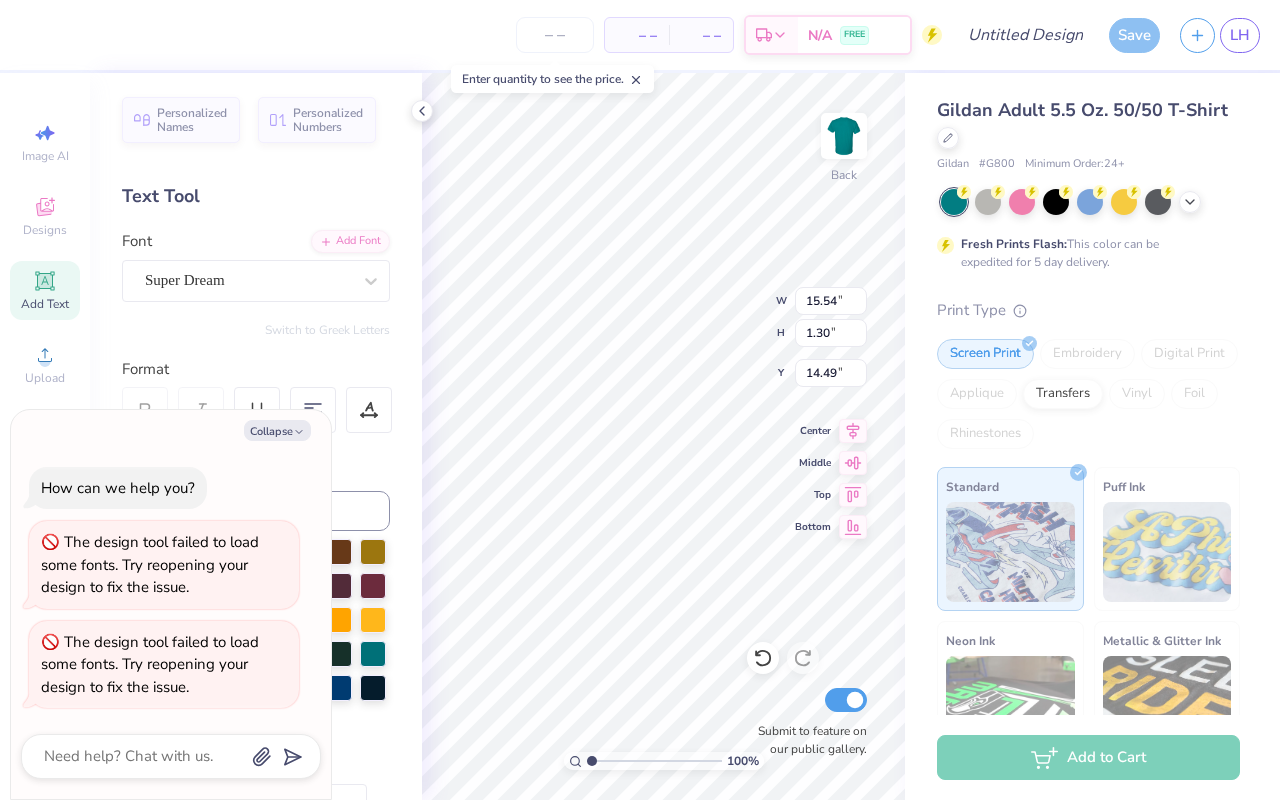 type on "4.81" 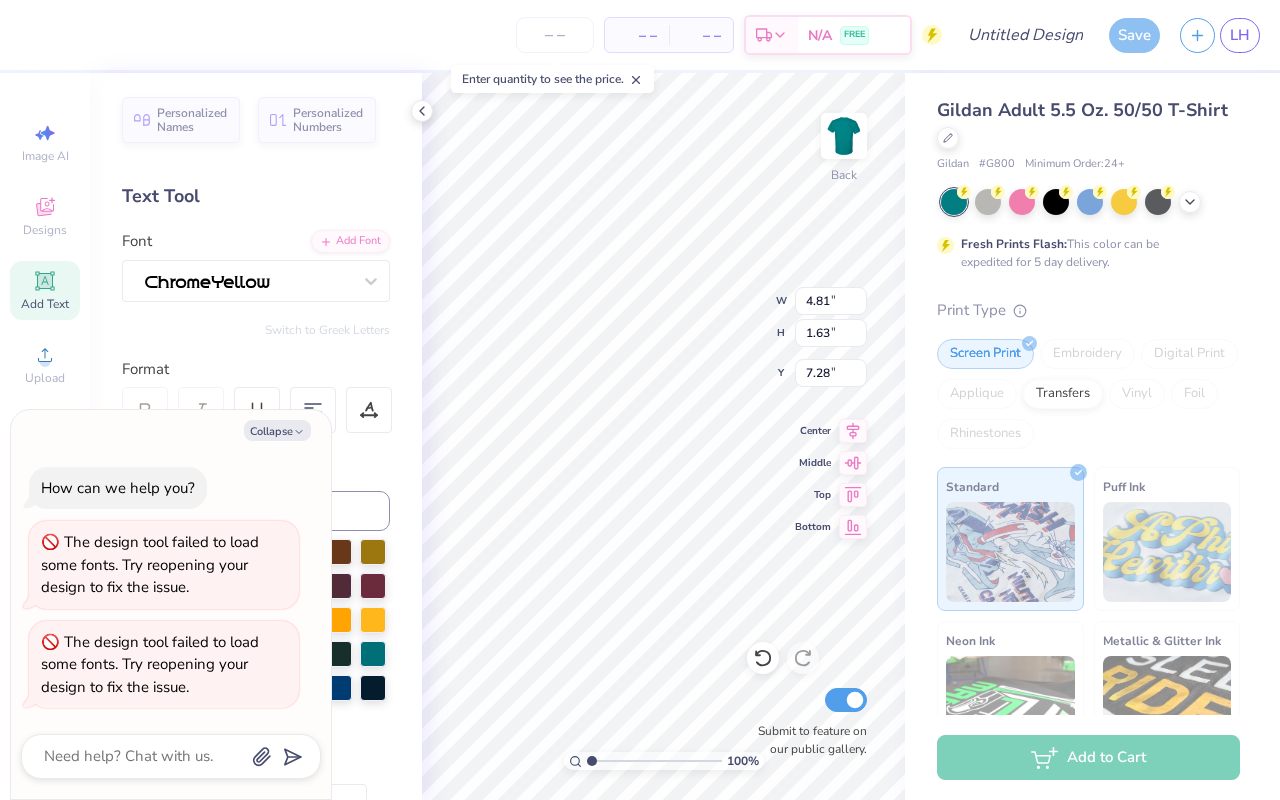 click on "Personalized Names Personalized Numbers Text Tool  Add Font Font Switch to Greek Letters Format Color Styles Text Shape" at bounding box center (256, 436) 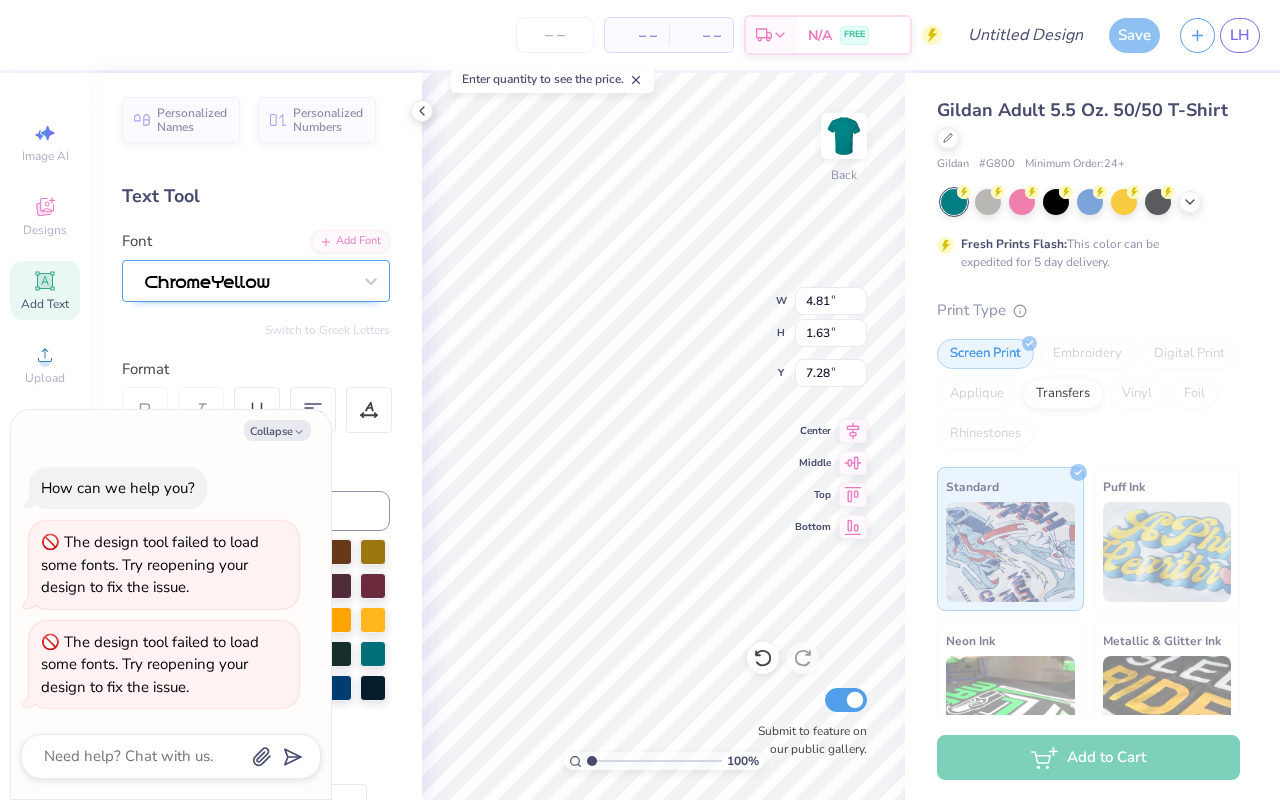 click at bounding box center [248, 280] 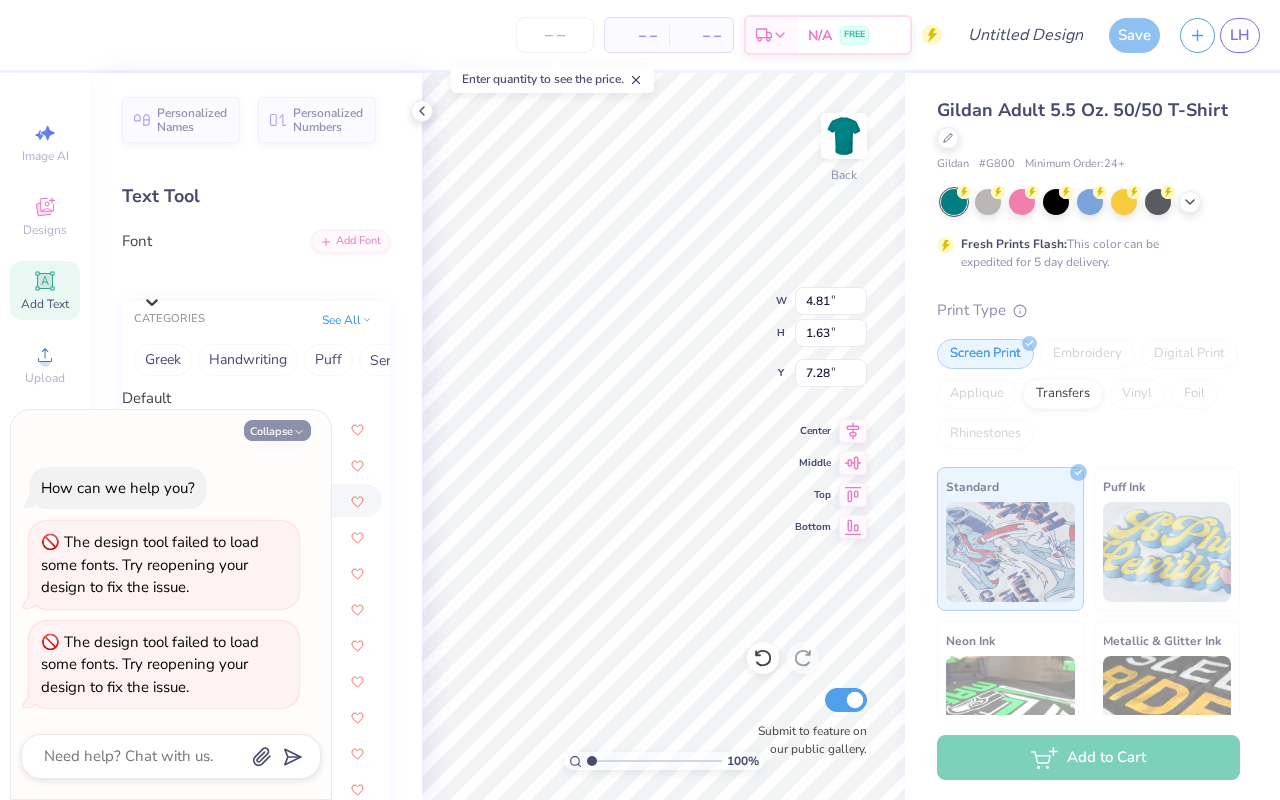 click on "Collapse" at bounding box center (277, 430) 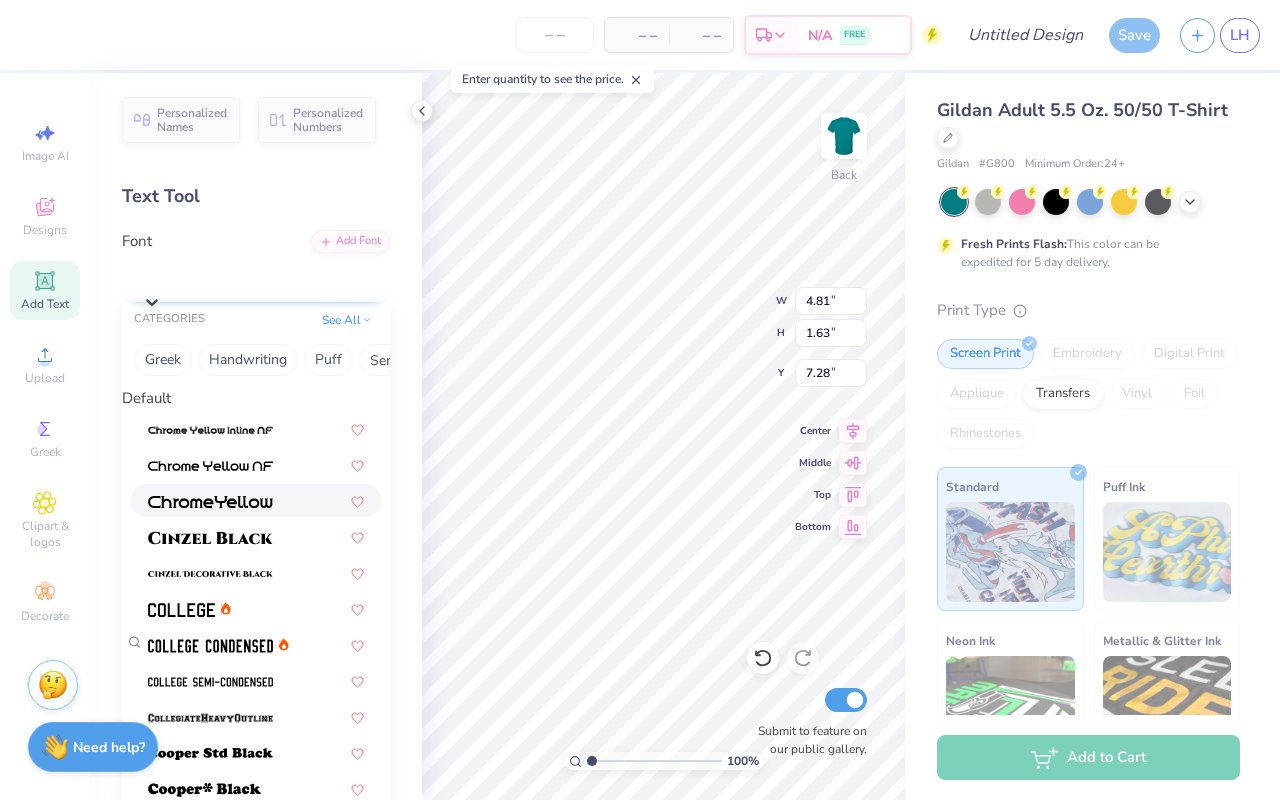 click at bounding box center (266, 301) 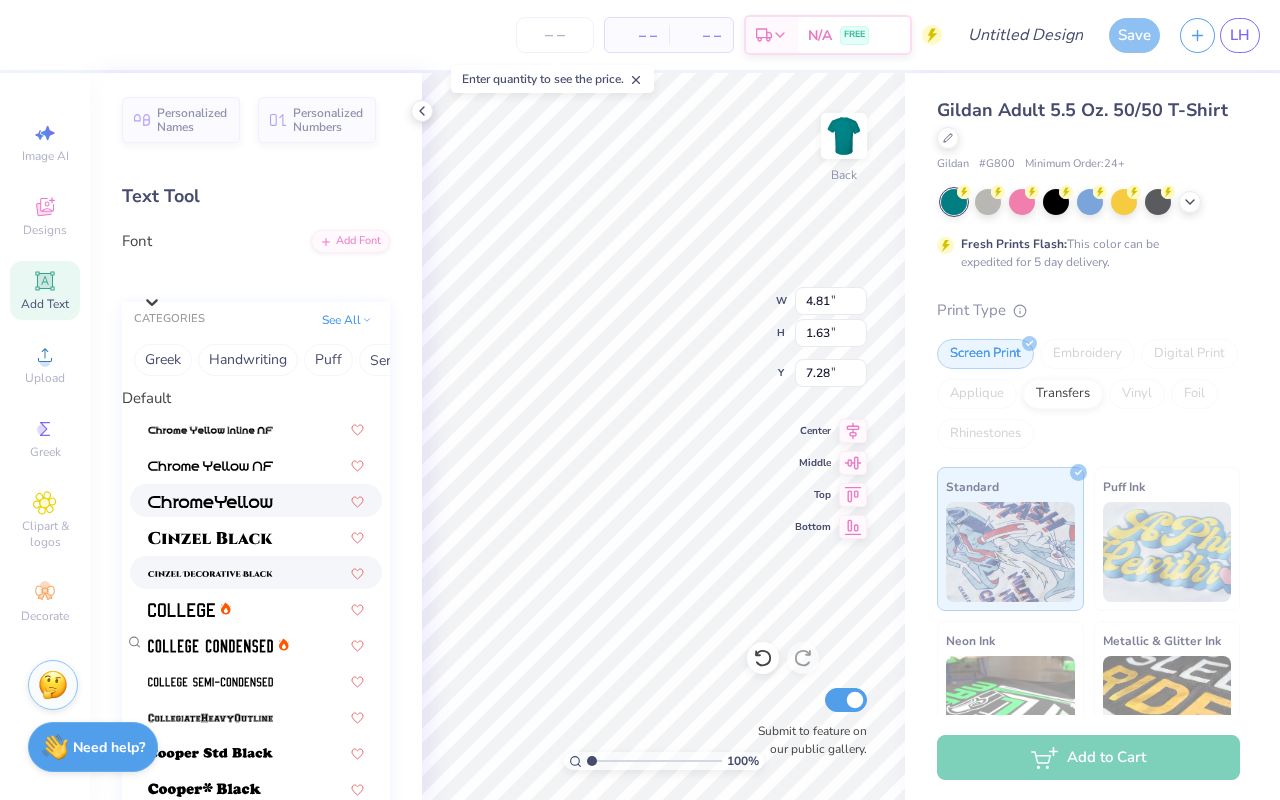 scroll, scrollTop: 85, scrollLeft: 0, axis: vertical 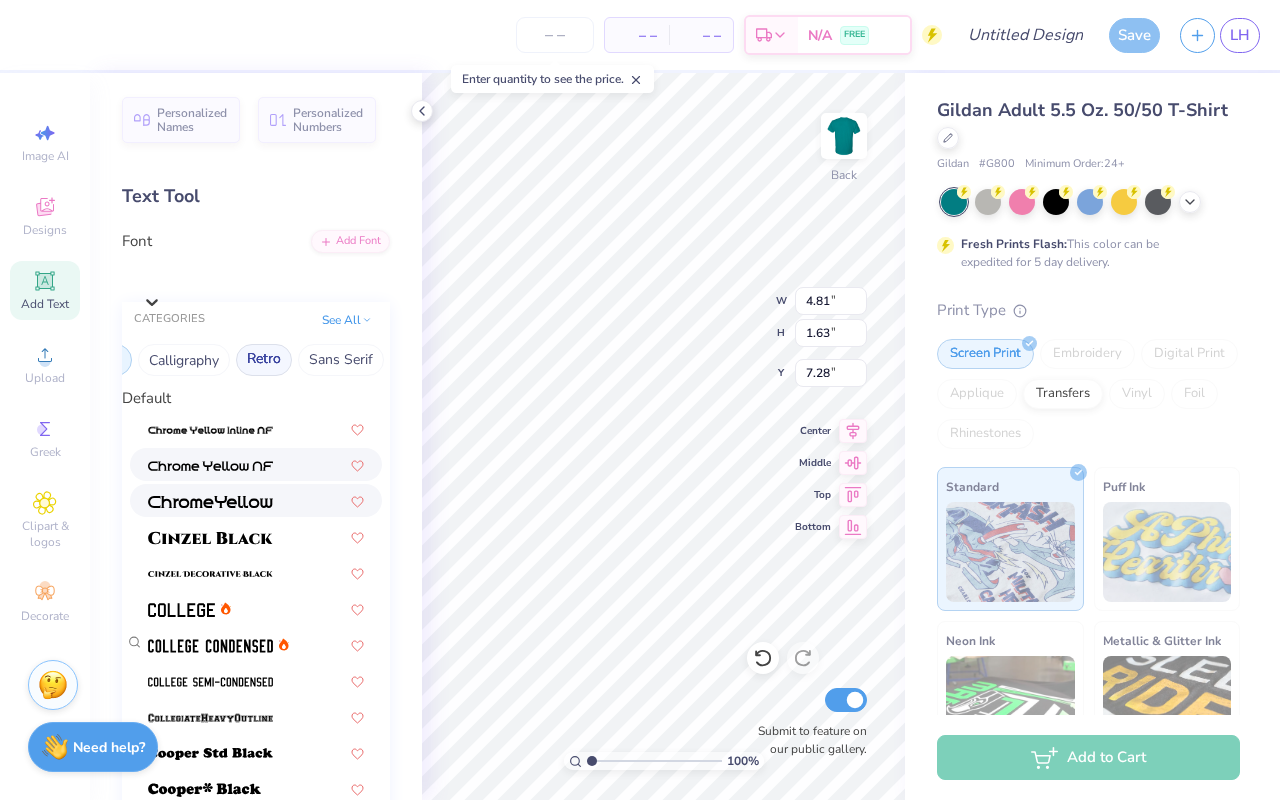 click on "Retro" at bounding box center [264, 360] 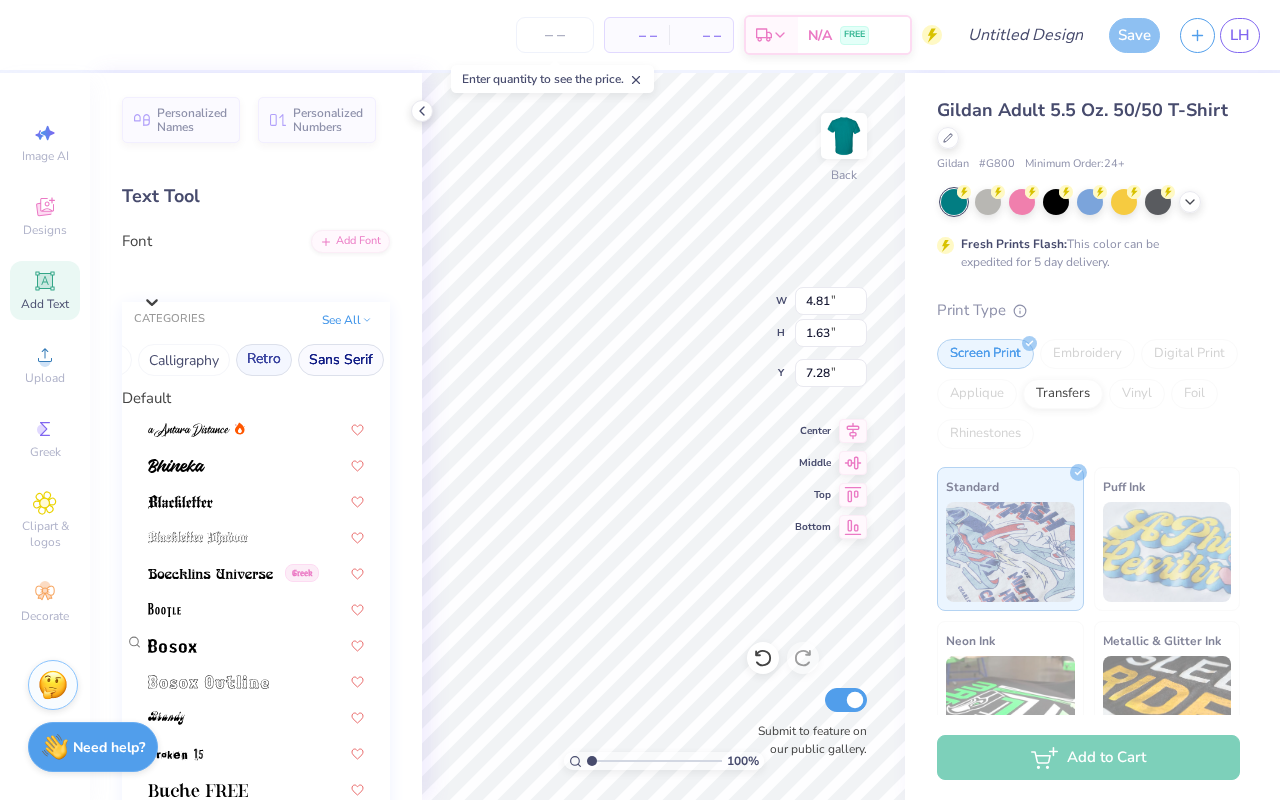 click on "Sans Serif" at bounding box center (341, 360) 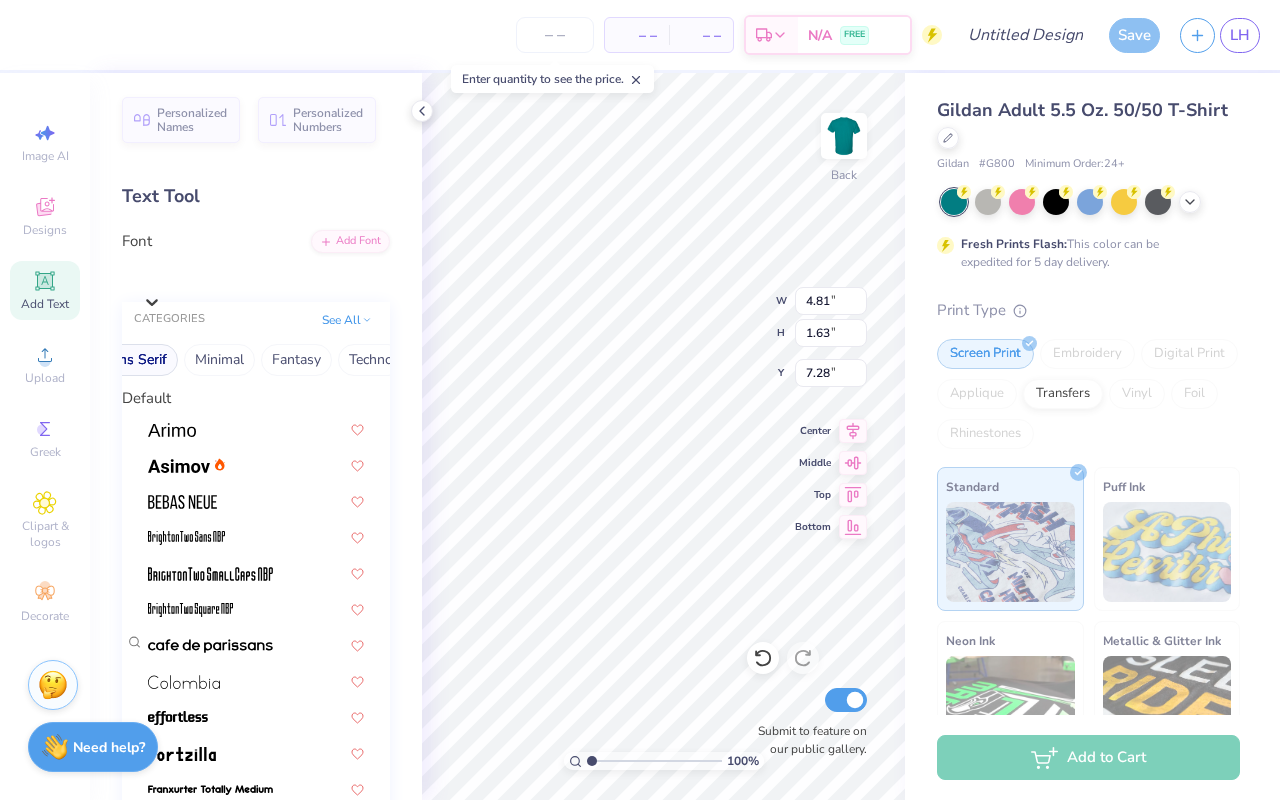 scroll, scrollTop: 0, scrollLeft: 543, axis: horizontal 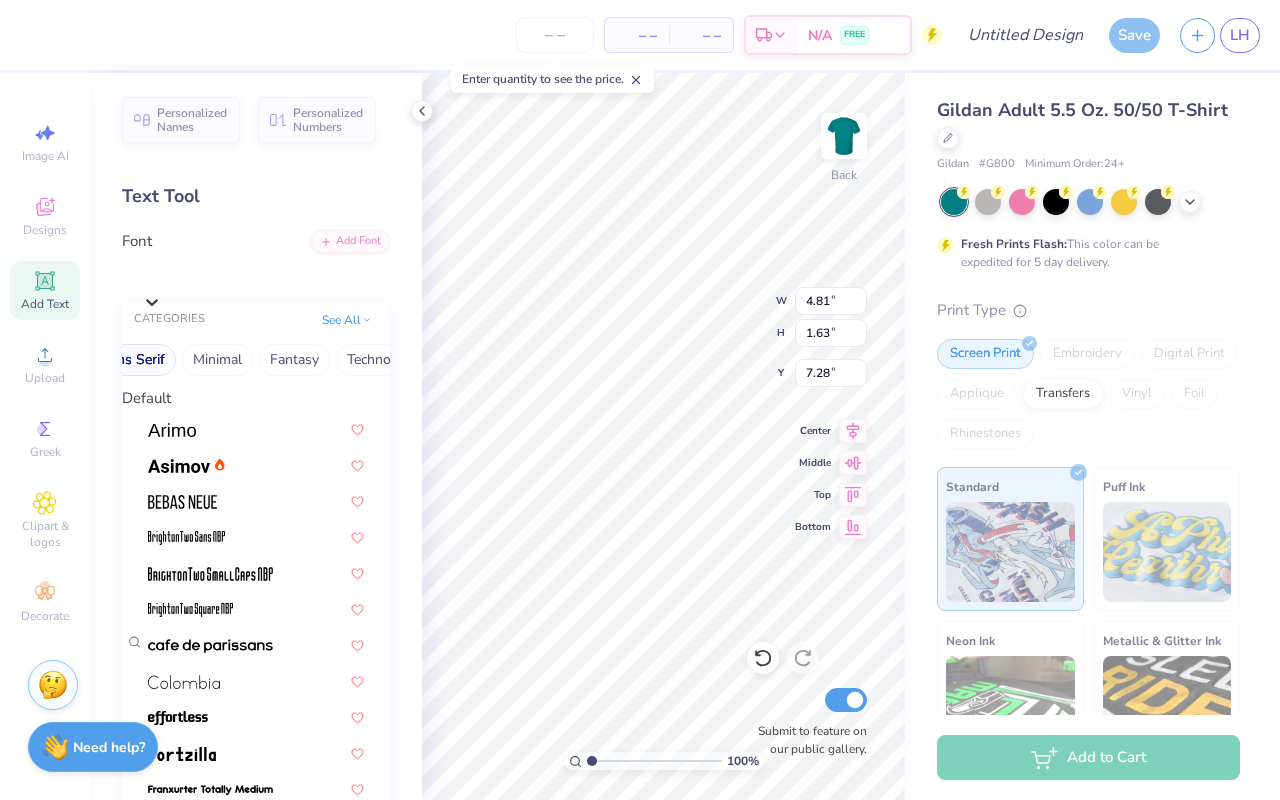 type on "11.83" 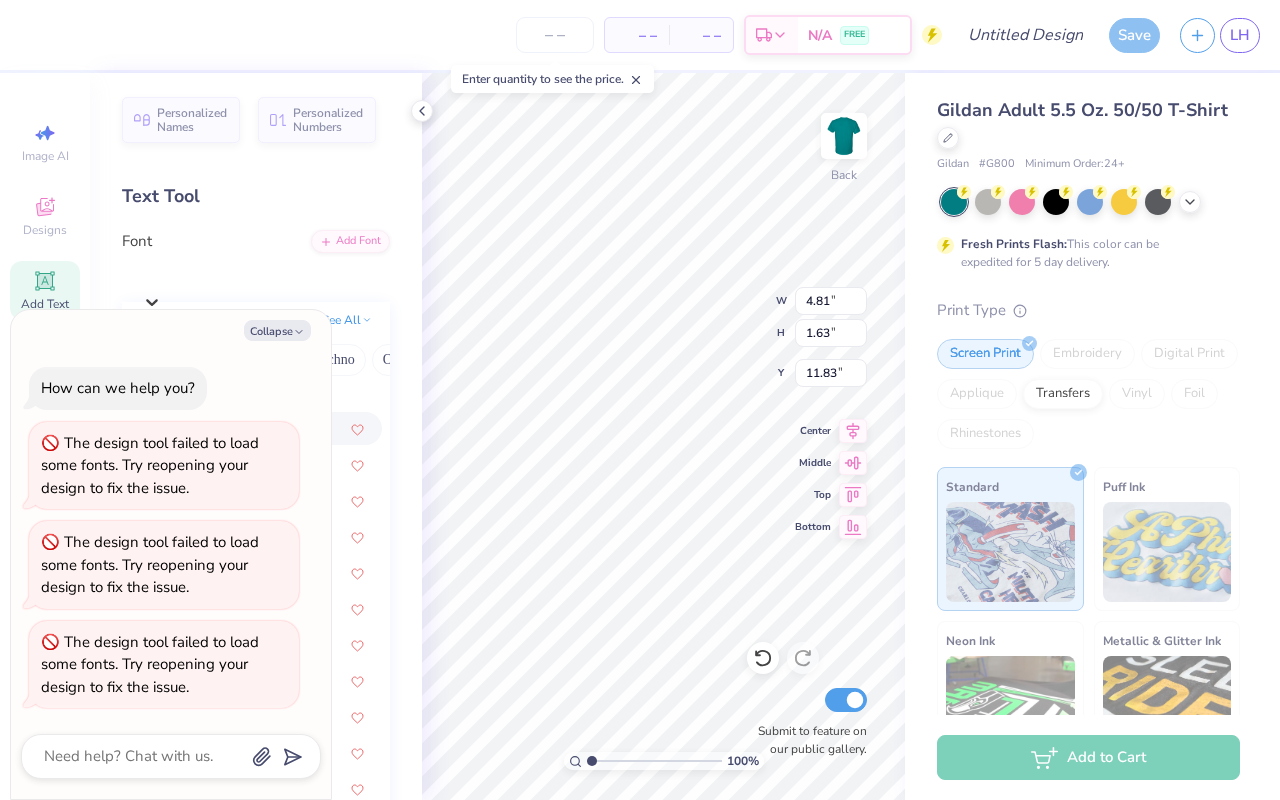 click on "Super Dream Greek" at bounding box center [256, 1886] 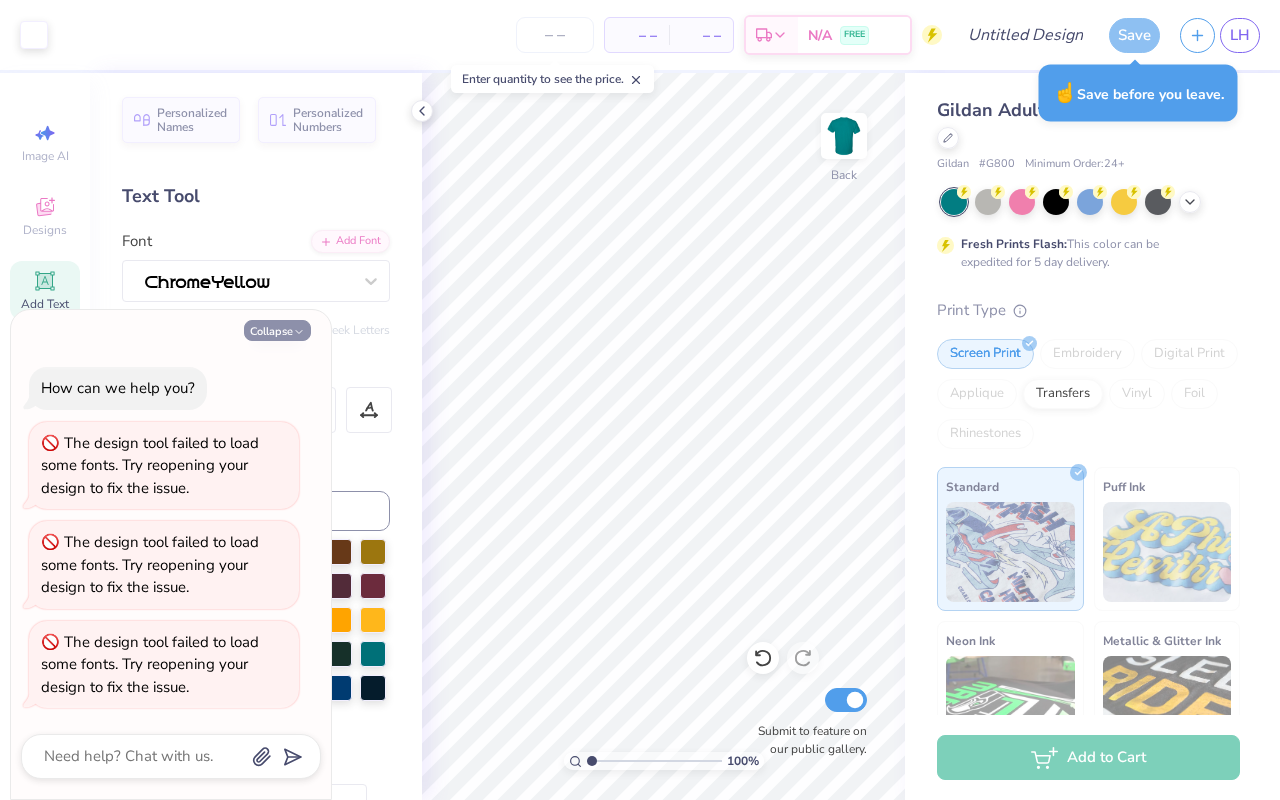click on "Collapse" at bounding box center [277, 330] 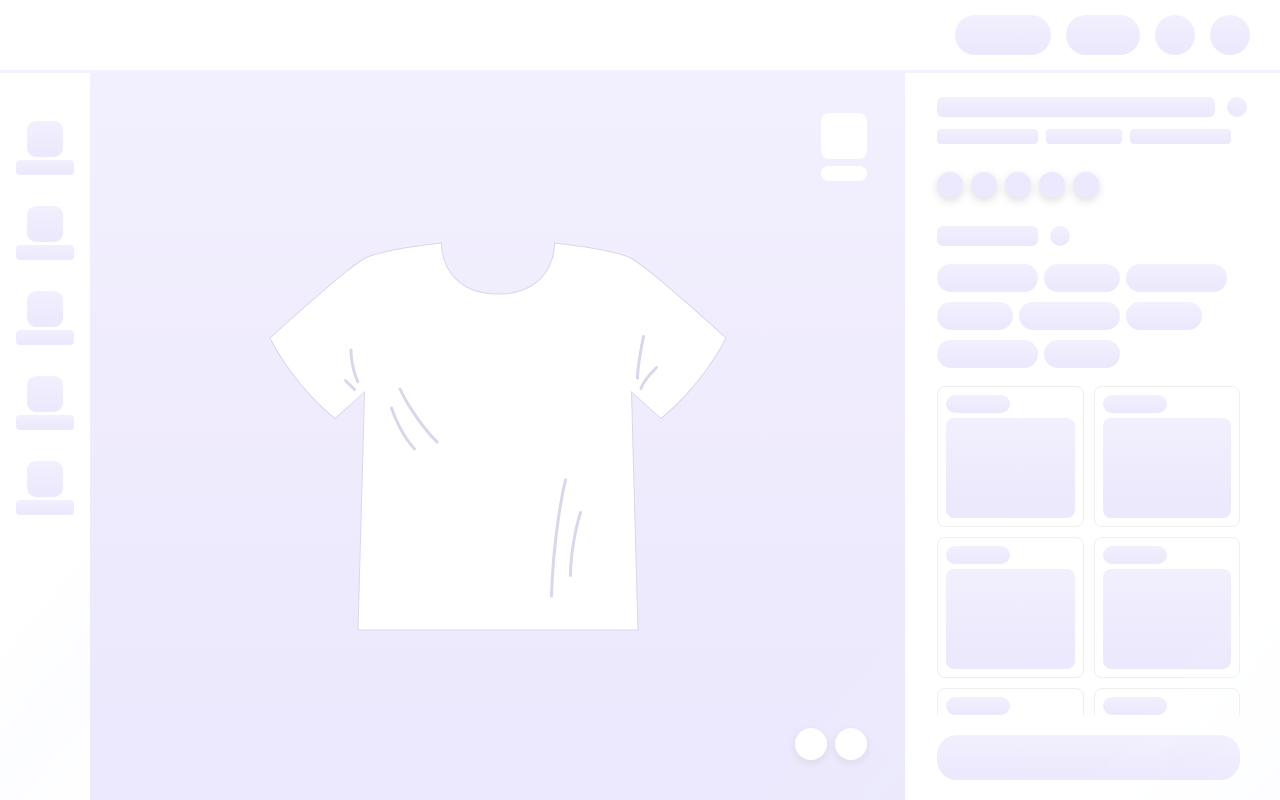 scroll, scrollTop: 0, scrollLeft: 0, axis: both 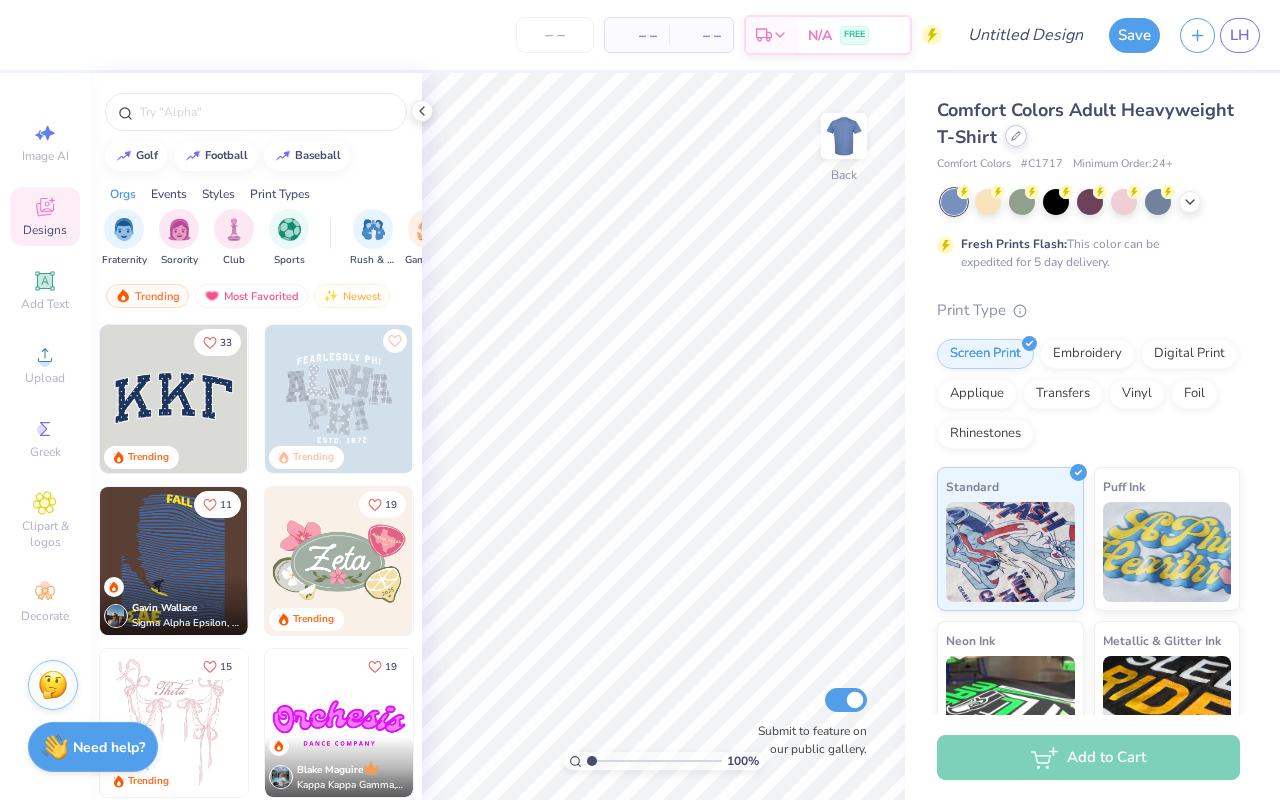 click at bounding box center [1016, 136] 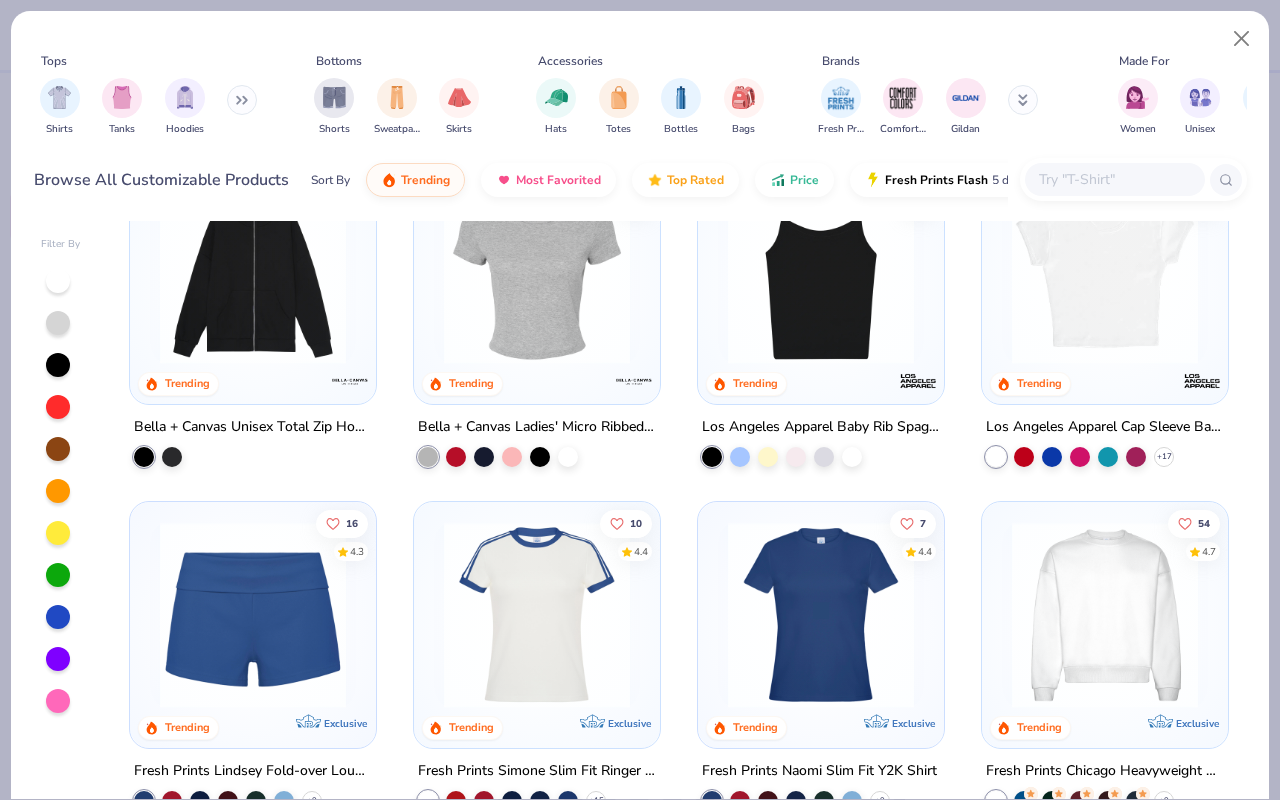 scroll, scrollTop: 188, scrollLeft: 0, axis: vertical 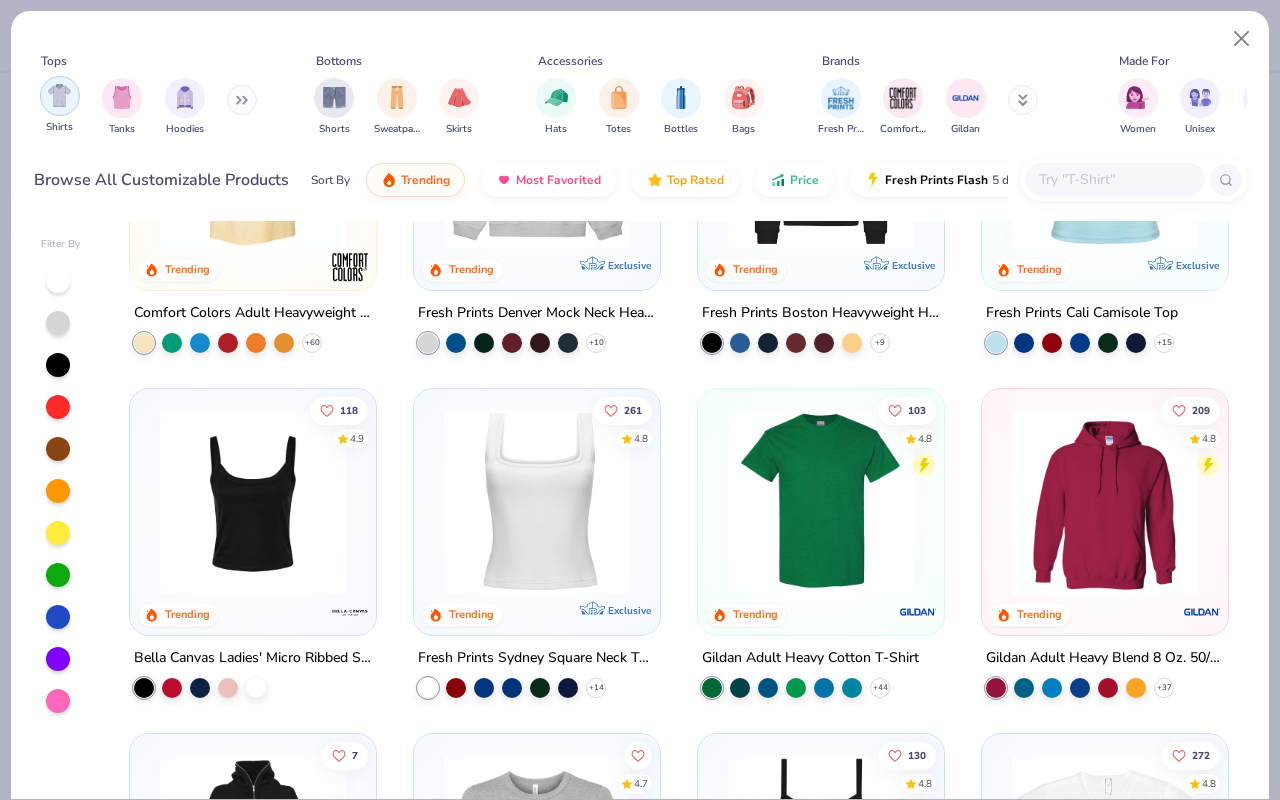 click at bounding box center [59, 95] 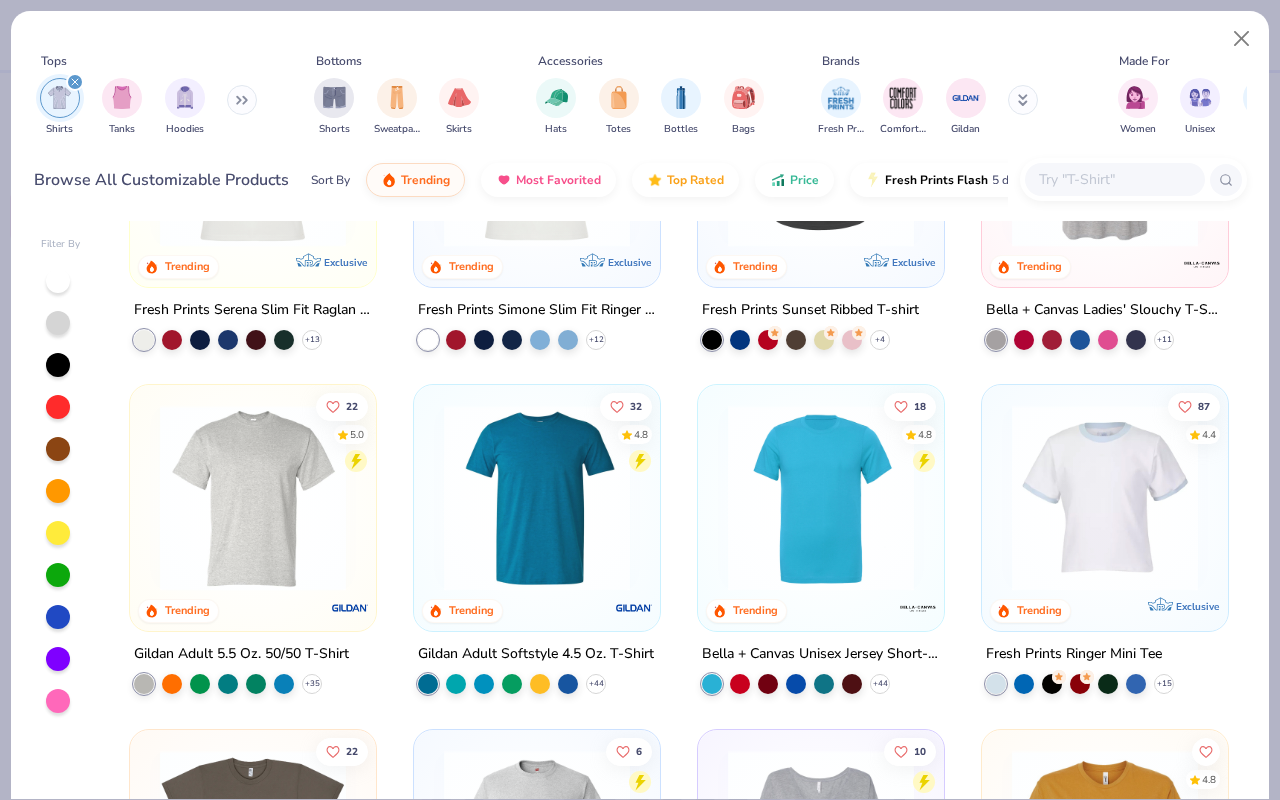 scroll, scrollTop: 883, scrollLeft: 0, axis: vertical 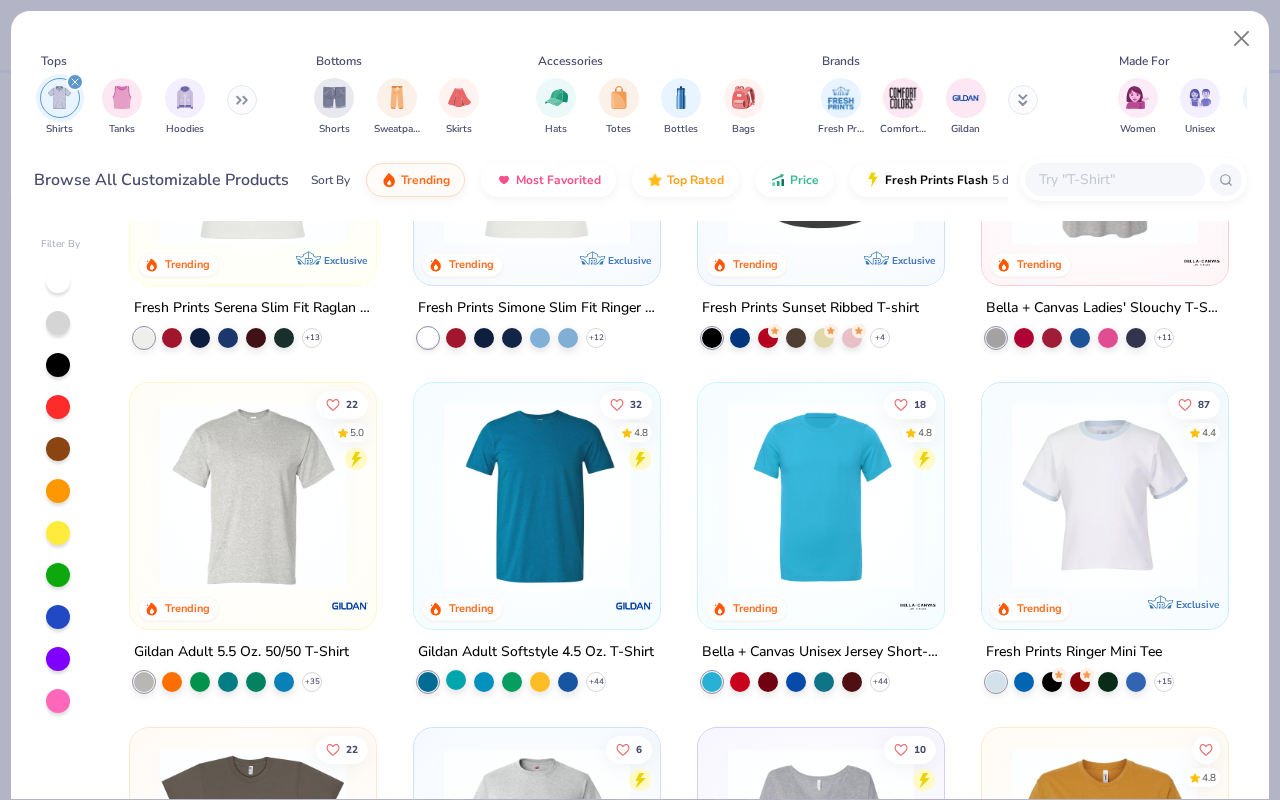 click at bounding box center (456, 680) 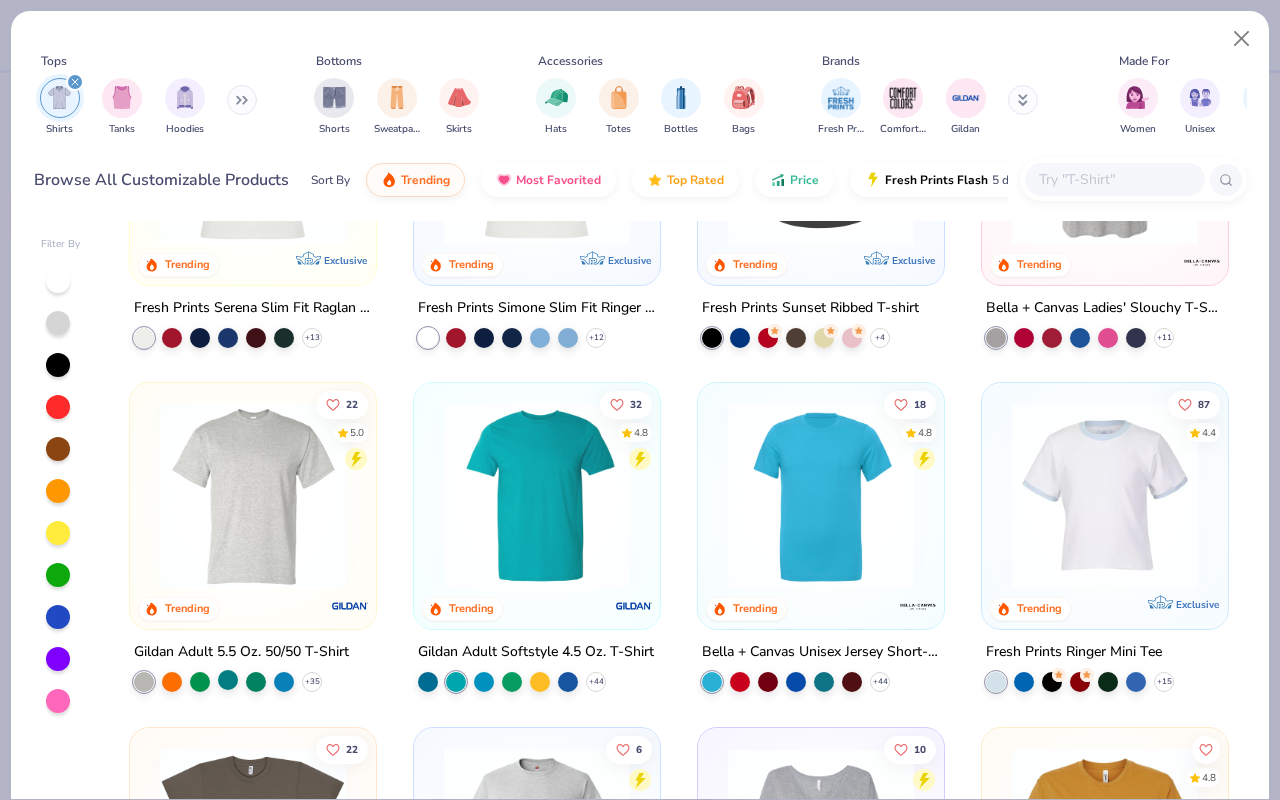 click at bounding box center [228, 680] 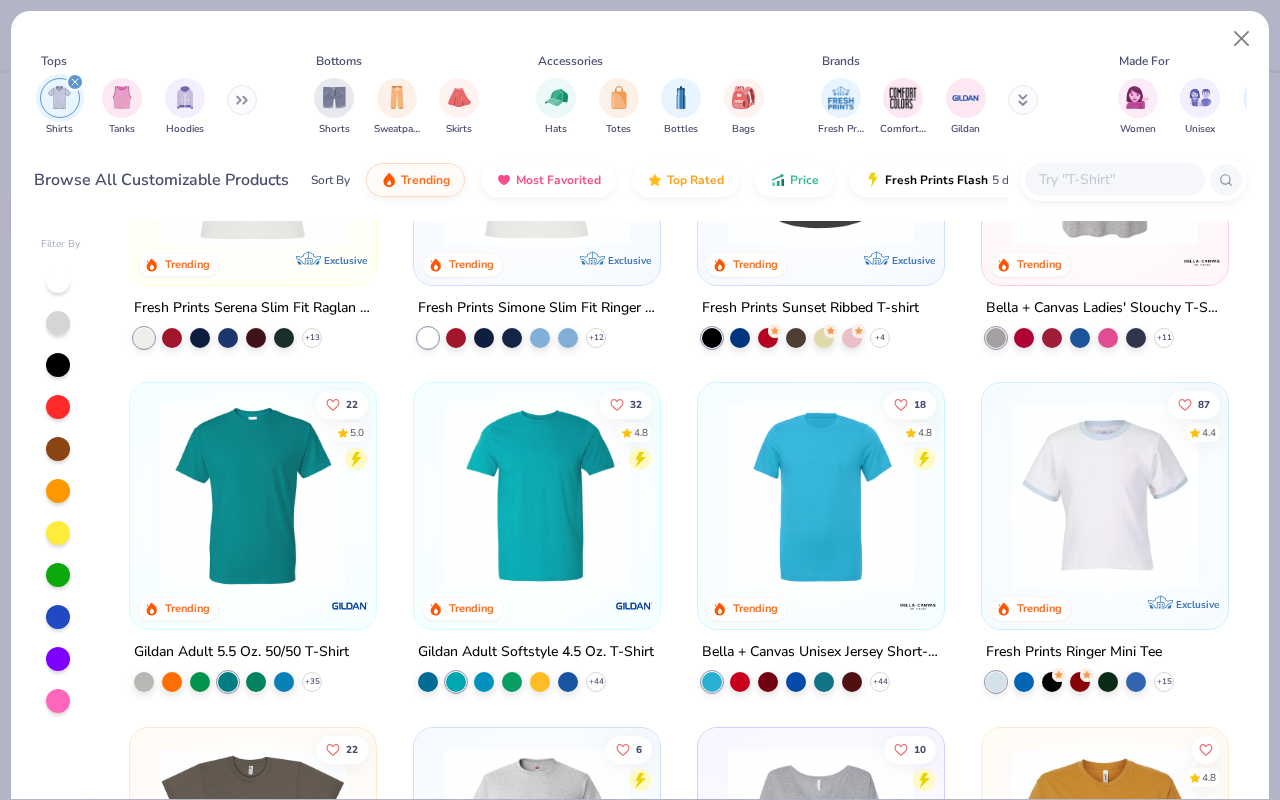 click at bounding box center [253, 496] 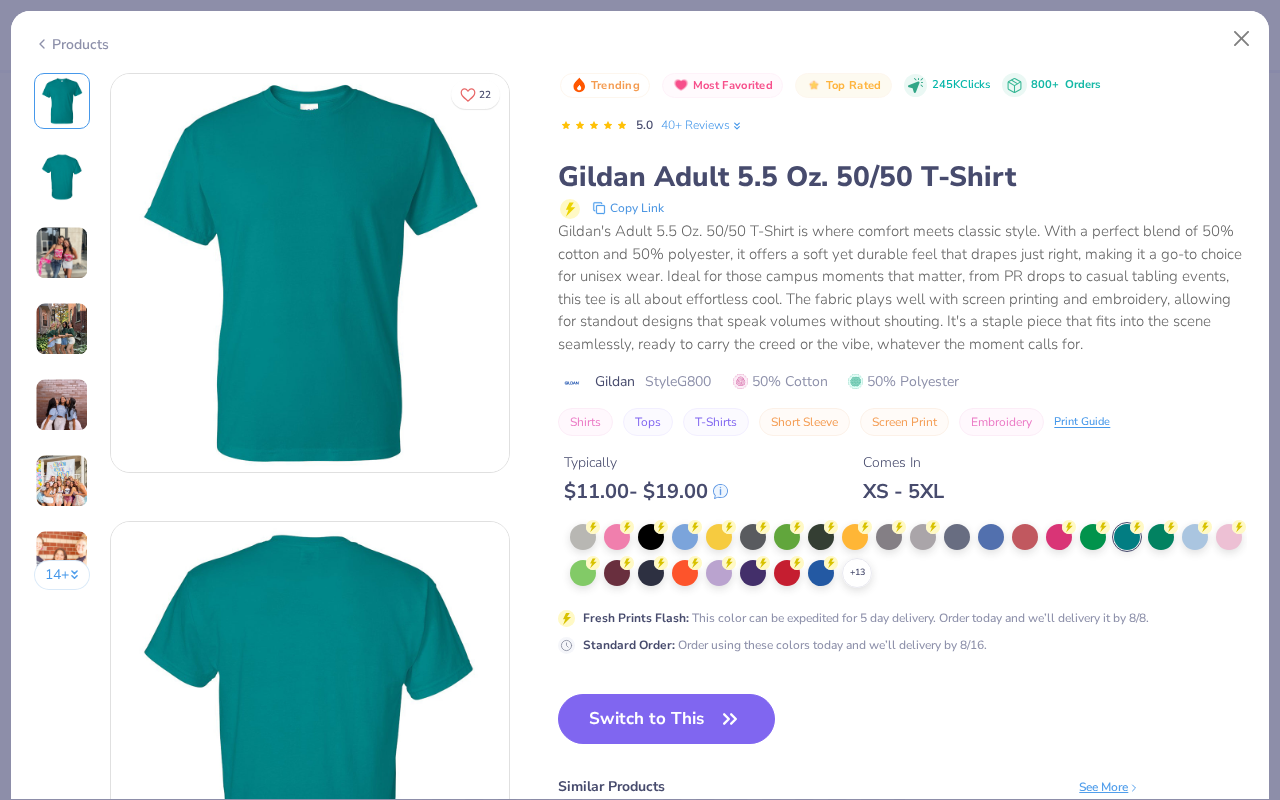 click on "Products" at bounding box center (640, 37) 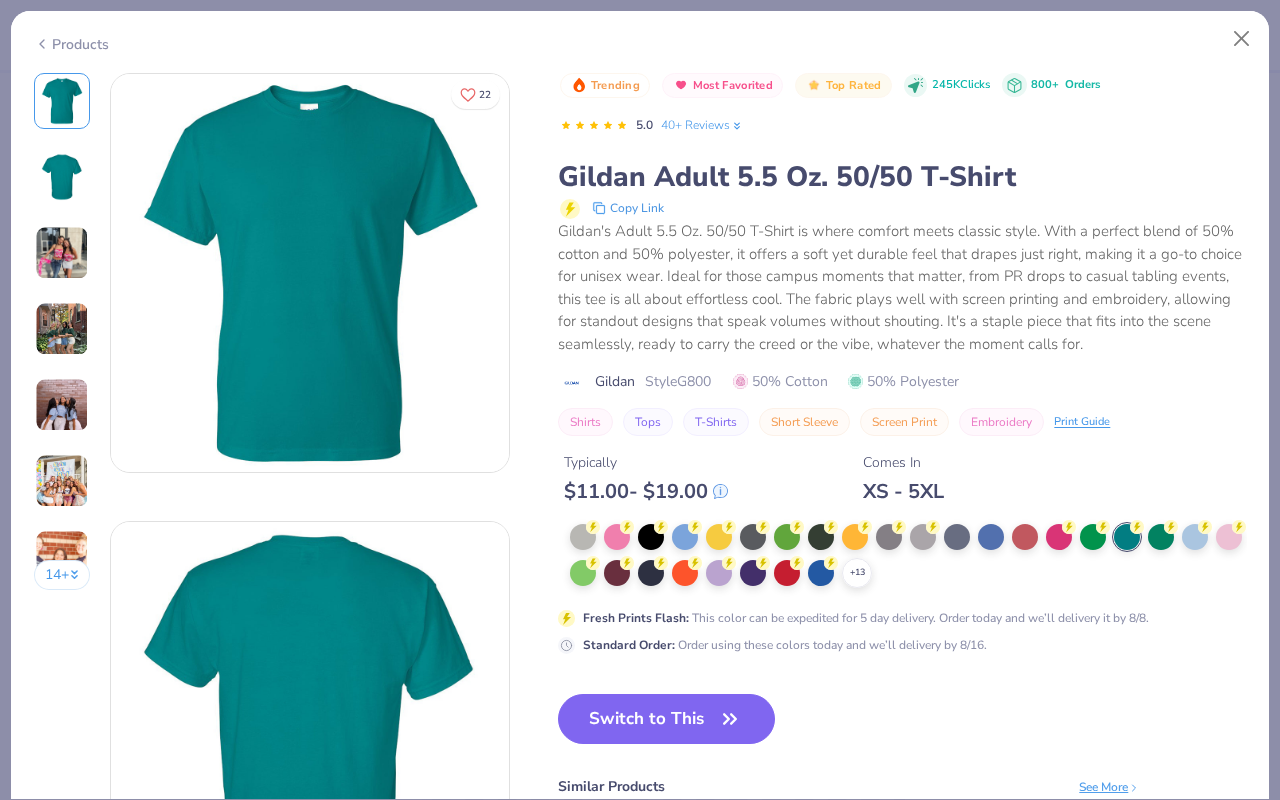 click 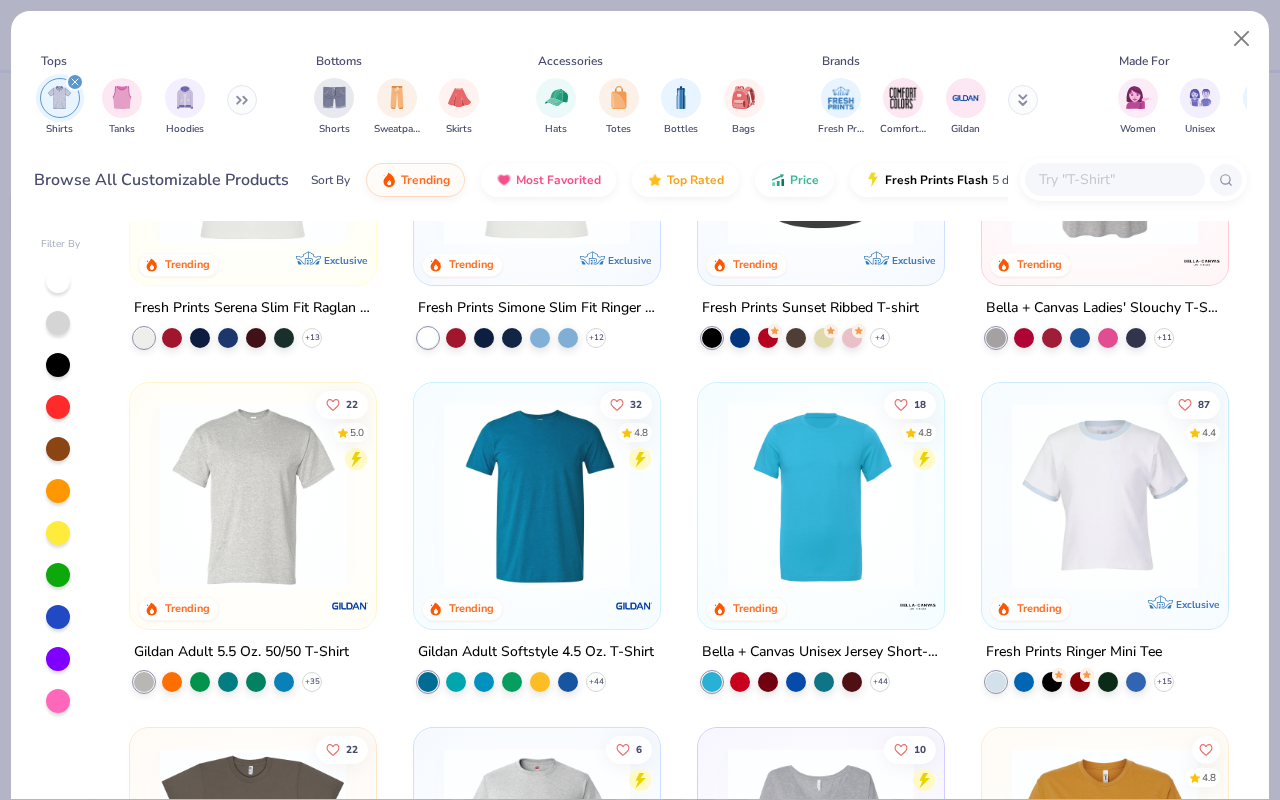 click at bounding box center [537, 496] 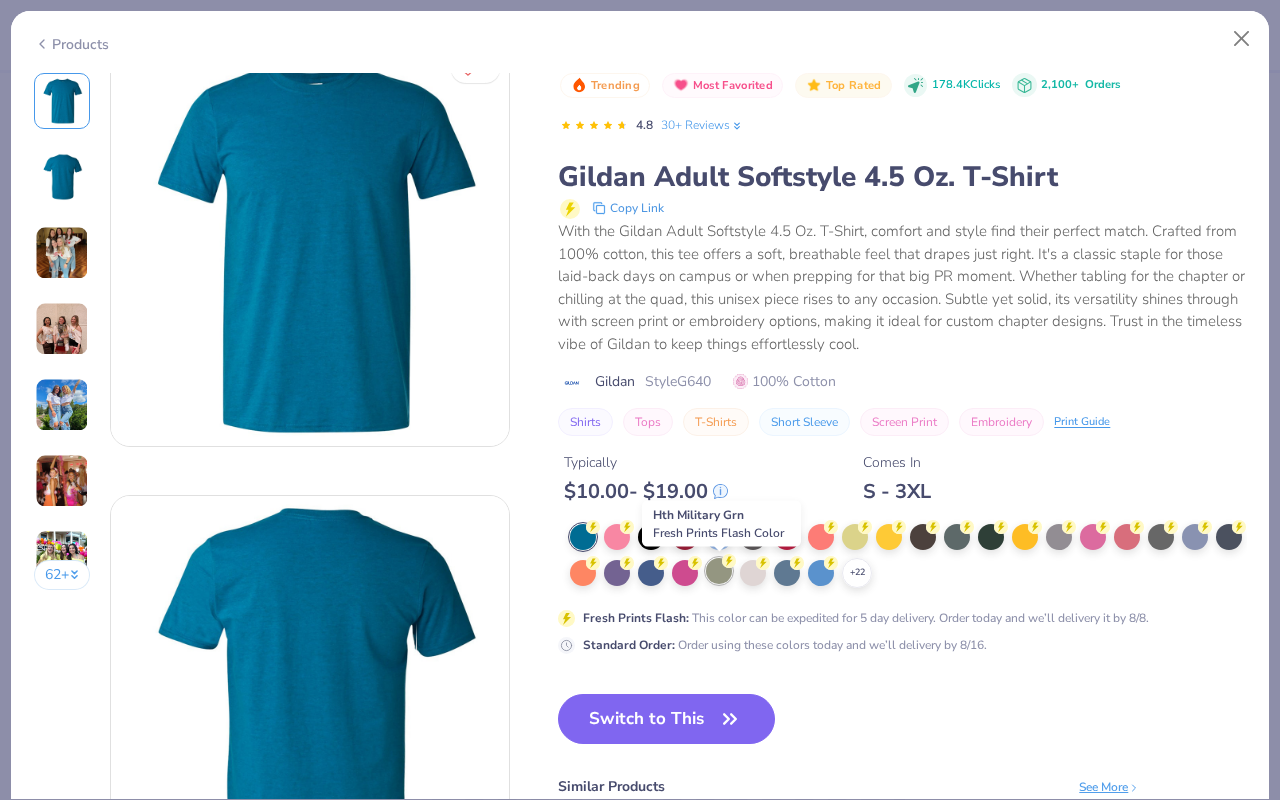 scroll, scrollTop: 0, scrollLeft: 0, axis: both 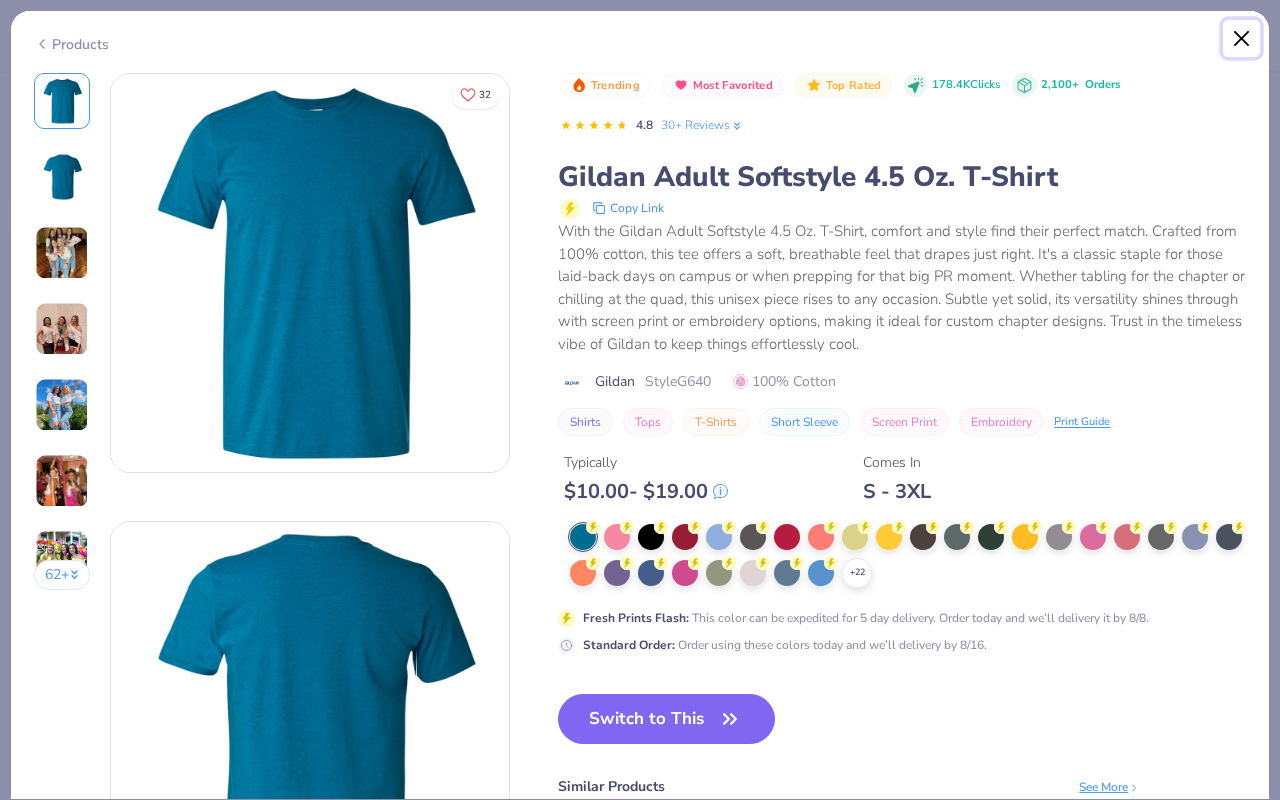 click at bounding box center [1242, 39] 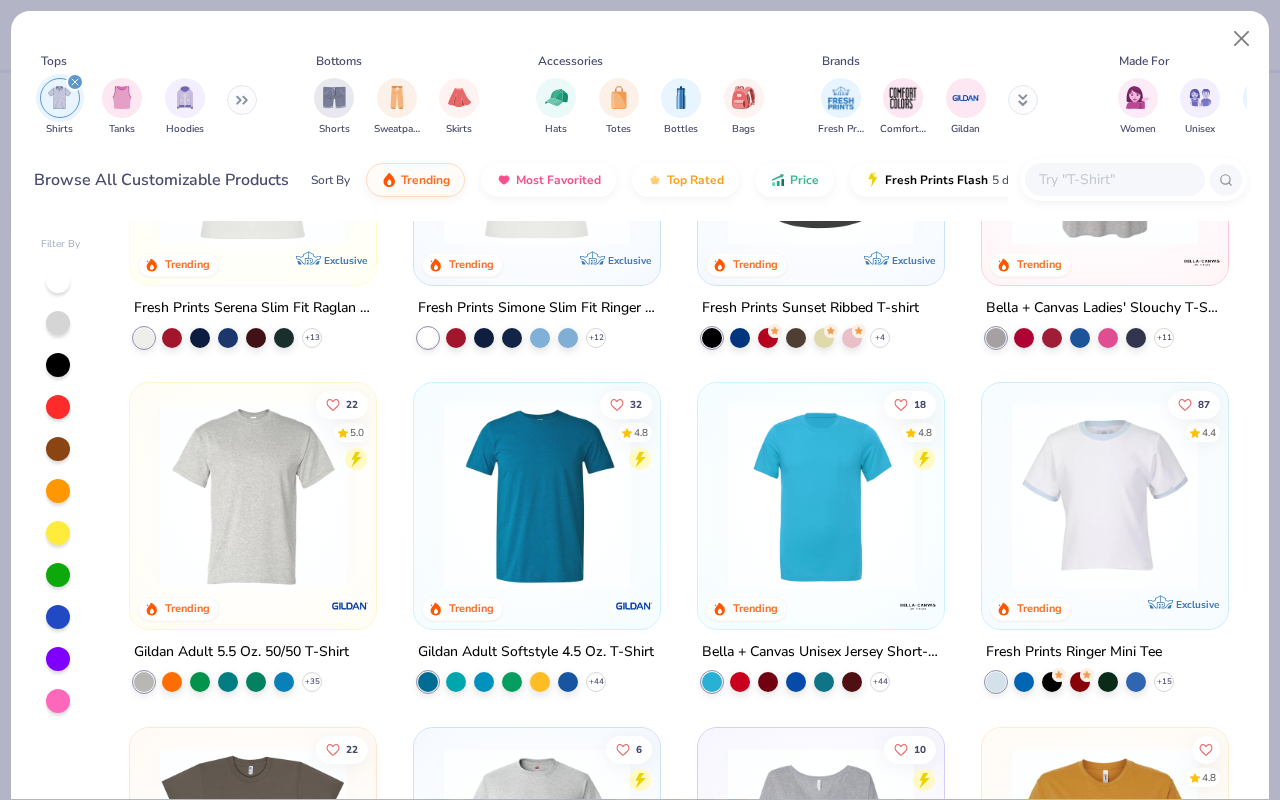 click at bounding box center [537, 496] 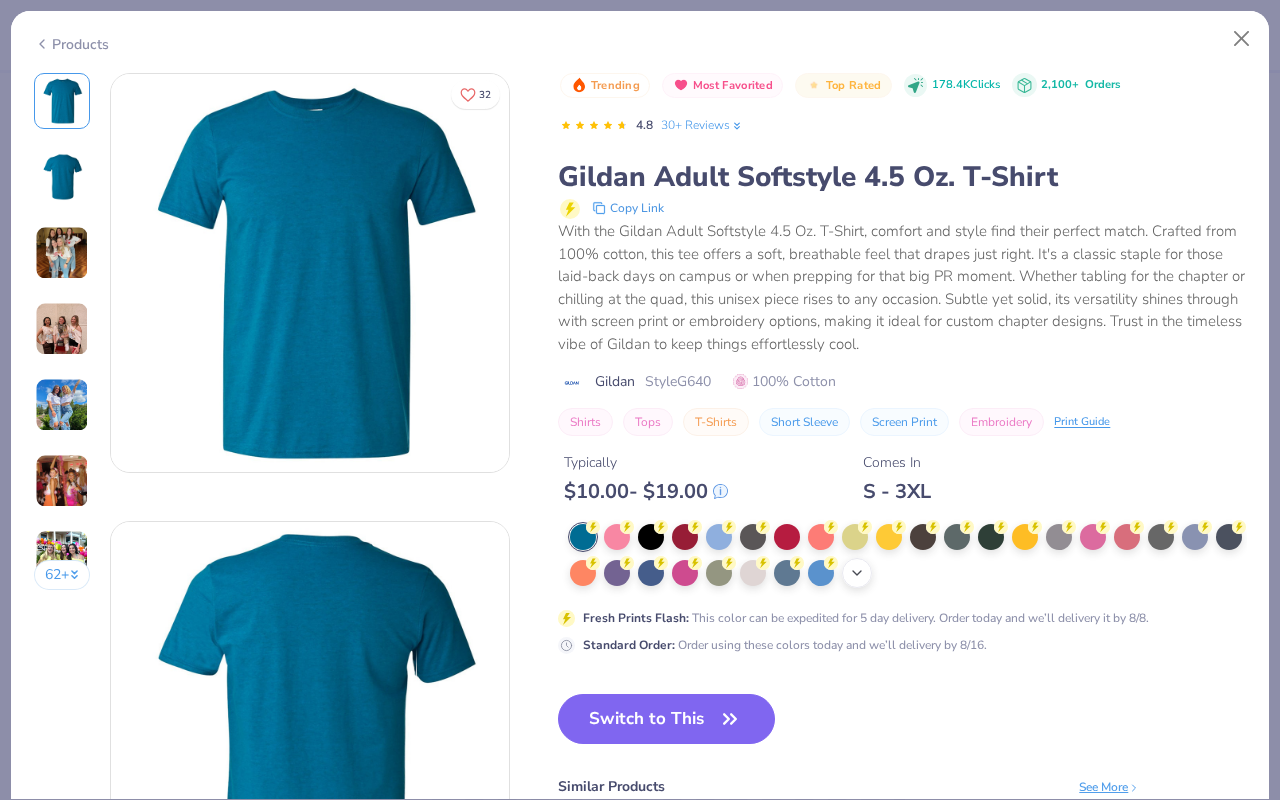 click 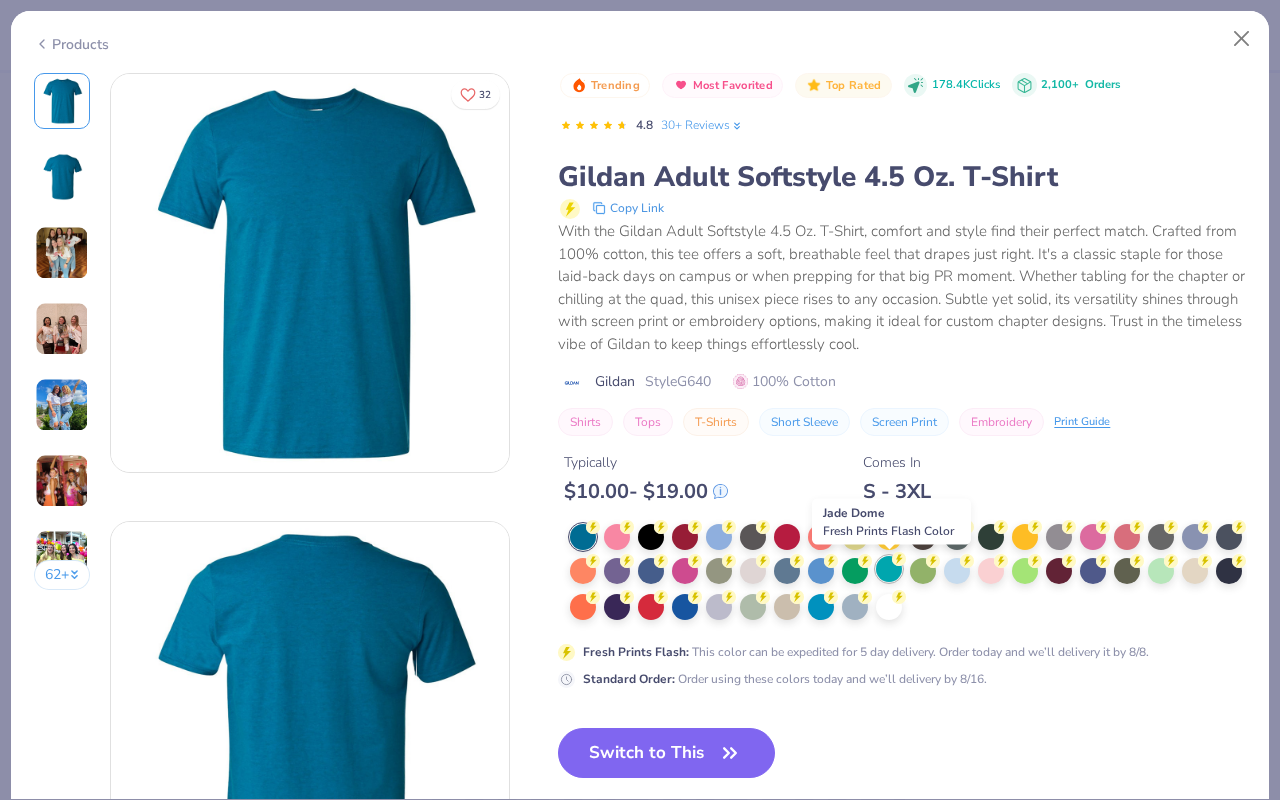 click at bounding box center (889, 569) 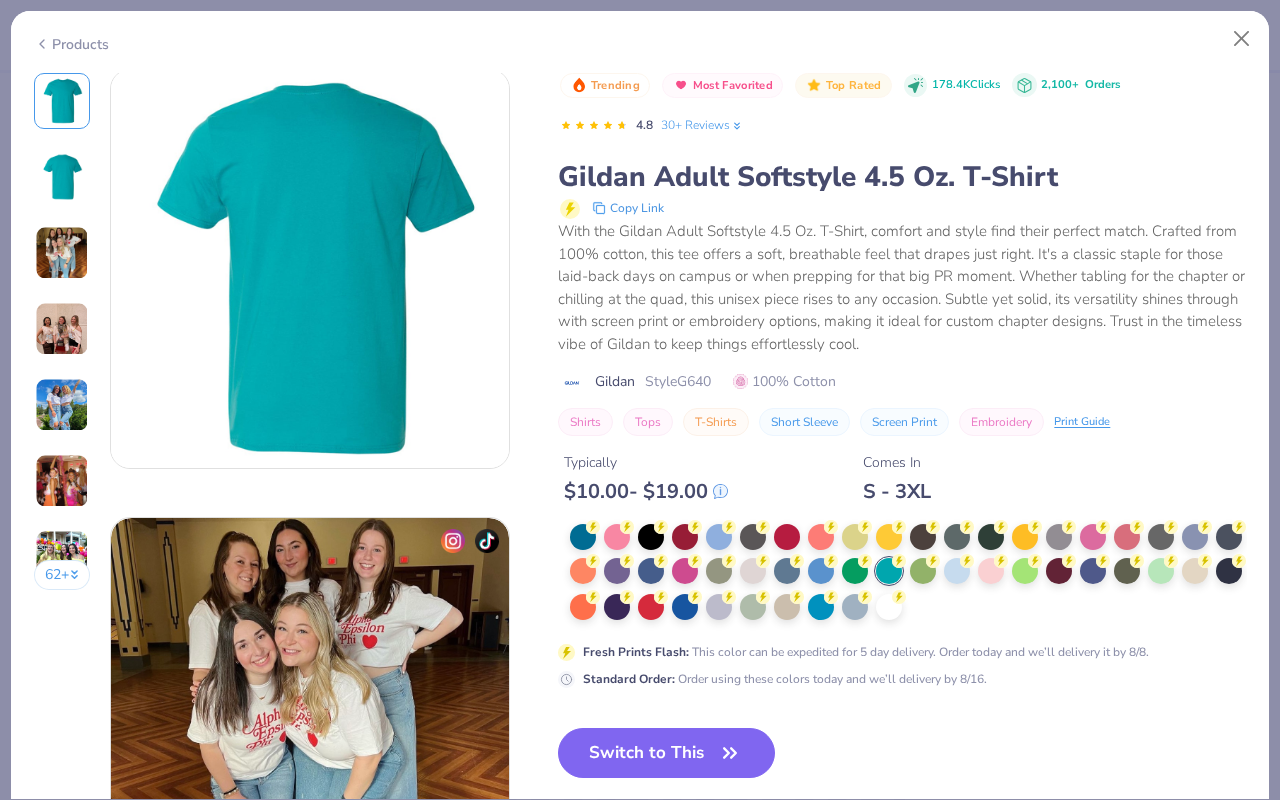 scroll, scrollTop: 0, scrollLeft: 0, axis: both 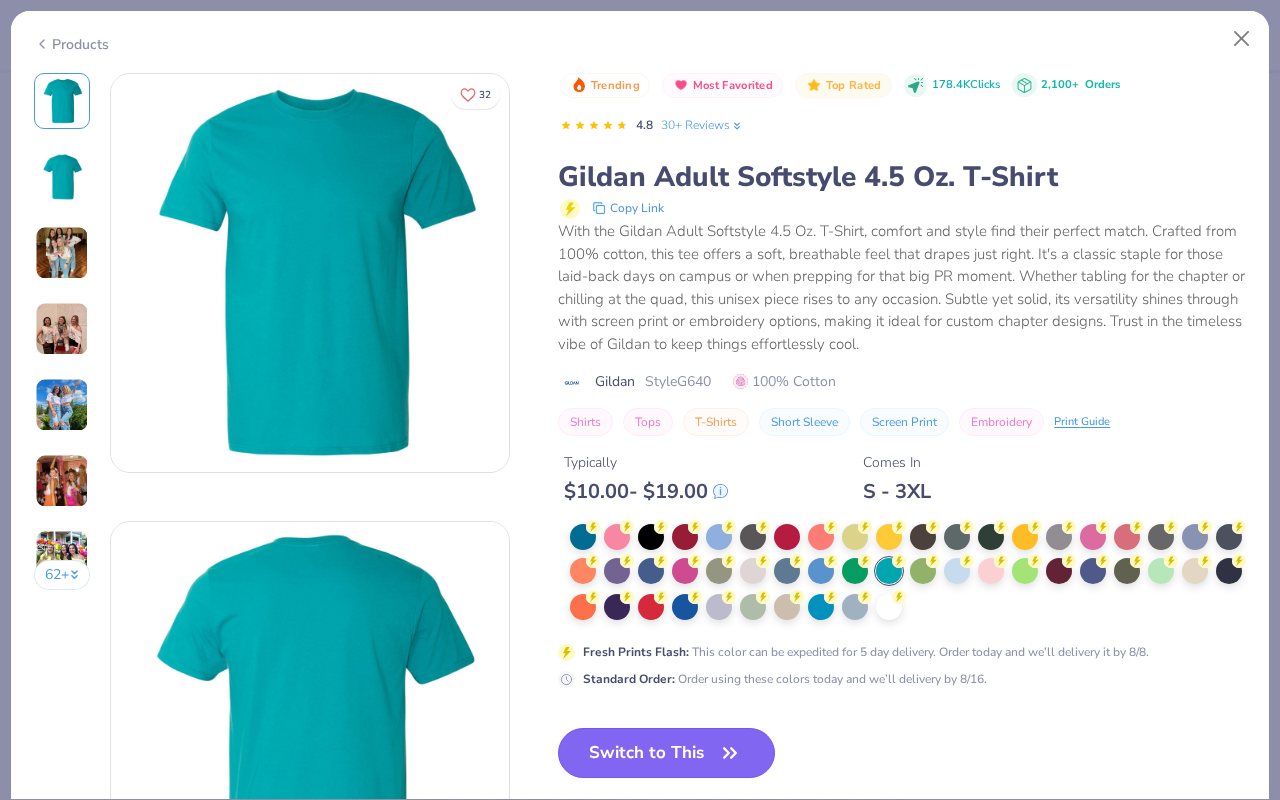 click on "Switch to This" at bounding box center [666, 753] 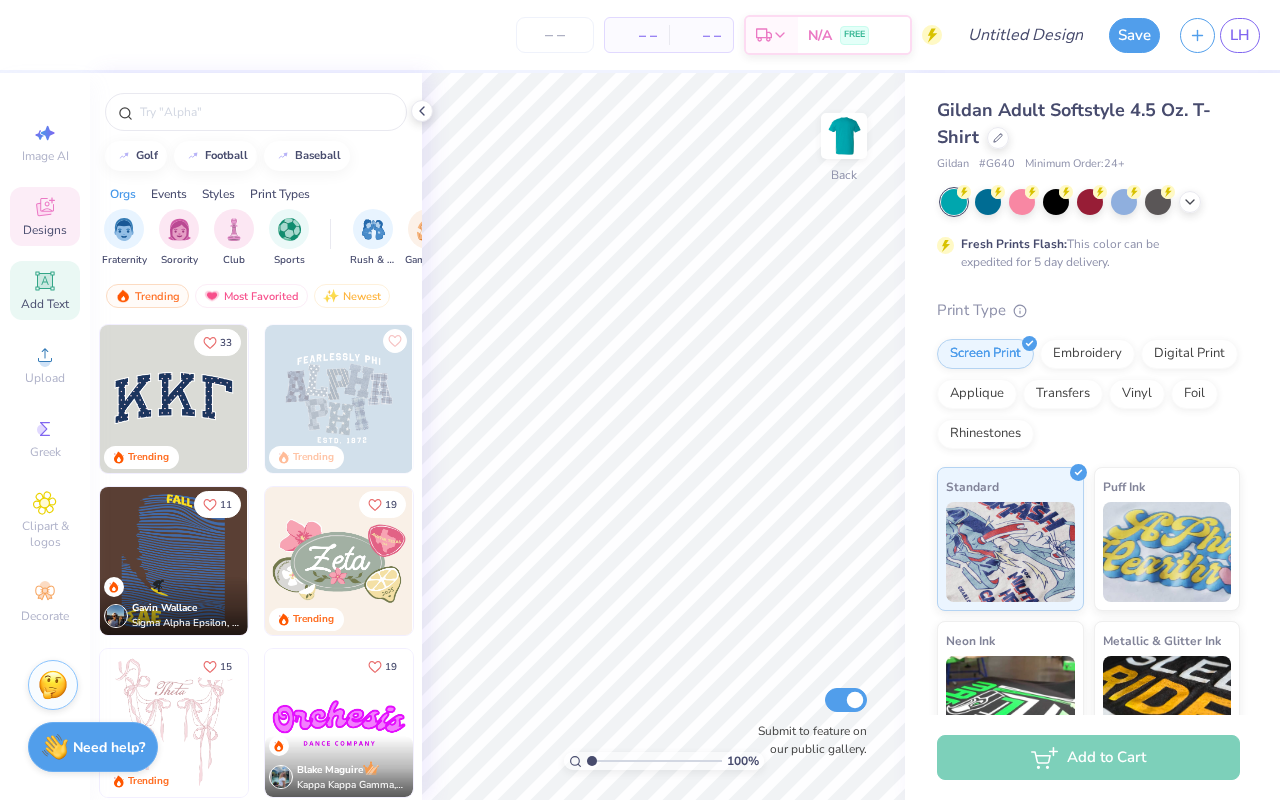 click 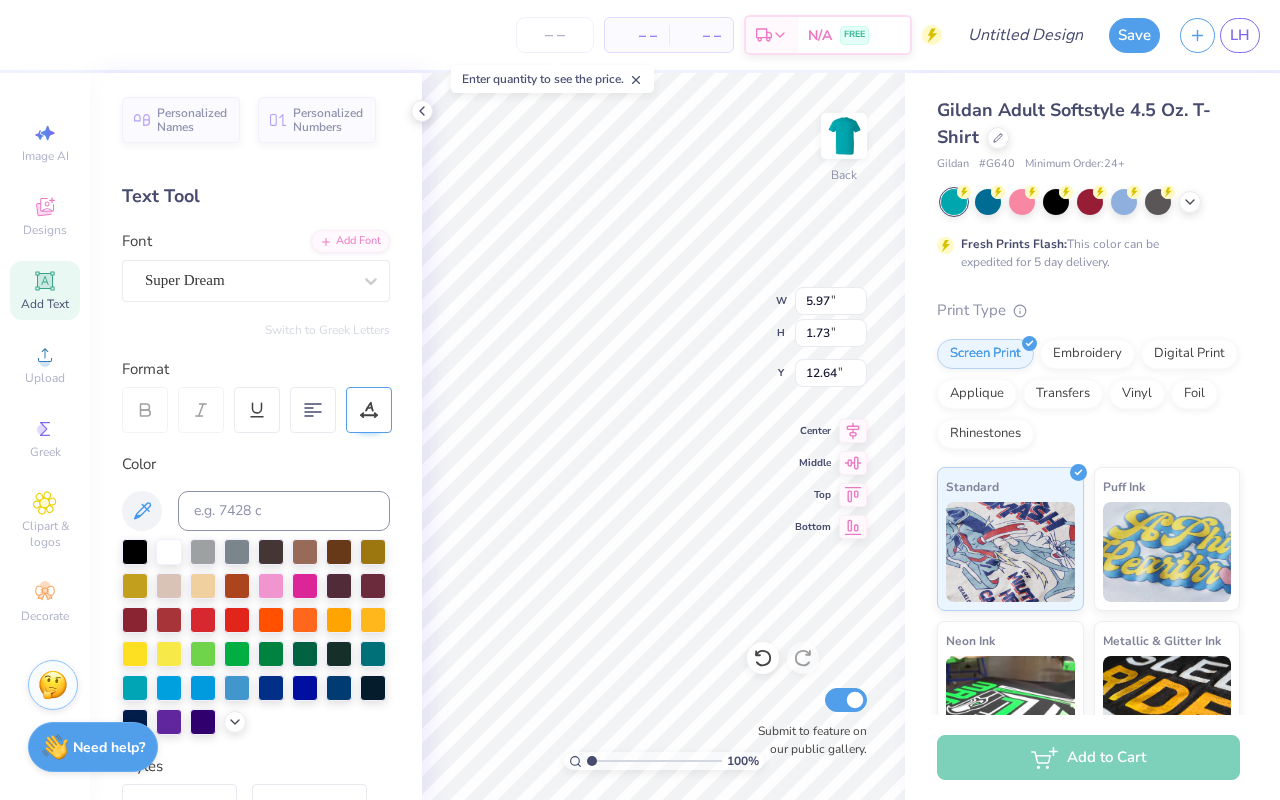 type on "DUB" 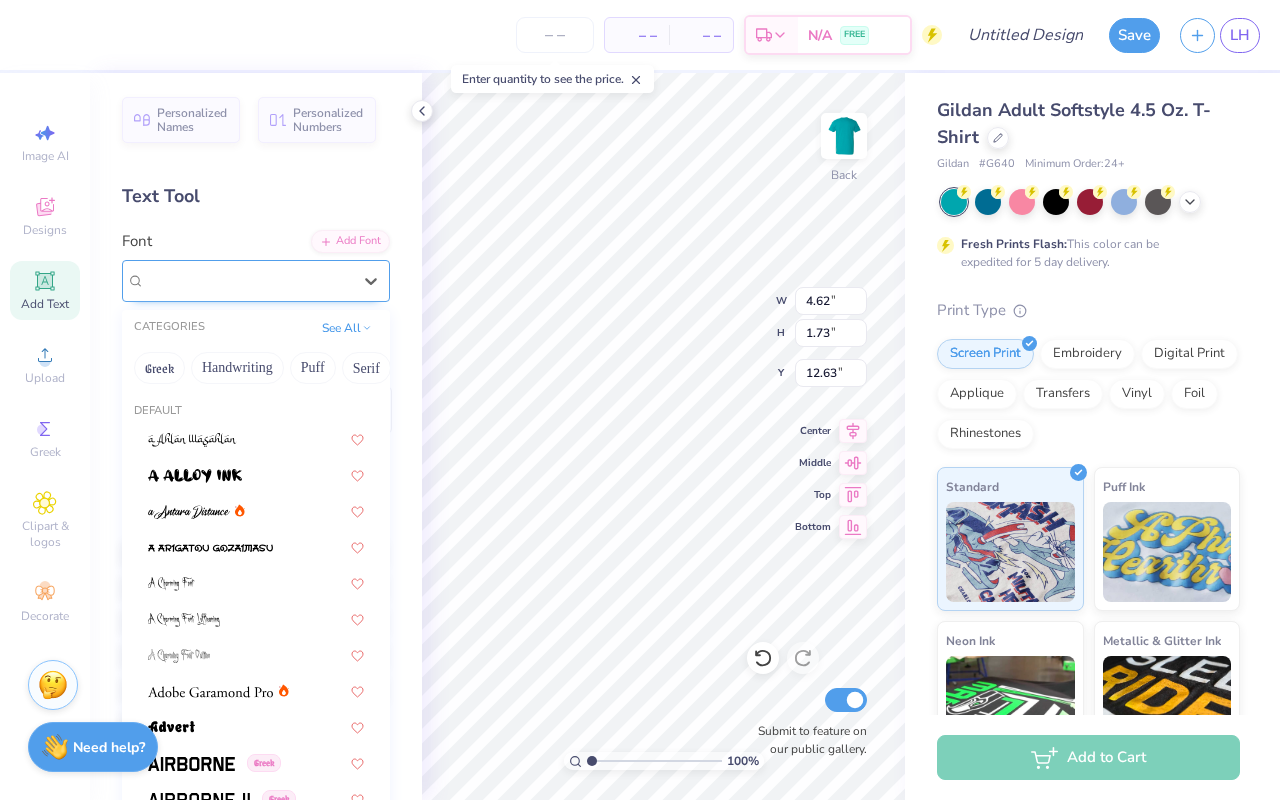 click at bounding box center [248, 280] 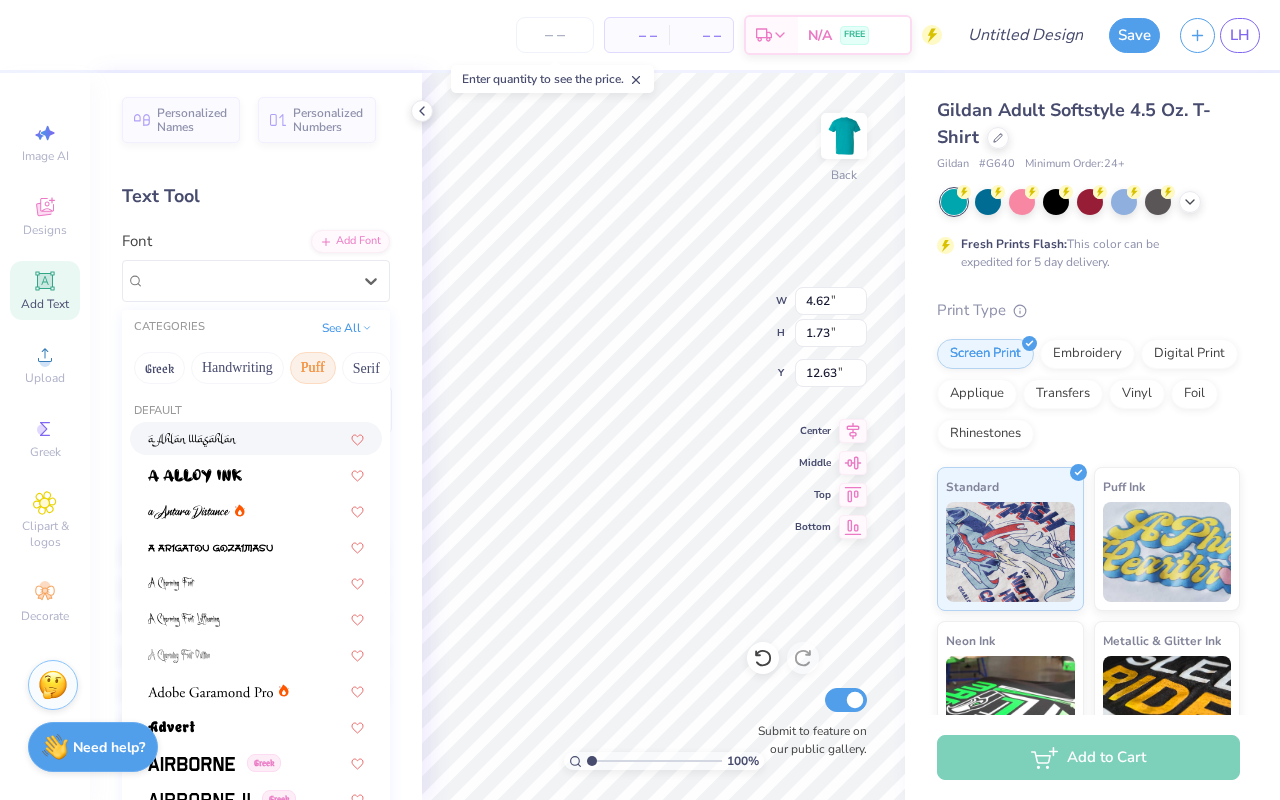 click on "Puff" at bounding box center (313, 368) 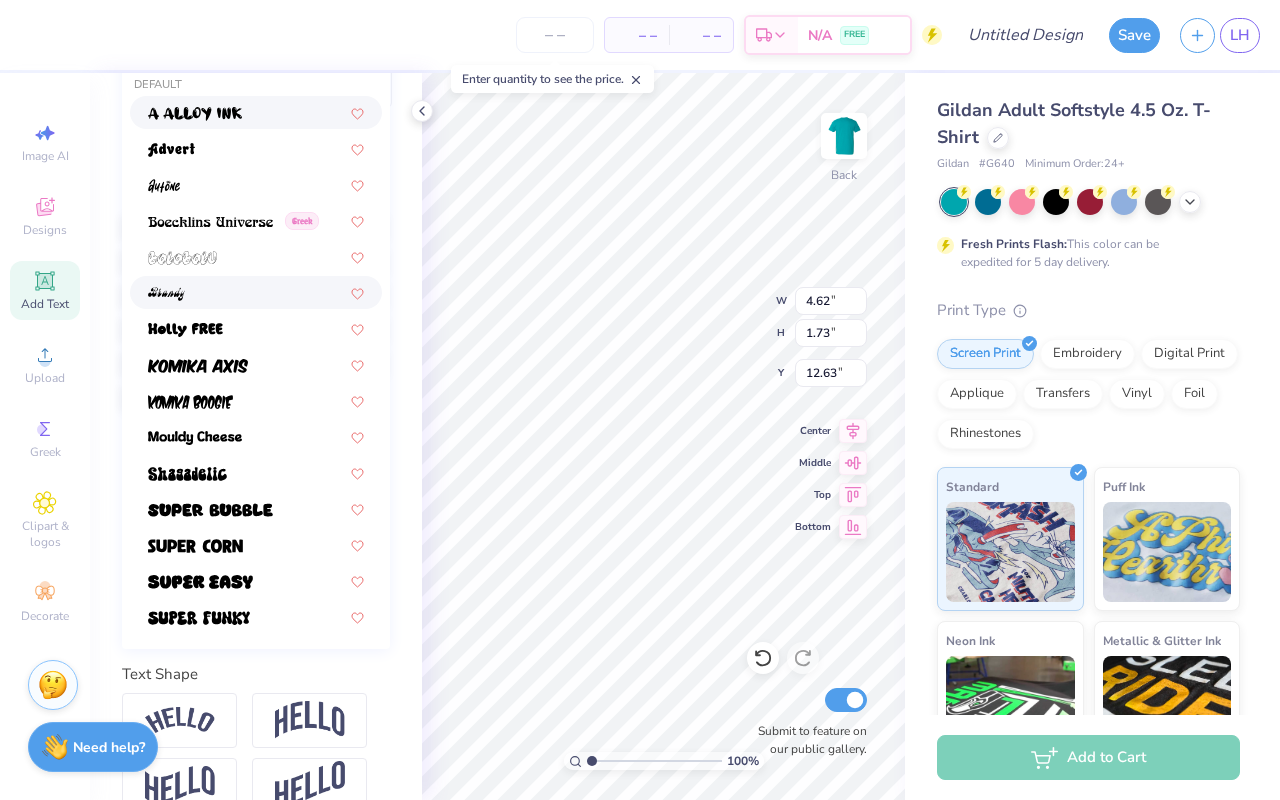 scroll, scrollTop: 327, scrollLeft: 0, axis: vertical 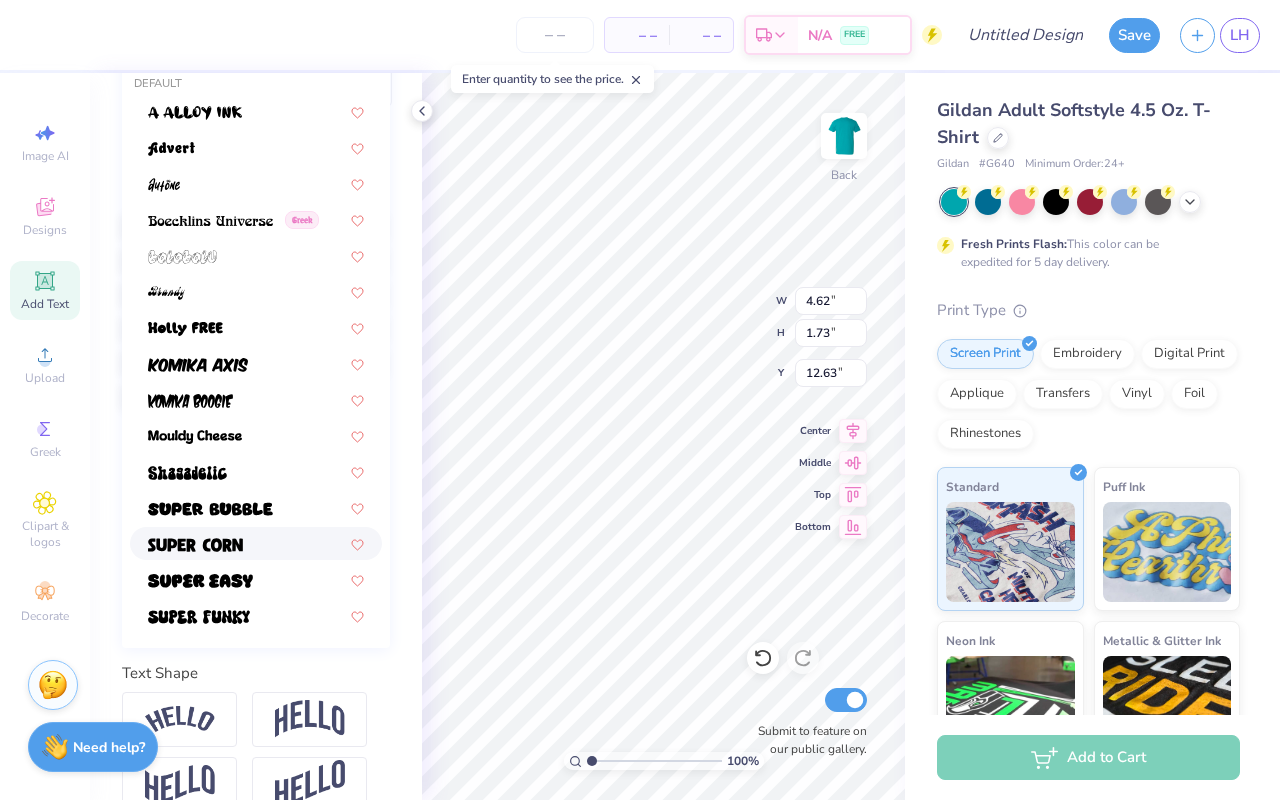 click at bounding box center [195, 545] 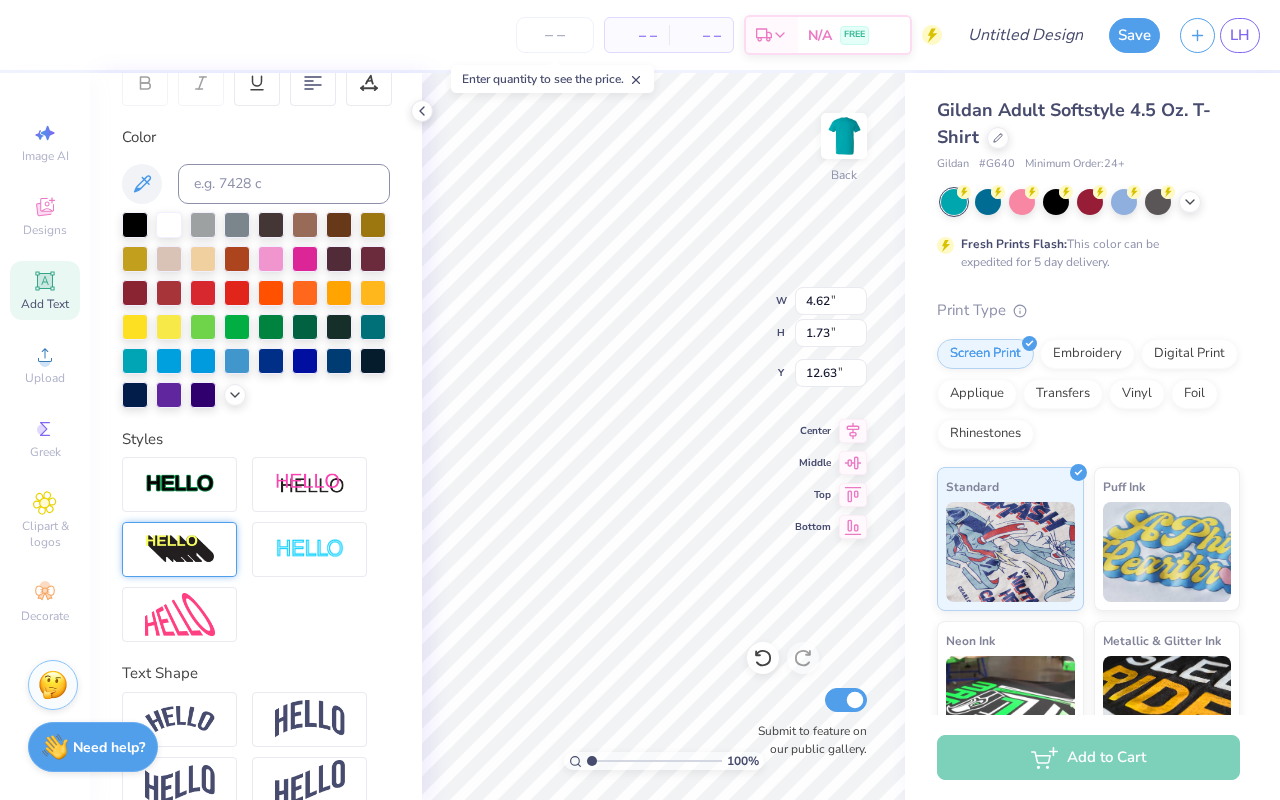 type on "3.92" 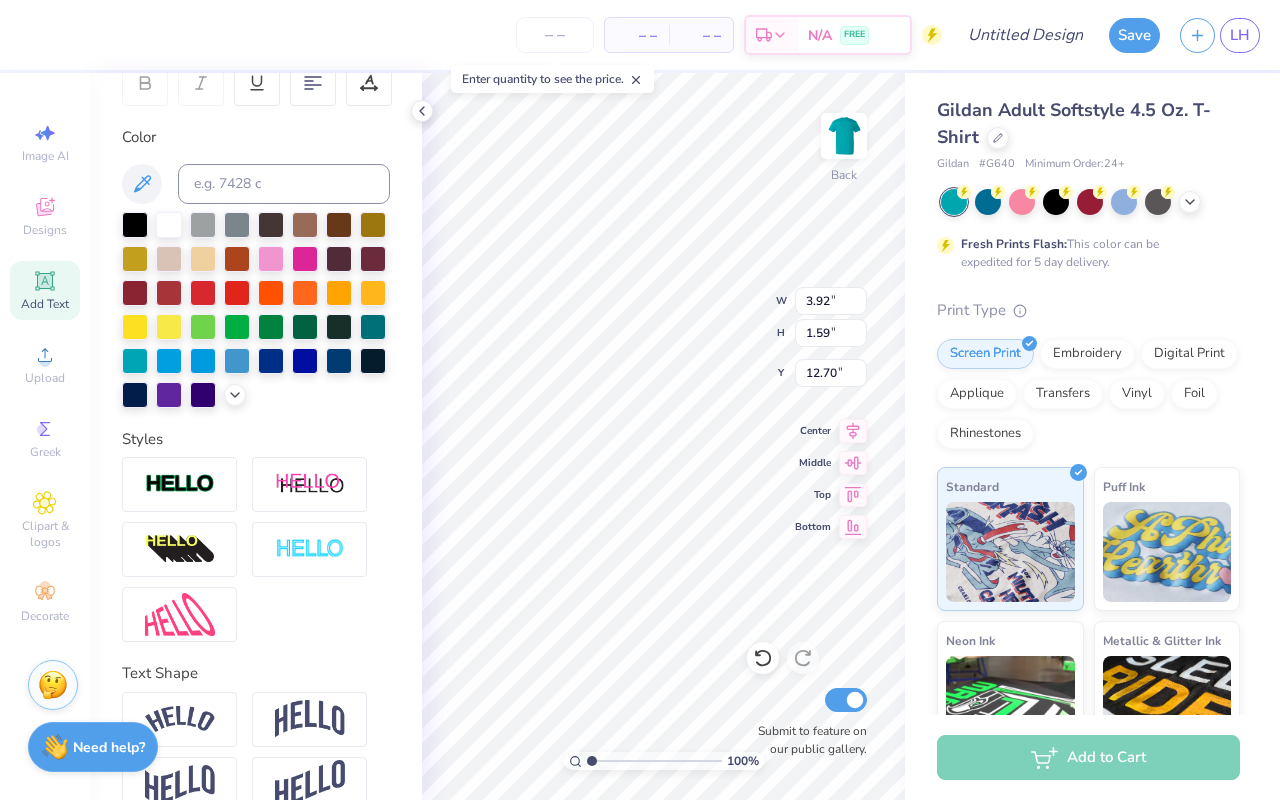 type on "7.77" 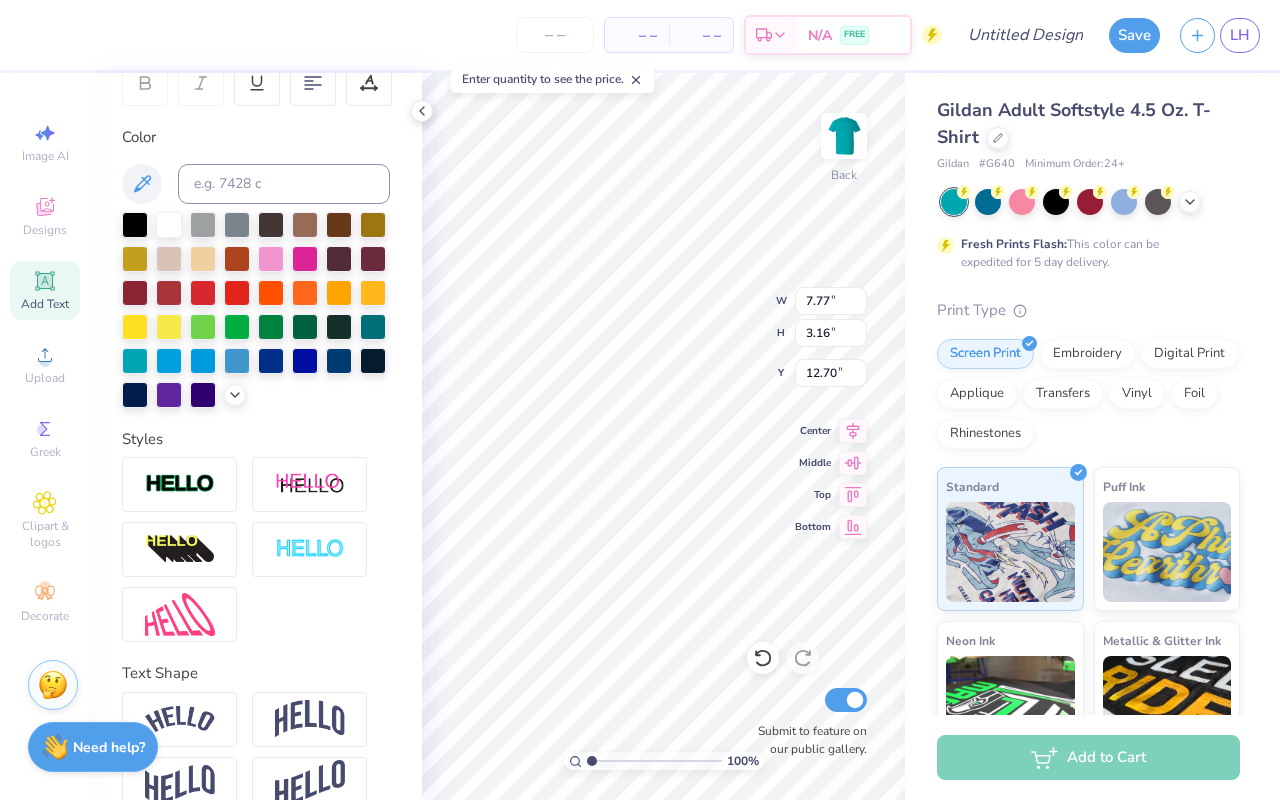 type on "5.94" 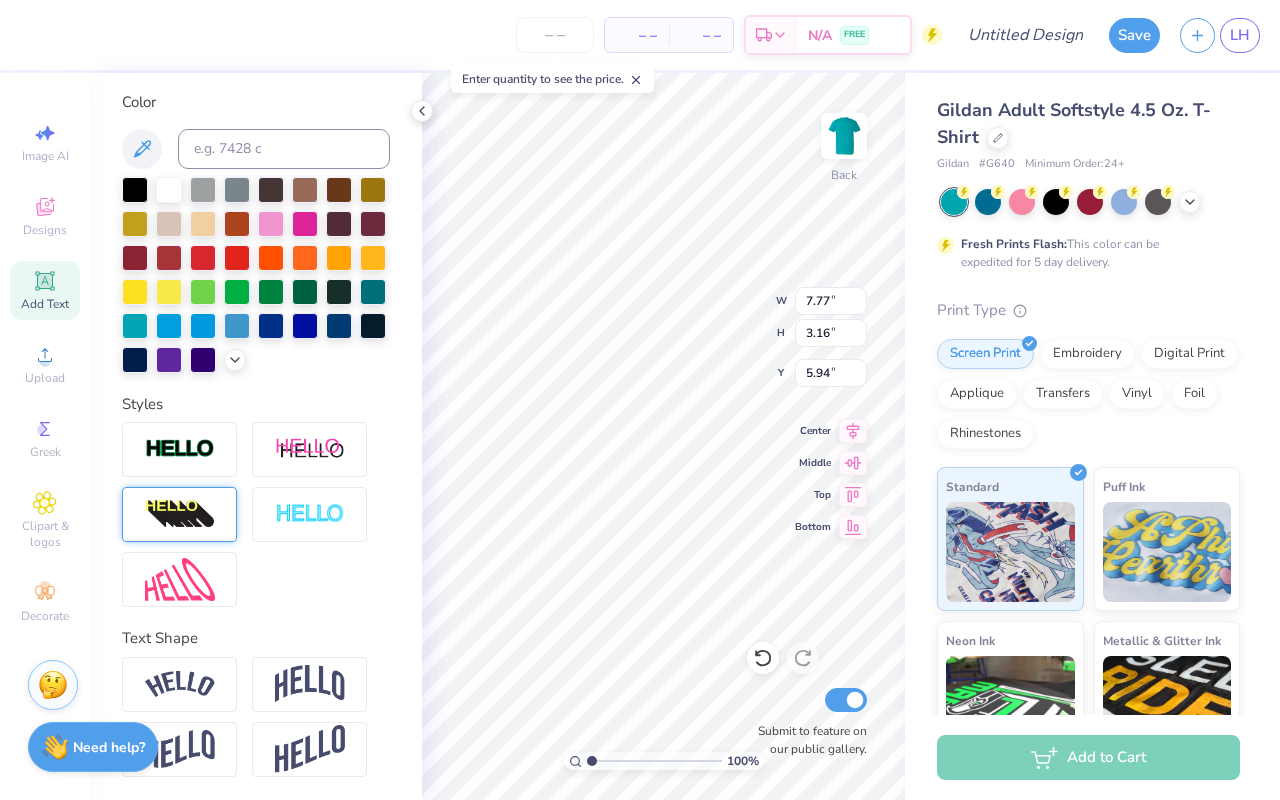 scroll, scrollTop: 0, scrollLeft: 0, axis: both 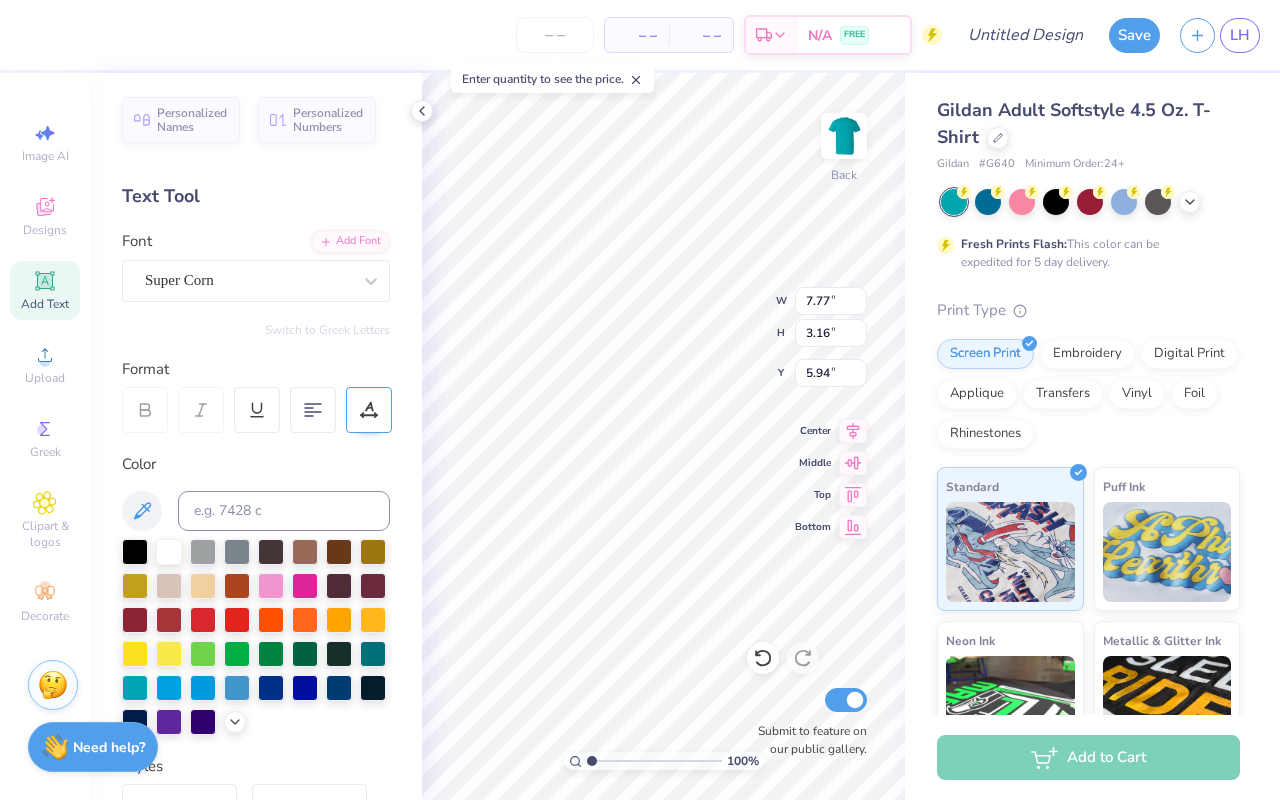 click 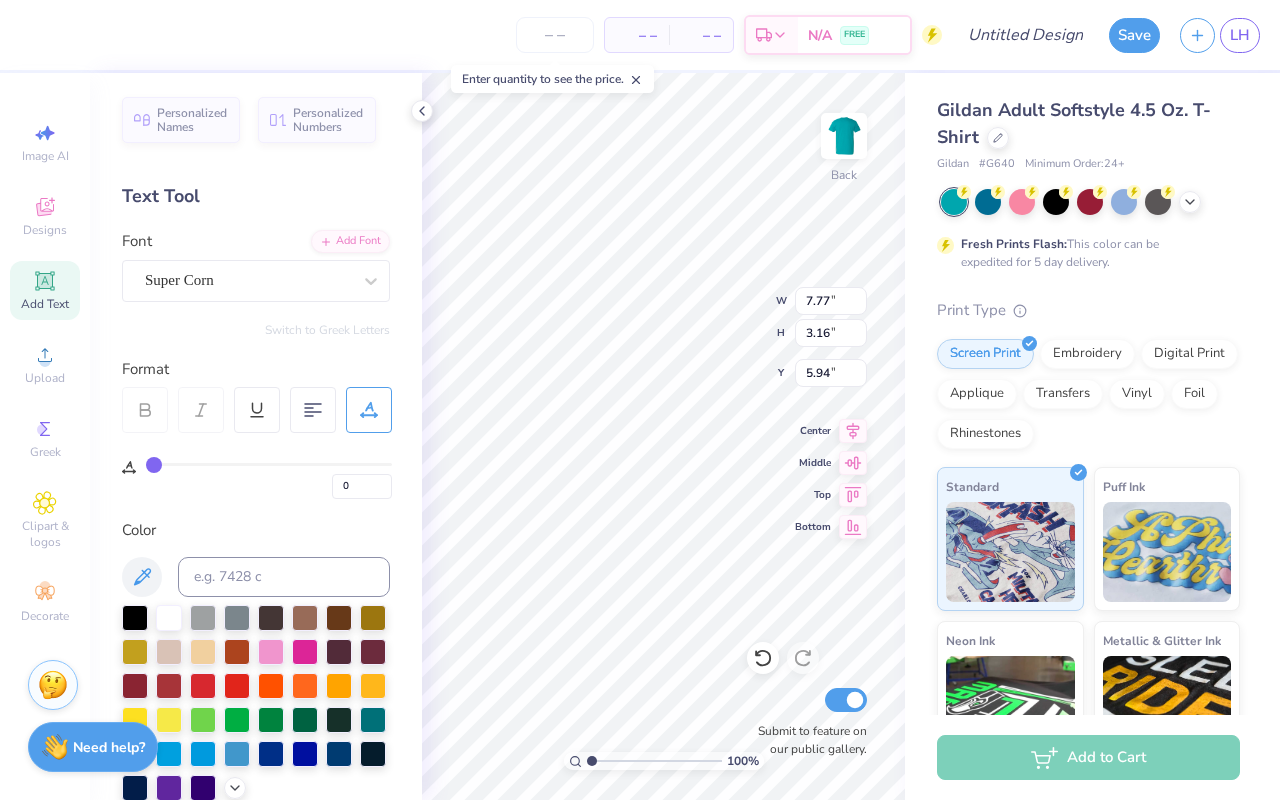 type on "1" 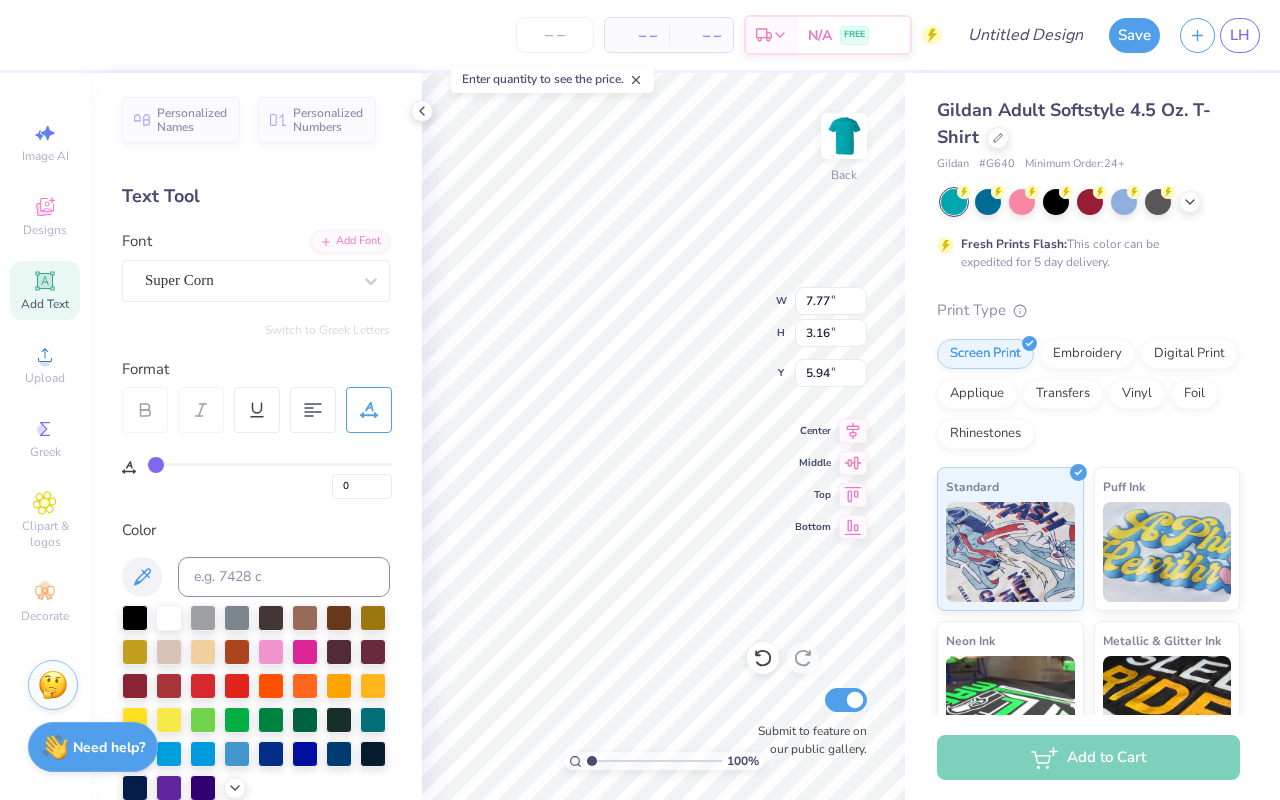 type on "1" 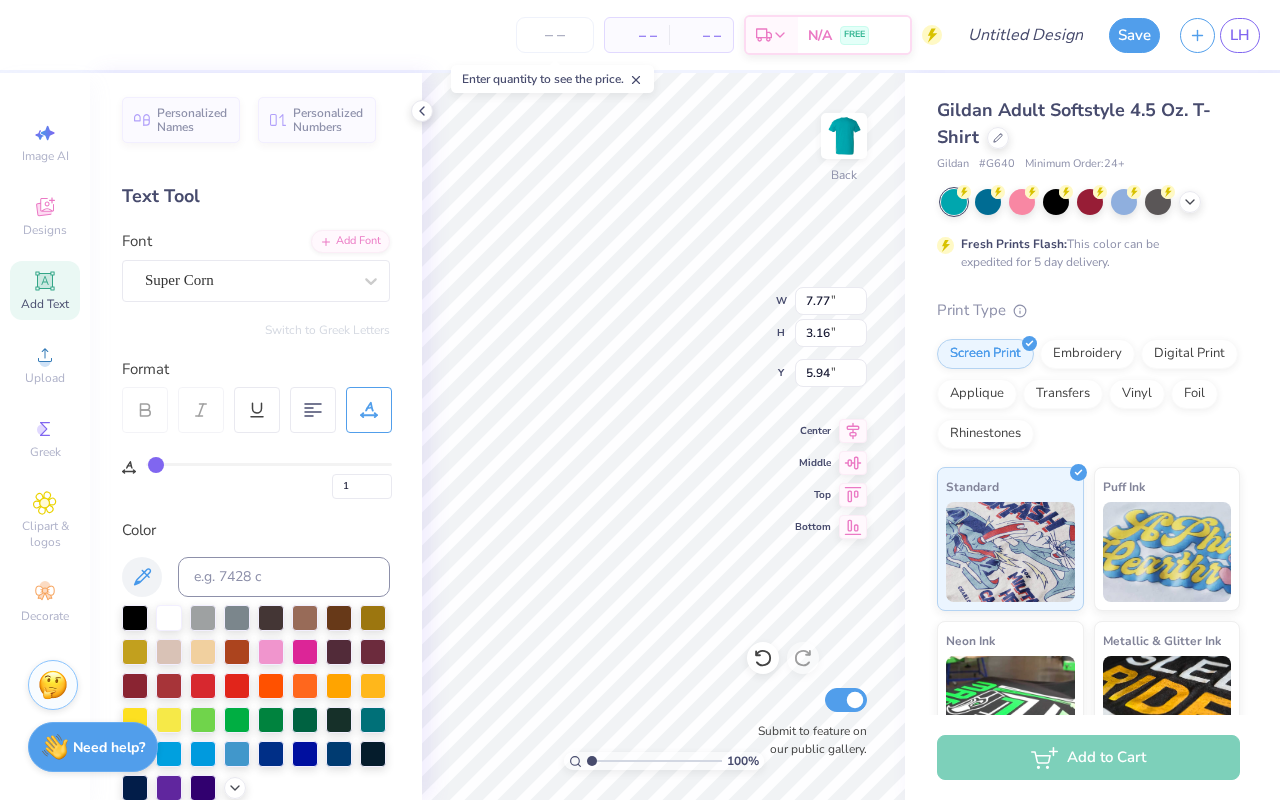 type on "3" 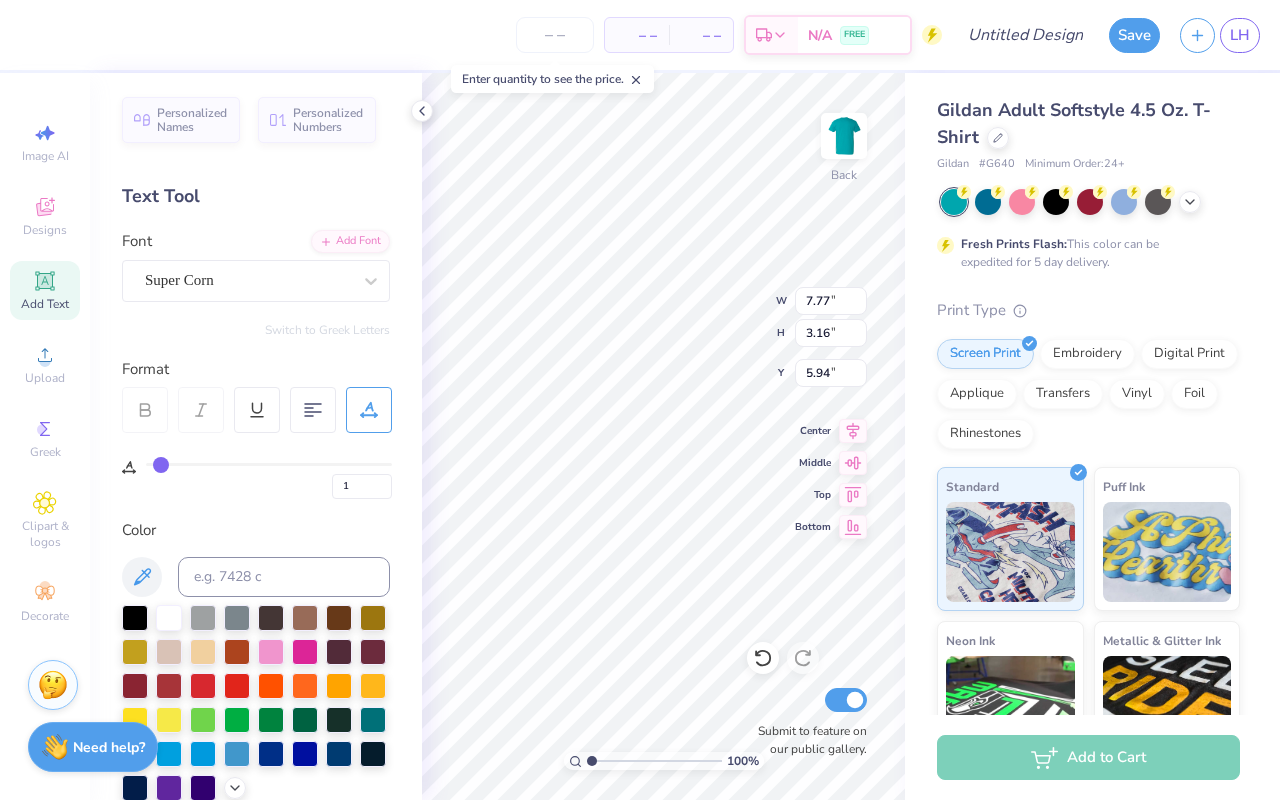 type on "3" 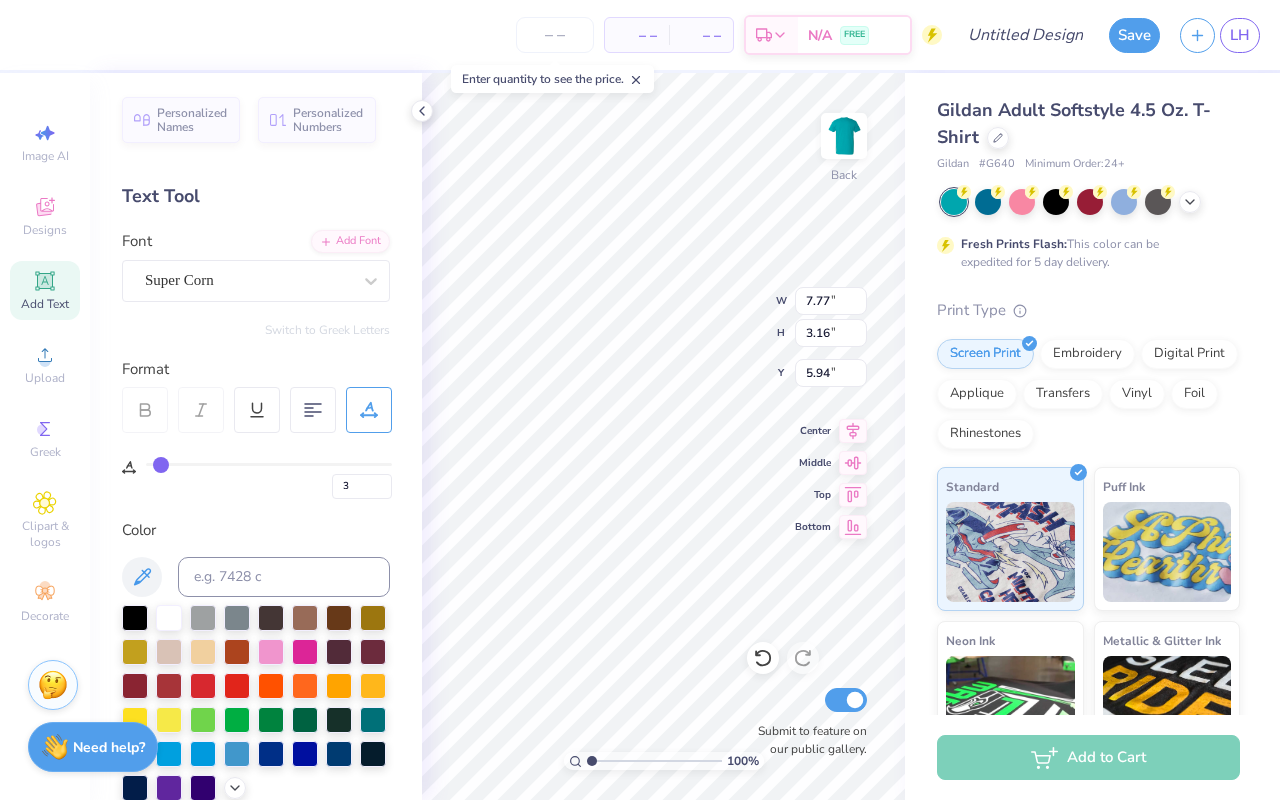 type on "7" 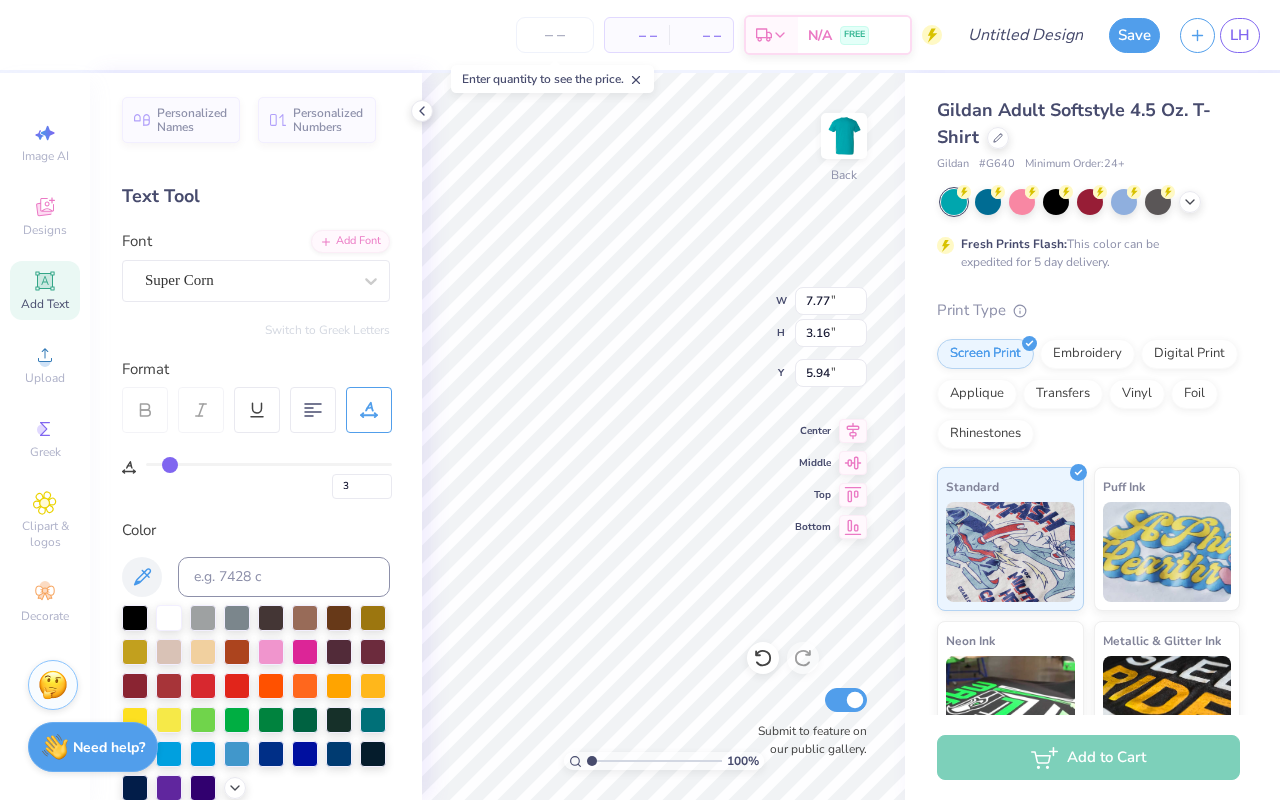 type on "7" 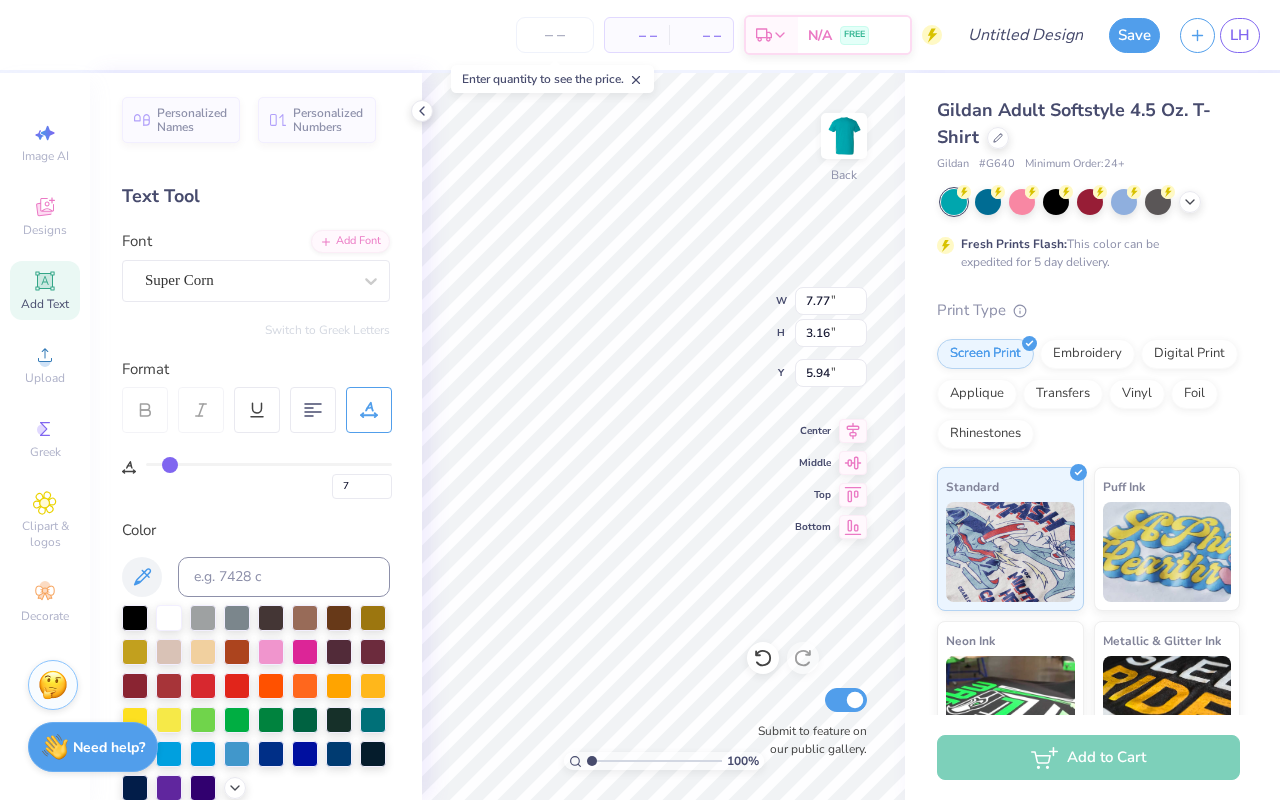 type on "11" 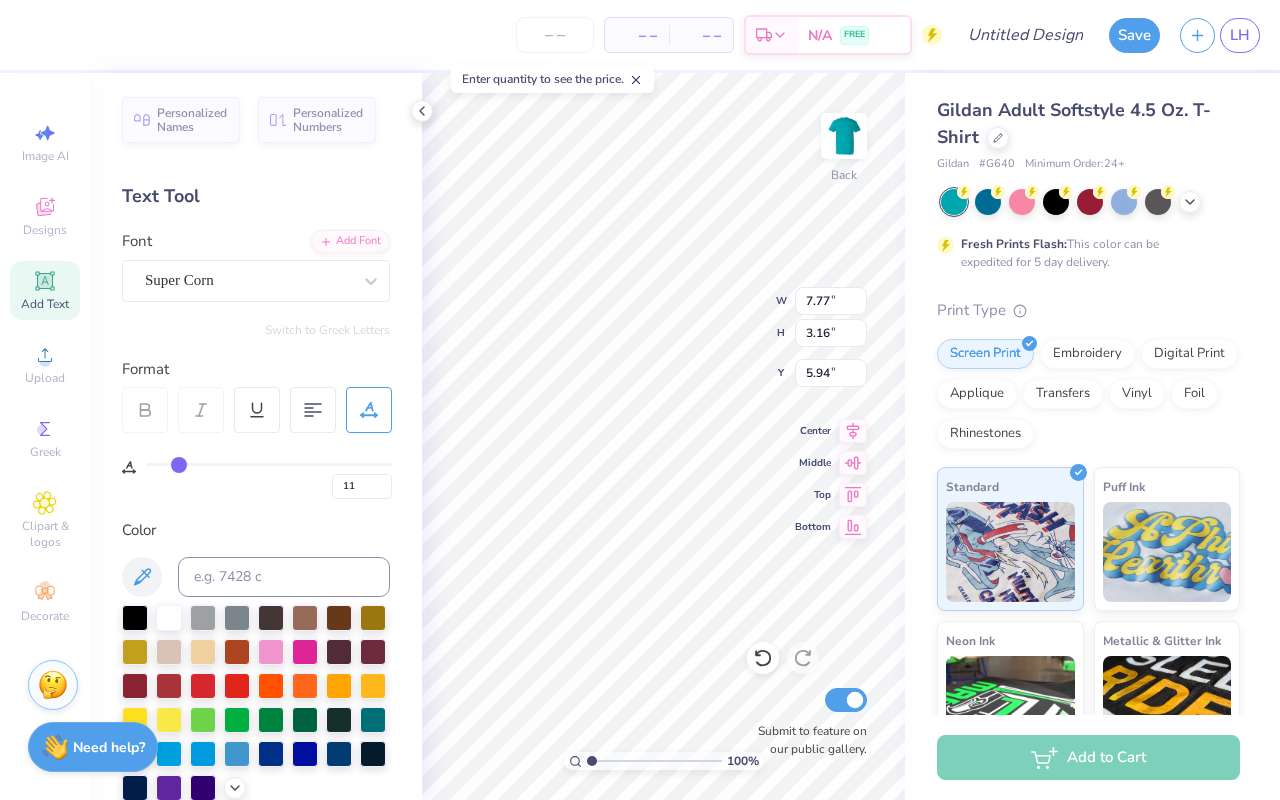 type on "15" 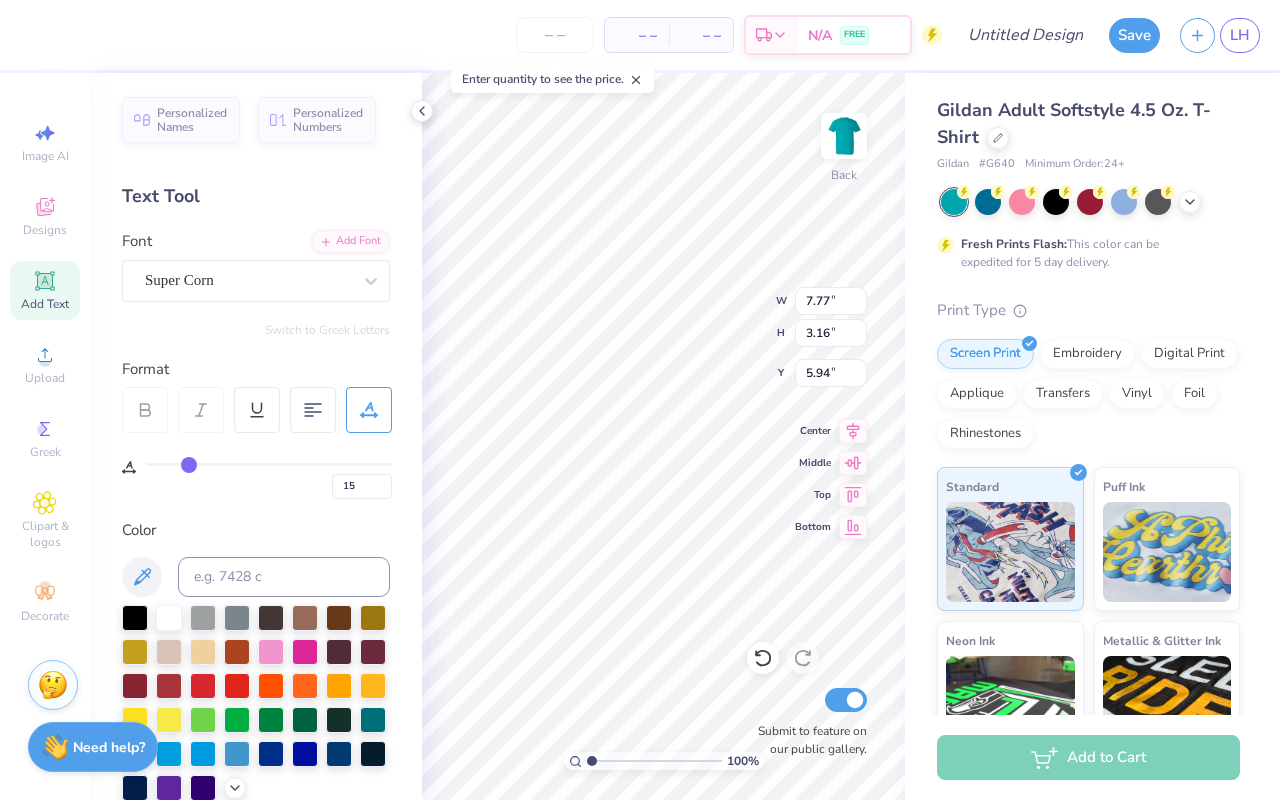 type on "18" 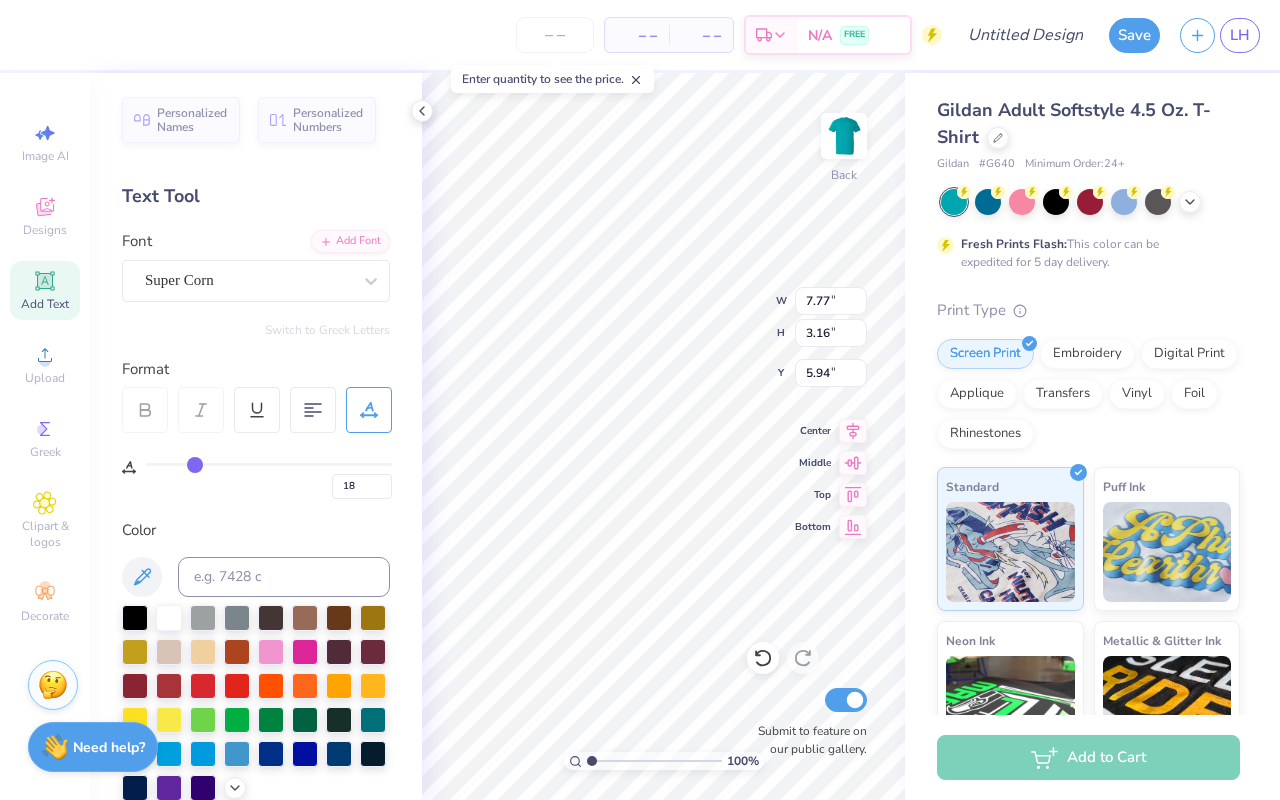 type on "21" 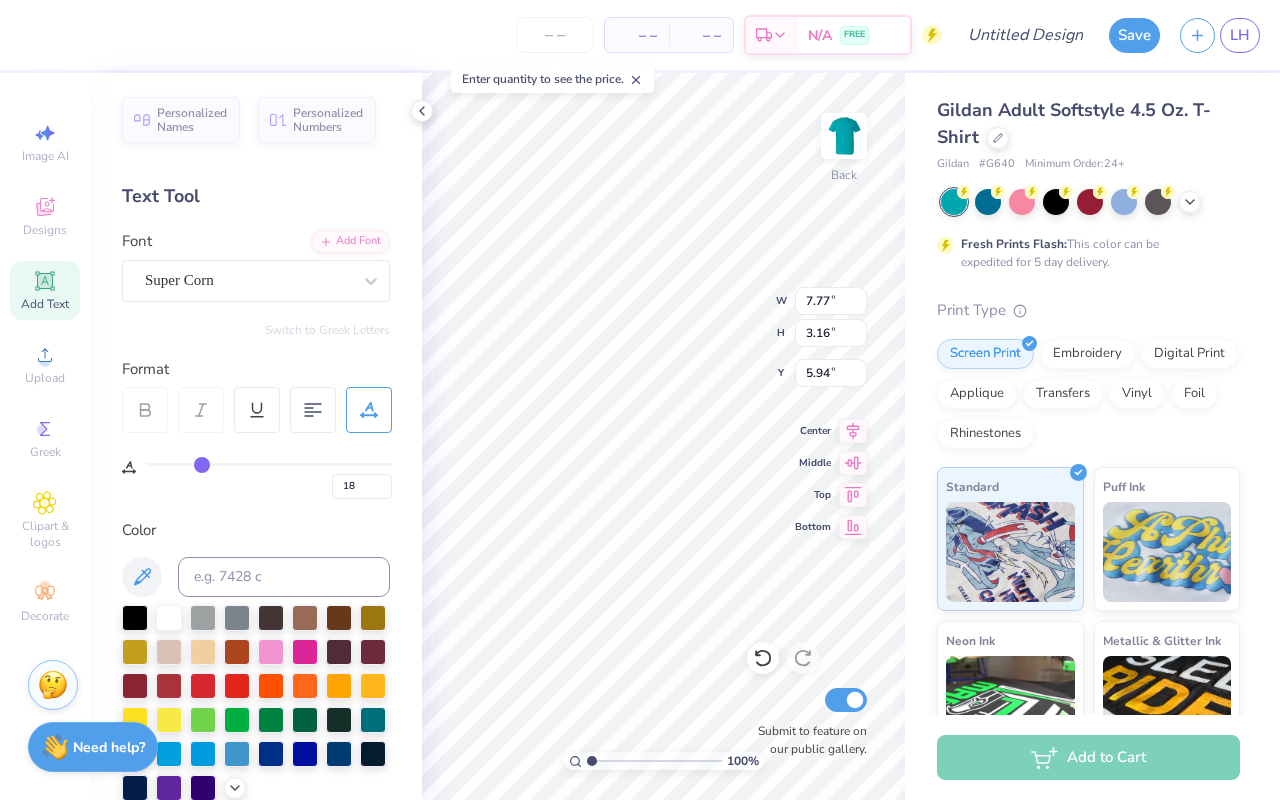 type on "21" 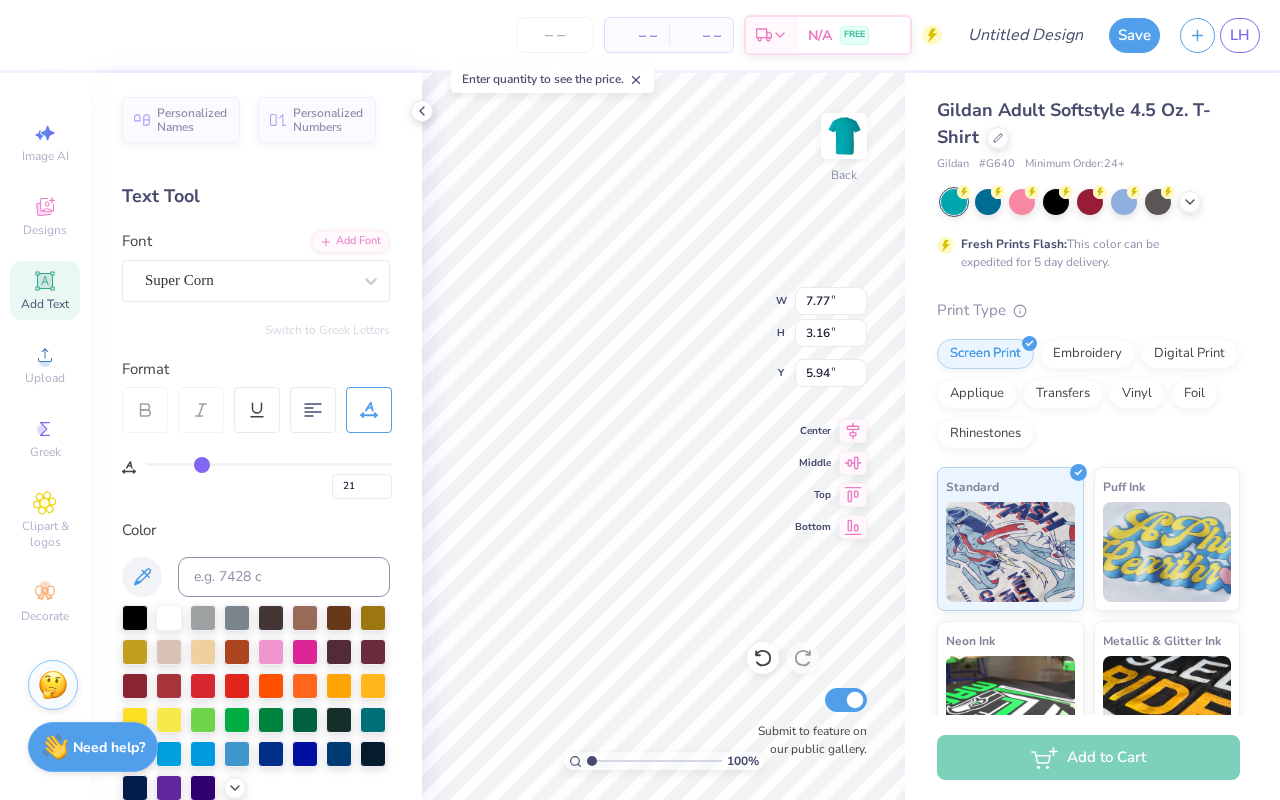 type on "23" 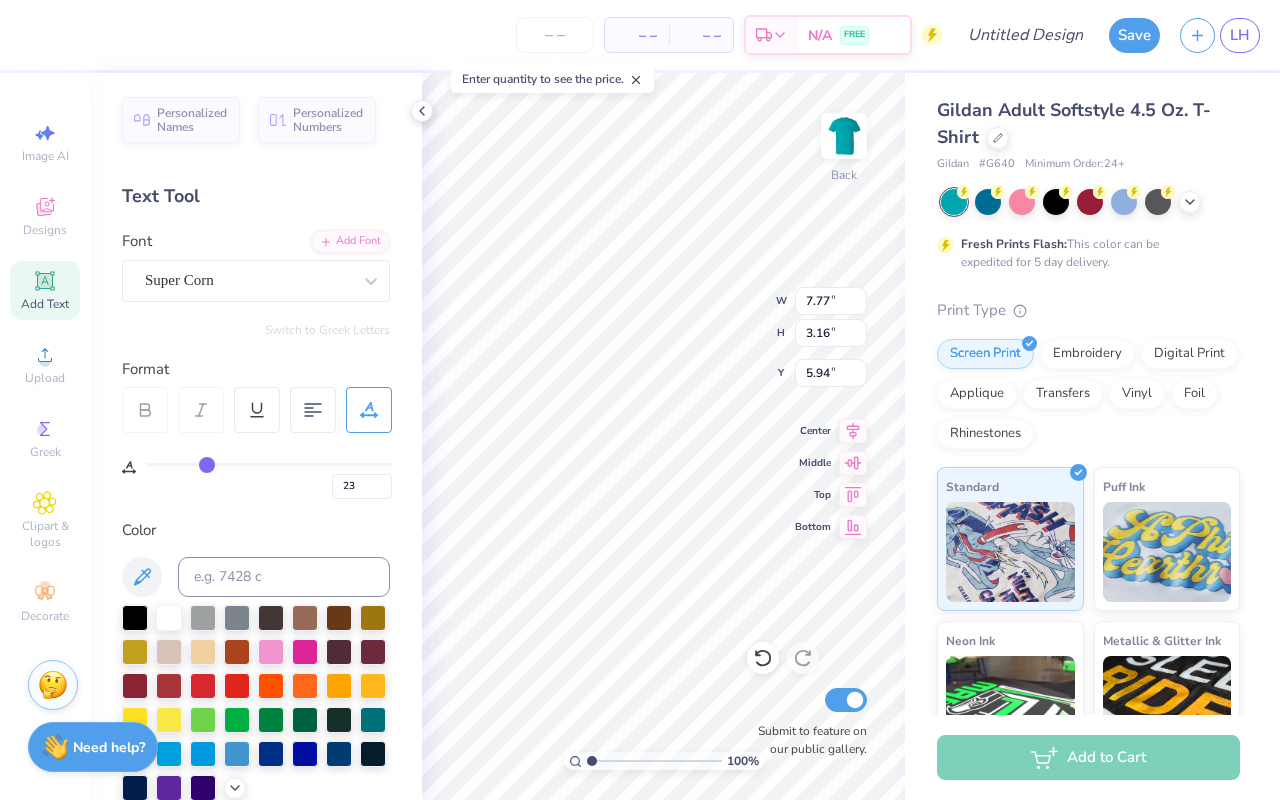 type on "25" 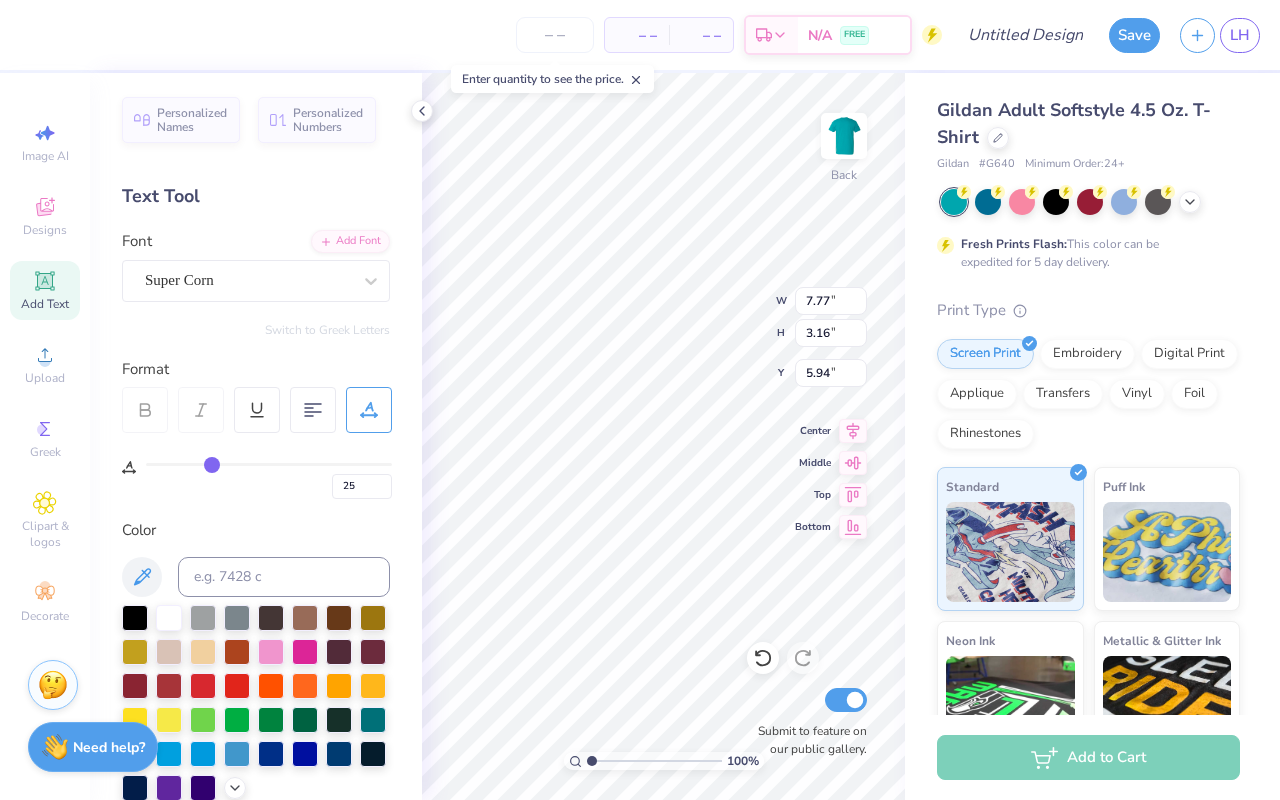 type on "28" 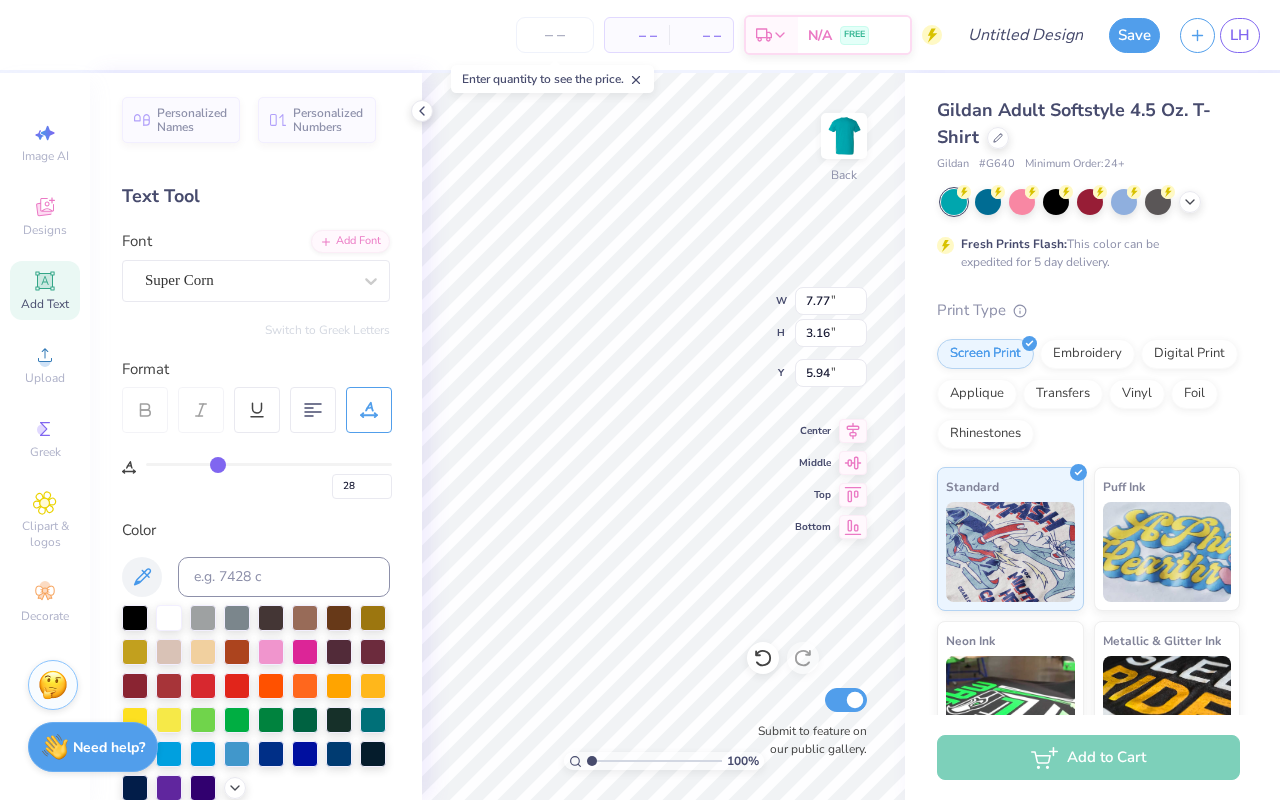 type on "31" 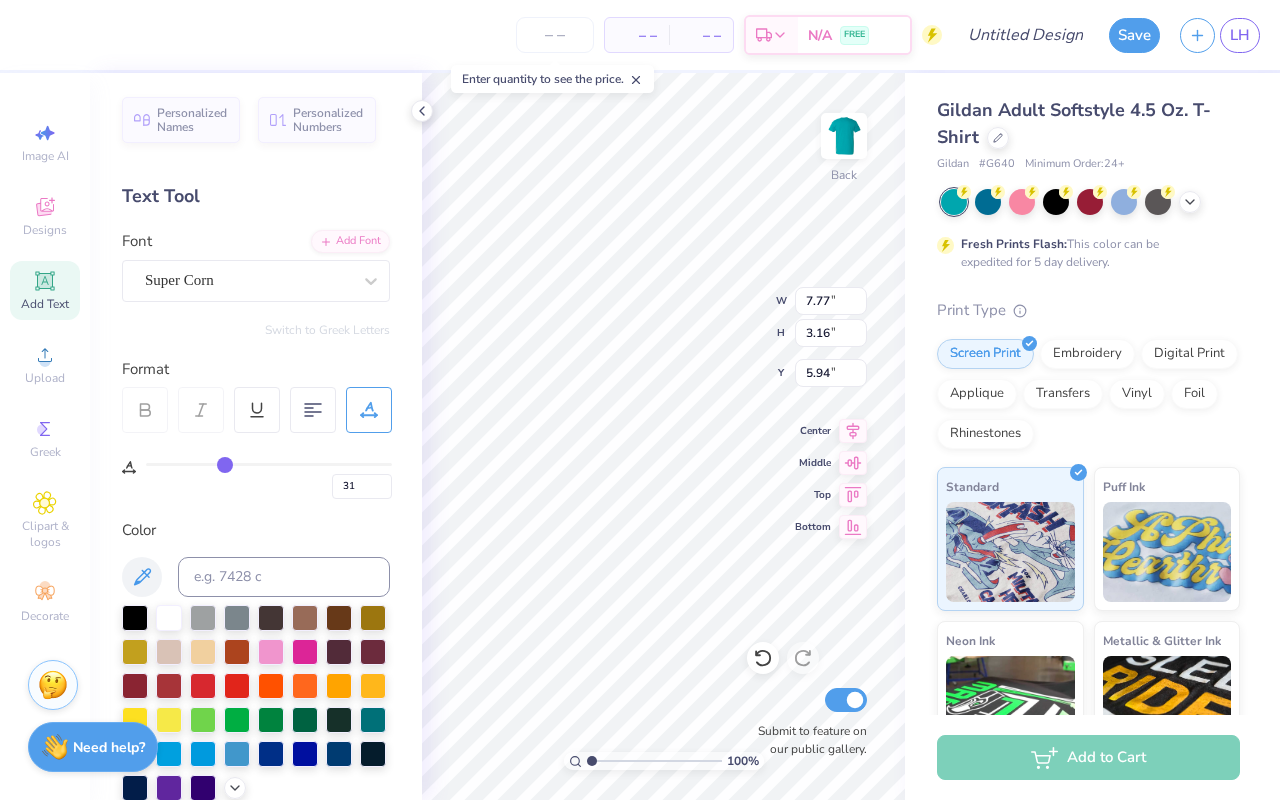 type on "35" 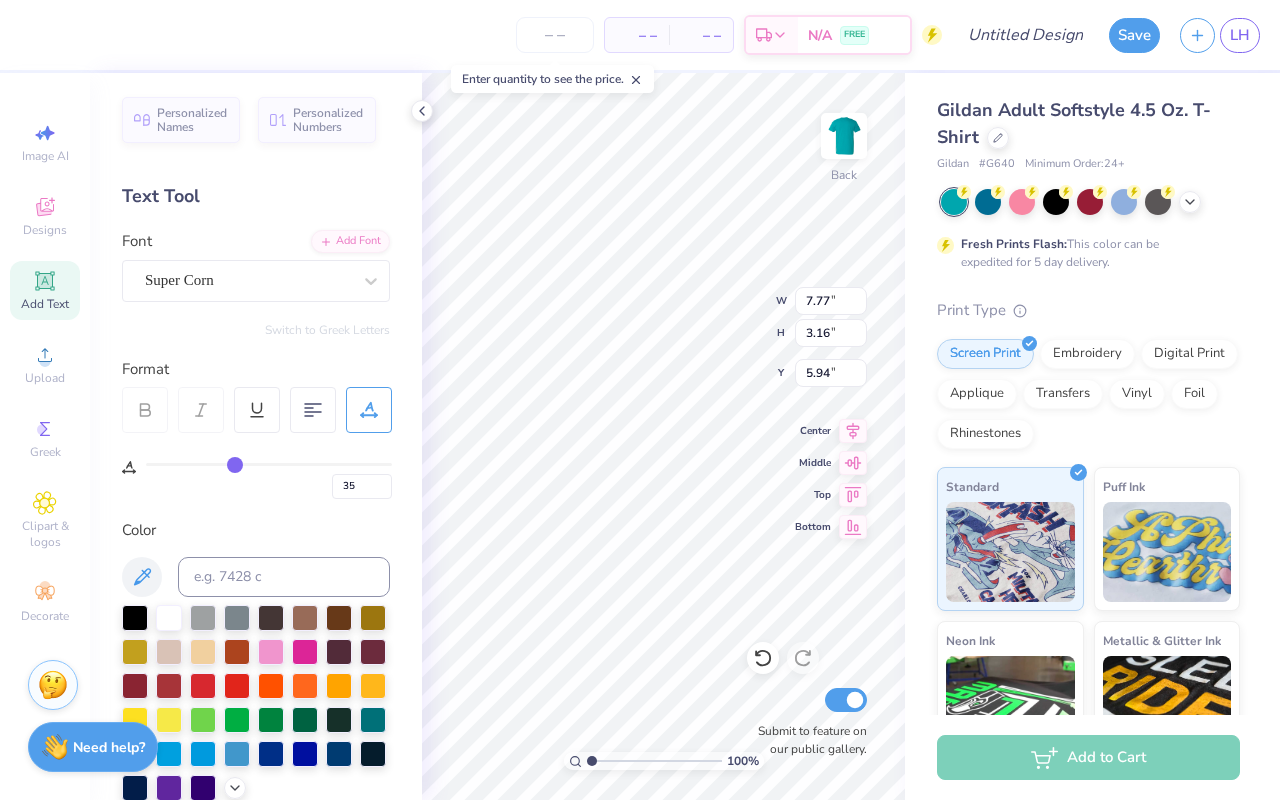type on "39" 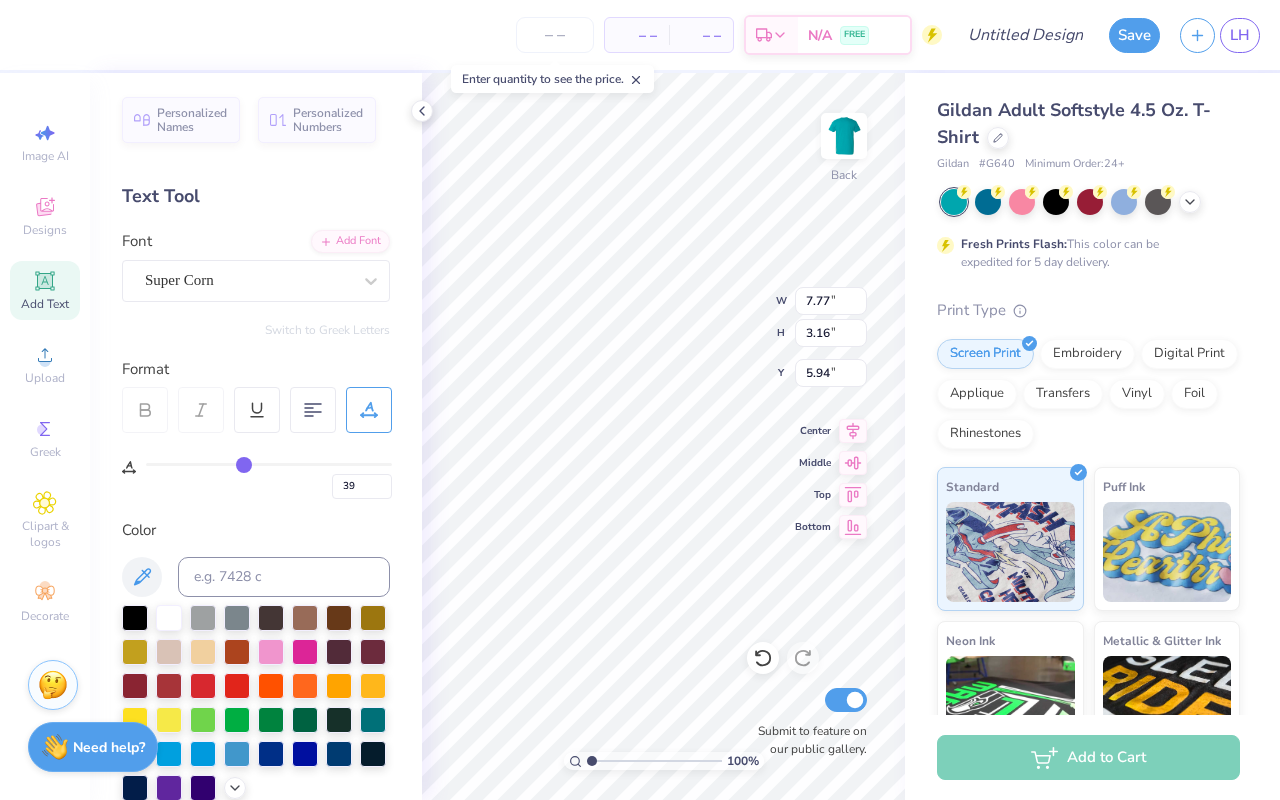 type on "42" 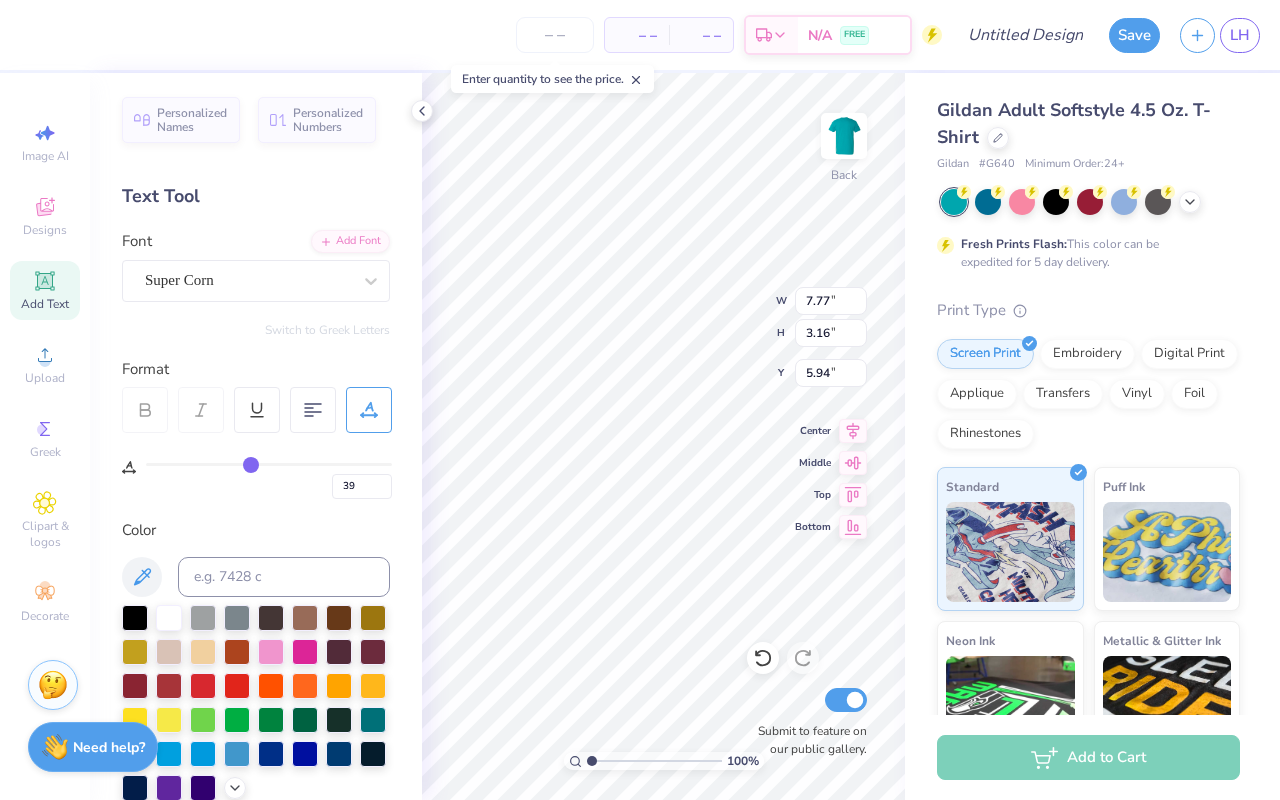 type on "42" 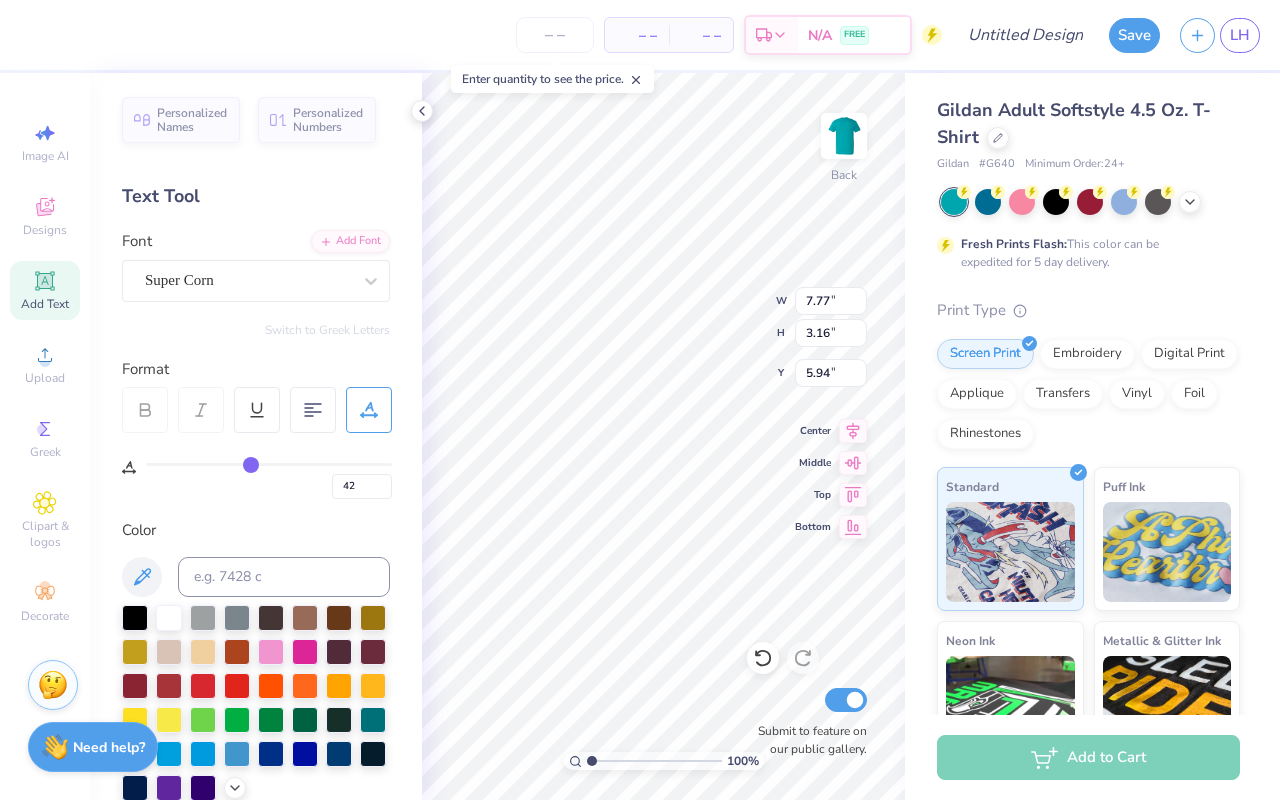 type on "46" 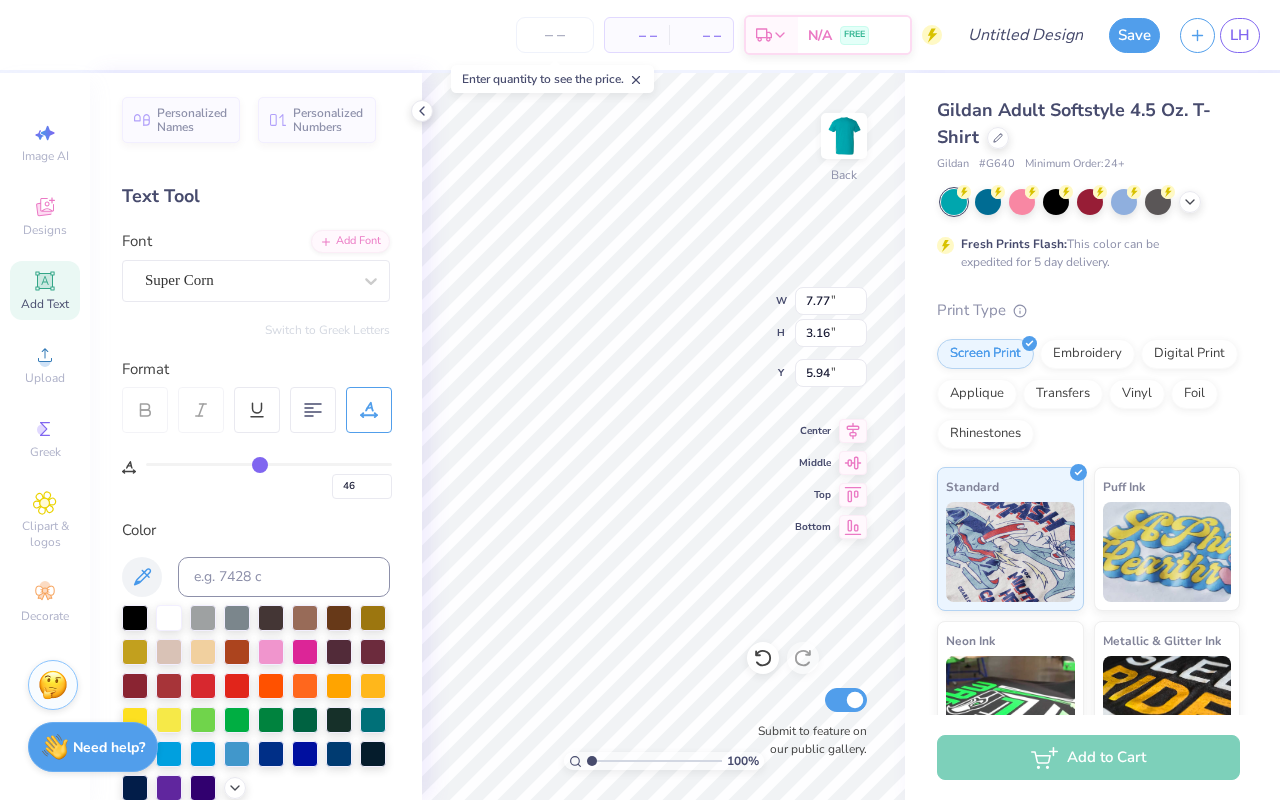type on "50" 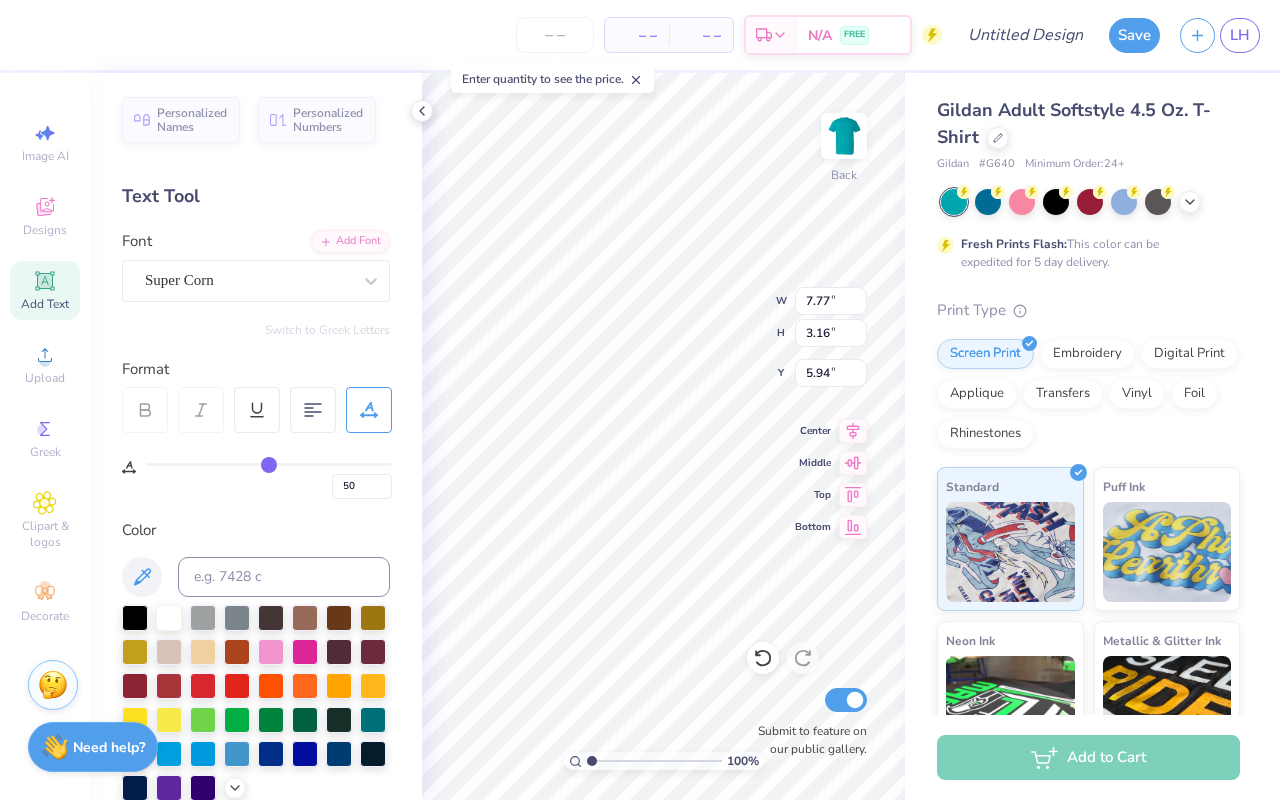 type on "52" 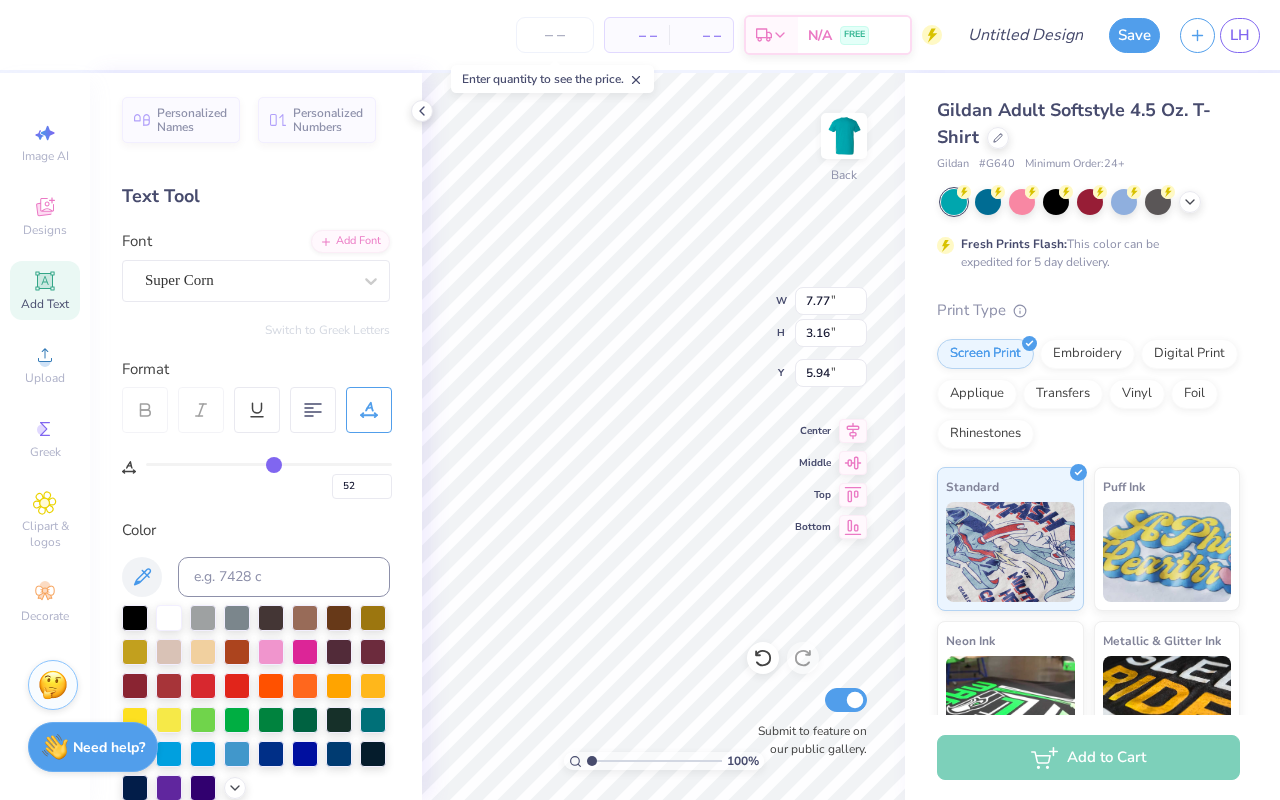 type on "55" 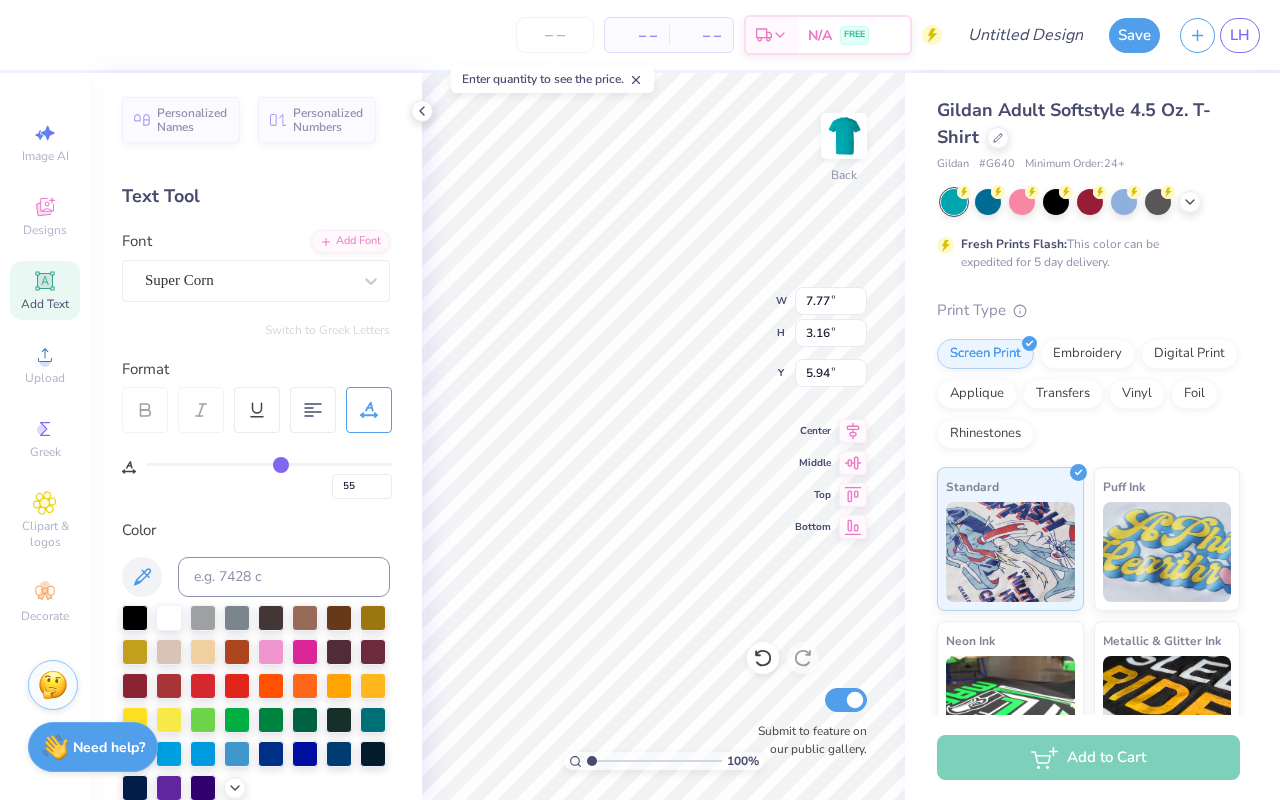 type on "57" 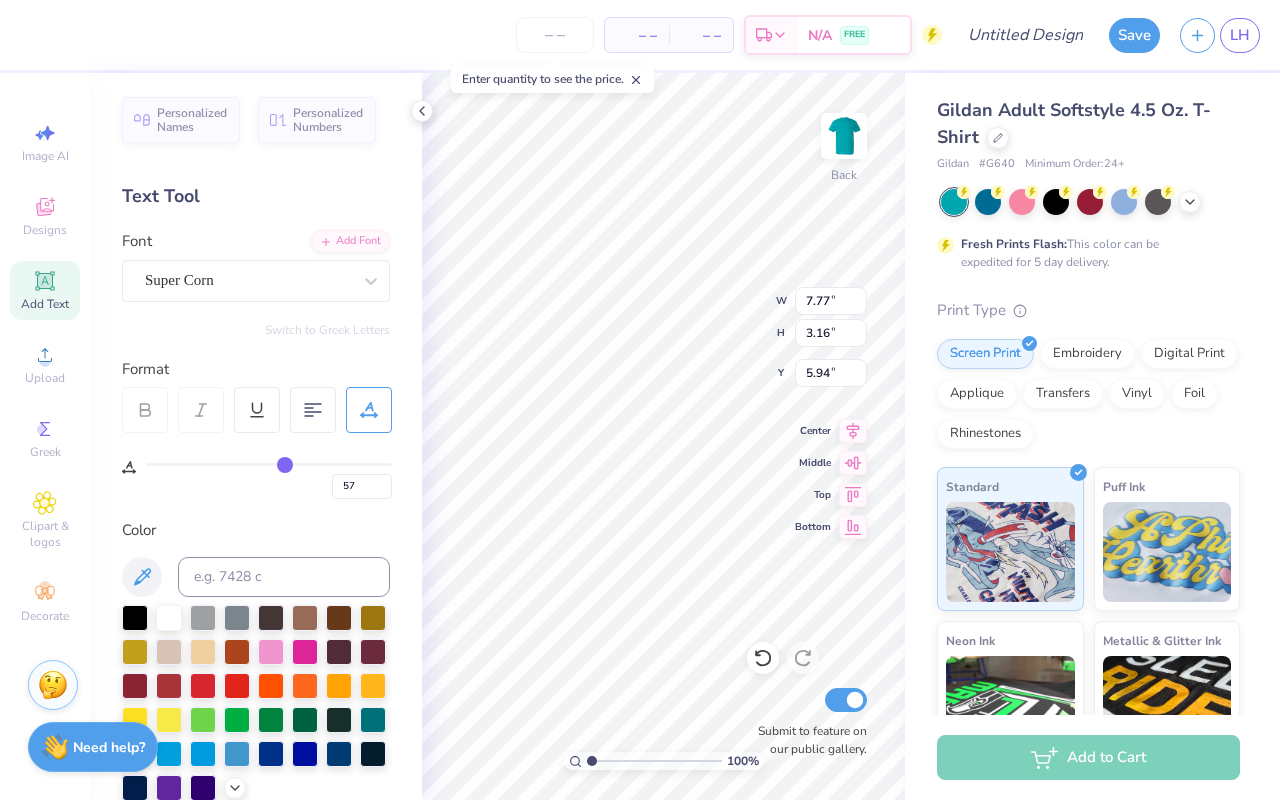 type on "58" 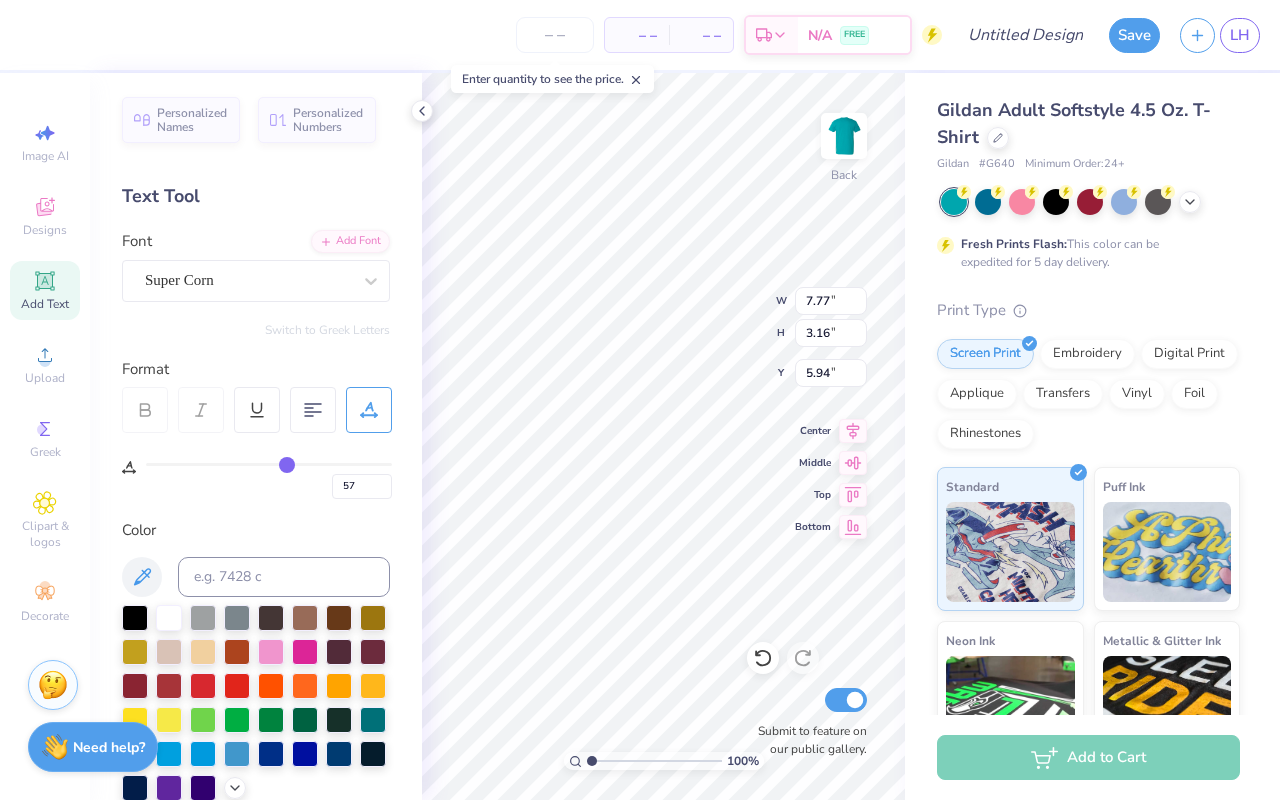 type on "58" 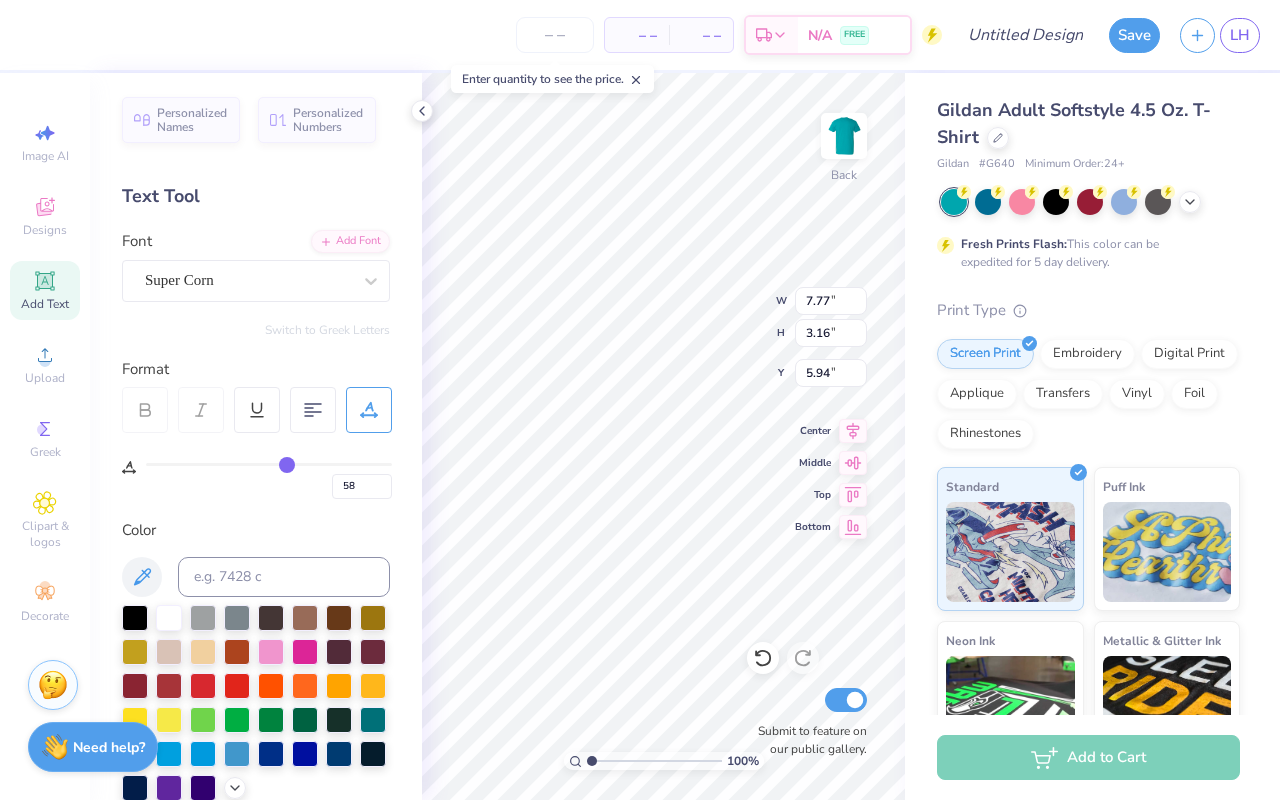 type on "59" 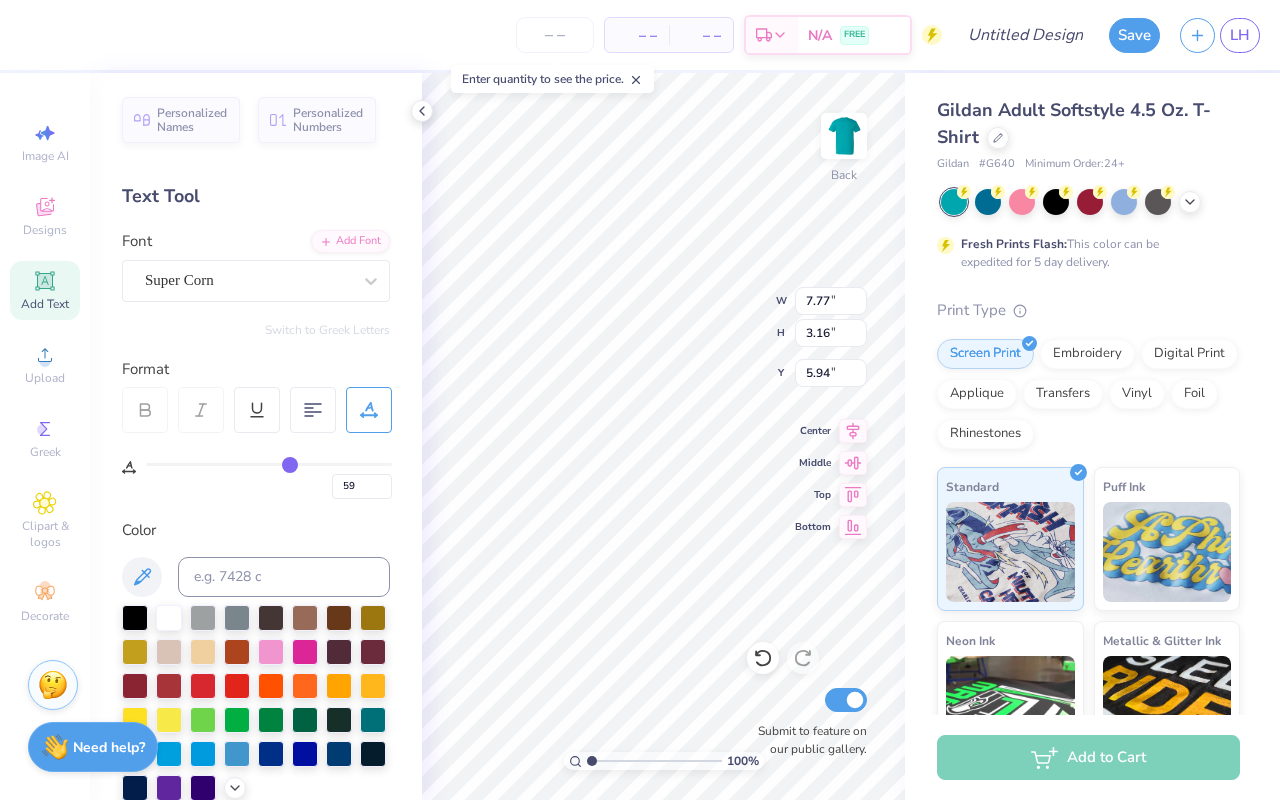 type on "60" 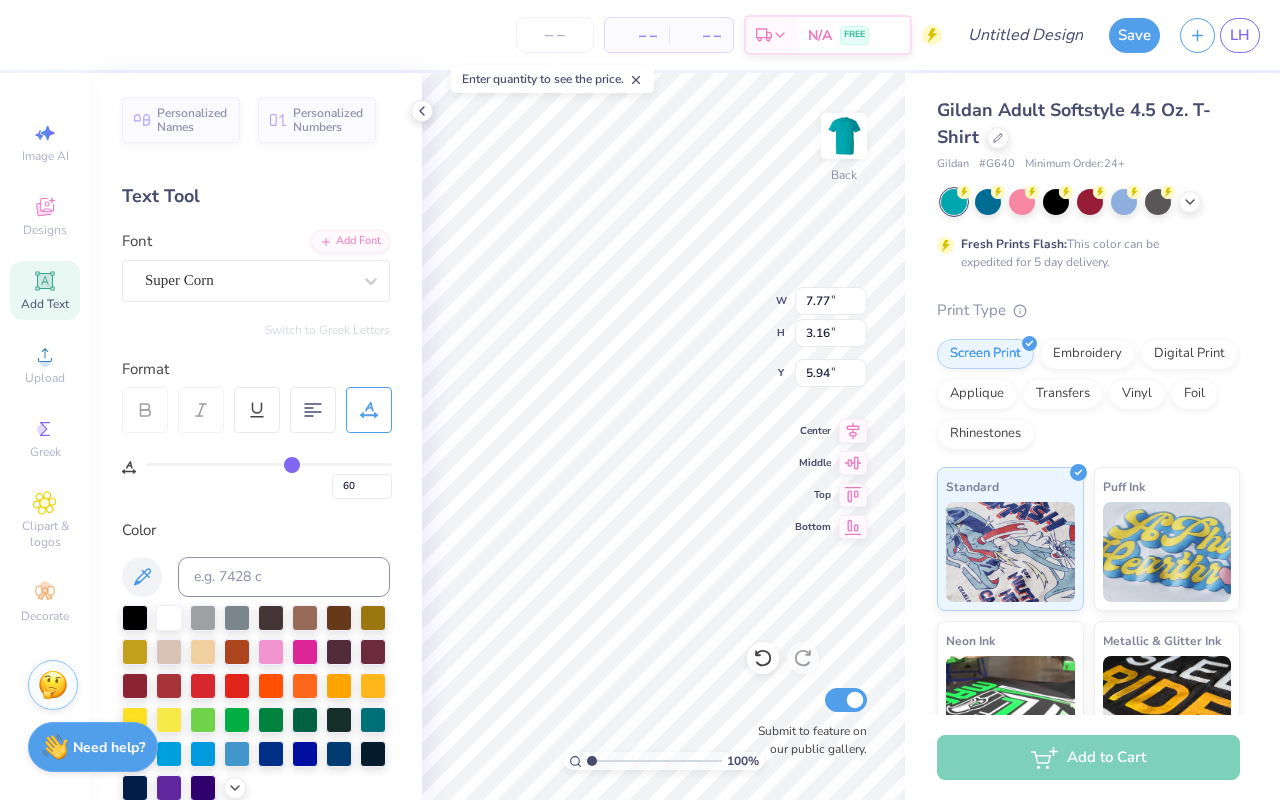 type on "61" 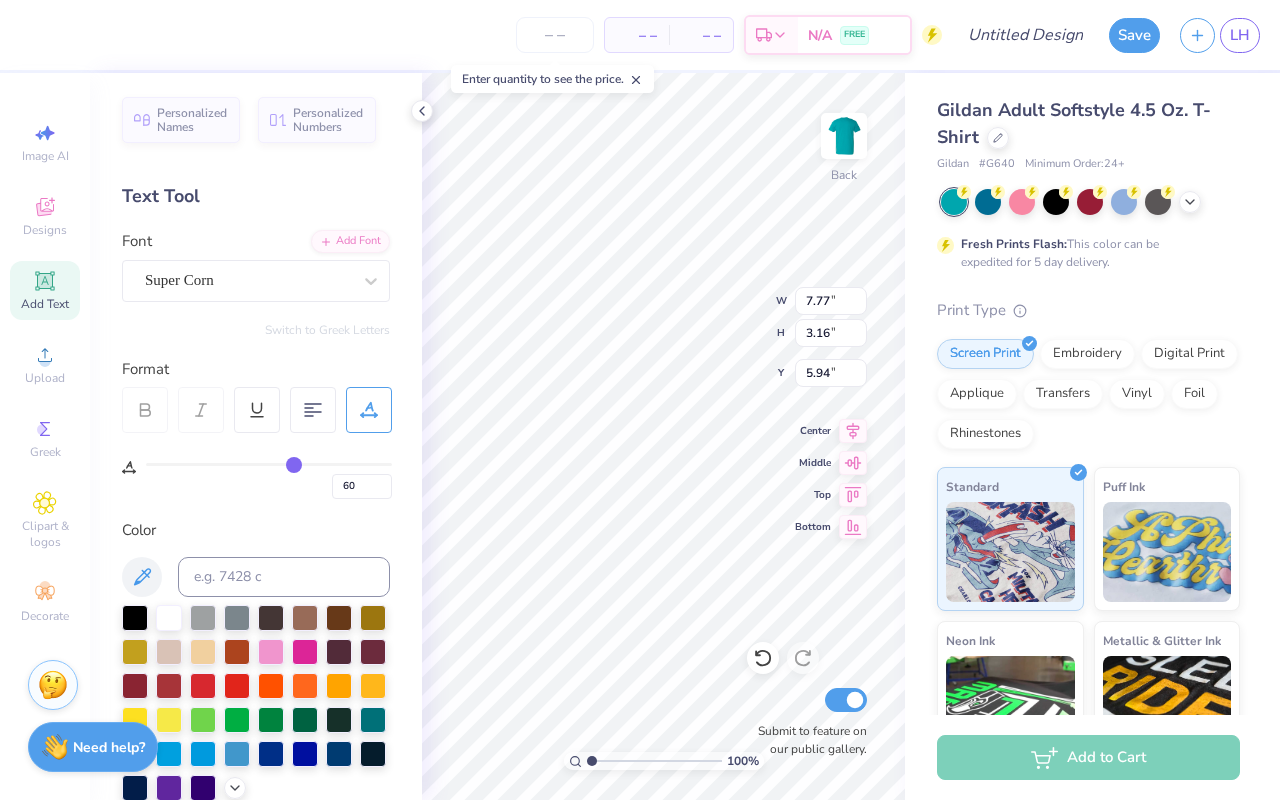 type on "61" 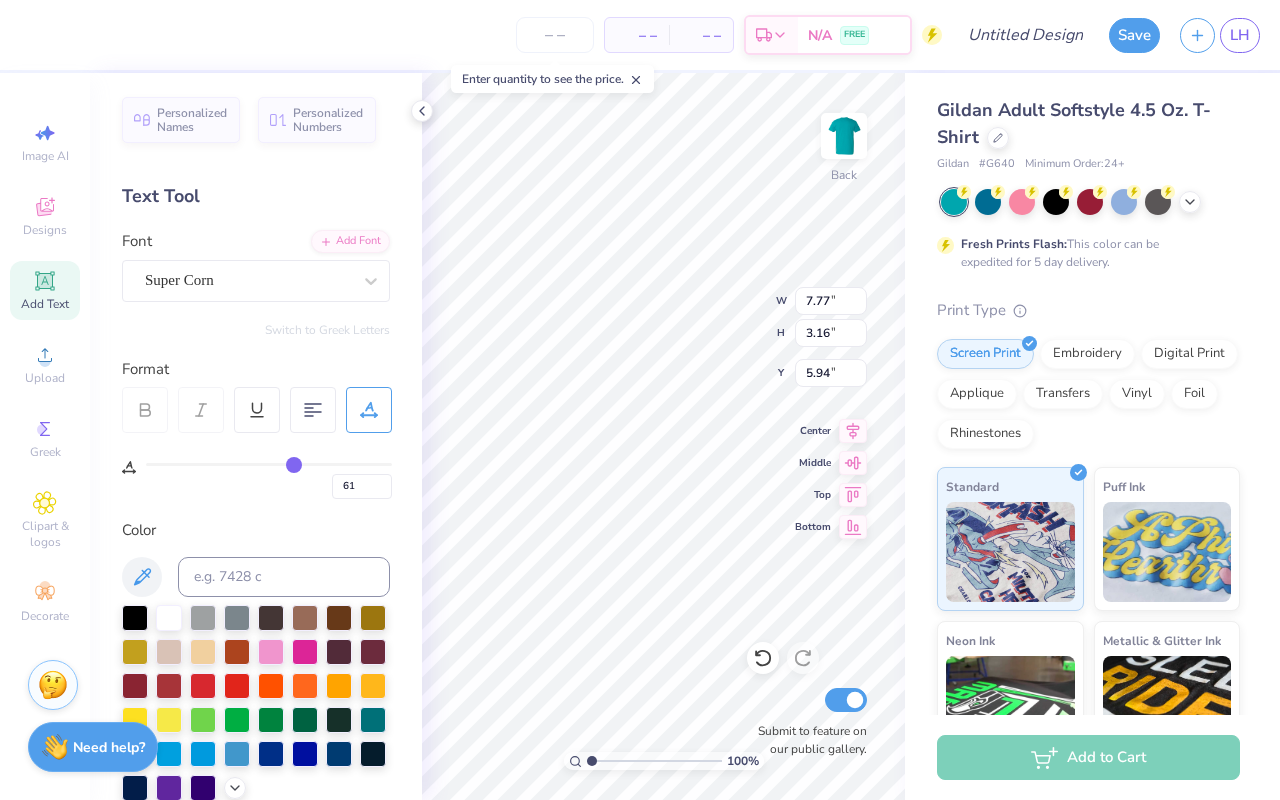type on "62" 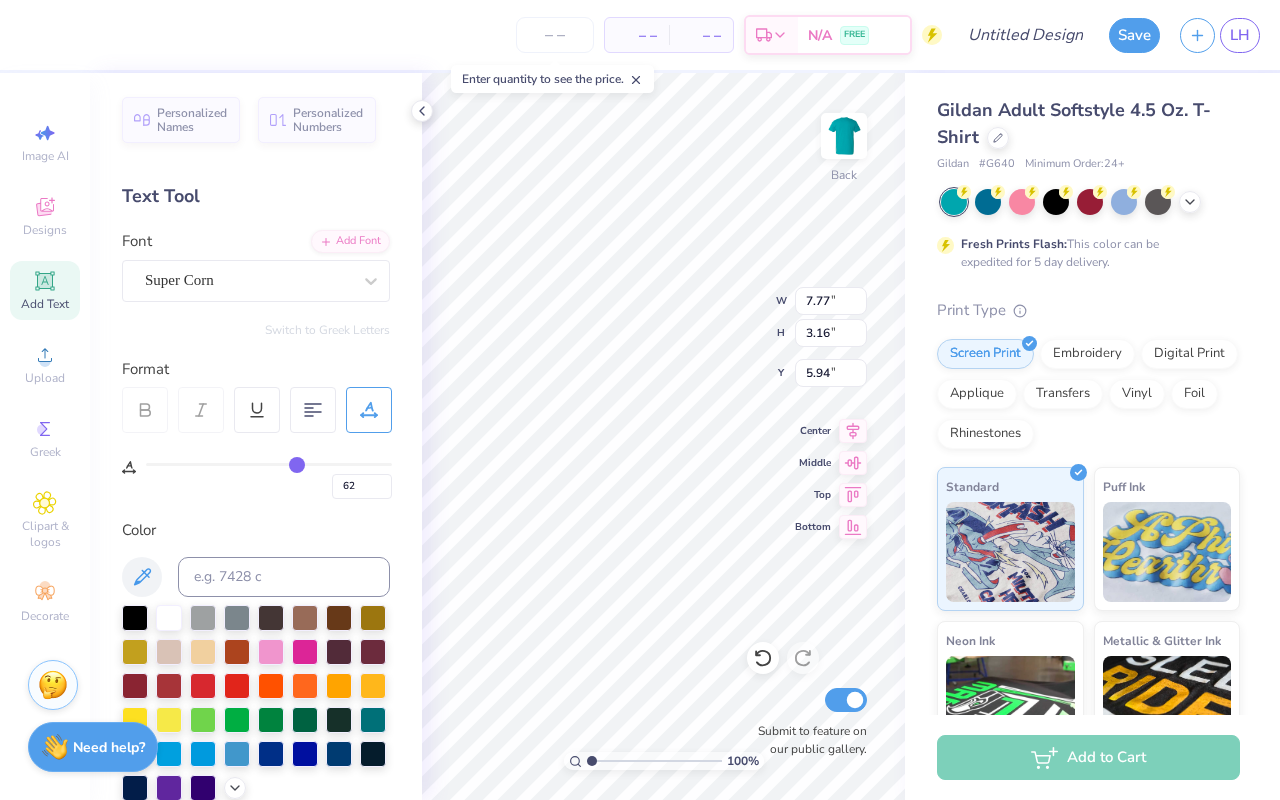 type on "64" 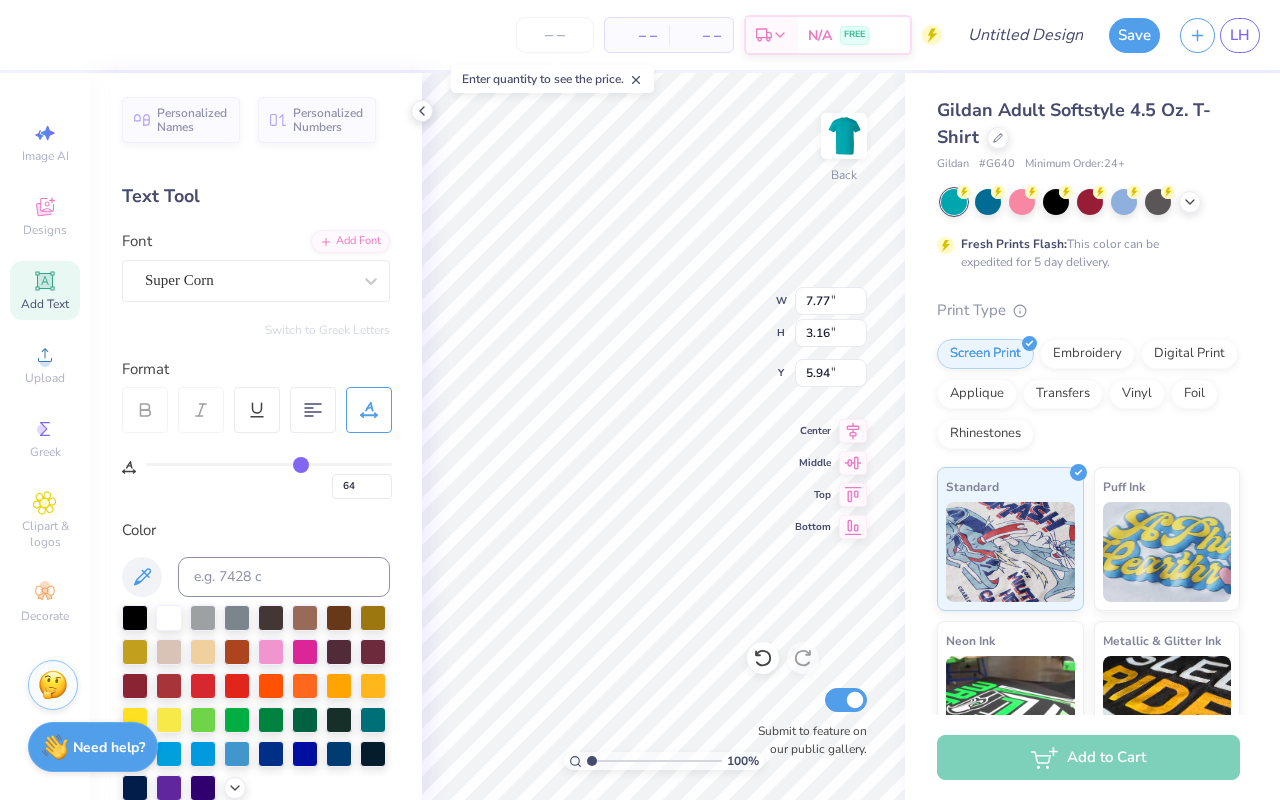 type on "67" 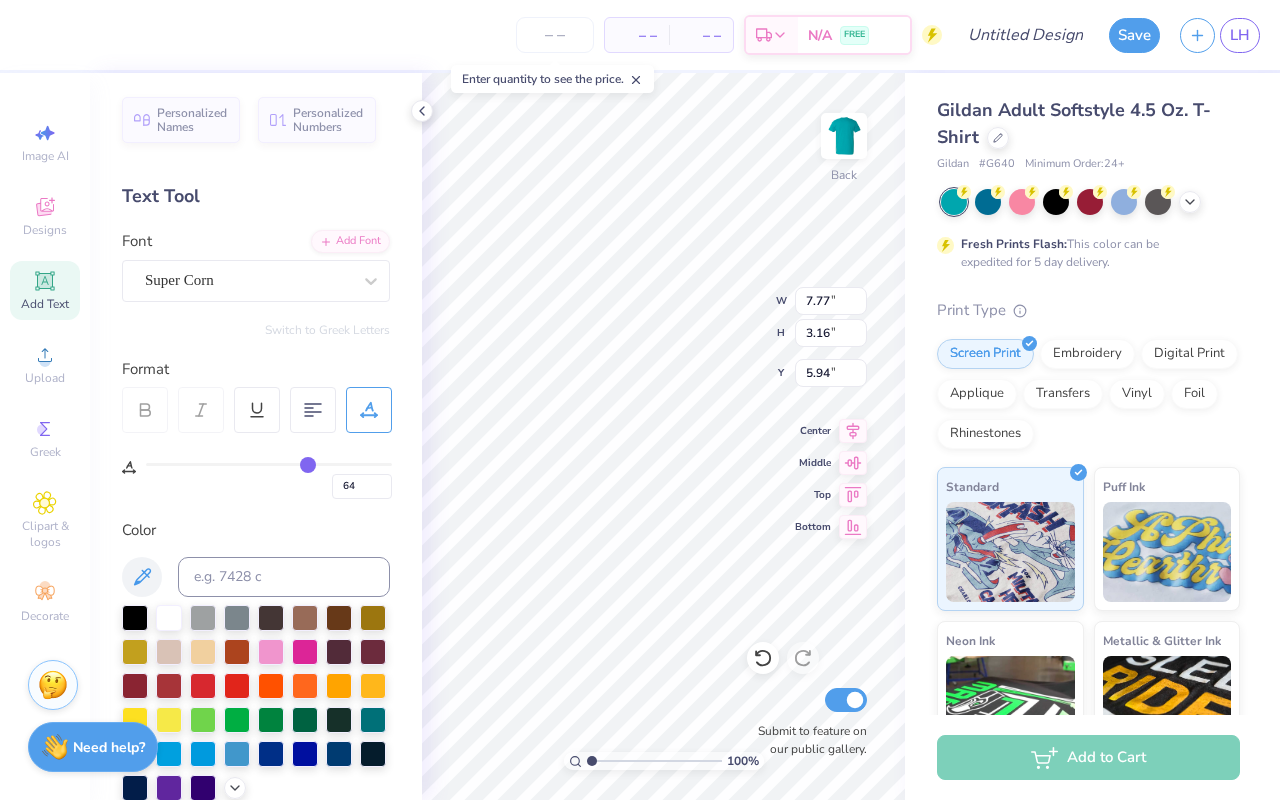 type on "67" 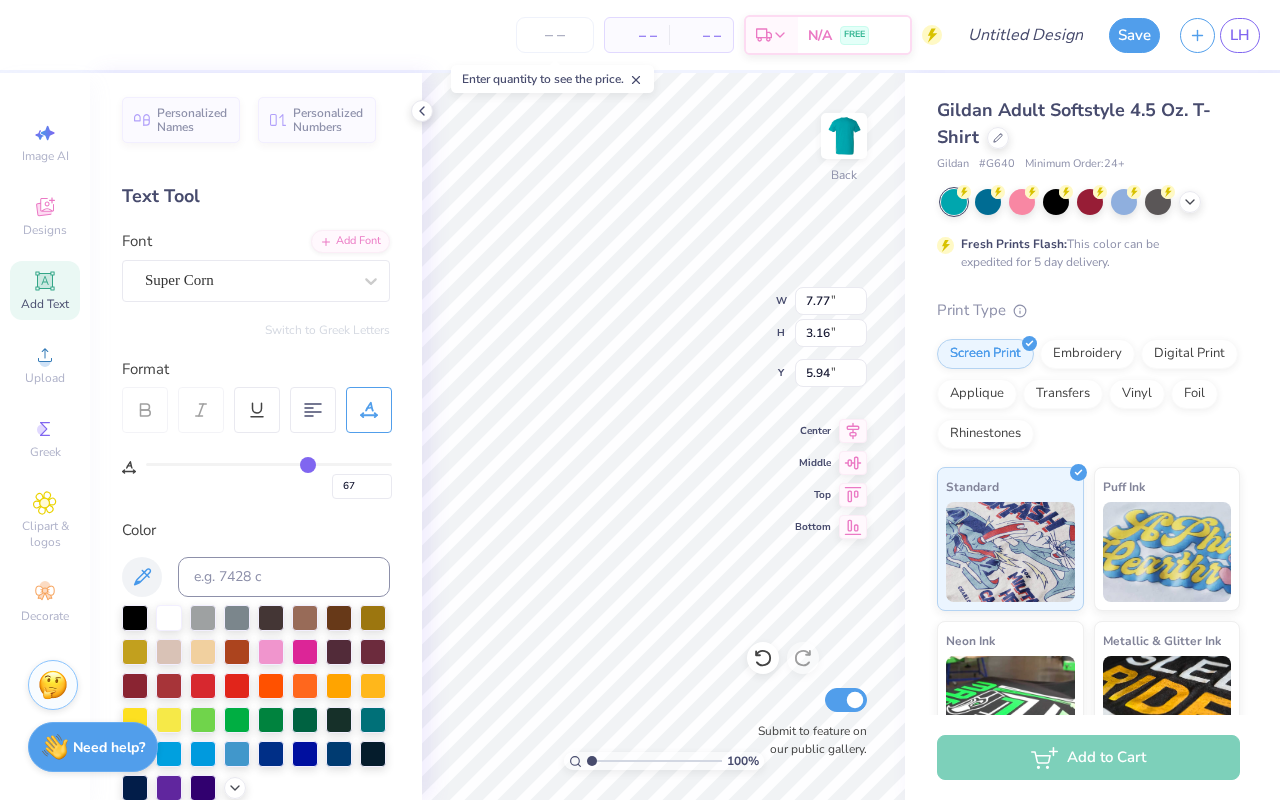 type on "70" 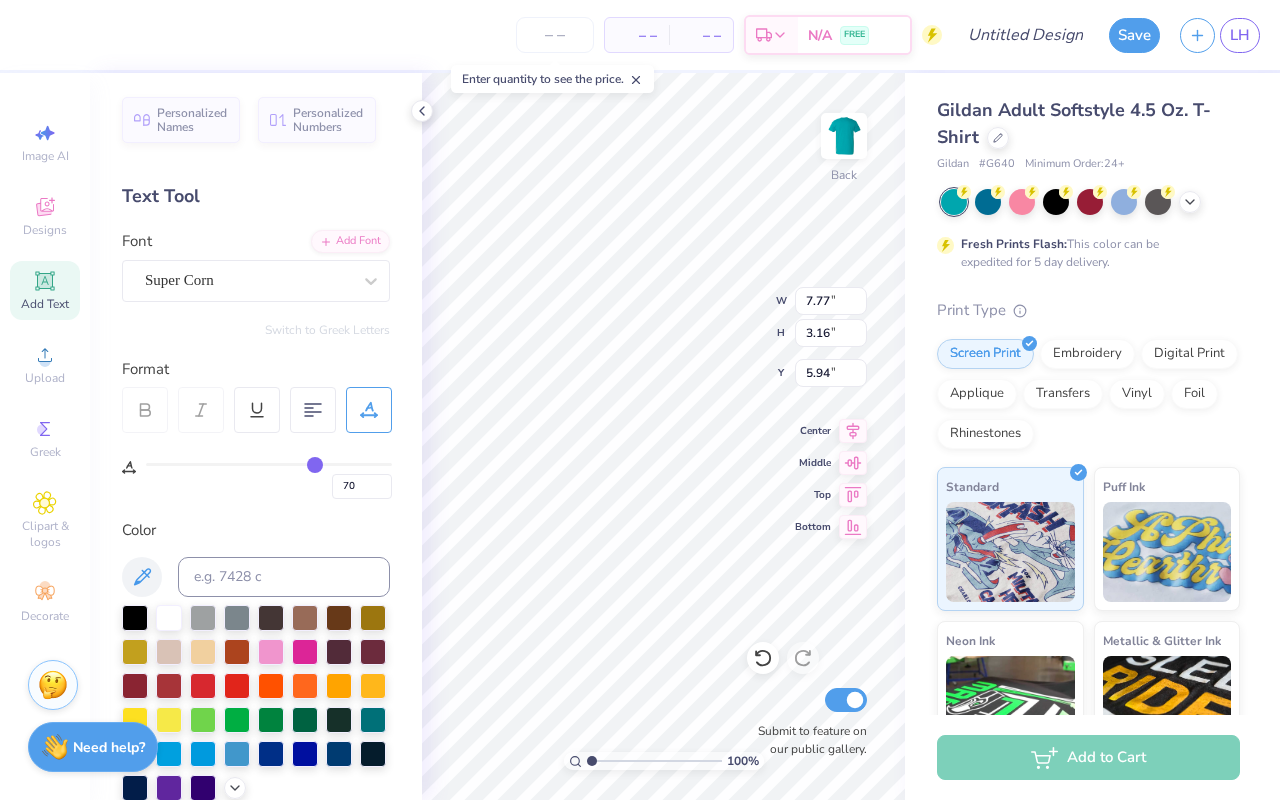 type on "72" 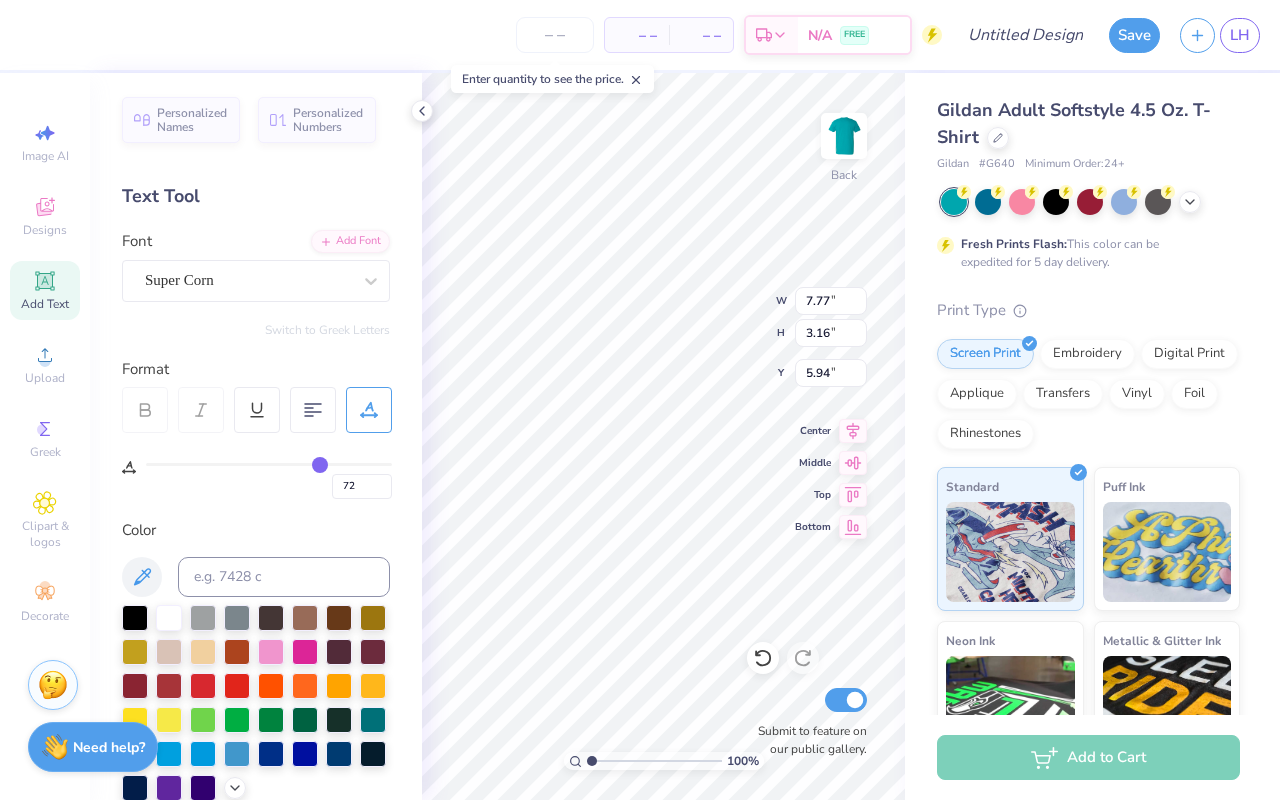 type on "74" 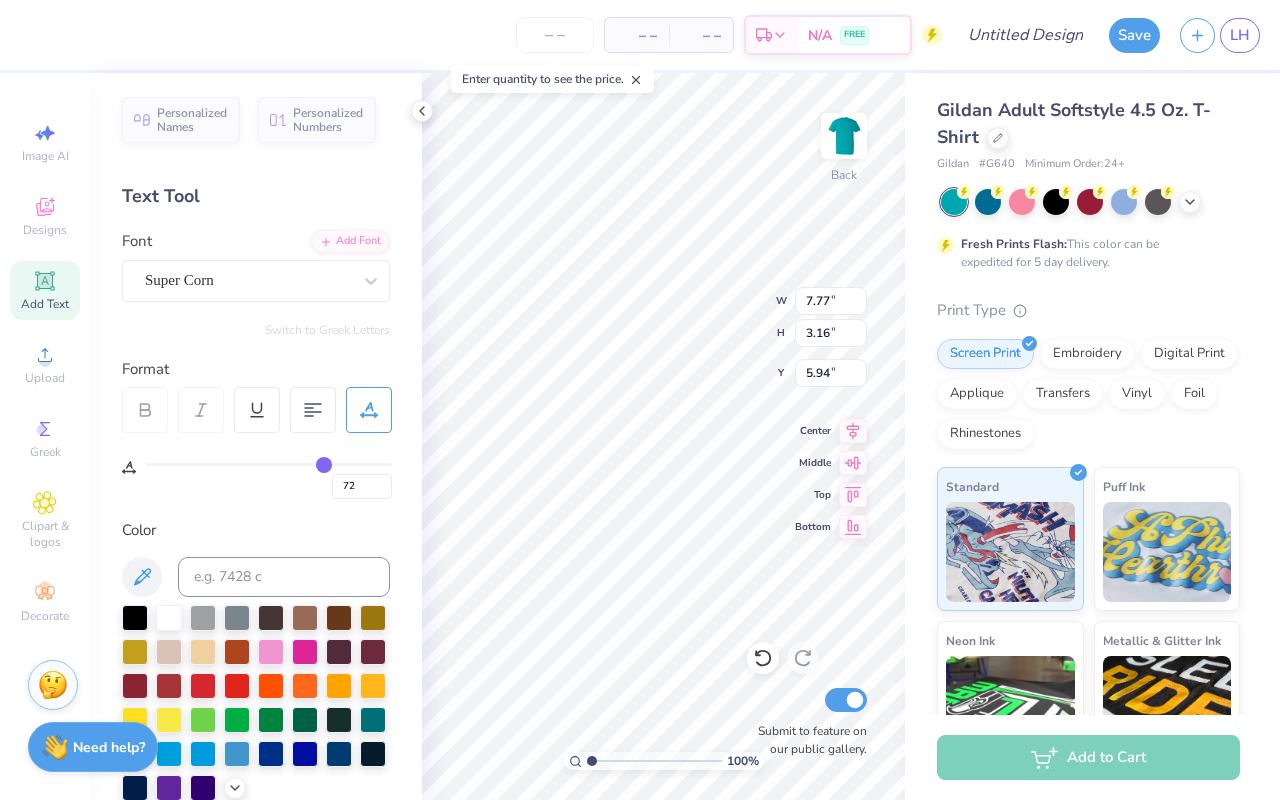 type on "74" 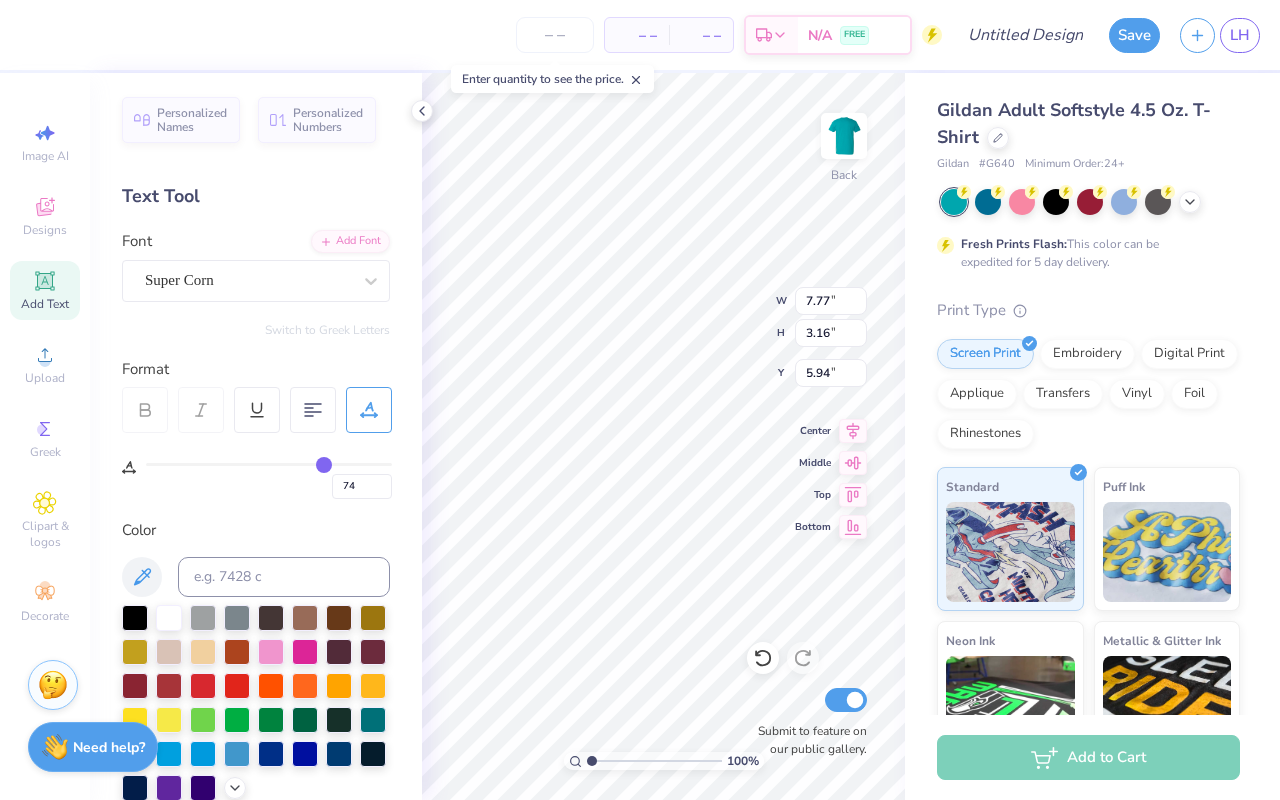 type on "75" 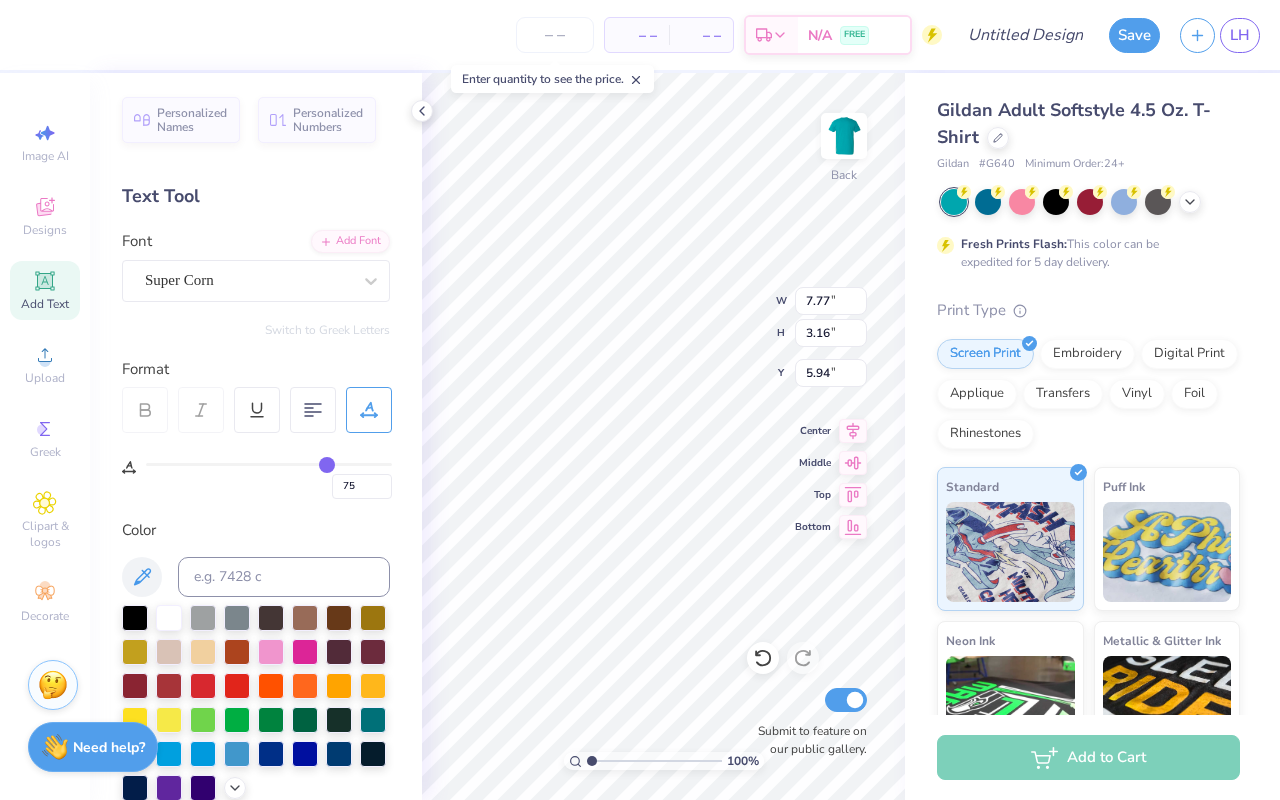 type on "74" 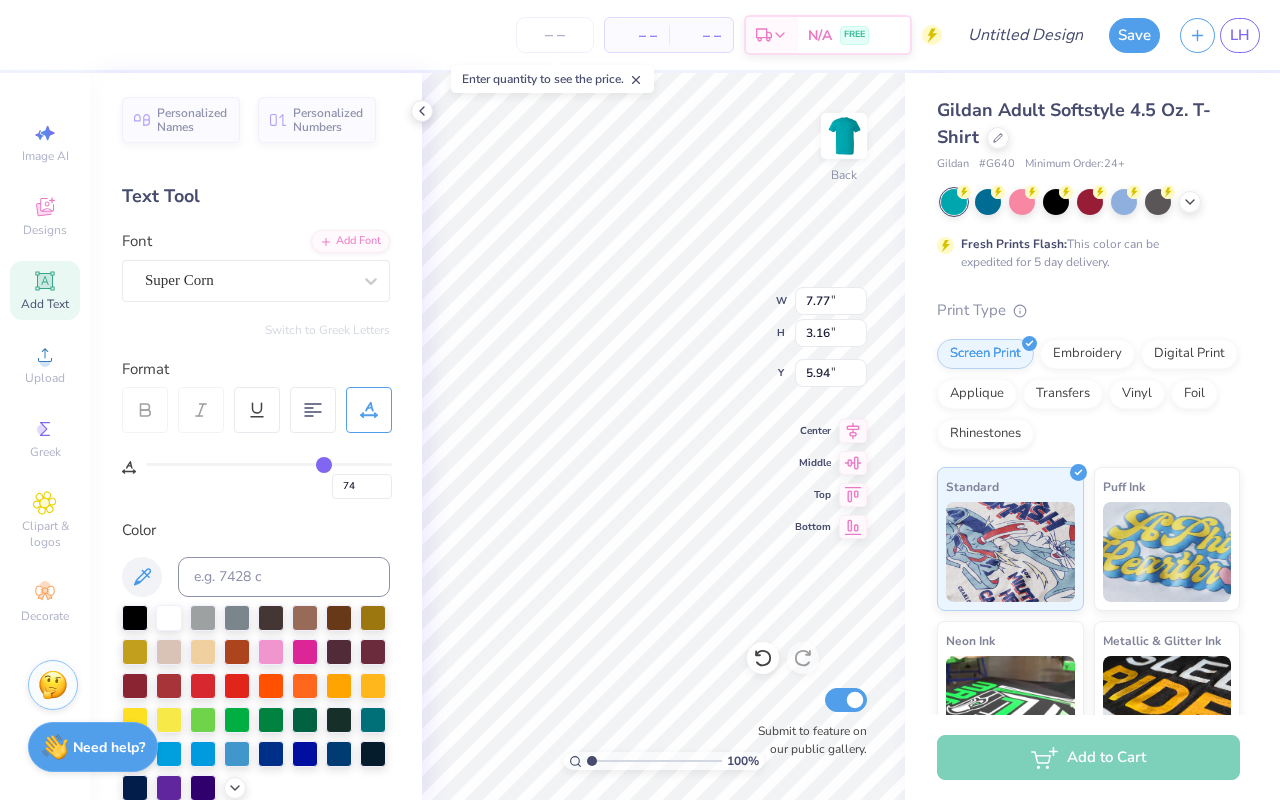 type on "73" 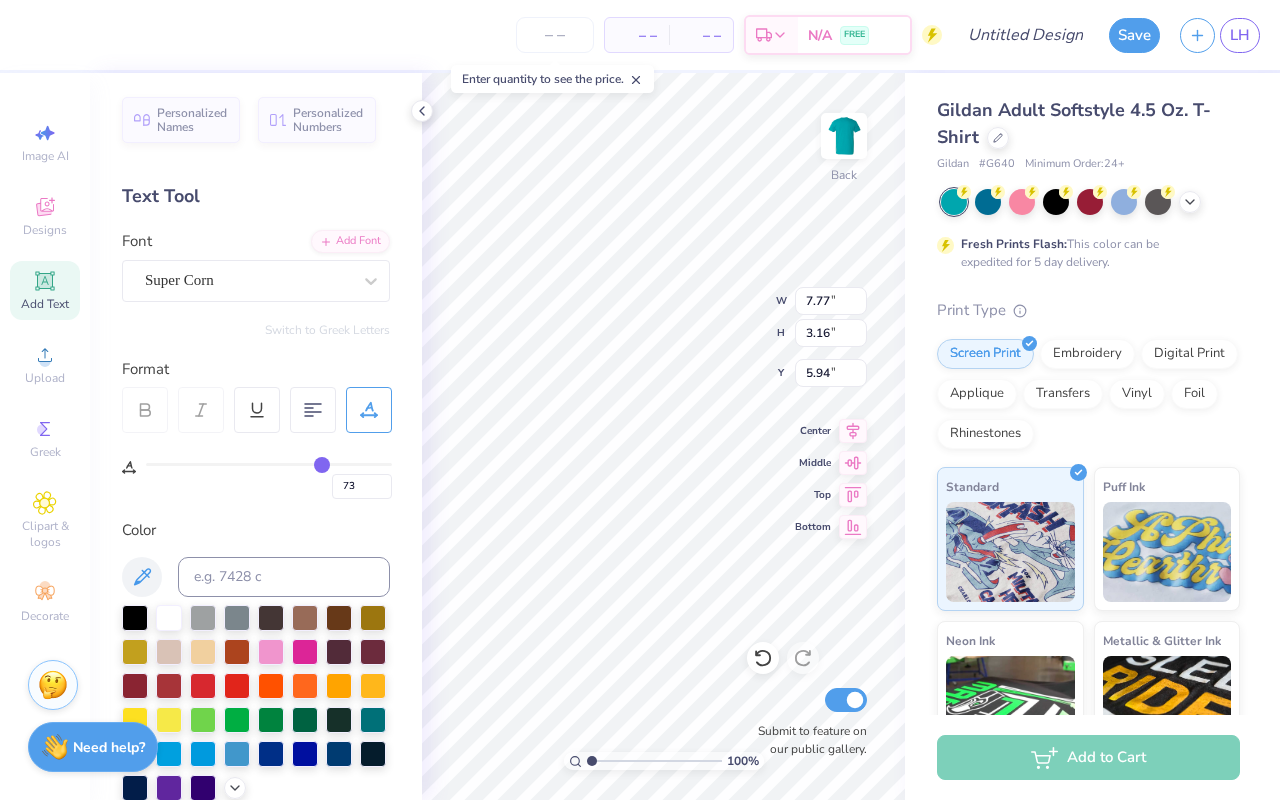 drag, startPoint x: 153, startPoint y: 462, endPoint x: 319, endPoint y: 477, distance: 166.67633 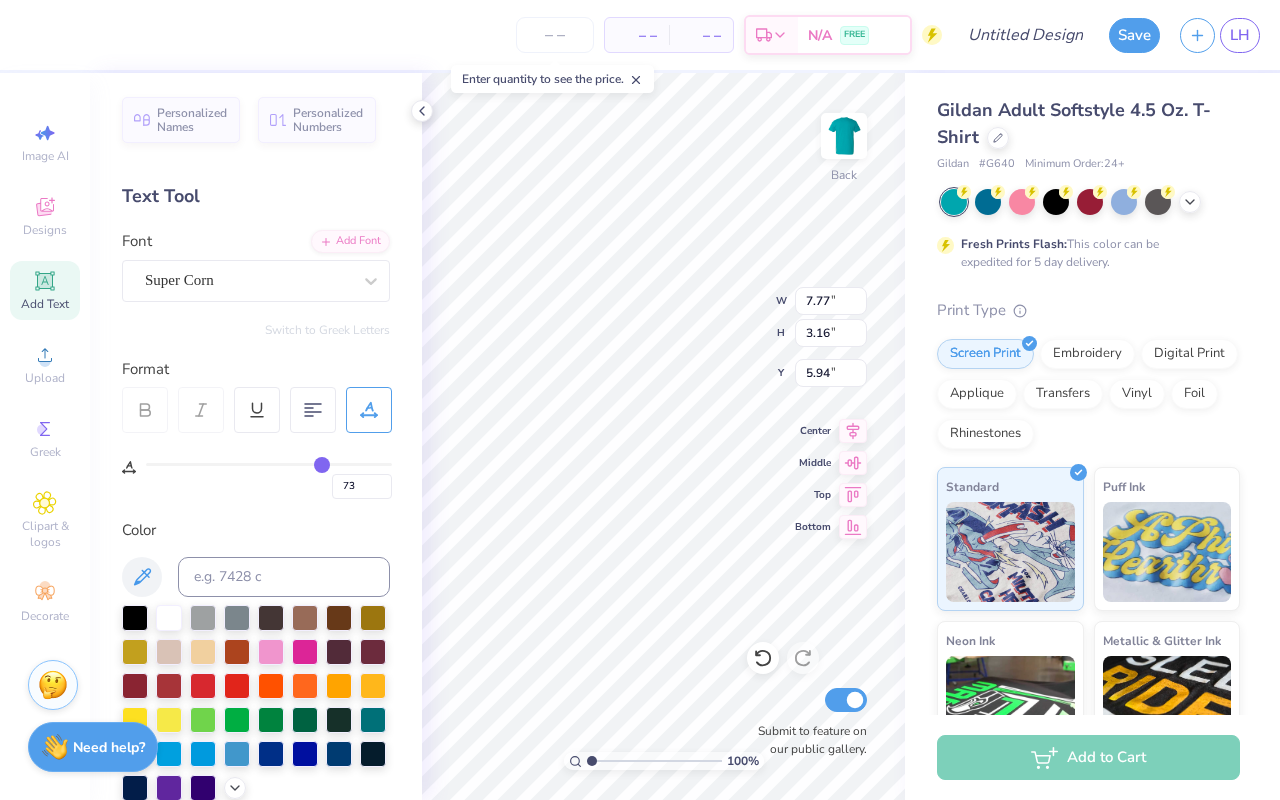 type on "14.64" 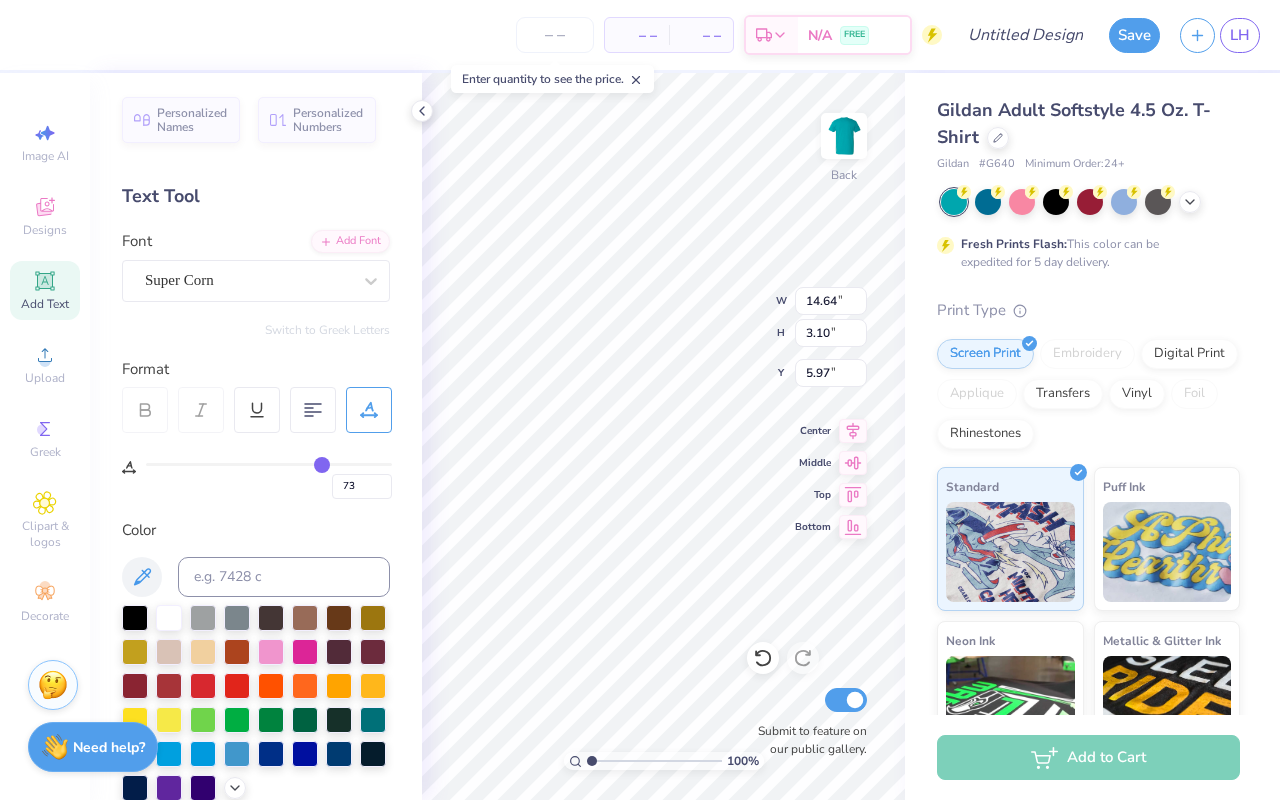 type on "76" 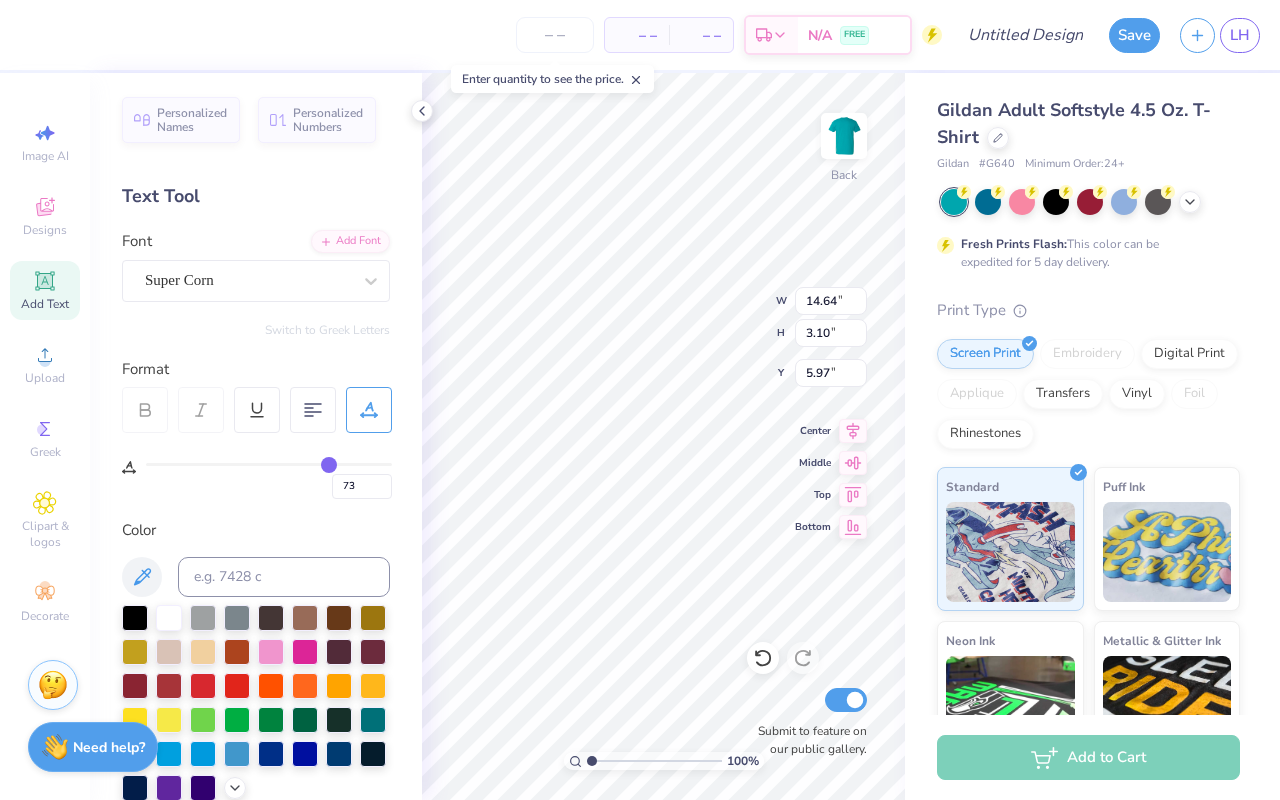 type on "76" 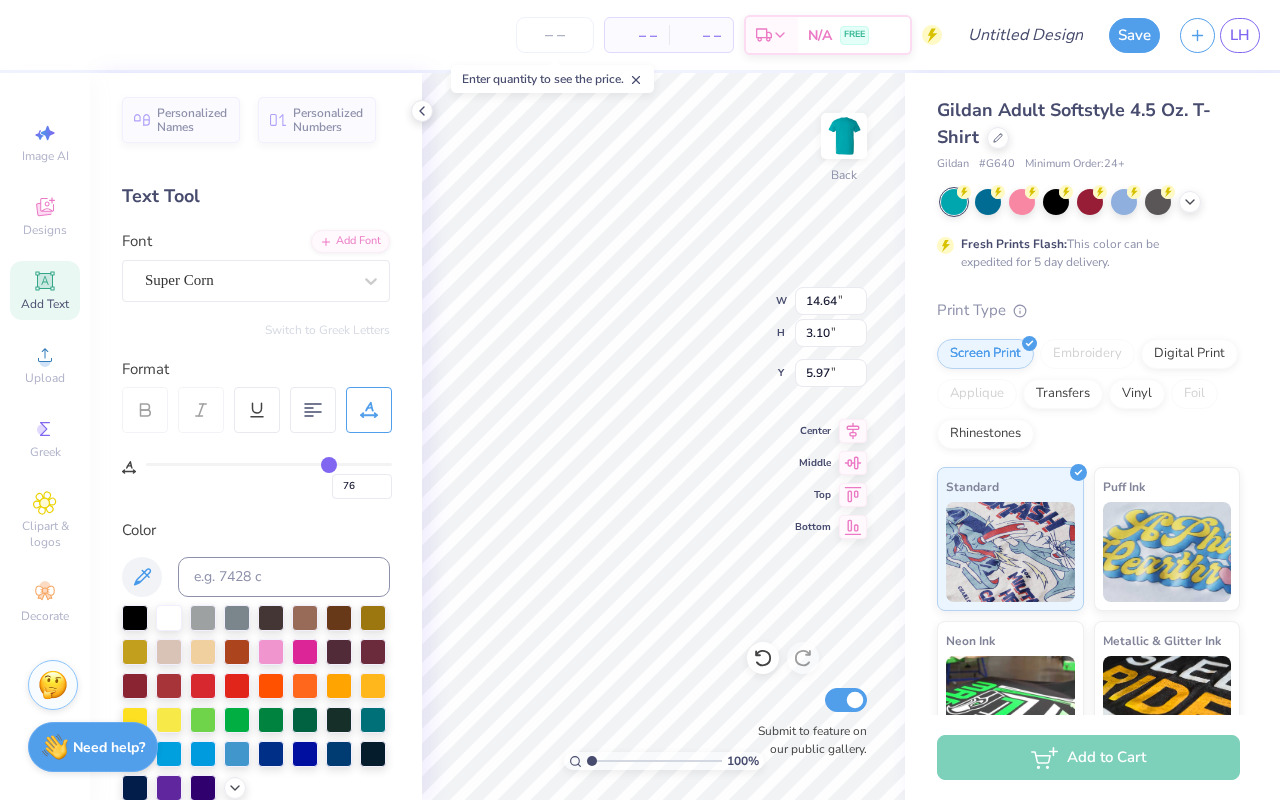 type on "75" 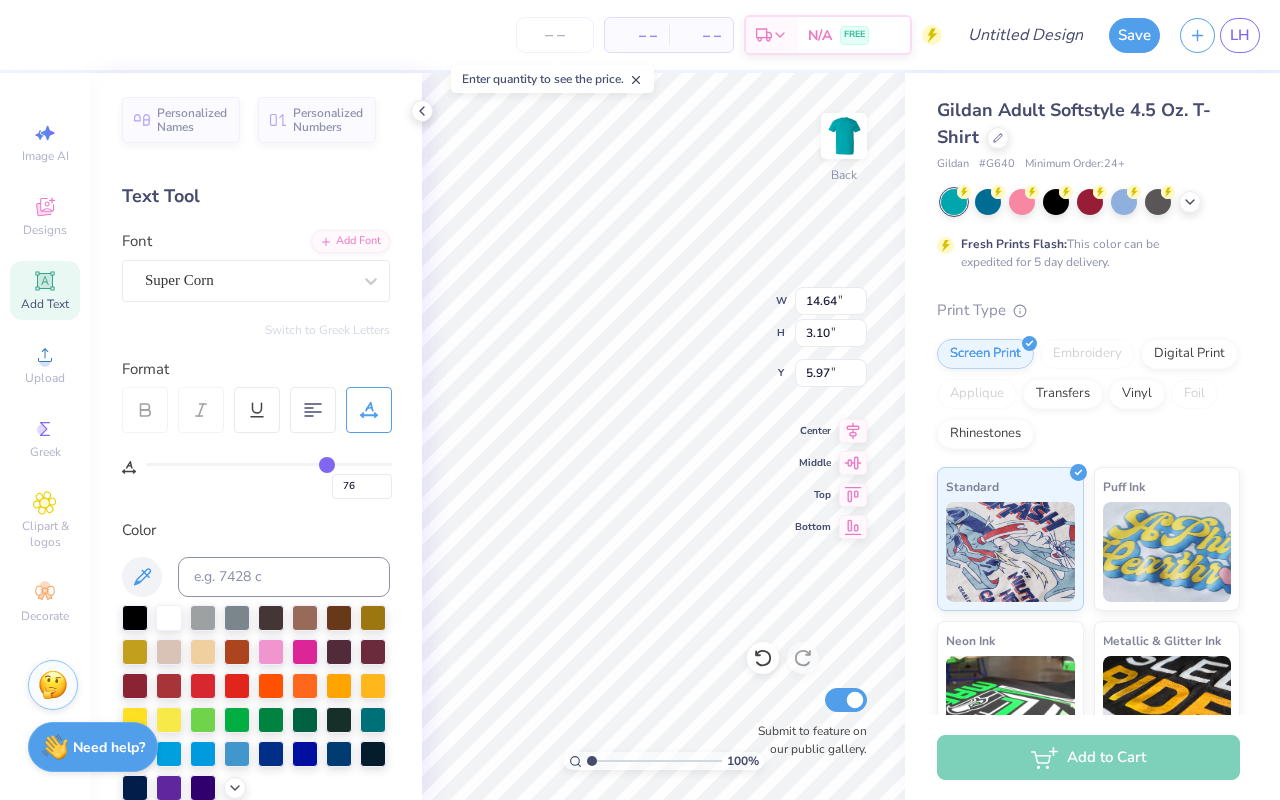 type on "75" 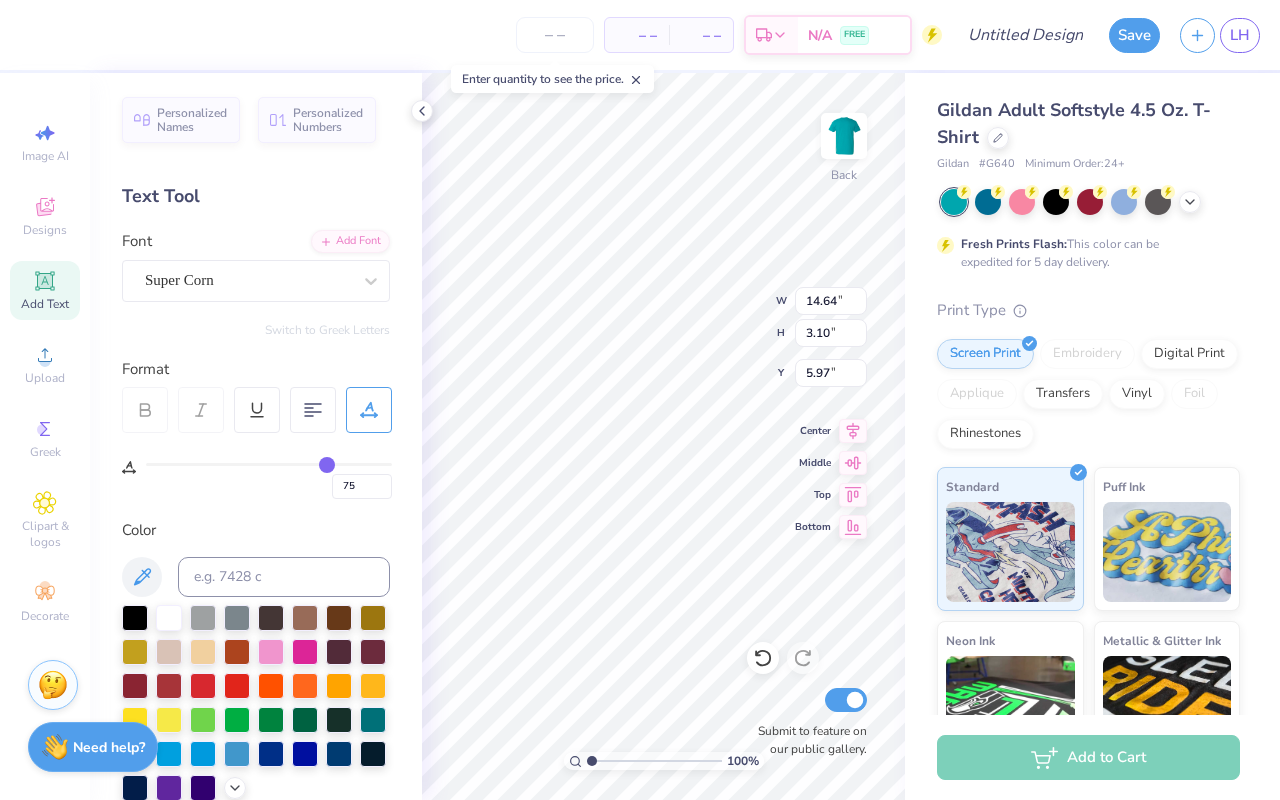 type on "74" 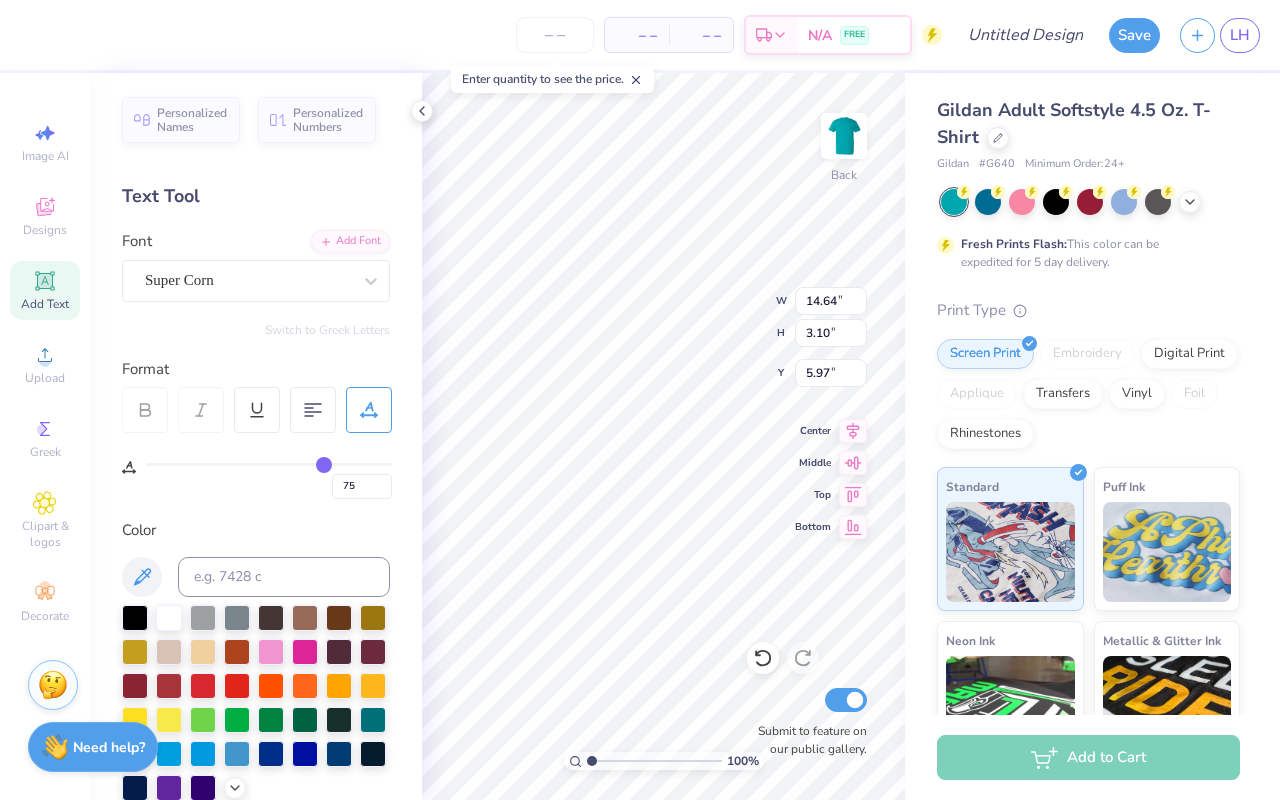 type on "74" 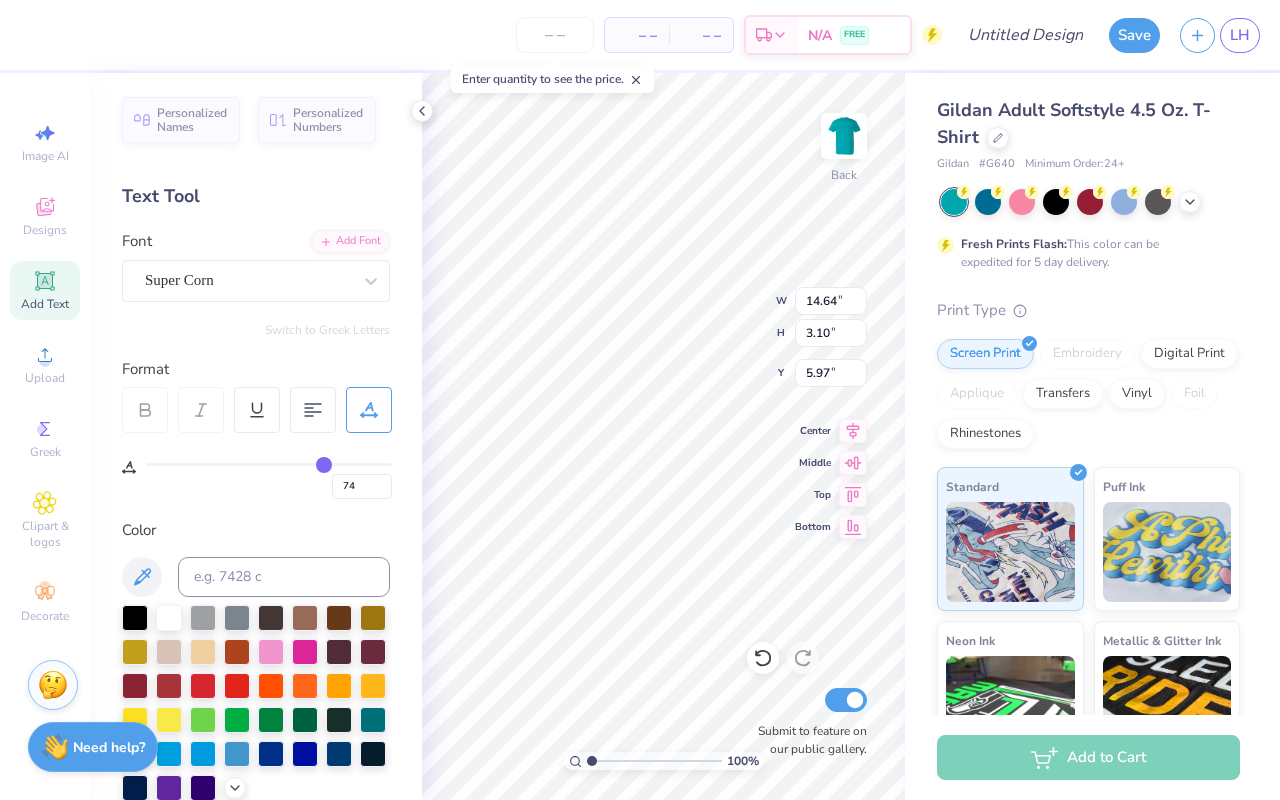 type on "71" 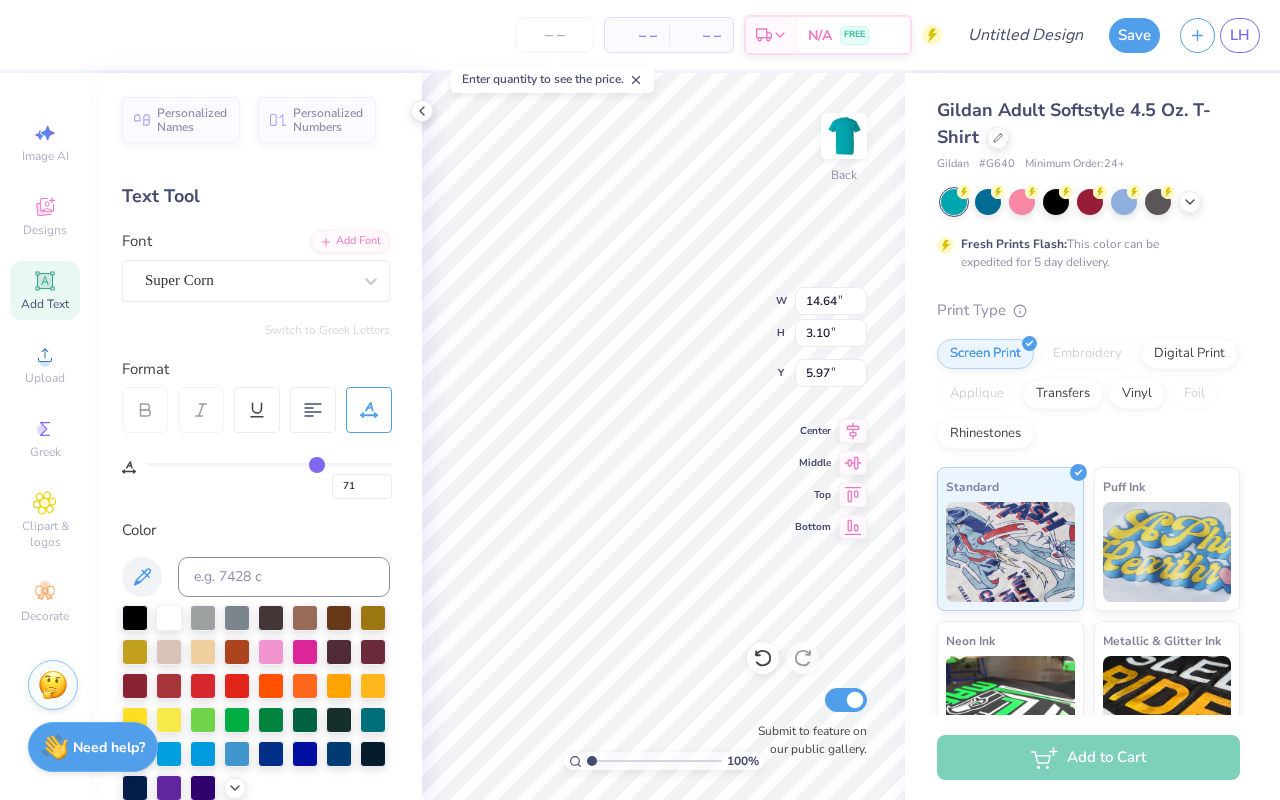 type on "68" 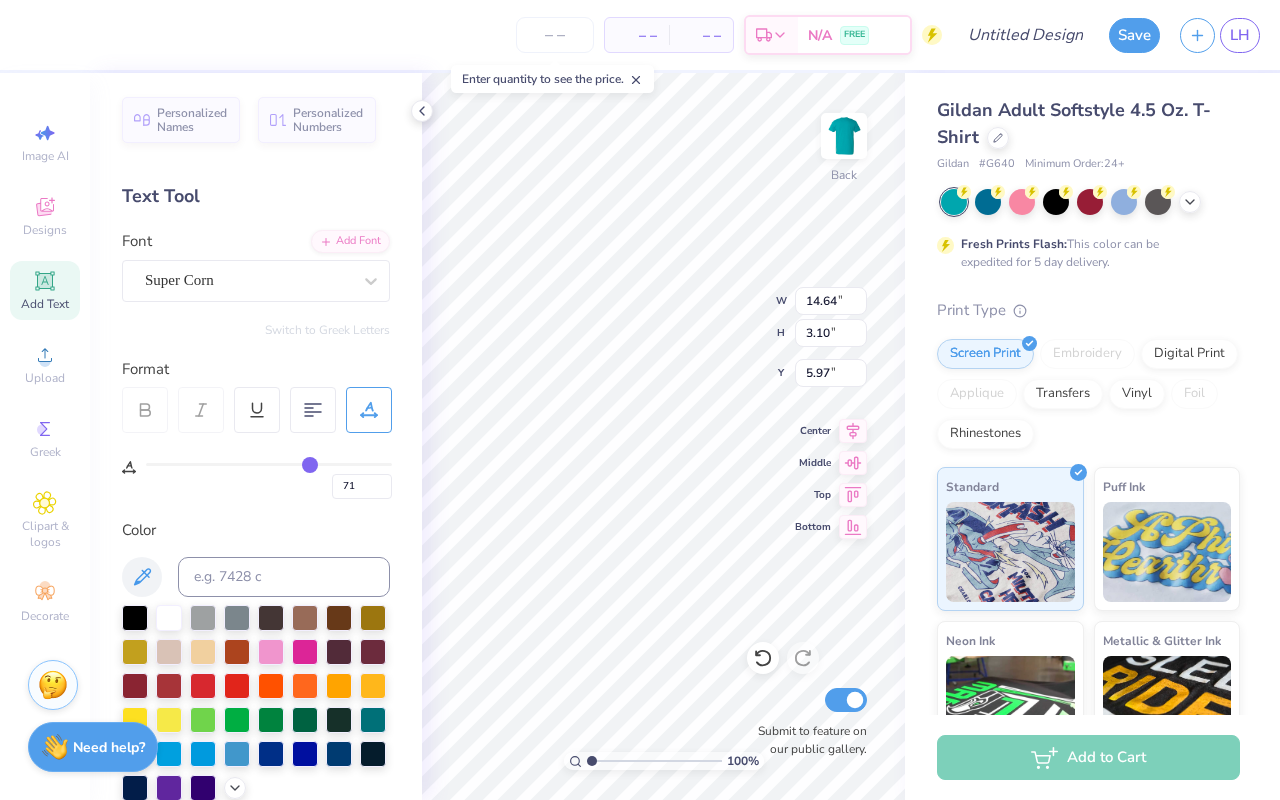 type on "68" 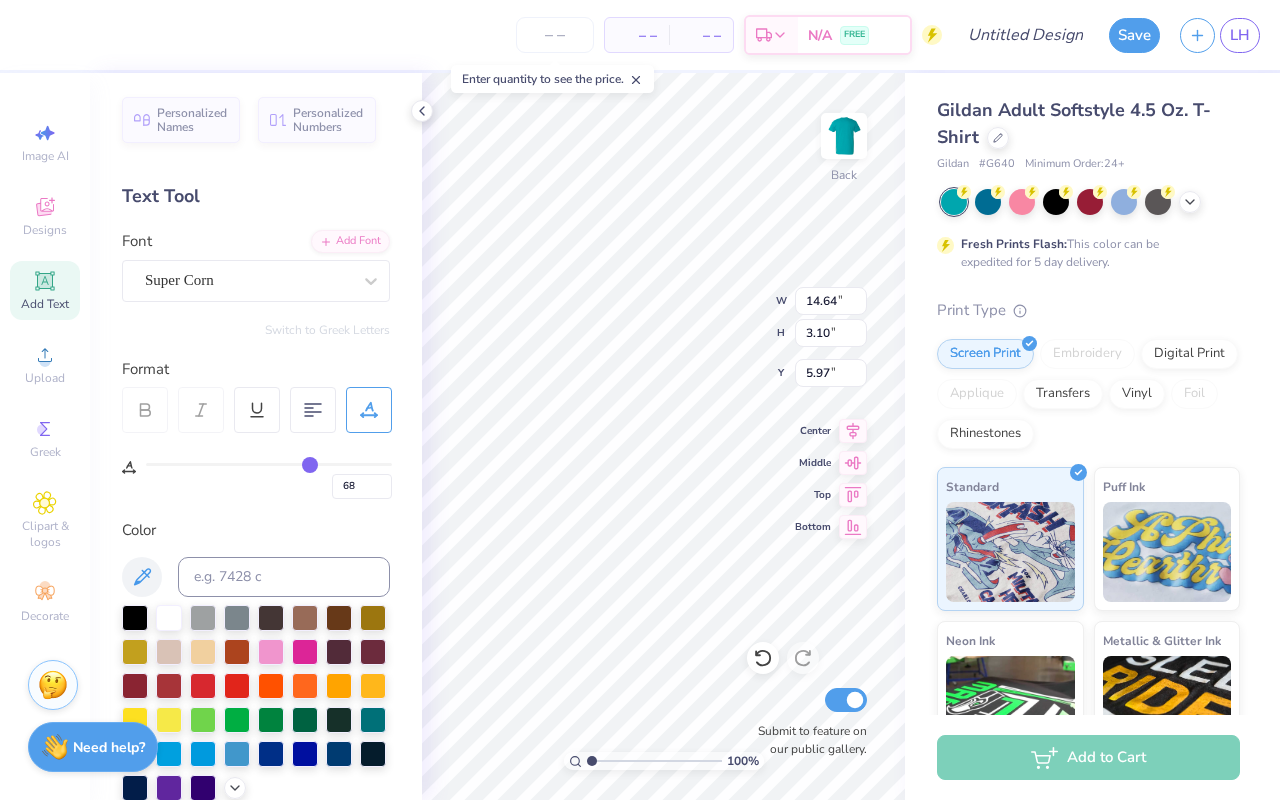 type on "66" 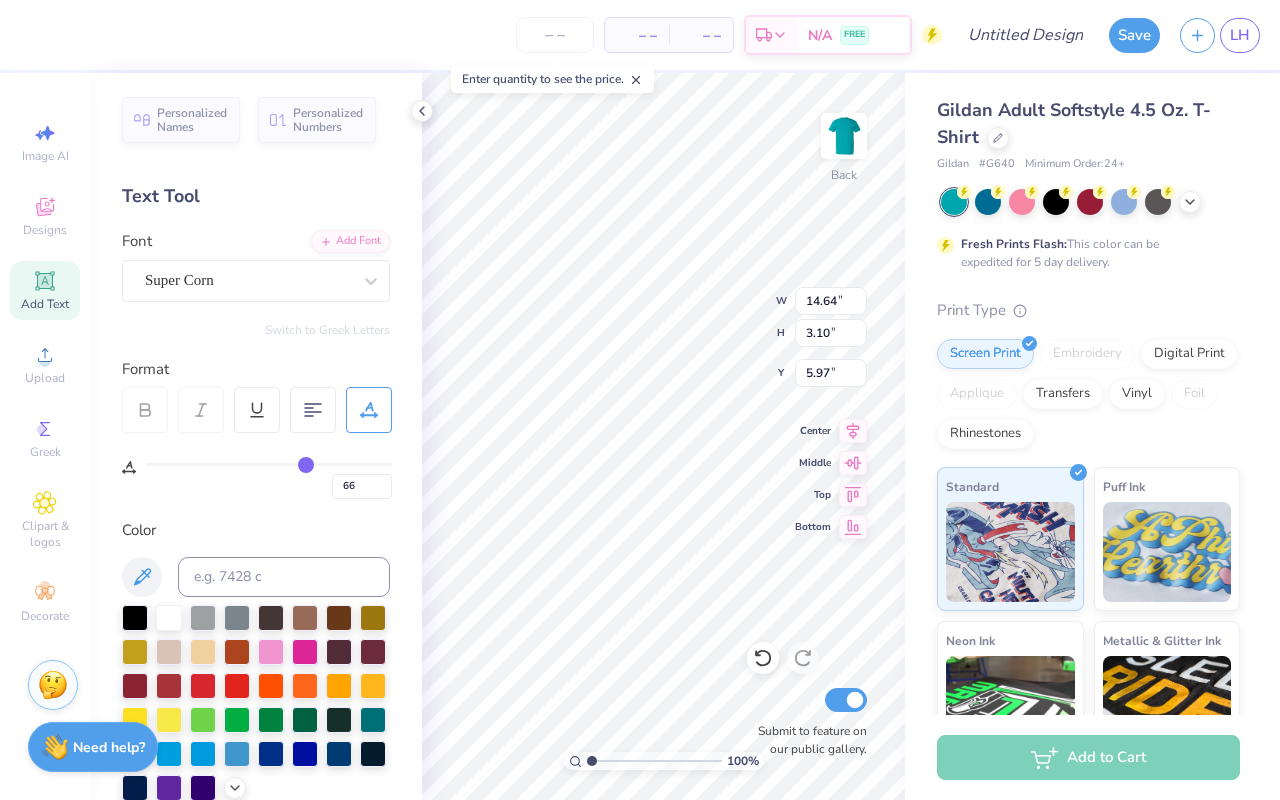 type on "65" 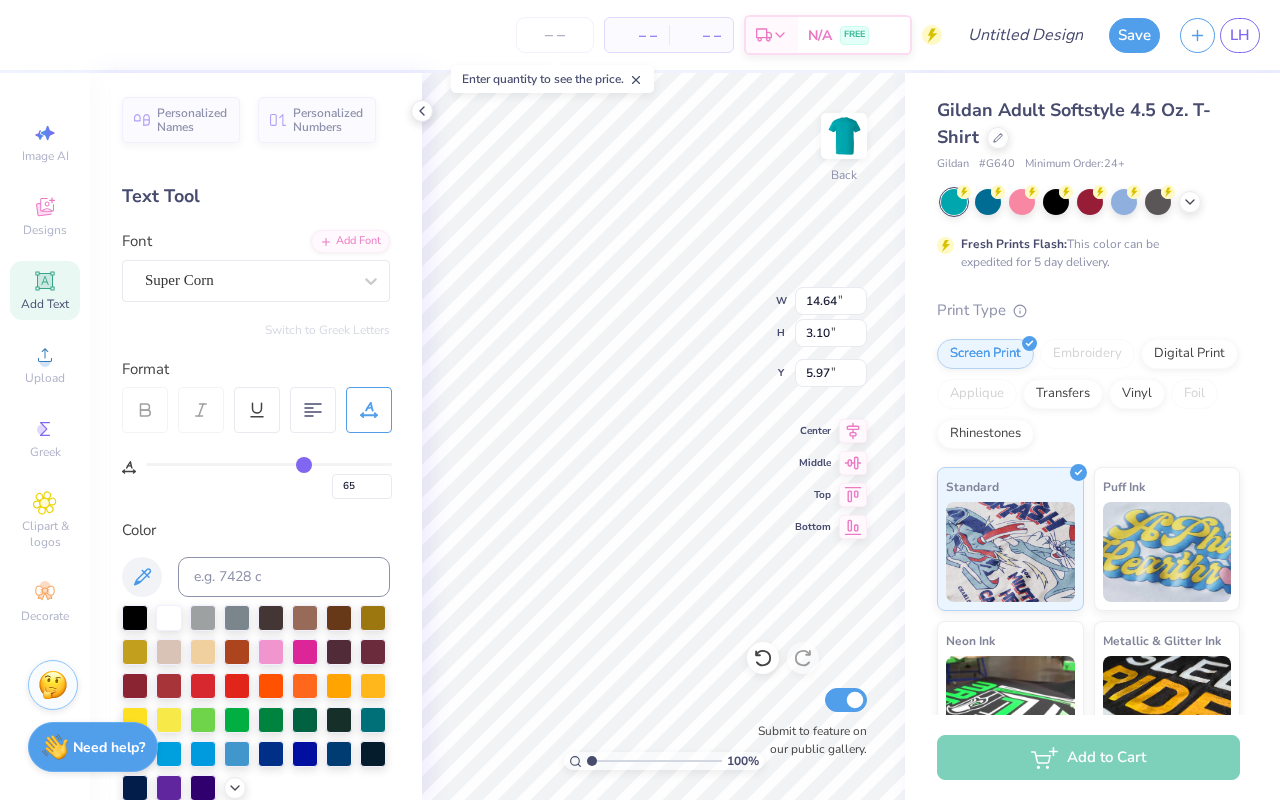 type on "63" 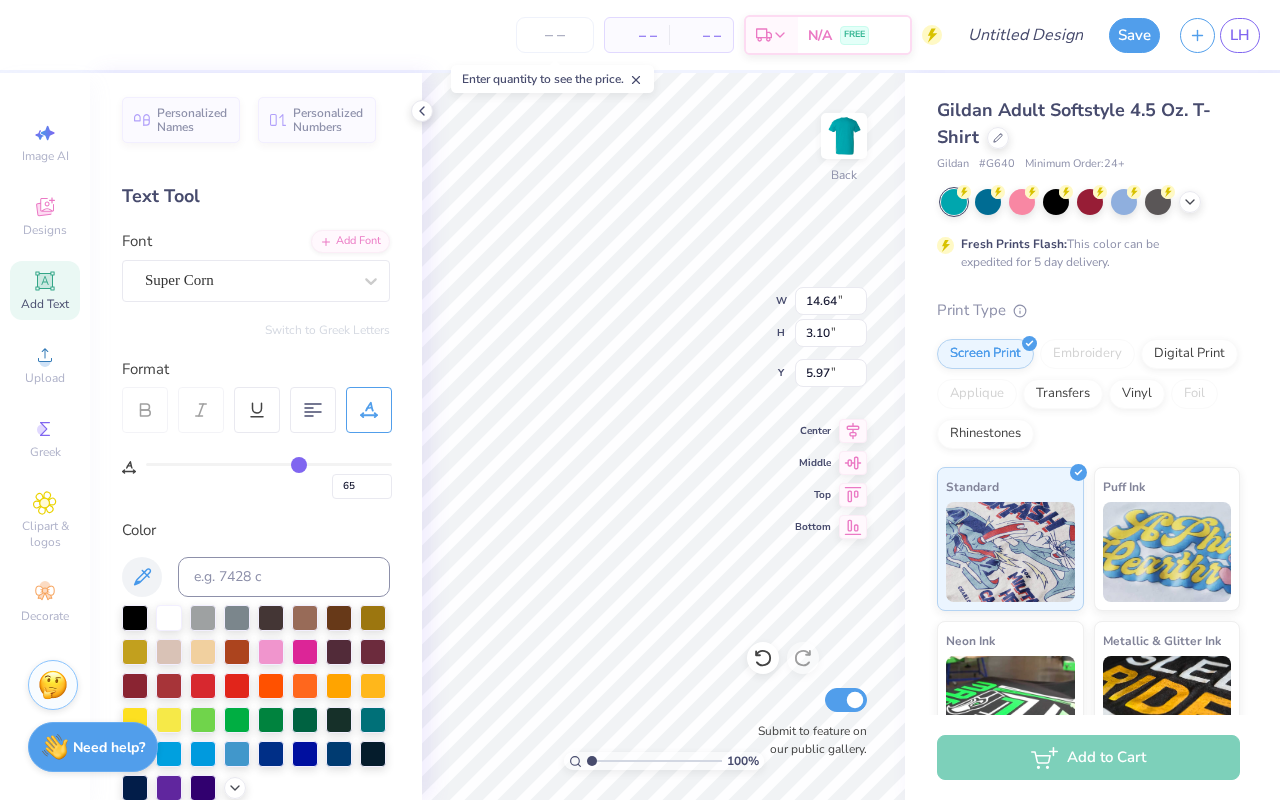 type on "63" 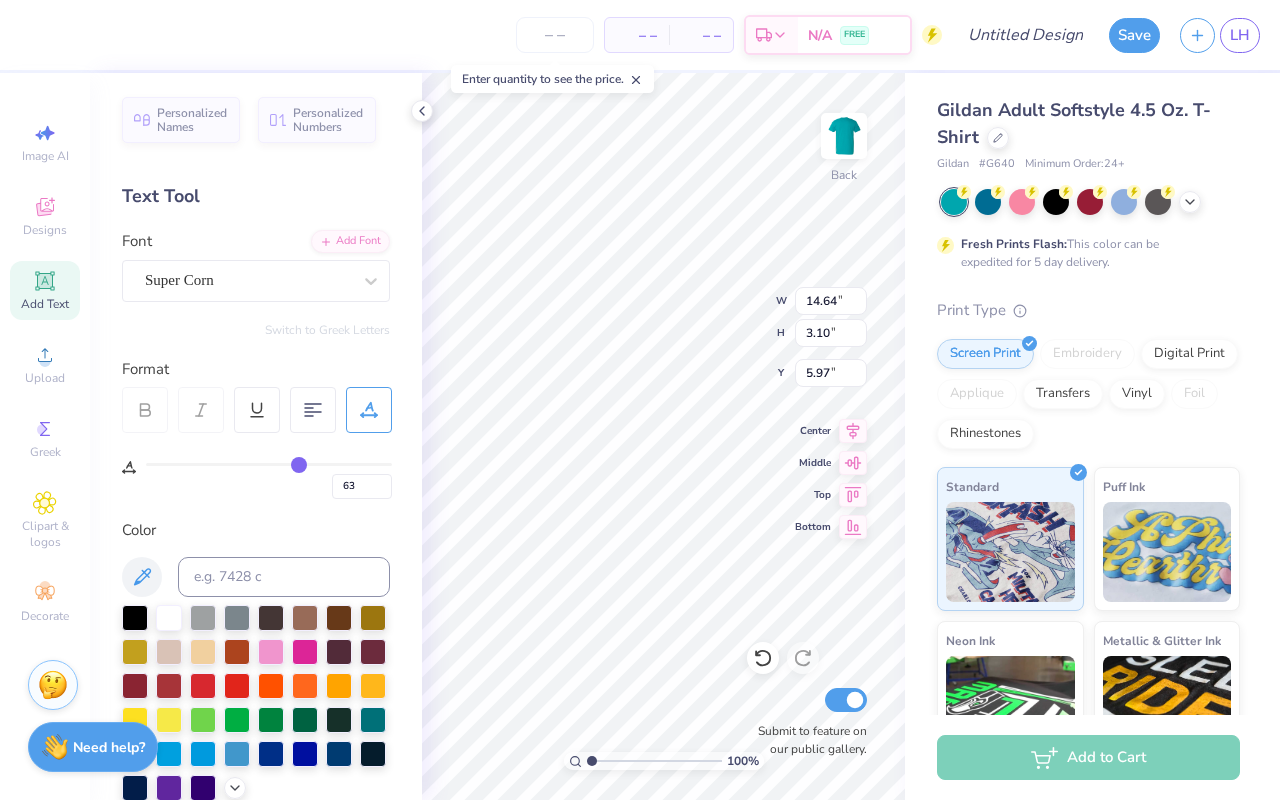 type on "61" 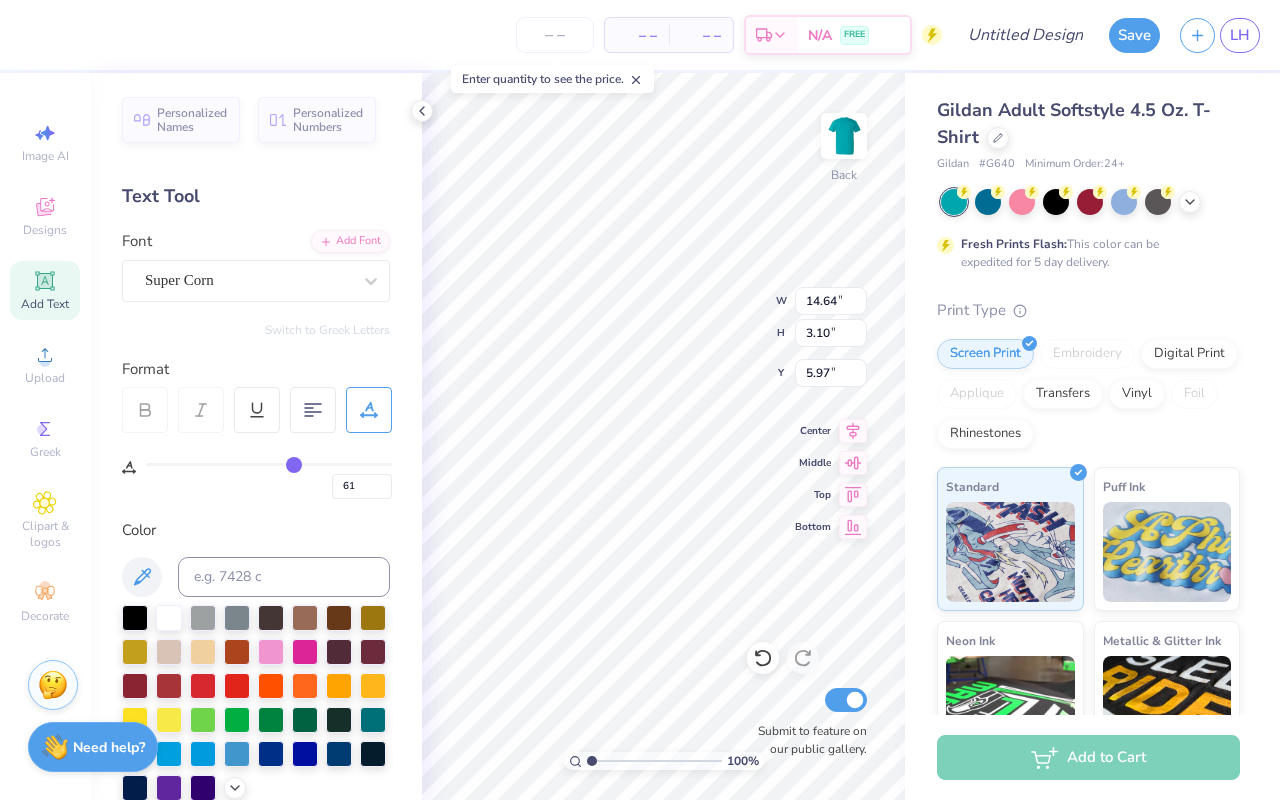 type on "60" 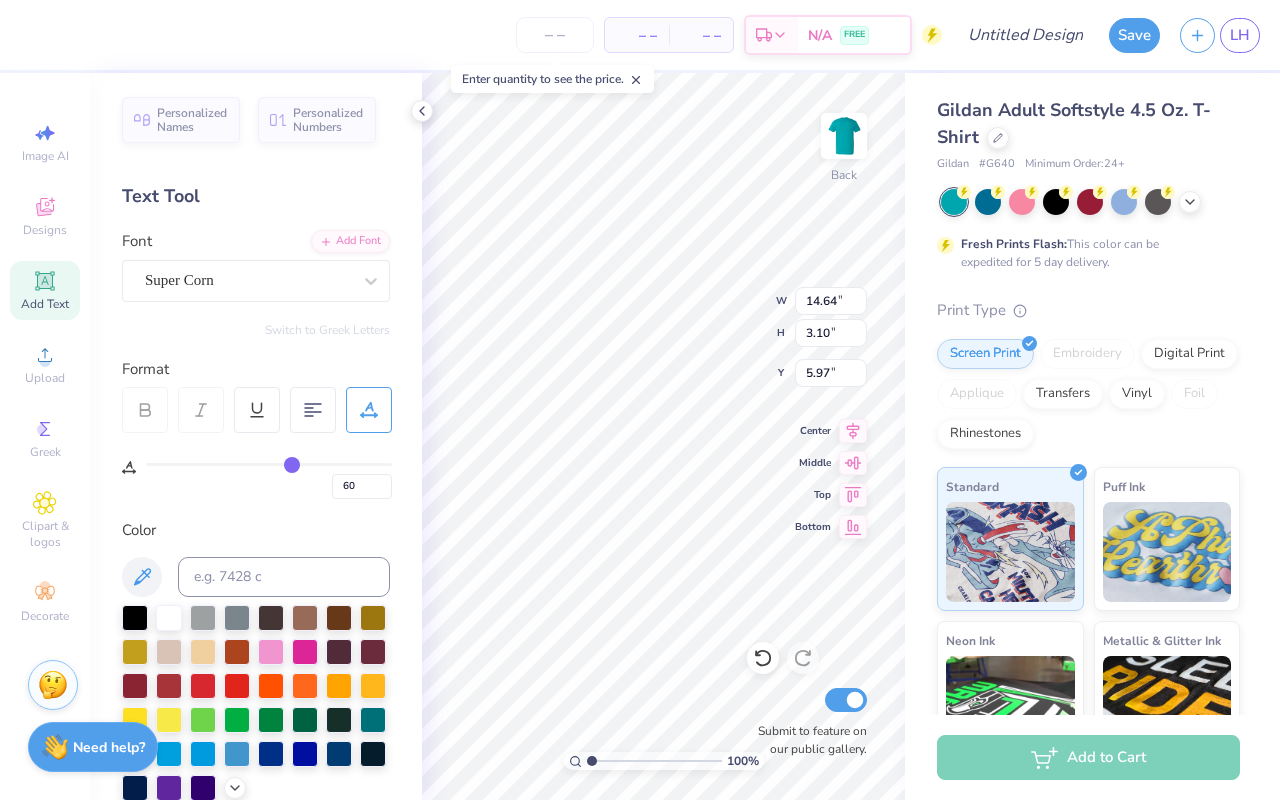 type on "59" 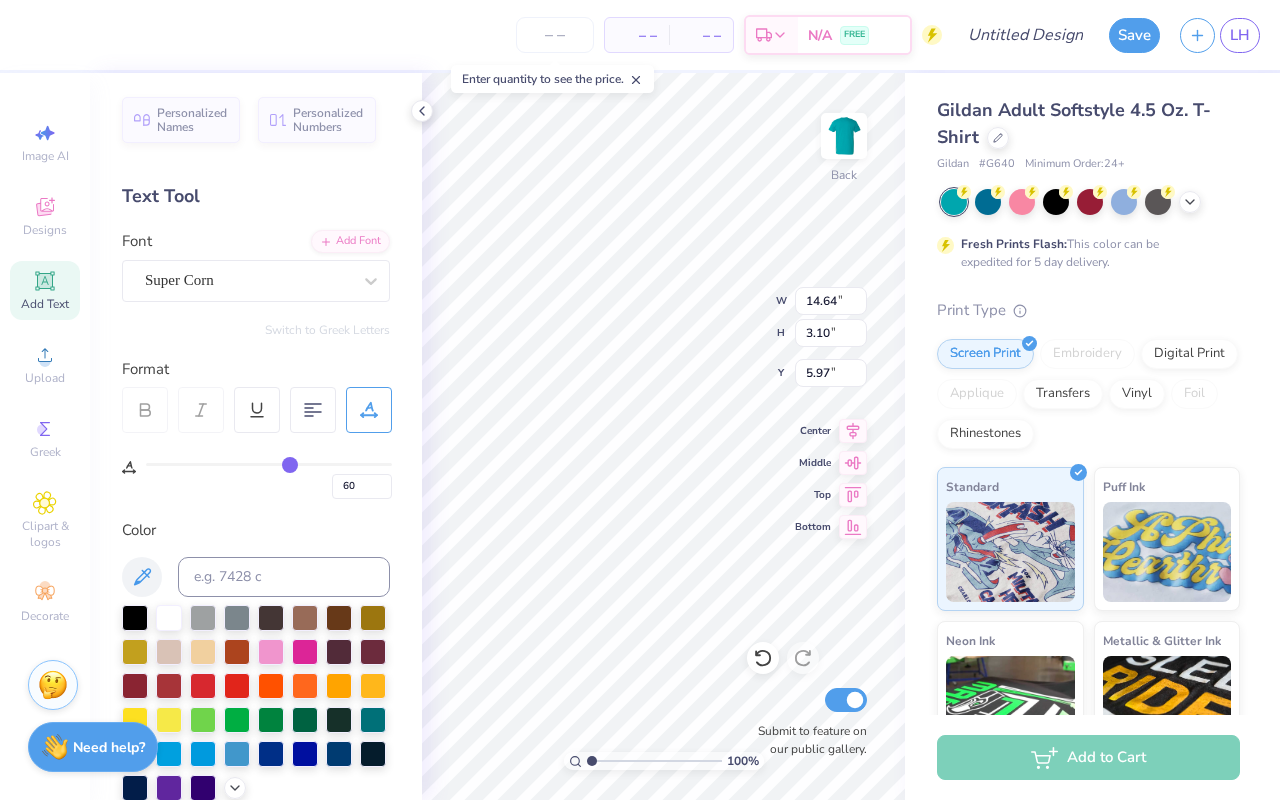 type on "59" 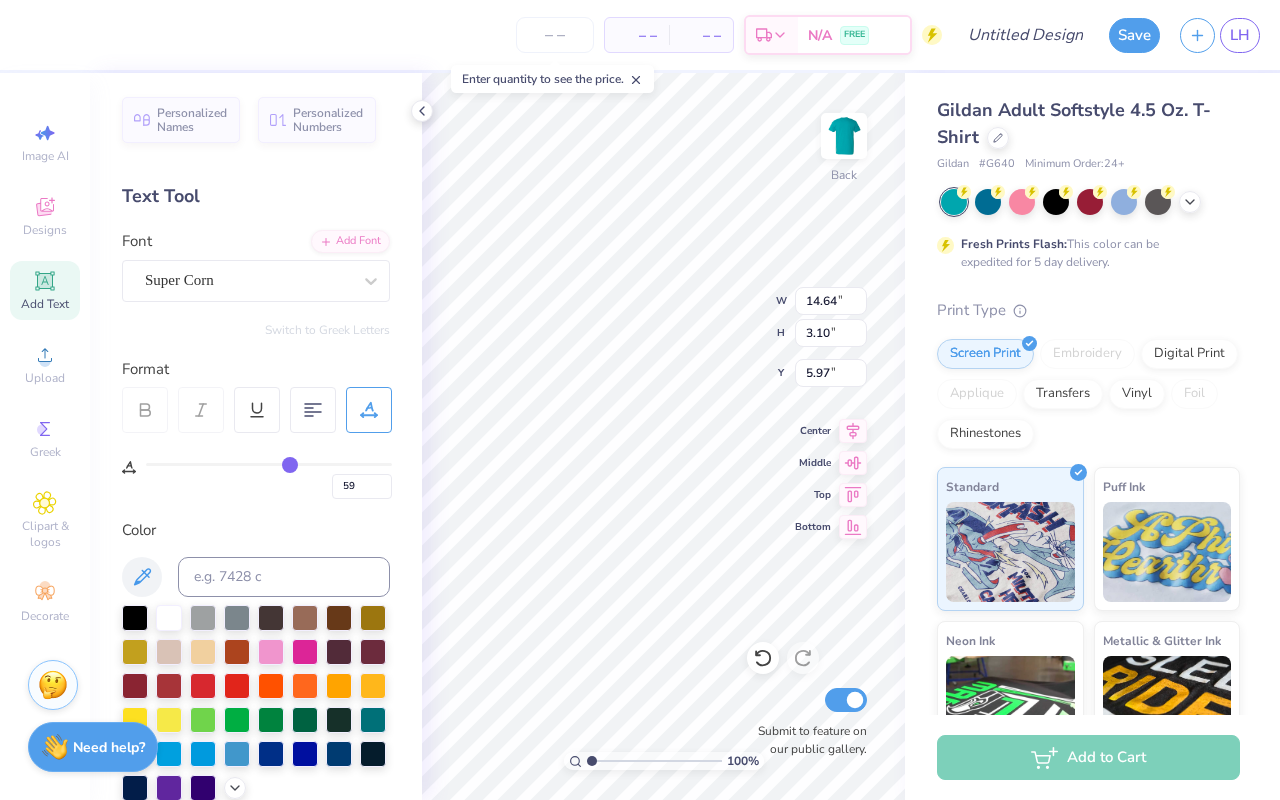 type on "58" 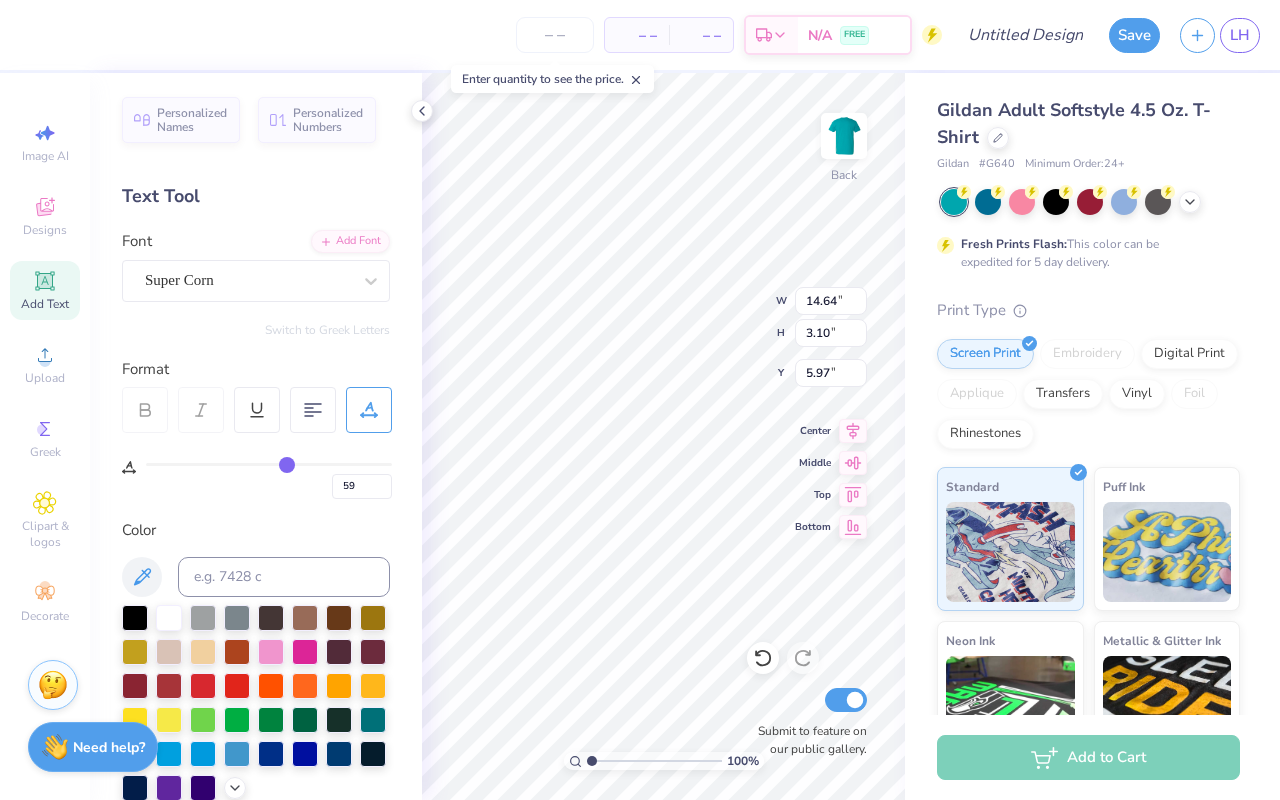 type on "58" 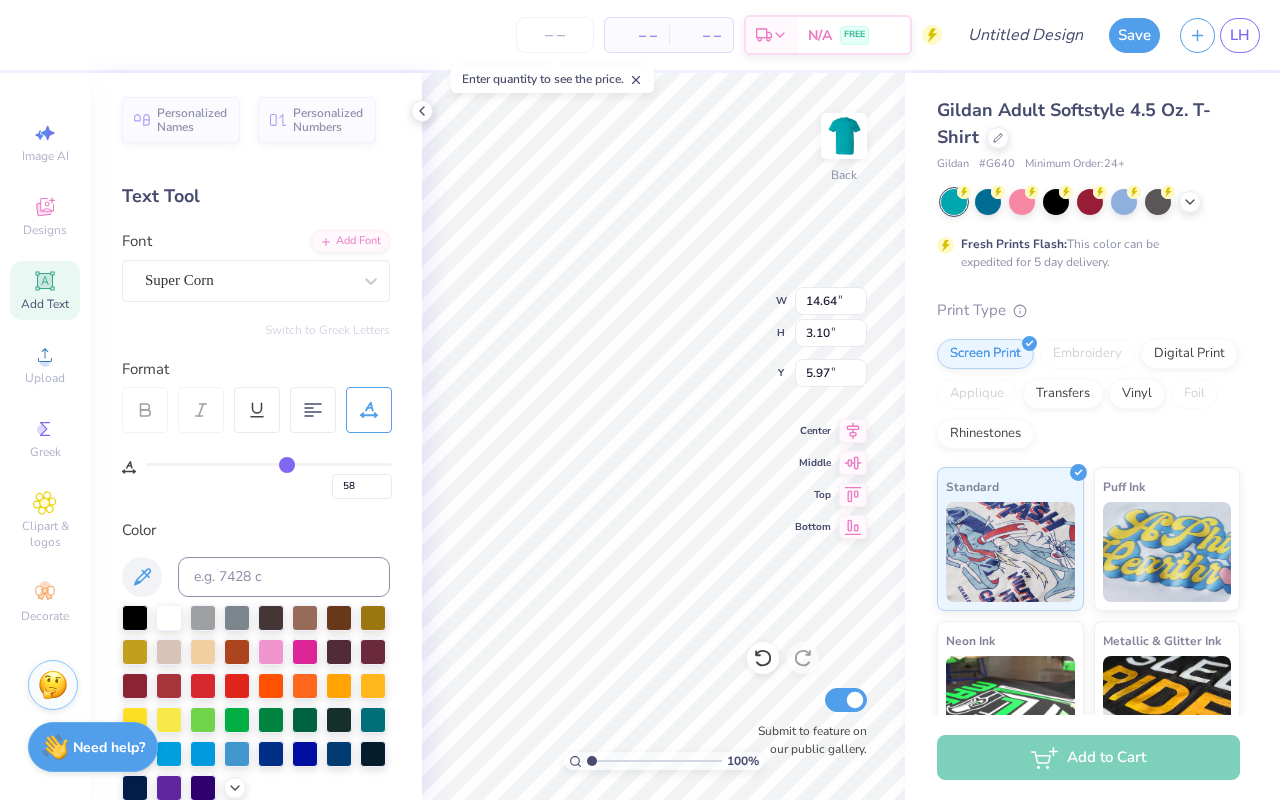 type on "57" 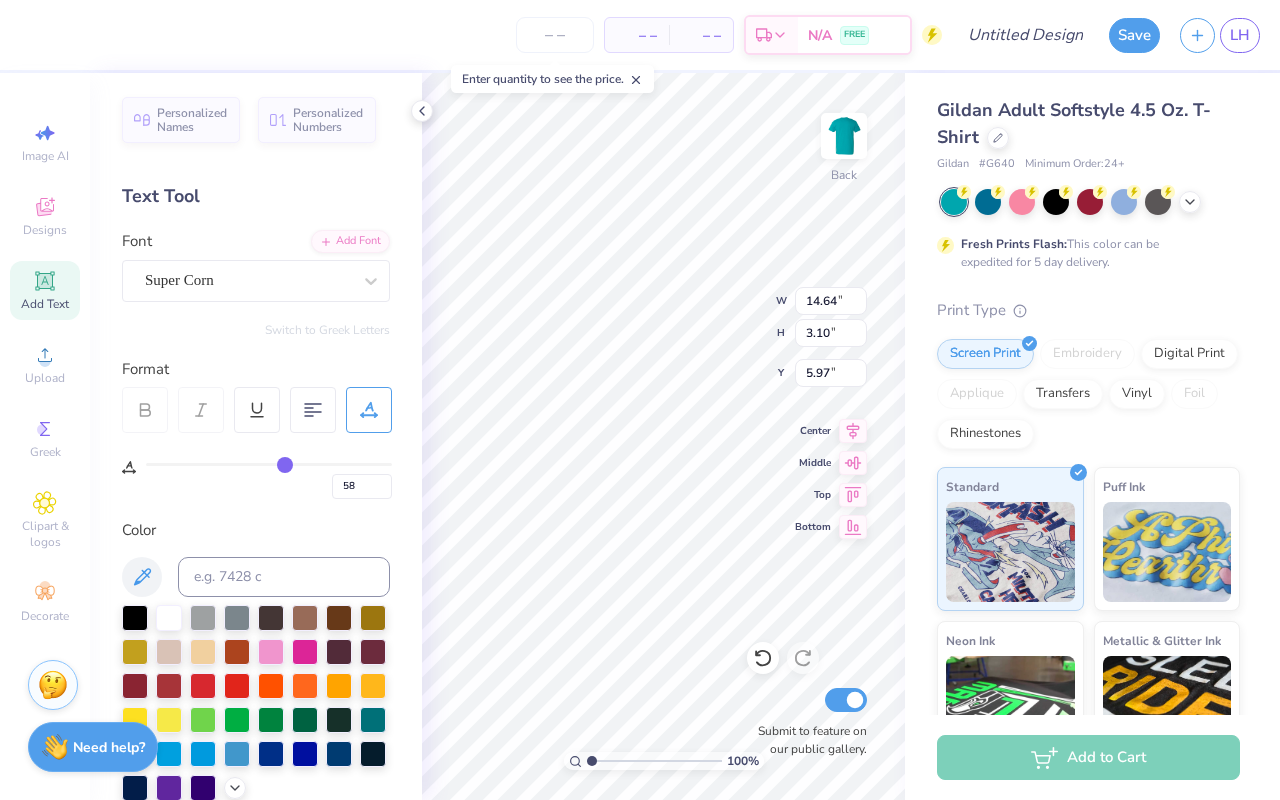 type on "57" 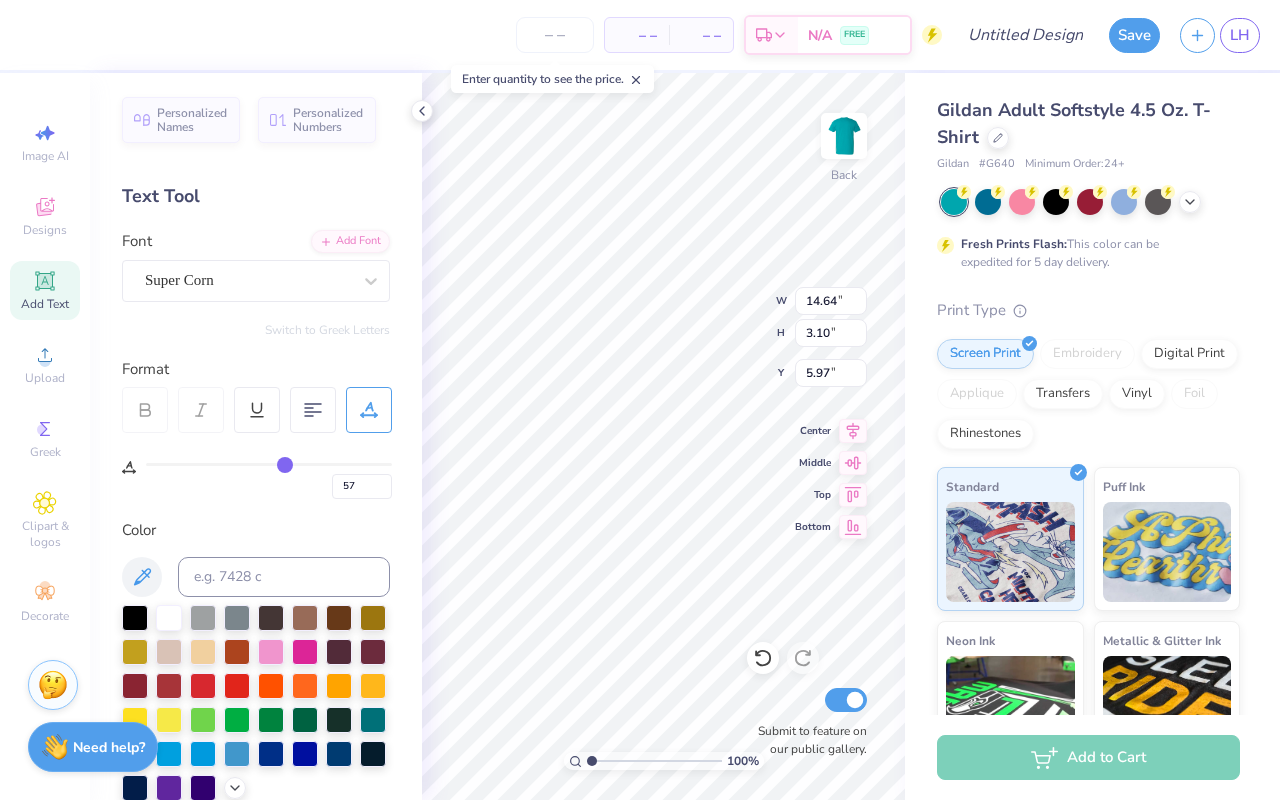 type on "56" 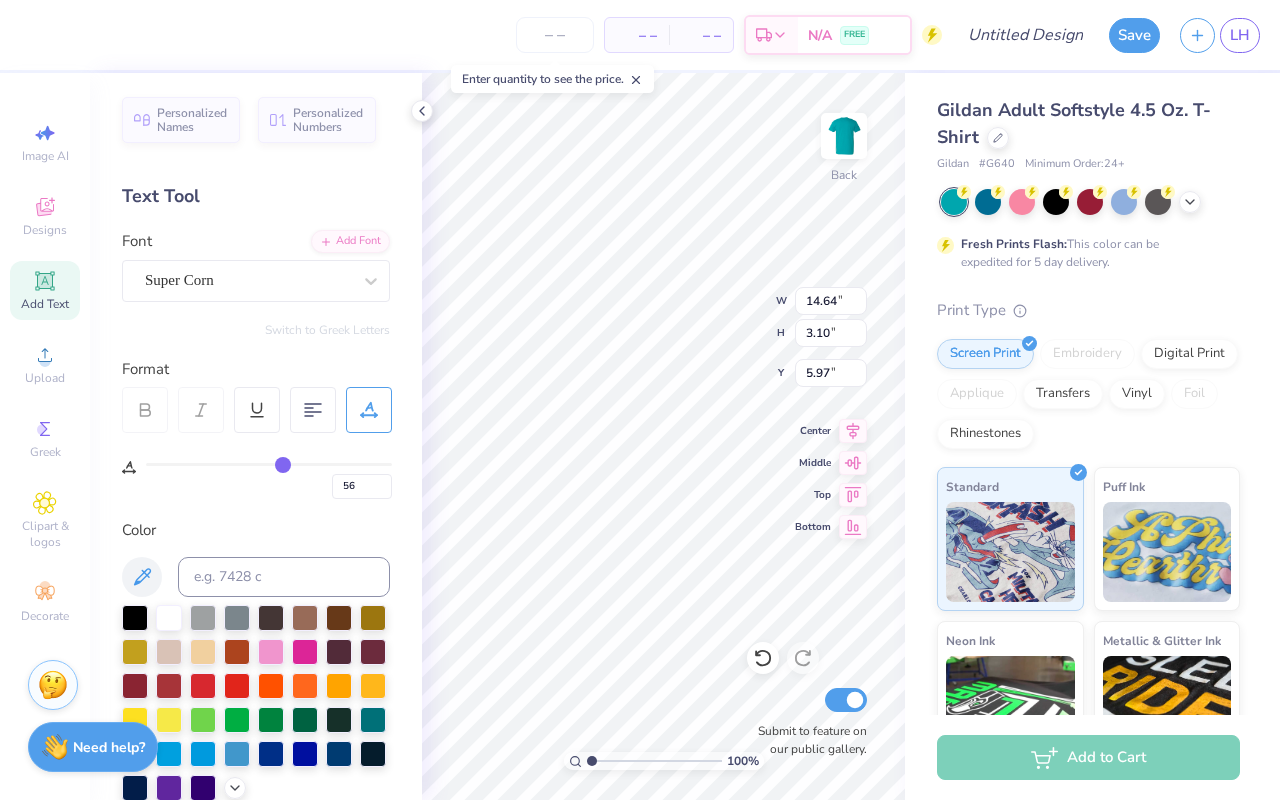 type on "55" 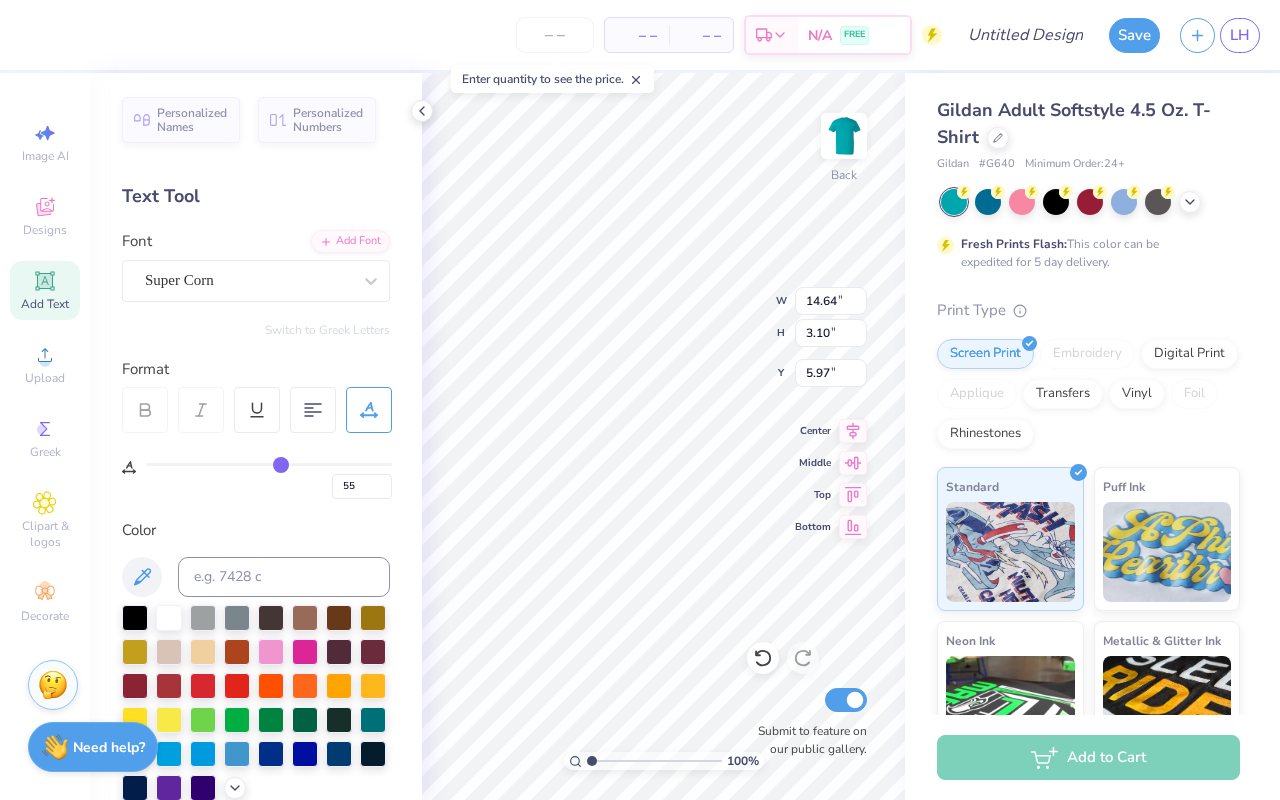 type on "54" 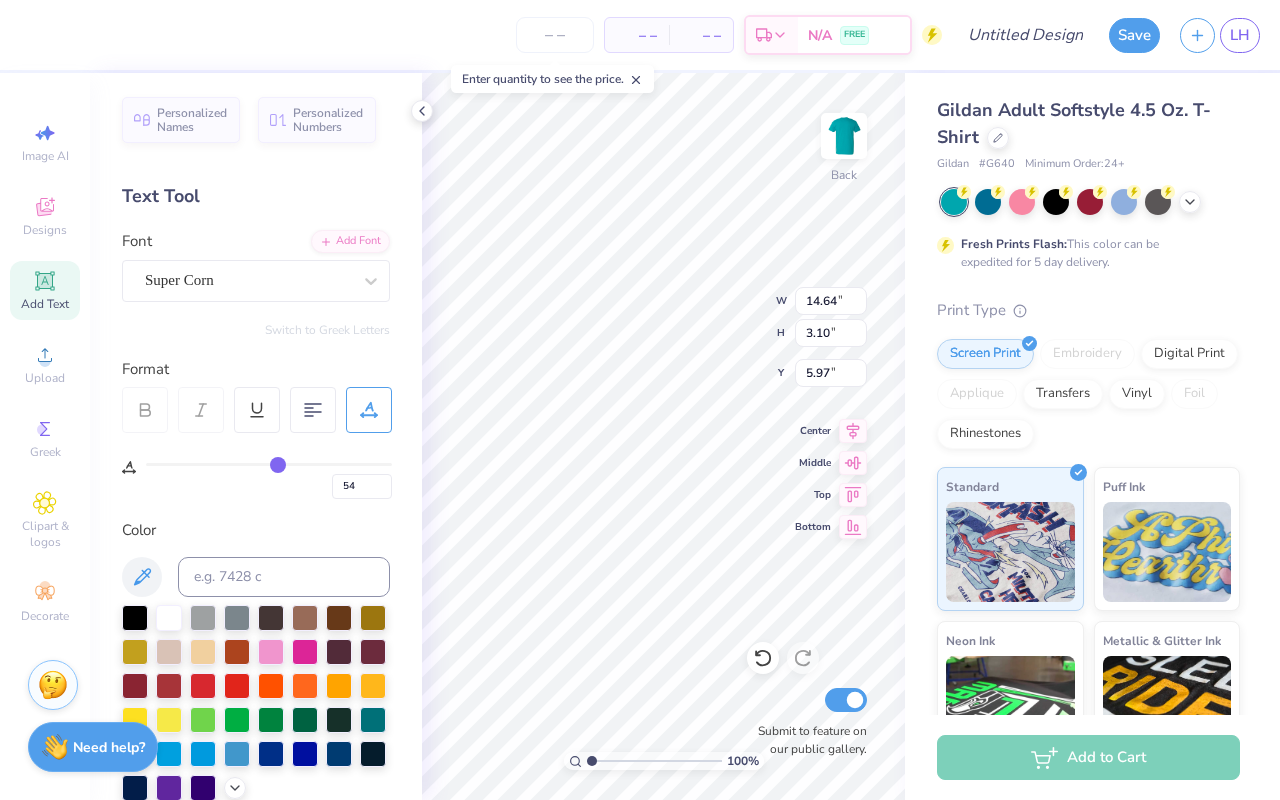 type on "53" 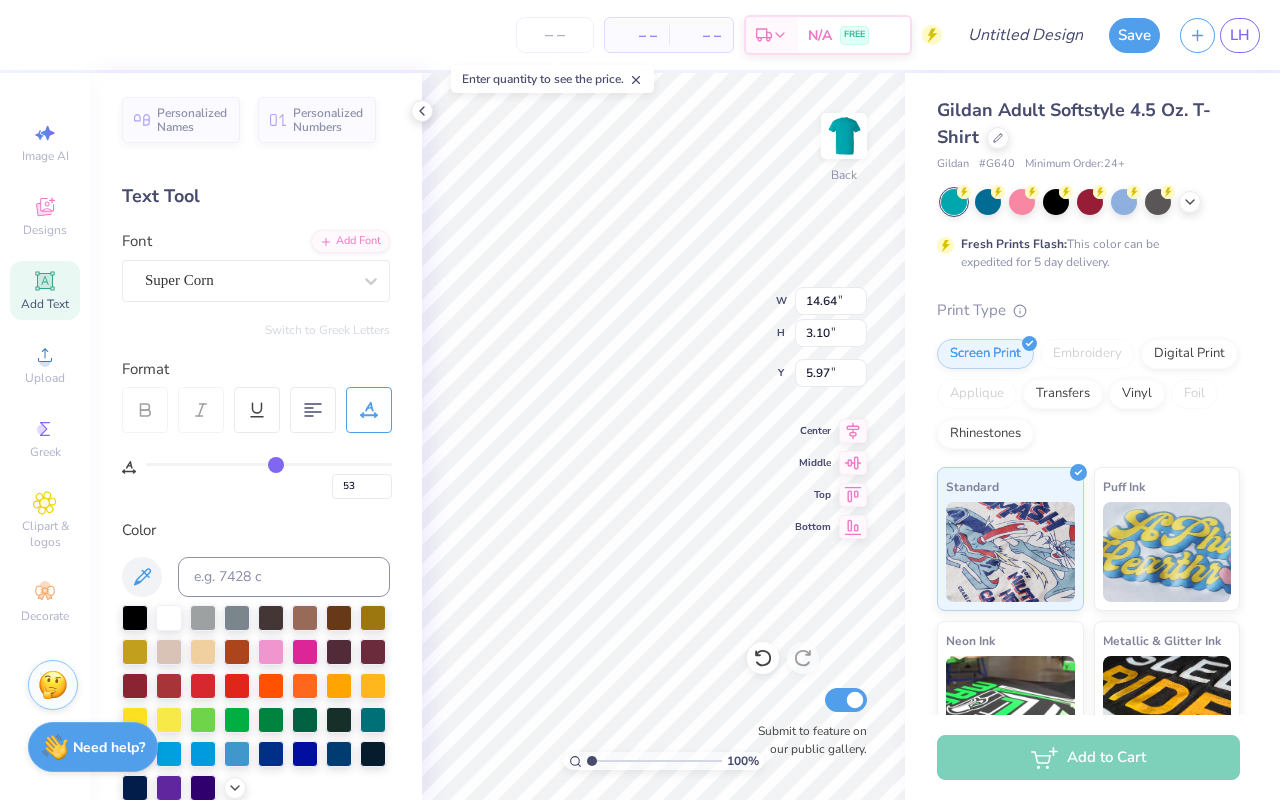 type on "52" 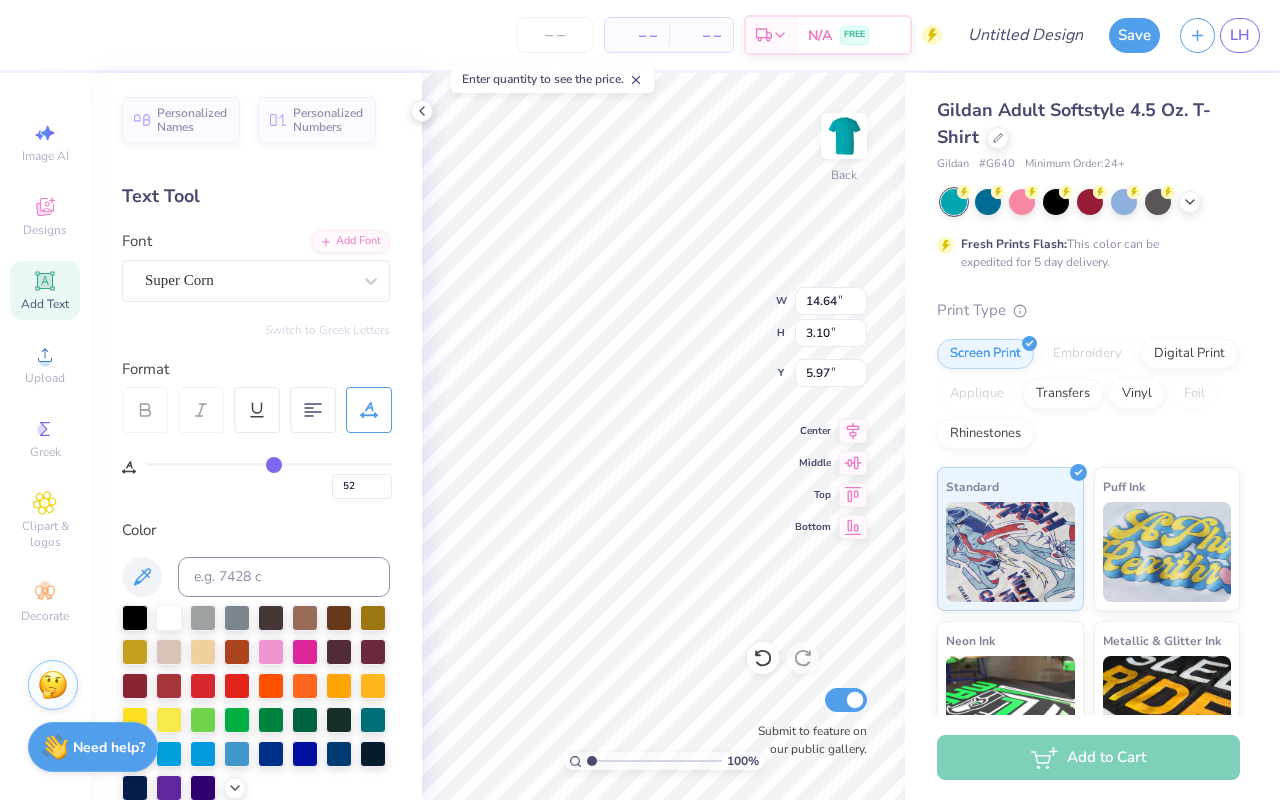 type on "51" 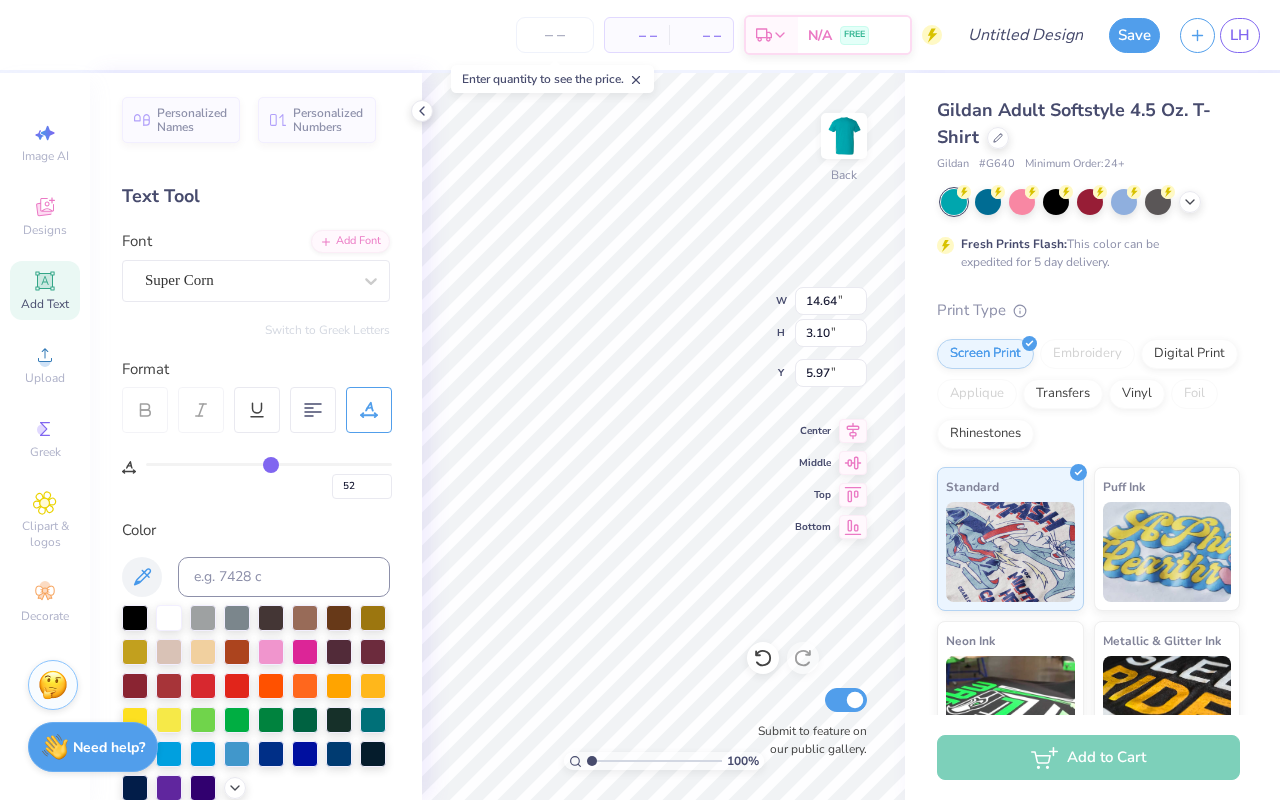 type on "51" 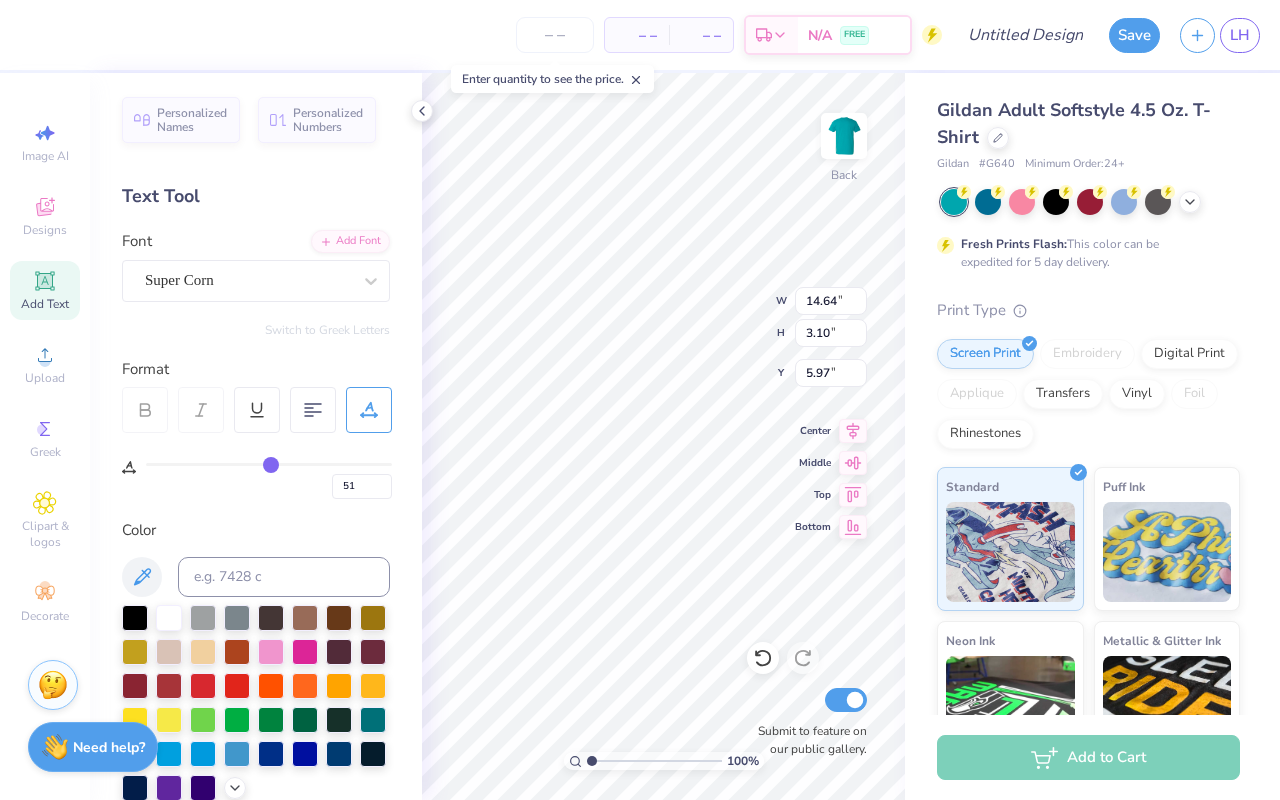 type on "50" 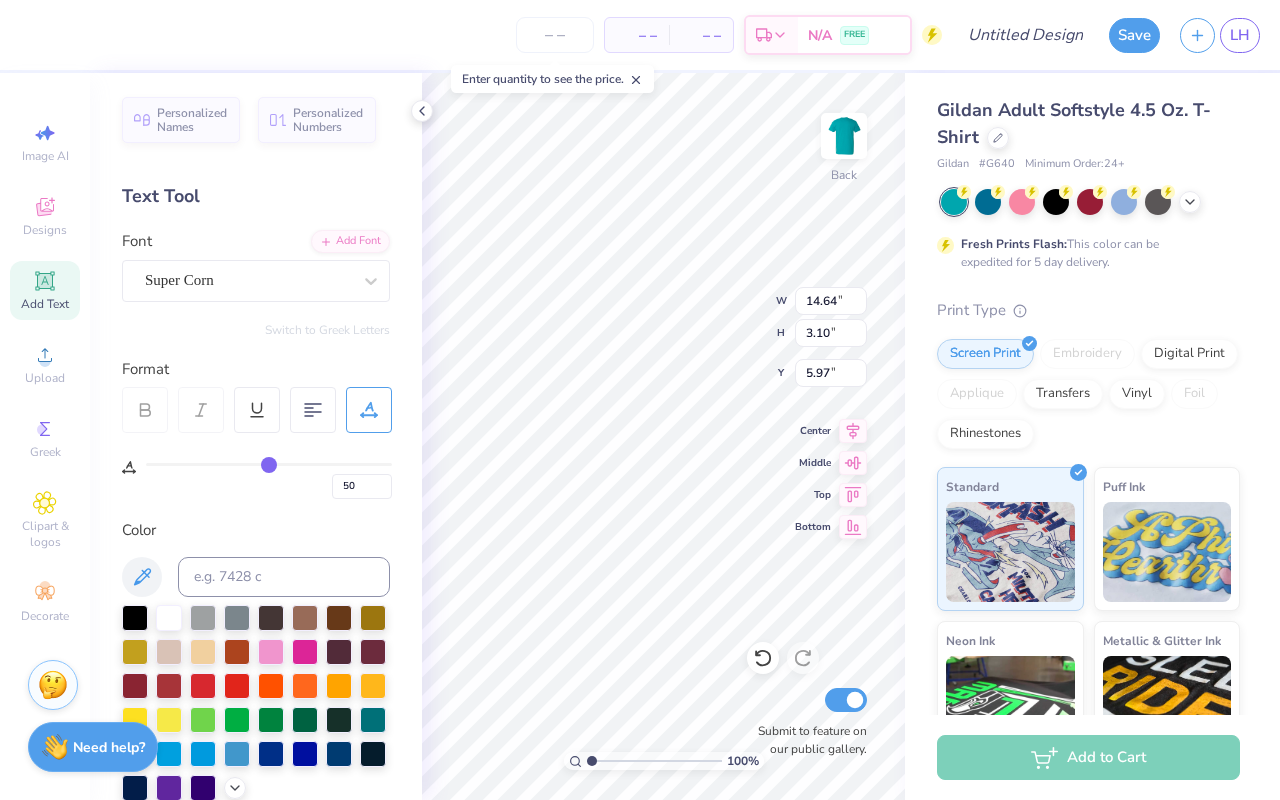 type on "49" 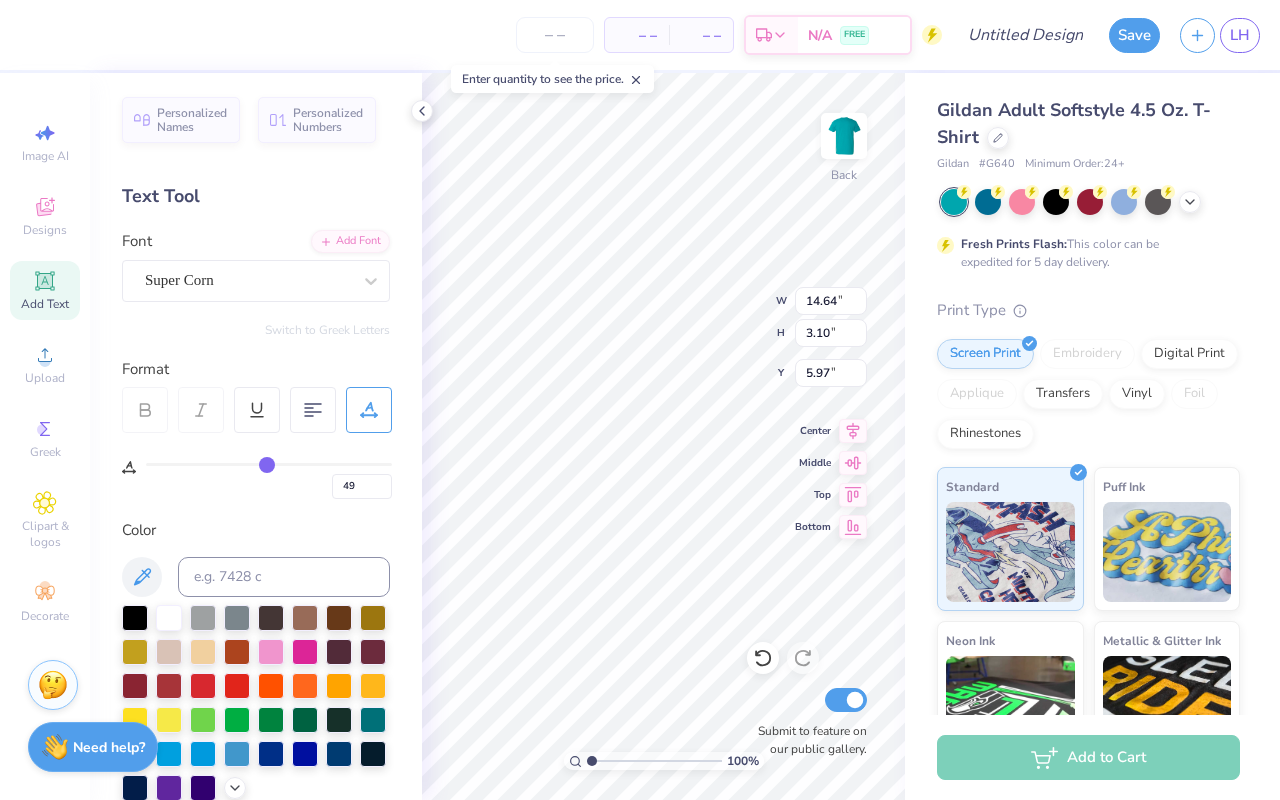 type on "48" 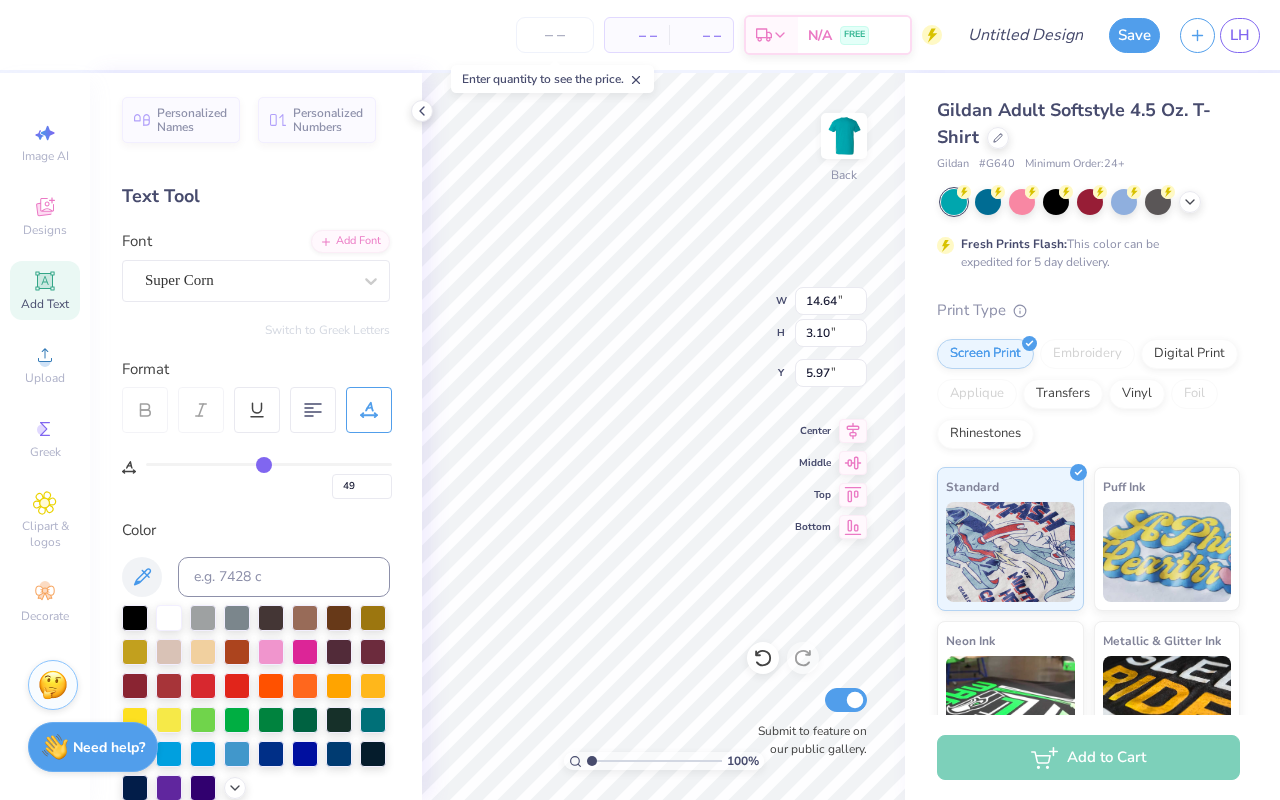 type on "48" 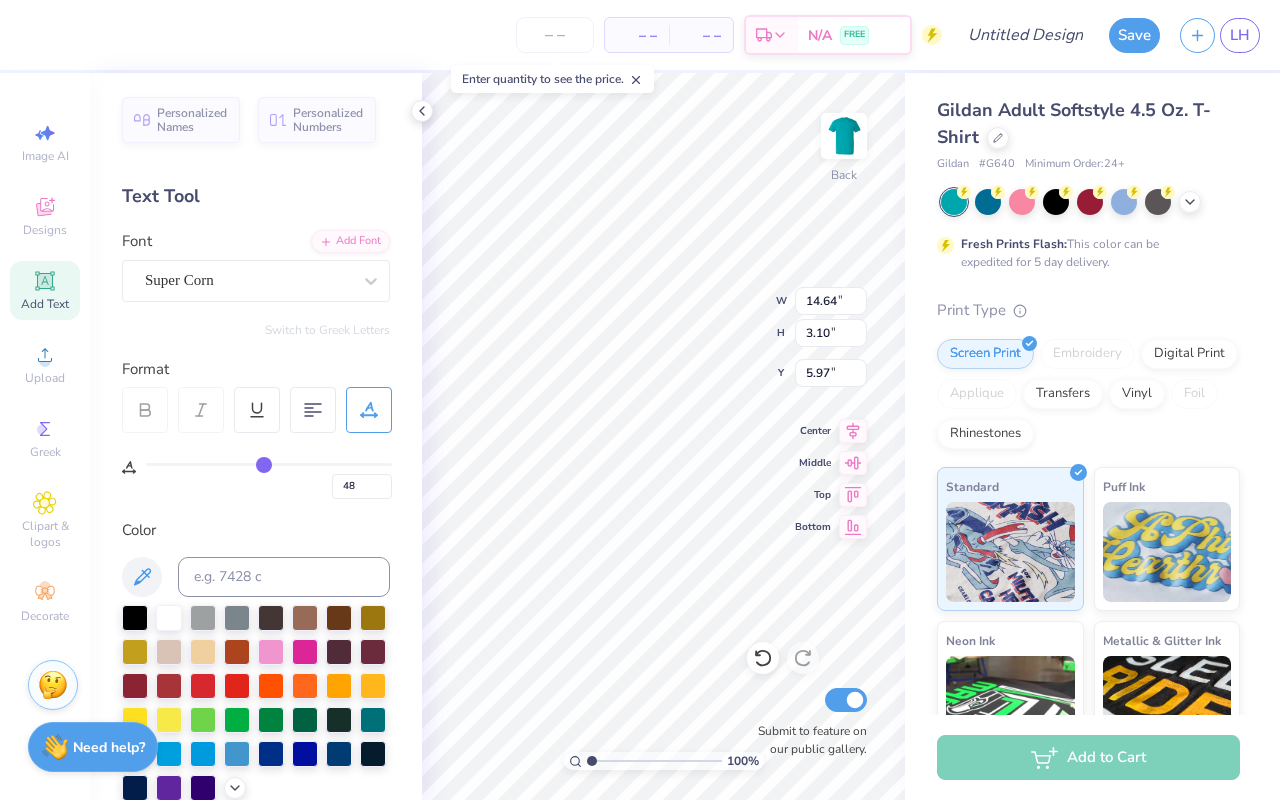 type on "48" 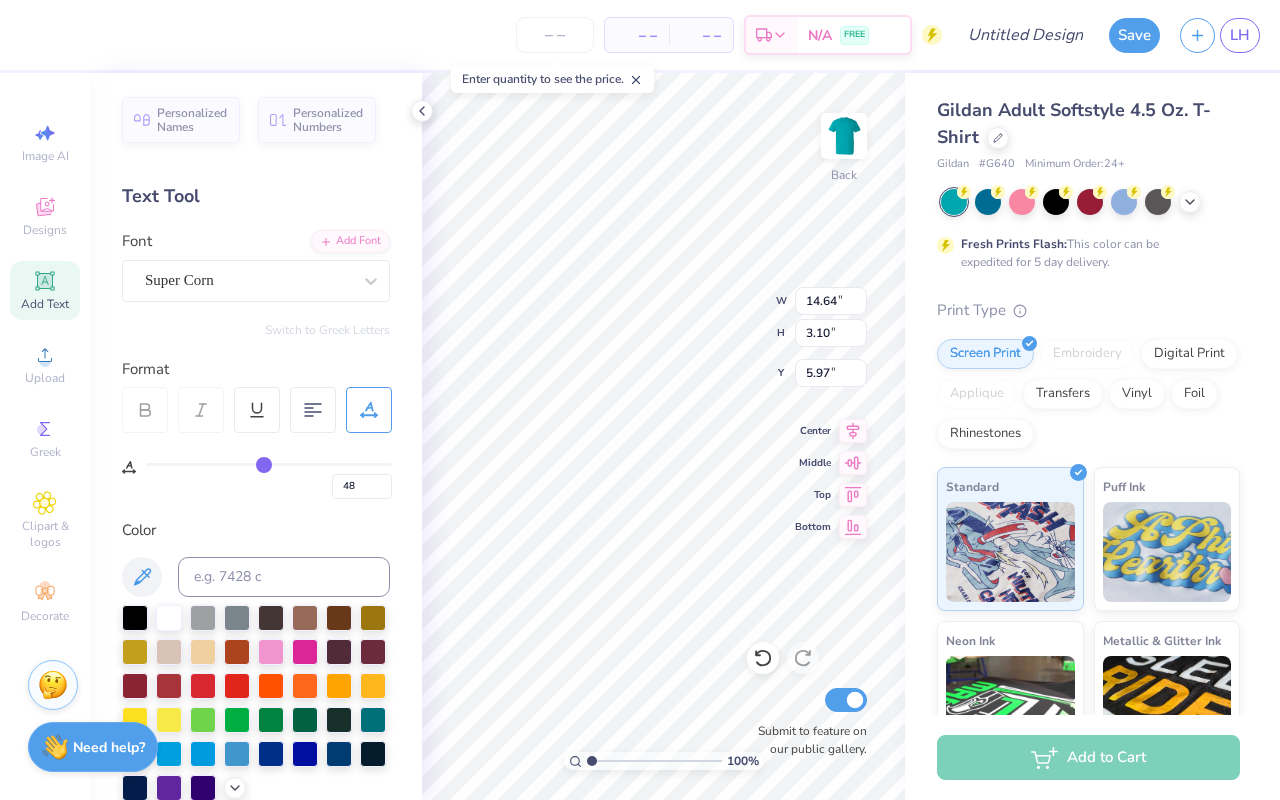 type on "12.24" 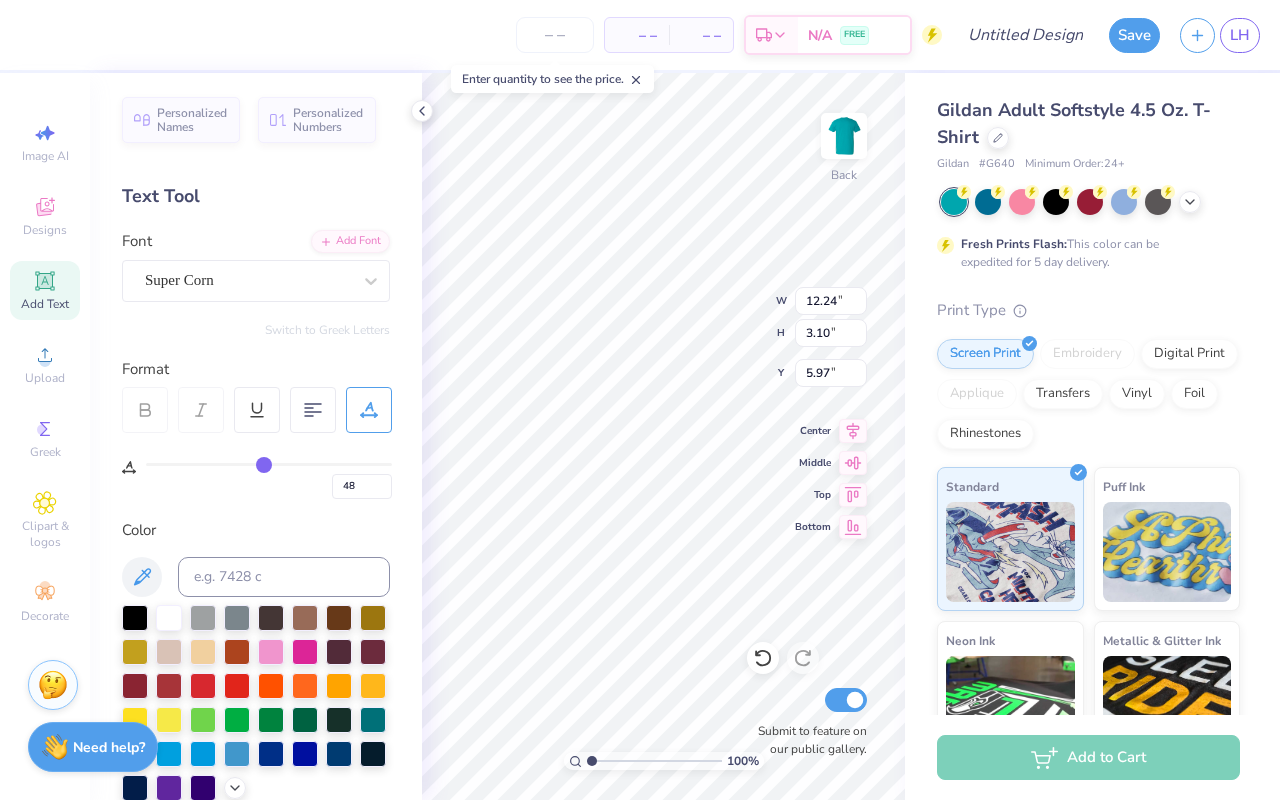 type on "47" 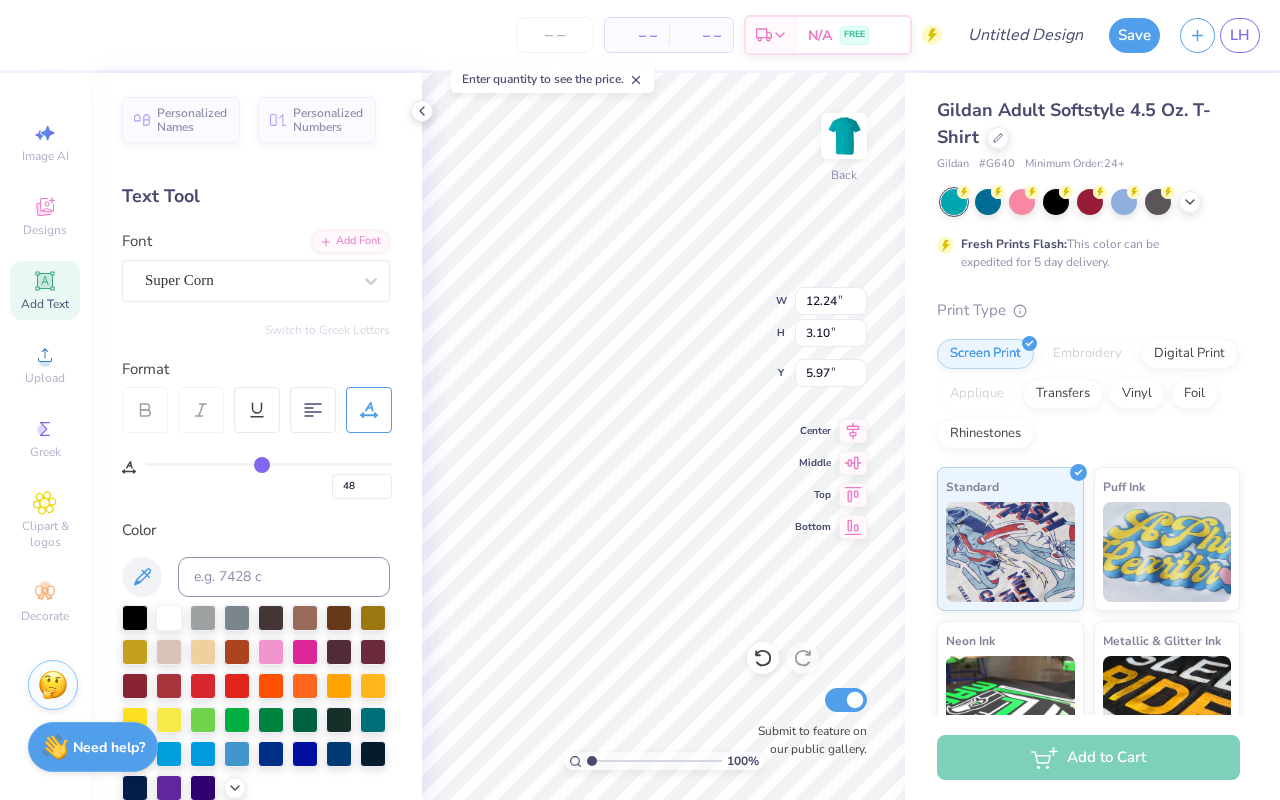 type on "47" 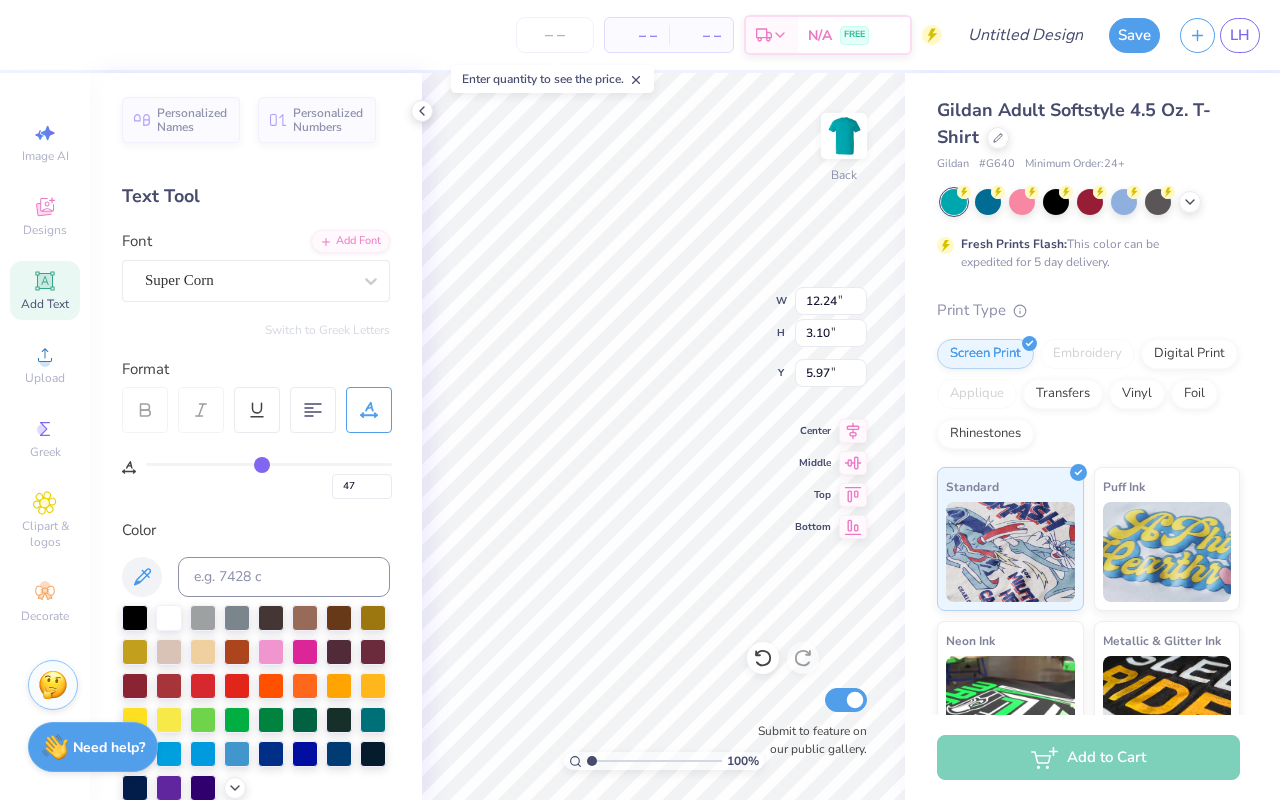 type on "46" 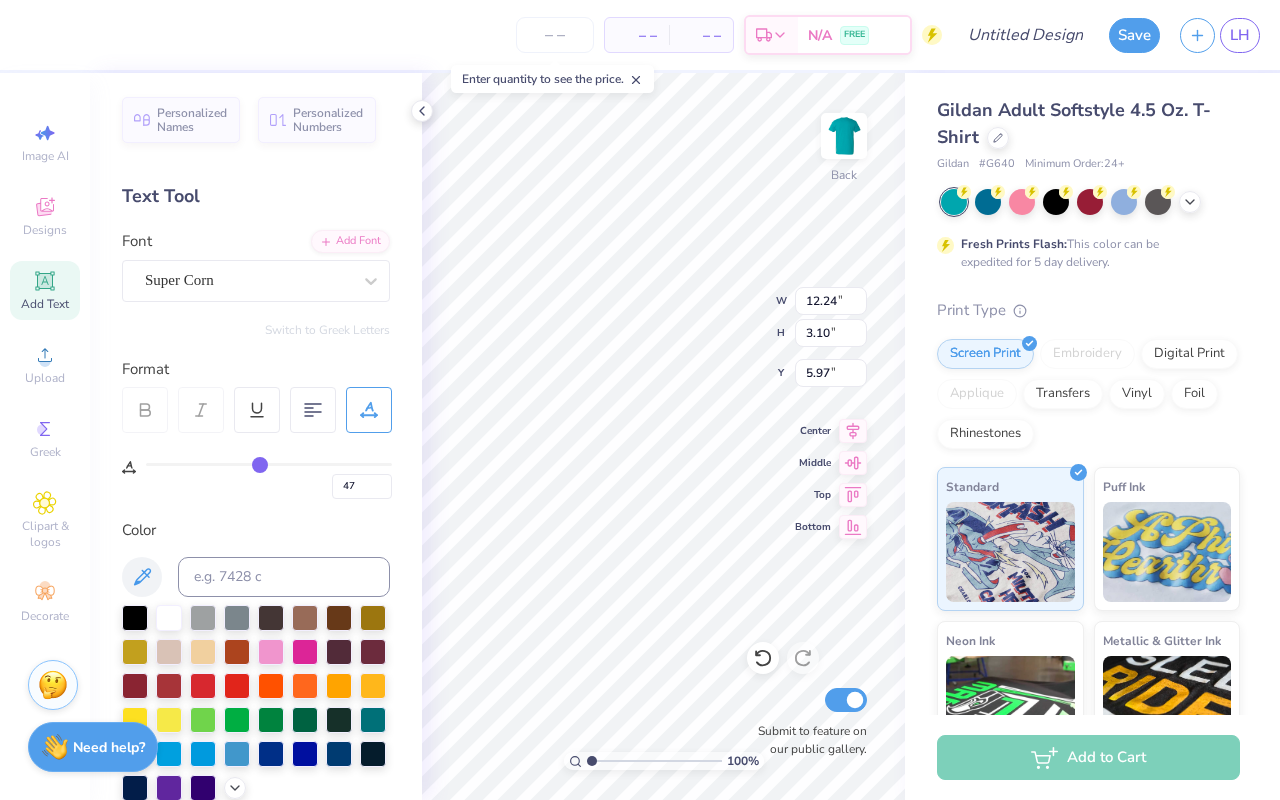type on "46" 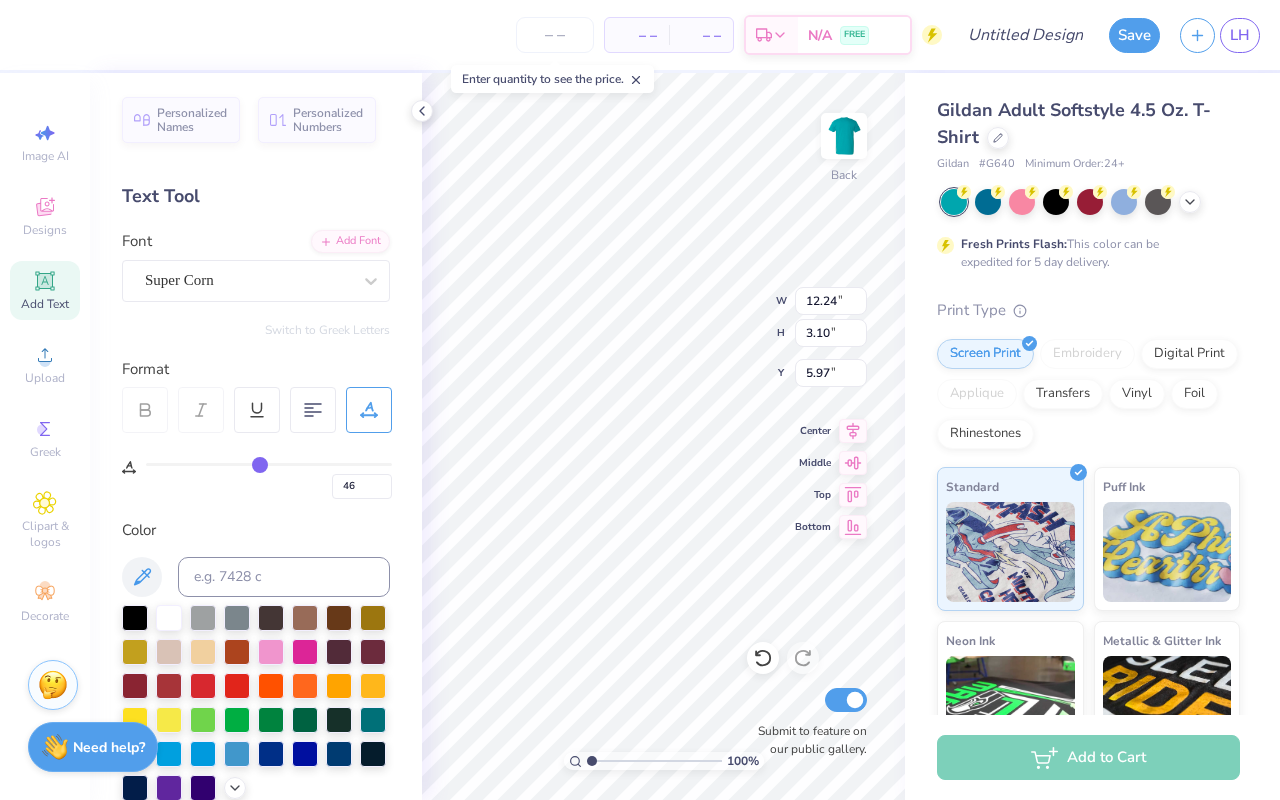 type on "45" 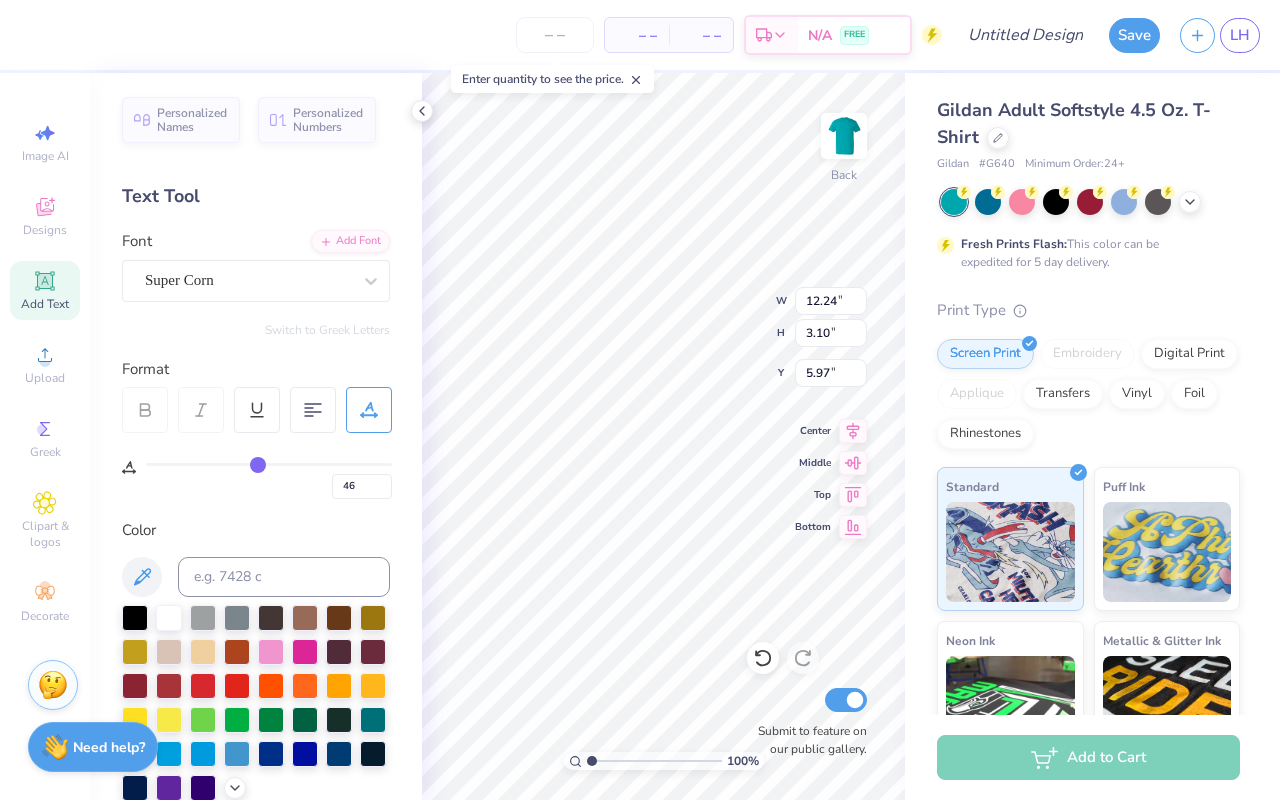 type on "45" 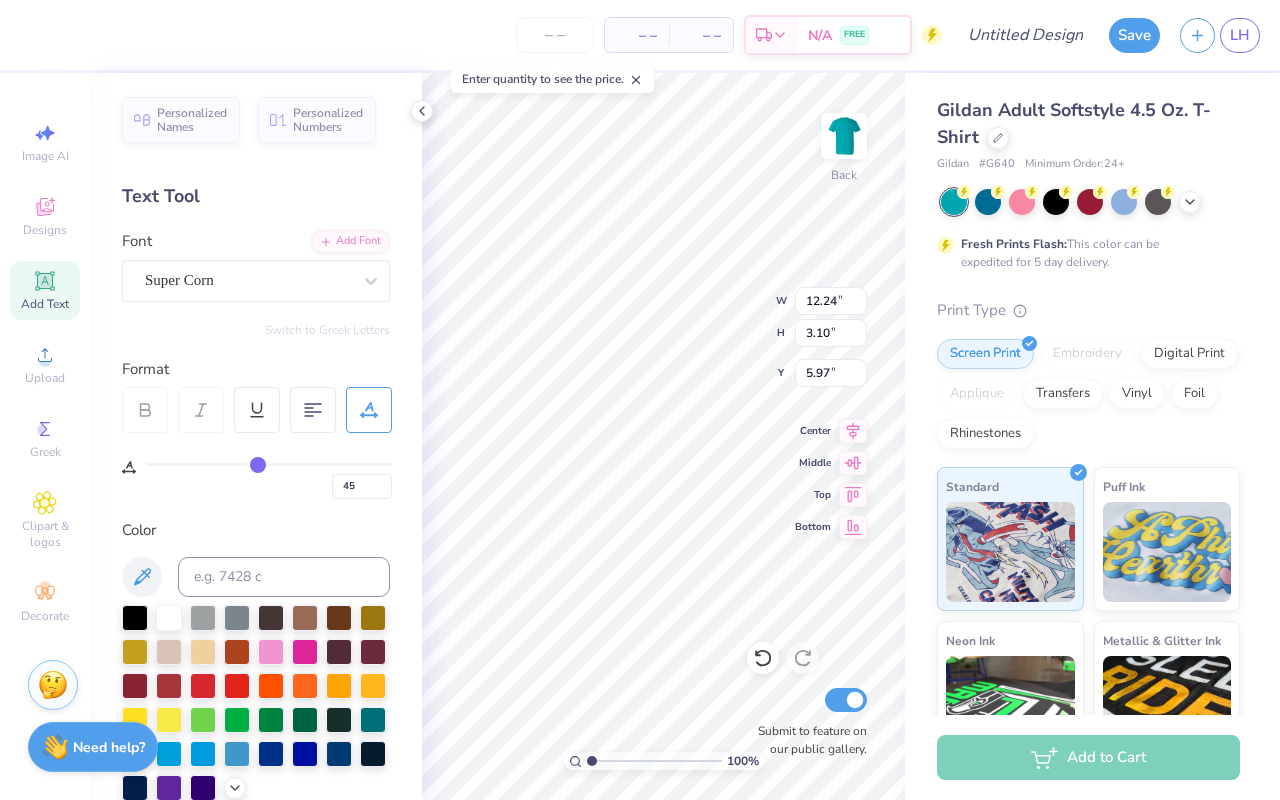 type on "44" 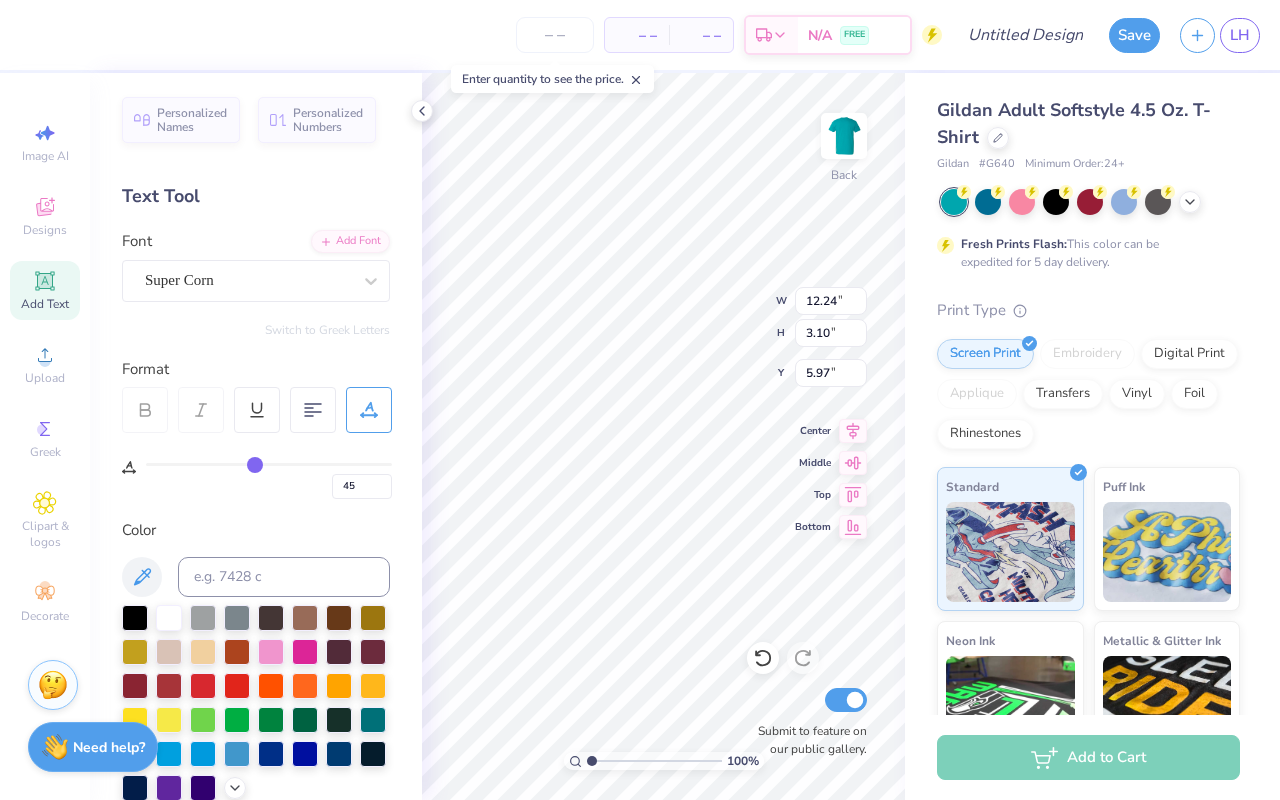 type on "44" 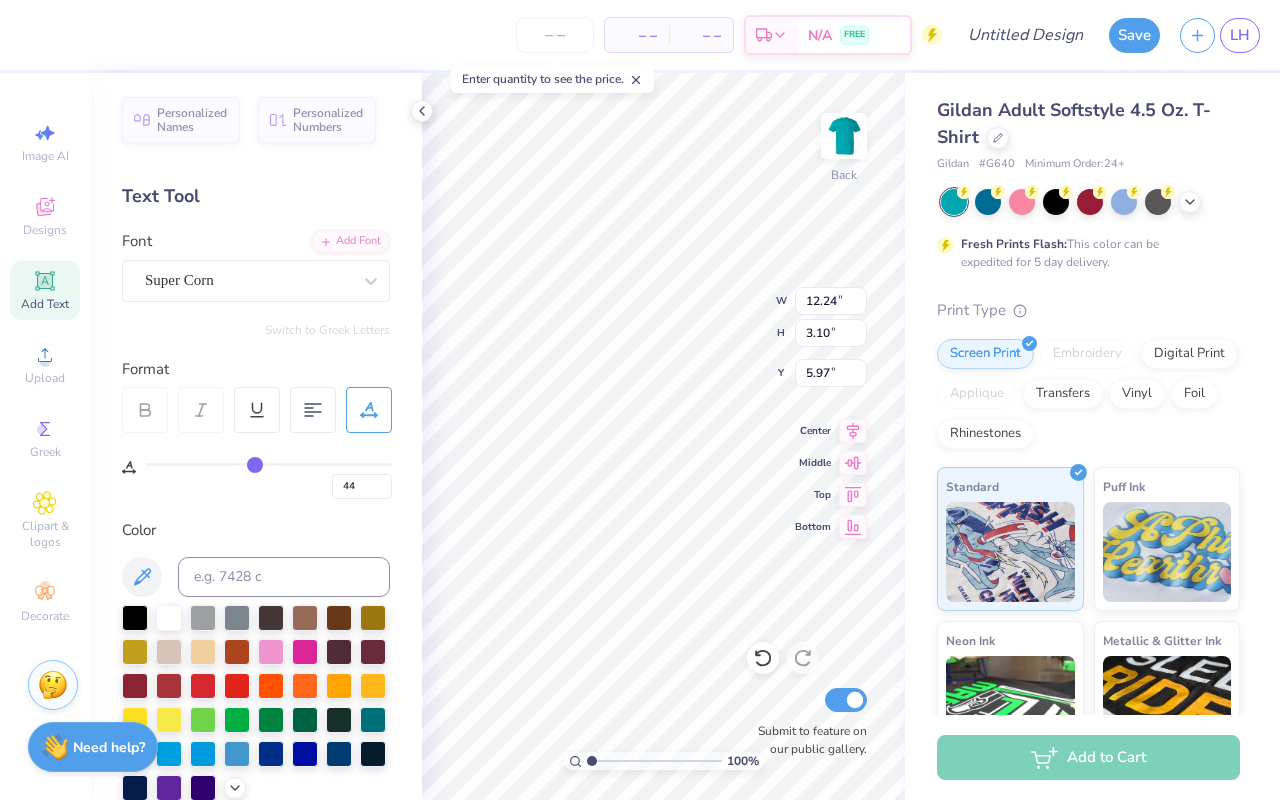 type on "43" 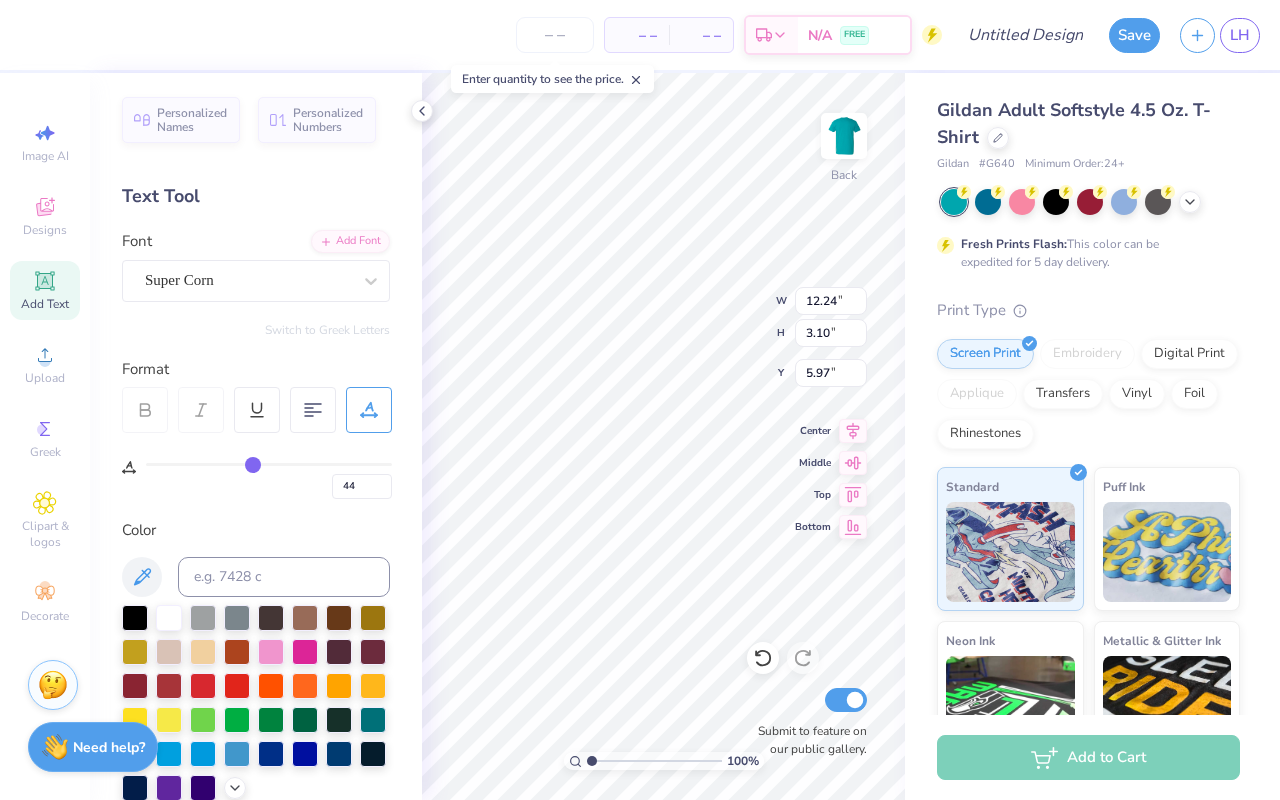 type on "43" 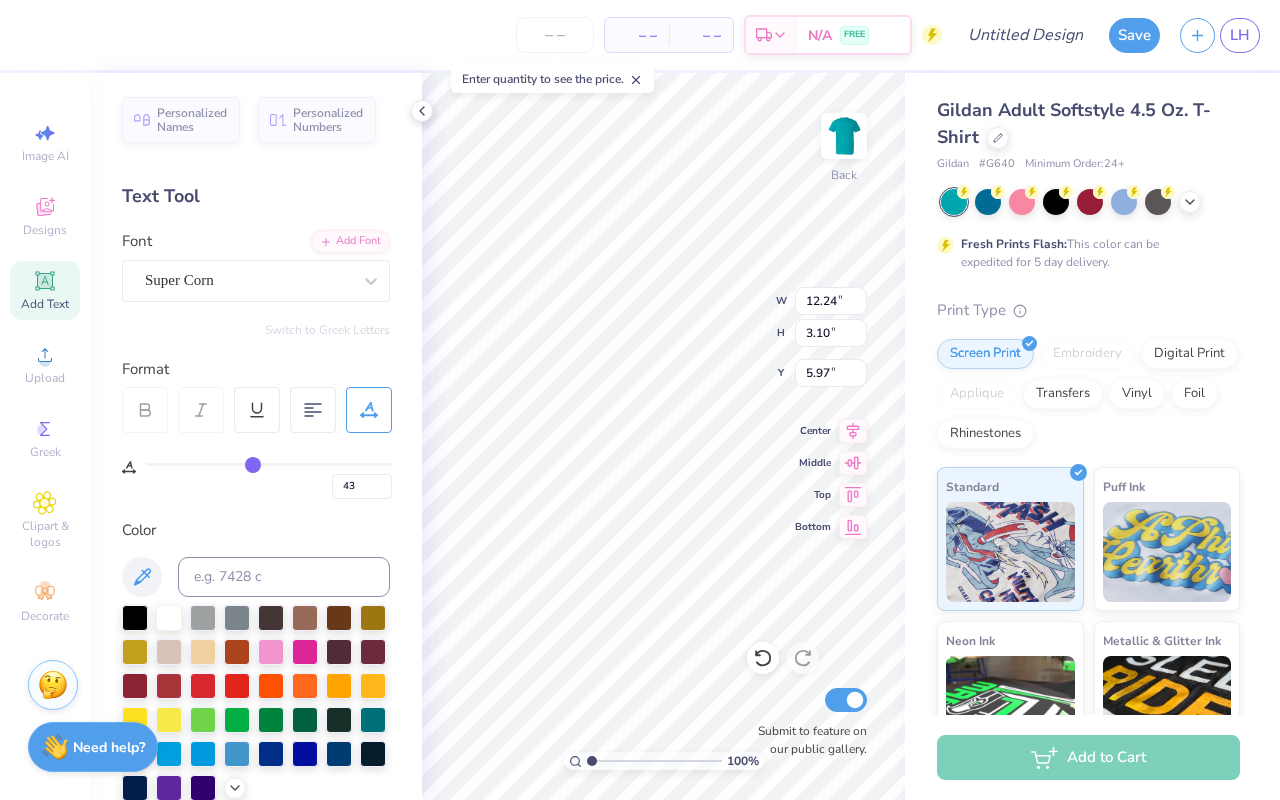 type on "42" 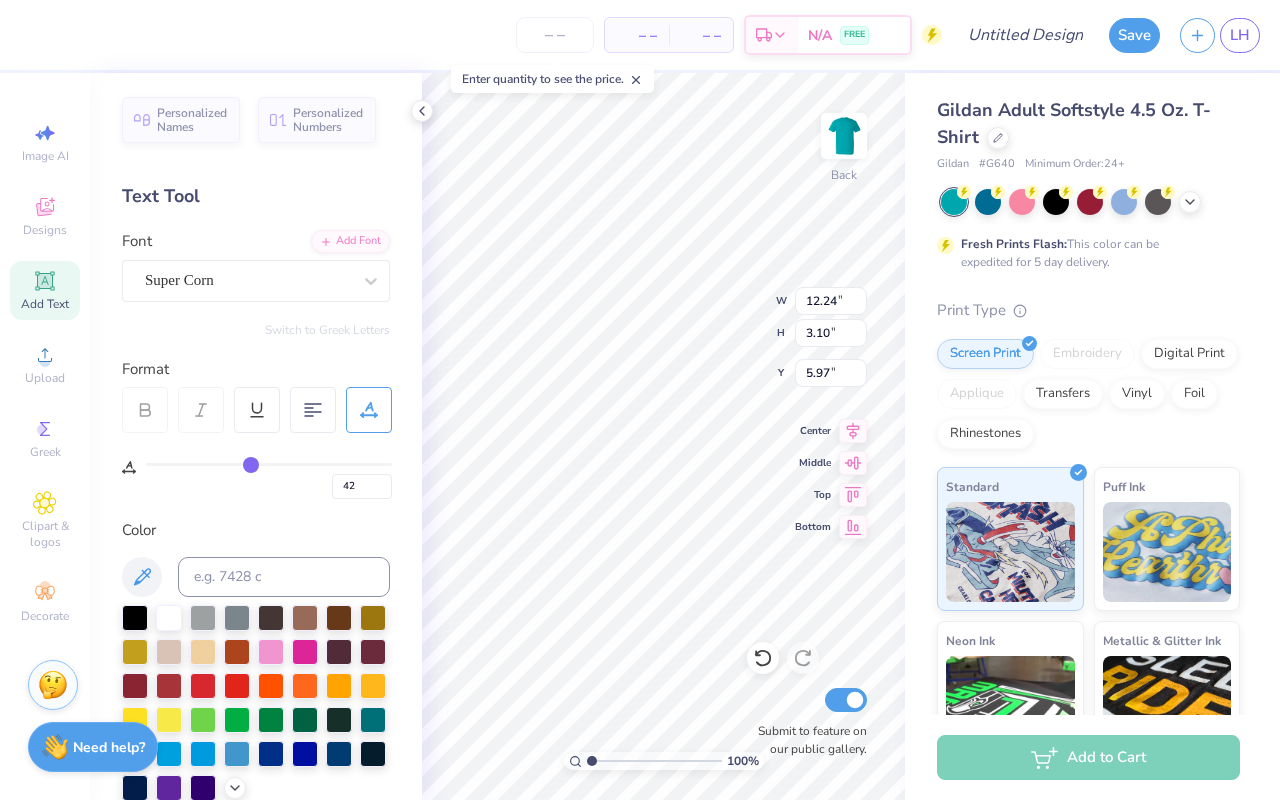 type on "41" 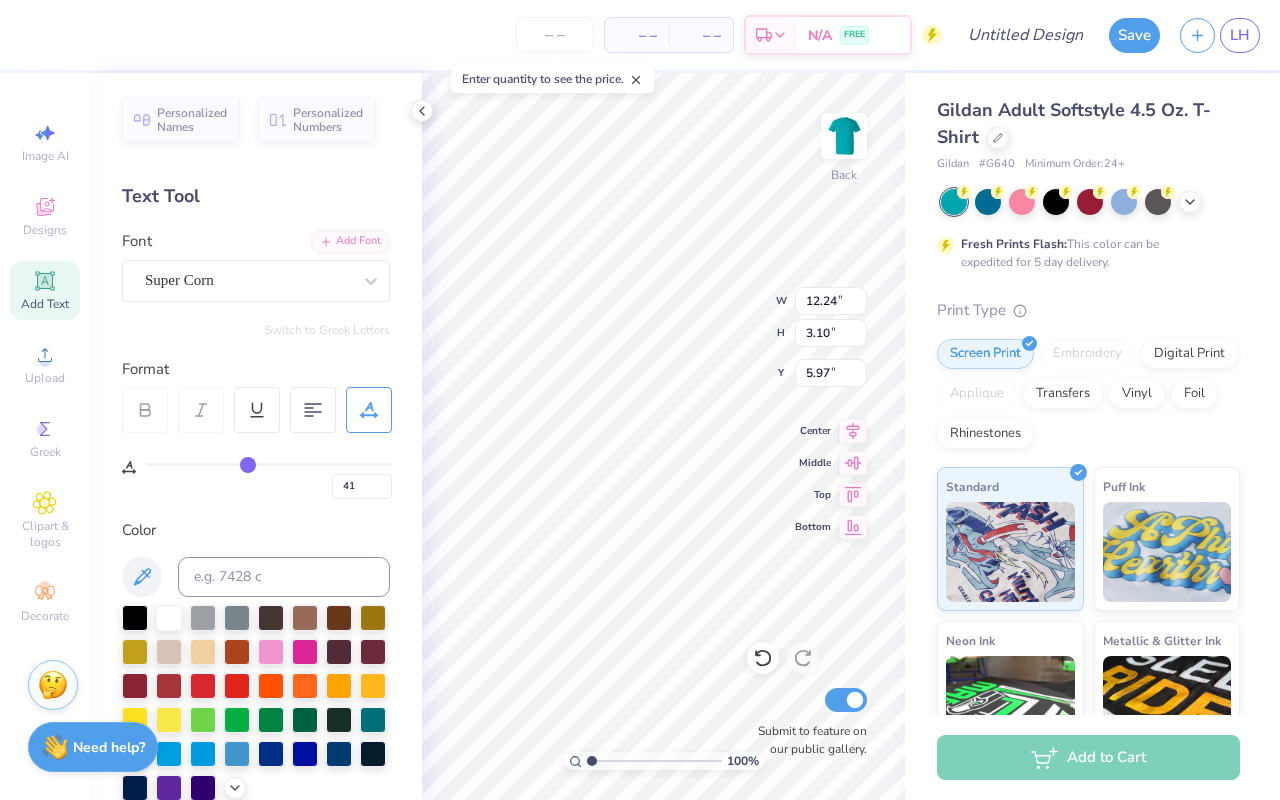 type on "40" 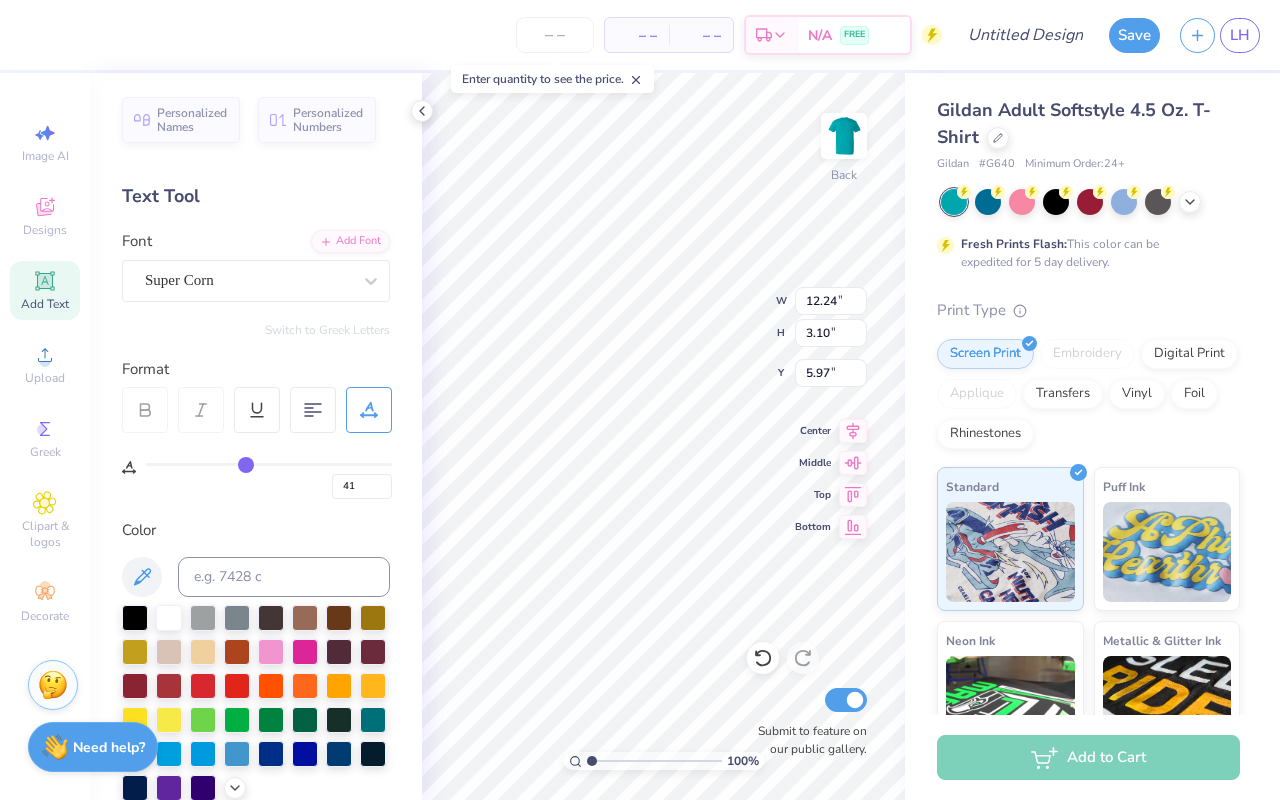 type on "40" 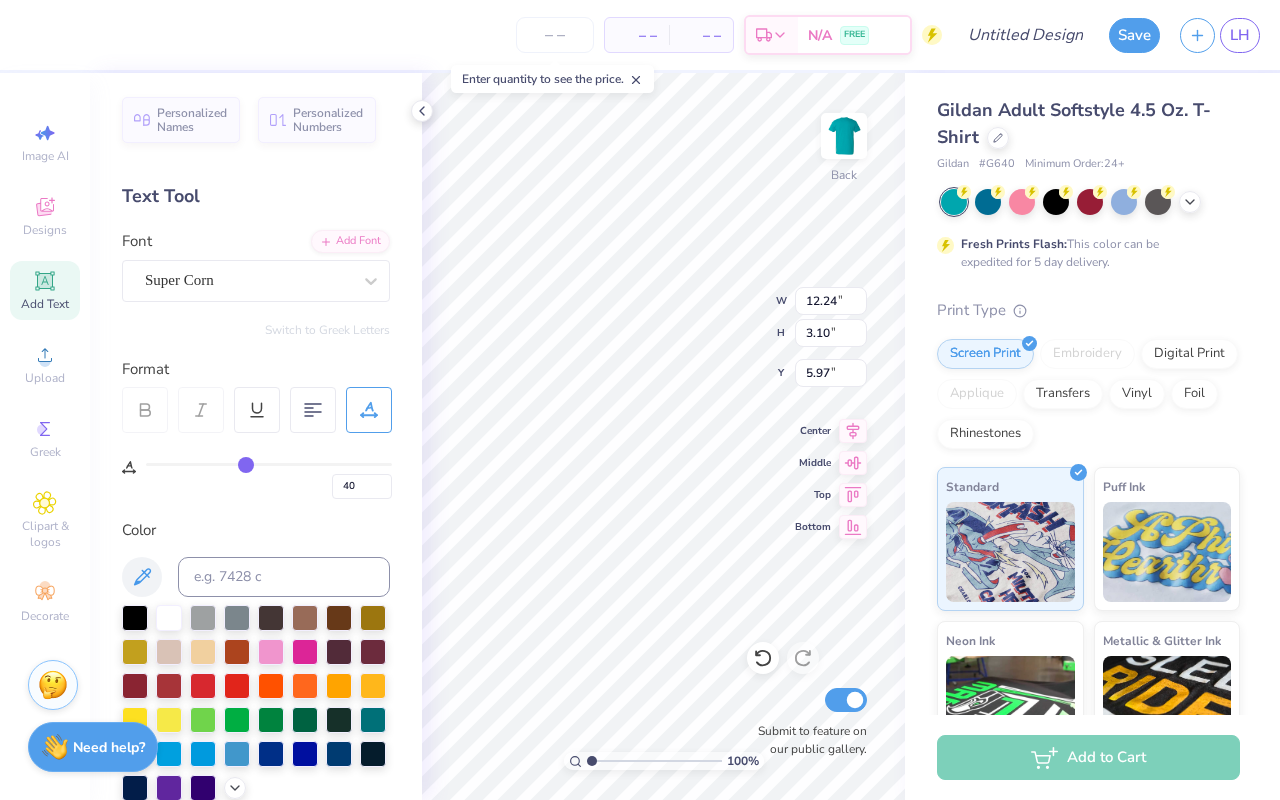 type on "39" 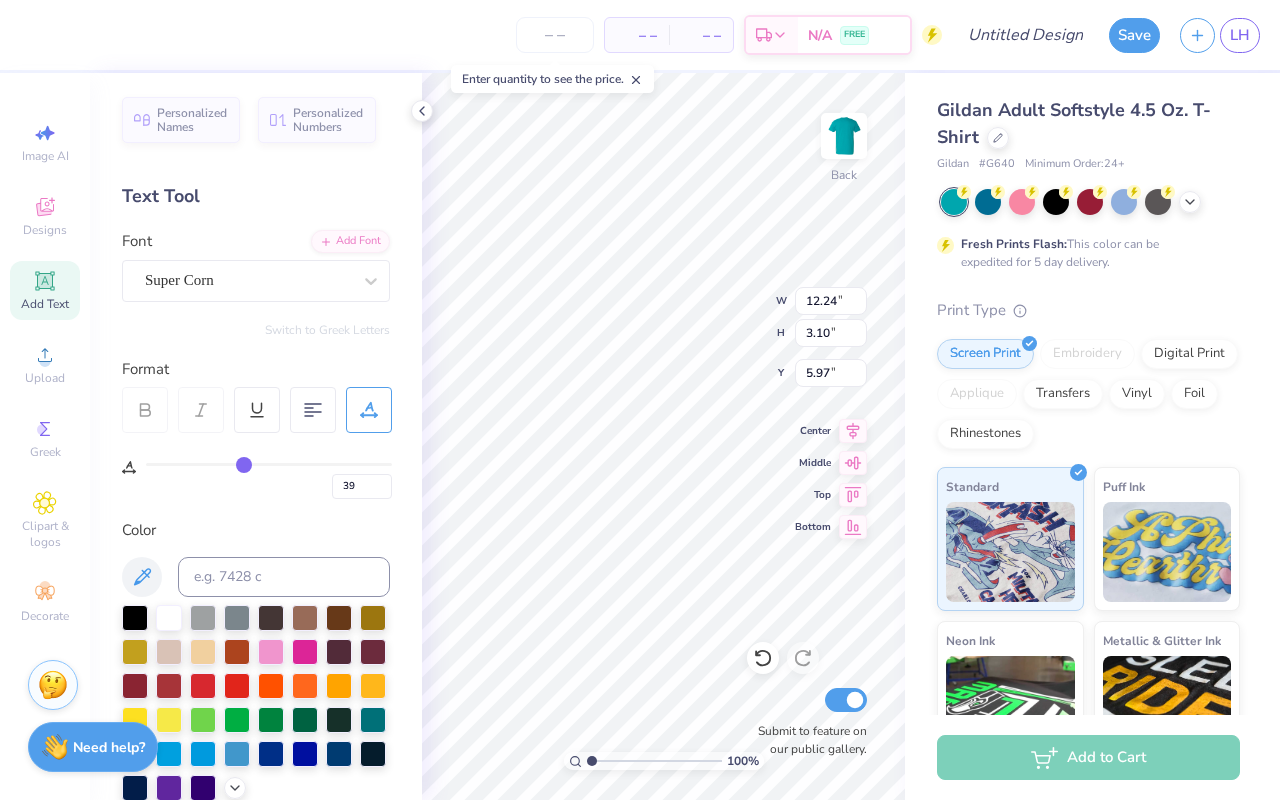 type on "38" 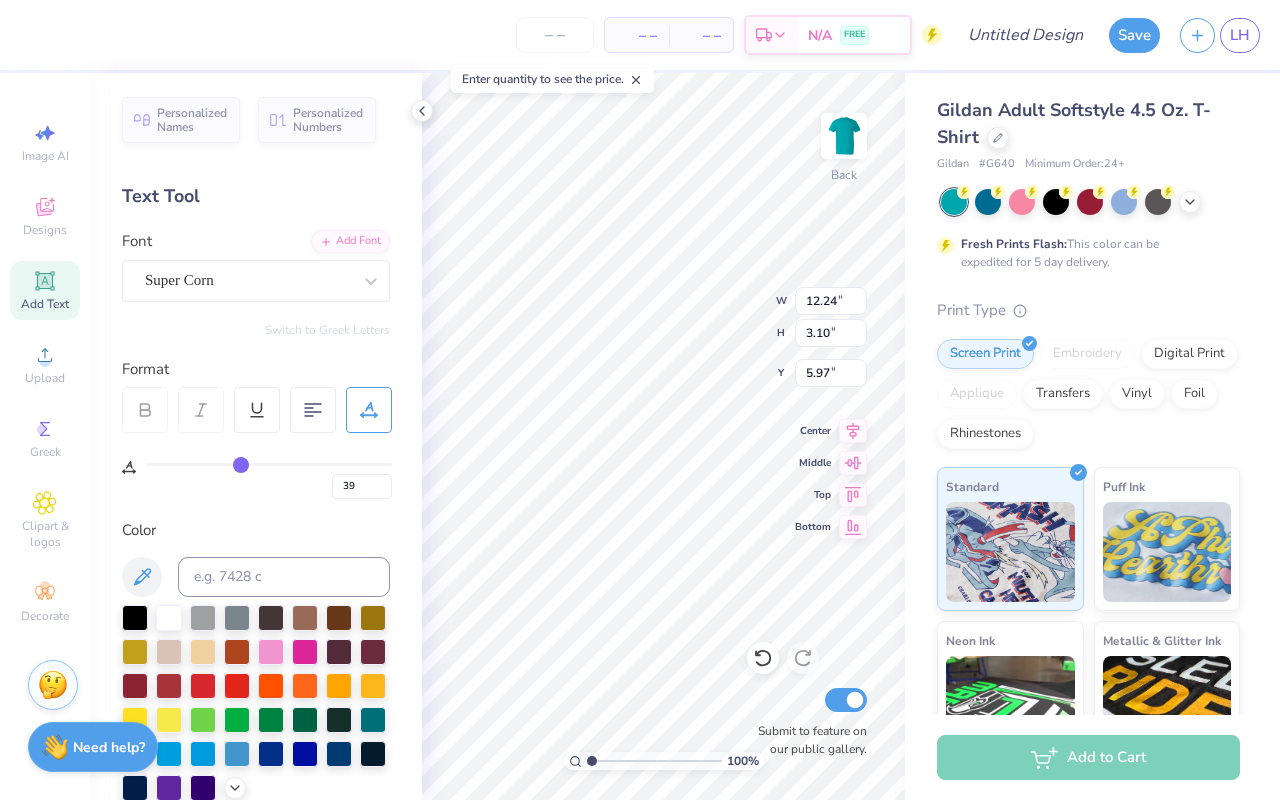 type on "38" 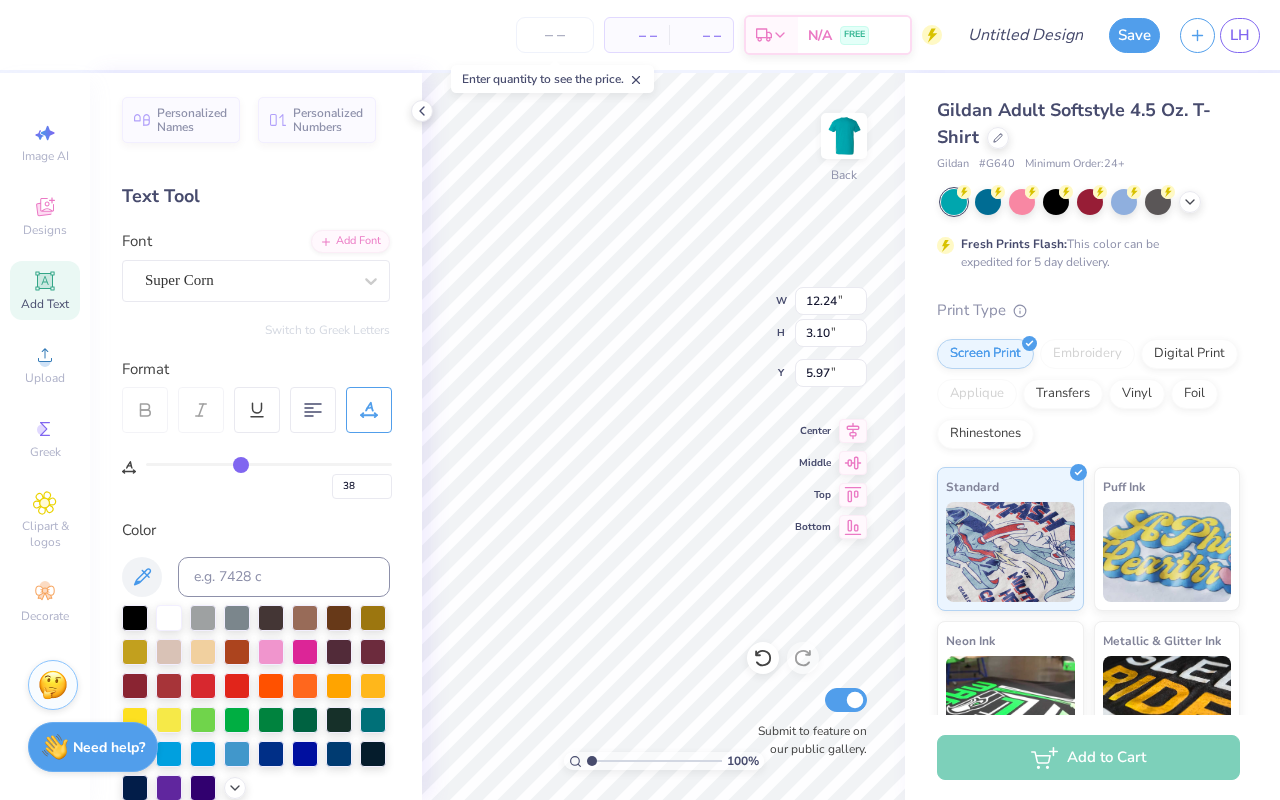 drag, startPoint x: 263, startPoint y: 459, endPoint x: 240, endPoint y: 459, distance: 23 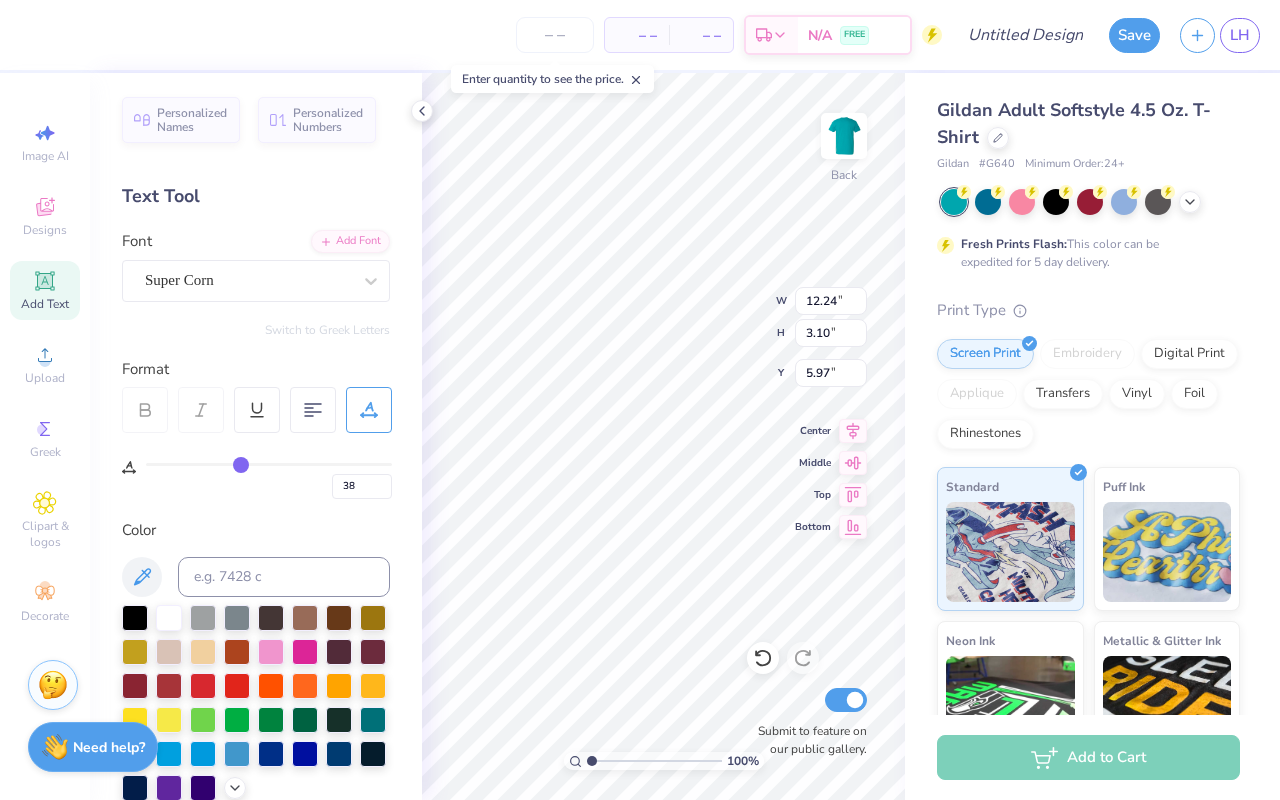 type on "11.28" 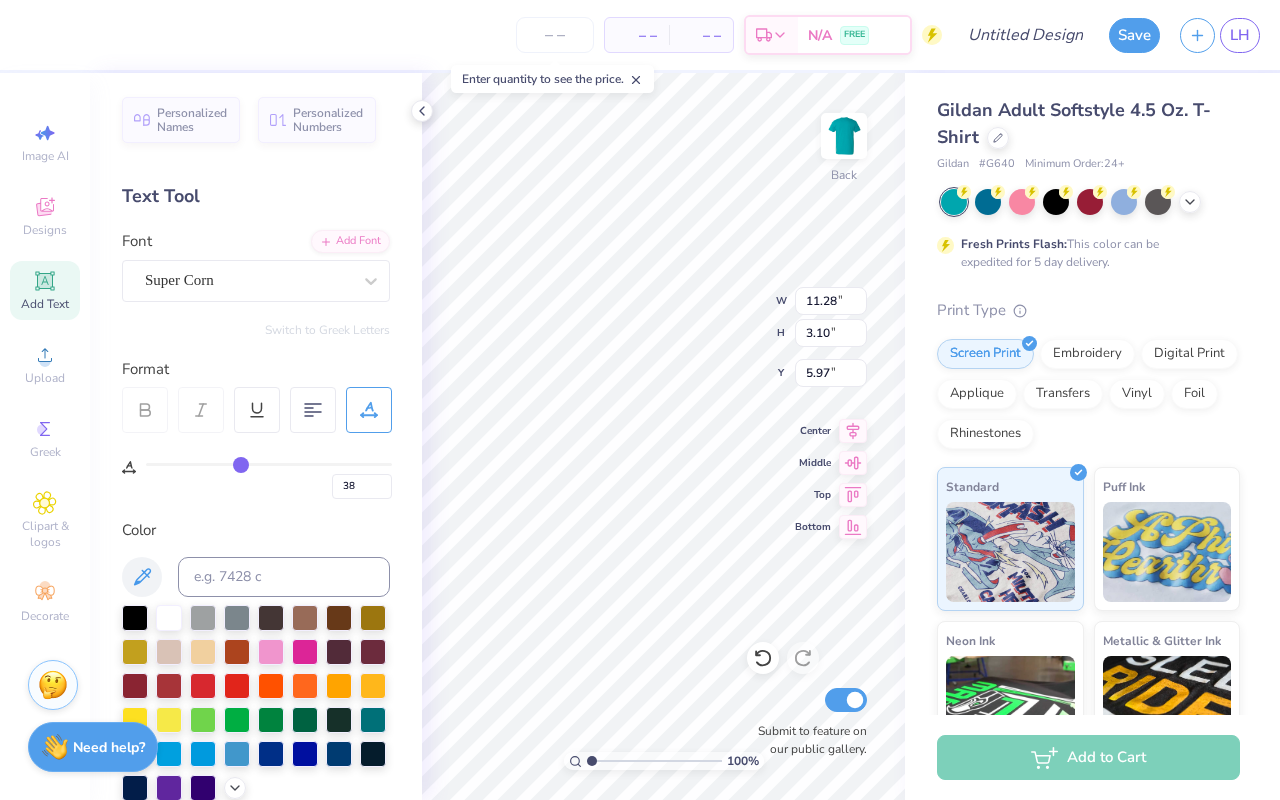 type on "37" 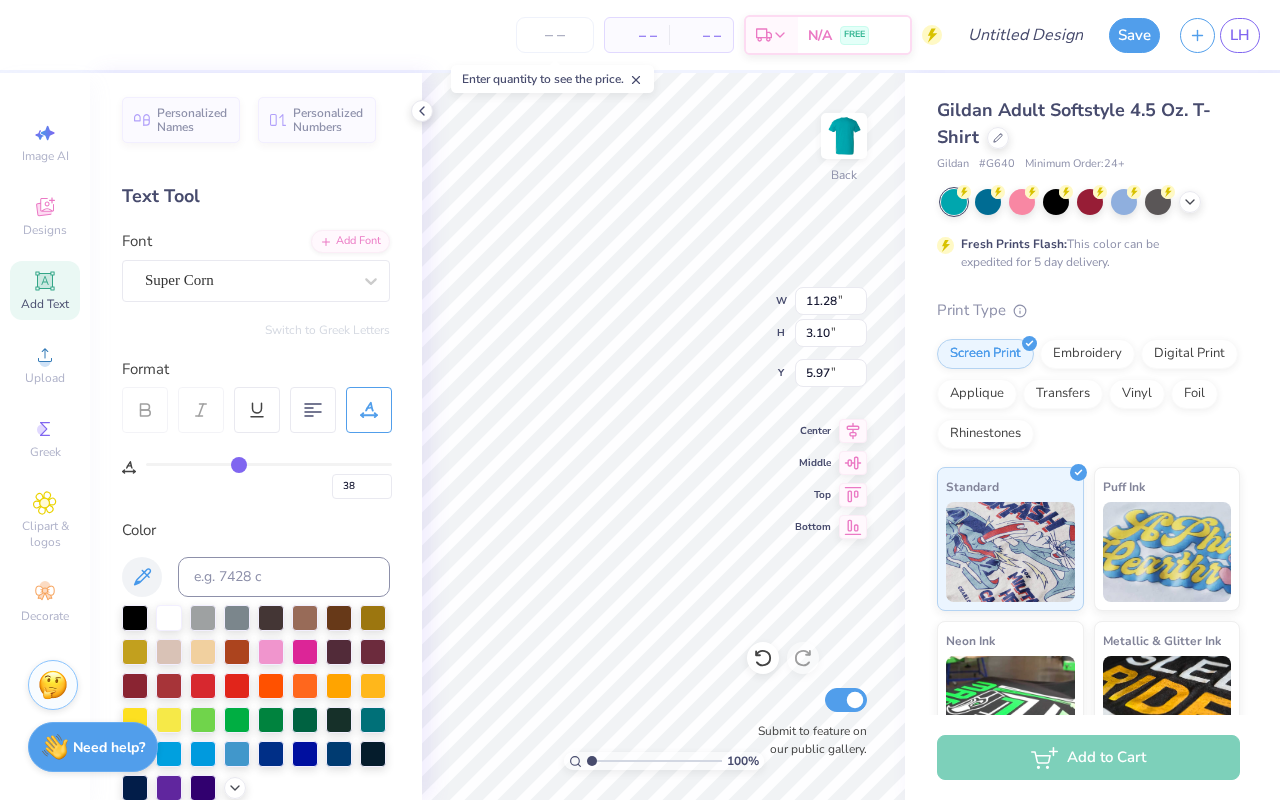 type on "37" 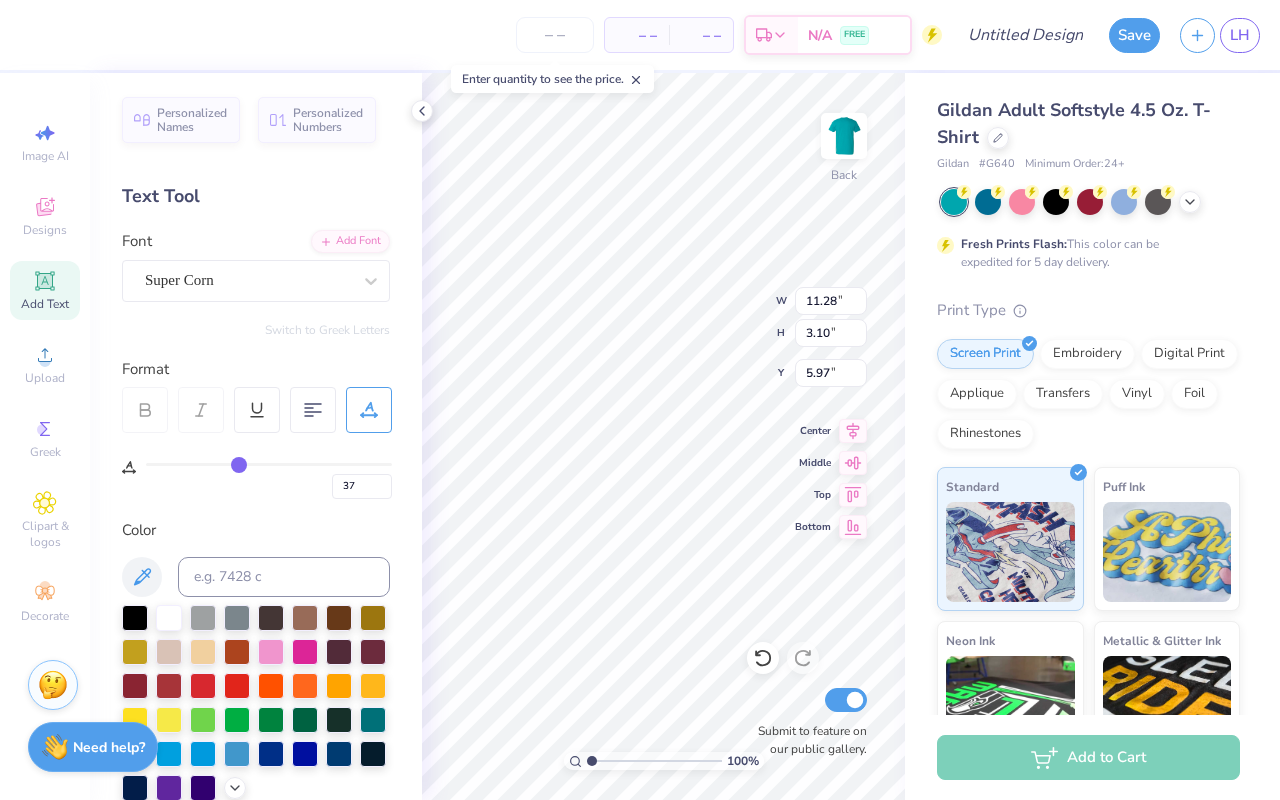 type on "36" 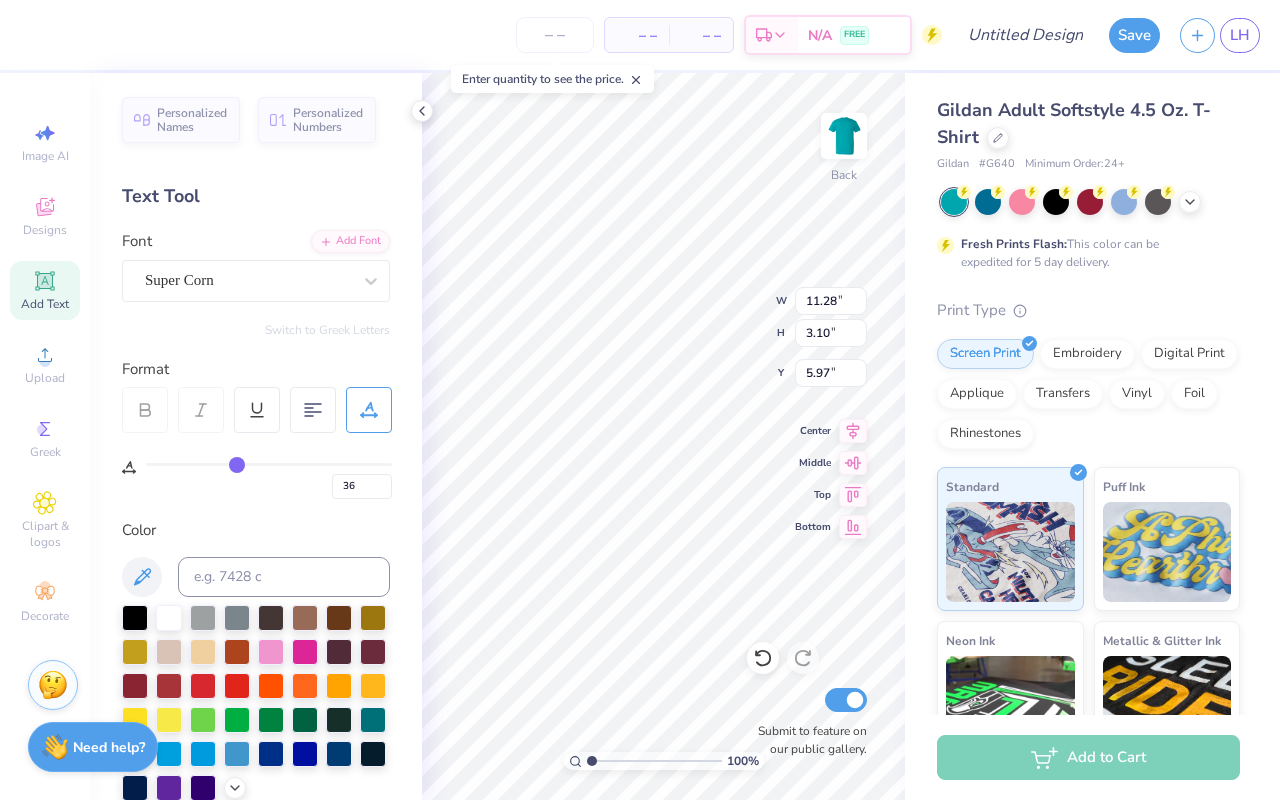type on "35" 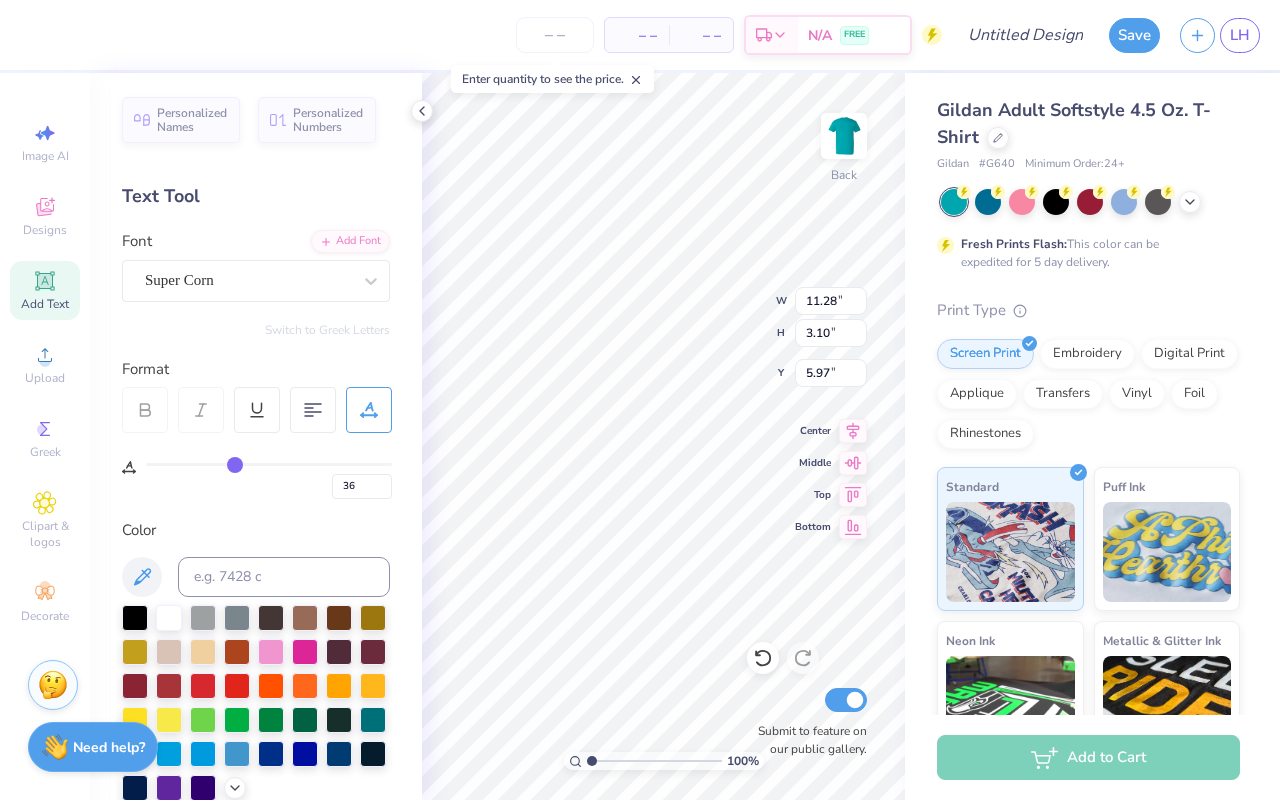 type on "35" 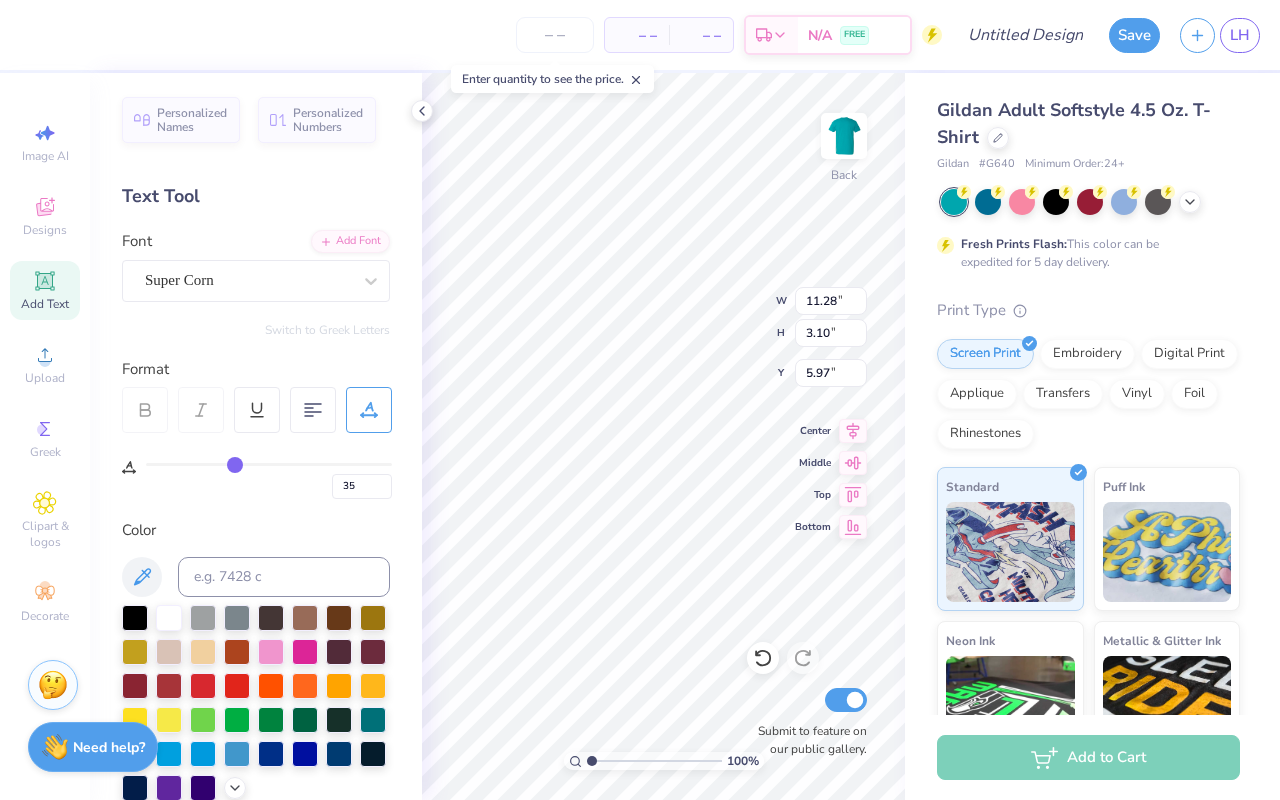 type on "34" 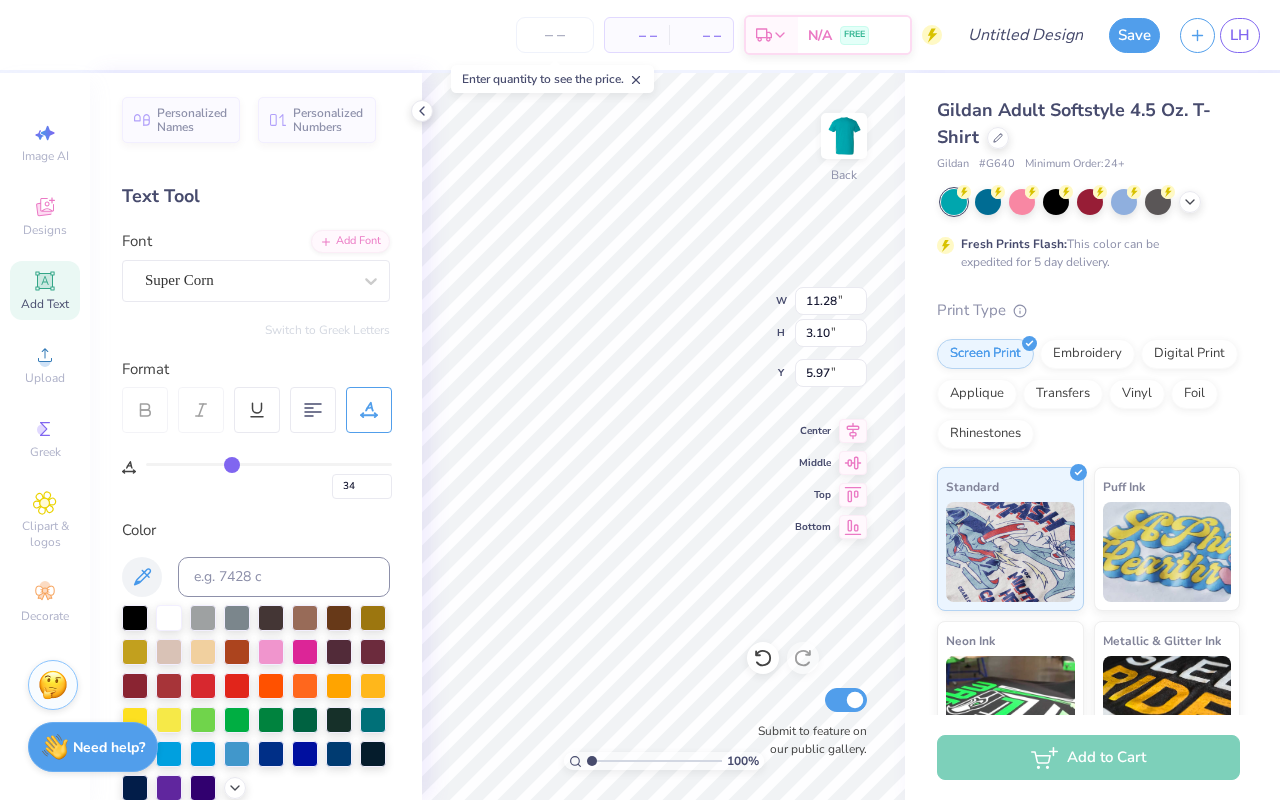 type on "33" 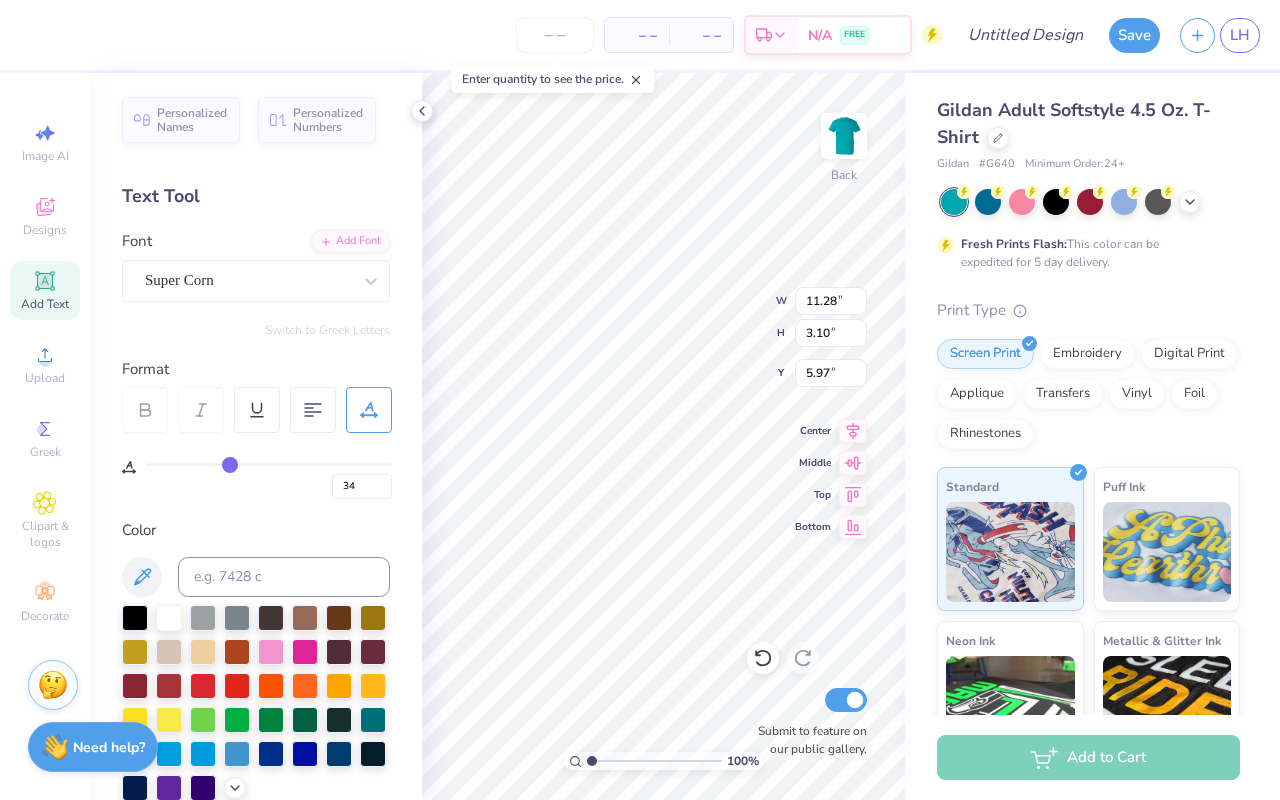 type on "33" 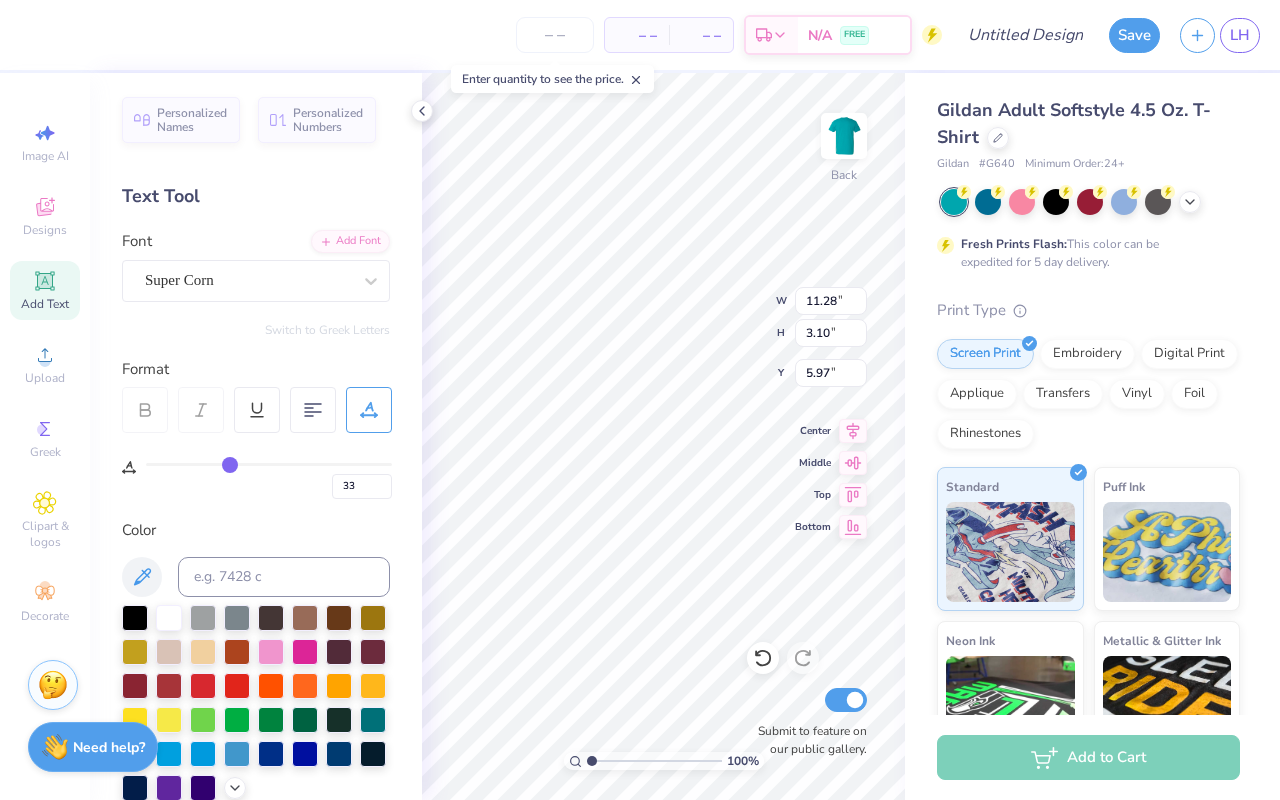 type on "32" 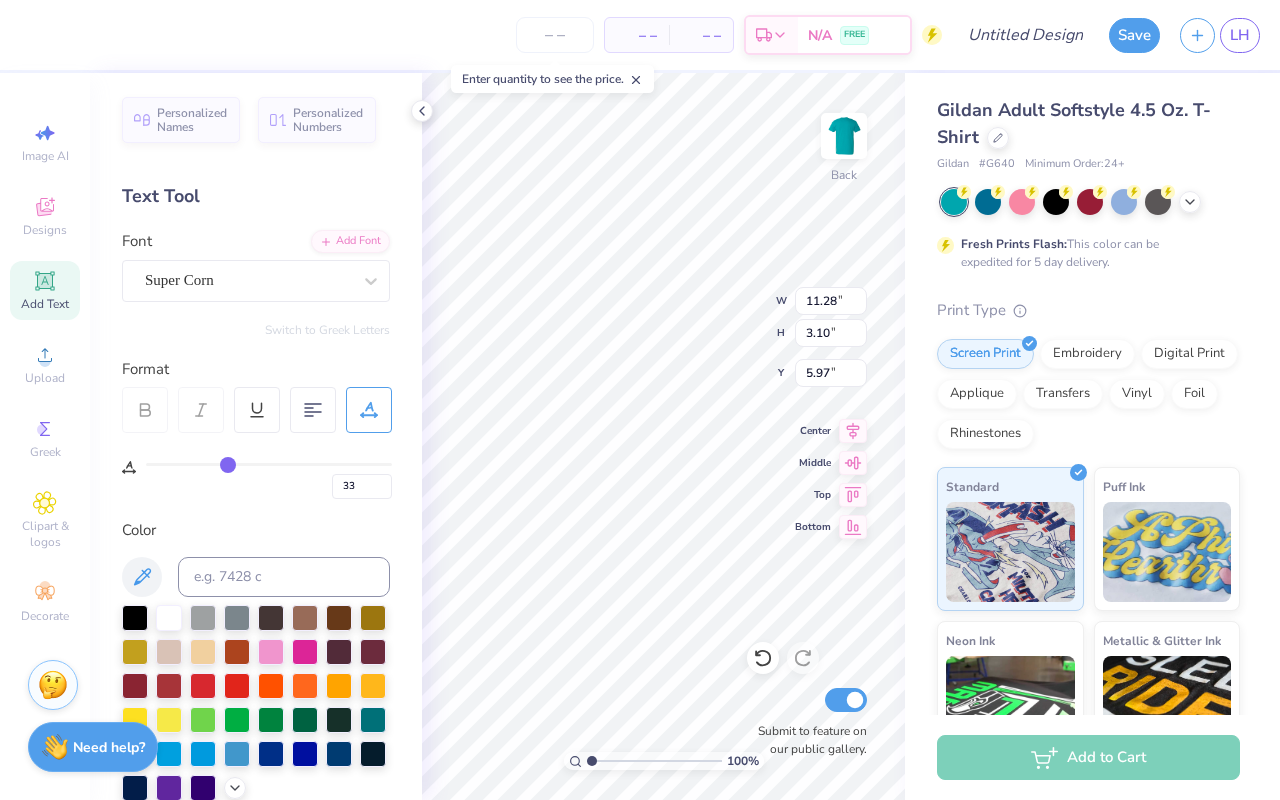 type on "32" 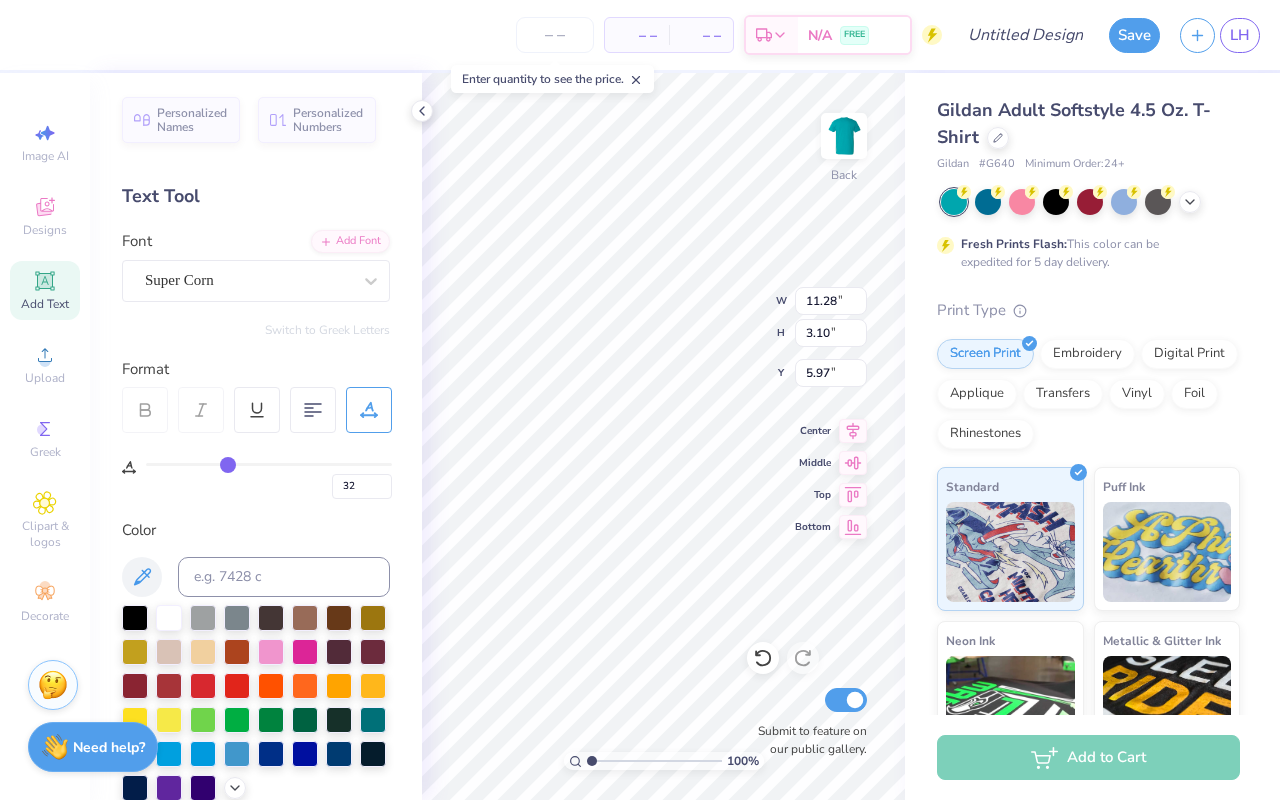 type on "31" 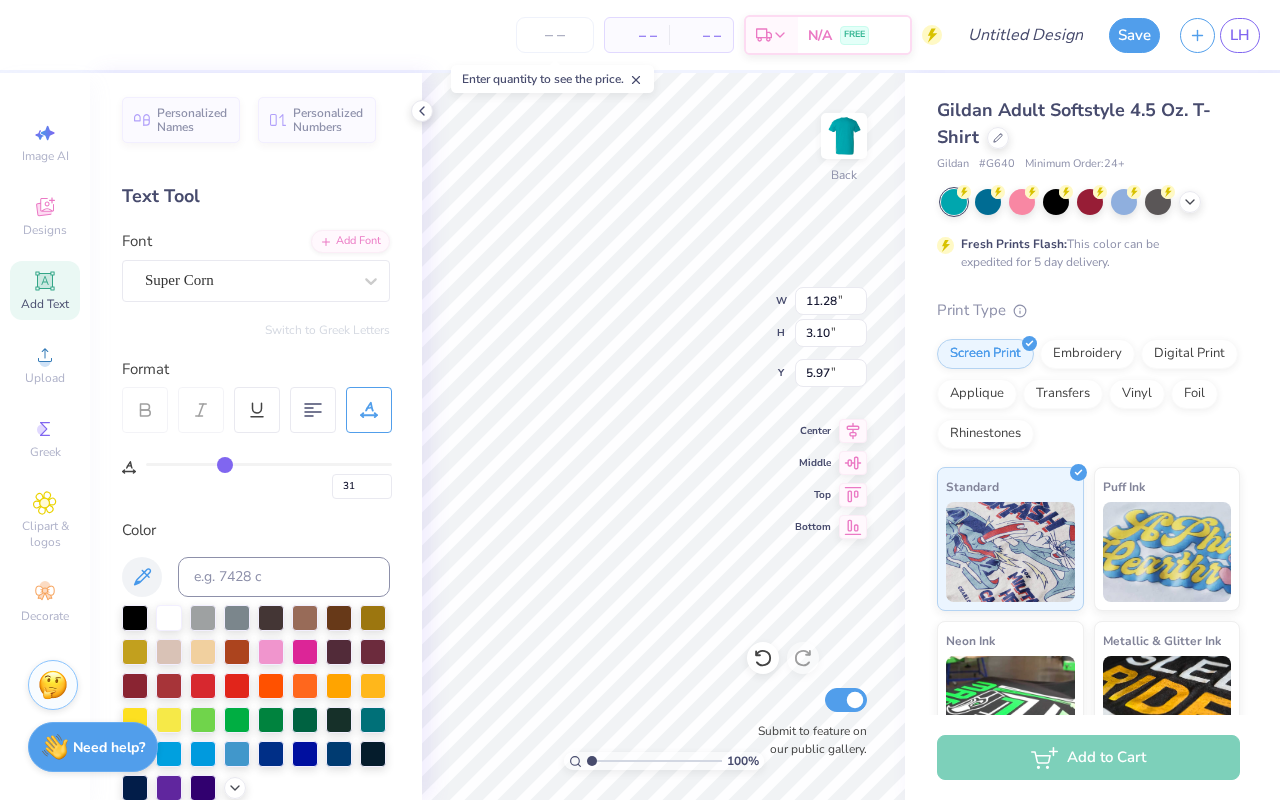 type on "30" 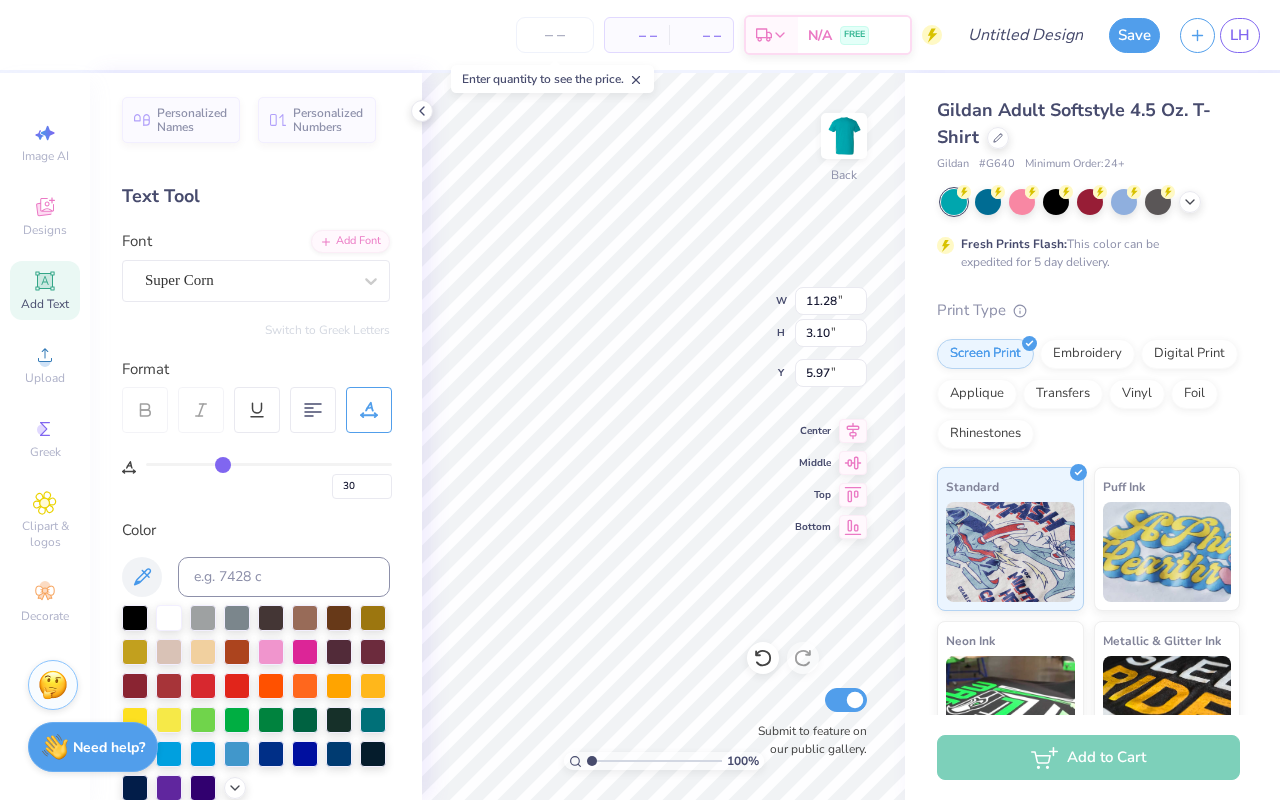 type on "29" 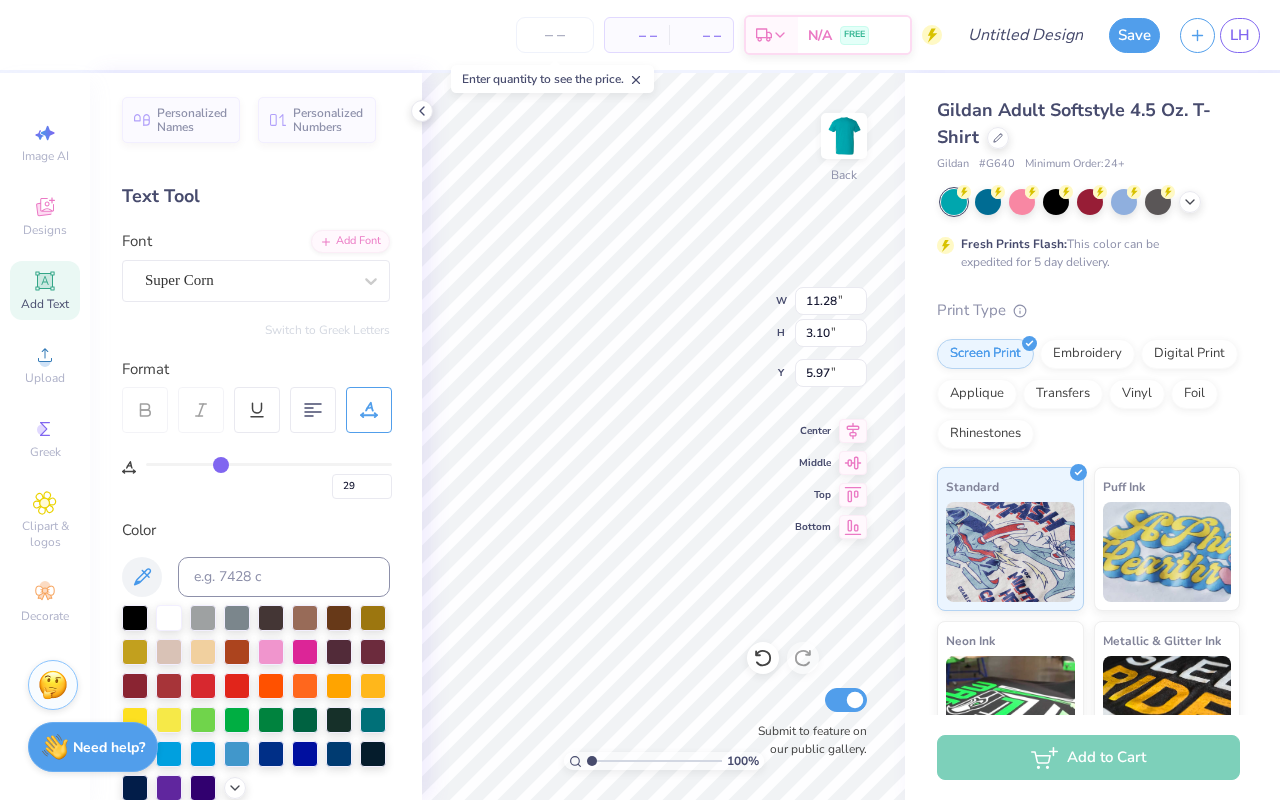 type on "28" 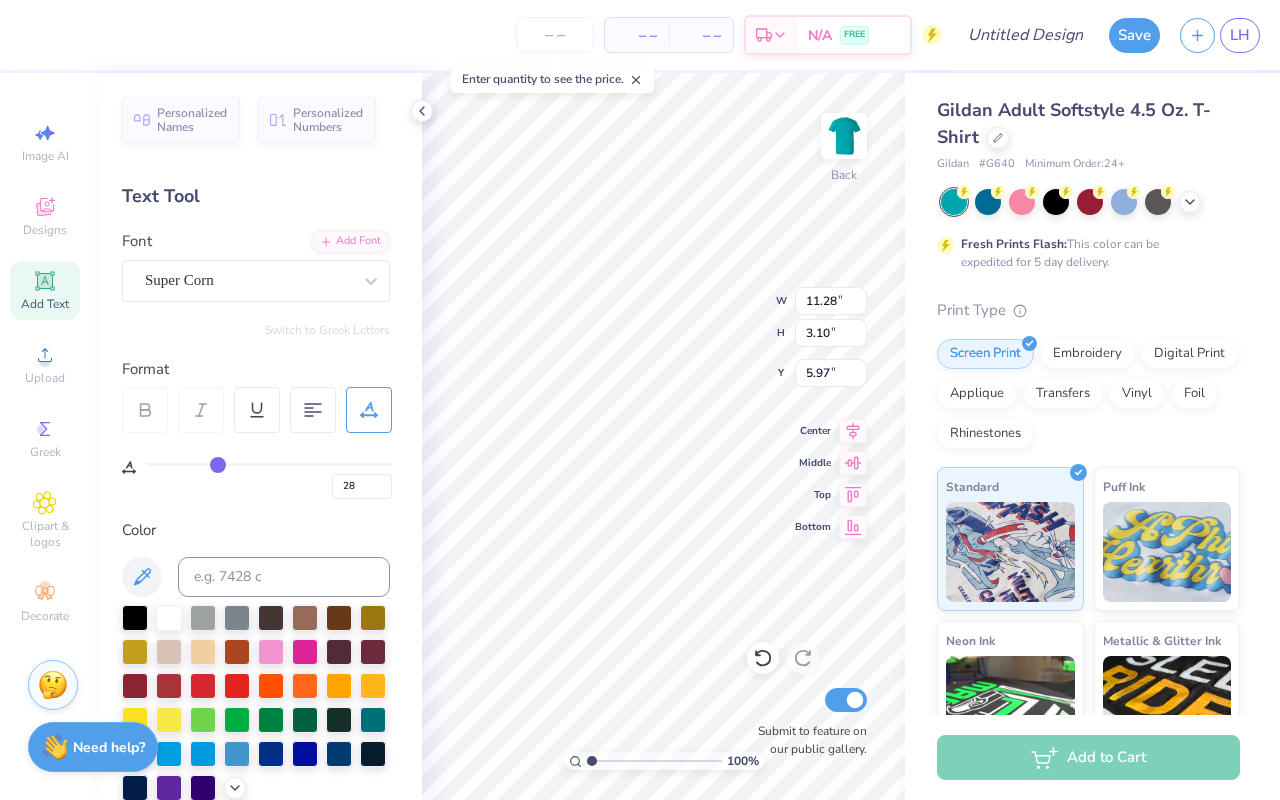 type on "27" 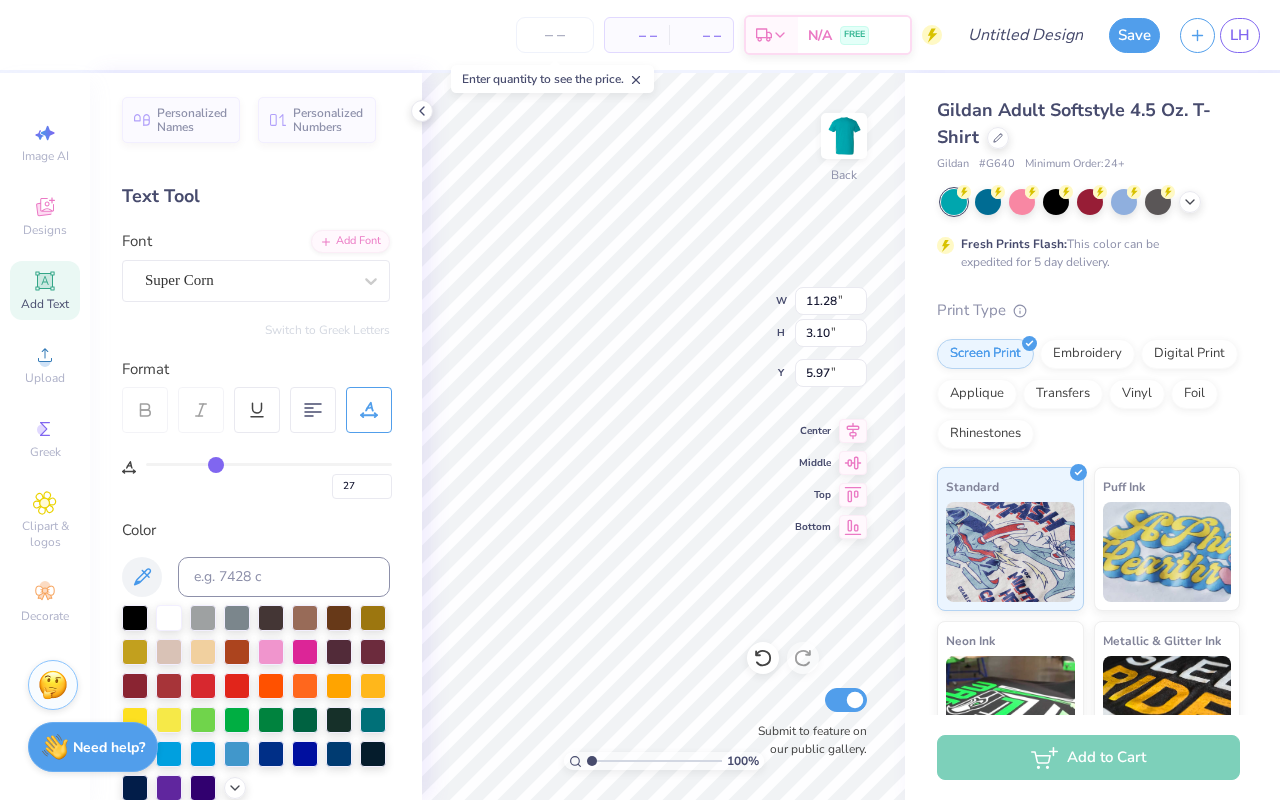 type on "26" 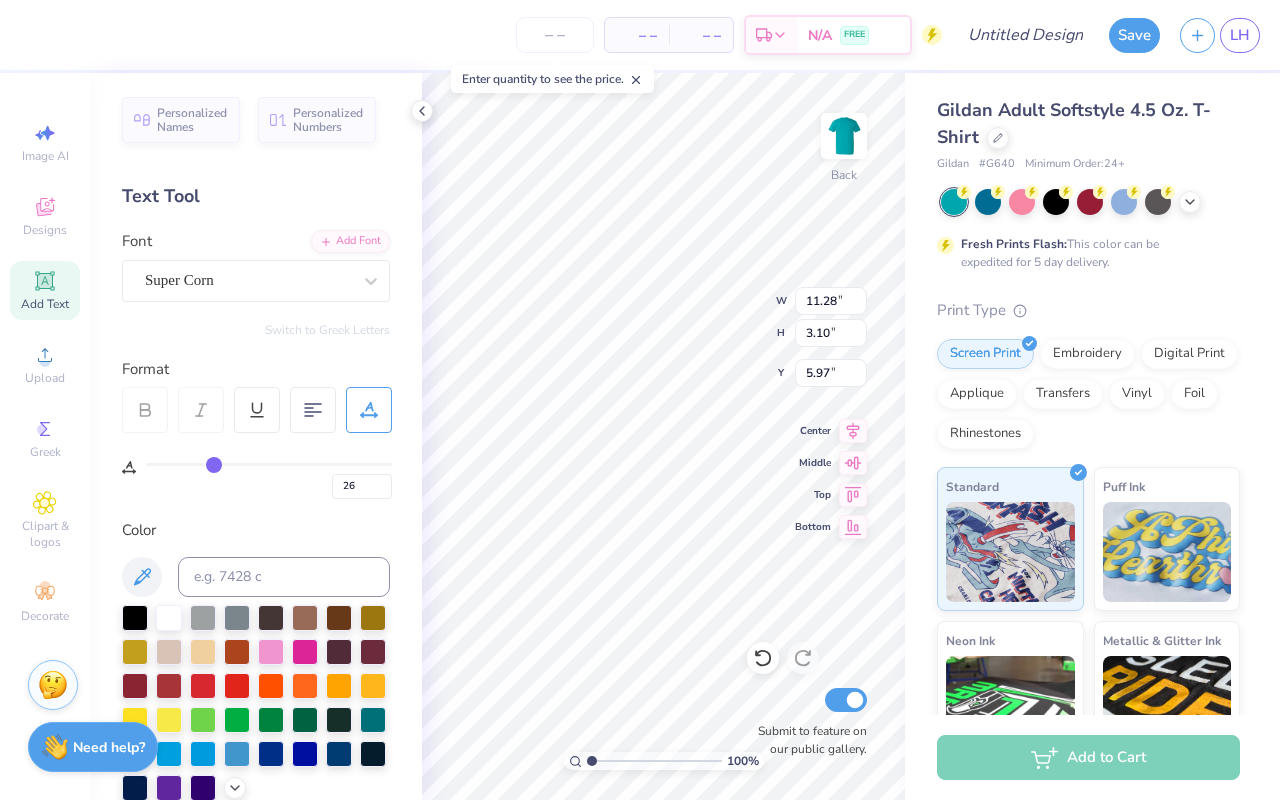 type on "25" 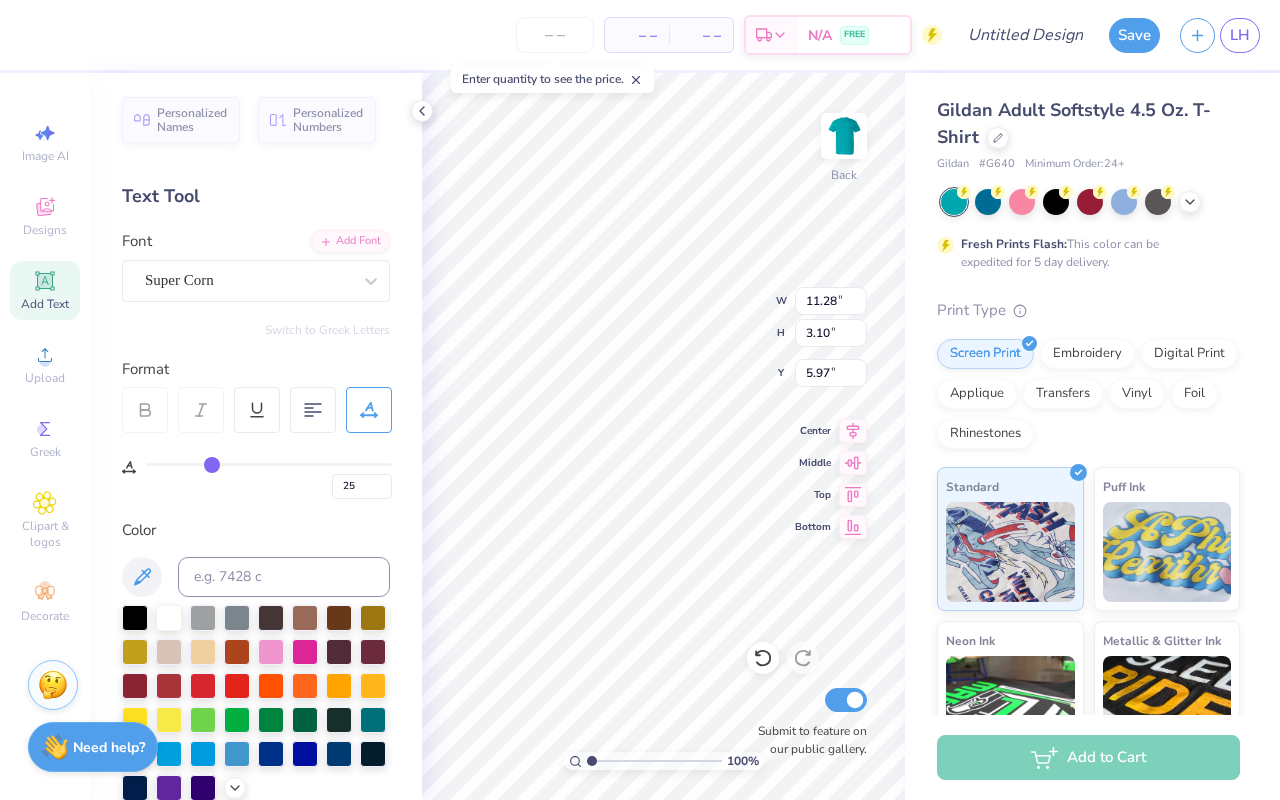 type on "24" 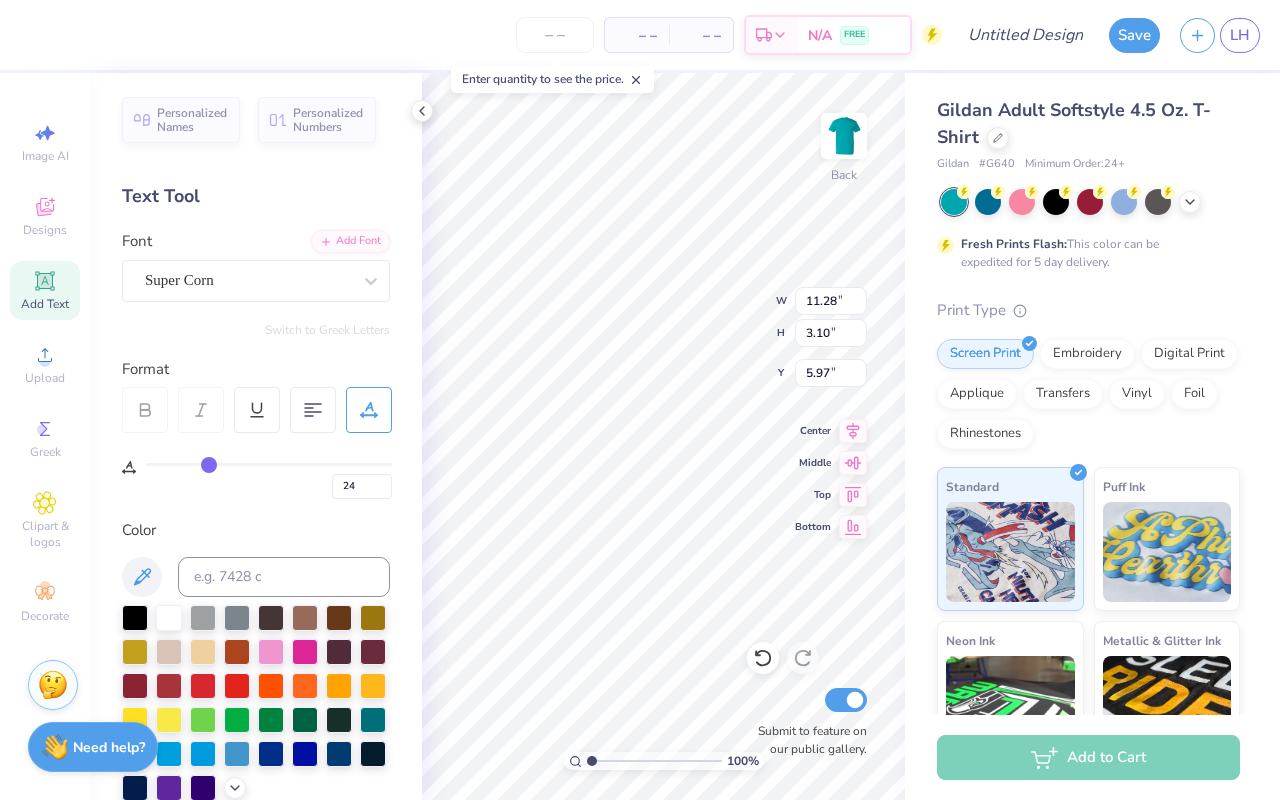 type on "23" 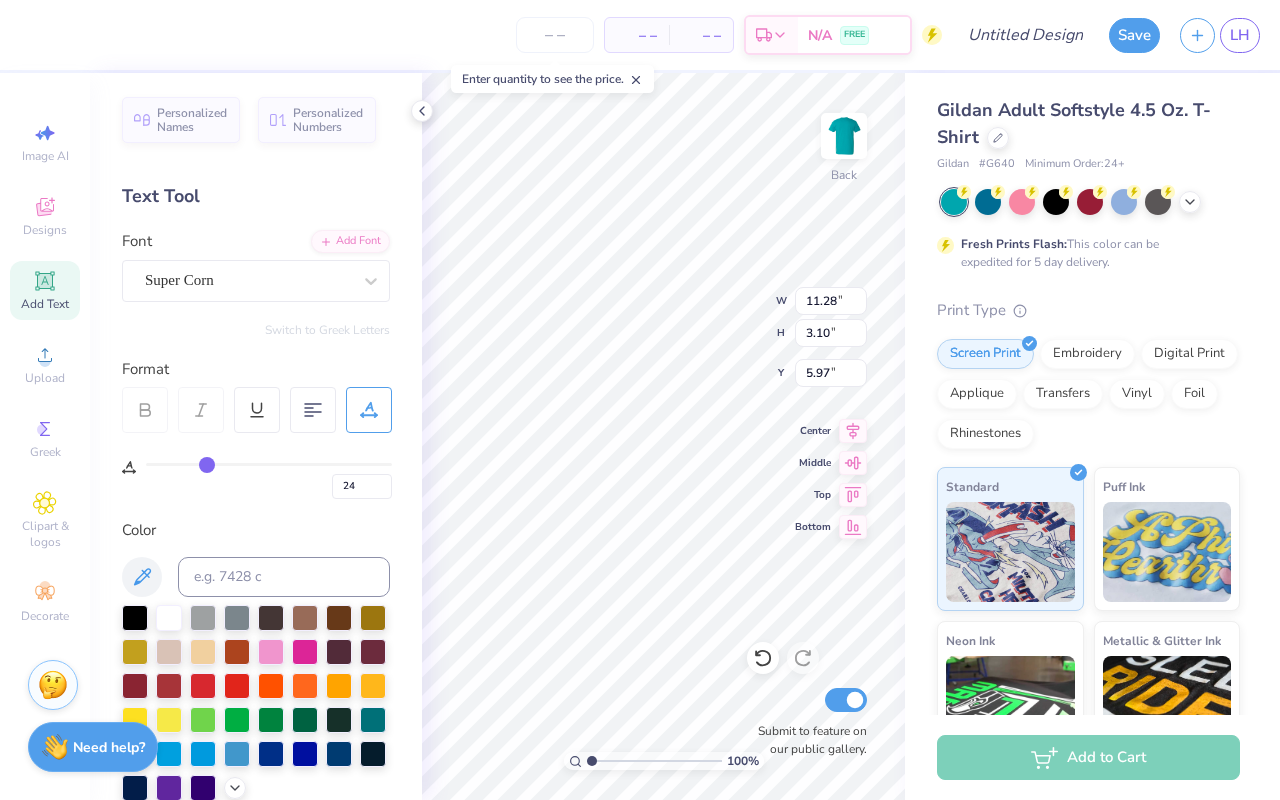 type on "23" 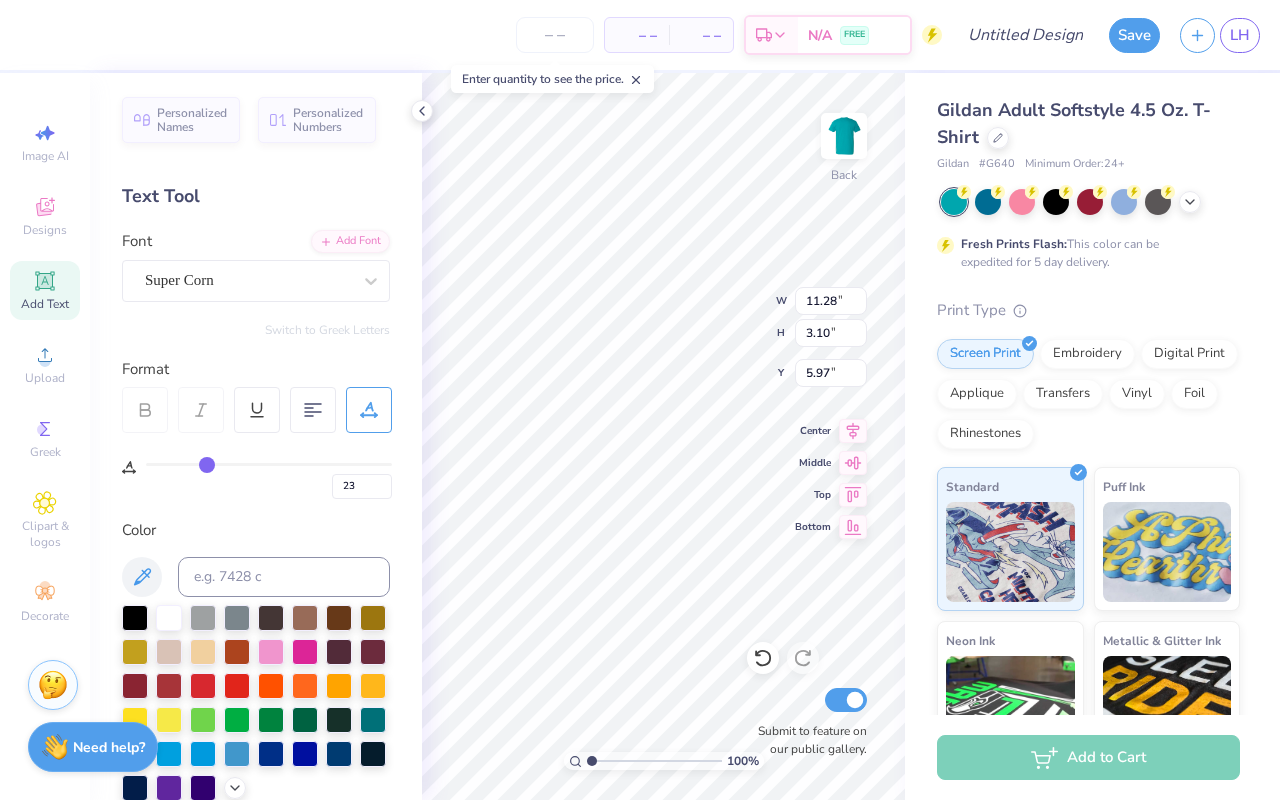 type on "22" 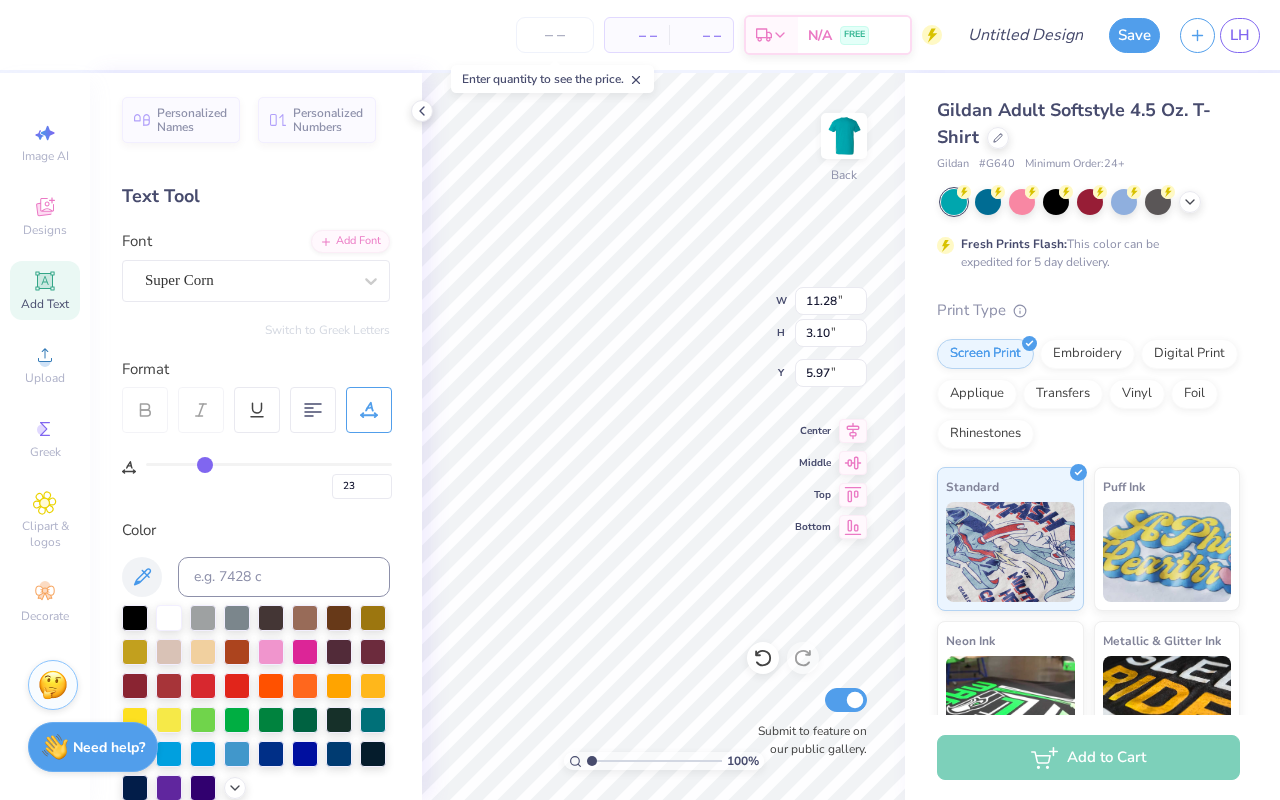 type on "22" 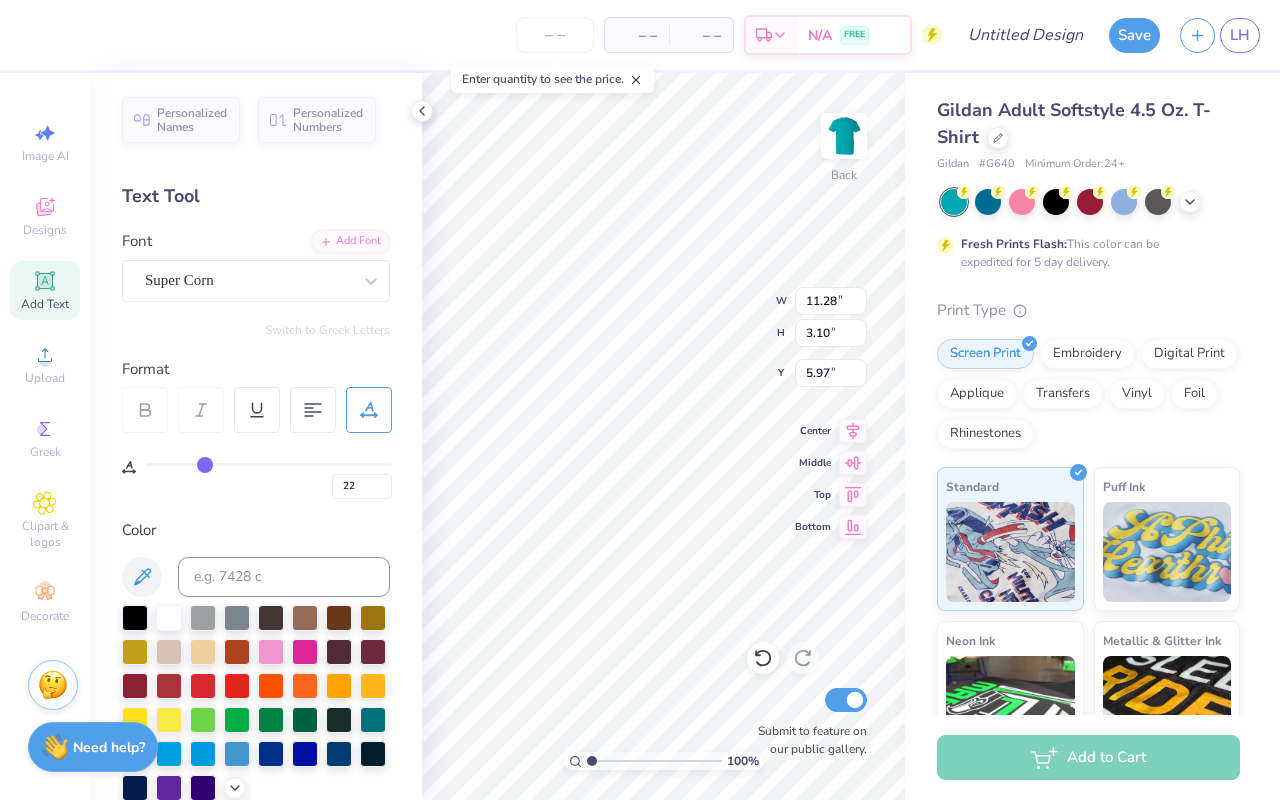type on "21" 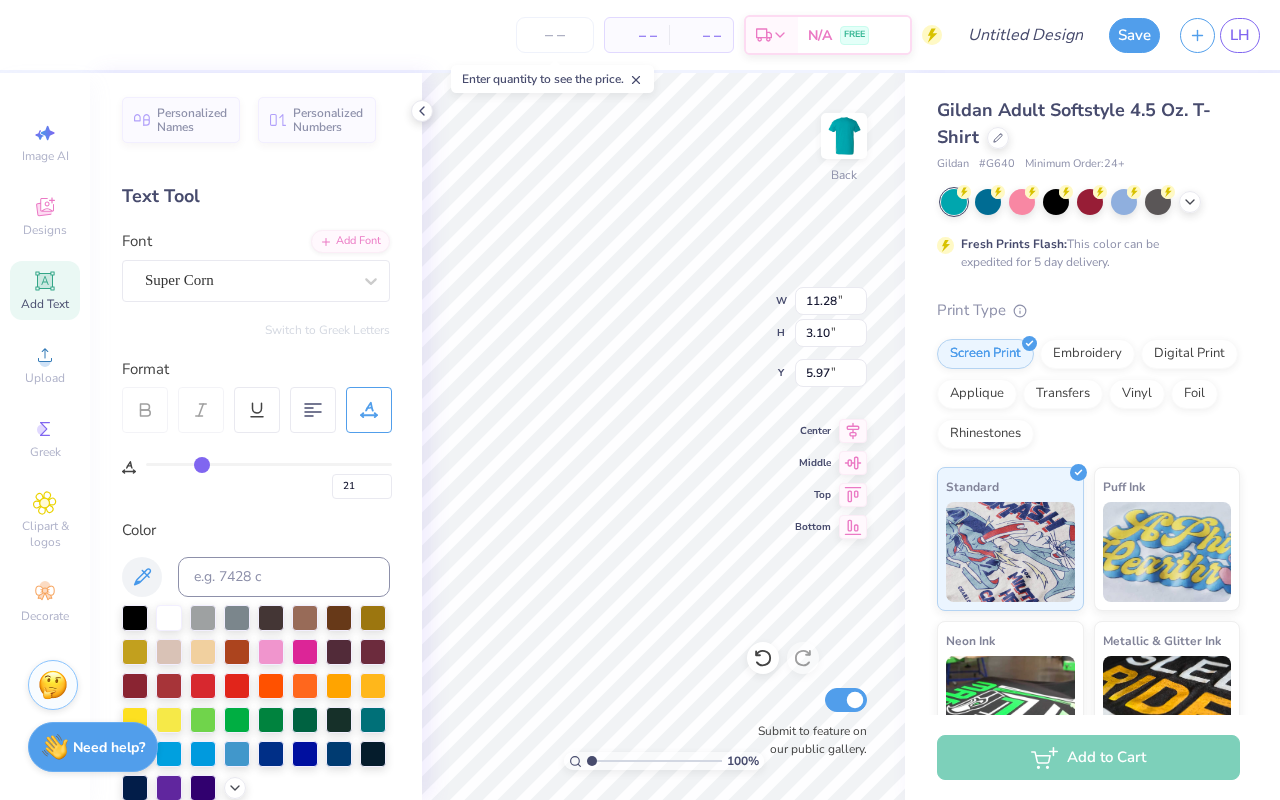 type on "20" 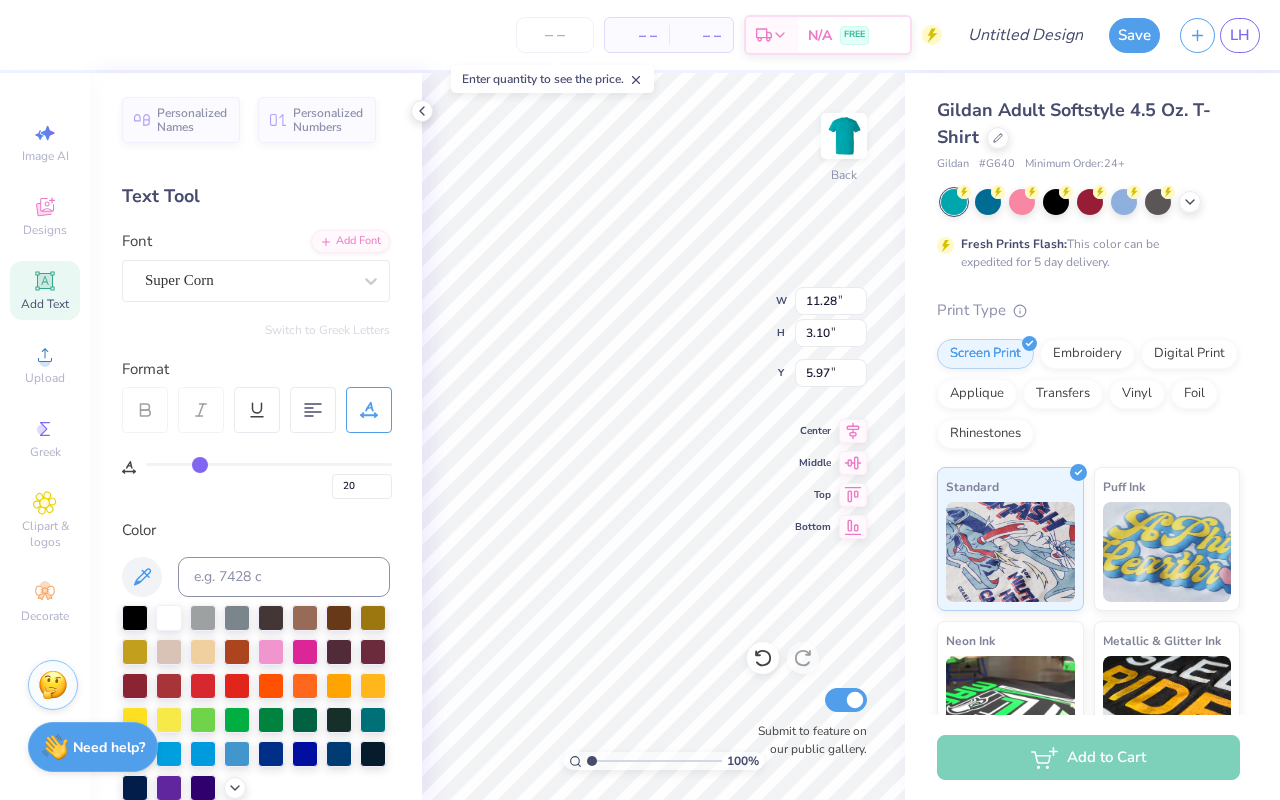 type on "19" 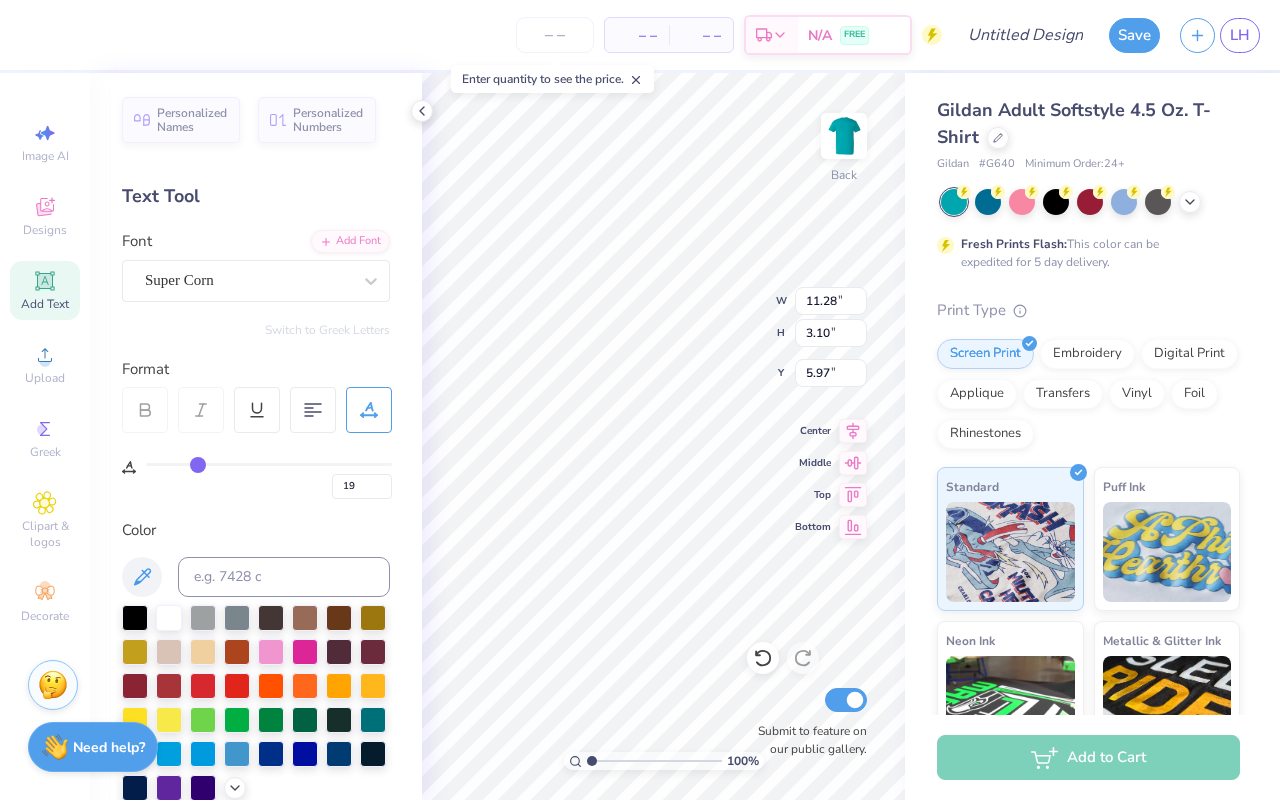 type on "19" 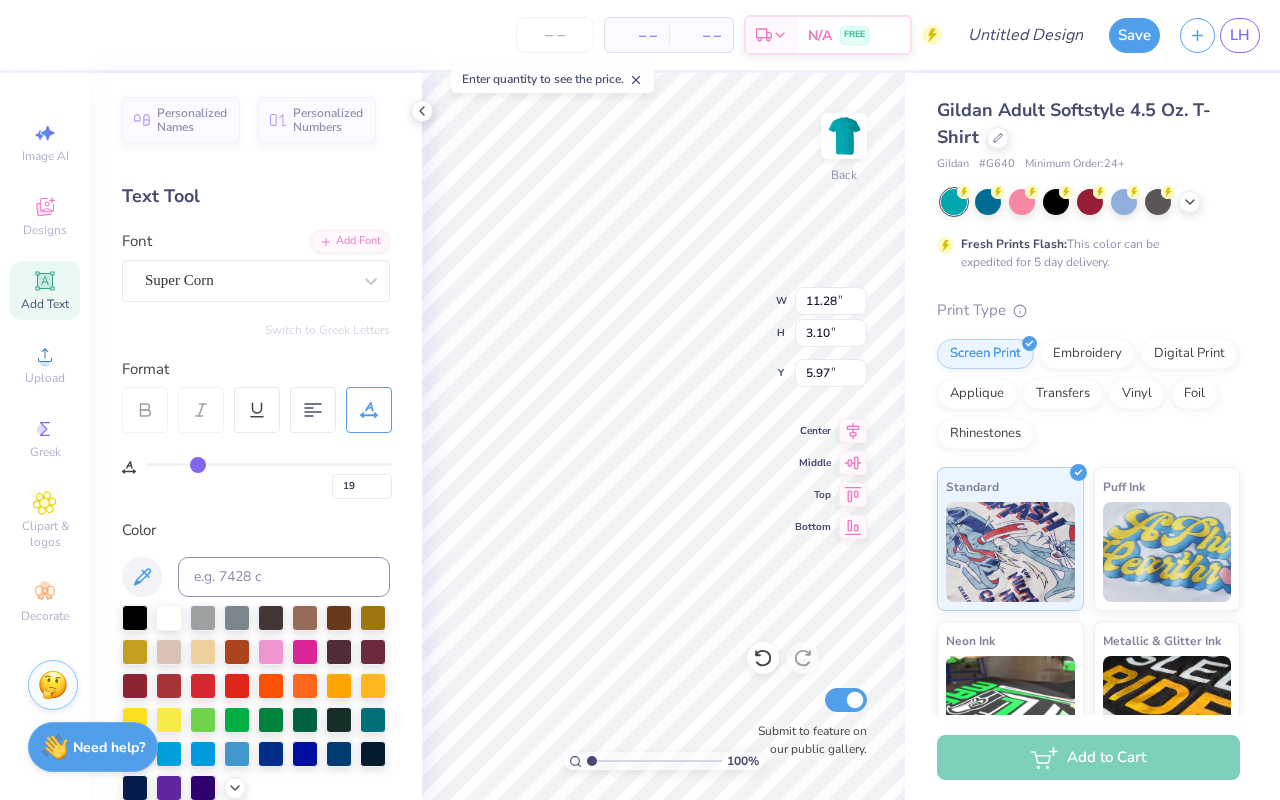 type on "9.46" 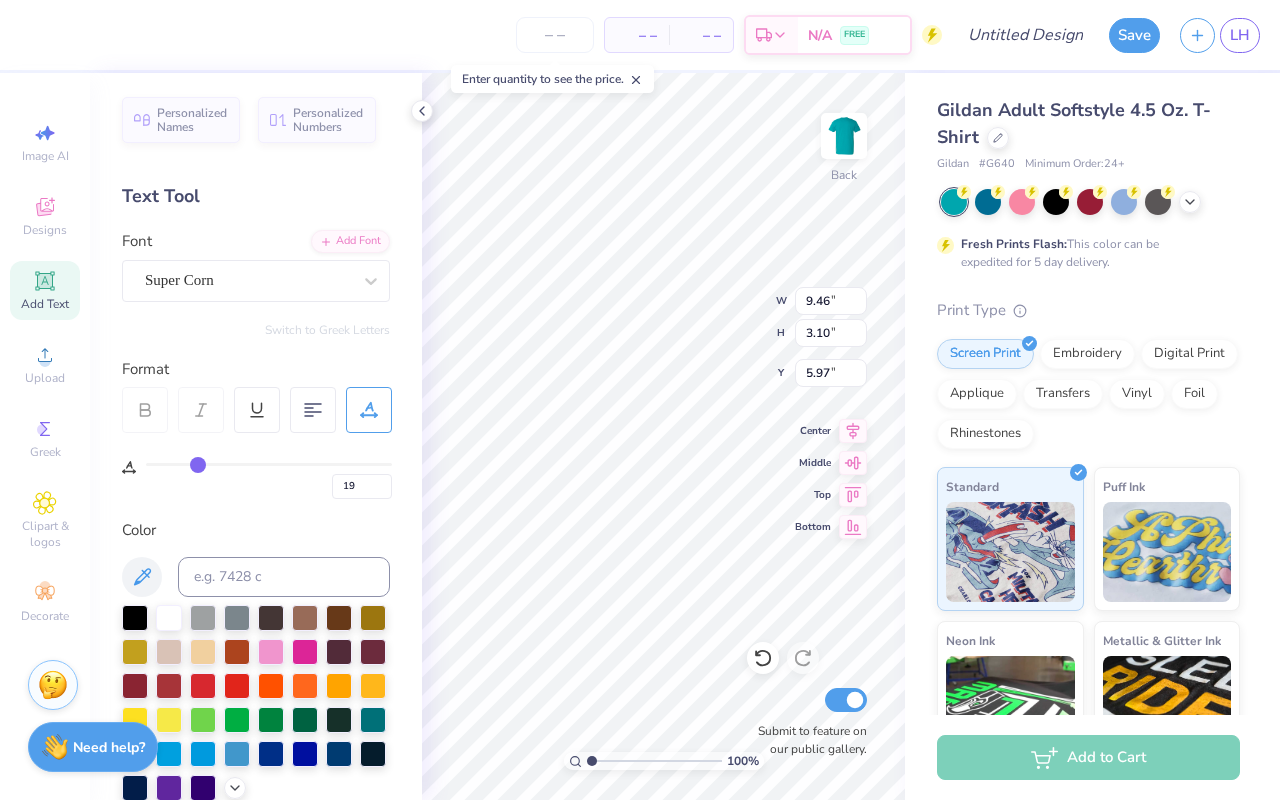 type on "5.14" 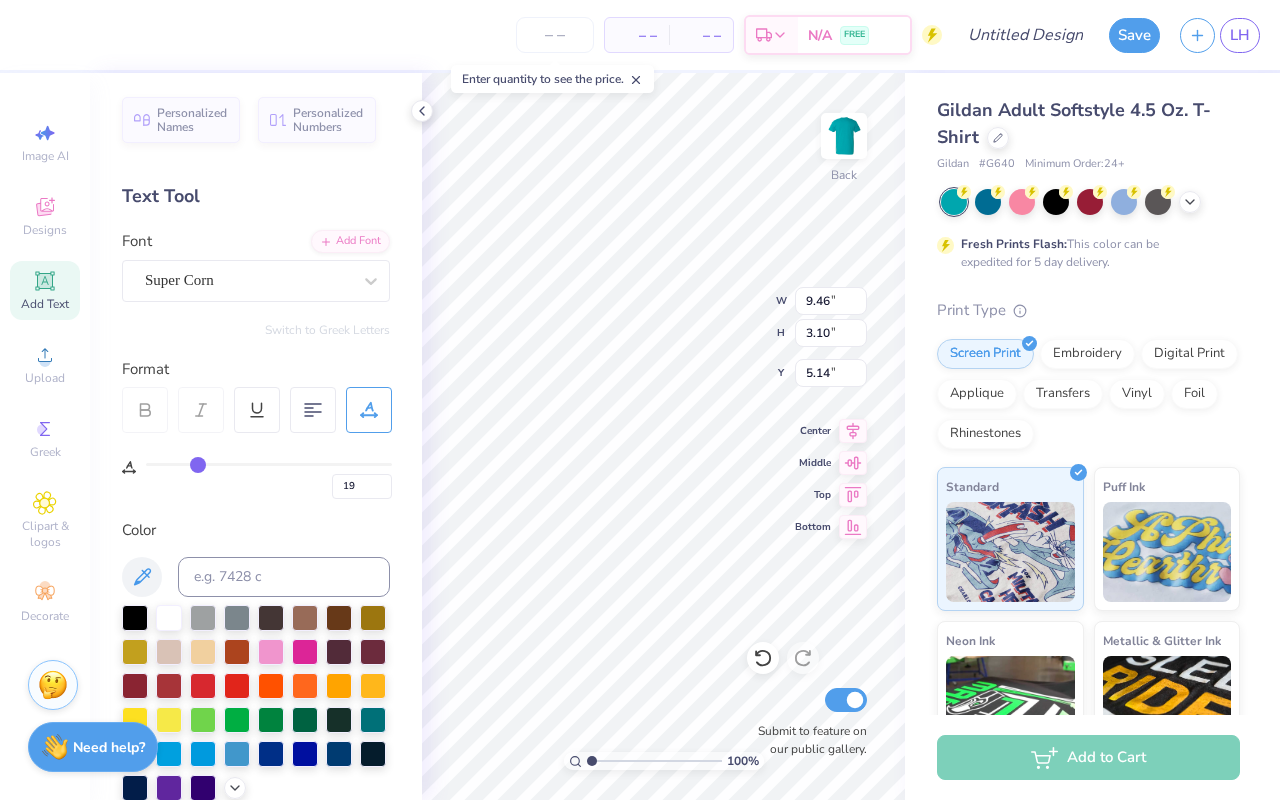 type on "7.21" 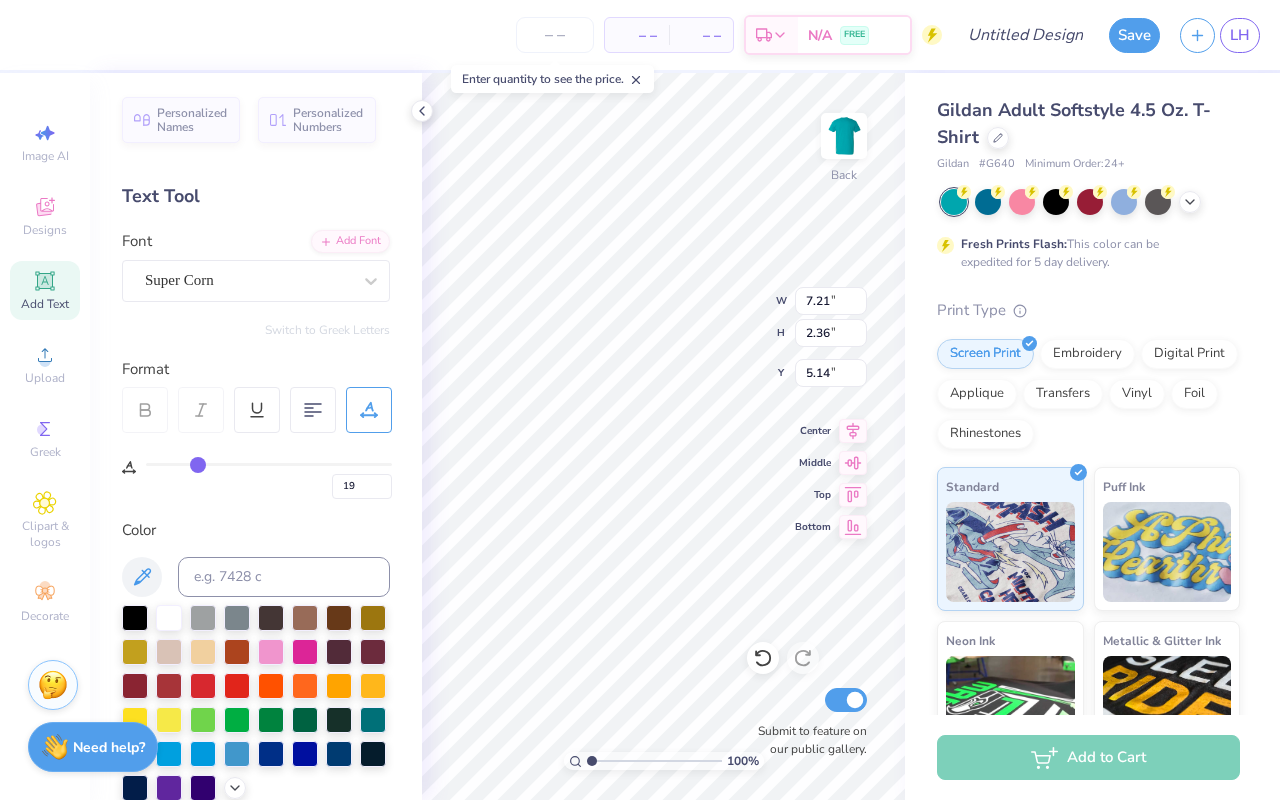 type on "5.21" 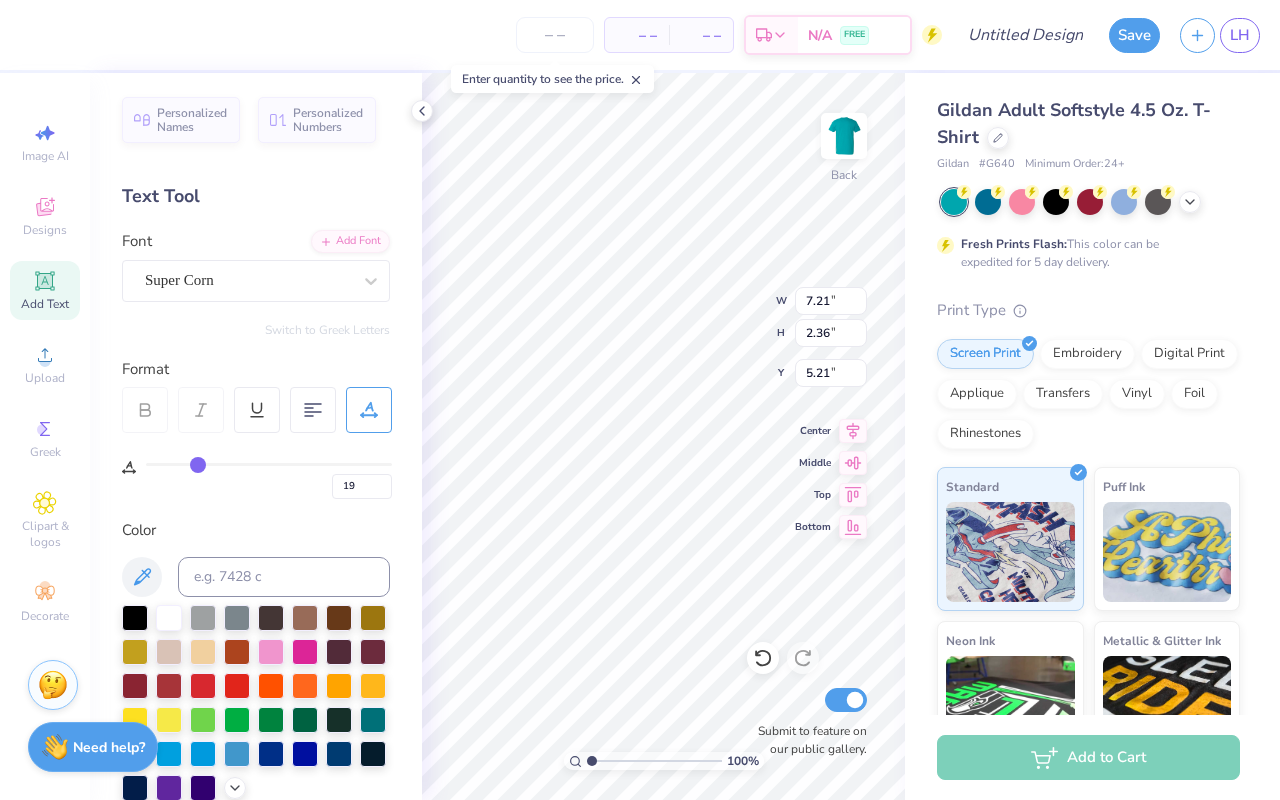click 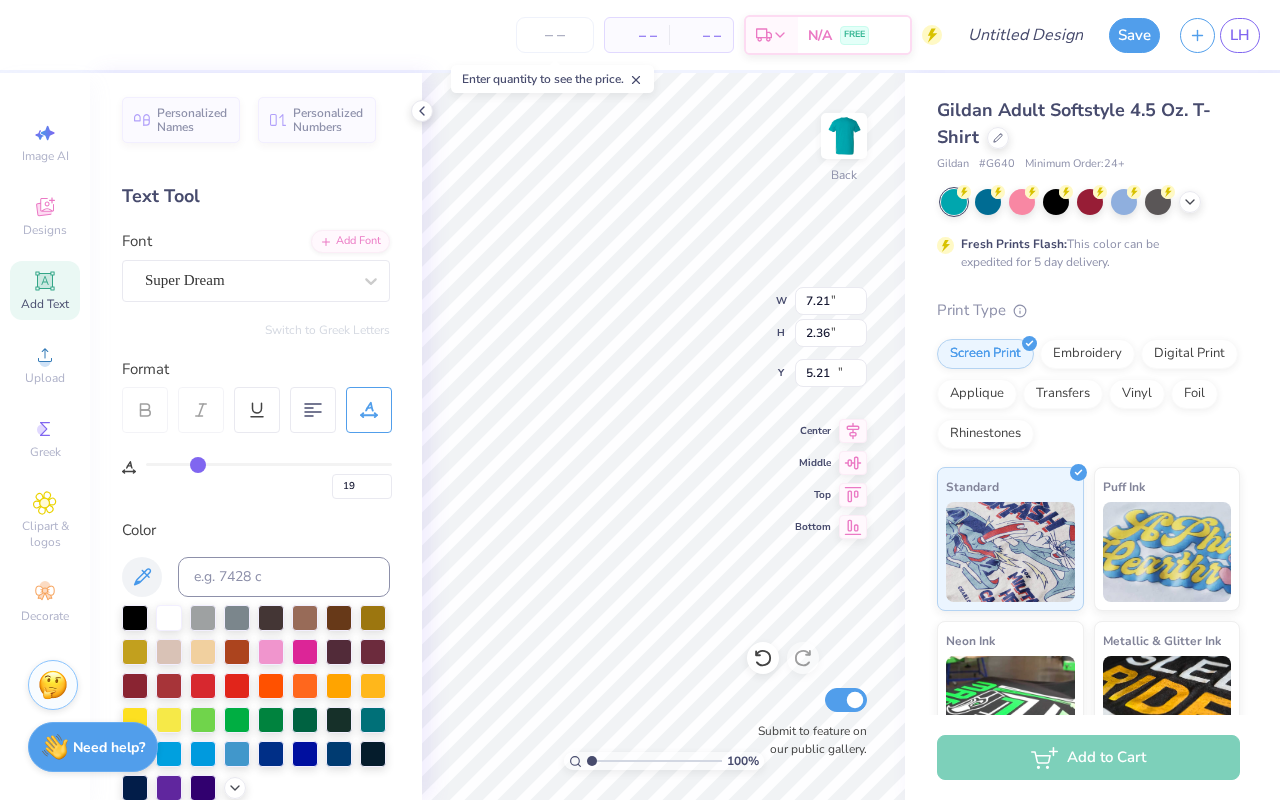 type on "5.97" 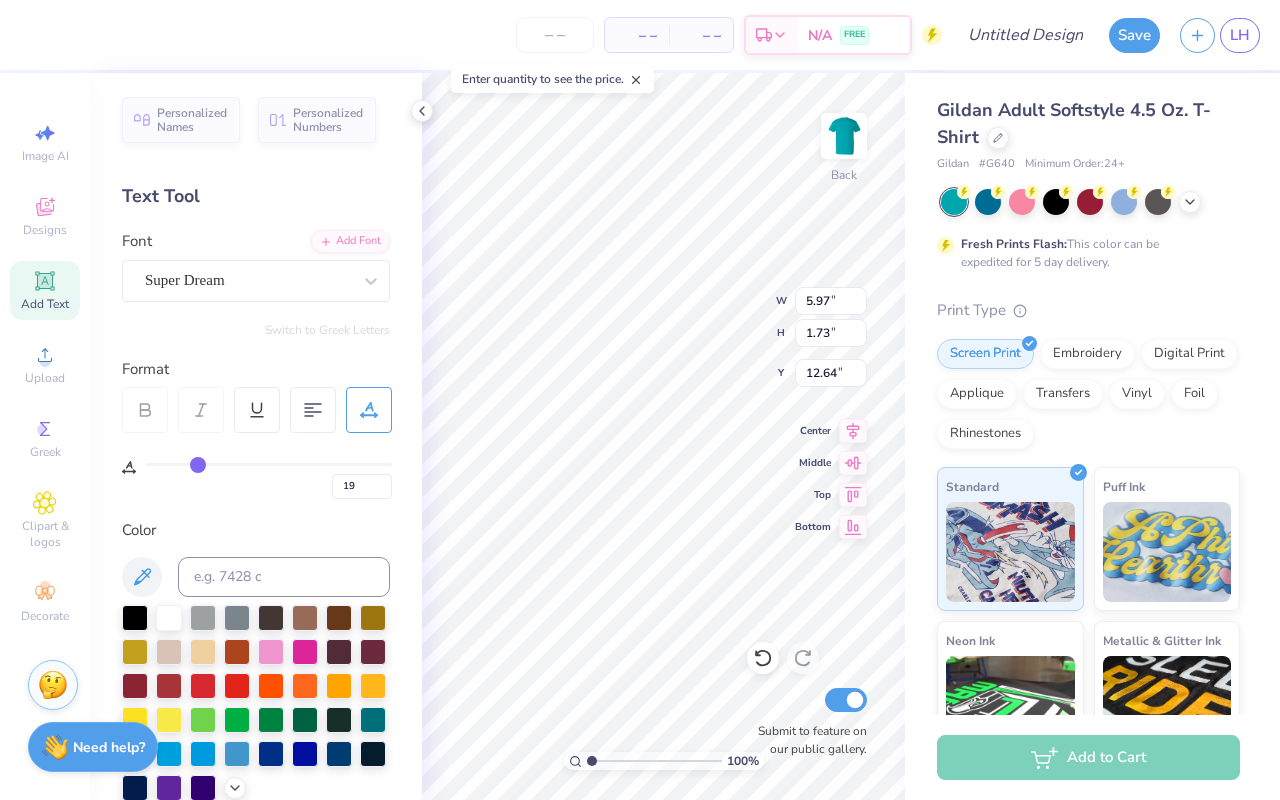 type on "0" 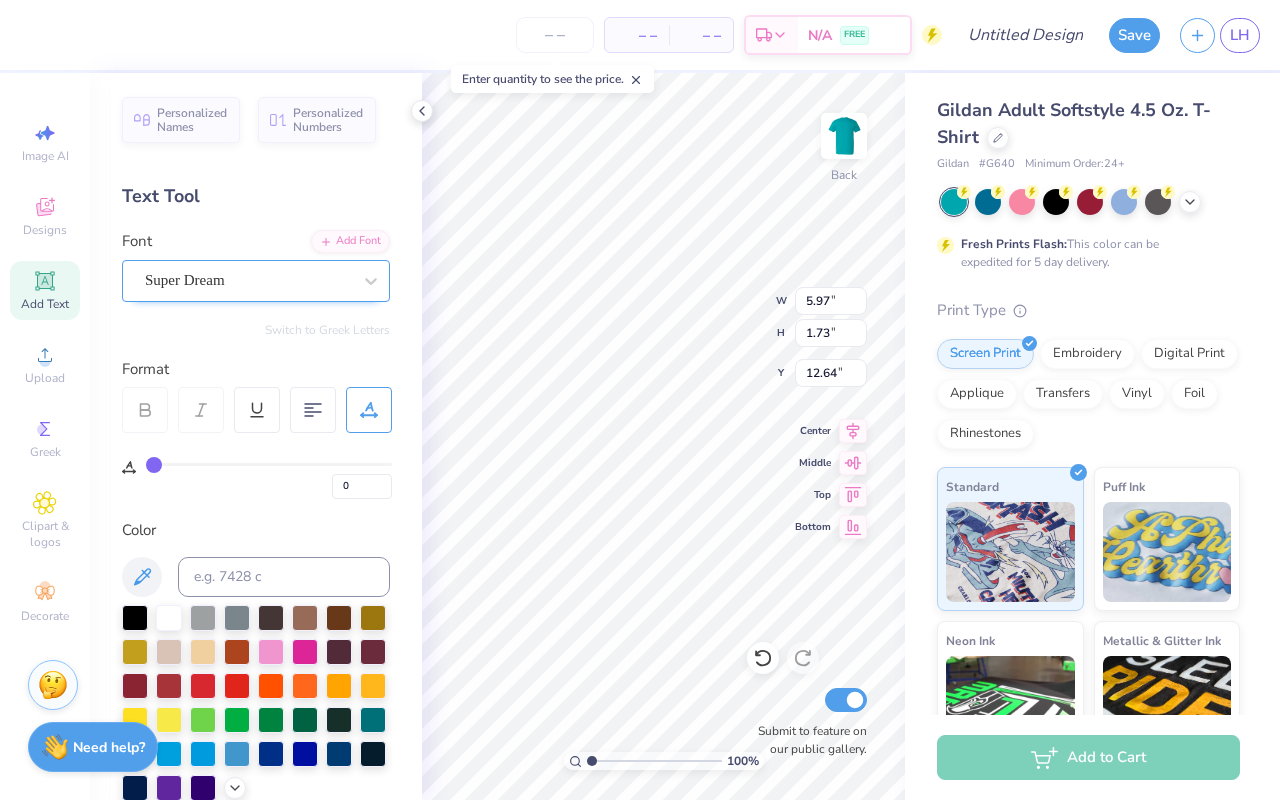 click on "Super Dream" at bounding box center [248, 280] 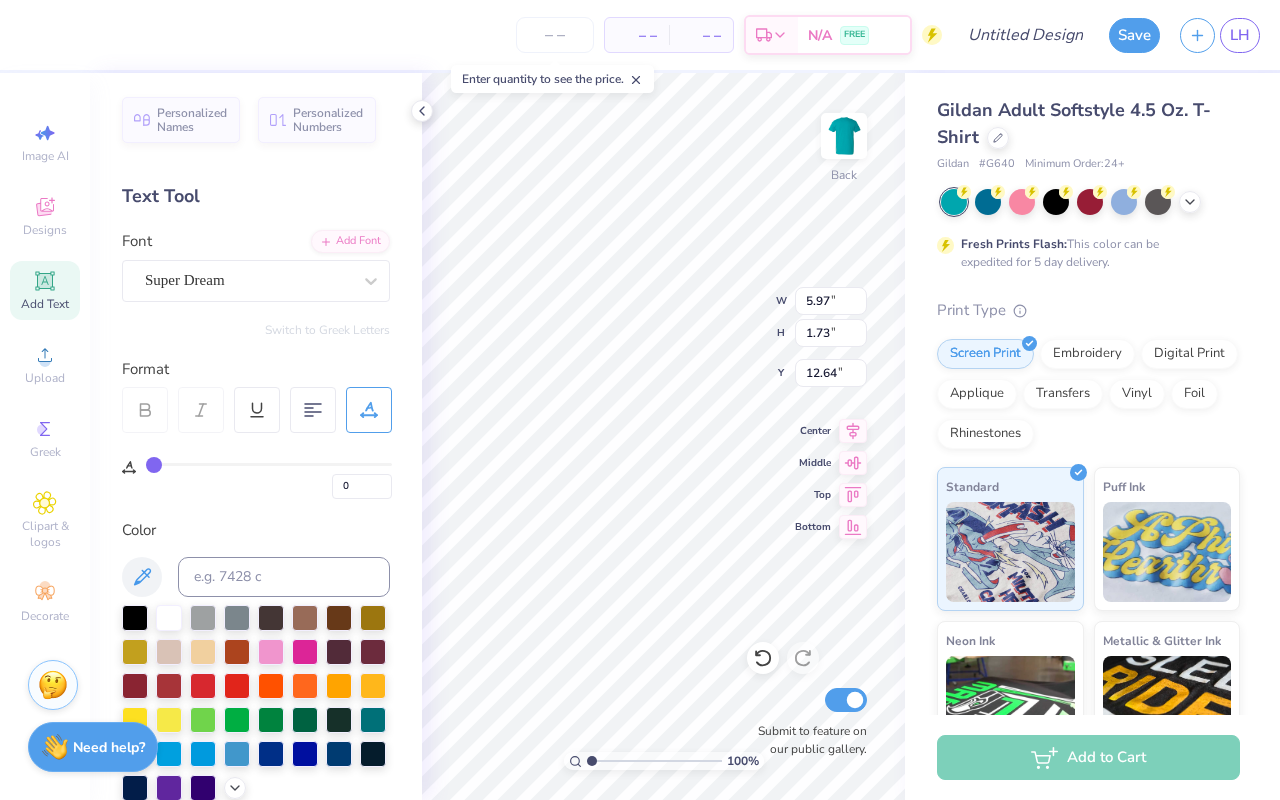type on "T" 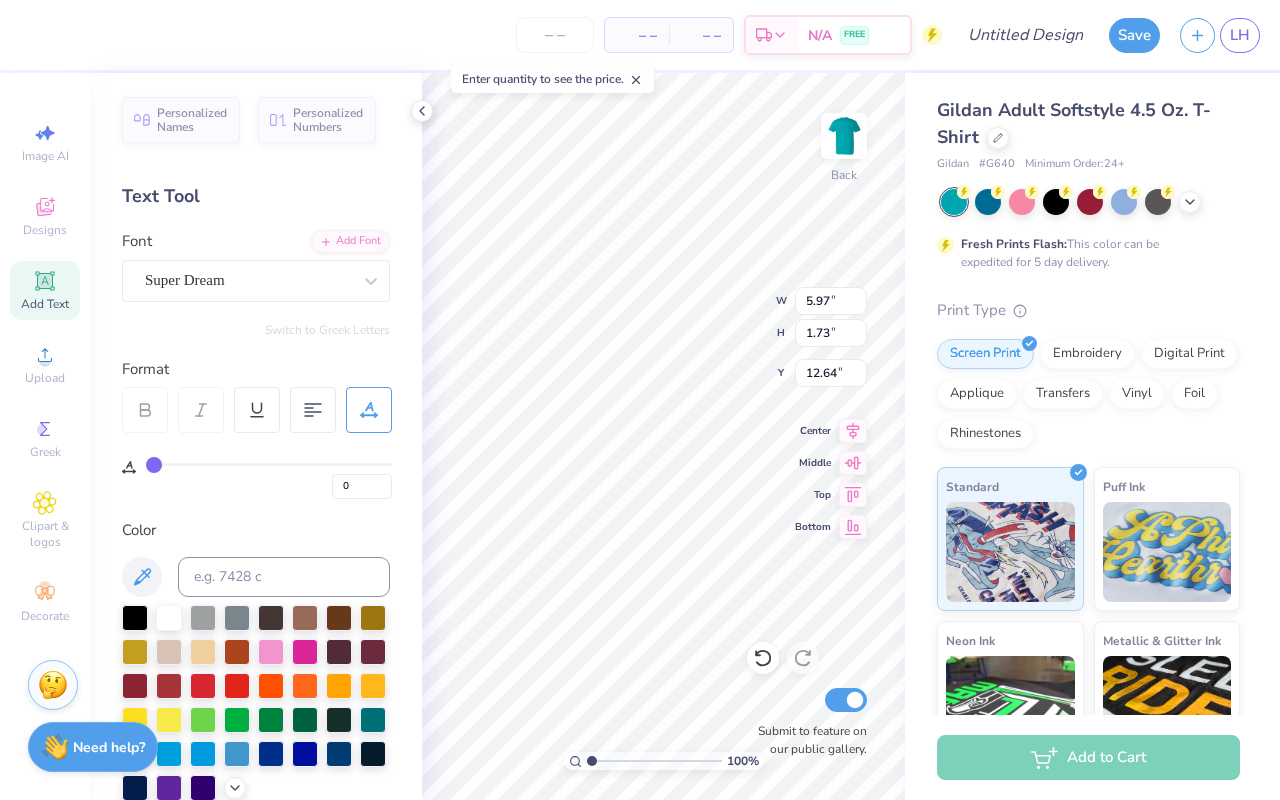 scroll, scrollTop: 0, scrollLeft: 0, axis: both 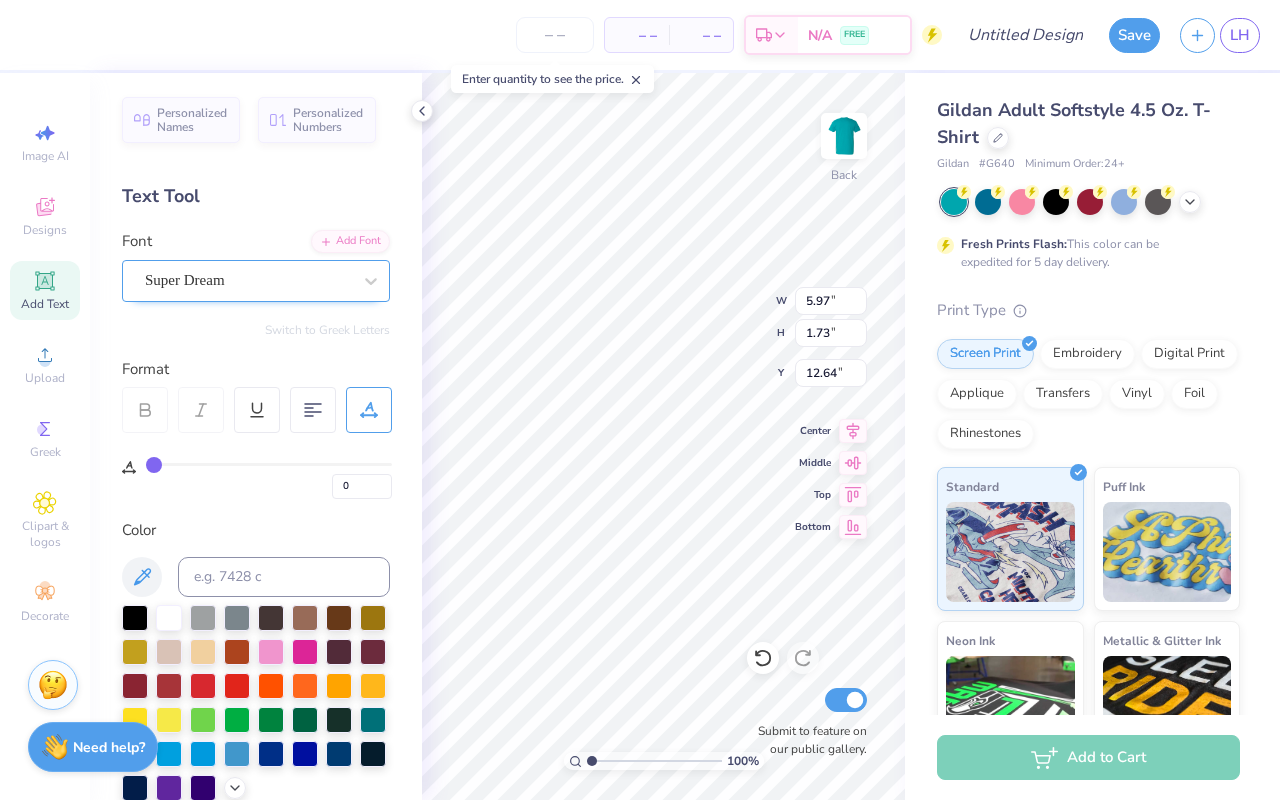 click on "Super Dream" at bounding box center [248, 280] 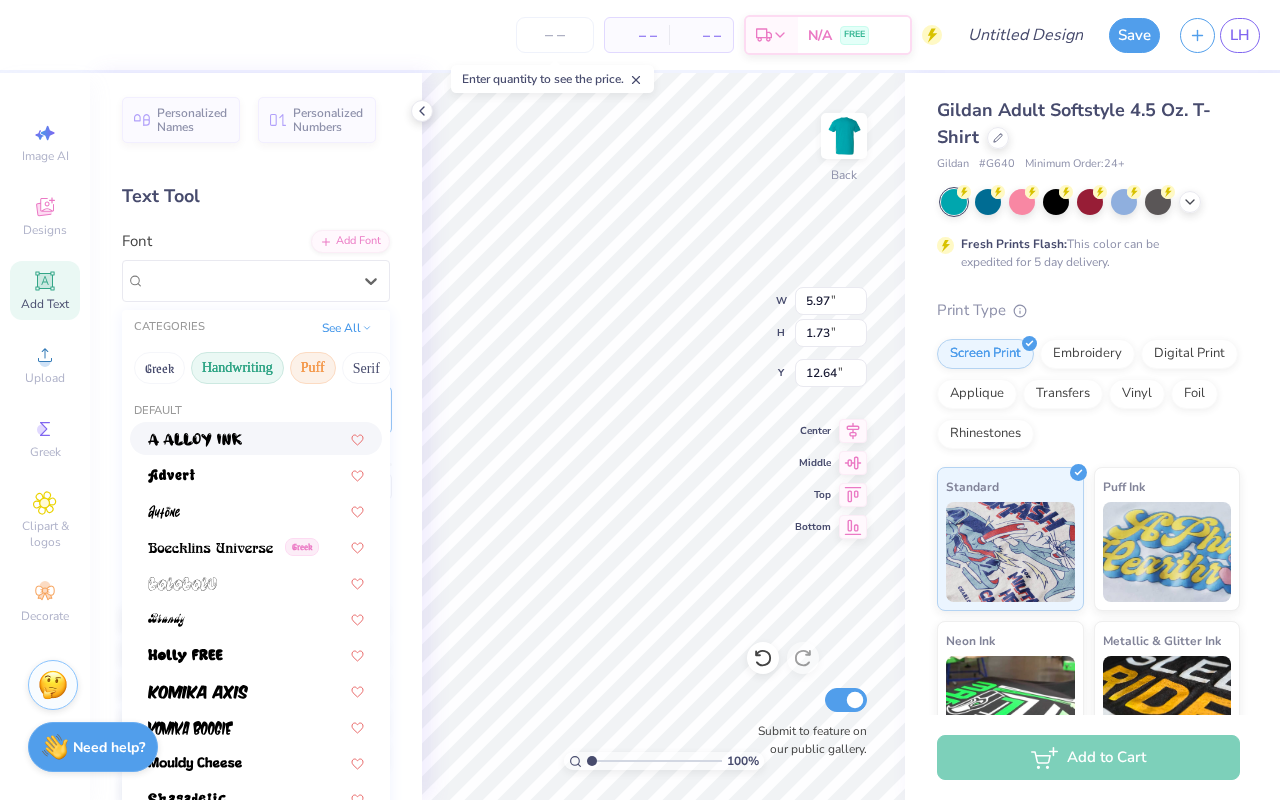 click on "Handwriting" at bounding box center [237, 368] 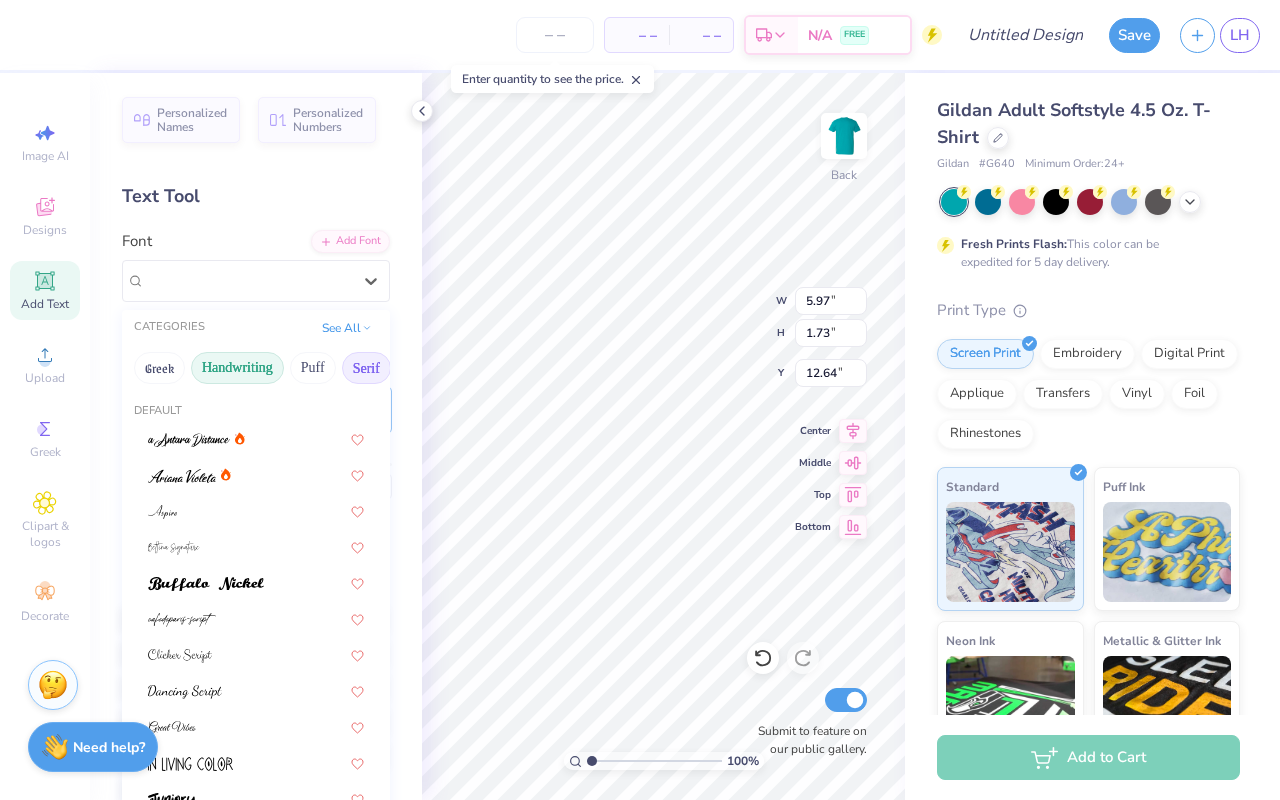 click on "Serif" at bounding box center (366, 368) 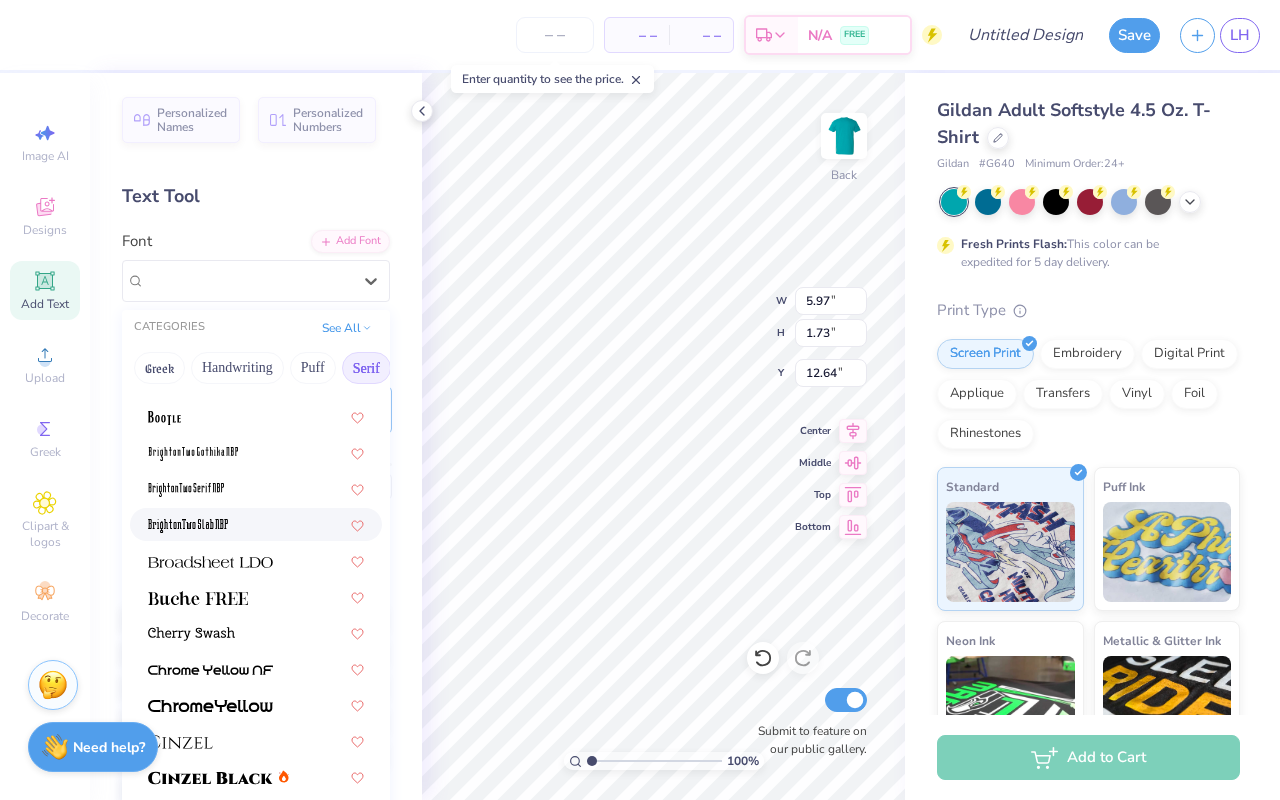 scroll, scrollTop: 0, scrollLeft: 0, axis: both 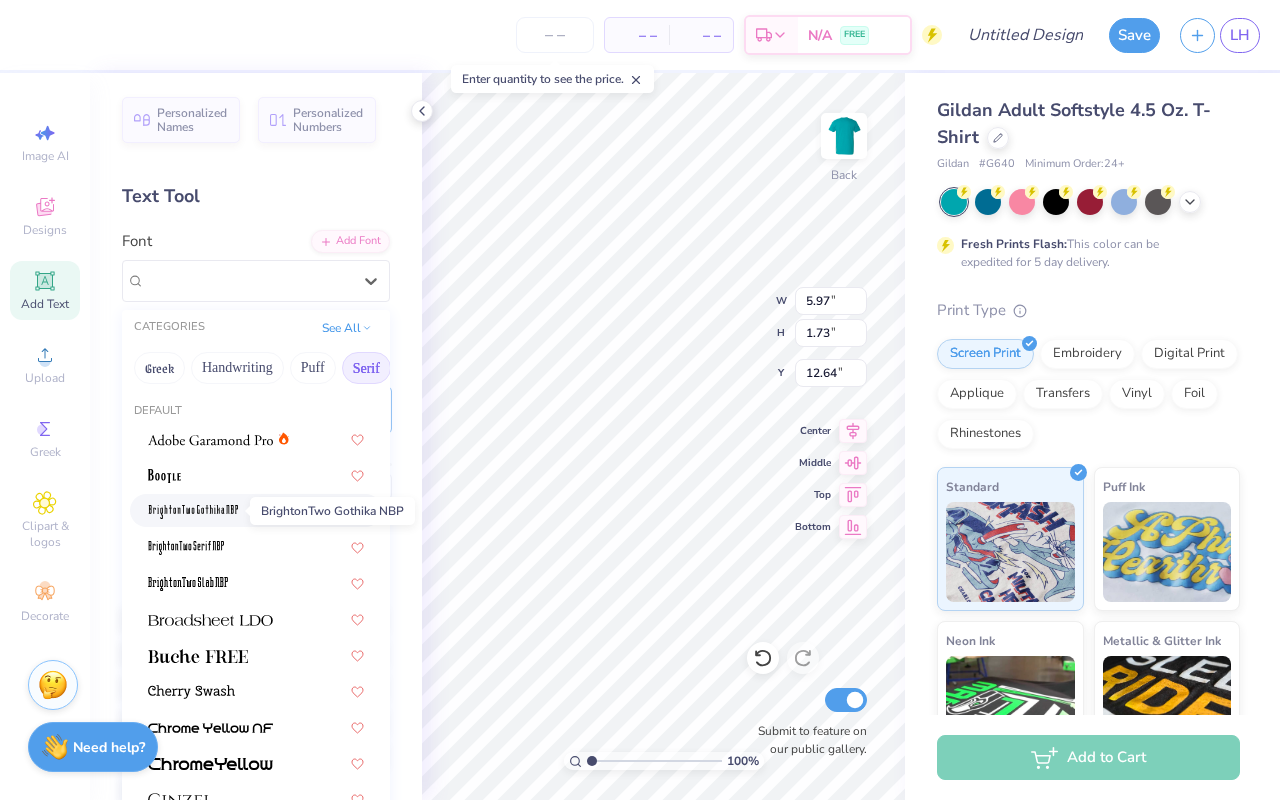 click at bounding box center [193, 512] 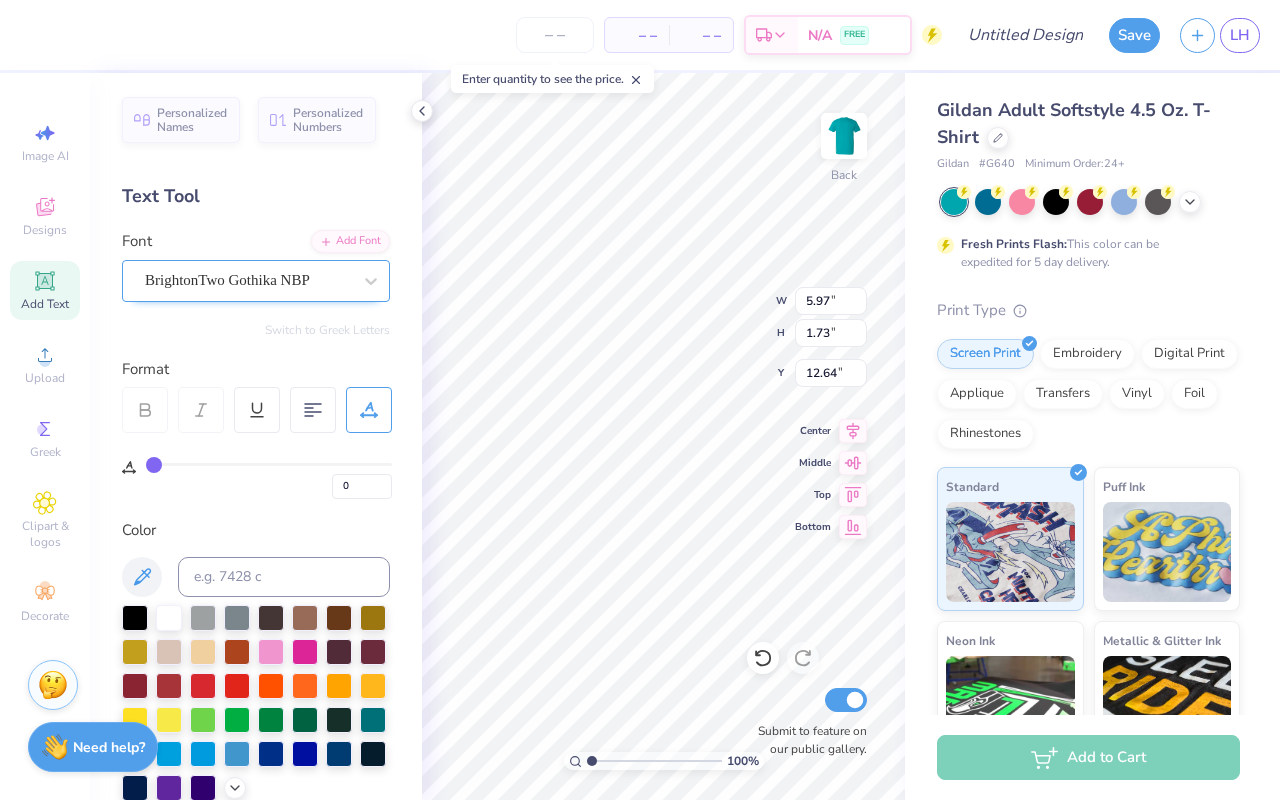 click on "BrightonTwo Gothika NBP" at bounding box center (248, 280) 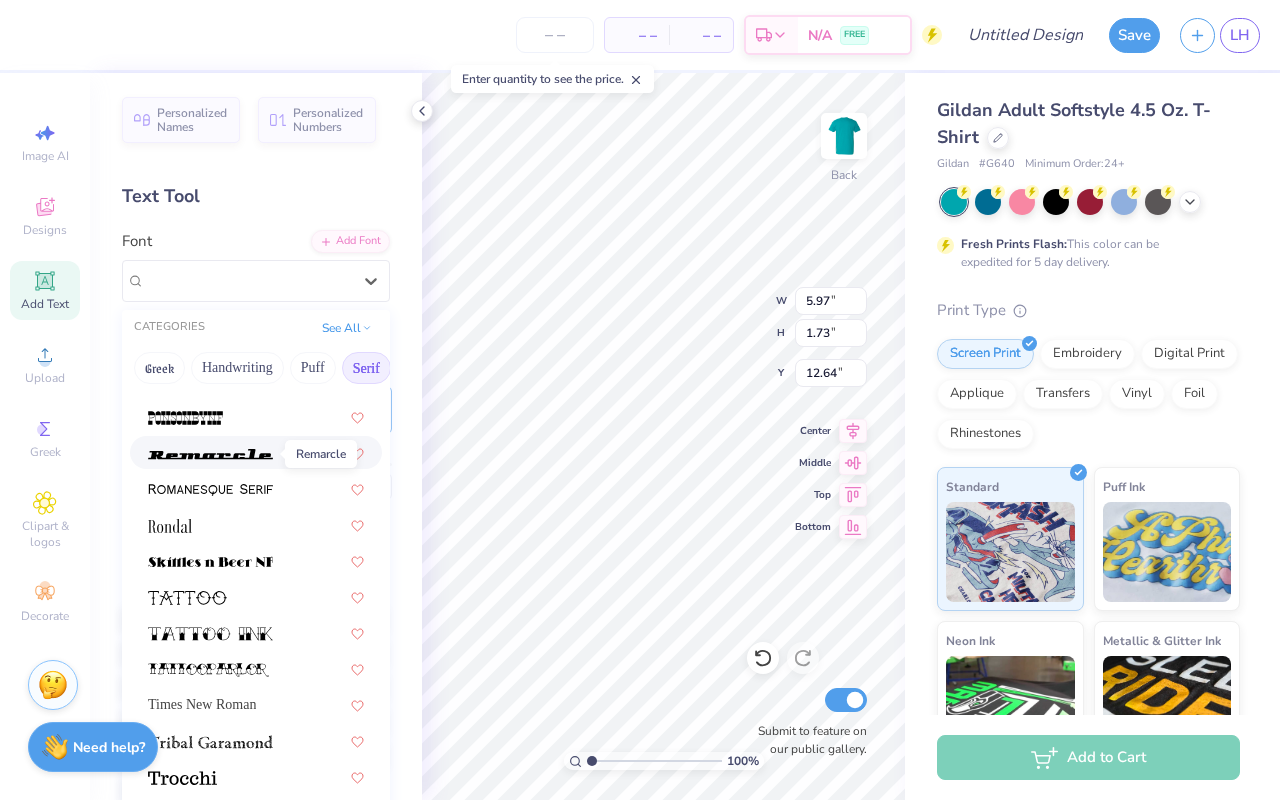 scroll, scrollTop: 2289, scrollLeft: 0, axis: vertical 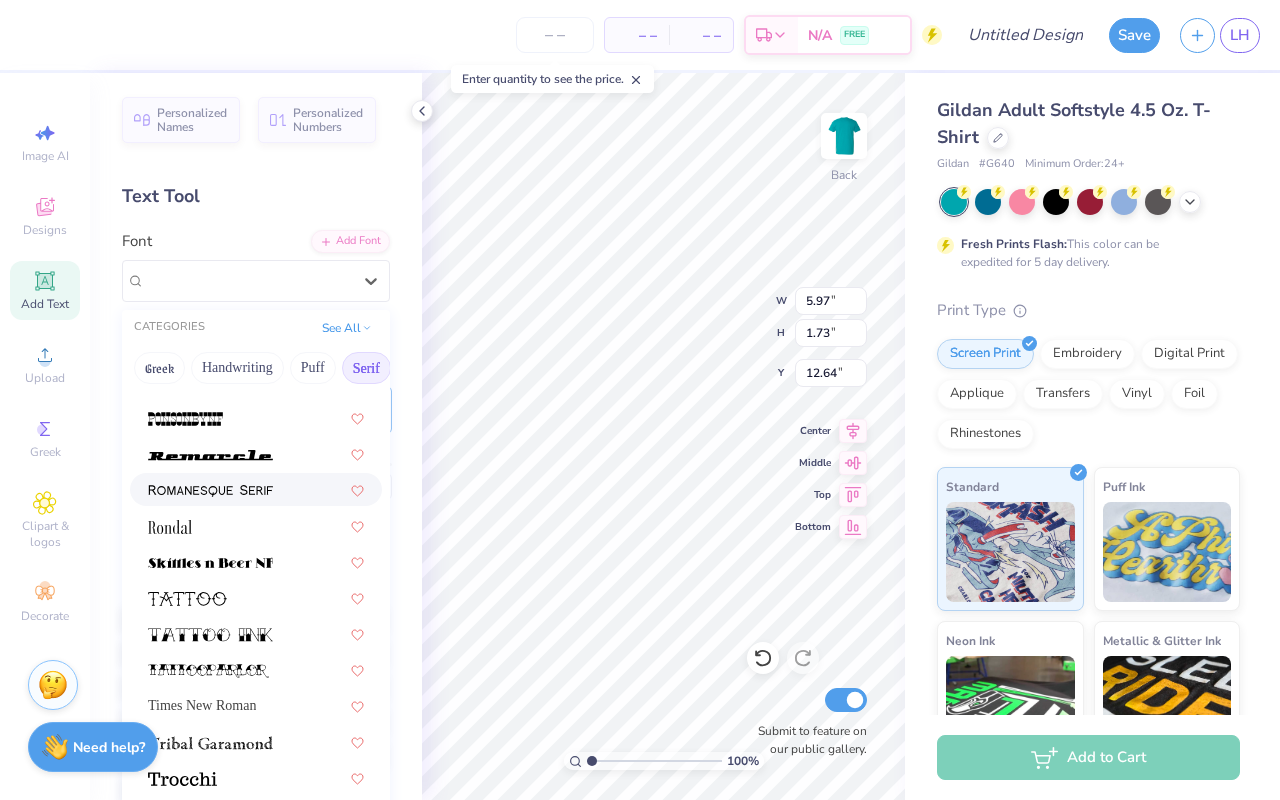 click at bounding box center [210, 491] 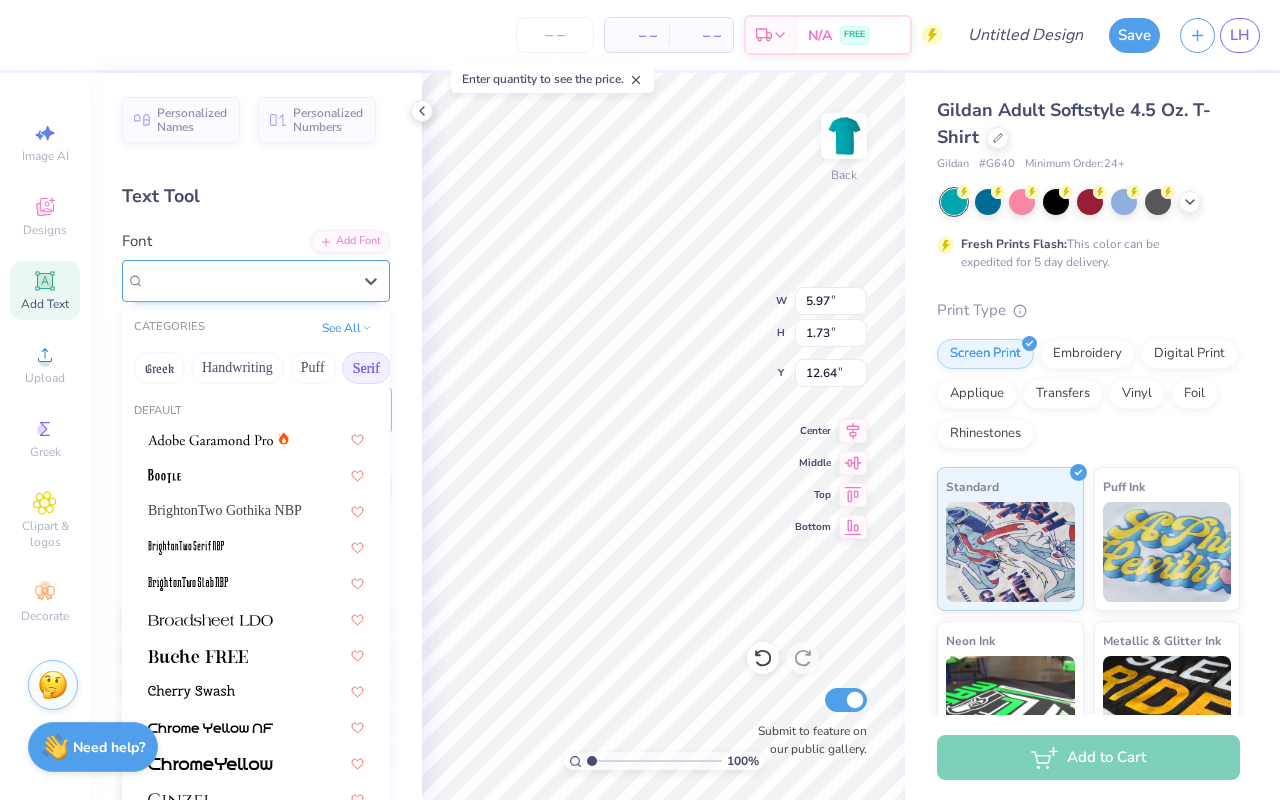 click on "Romanesque Serif" at bounding box center (248, 280) 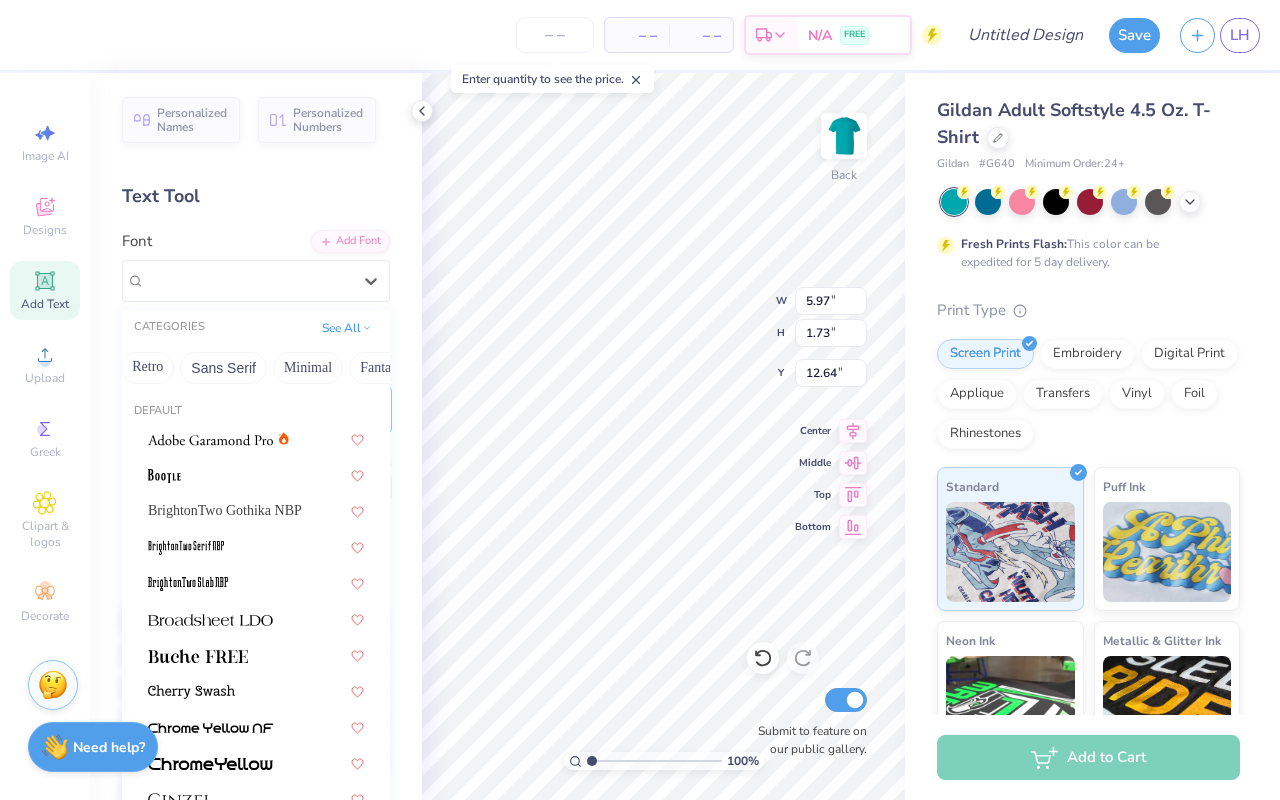 scroll, scrollTop: 0, scrollLeft: 426, axis: horizontal 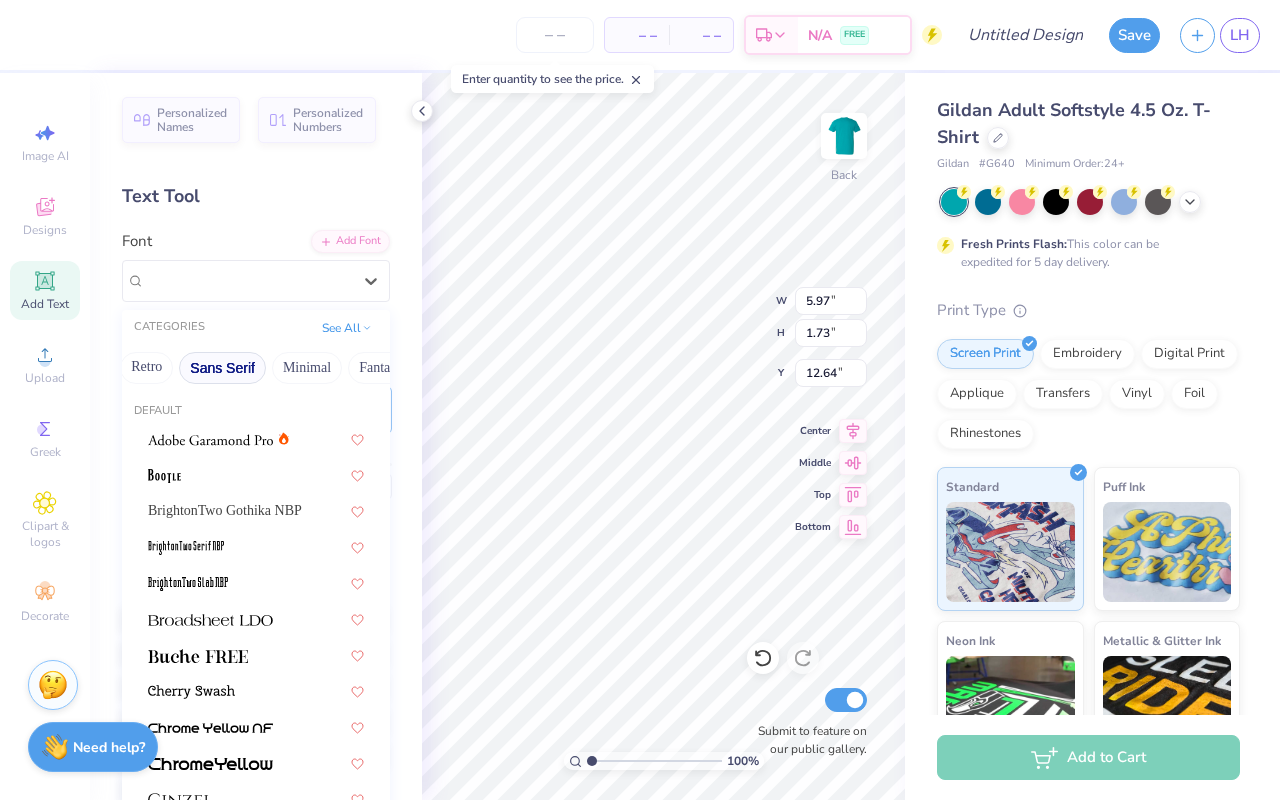 click on "Sans Serif" at bounding box center (222, 368) 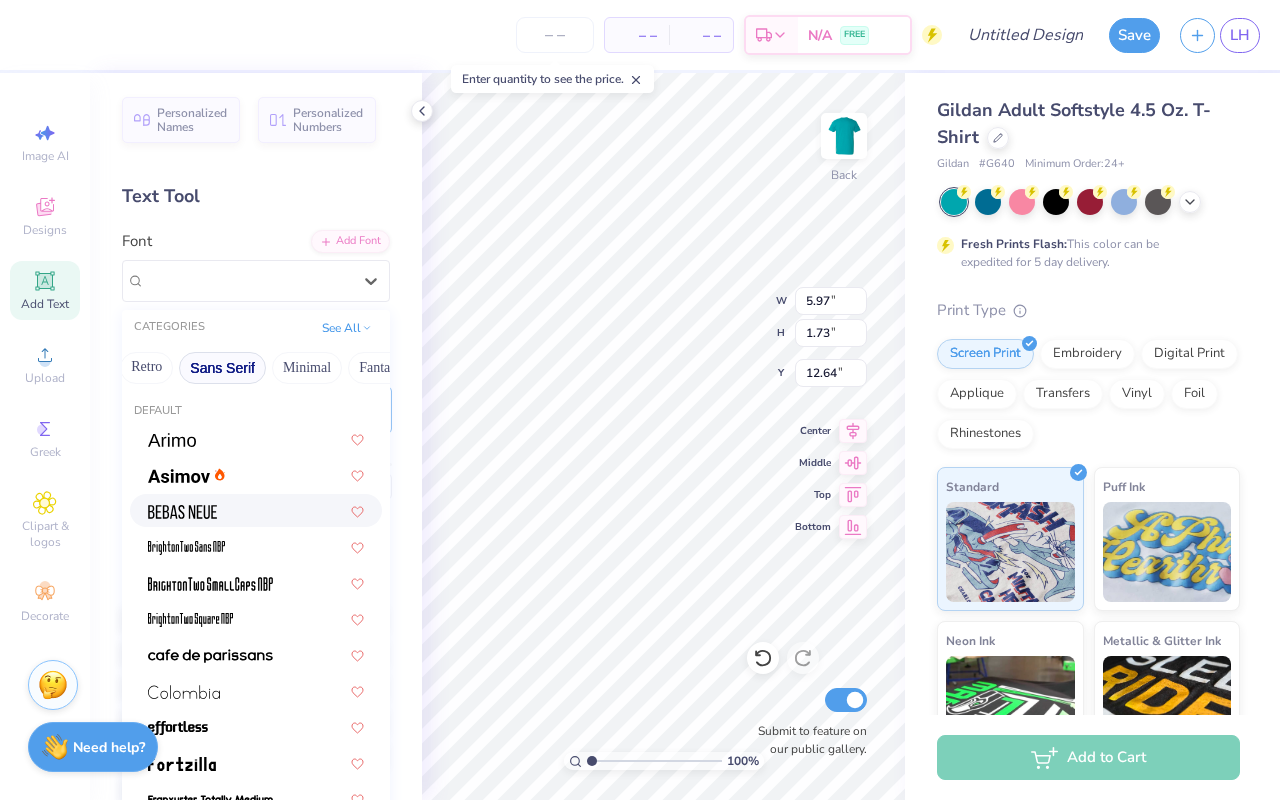click at bounding box center (256, 510) 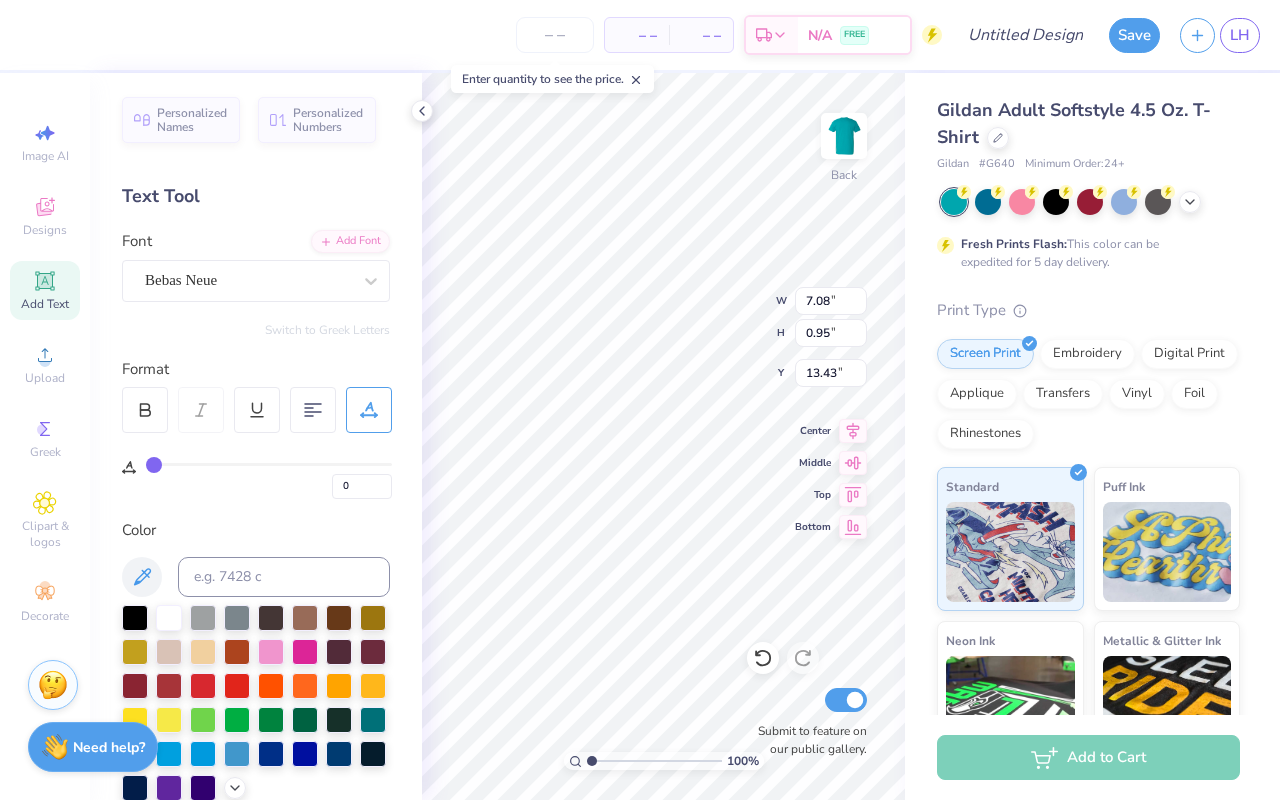 type on "7.08" 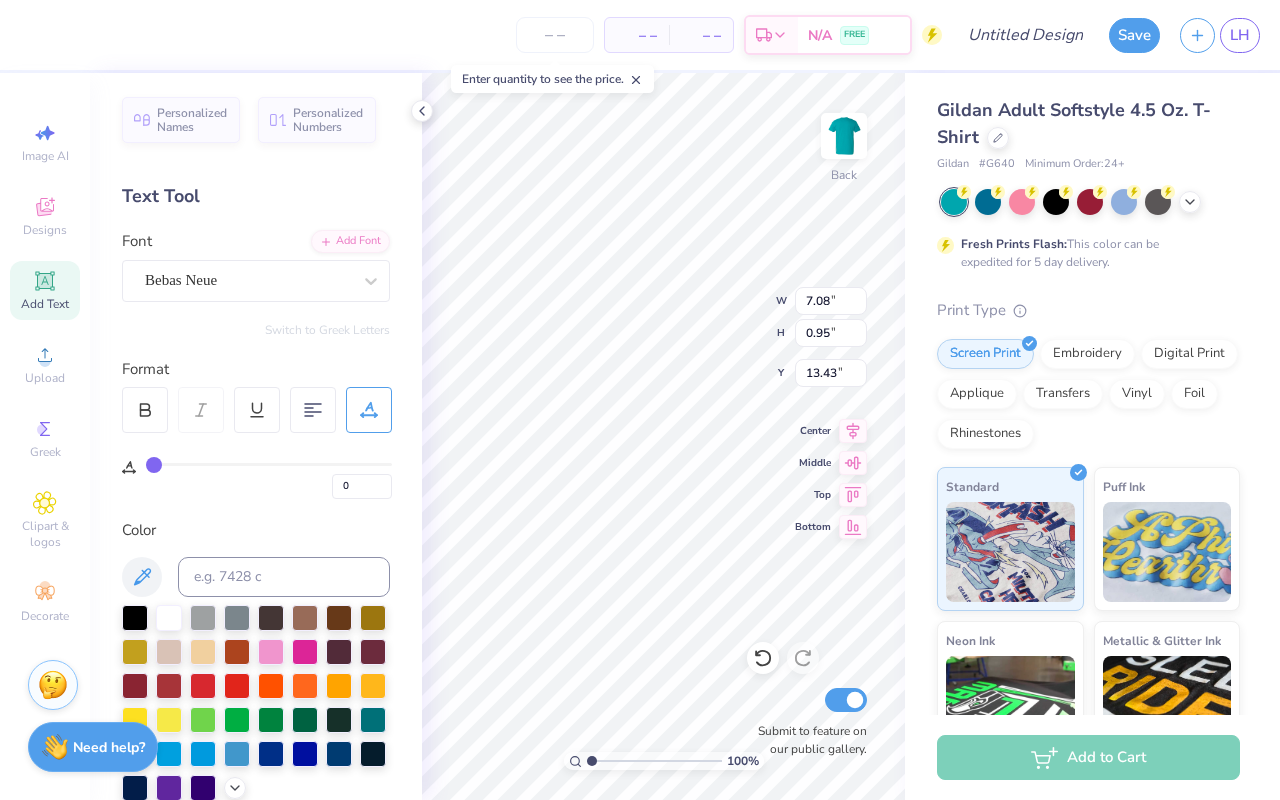 type on "8.56" 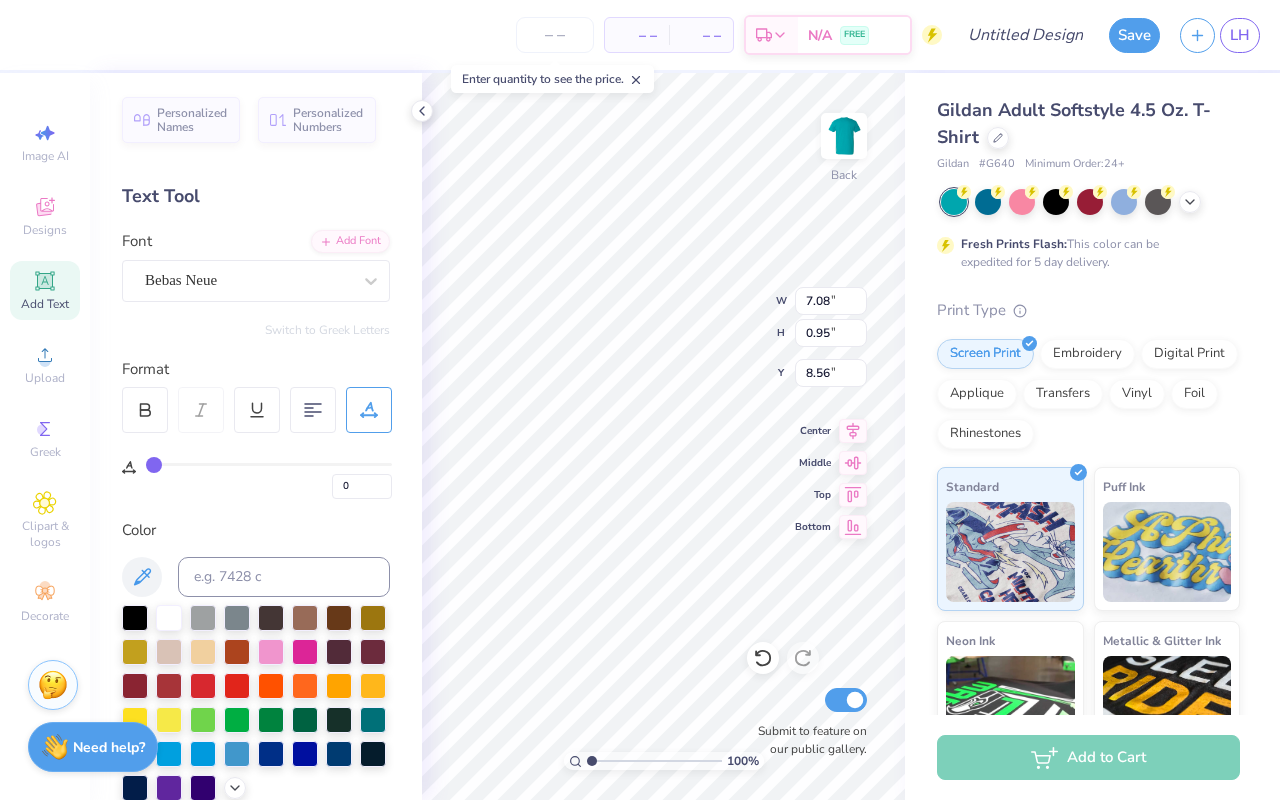 type on "19" 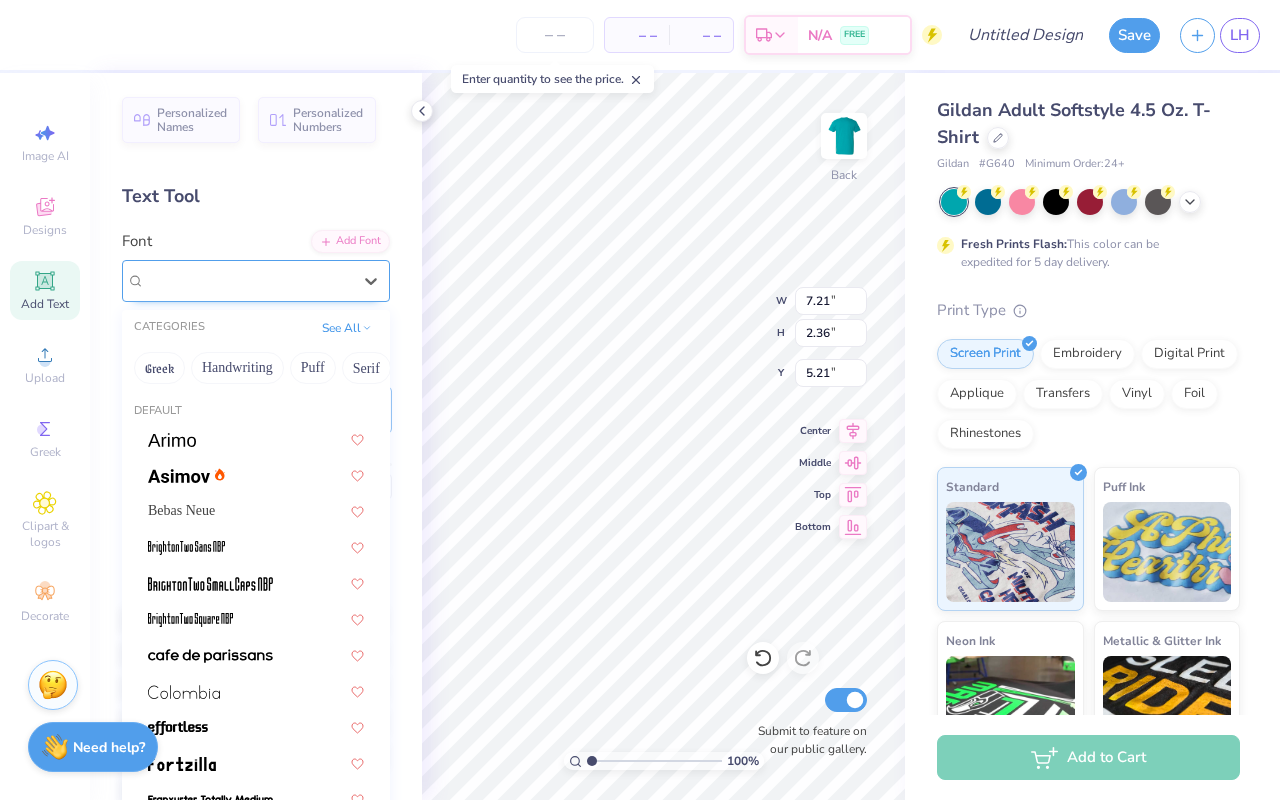 click at bounding box center [248, 280] 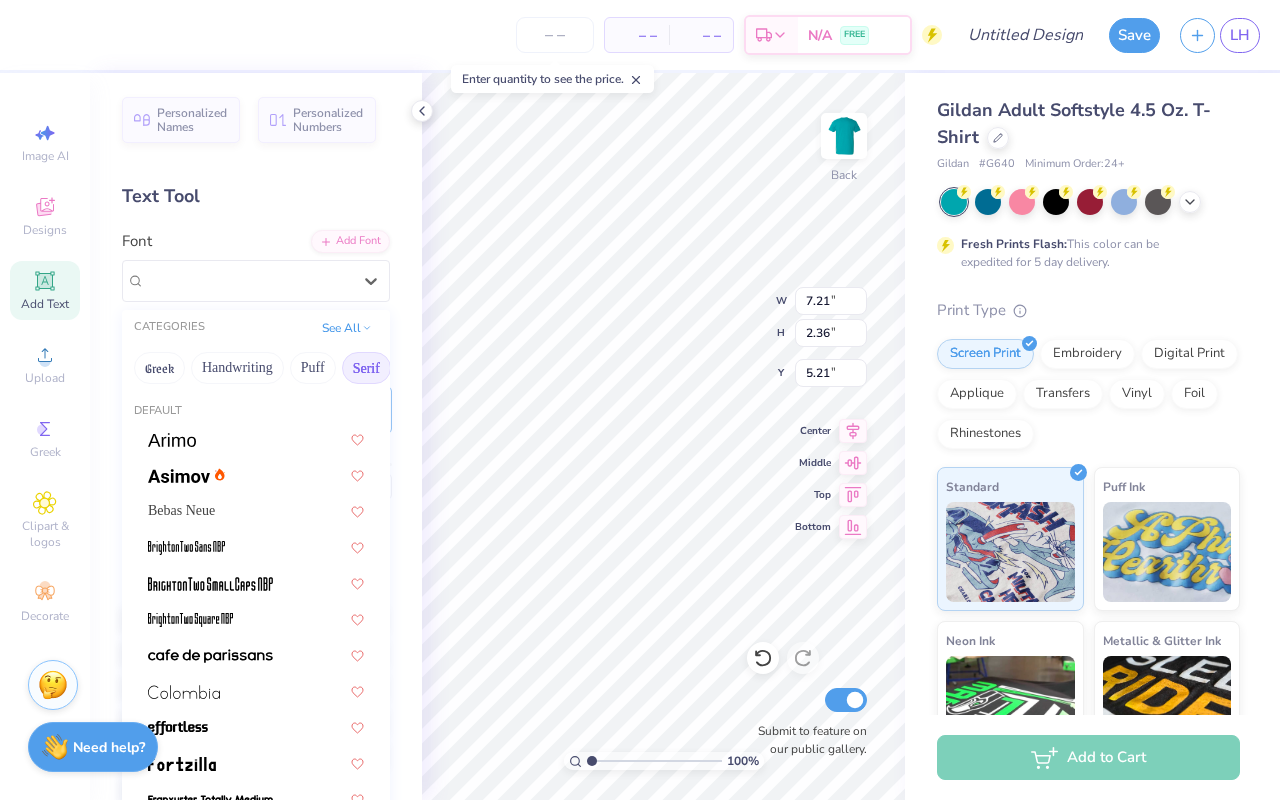 click on "Serif" at bounding box center [366, 368] 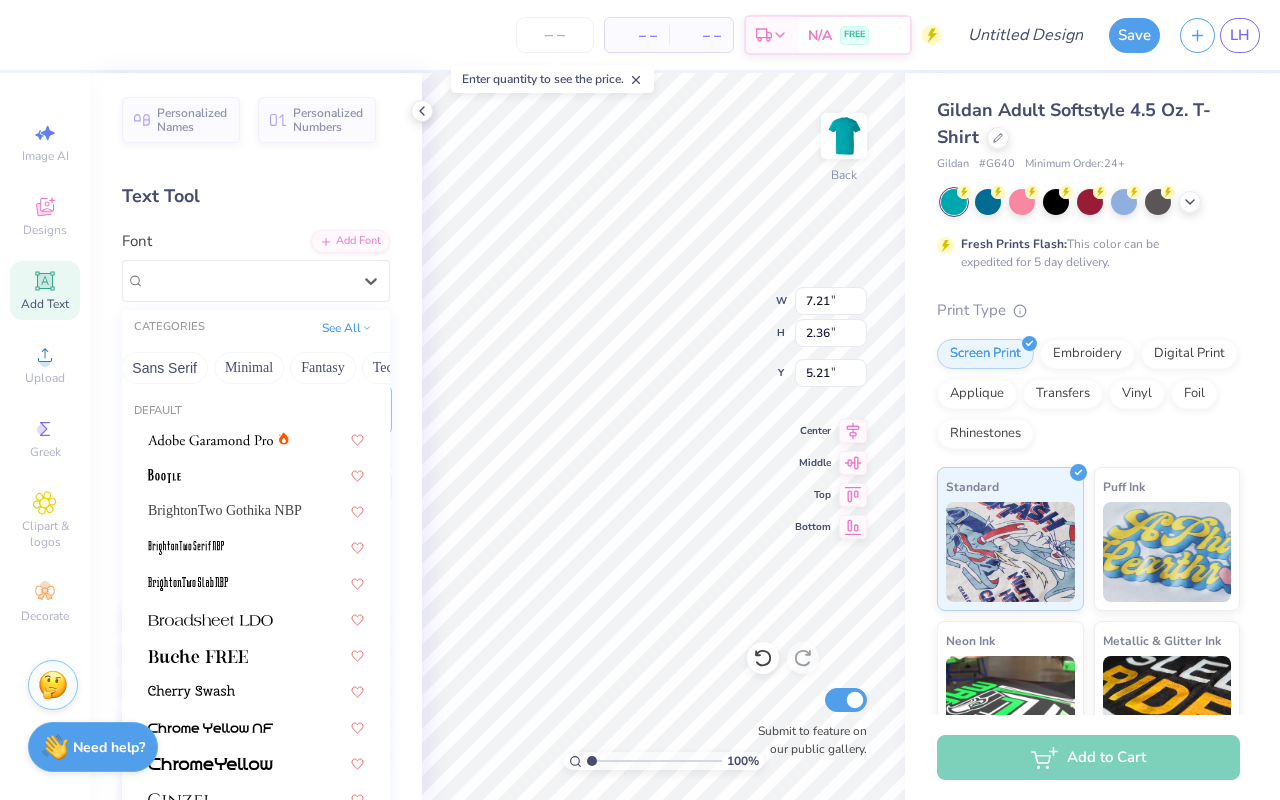 scroll, scrollTop: 0, scrollLeft: 514, axis: horizontal 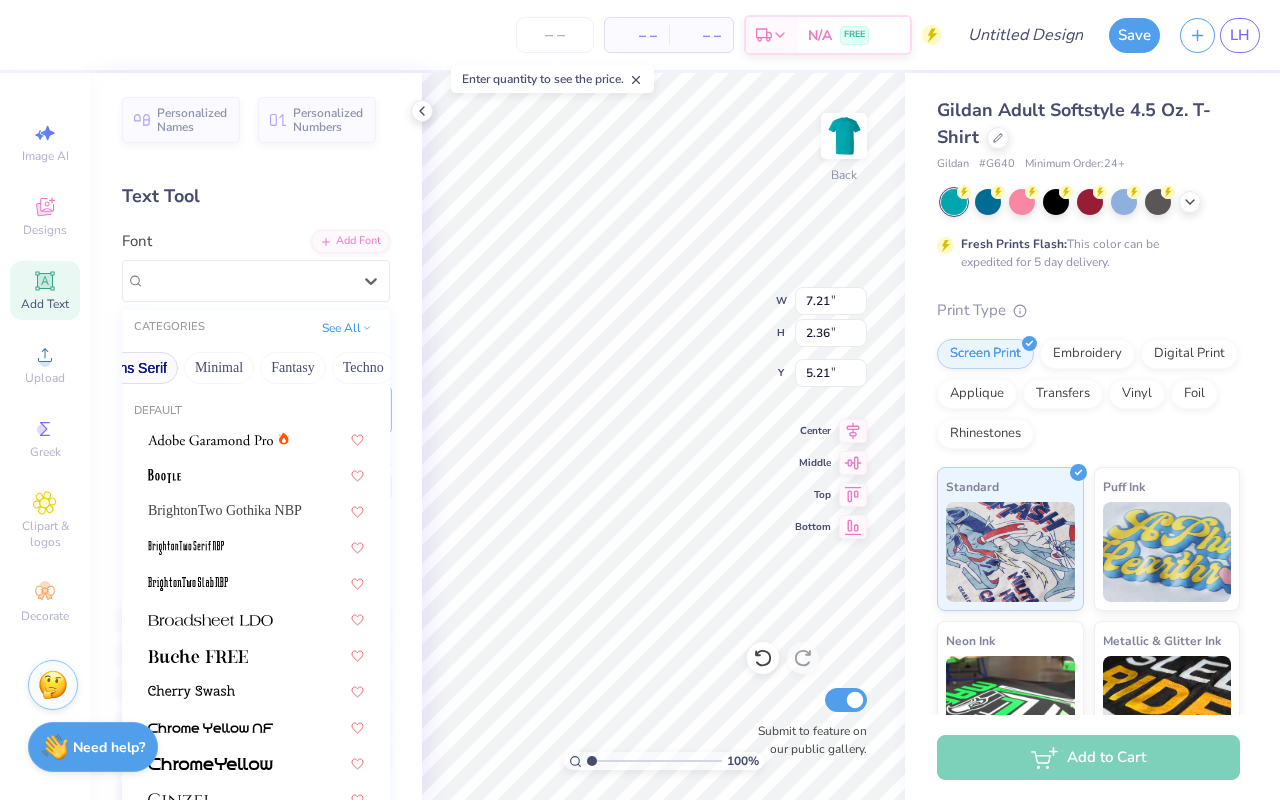 click on "Sans Serif" at bounding box center (134, 368) 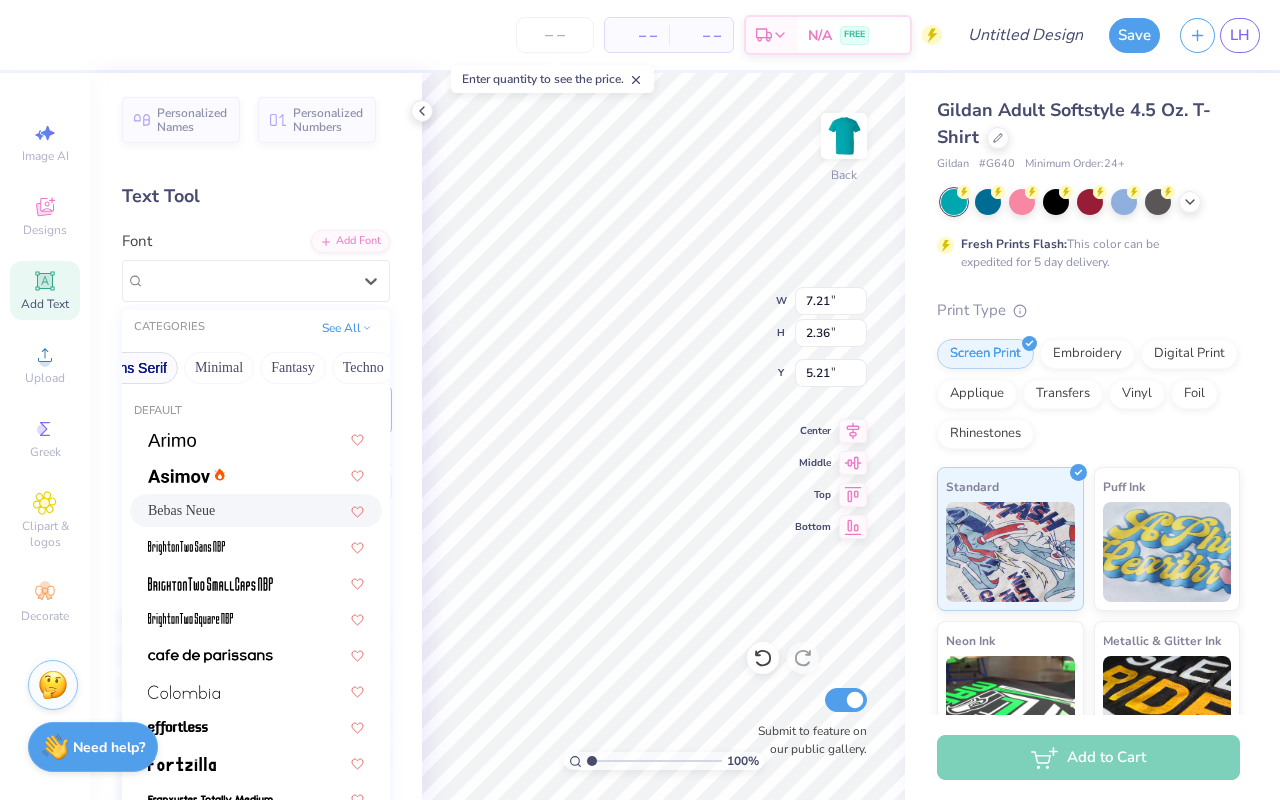 click on "Bebas Neue" at bounding box center (256, 510) 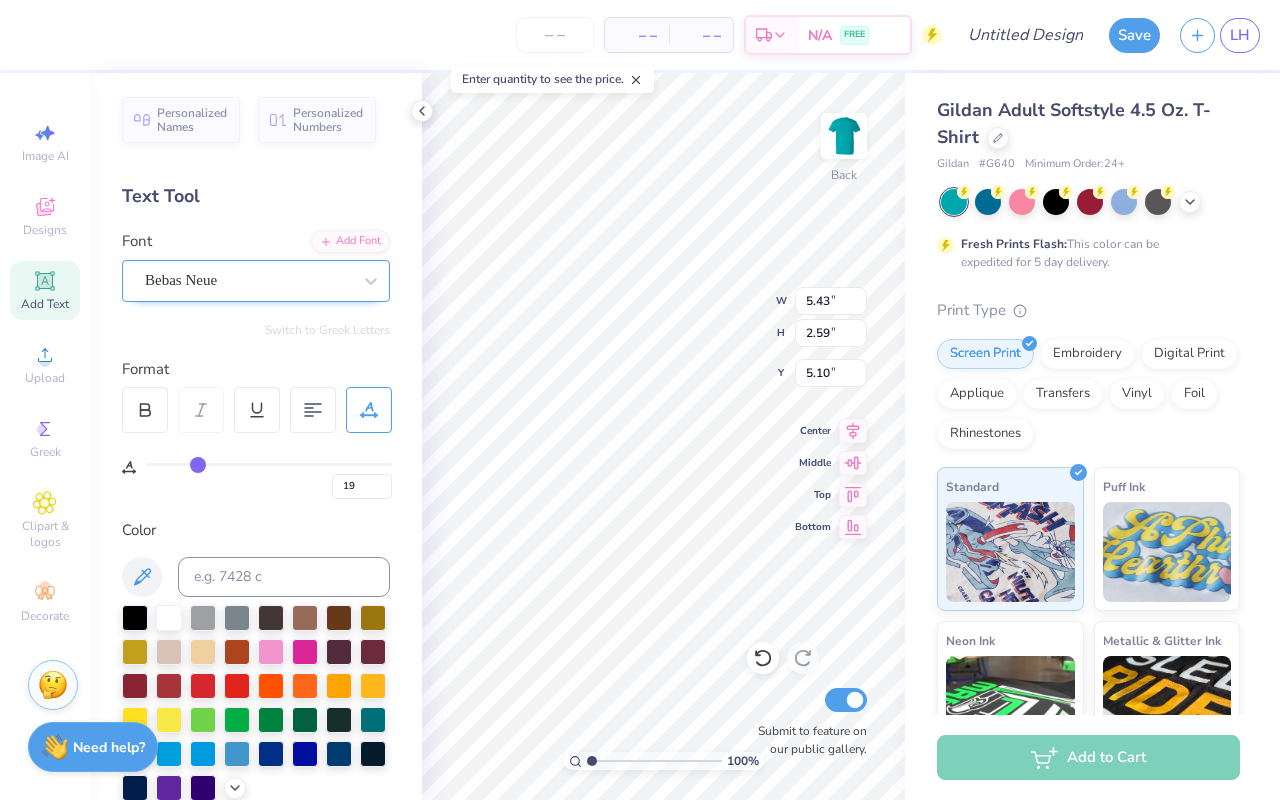 click on "Bebas Neue" at bounding box center [248, 280] 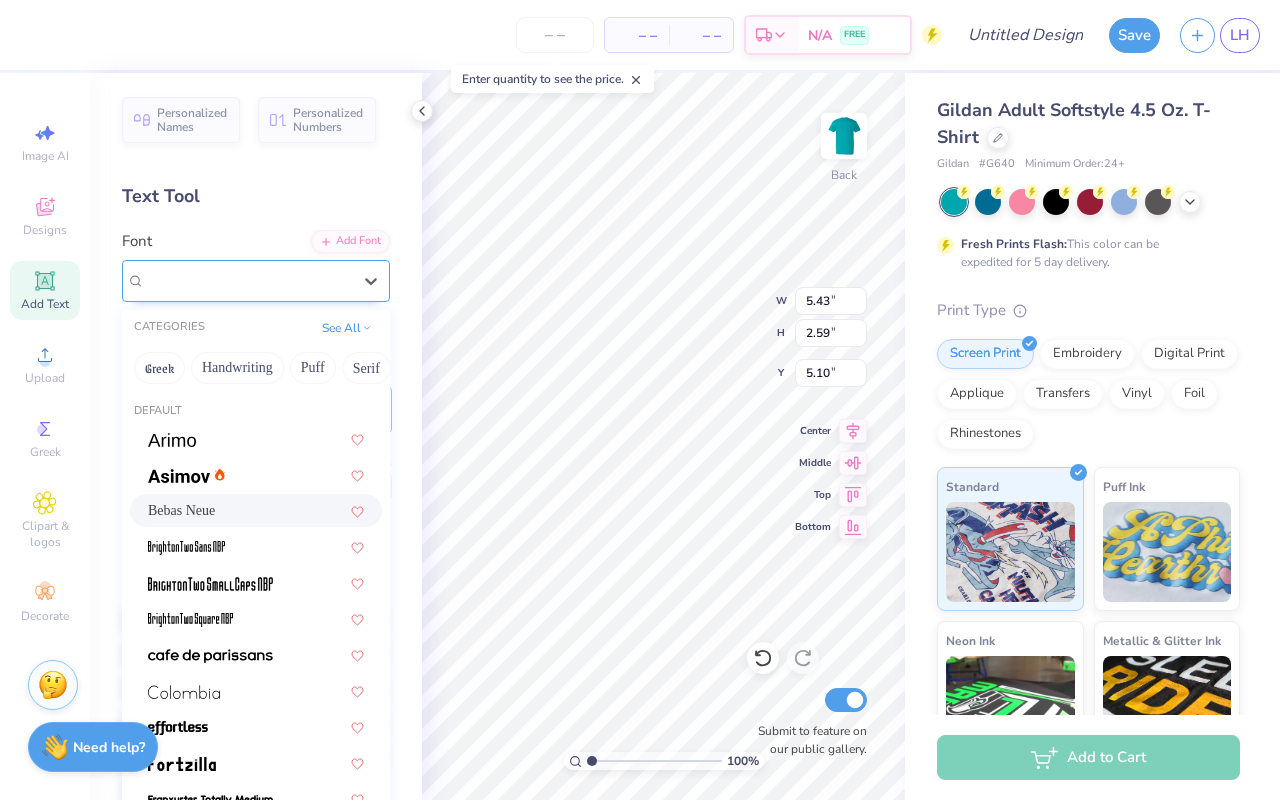 click on "Bebas Neue" at bounding box center (248, 280) 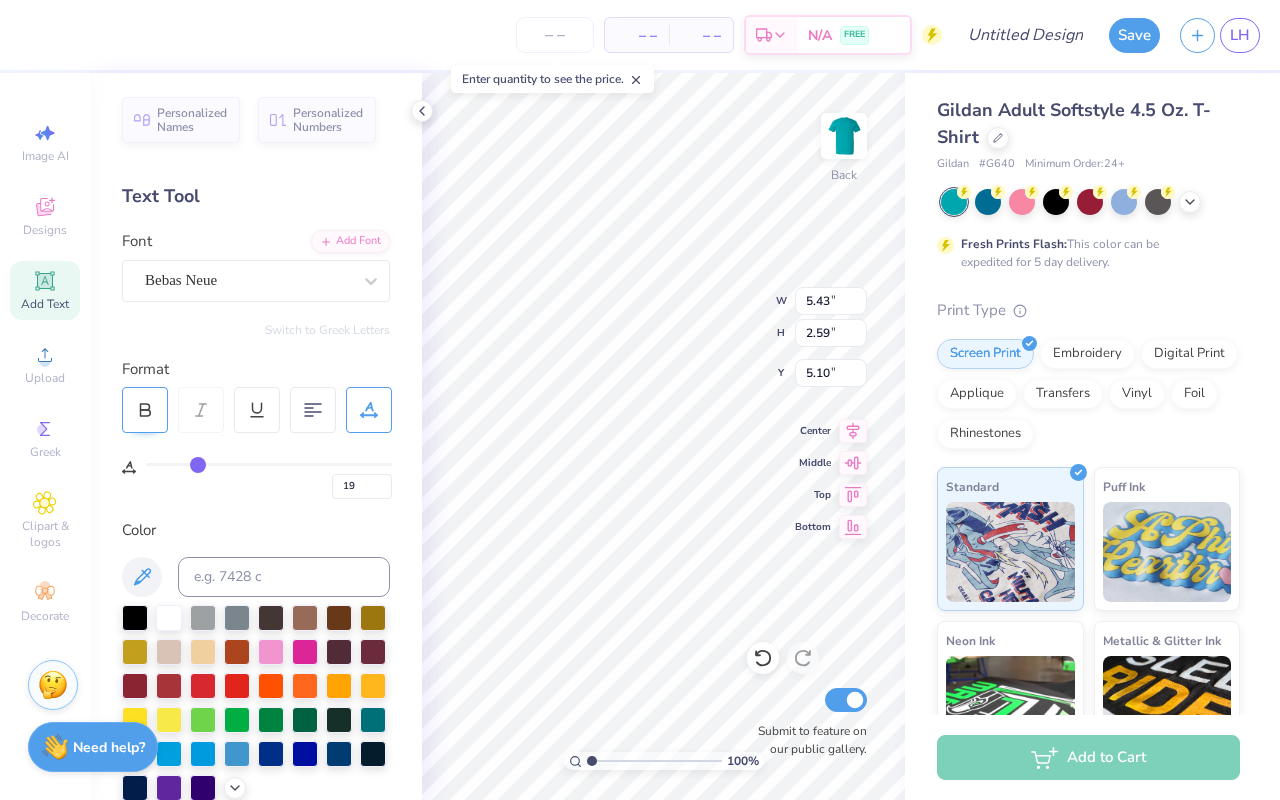 click at bounding box center (145, 410) 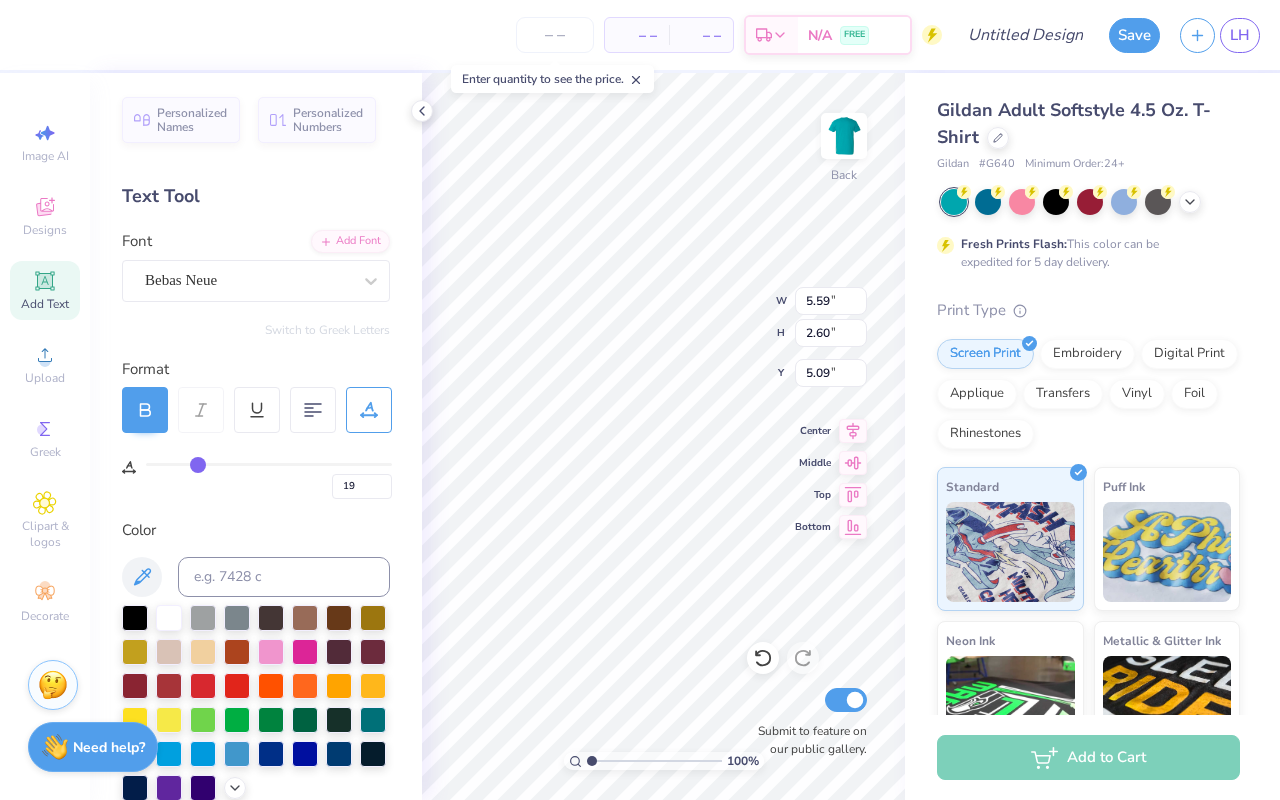click at bounding box center [145, 410] 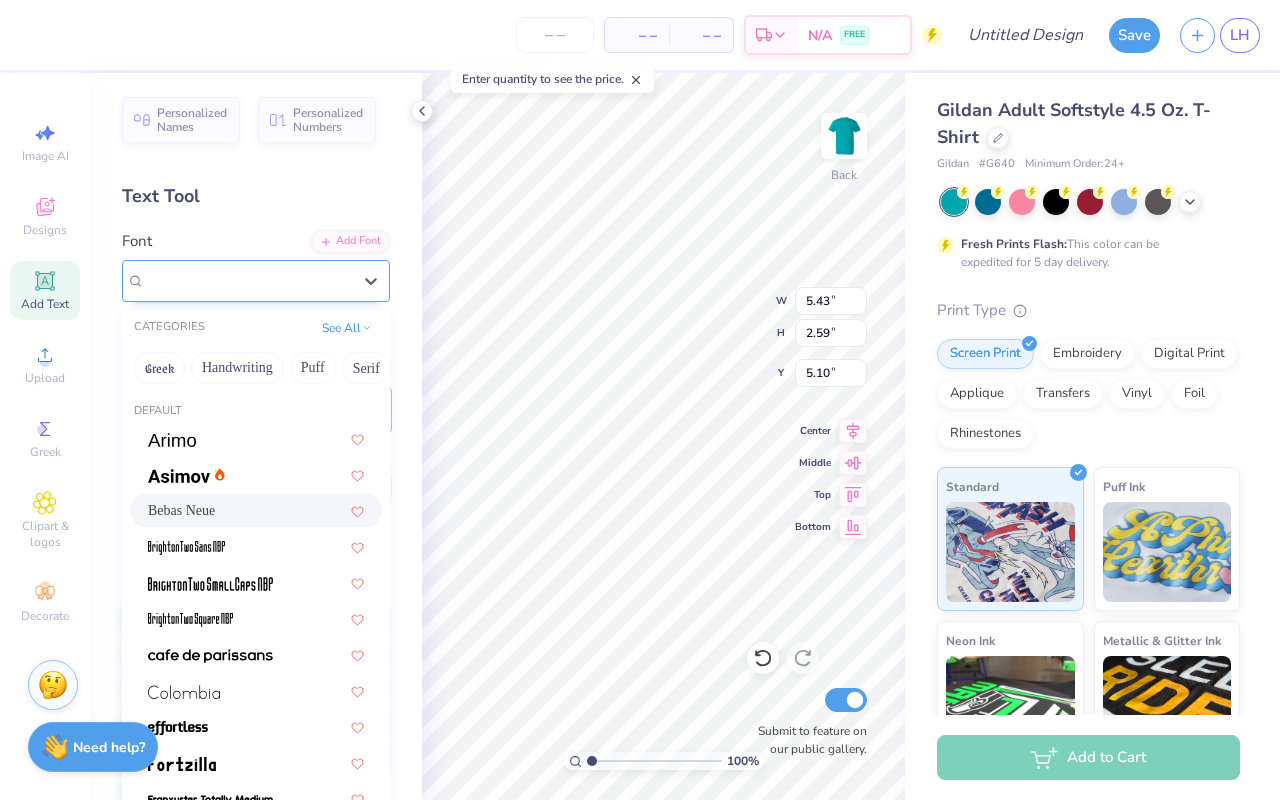 click on "Bebas Neue" at bounding box center (248, 280) 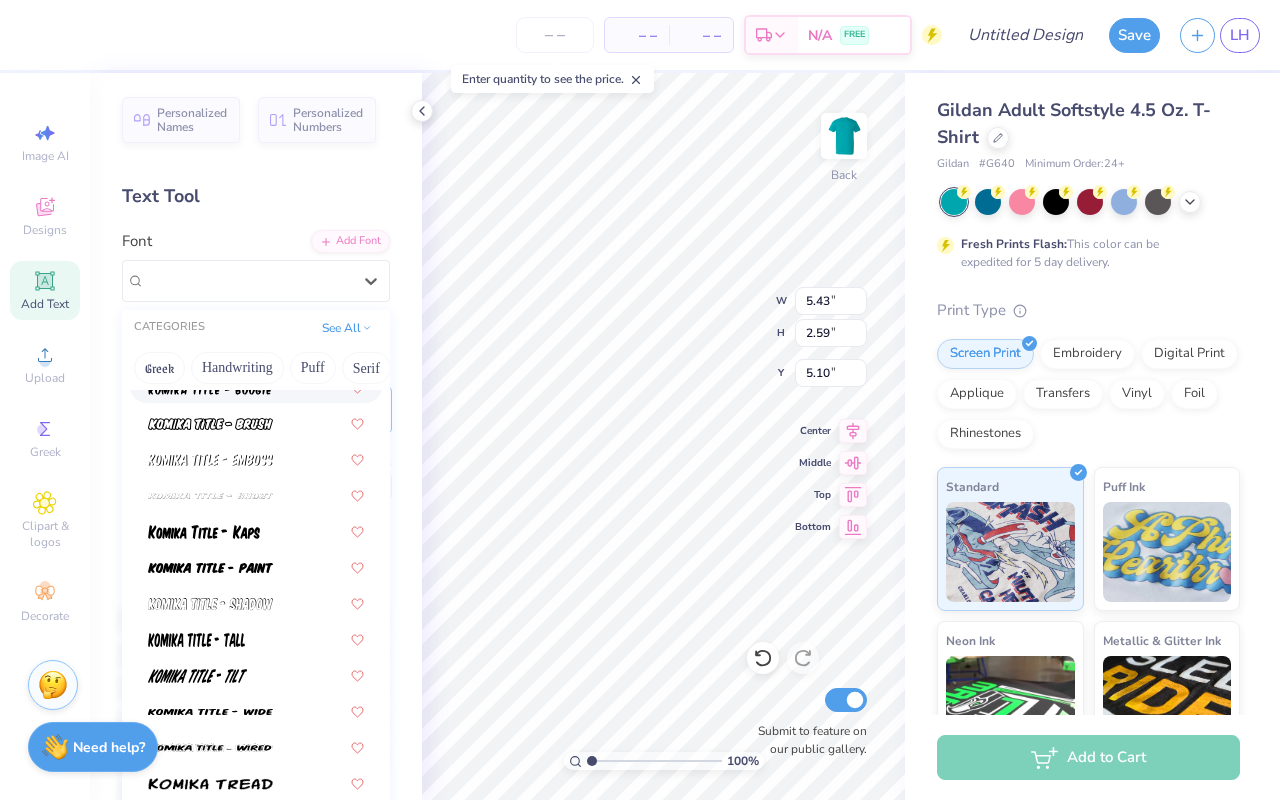 scroll, scrollTop: 1285, scrollLeft: 0, axis: vertical 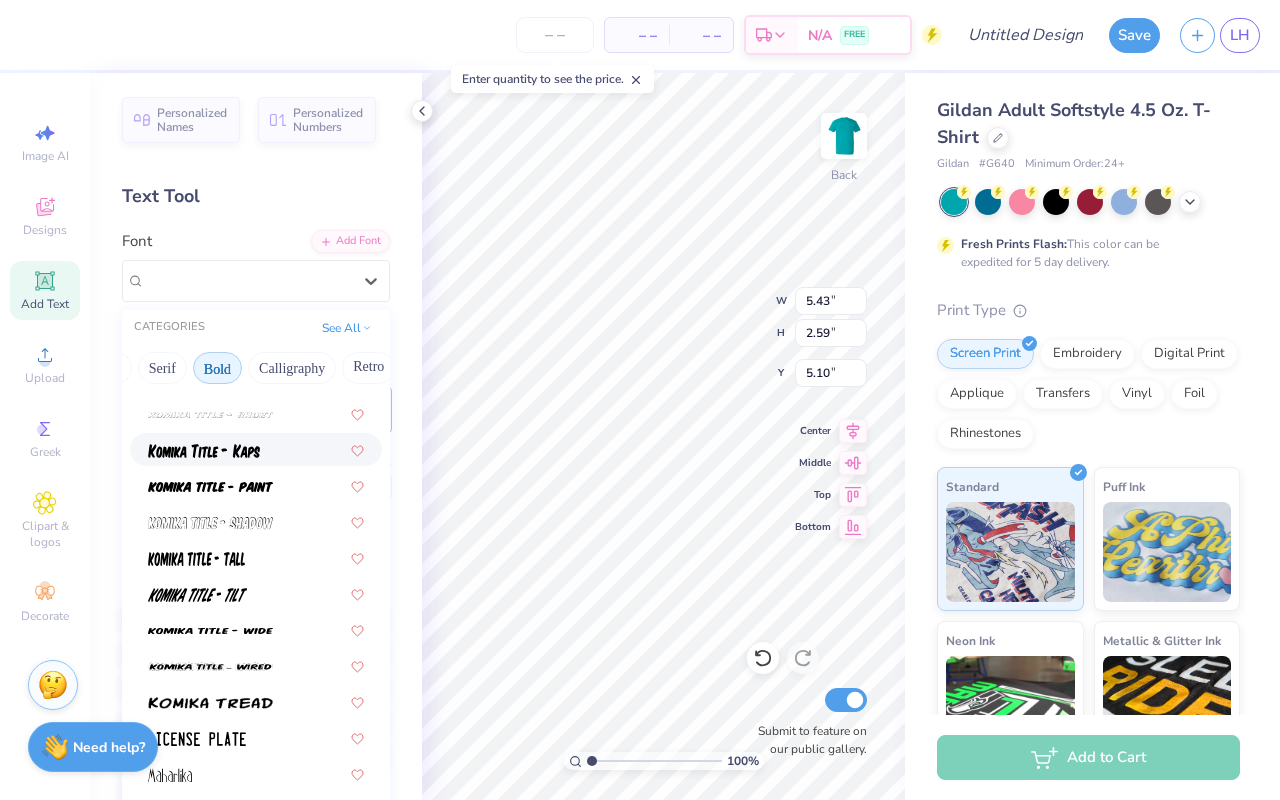 click on "Bold" at bounding box center (217, 368) 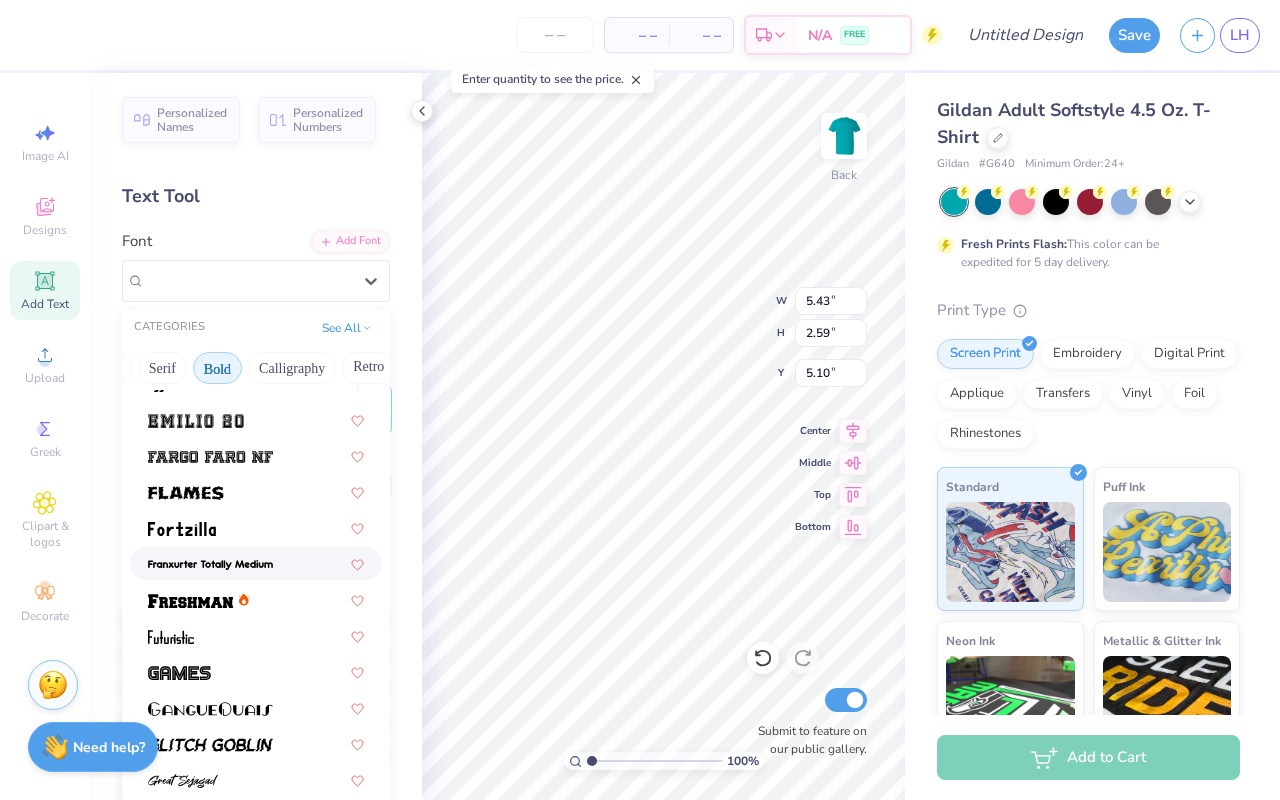 scroll, scrollTop: 572, scrollLeft: 0, axis: vertical 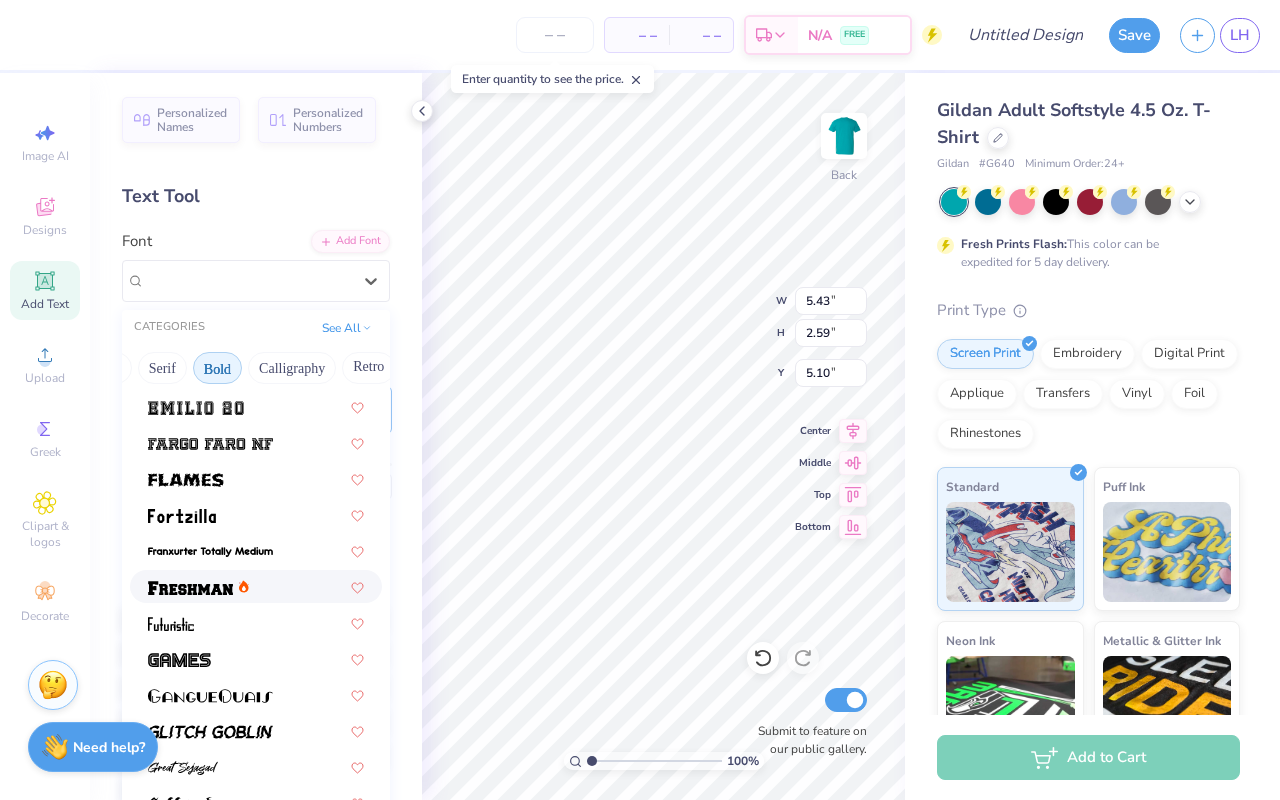 click at bounding box center (190, 588) 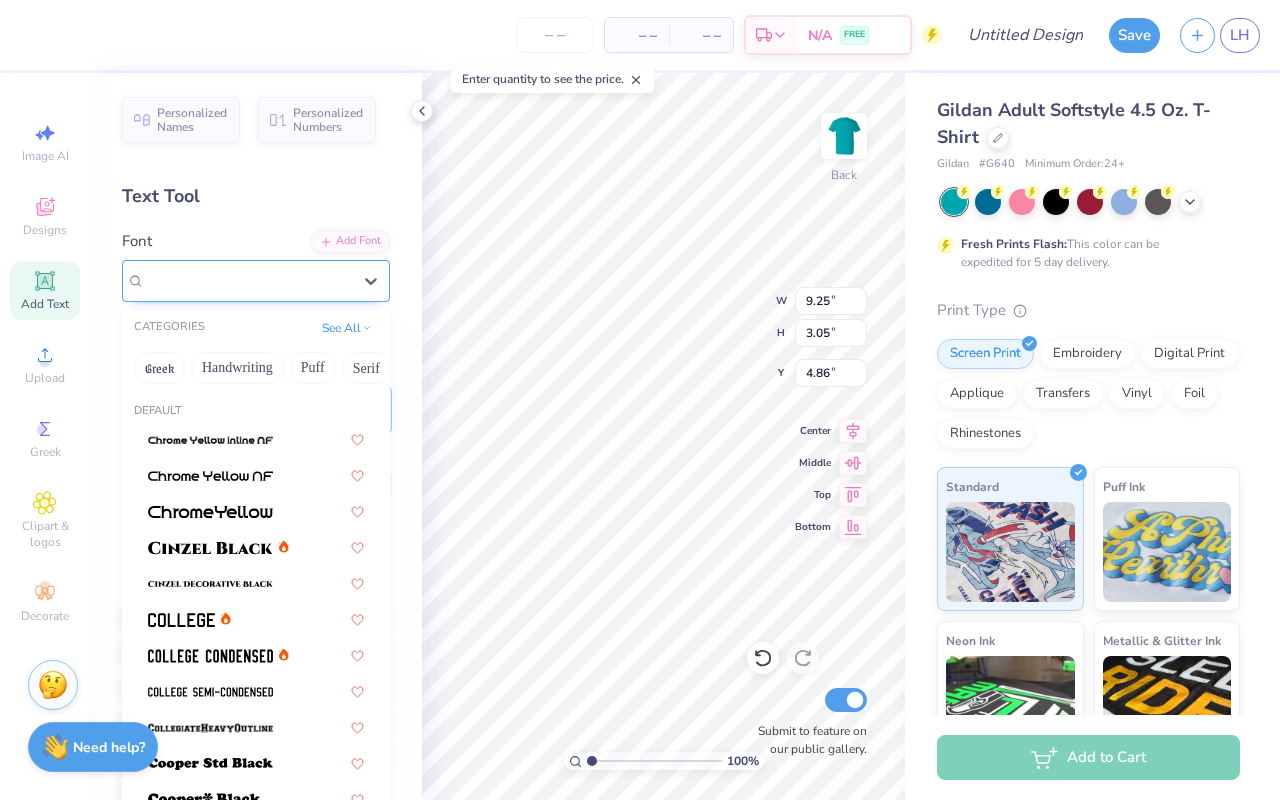 click on "Freshman" at bounding box center (248, 280) 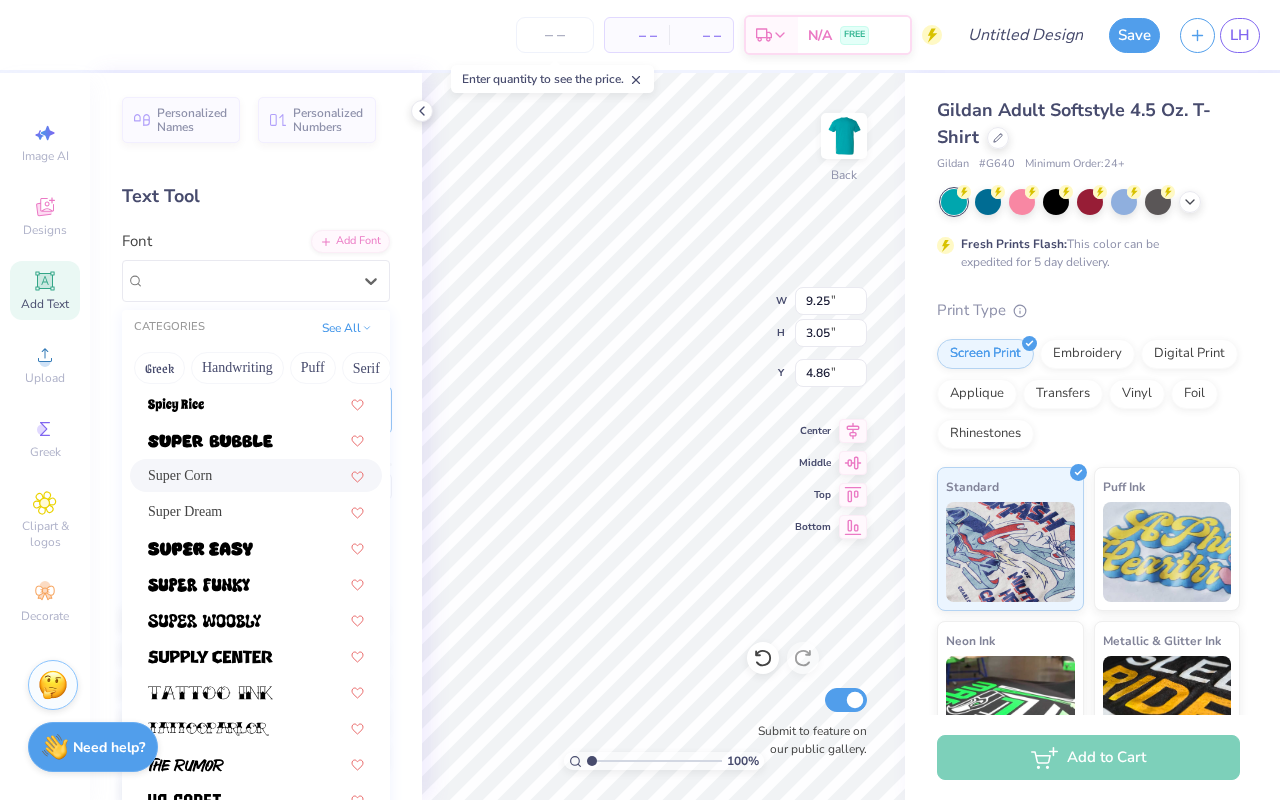 scroll, scrollTop: 2182, scrollLeft: 0, axis: vertical 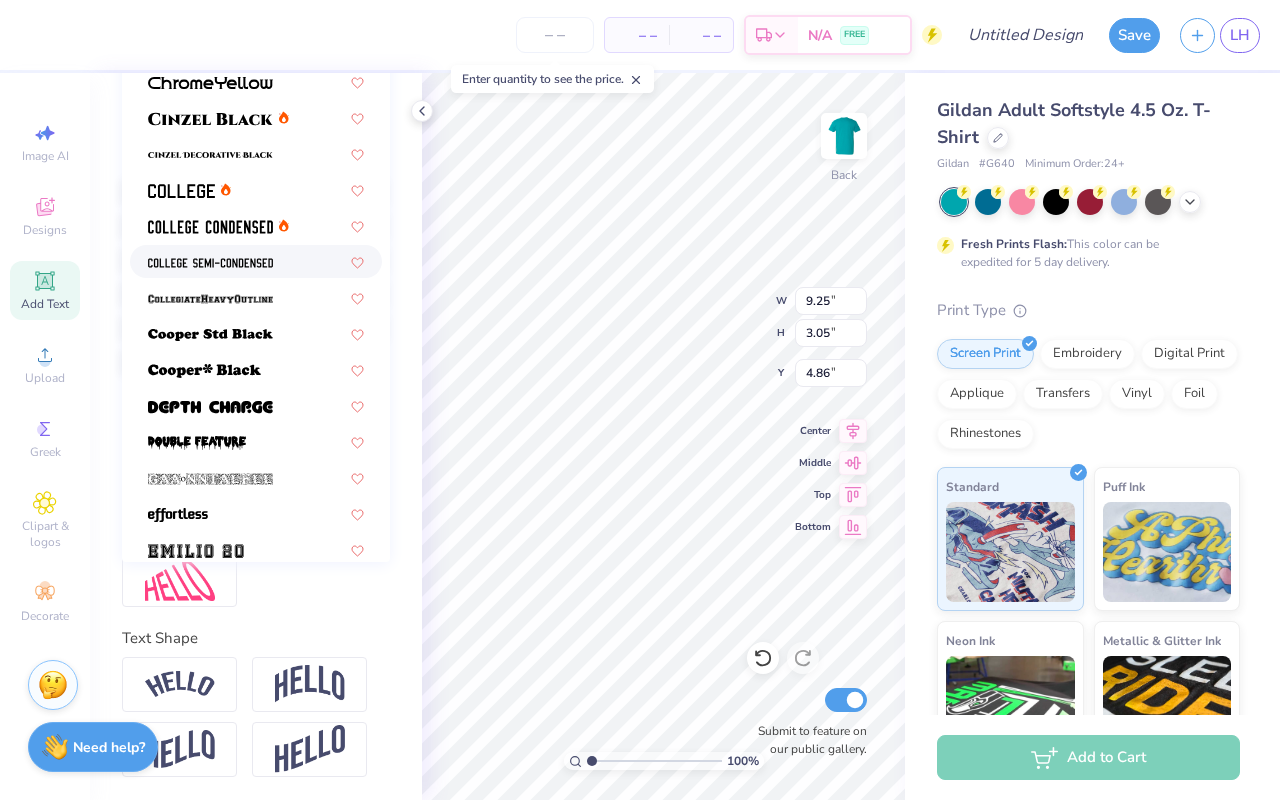 click at bounding box center (210, 263) 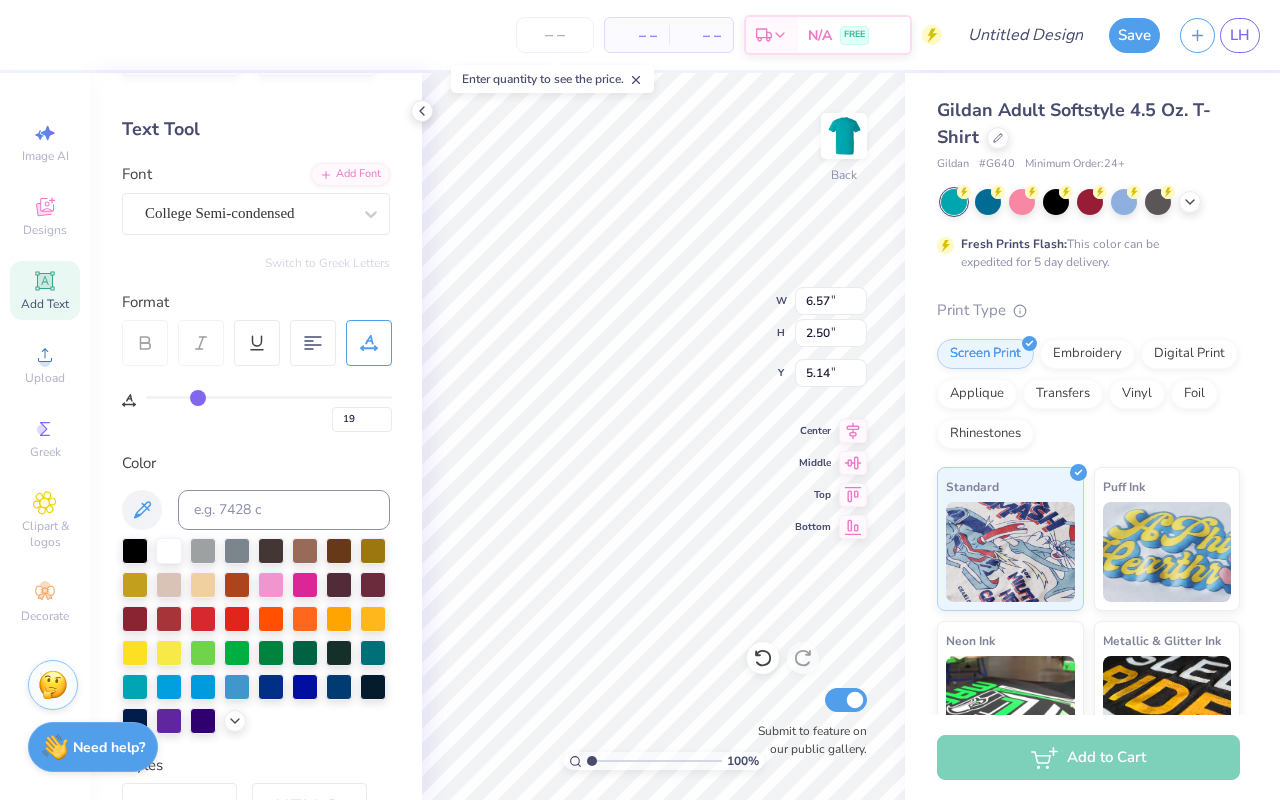 scroll, scrollTop: 33, scrollLeft: 0, axis: vertical 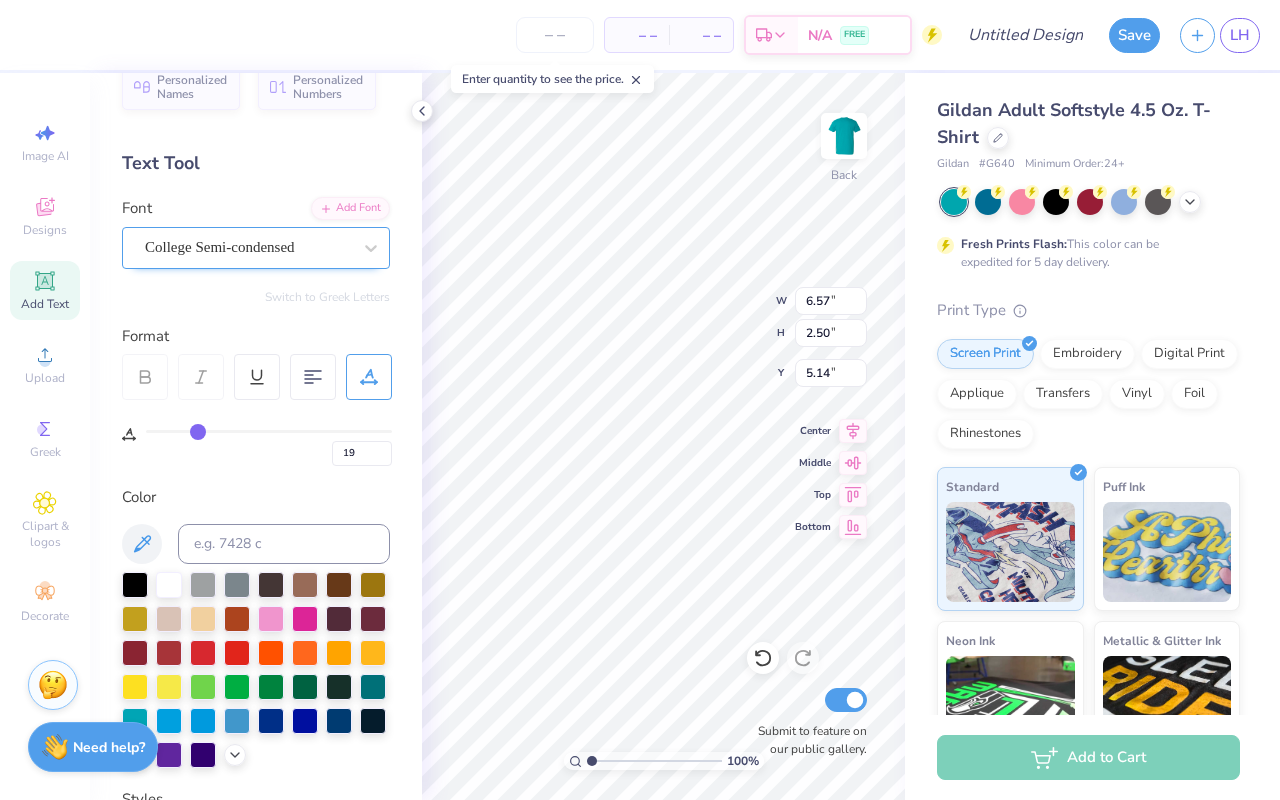 click on "College Semi-condensed" at bounding box center [248, 247] 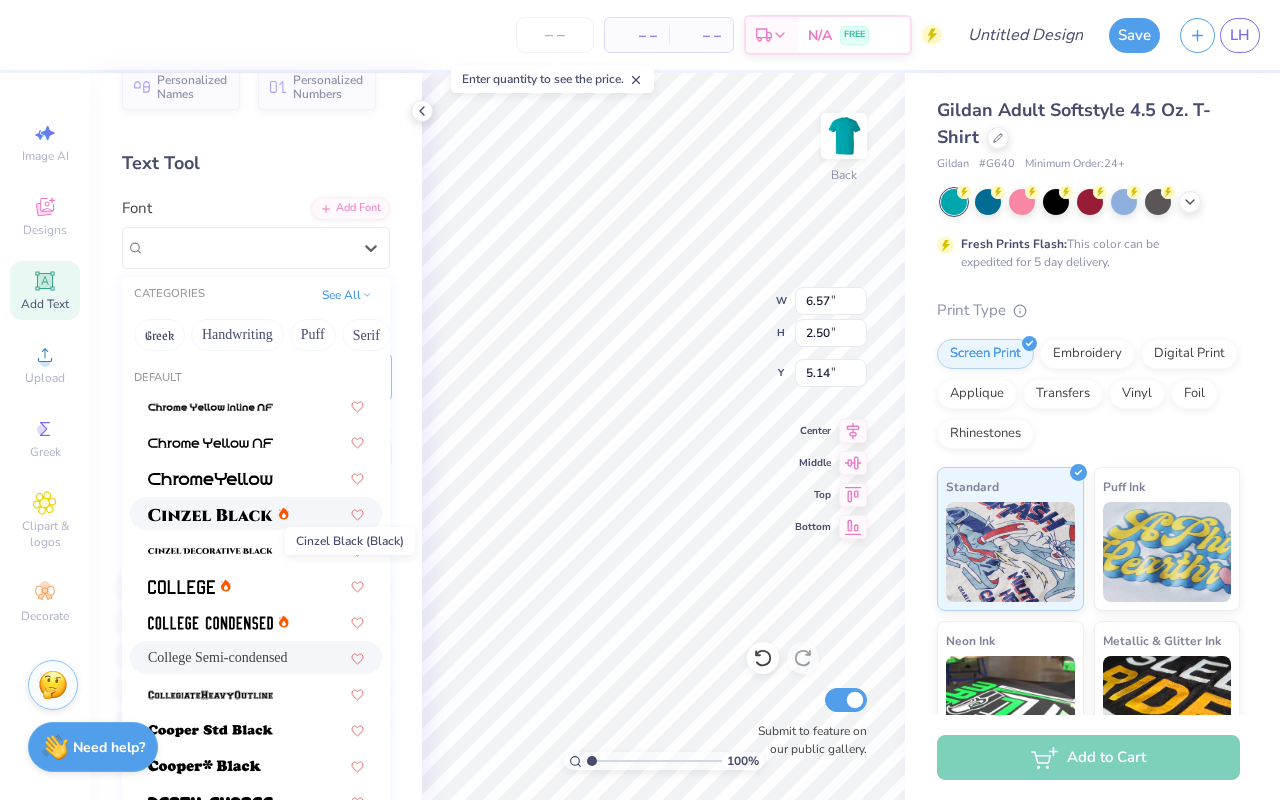 scroll, scrollTop: 0, scrollLeft: 0, axis: both 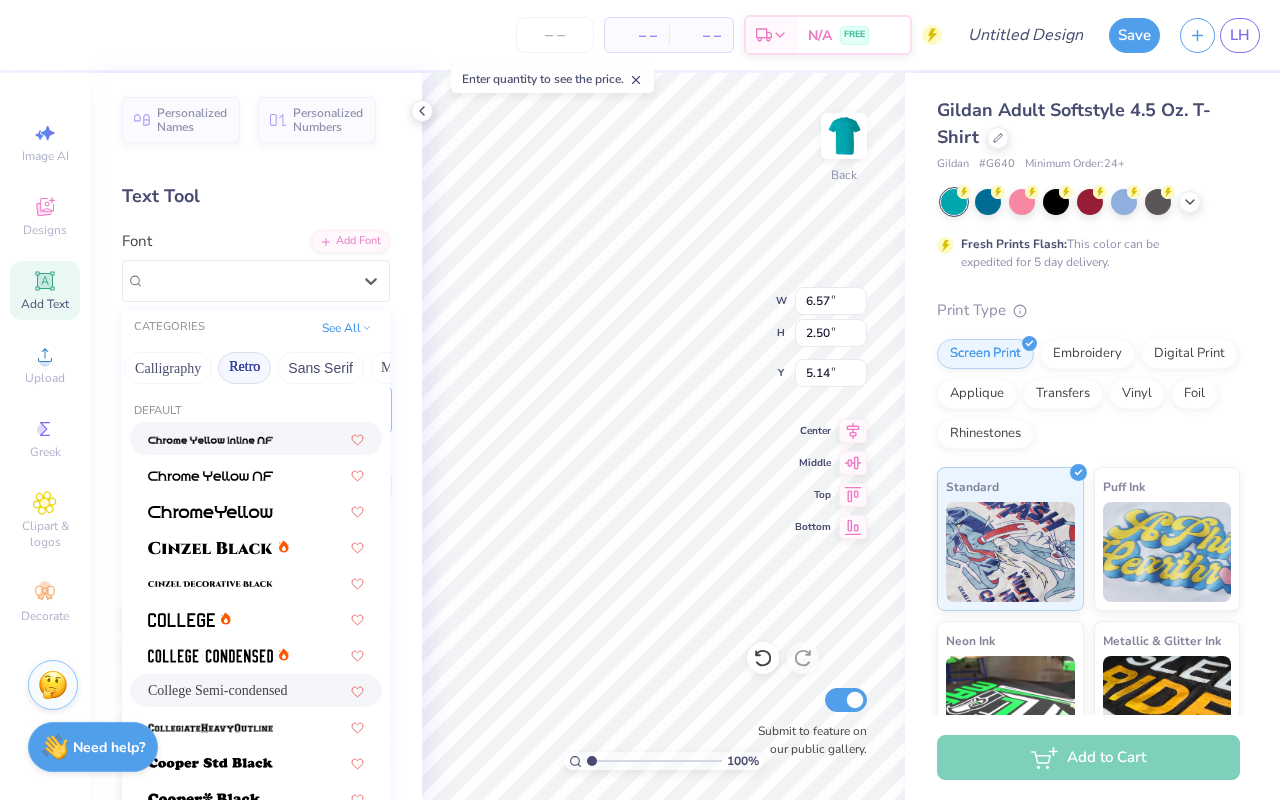 click on "Retro" at bounding box center (244, 368) 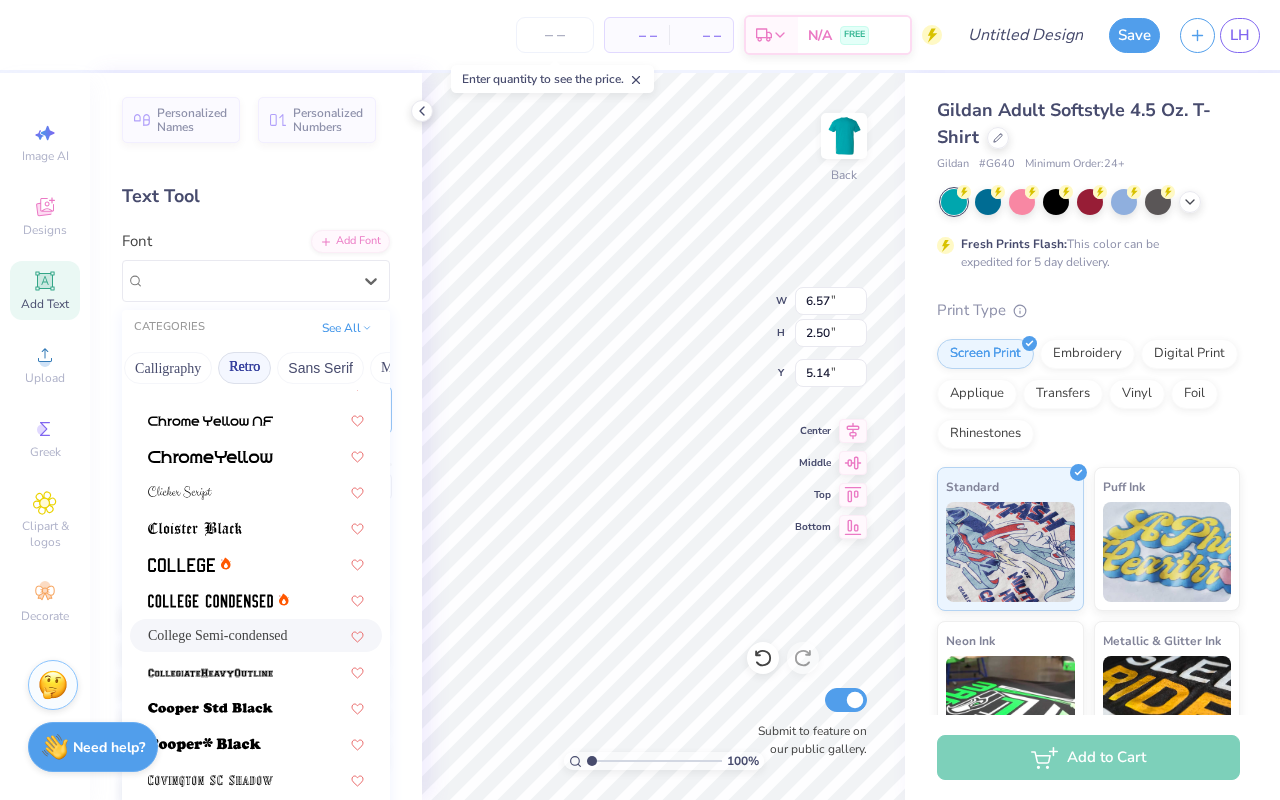 scroll, scrollTop: 669, scrollLeft: 0, axis: vertical 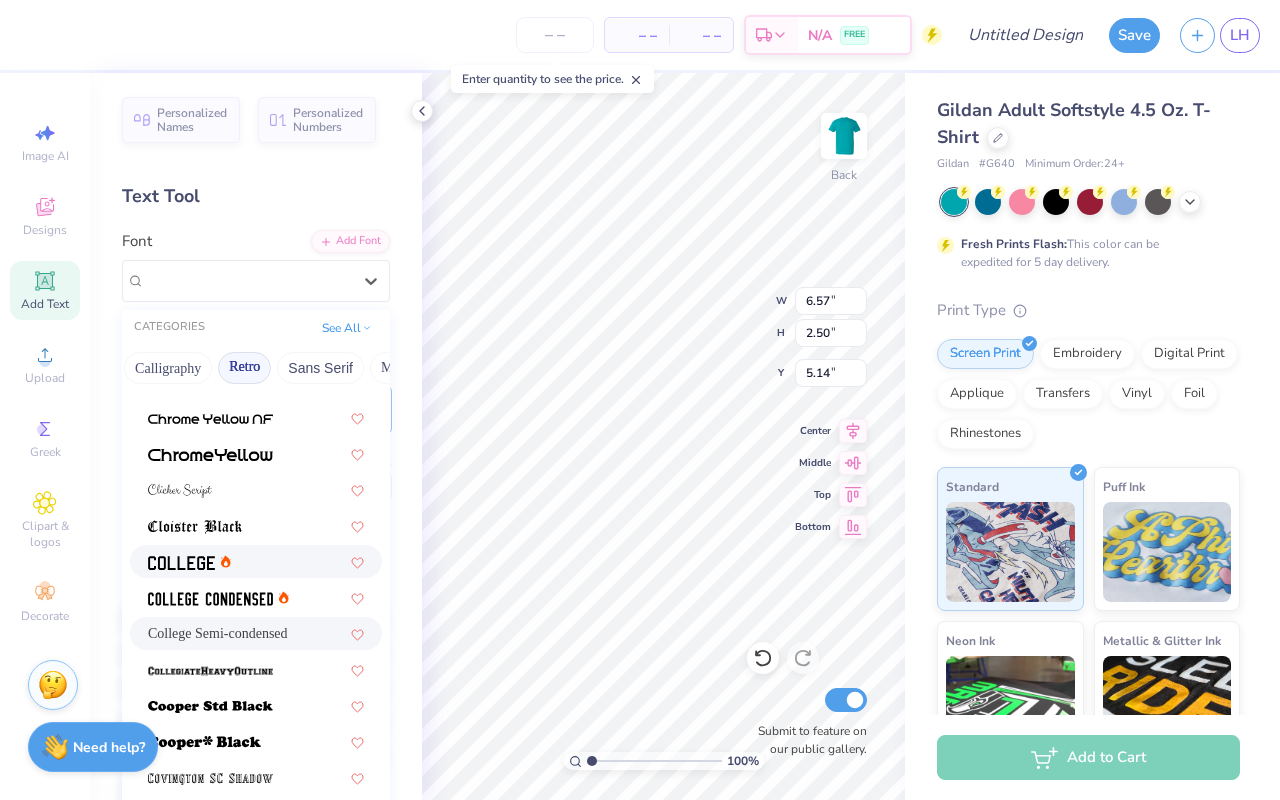 click at bounding box center [181, 563] 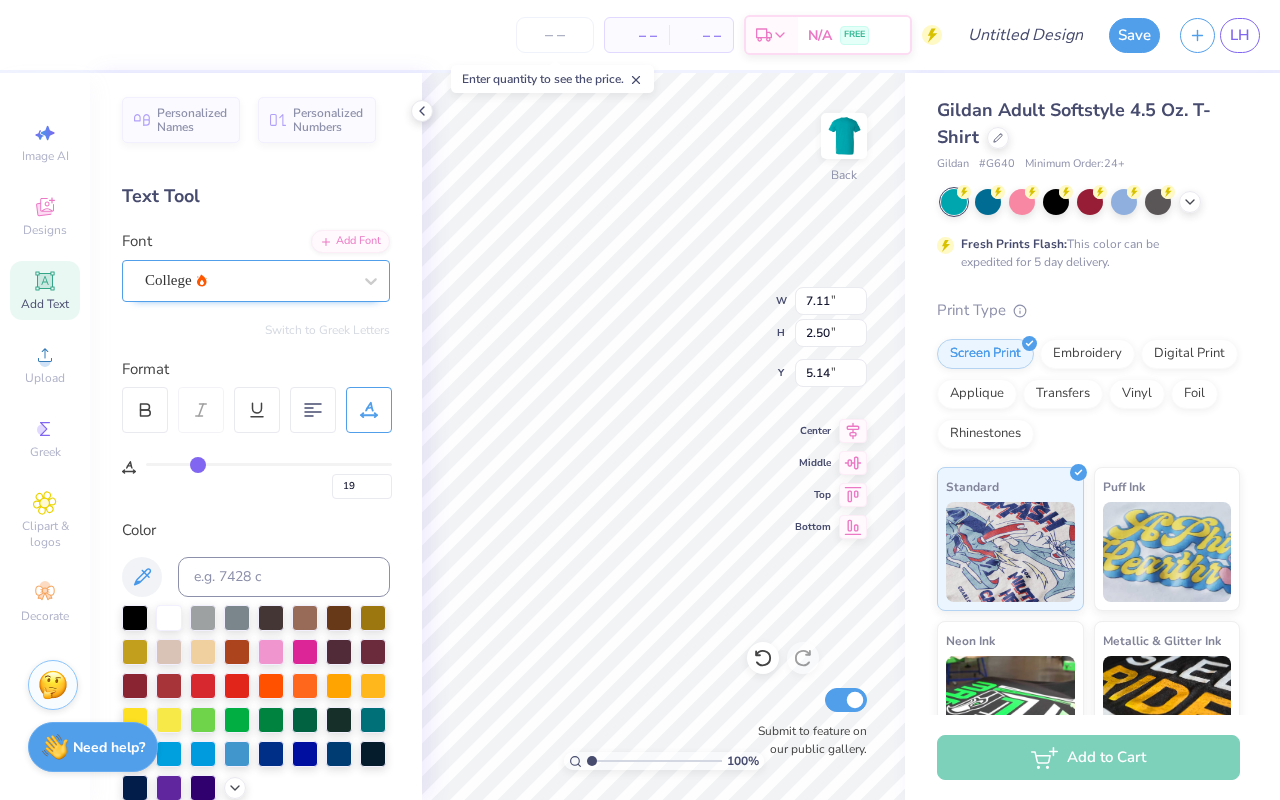 click on "College" at bounding box center (248, 280) 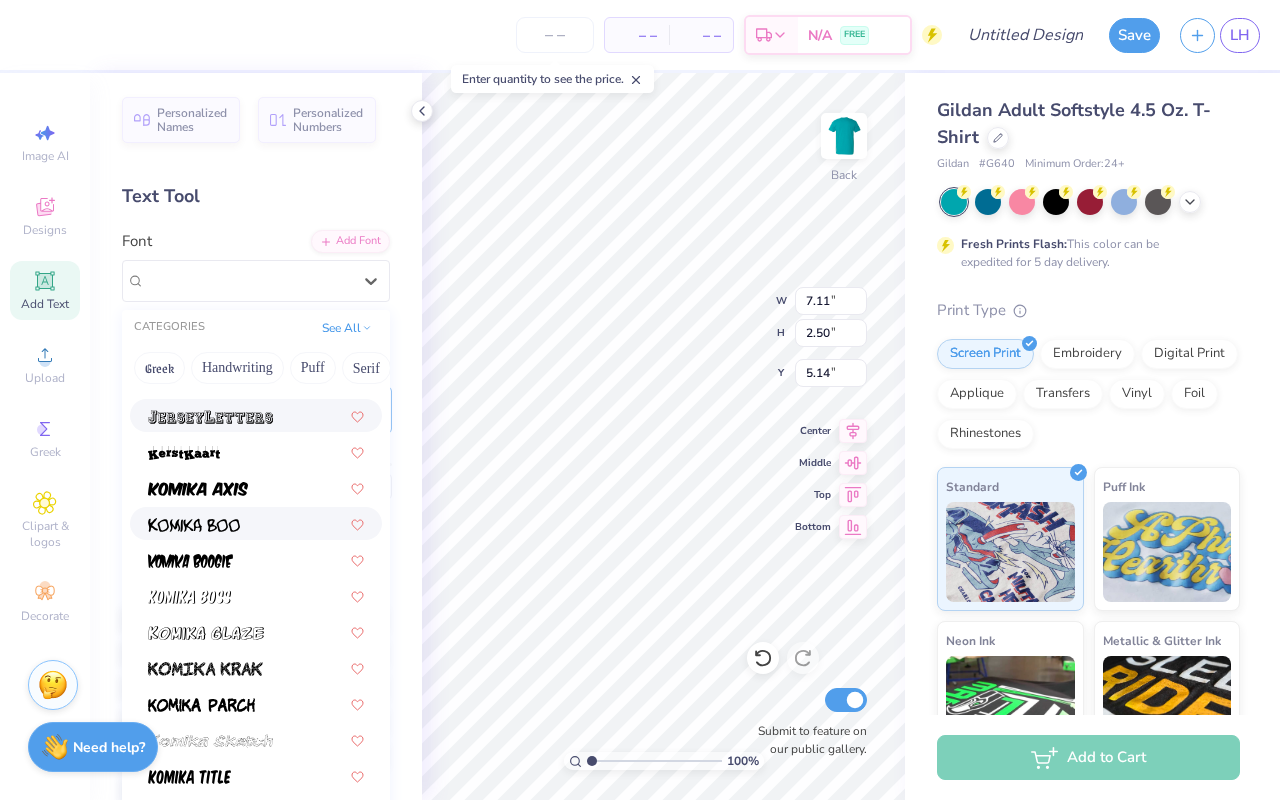 scroll, scrollTop: 1403, scrollLeft: 0, axis: vertical 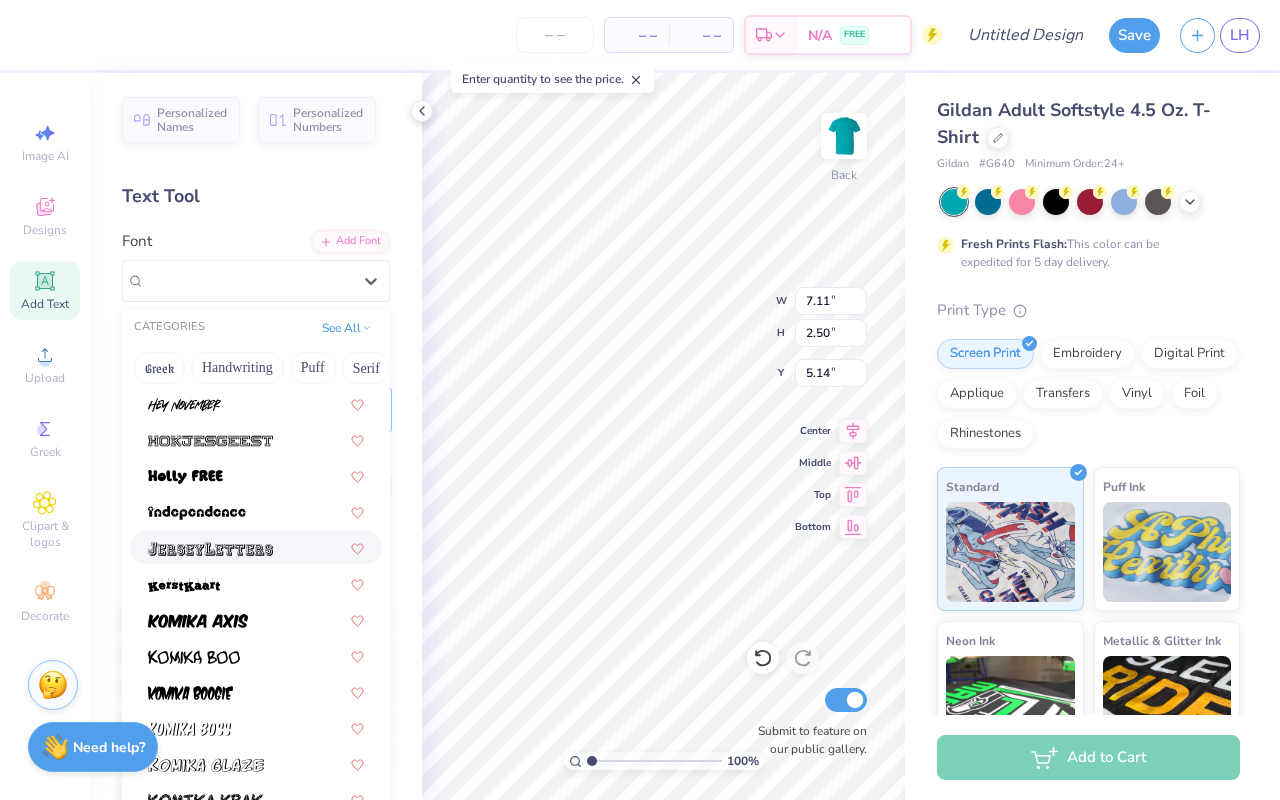 click at bounding box center [210, 549] 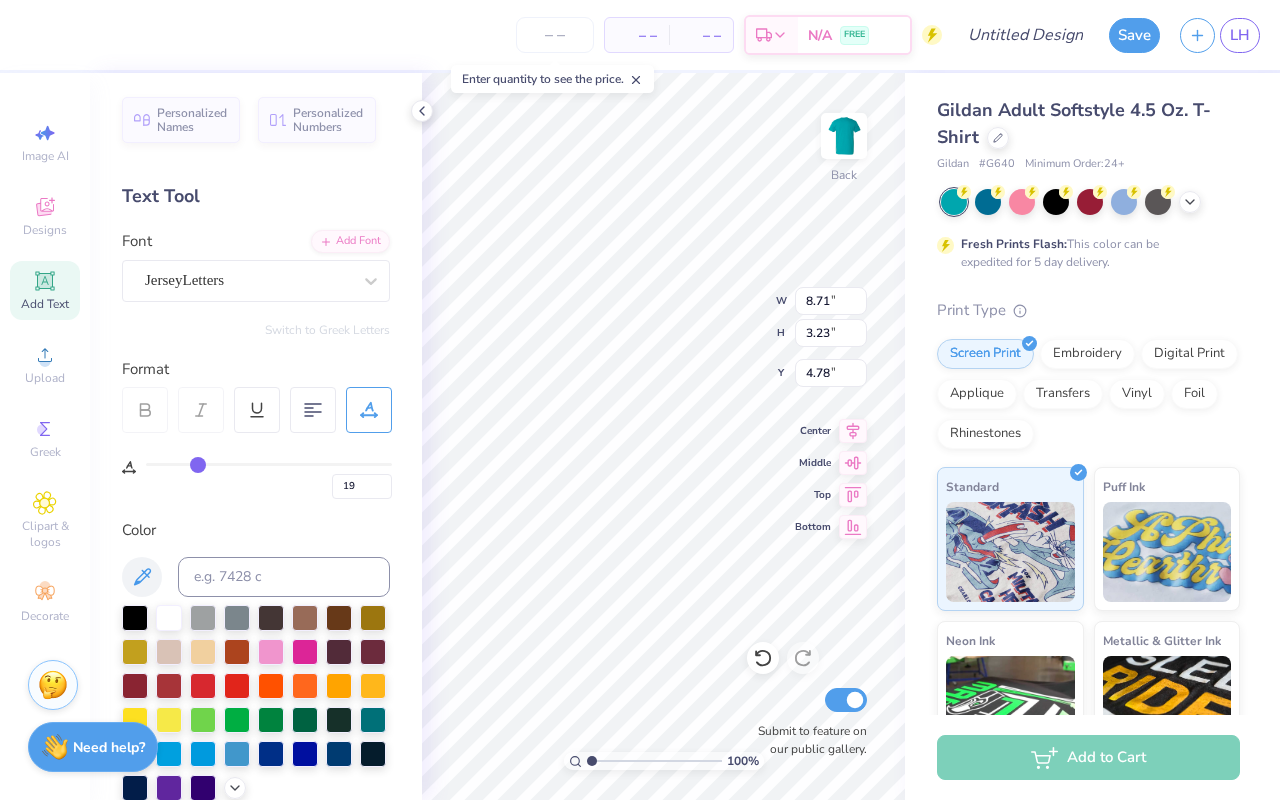 click on "Personalized Names Personalized Numbers Text Tool  Add Font Font JerseyLetters Switch to Greek Letters Format 19 Color Styles Text Shape" at bounding box center (256, 436) 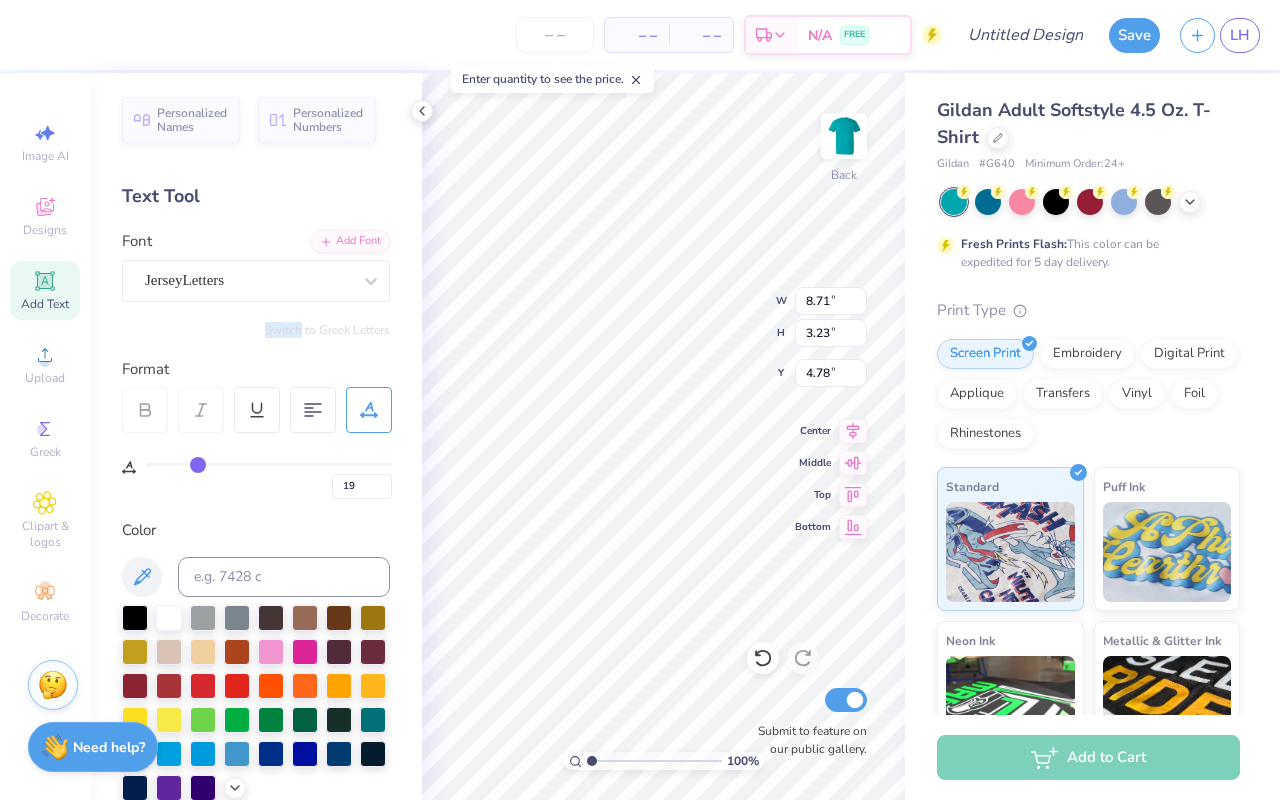 click on "Personalized Names Personalized Numbers Text Tool  Add Font Font JerseyLetters Switch to Greek Letters Format 19 Color Styles Text Shape" at bounding box center (256, 436) 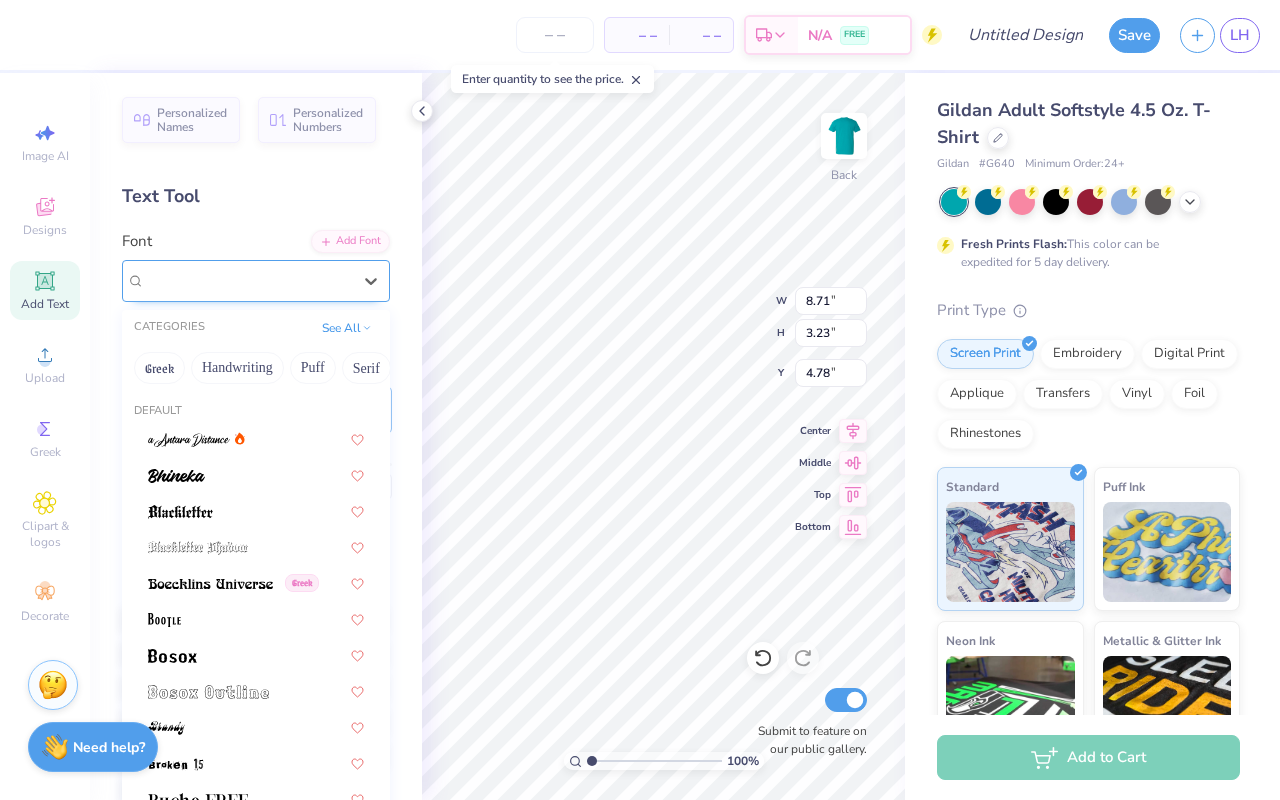 click on "JerseyLetters" at bounding box center [248, 280] 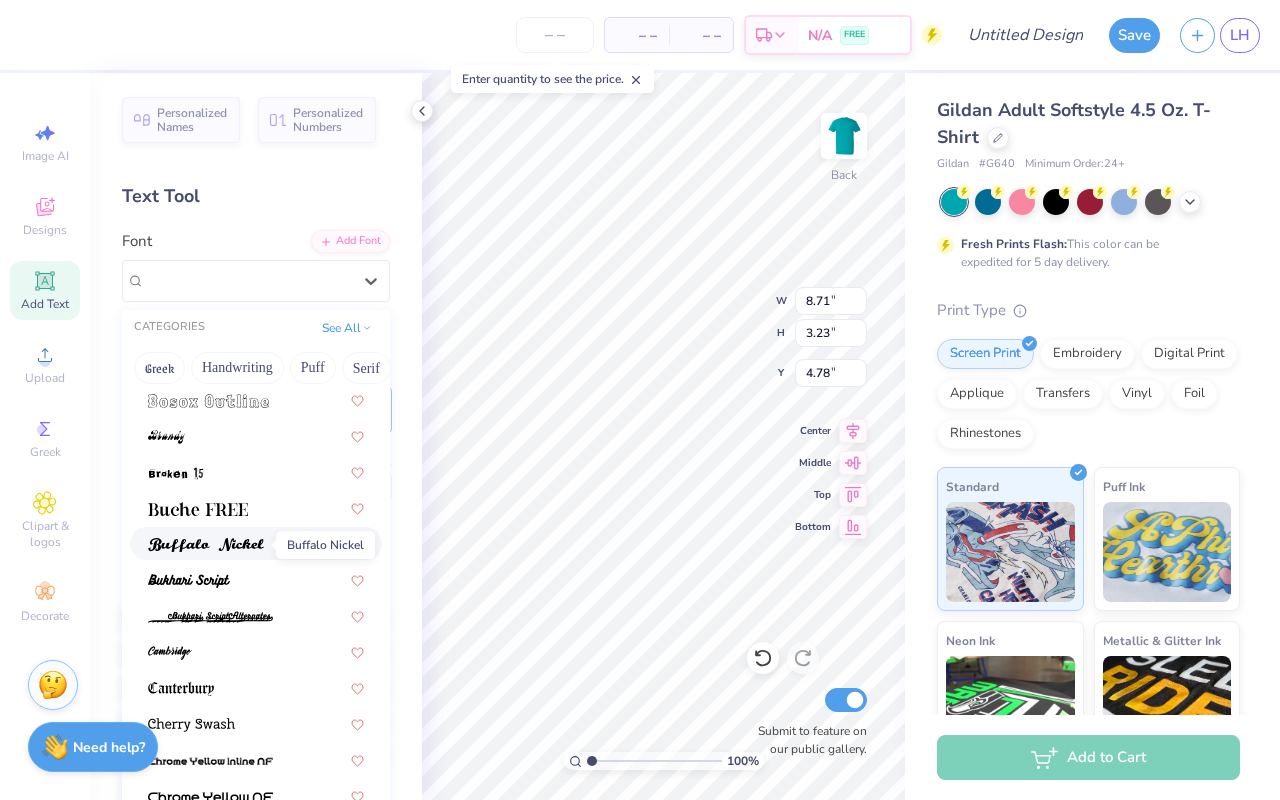 scroll, scrollTop: 284, scrollLeft: 0, axis: vertical 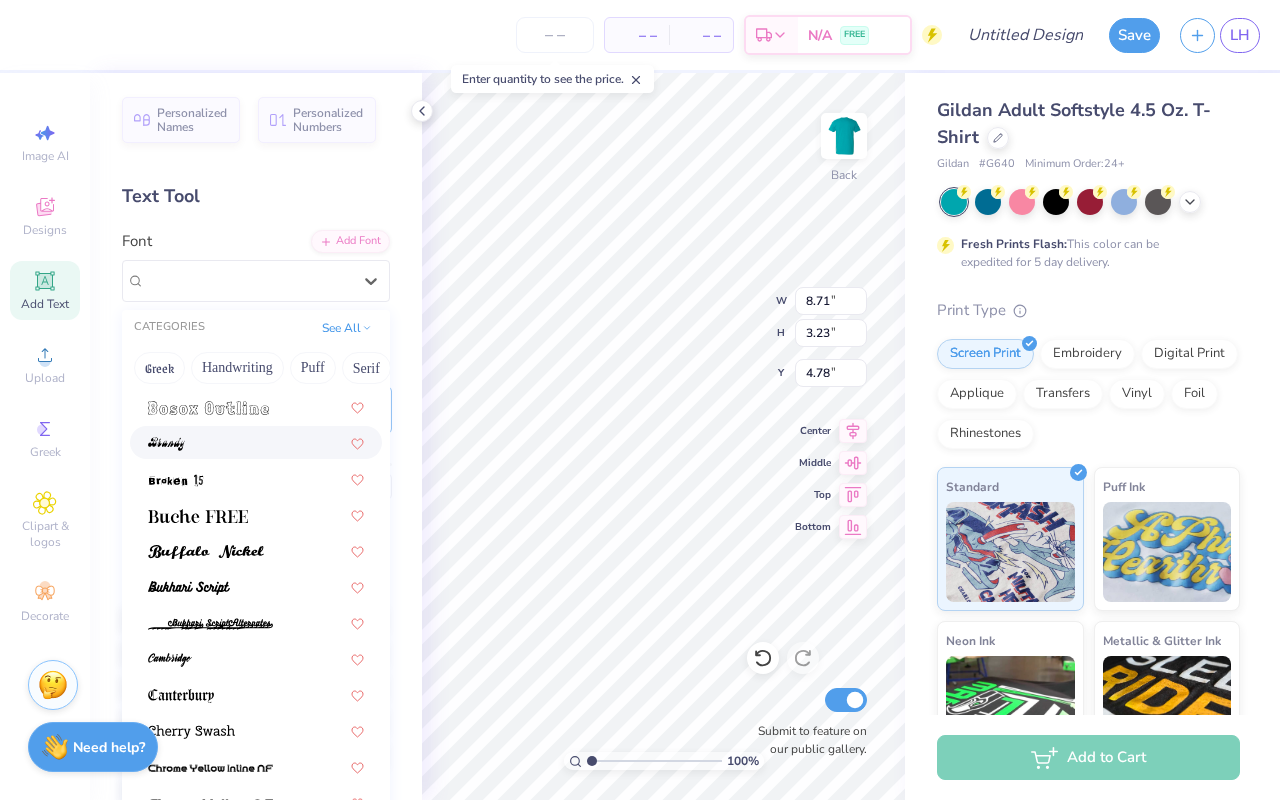 click at bounding box center (256, 442) 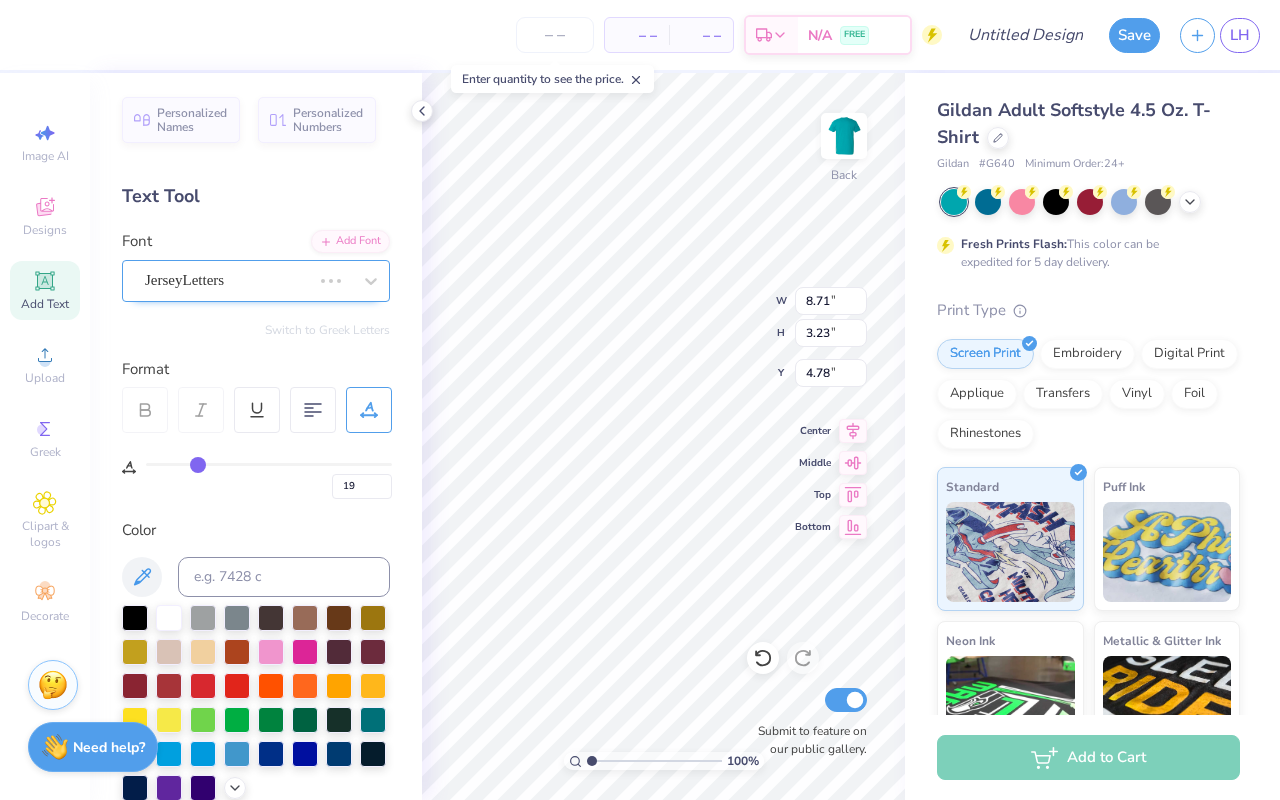 click on "JerseyLetters" at bounding box center (228, 280) 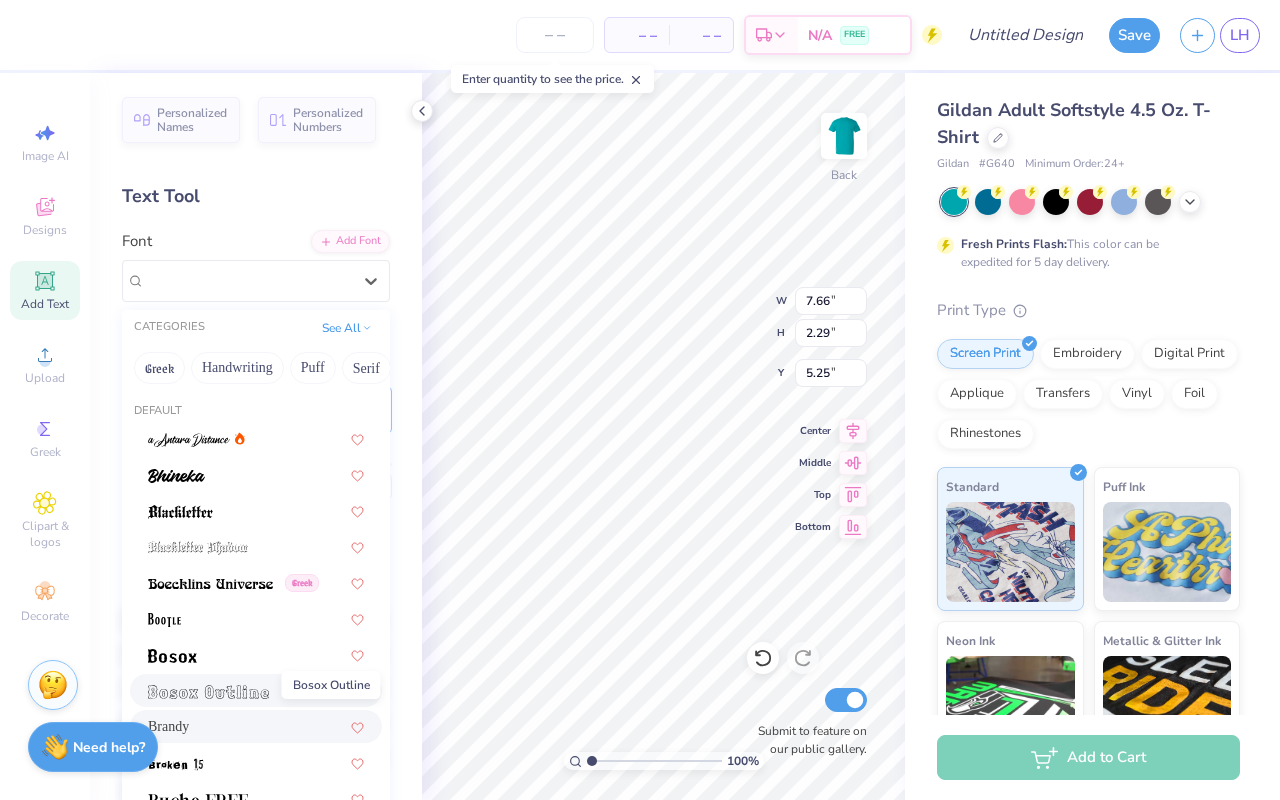 click at bounding box center [208, 692] 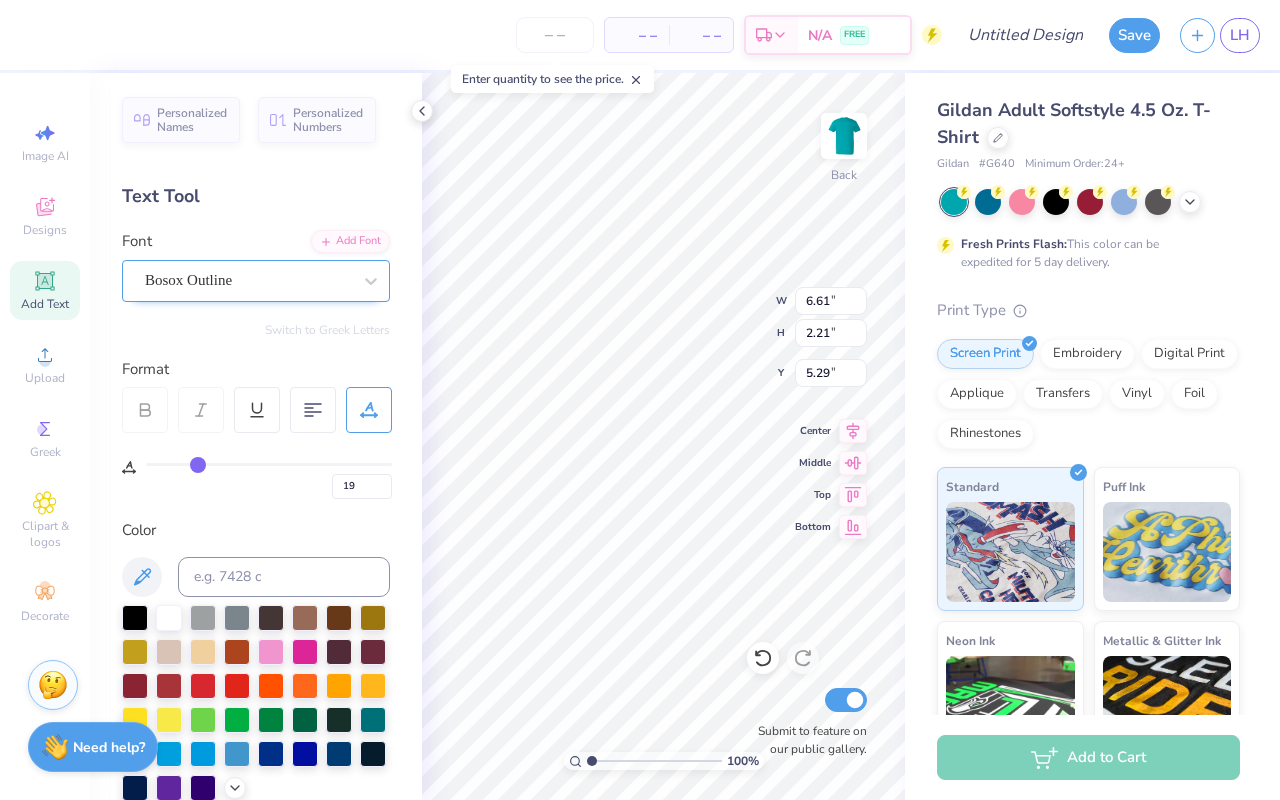 click on "Bosox Outline" at bounding box center [248, 280] 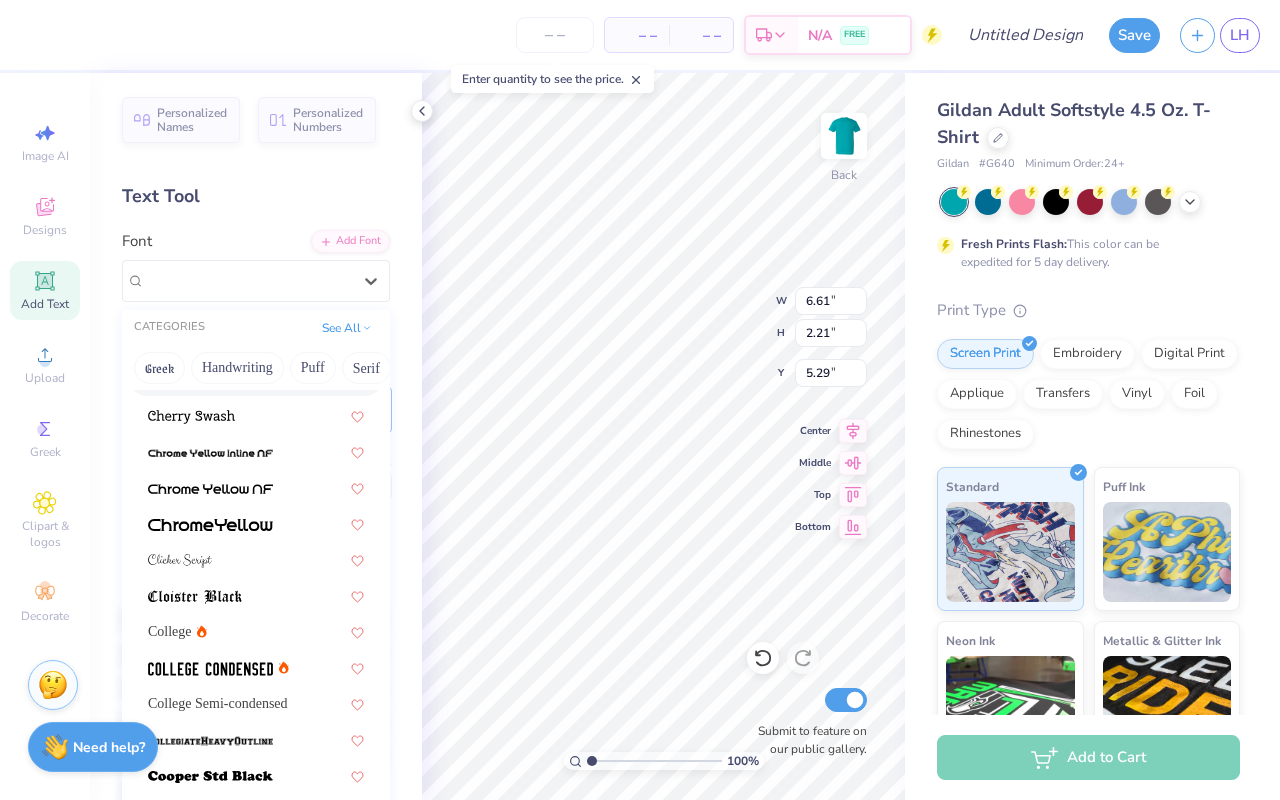 scroll, scrollTop: 618, scrollLeft: 0, axis: vertical 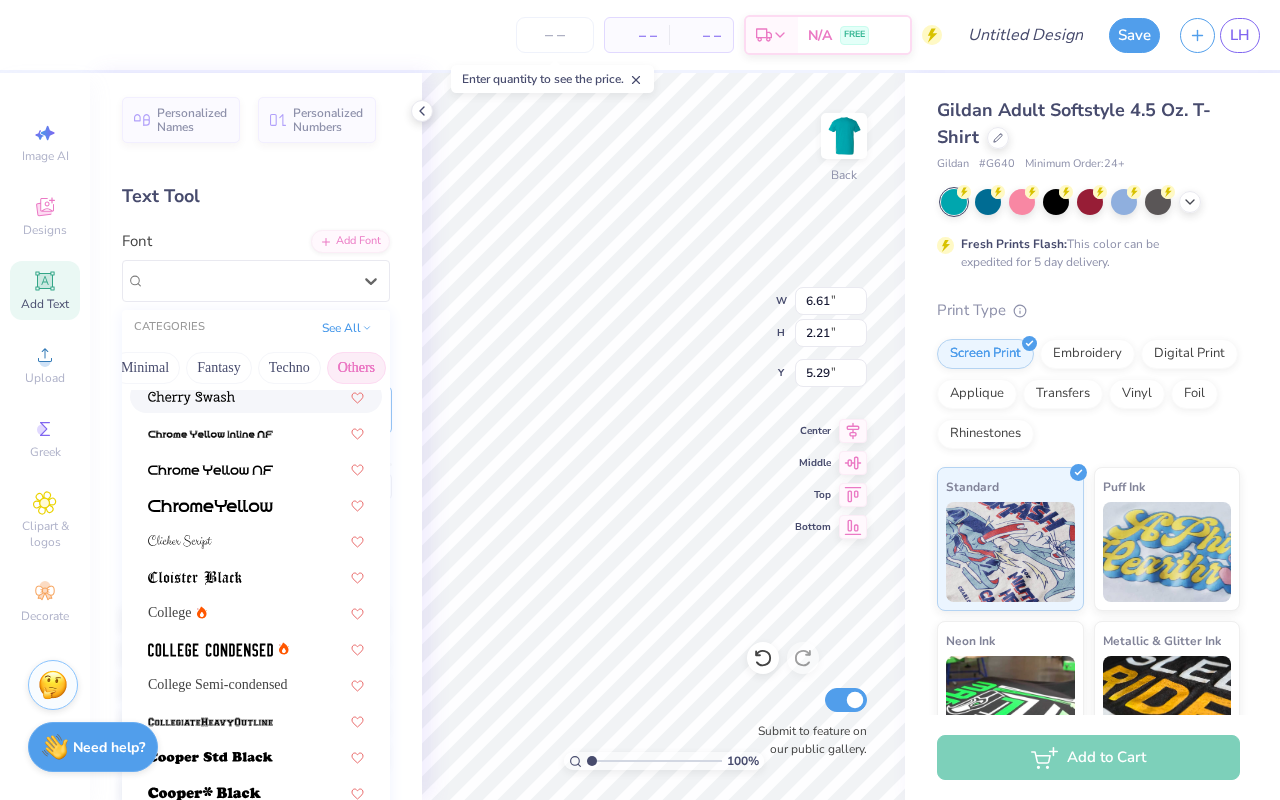 click on "Others" at bounding box center [356, 368] 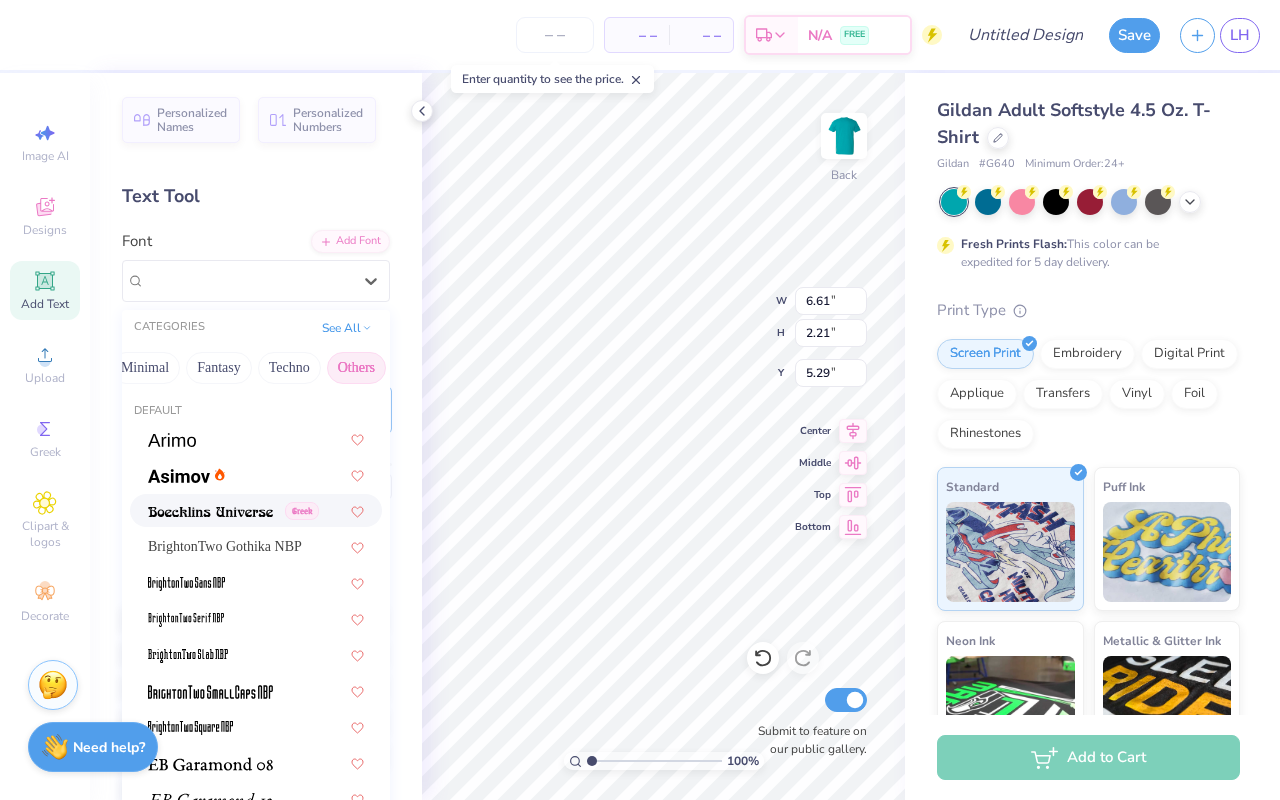 scroll, scrollTop: 130, scrollLeft: 0, axis: vertical 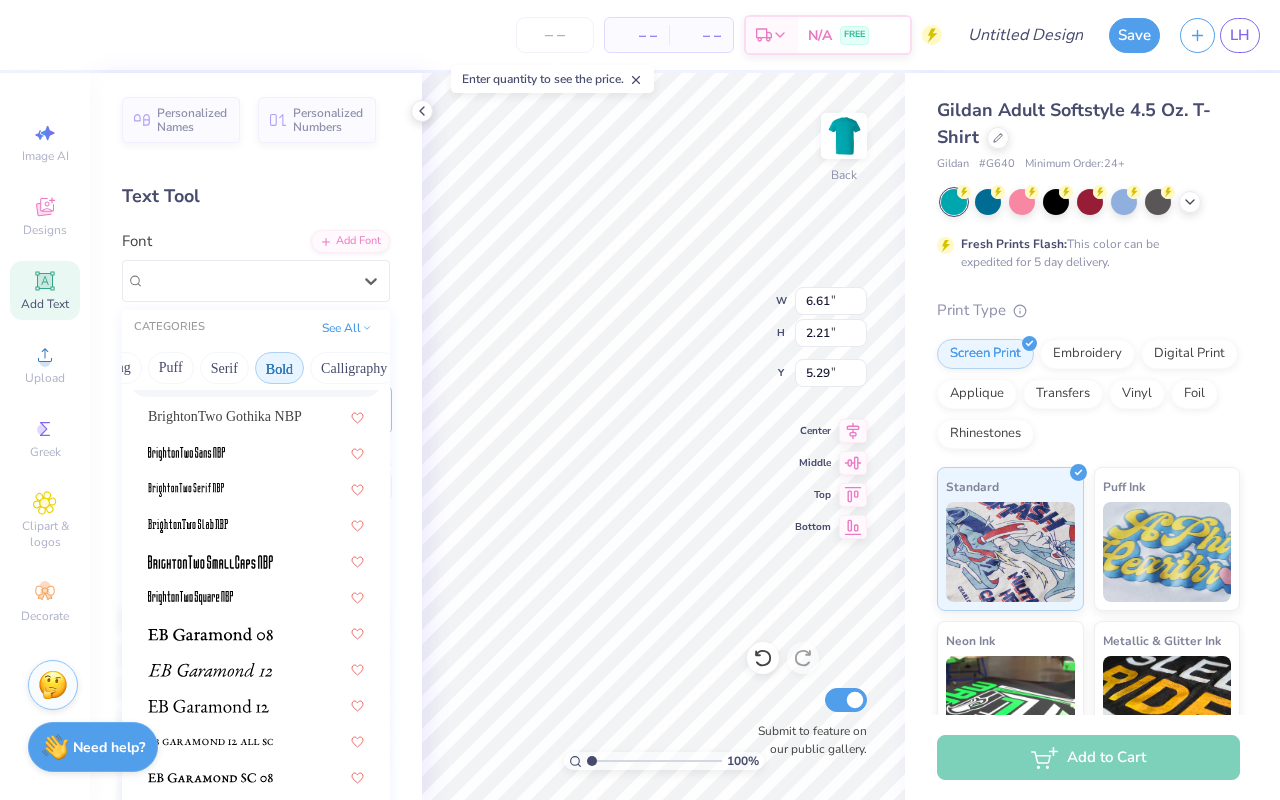 click on "Bold" at bounding box center (279, 368) 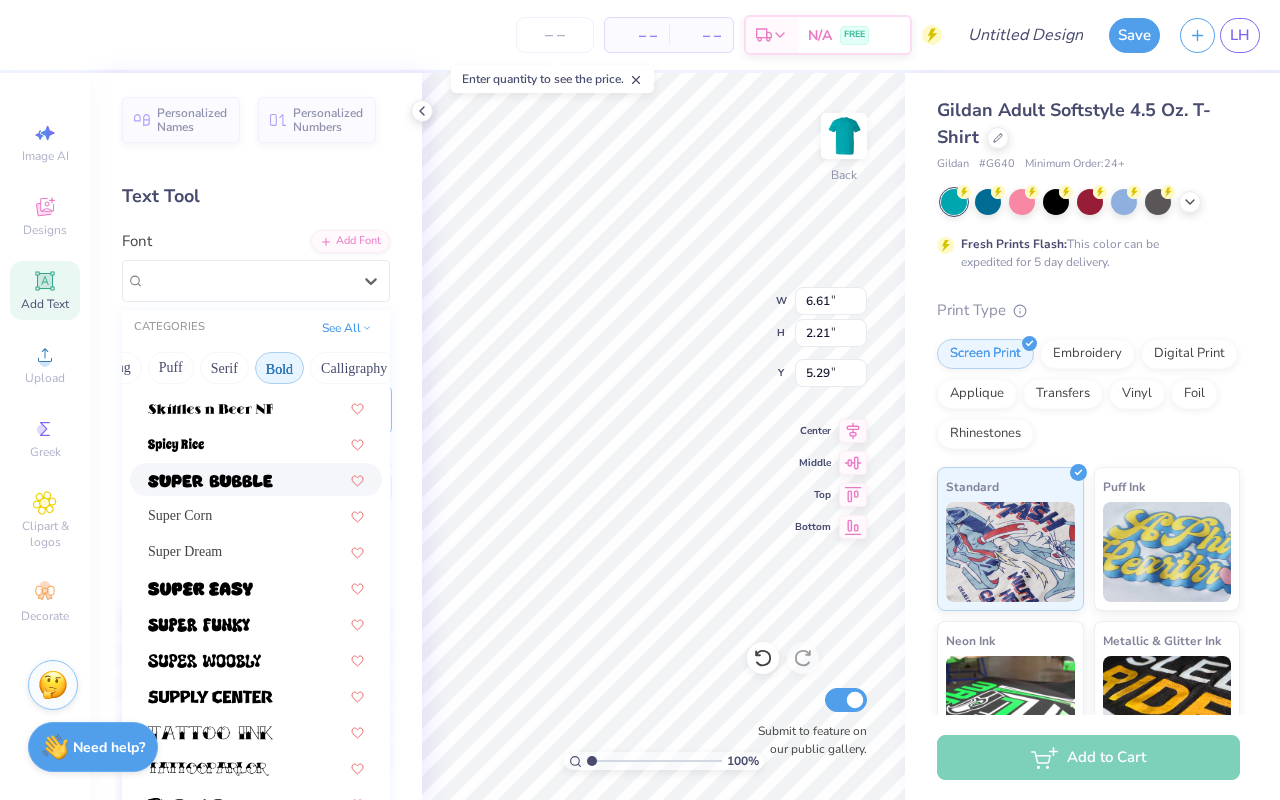 scroll, scrollTop: 2182, scrollLeft: 0, axis: vertical 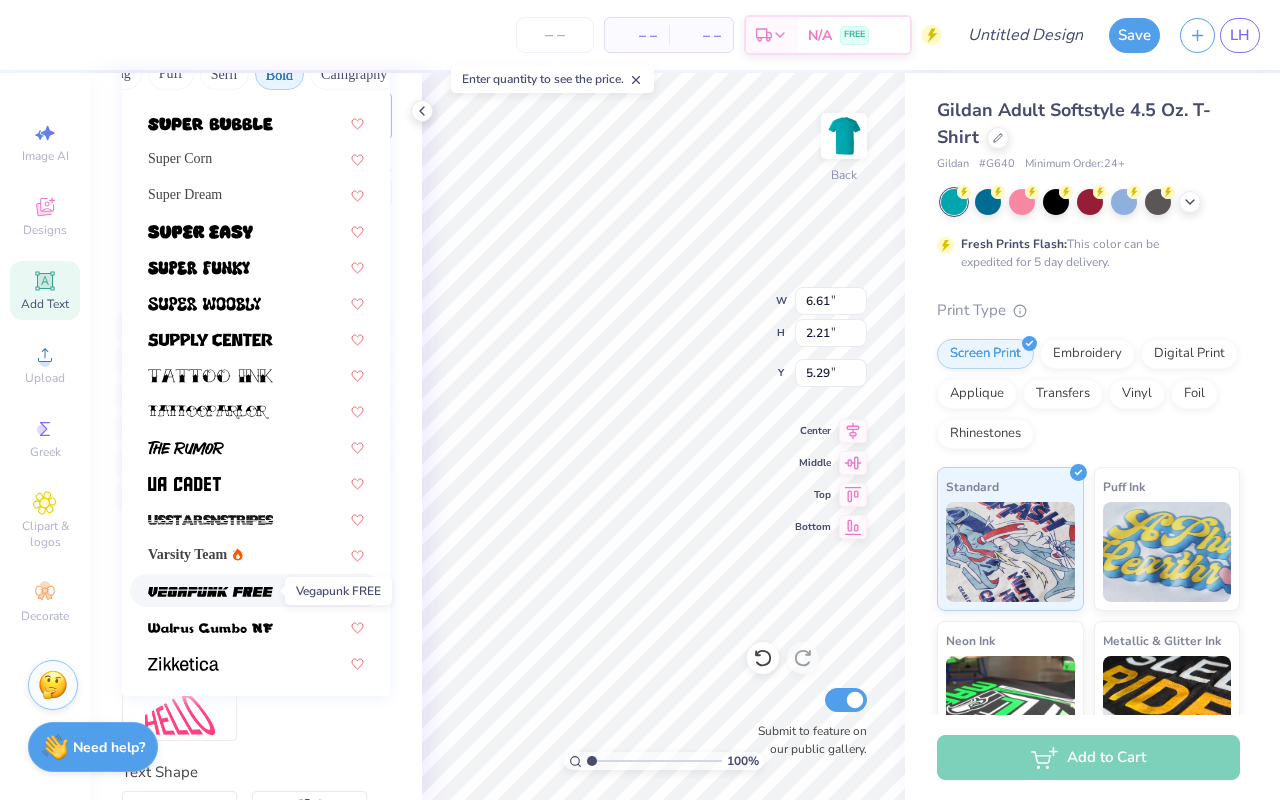 click at bounding box center [210, 592] 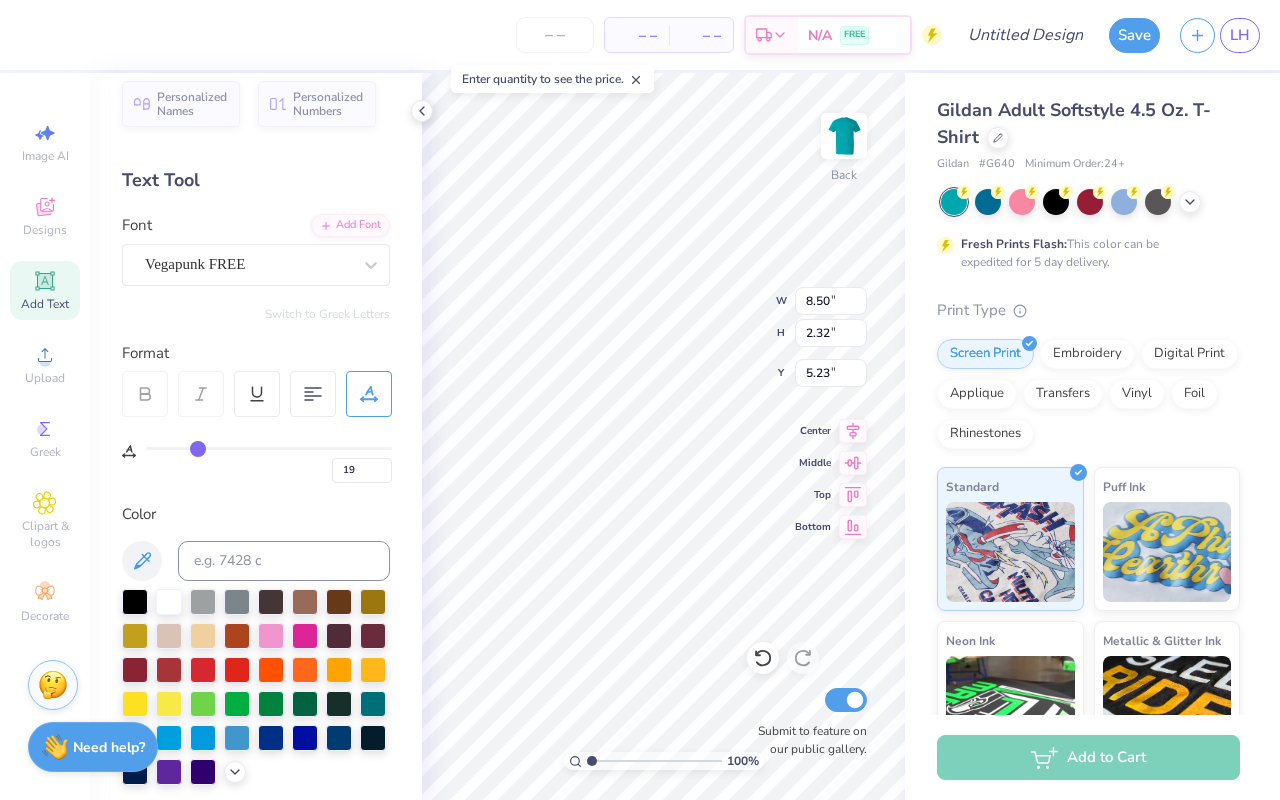 scroll, scrollTop: 17, scrollLeft: 0, axis: vertical 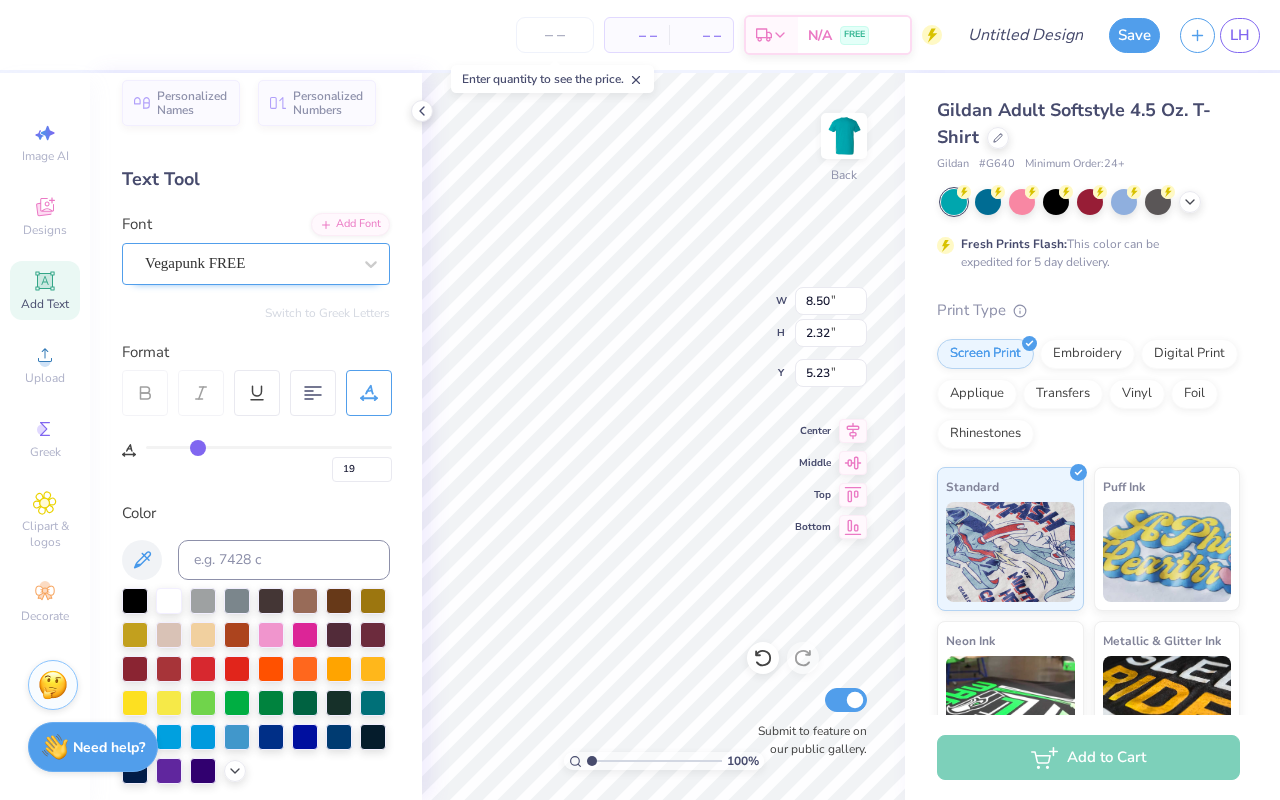 click on "Vegapunk FREE" at bounding box center [248, 263] 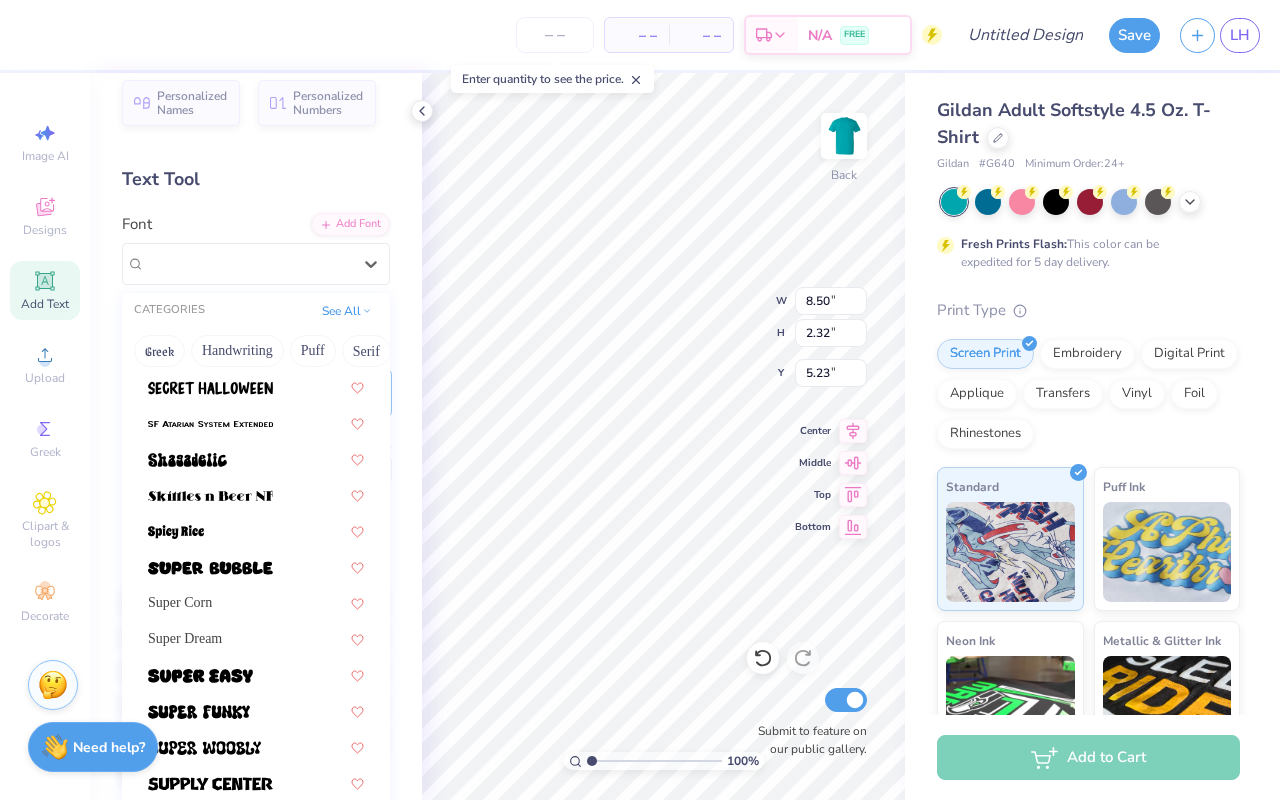 scroll, scrollTop: 2182, scrollLeft: 0, axis: vertical 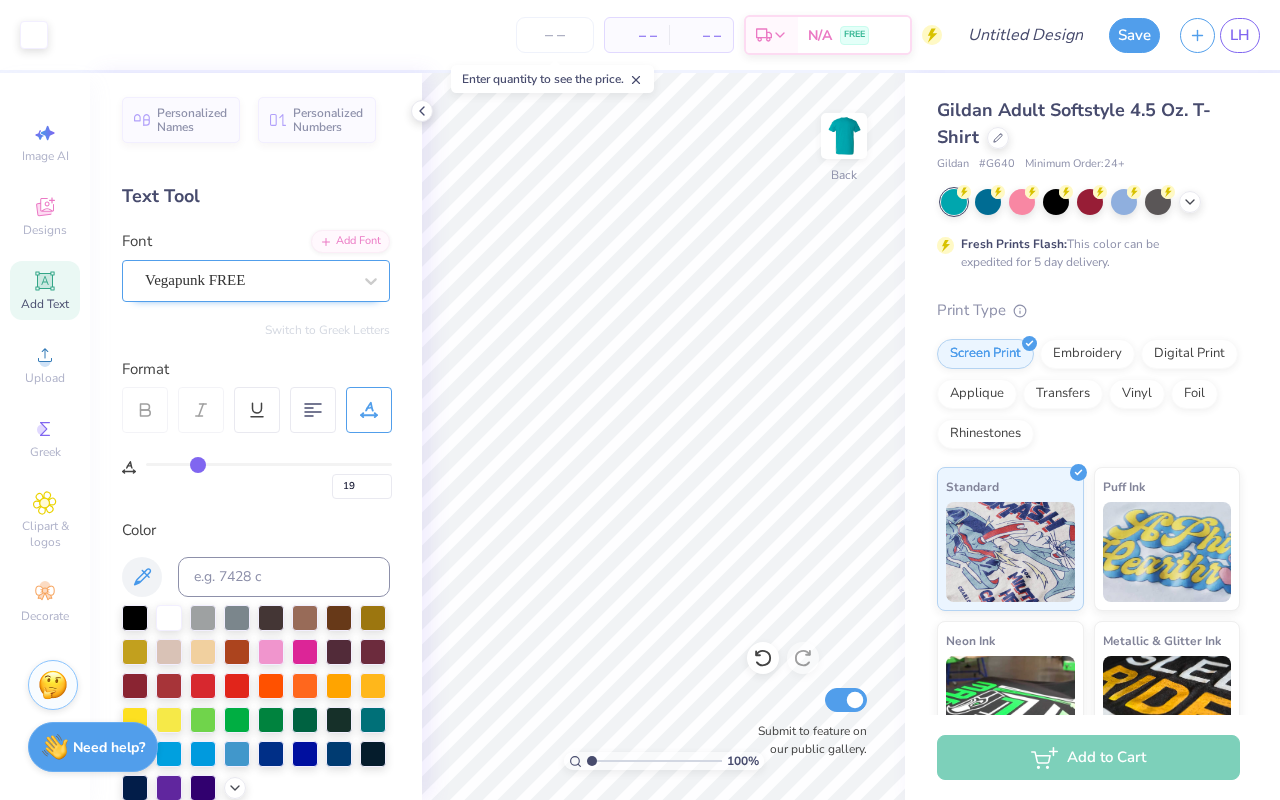 click on "Vegapunk FREE" at bounding box center (248, 280) 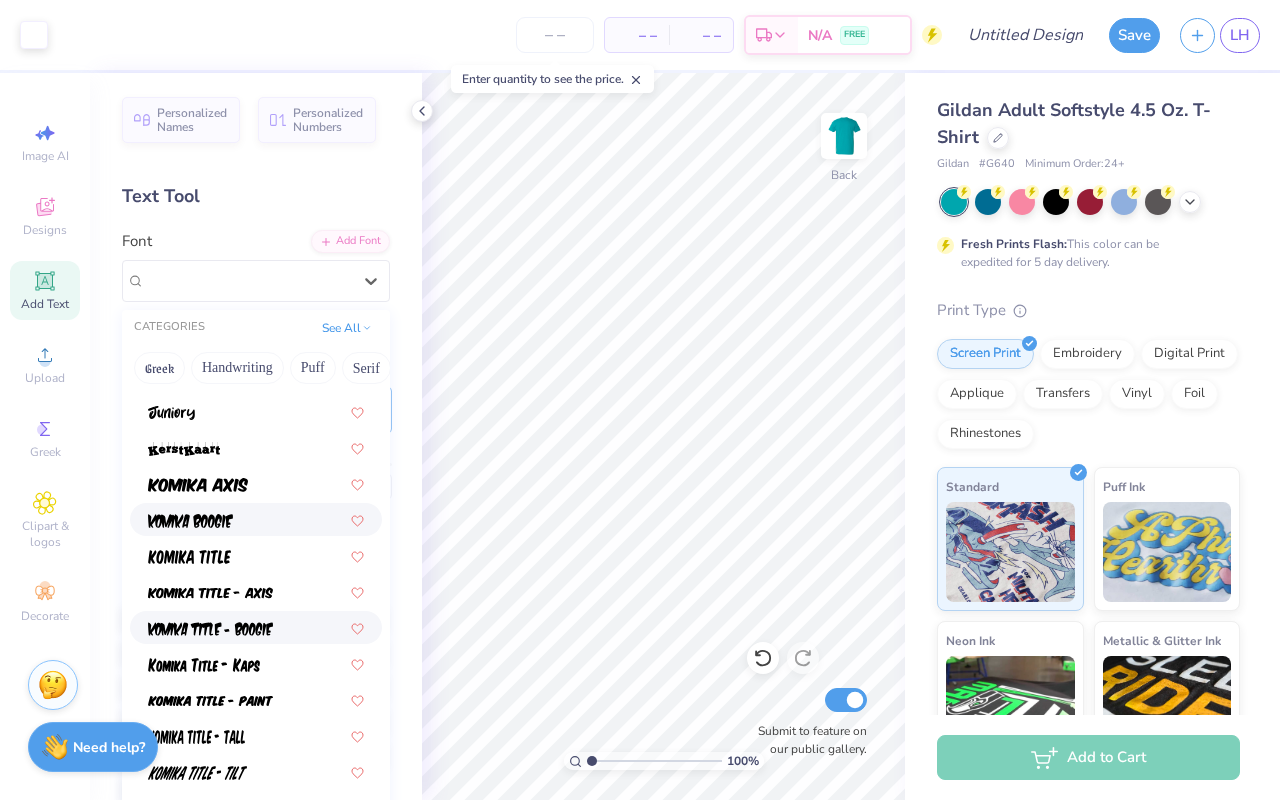 scroll, scrollTop: 1204, scrollLeft: 0, axis: vertical 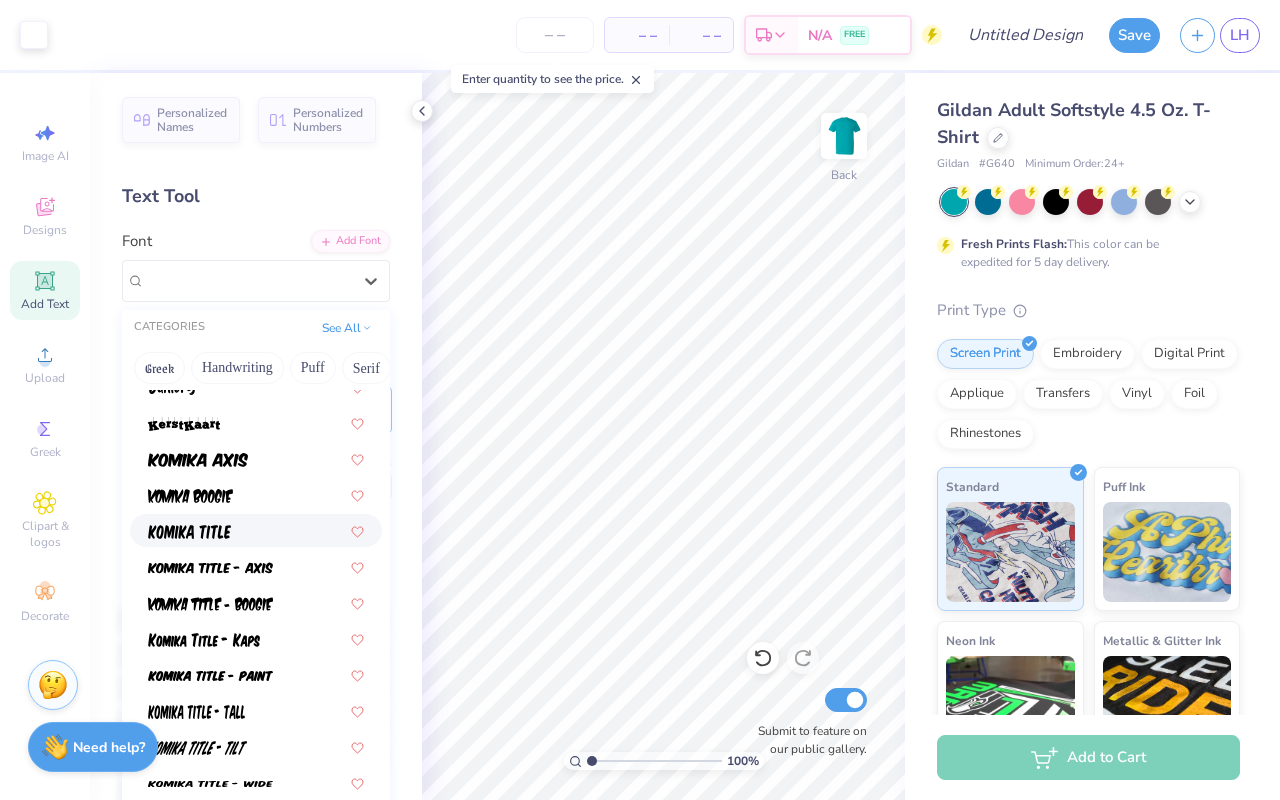click at bounding box center (256, 530) 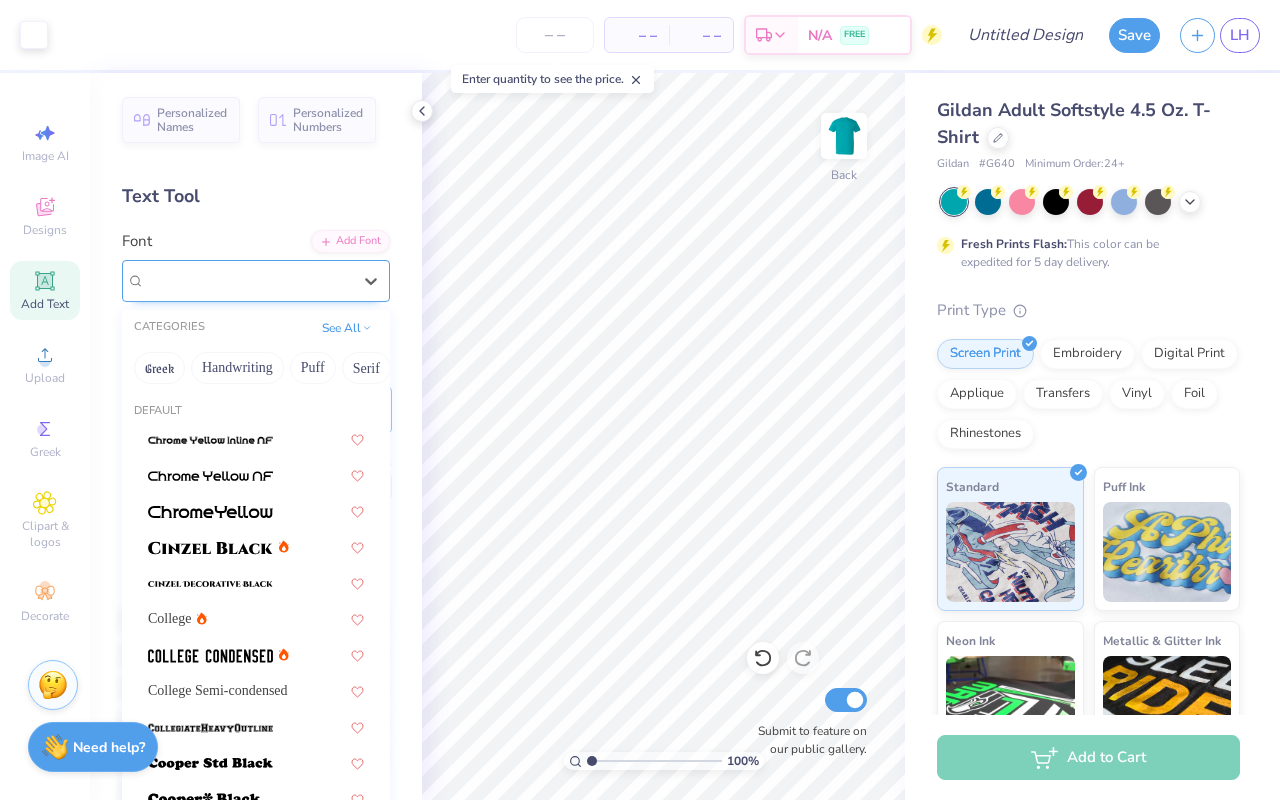 click on "Komika Title" at bounding box center [248, 280] 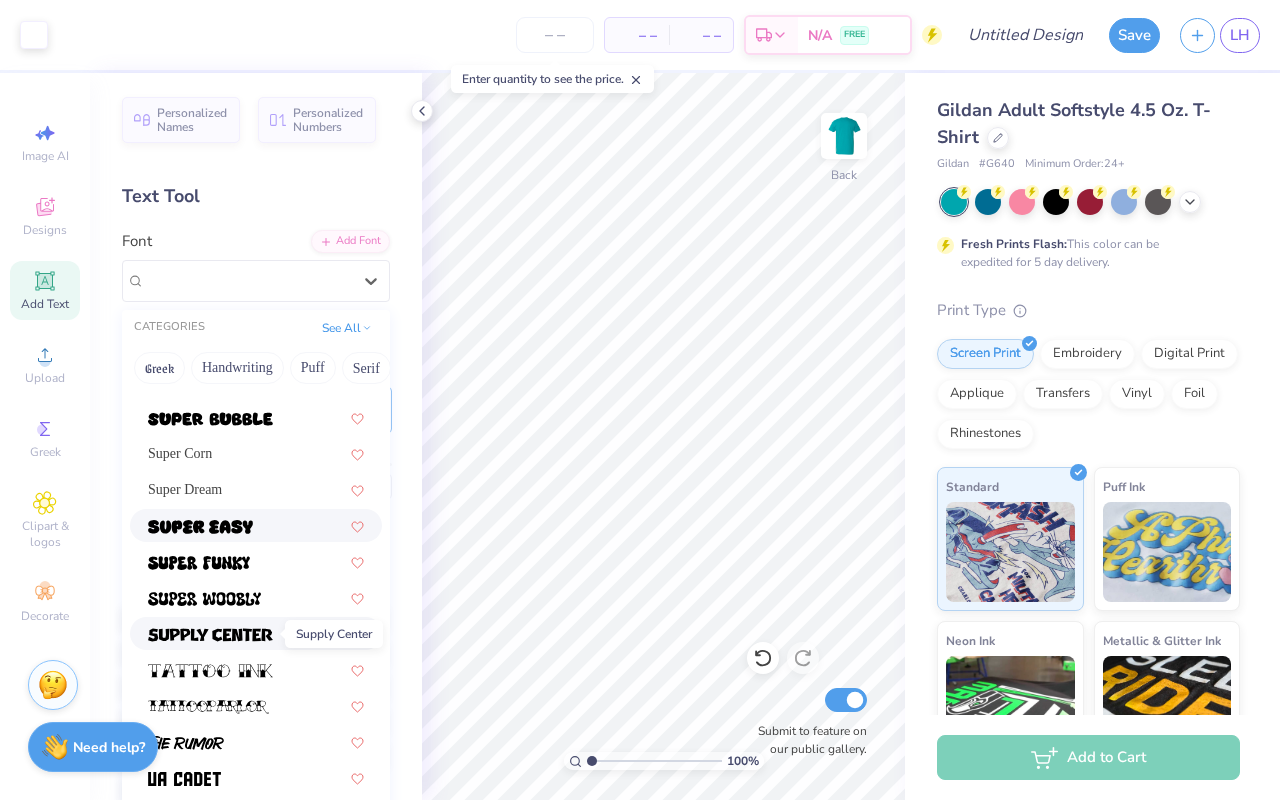 scroll, scrollTop: 2182, scrollLeft: 0, axis: vertical 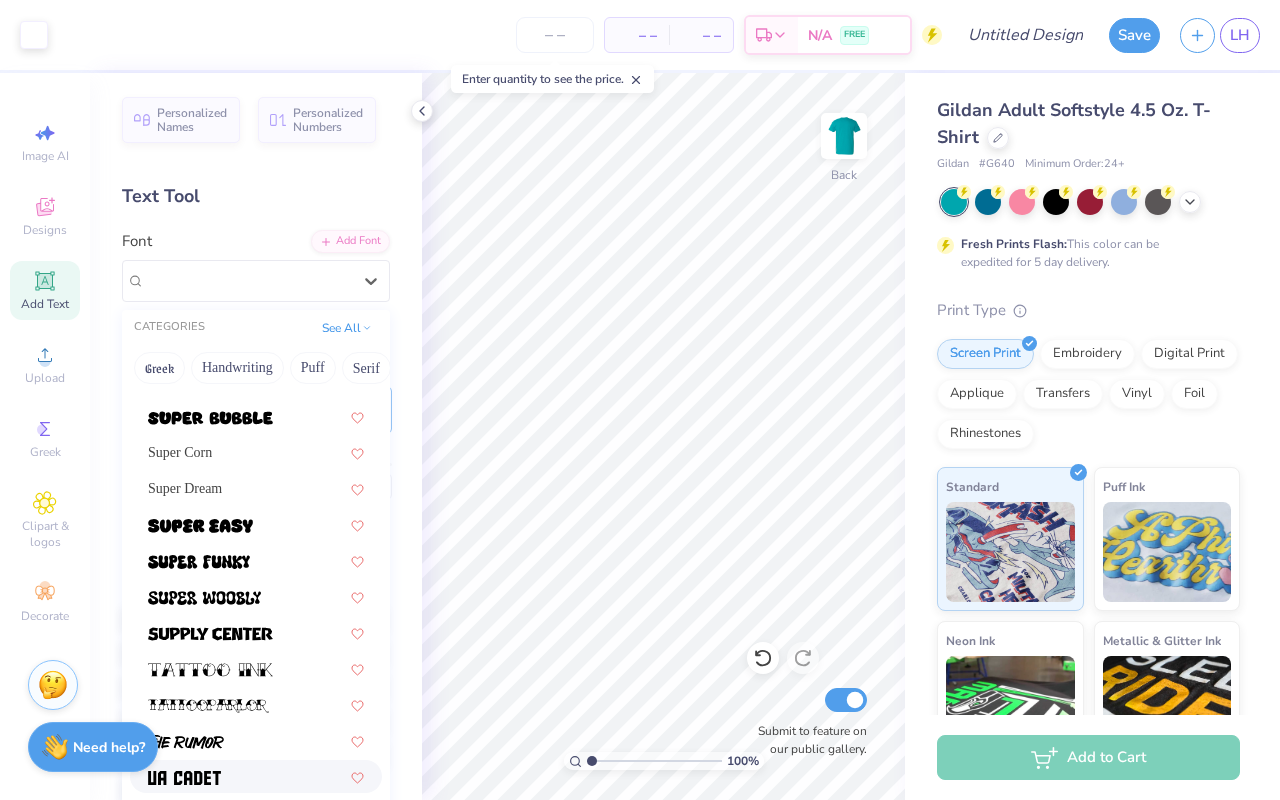 click at bounding box center [184, 778] 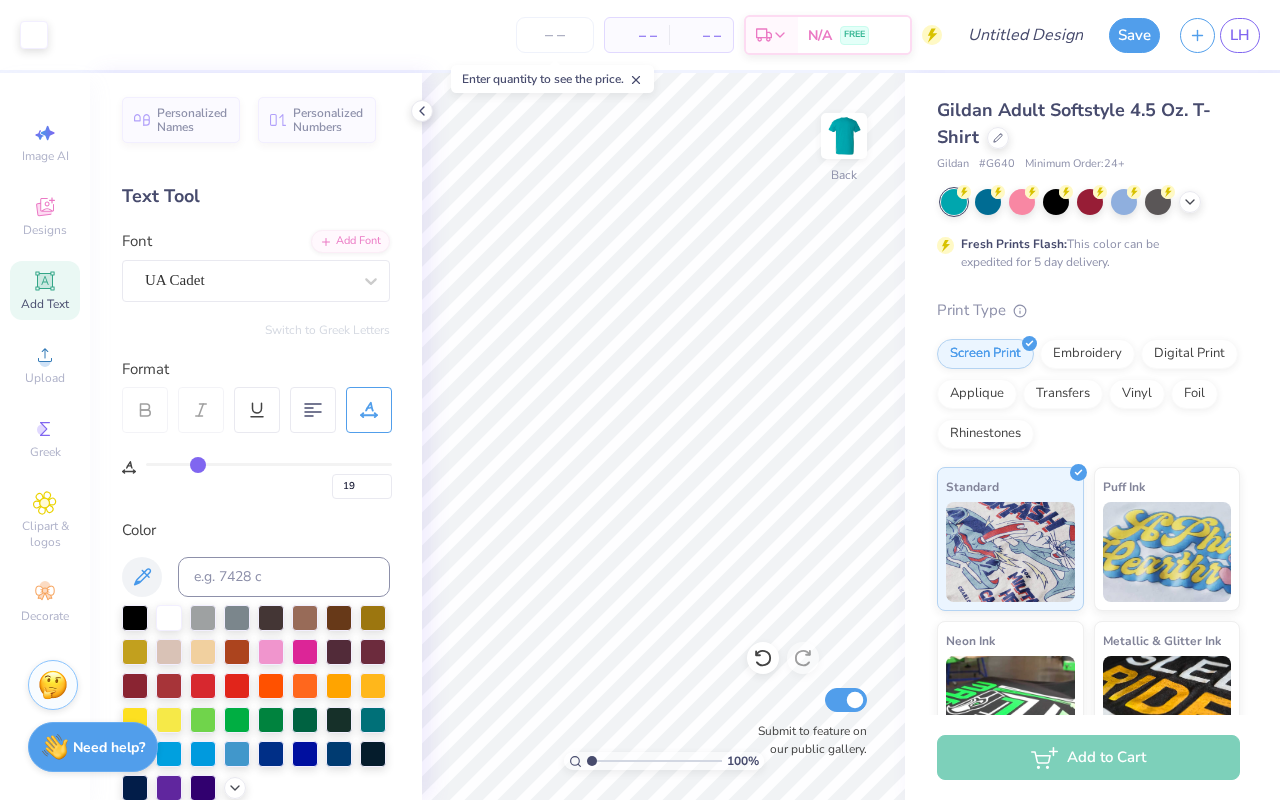 click on "Font UA Cadet" at bounding box center (256, 266) 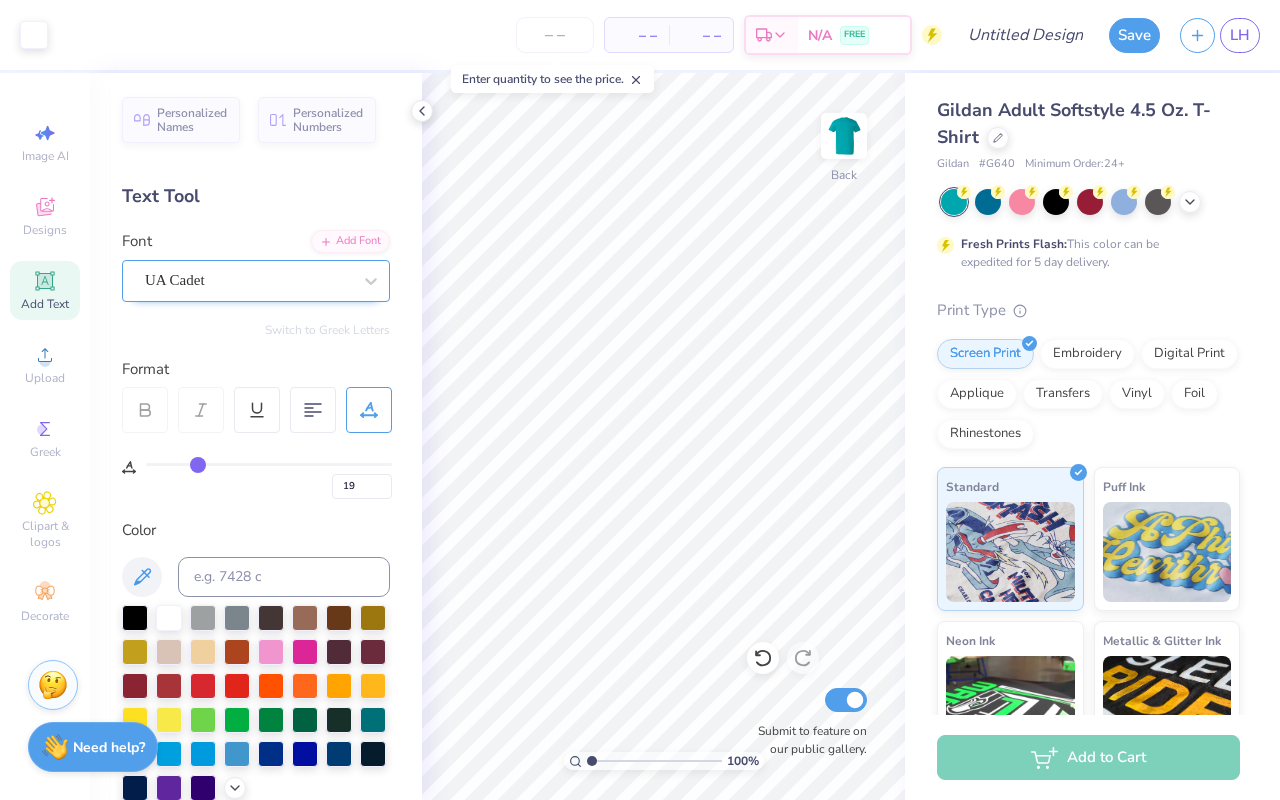 click on "UA Cadet" at bounding box center (248, 280) 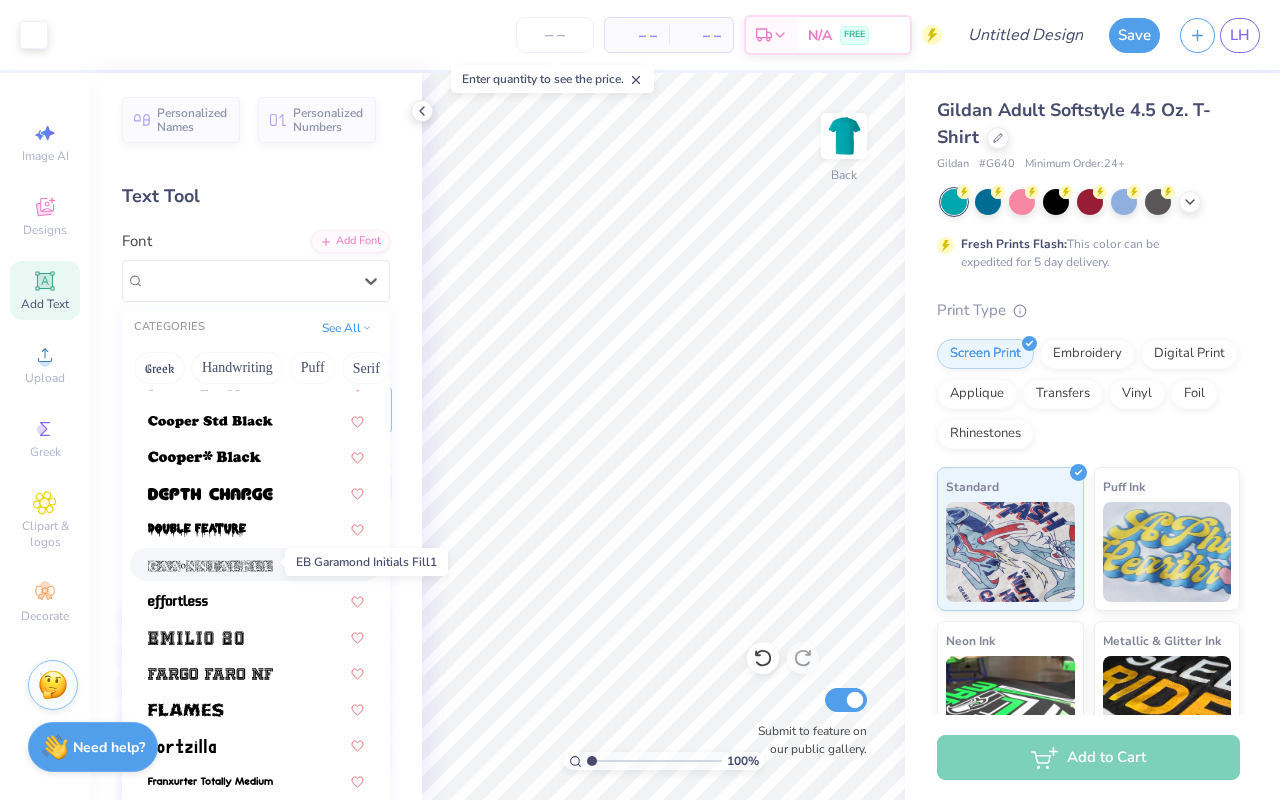 scroll, scrollTop: 345, scrollLeft: 0, axis: vertical 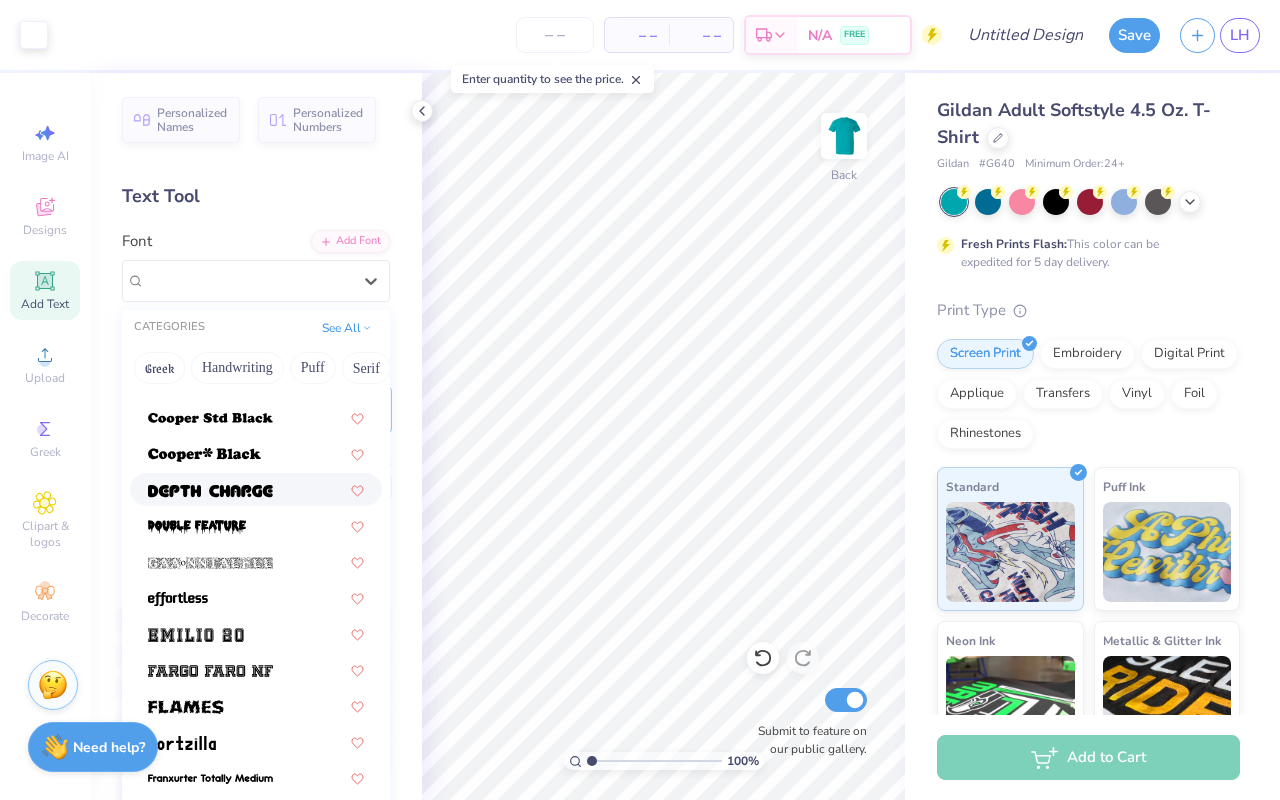 click at bounding box center [210, 491] 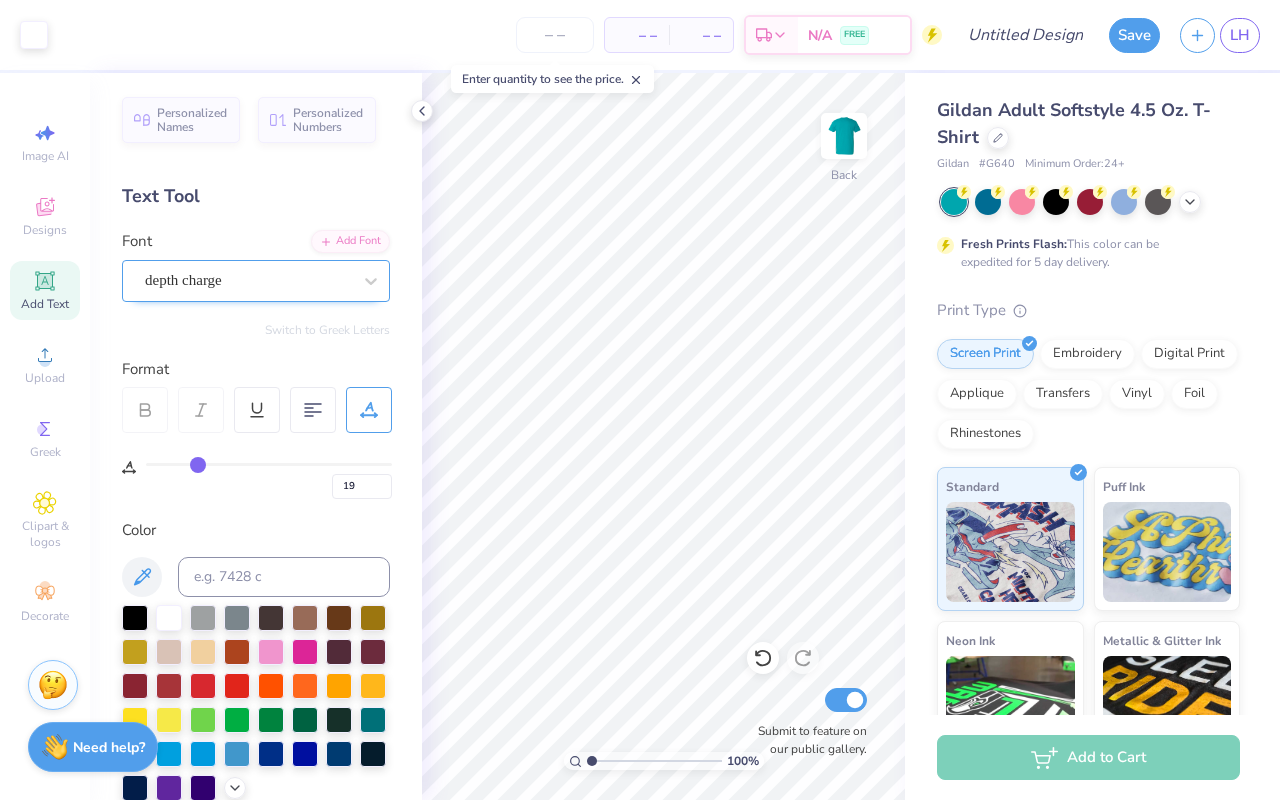 click at bounding box center [248, 280] 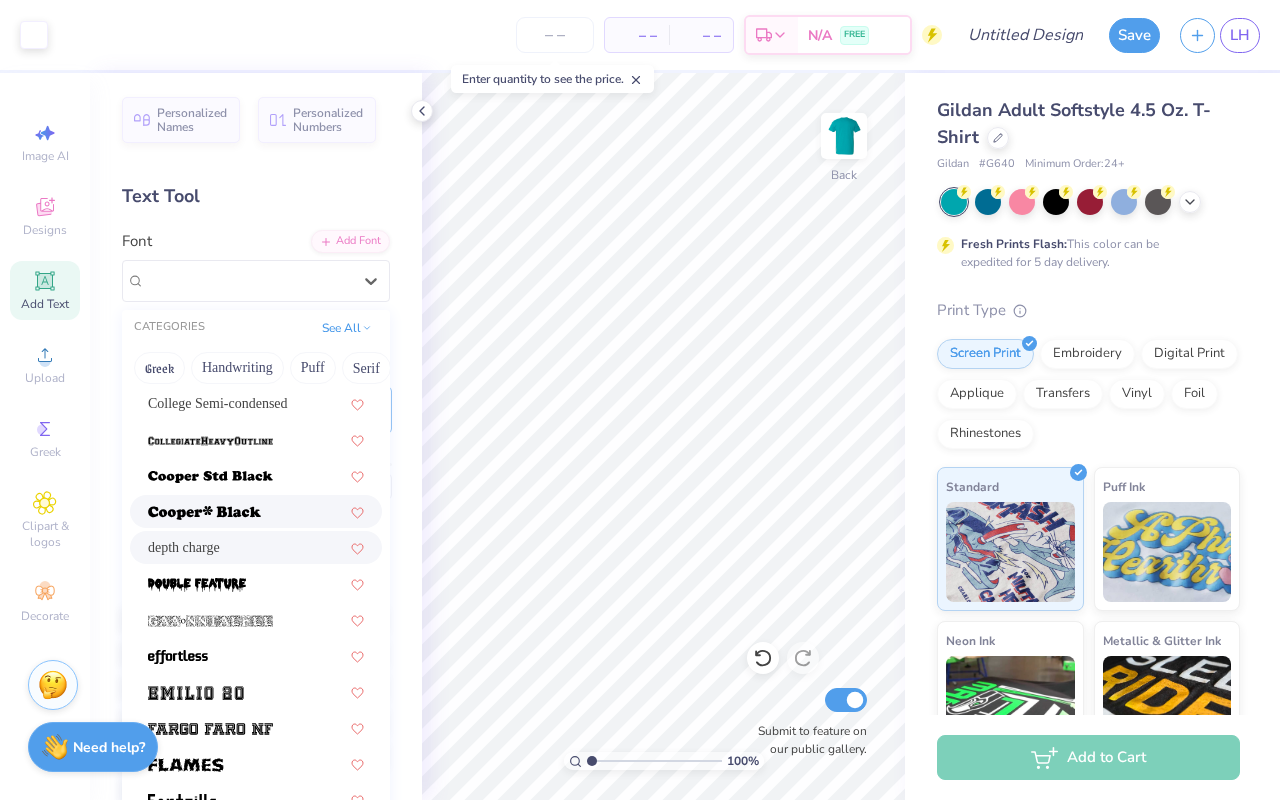 scroll, scrollTop: 198, scrollLeft: 0, axis: vertical 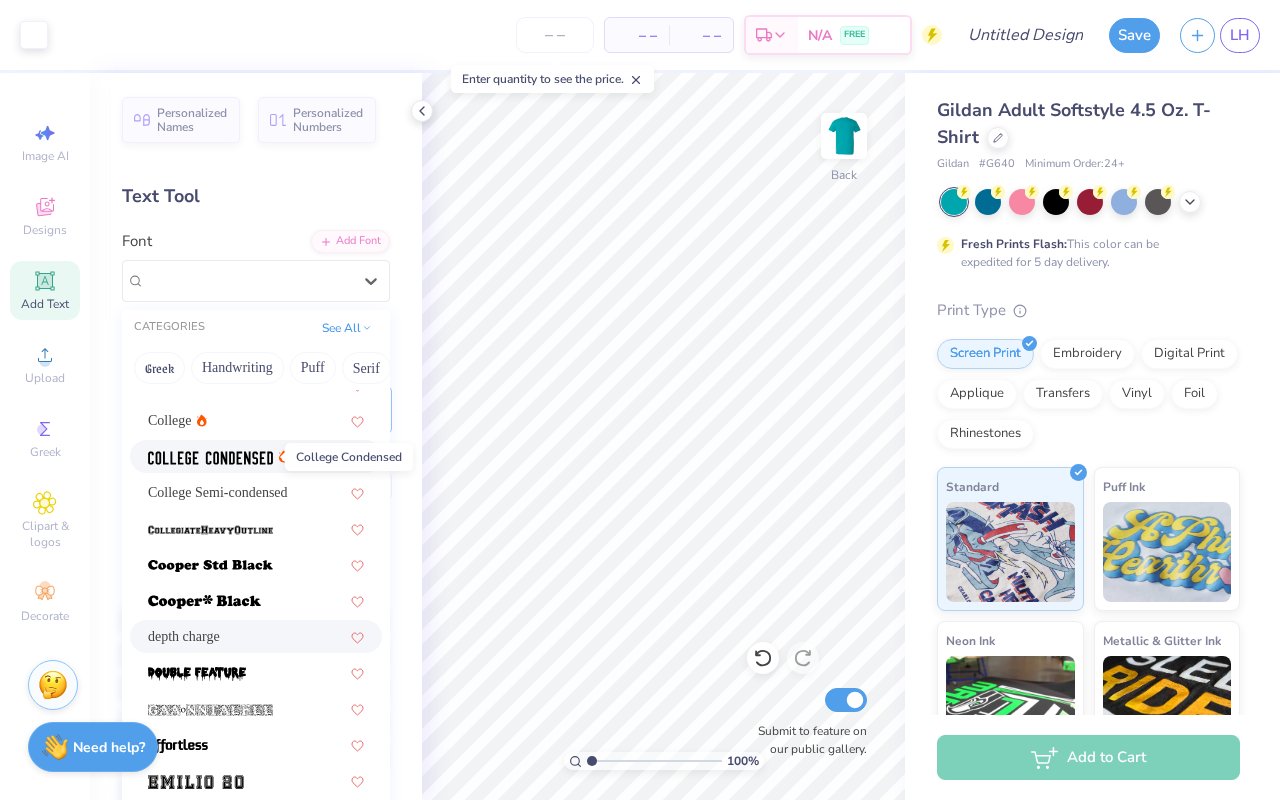 click at bounding box center (210, 458) 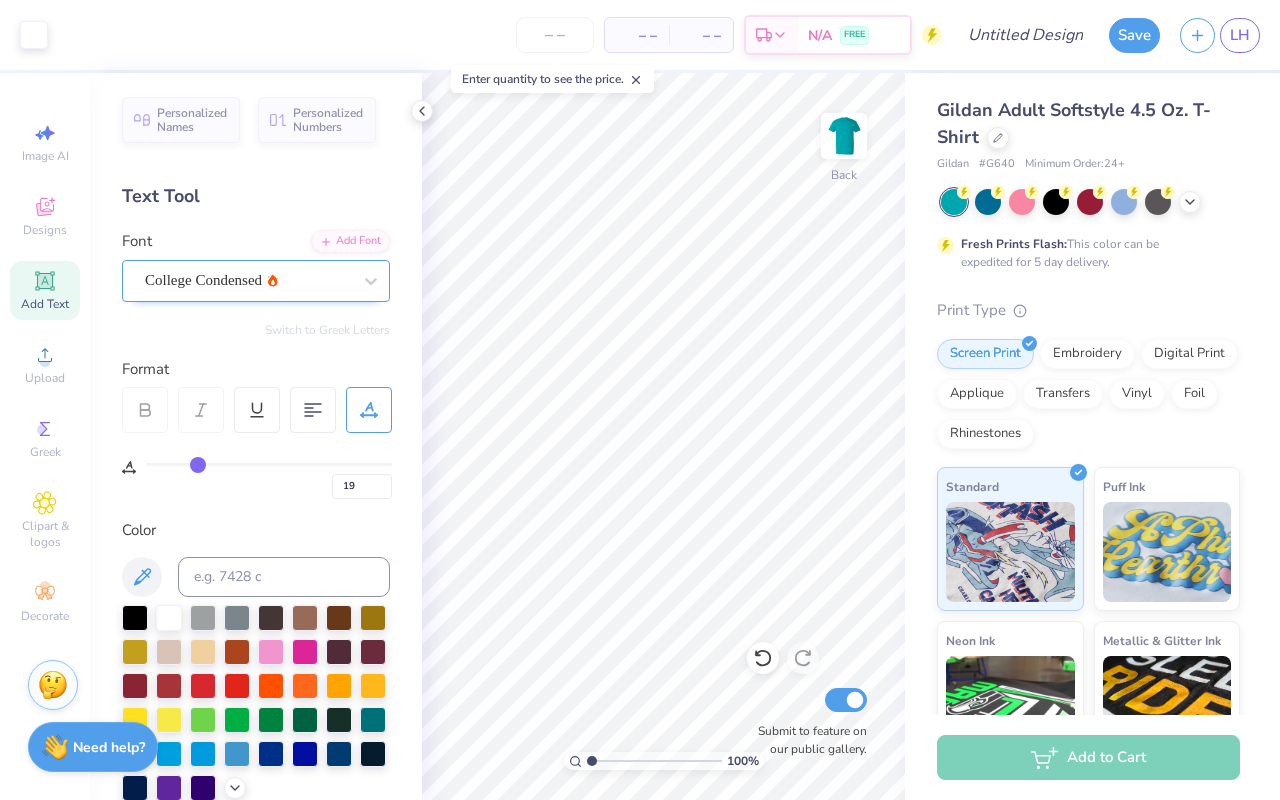 click on "College Condensed" at bounding box center (248, 280) 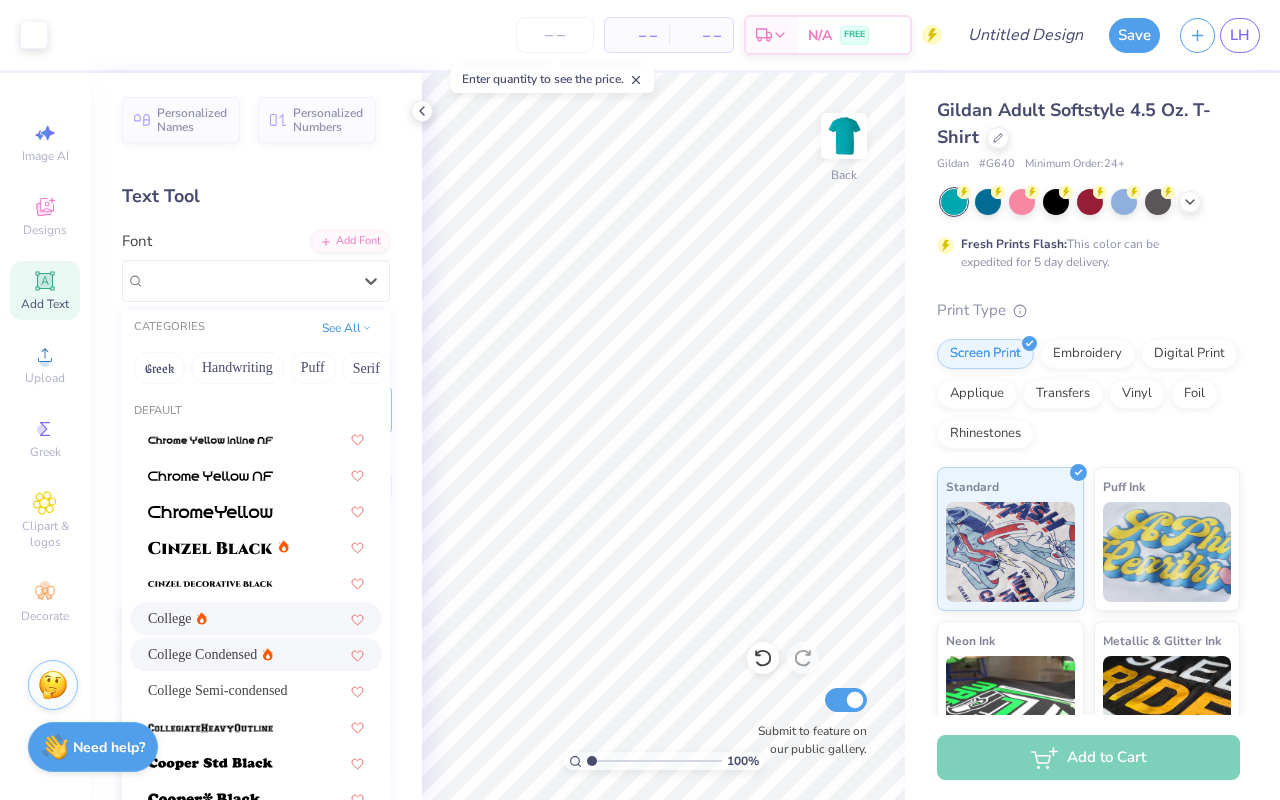 click on "College" at bounding box center [170, 618] 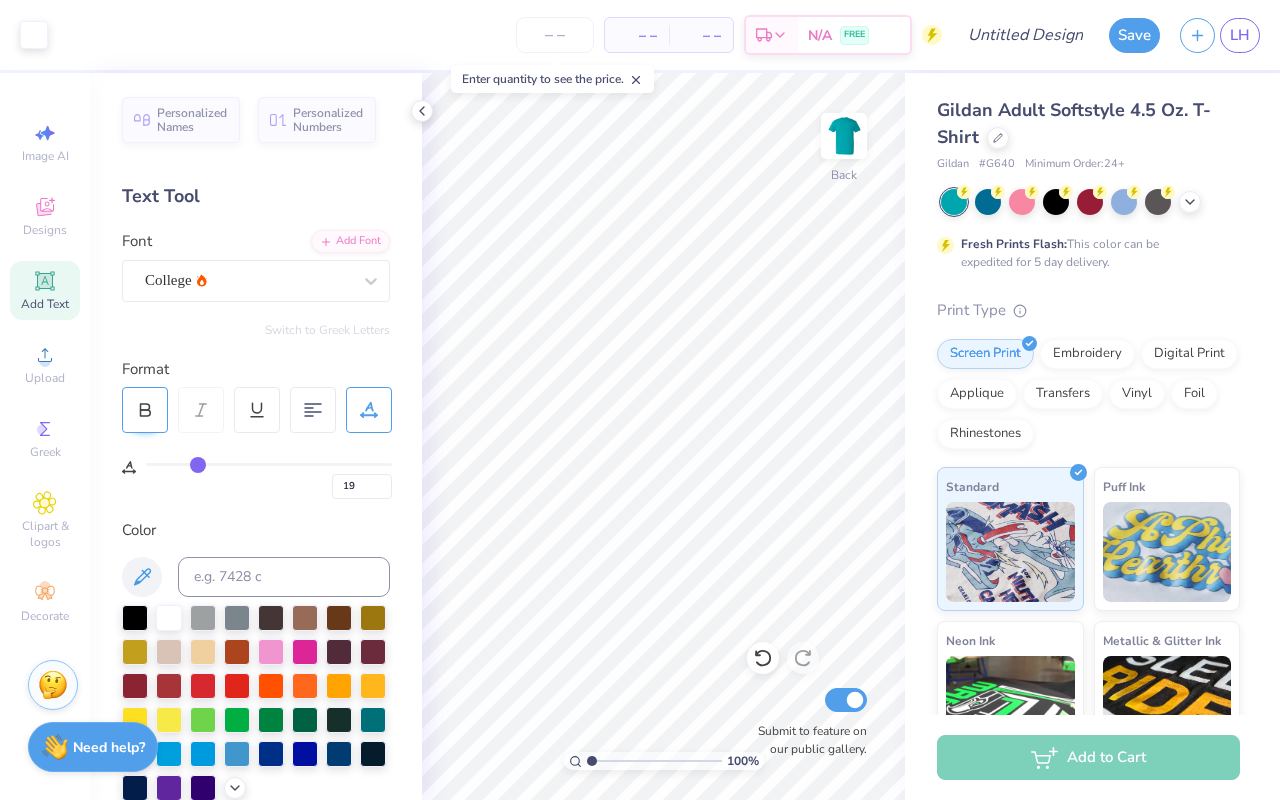 click at bounding box center (145, 410) 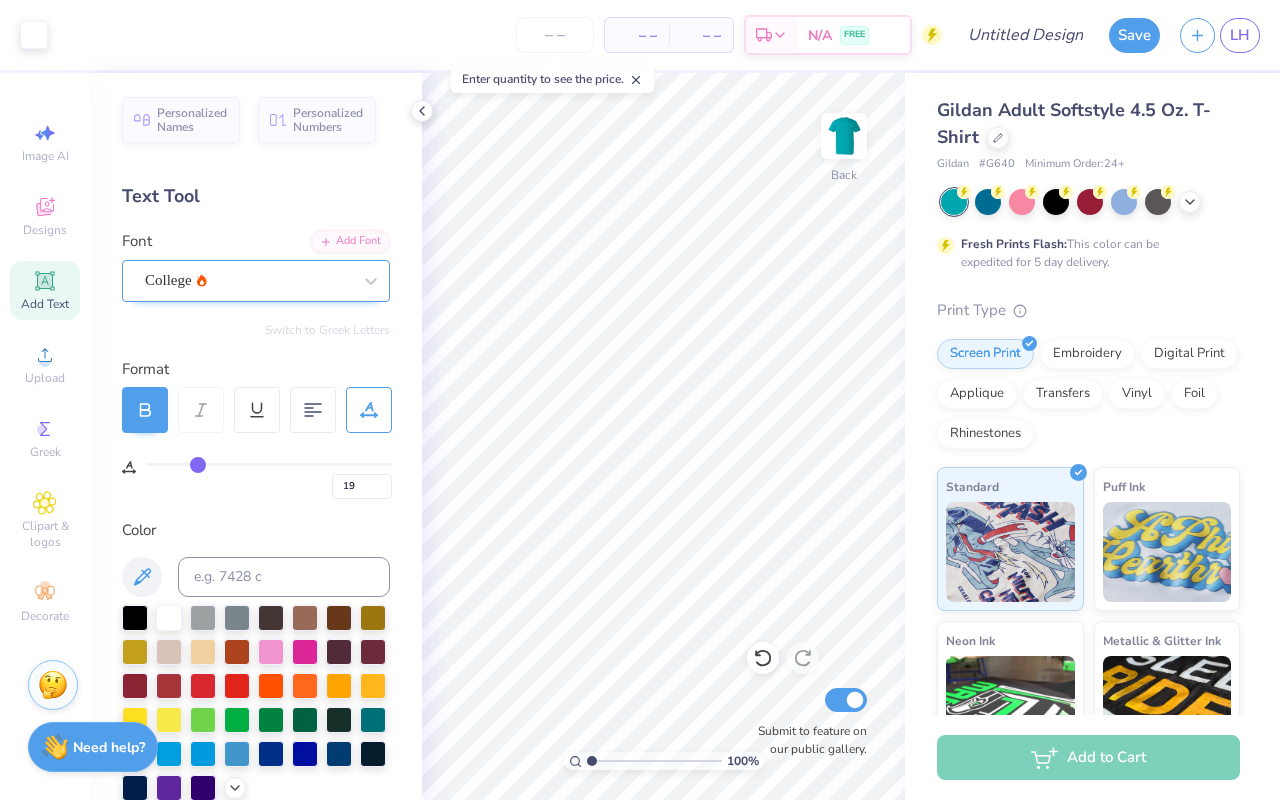 click on "College" at bounding box center [248, 280] 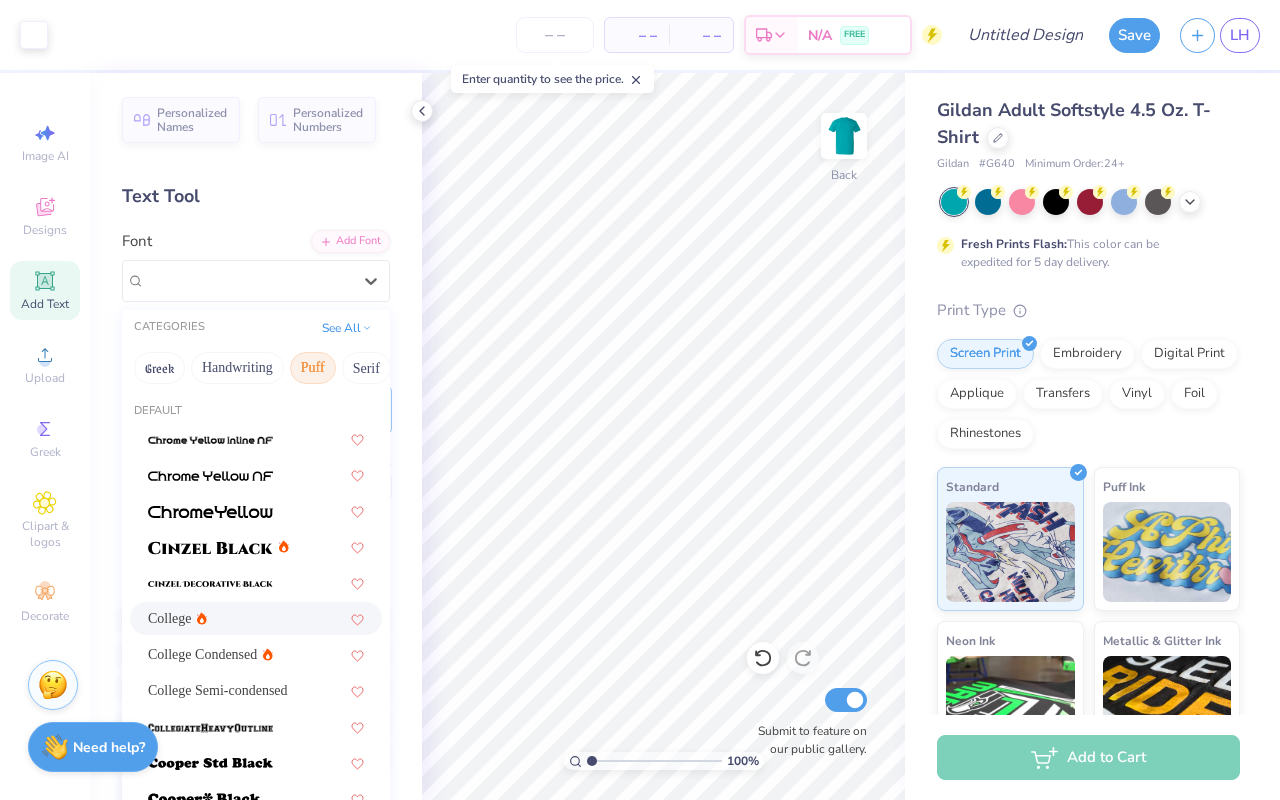 click on "Puff" at bounding box center [313, 368] 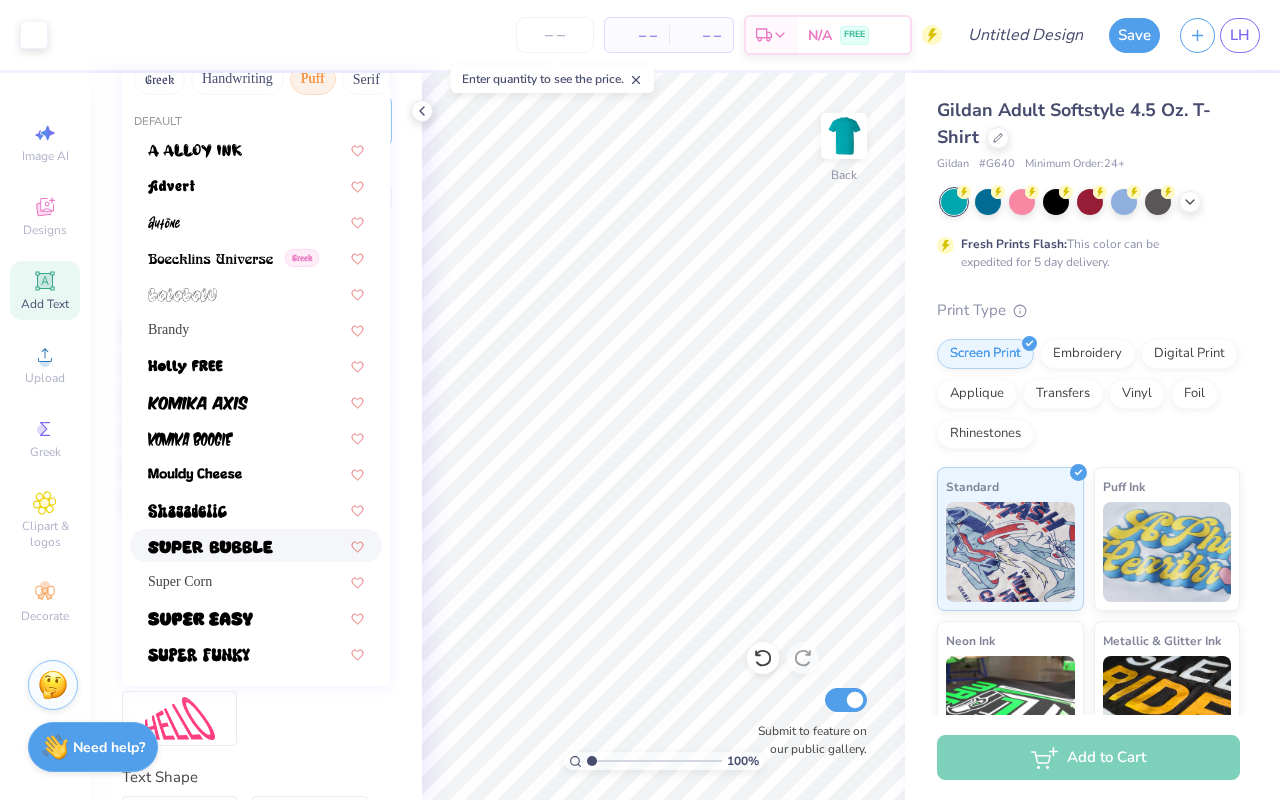 scroll, scrollTop: 297, scrollLeft: 0, axis: vertical 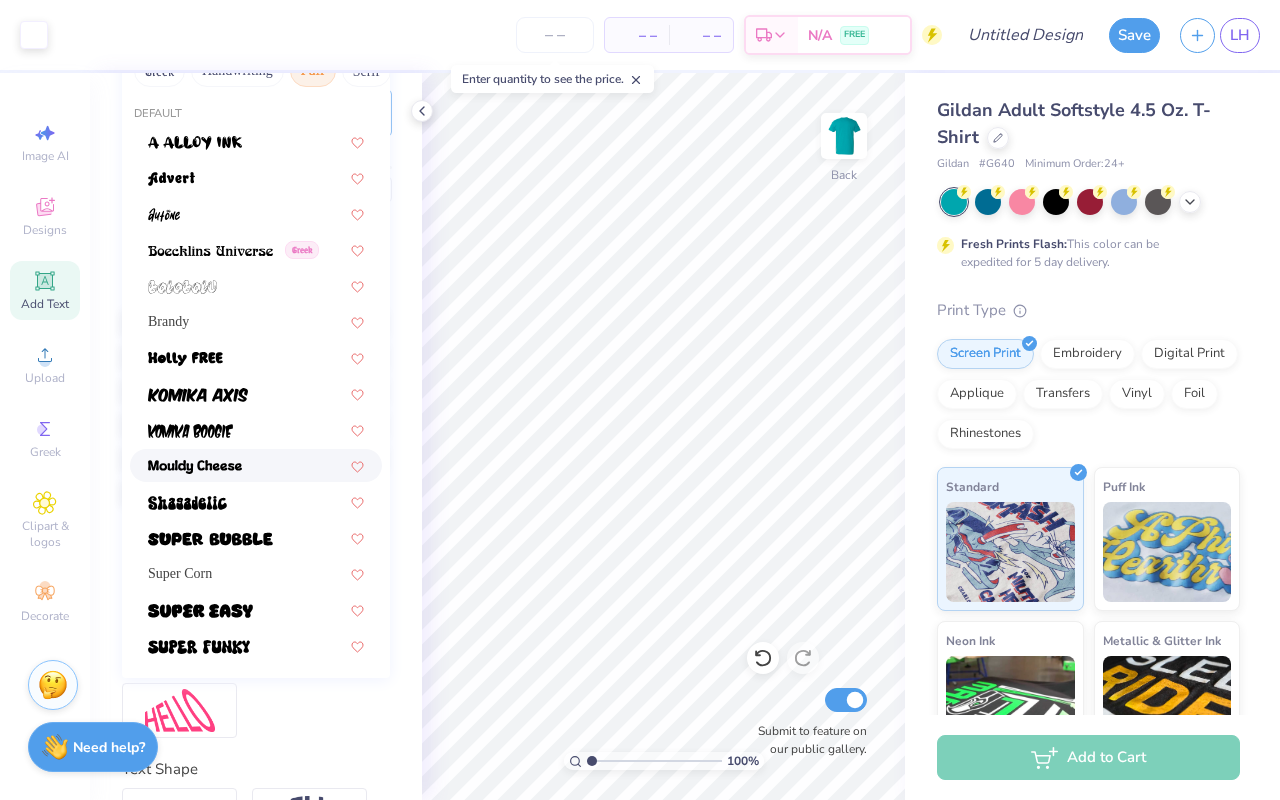 click at bounding box center [195, 467] 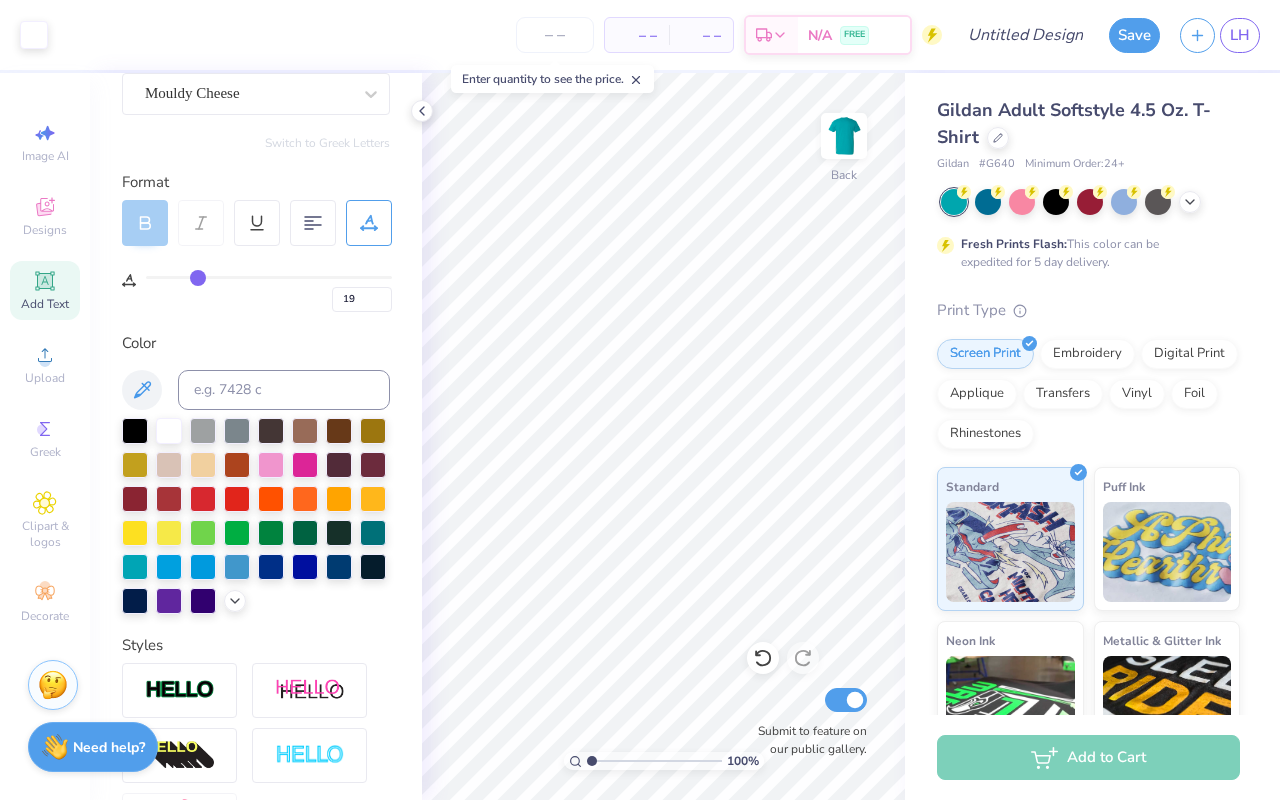 scroll, scrollTop: 185, scrollLeft: 0, axis: vertical 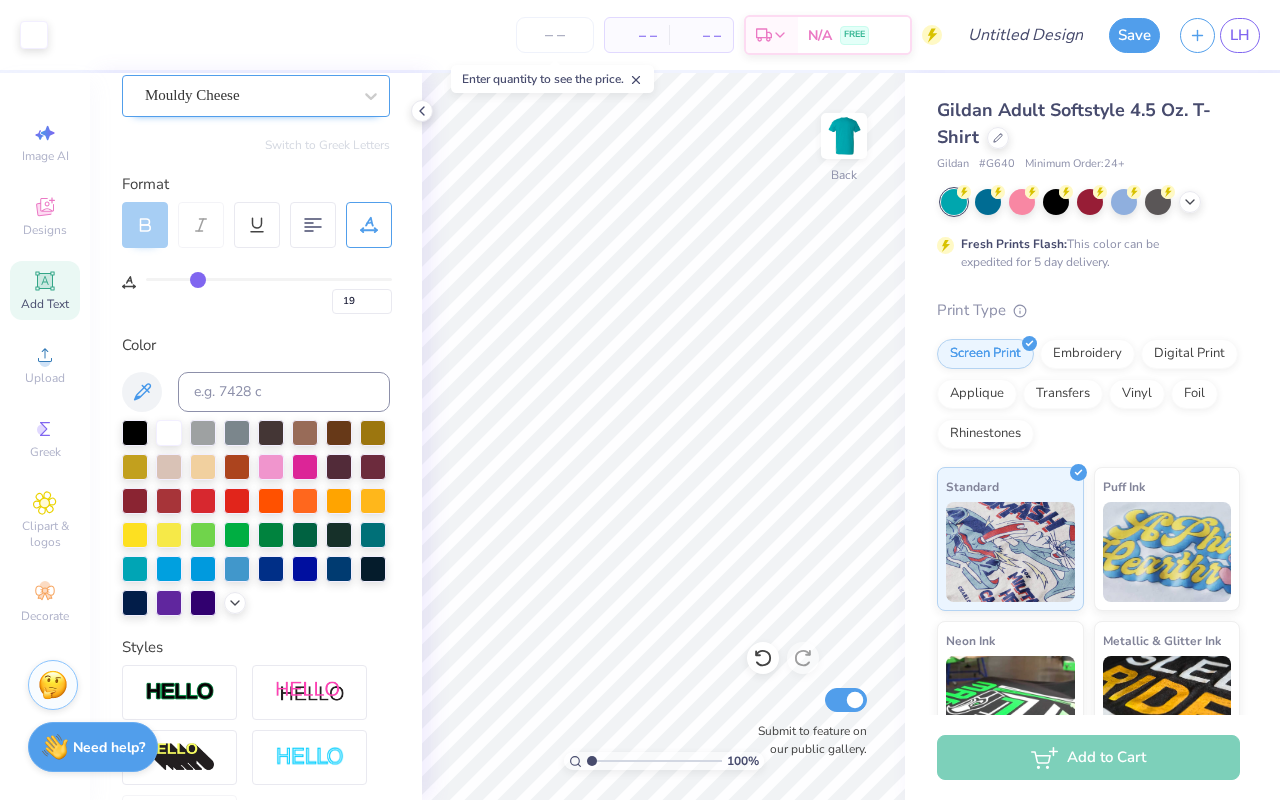 click on "Mouldy Cheese" at bounding box center [248, 95] 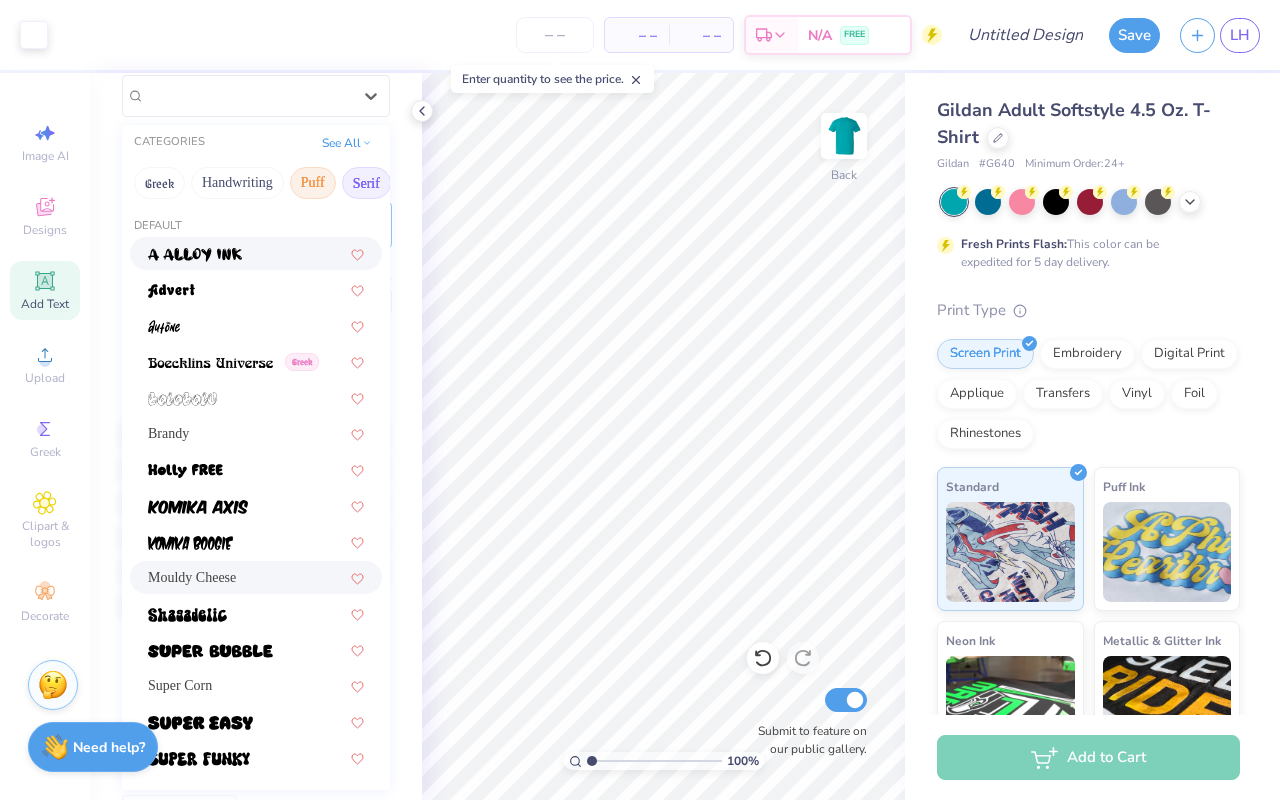 click on "Serif" at bounding box center [366, 183] 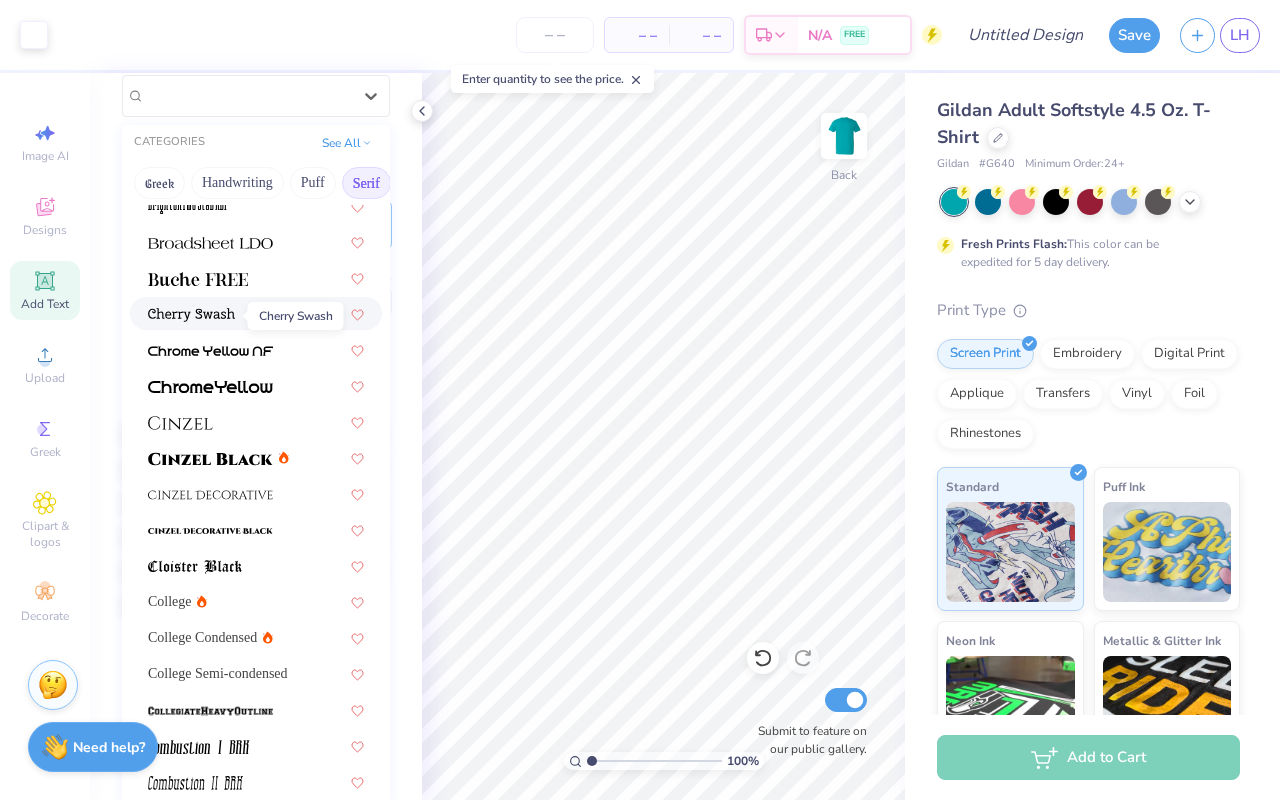 scroll, scrollTop: 199, scrollLeft: 0, axis: vertical 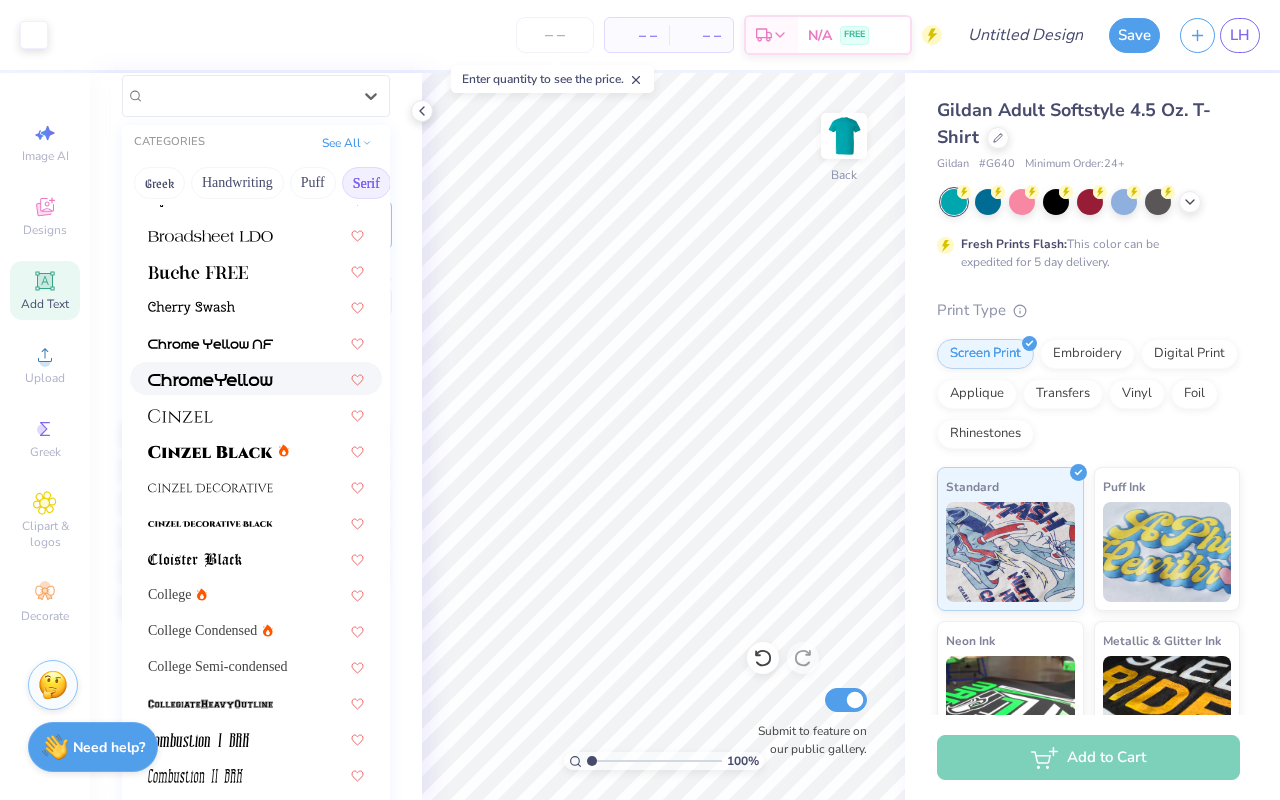 click at bounding box center (210, 380) 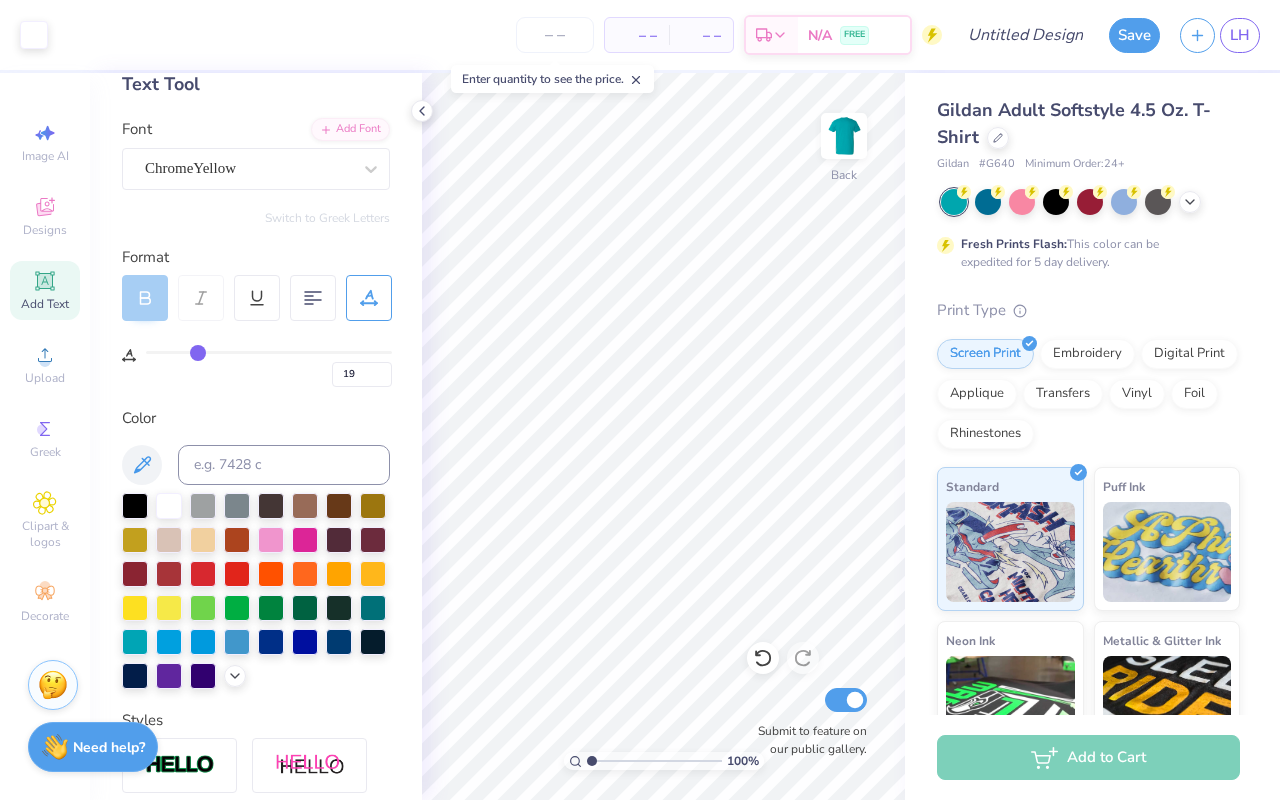 scroll, scrollTop: 111, scrollLeft: 0, axis: vertical 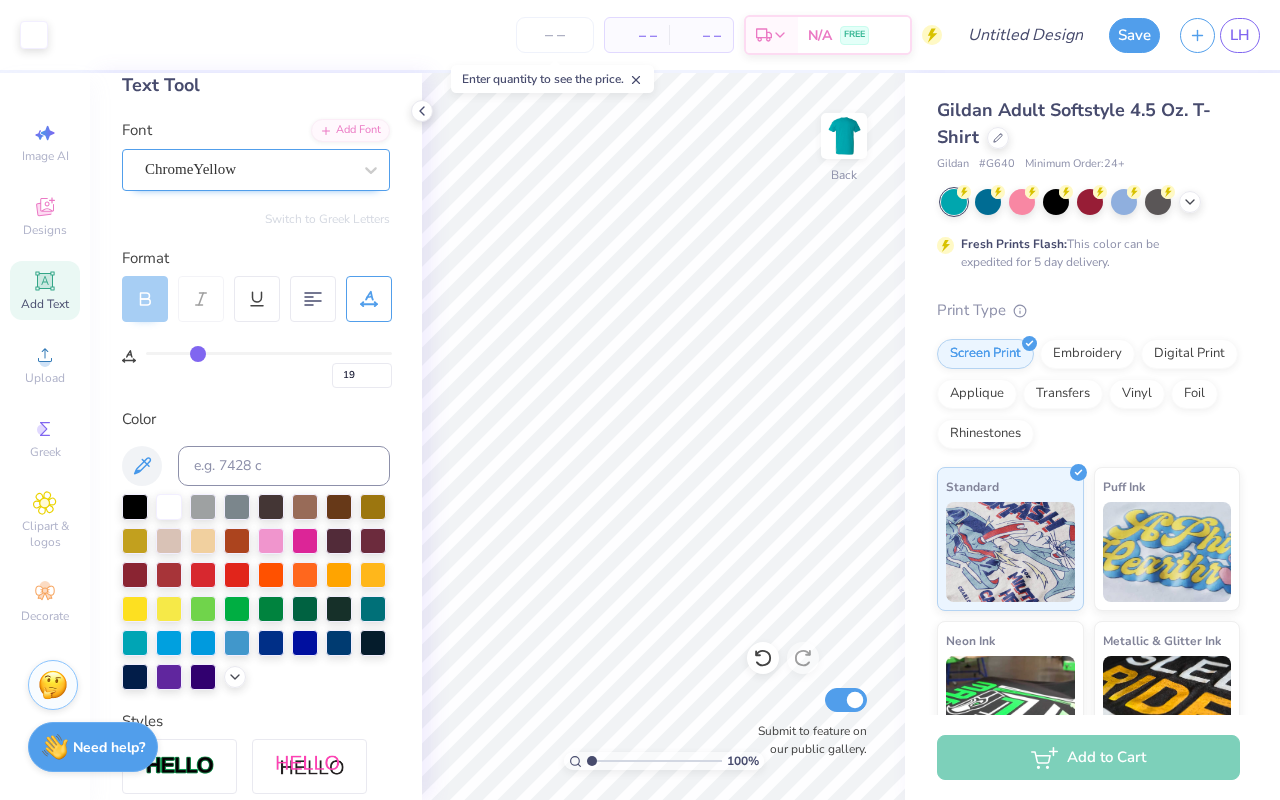click on "ChromeYellow" at bounding box center [248, 169] 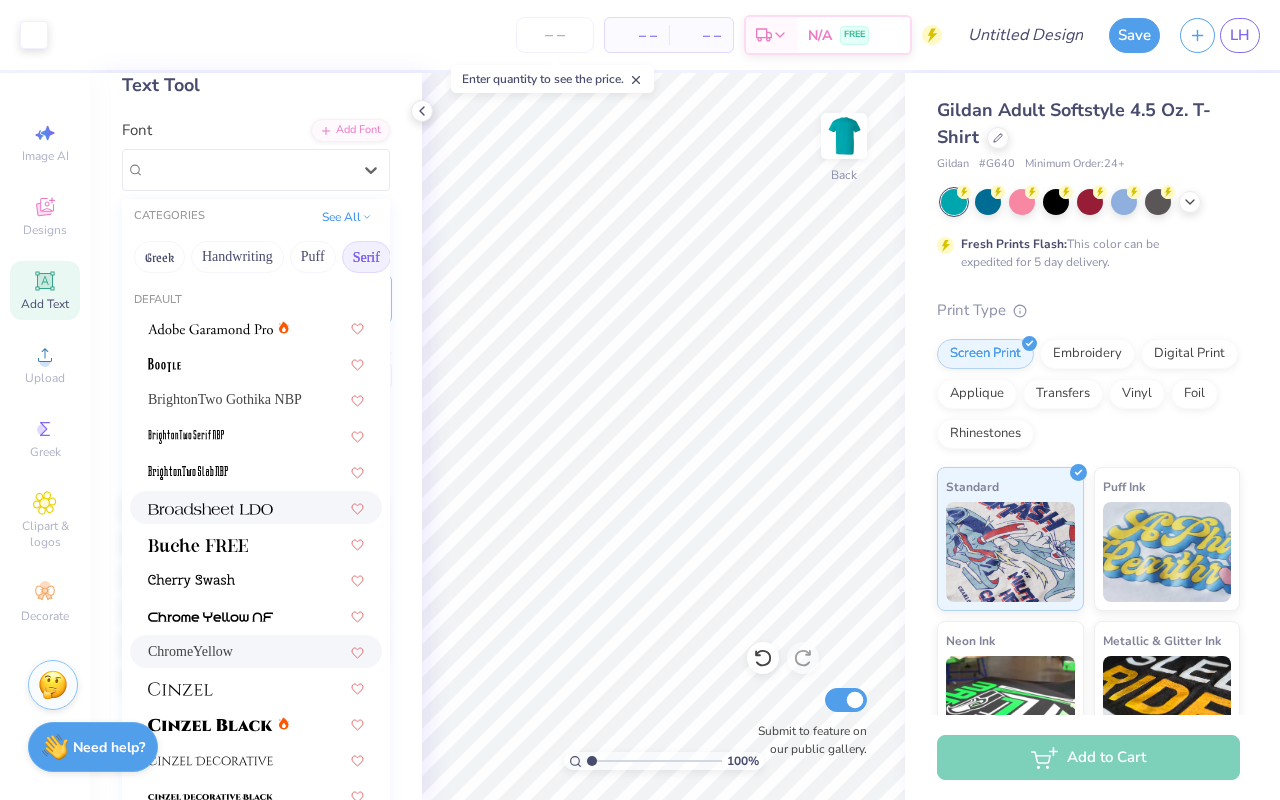 click at bounding box center [256, 507] 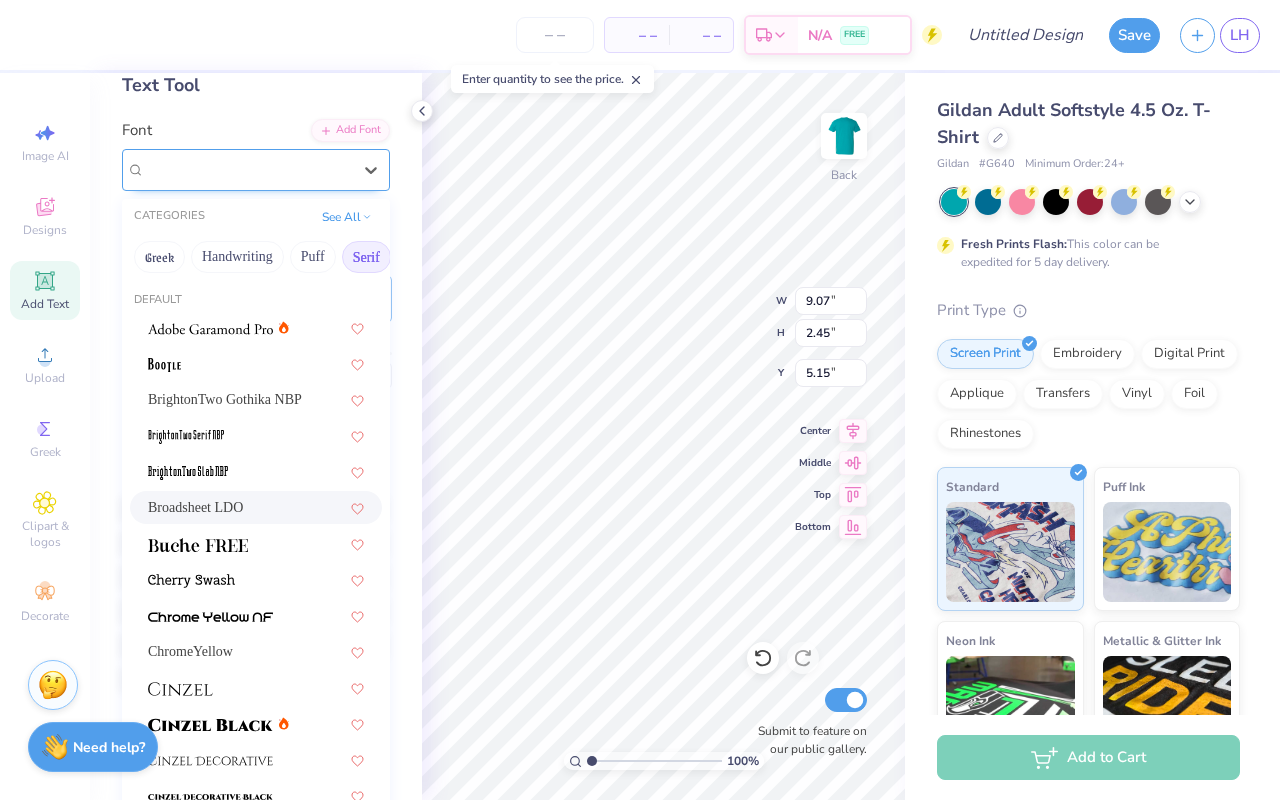 click on "Broadsheet LDO" at bounding box center (256, 170) 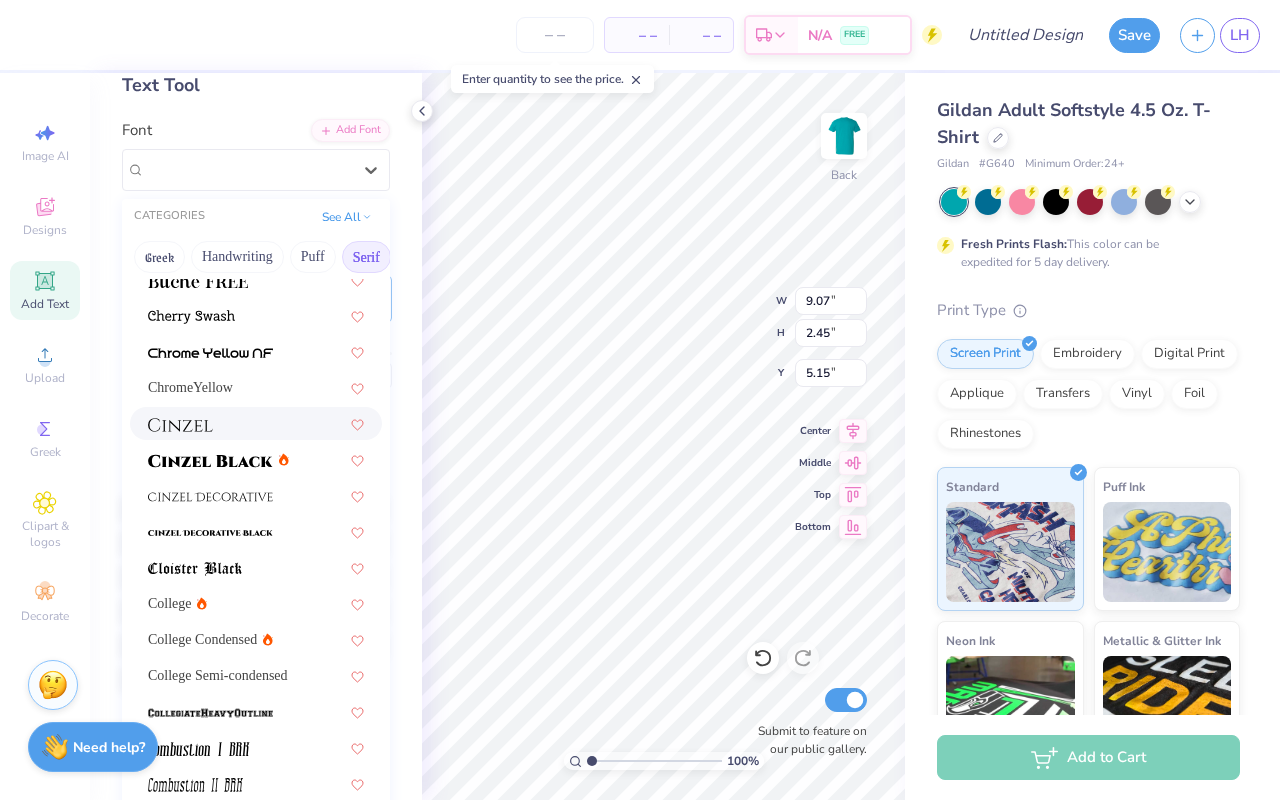 scroll, scrollTop: 267, scrollLeft: 0, axis: vertical 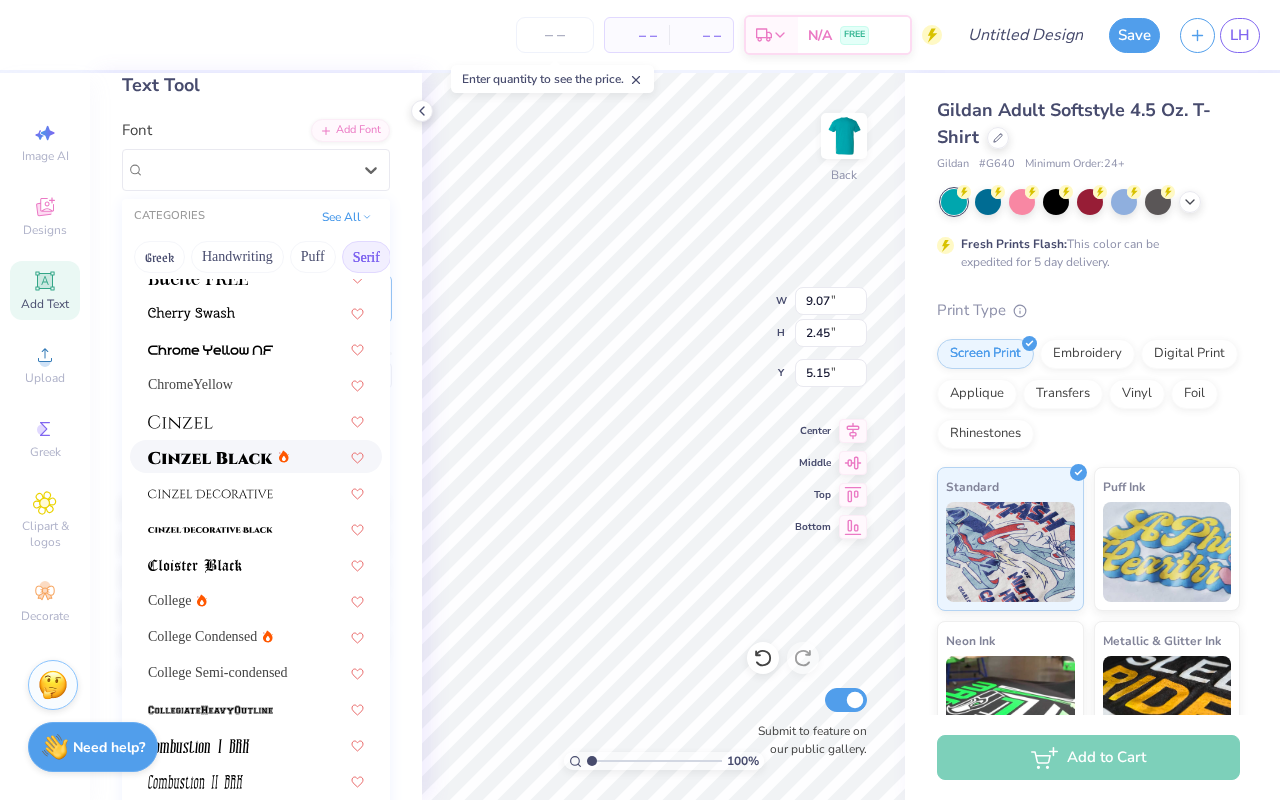 click at bounding box center [210, 456] 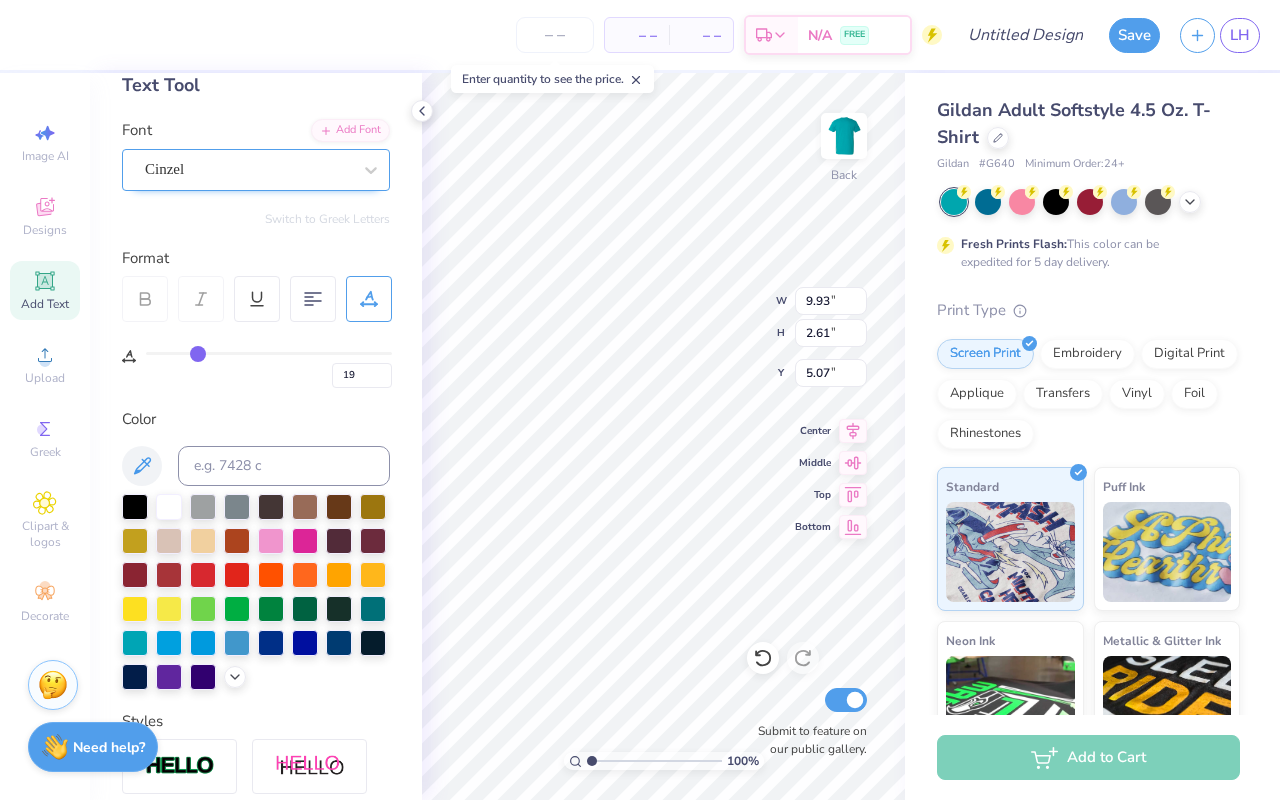 click on "Cinzel" at bounding box center [256, 170] 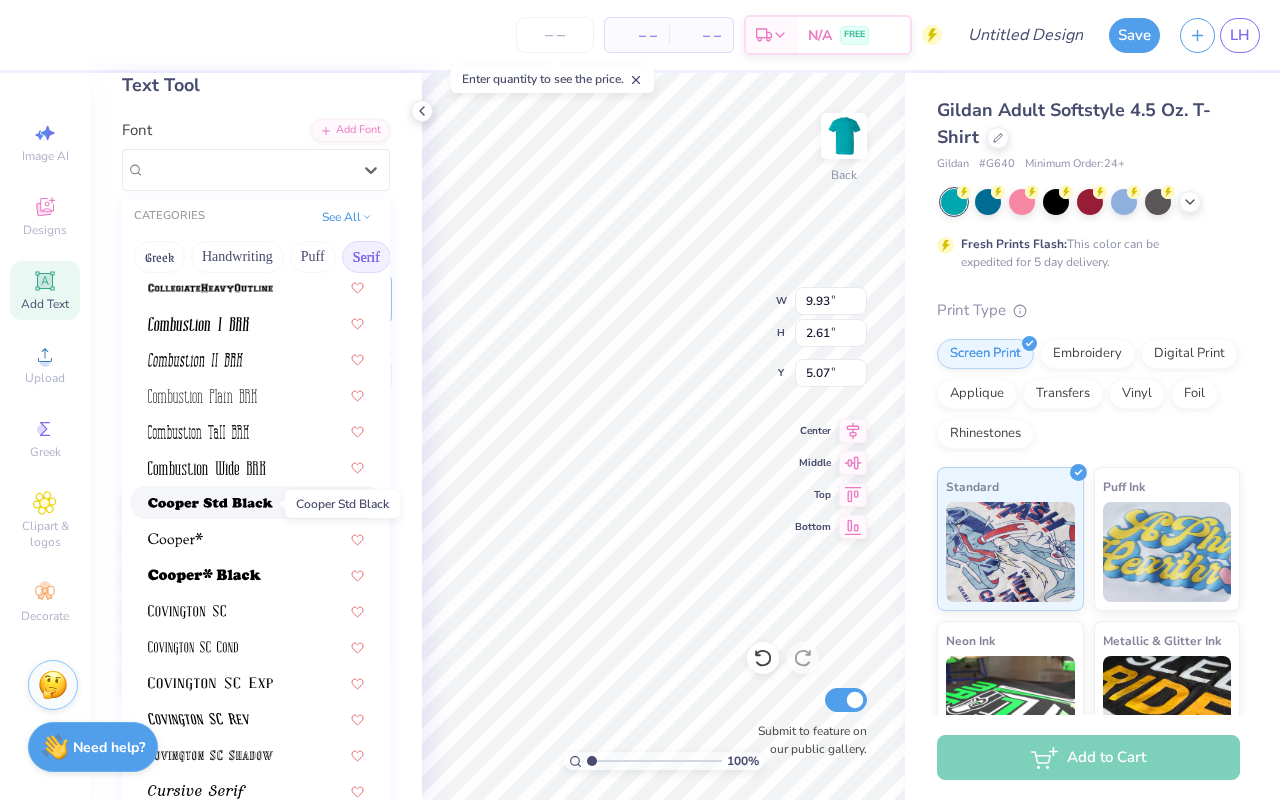 scroll, scrollTop: 688, scrollLeft: 0, axis: vertical 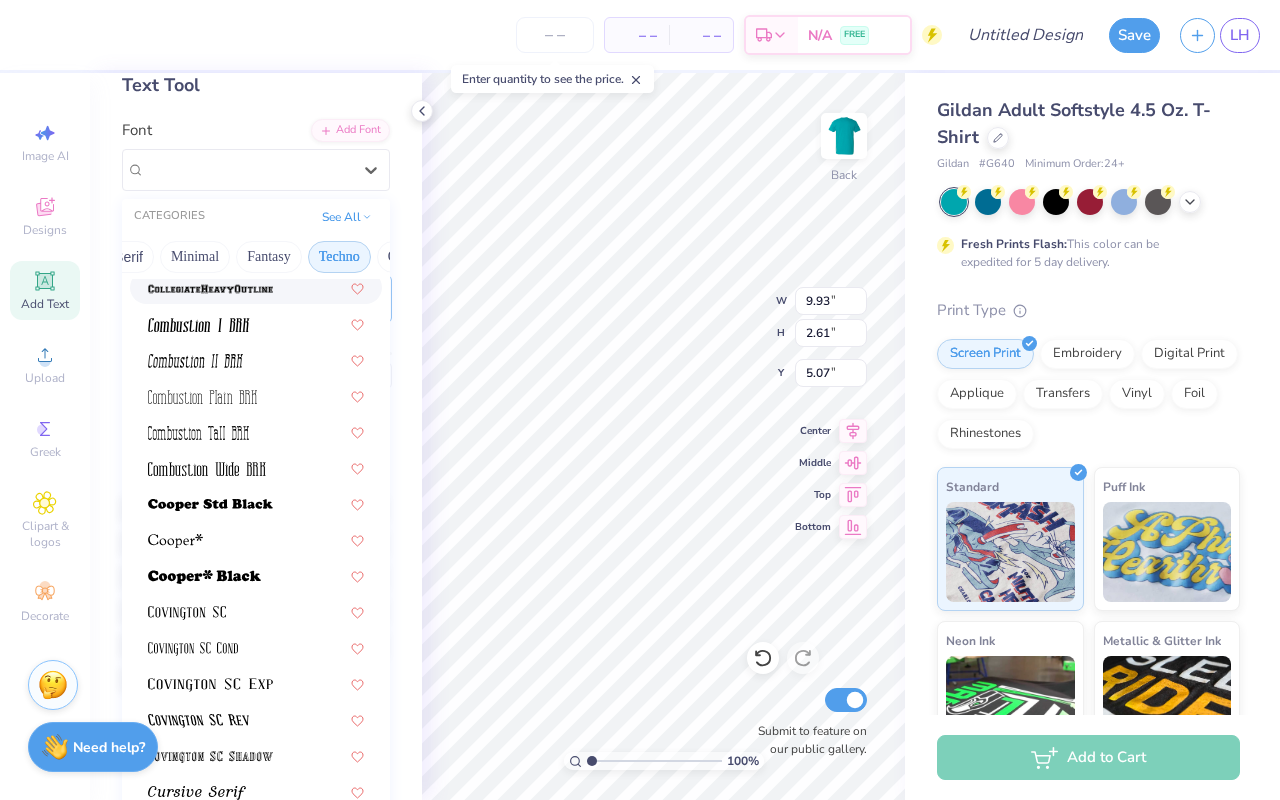 click on "Techno" at bounding box center (339, 257) 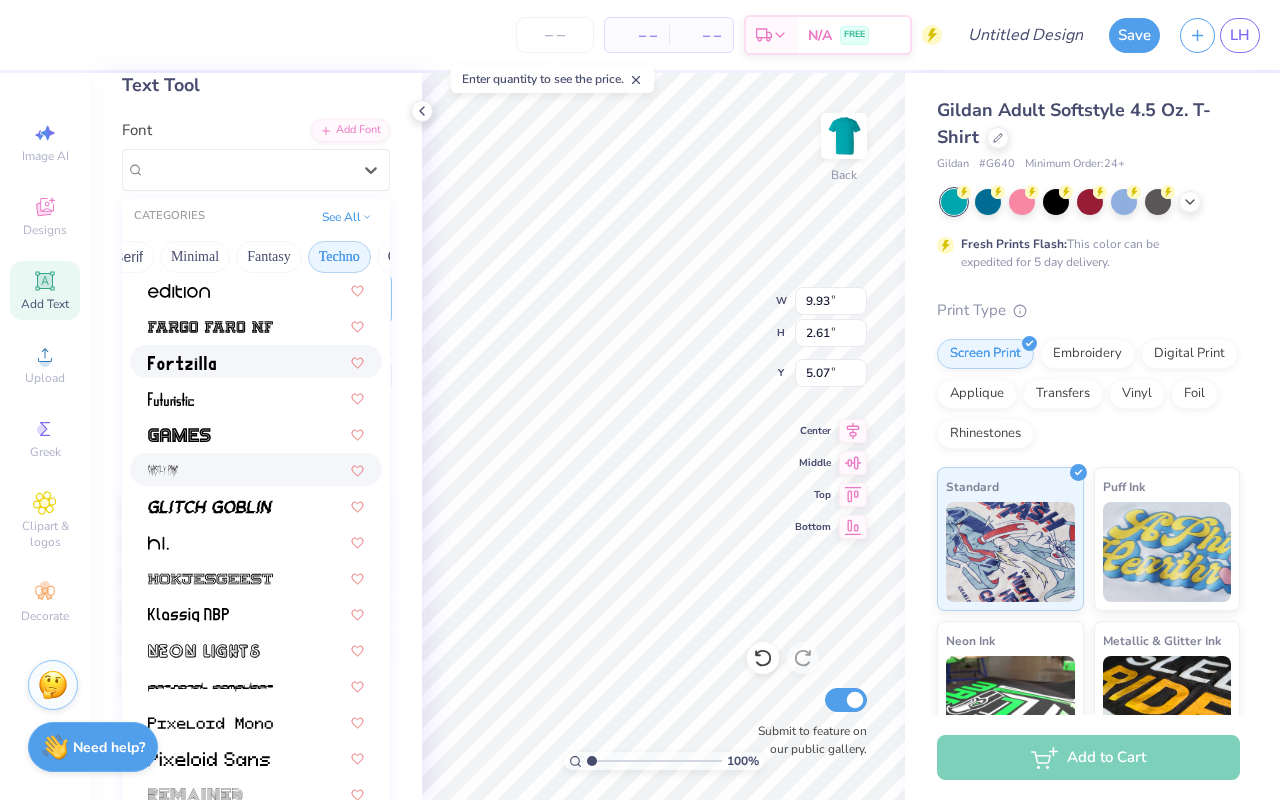 scroll, scrollTop: 346, scrollLeft: 0, axis: vertical 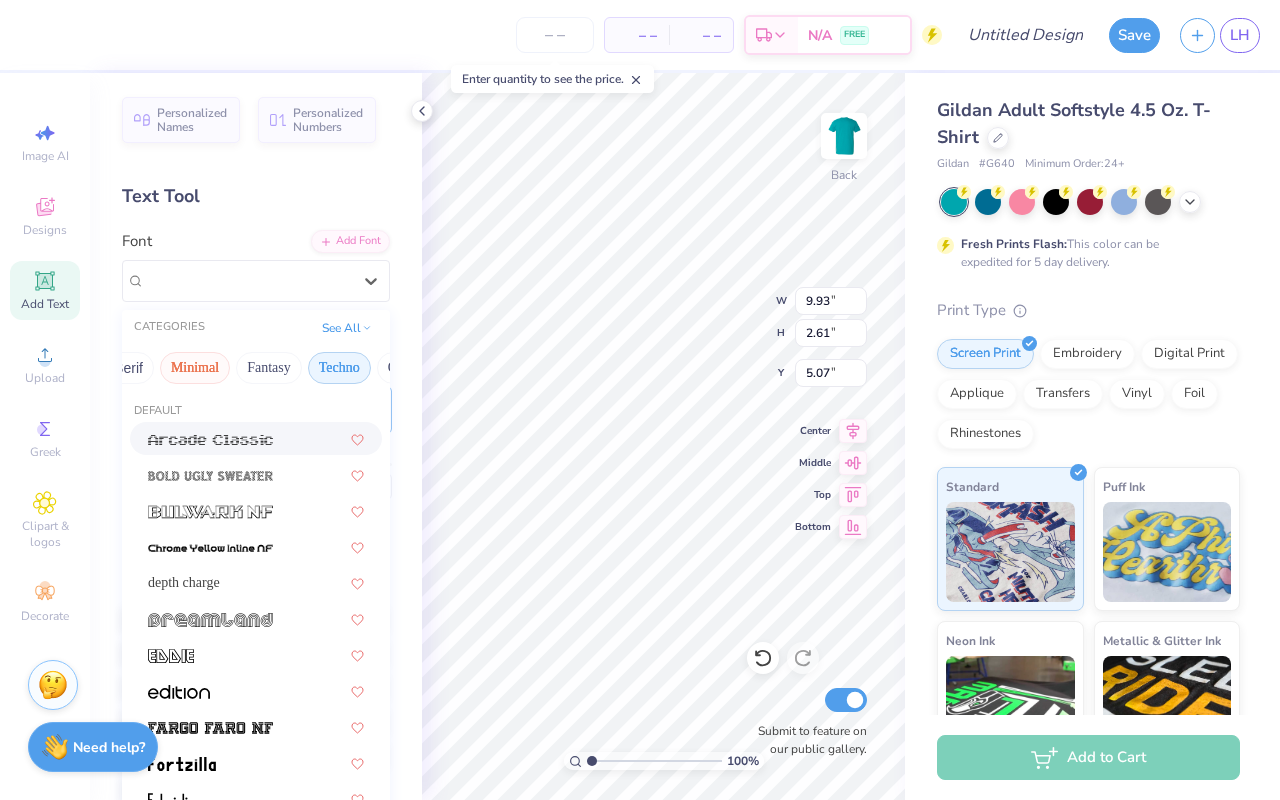 click on "Minimal" at bounding box center [195, 368] 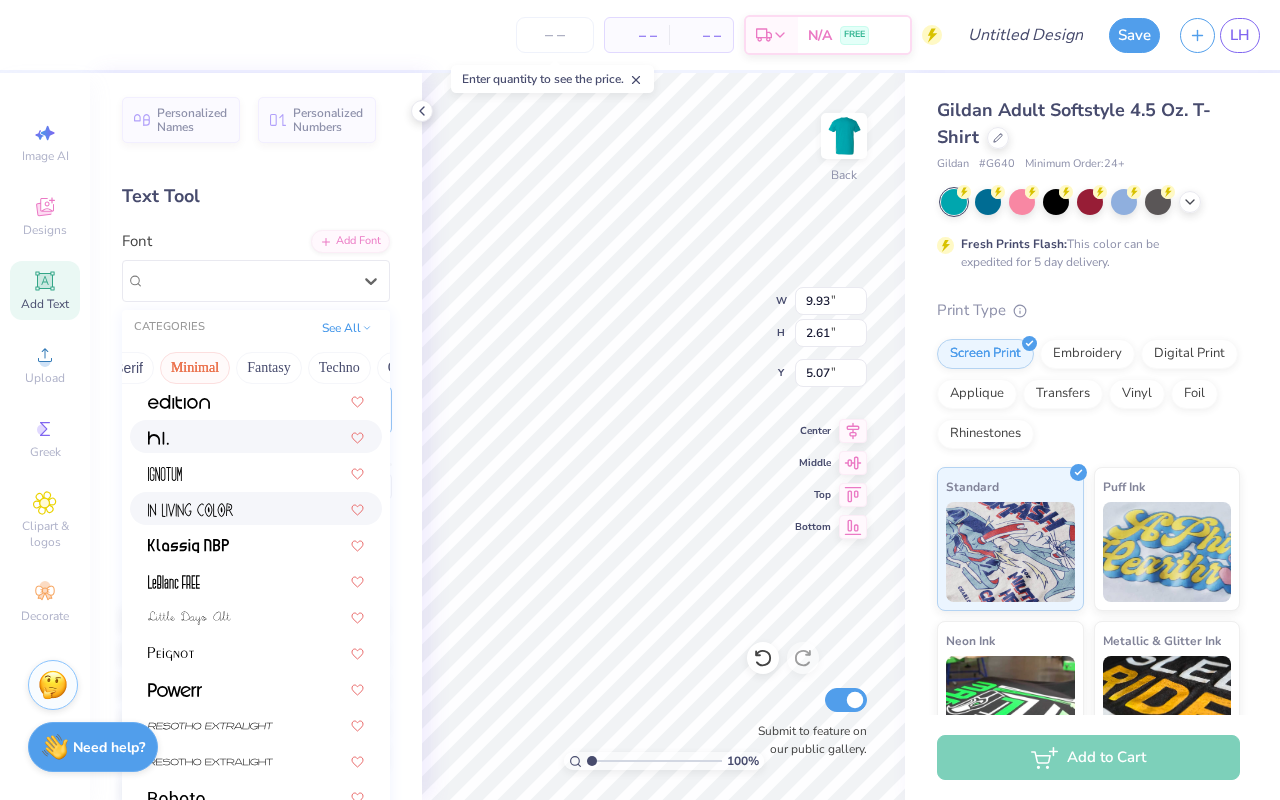 scroll, scrollTop: 382, scrollLeft: 0, axis: vertical 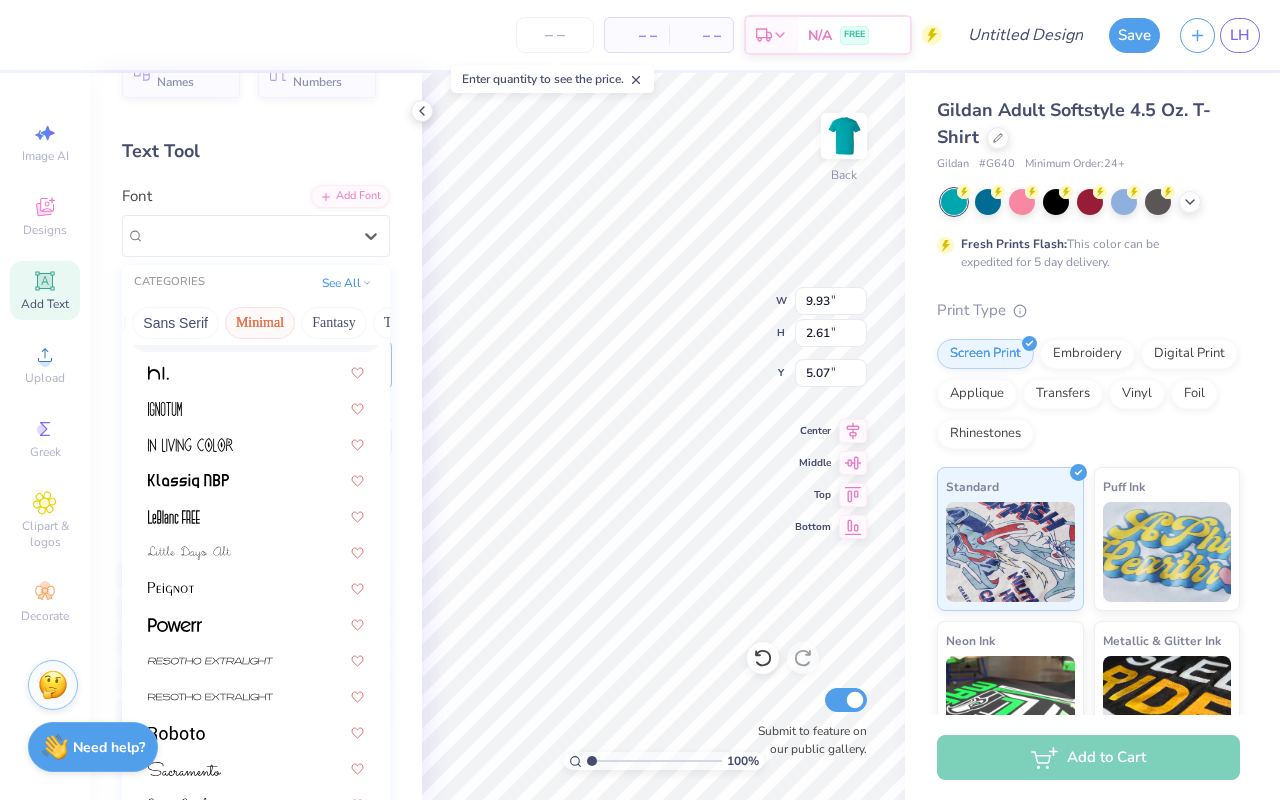 click on "Sans Serif" at bounding box center [175, 323] 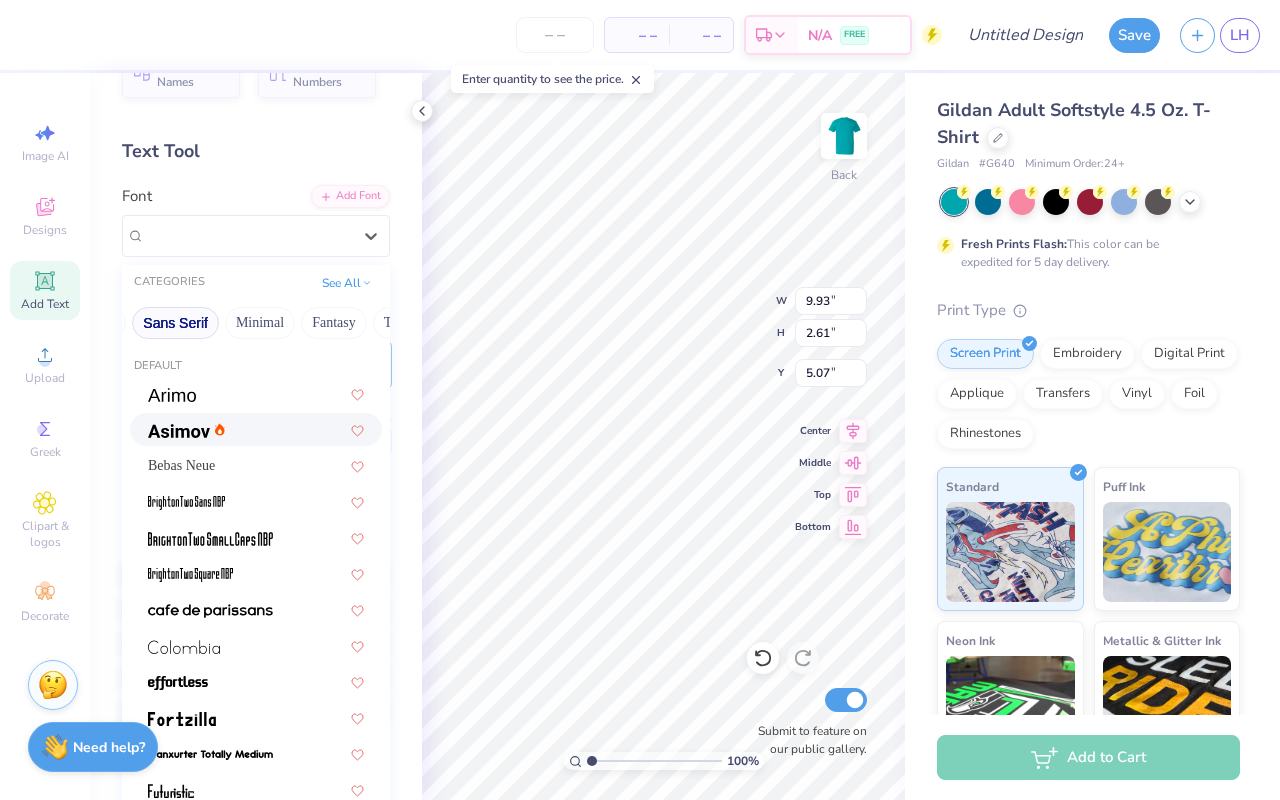 click at bounding box center (179, 429) 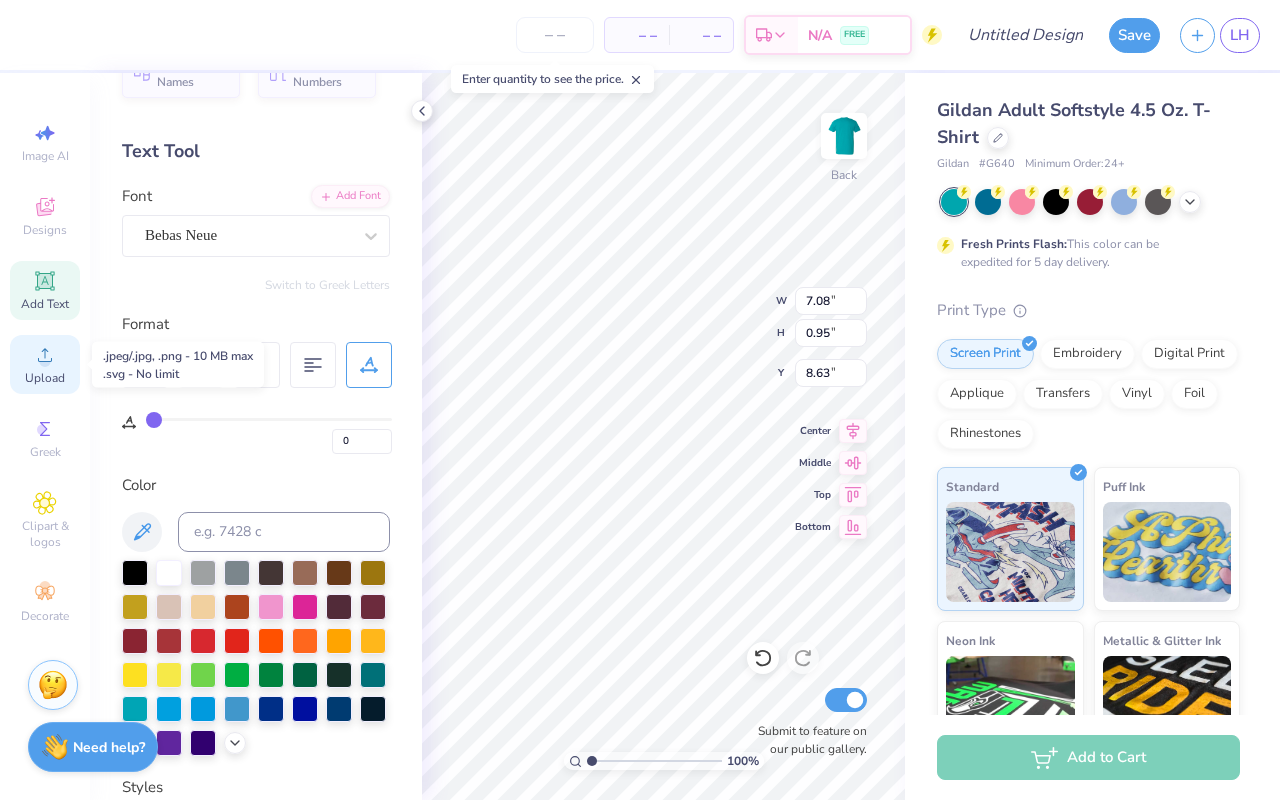 click on "Upload" at bounding box center [45, 378] 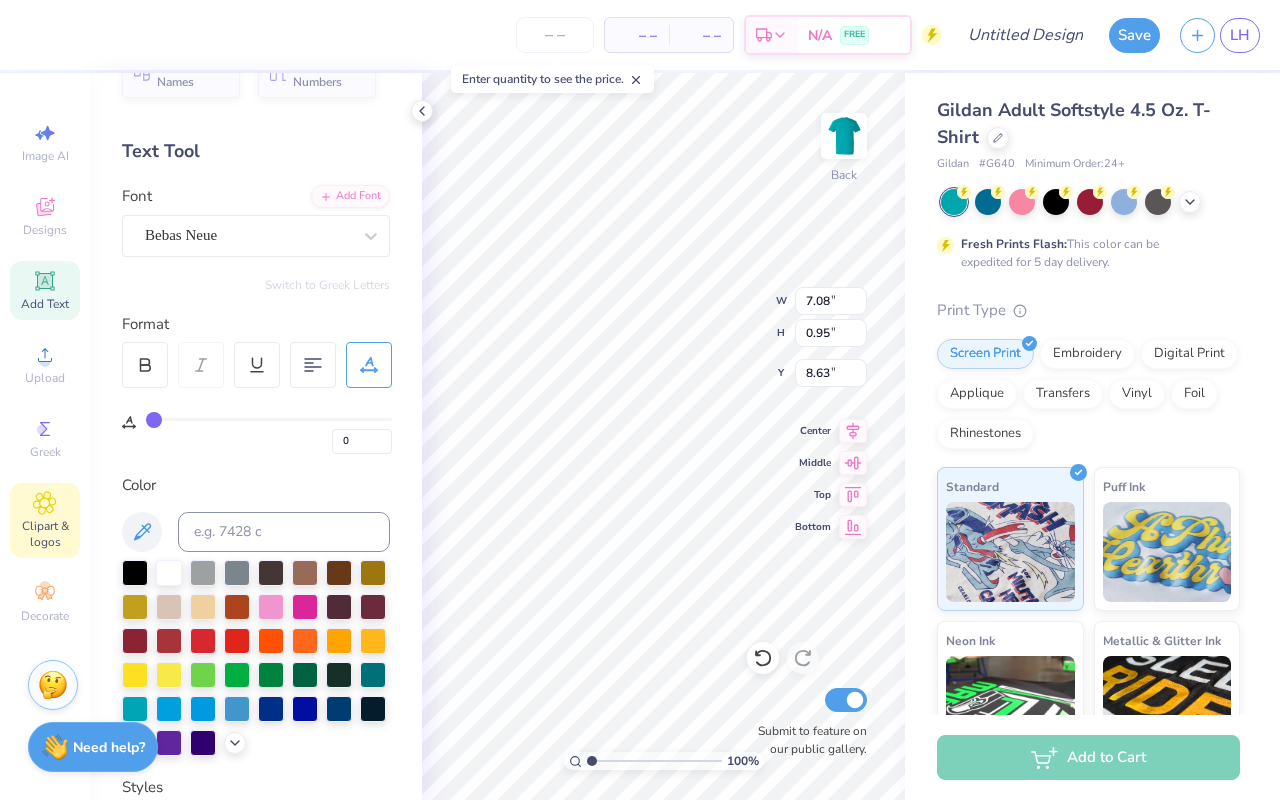 click on "Clipart & logos" at bounding box center [45, 534] 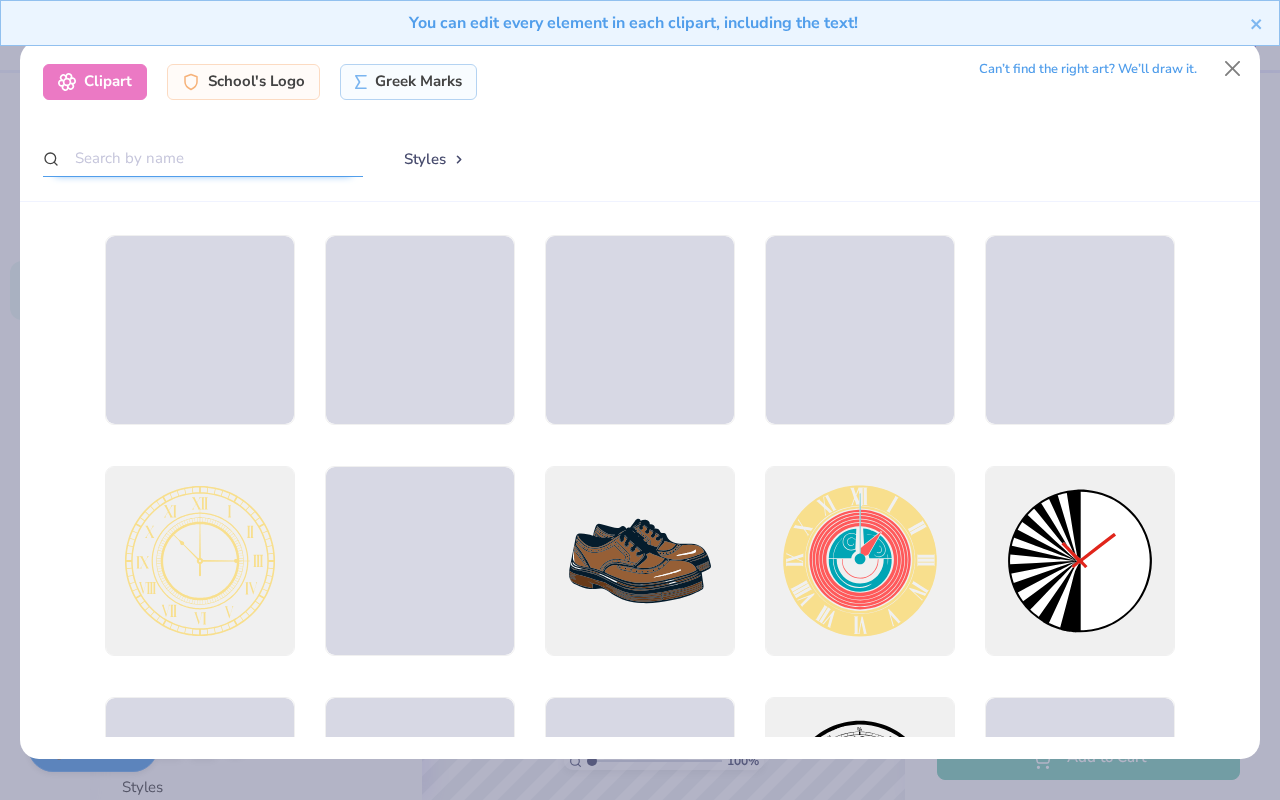 click at bounding box center [203, 158] 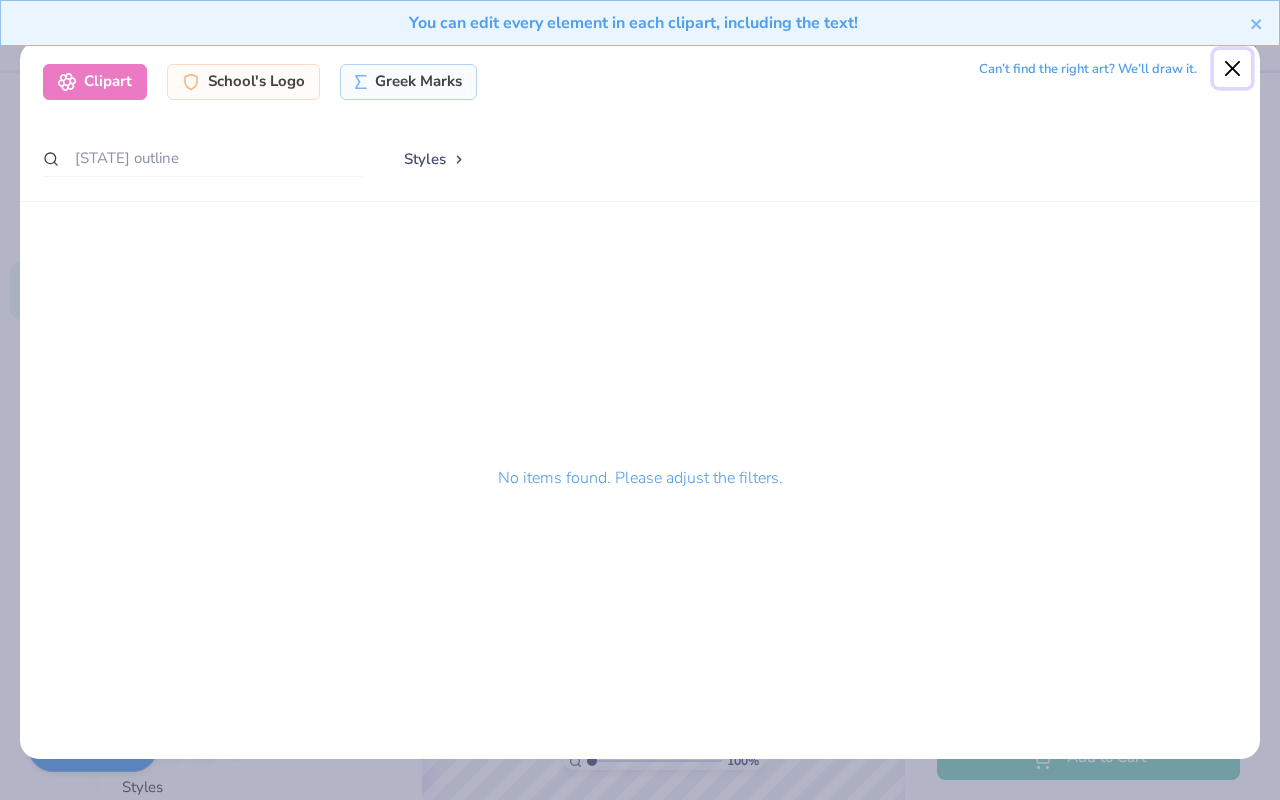 click at bounding box center [1233, 69] 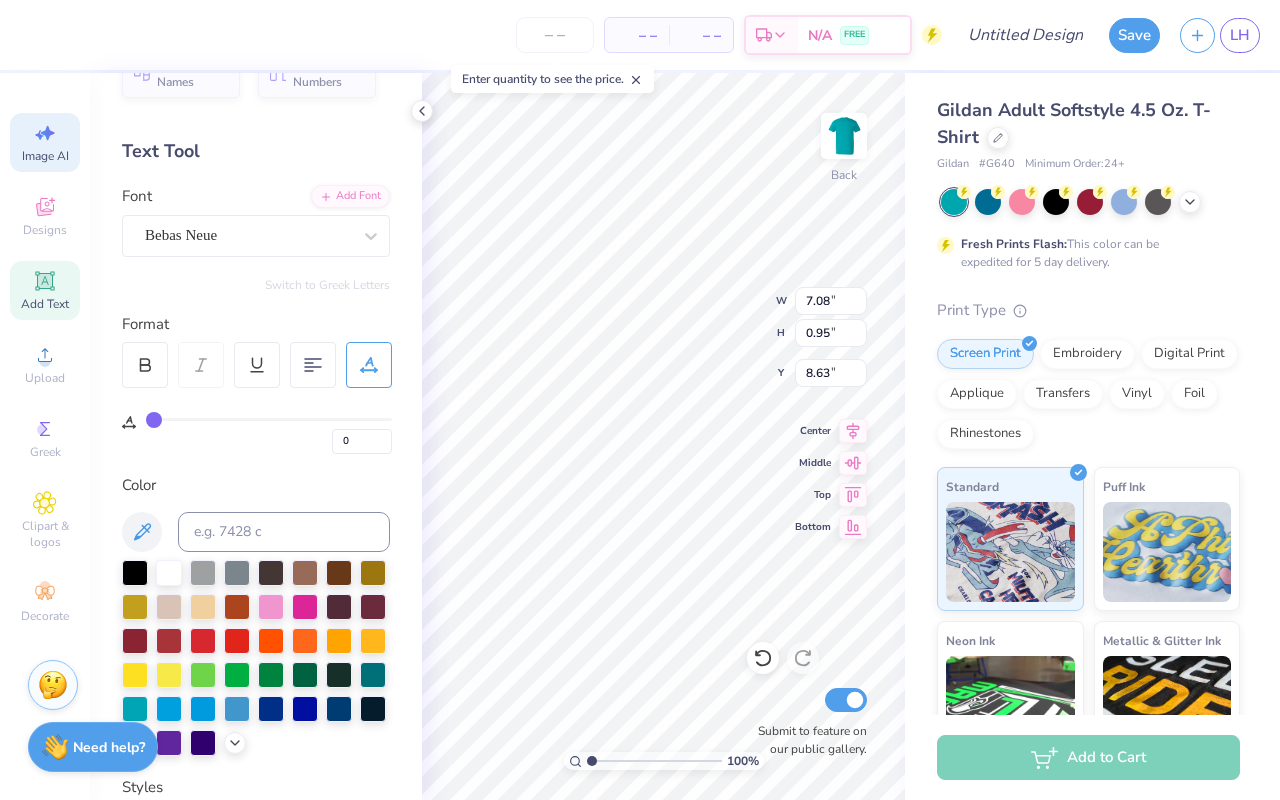 click on "Image AI" at bounding box center [45, 142] 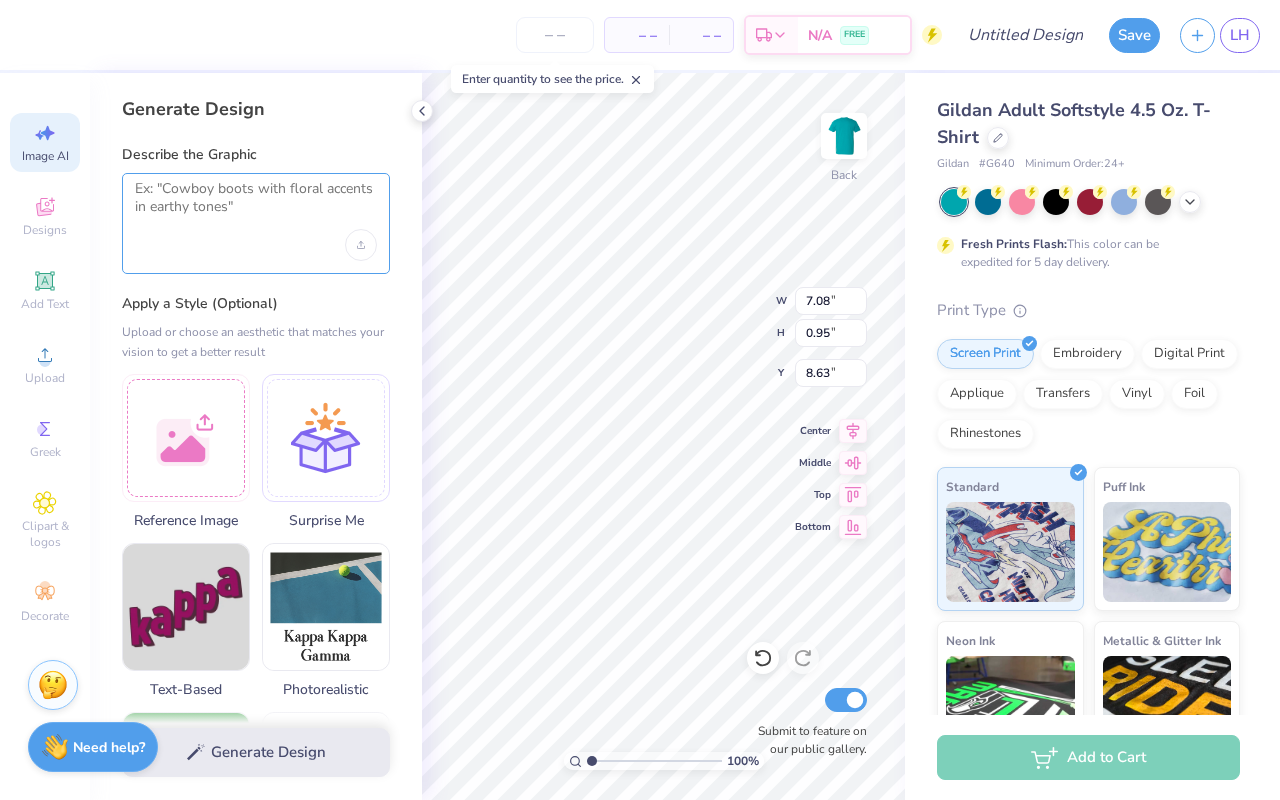 click at bounding box center (256, 205) 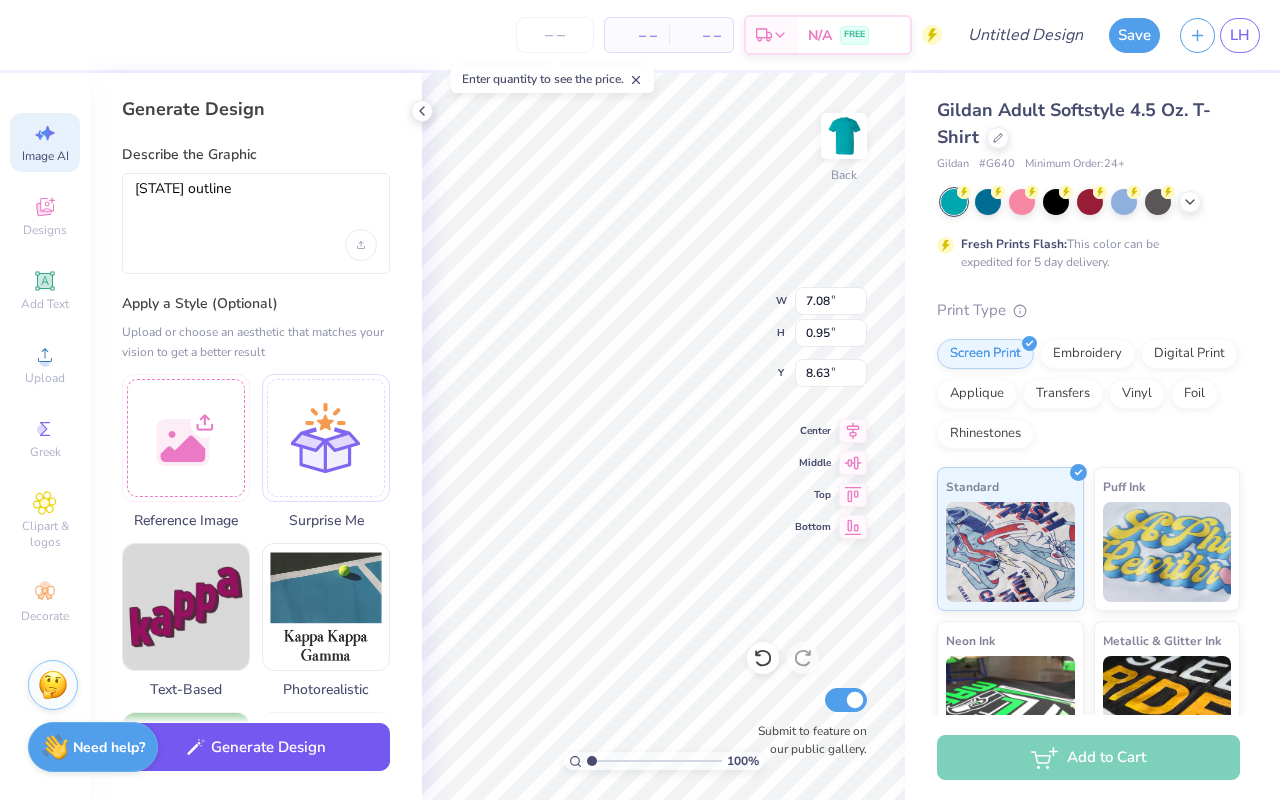 click on "Generate Design" at bounding box center [256, 747] 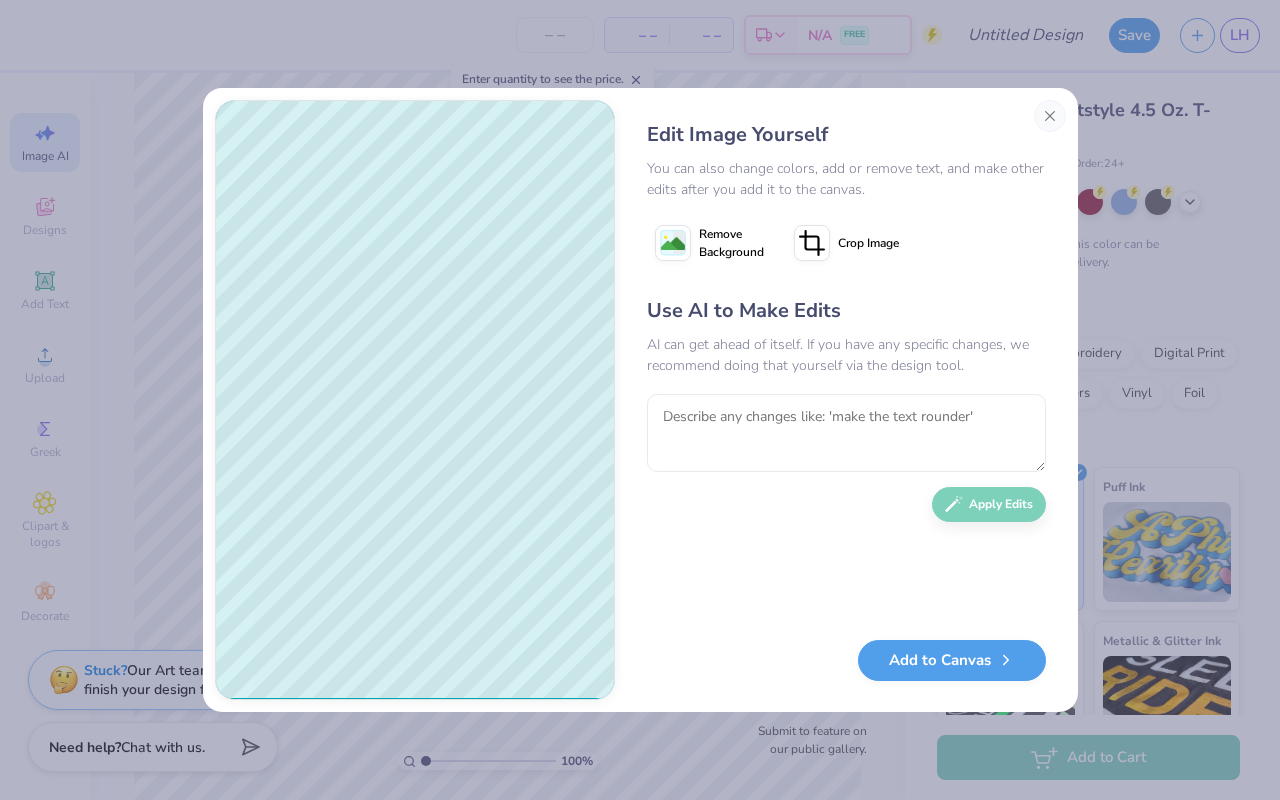 select on "4" 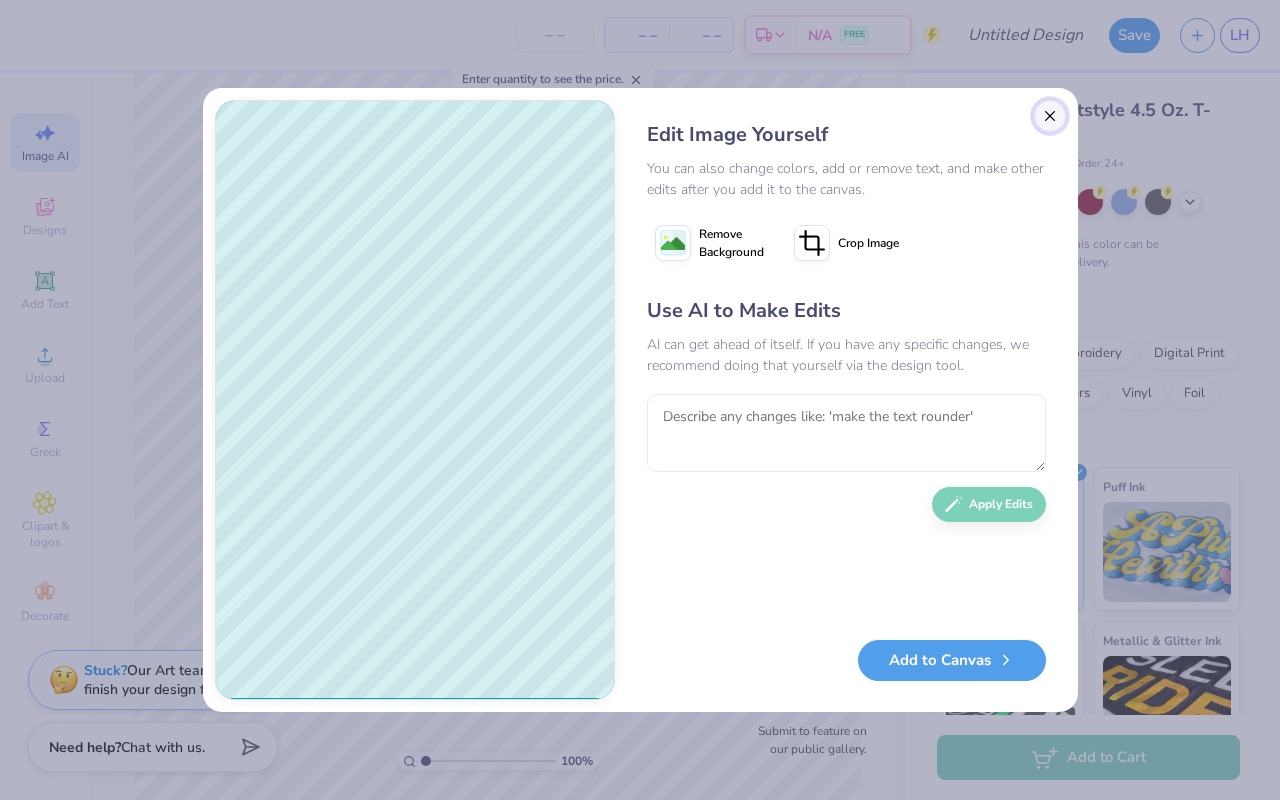 click at bounding box center [1050, 116] 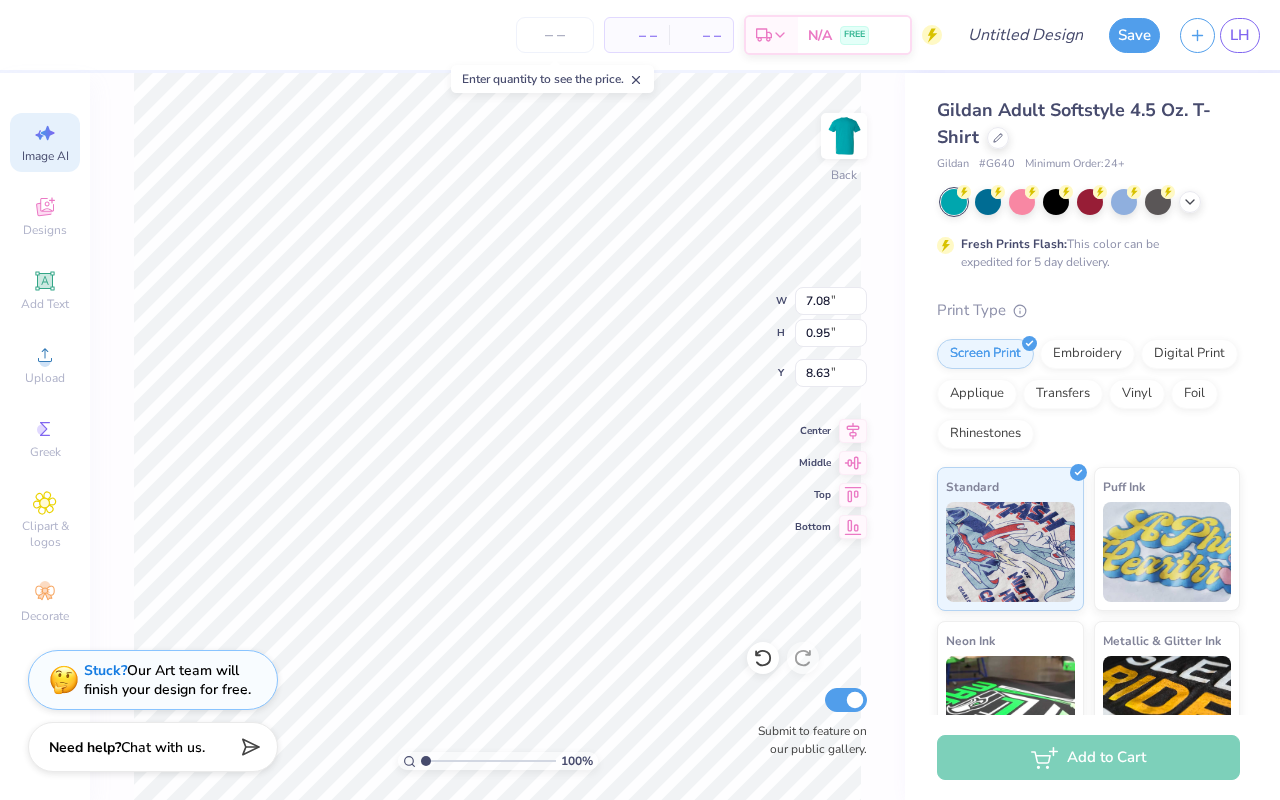 scroll, scrollTop: 0, scrollLeft: 45, axis: horizontal 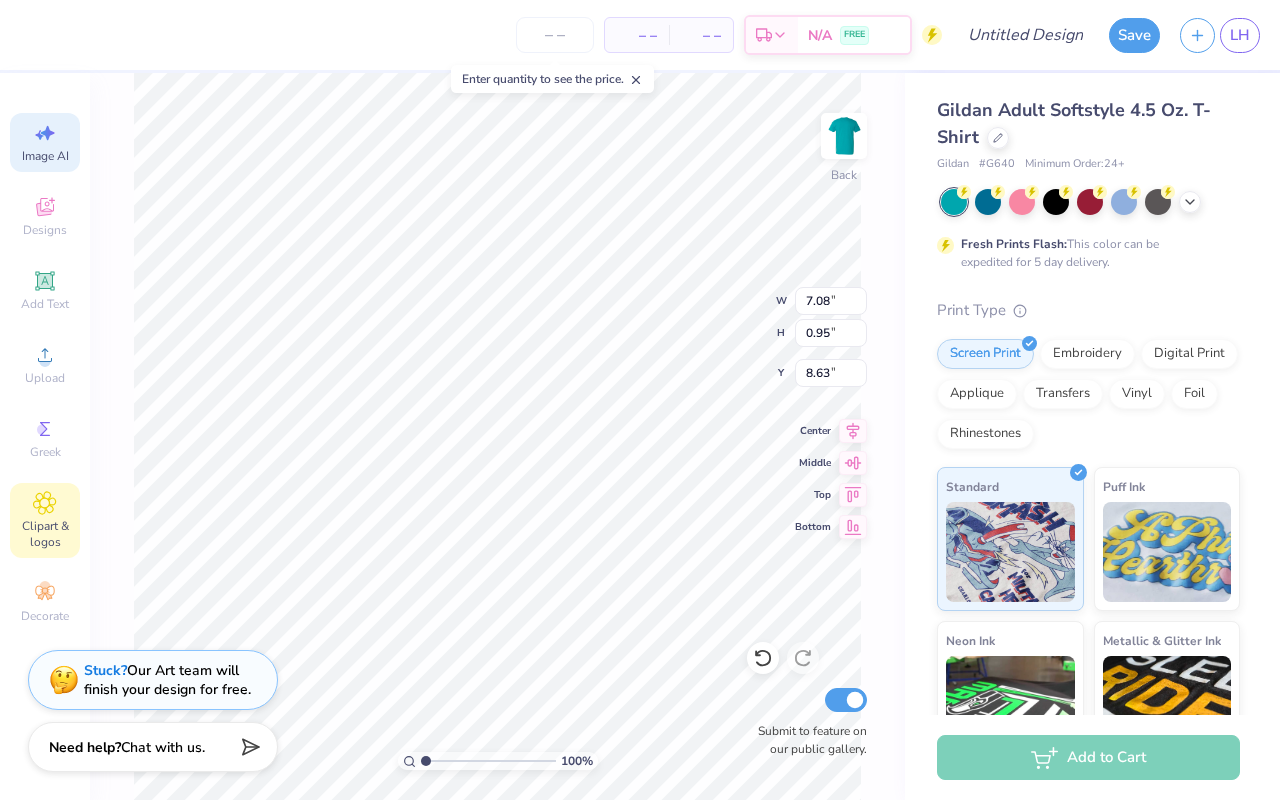 click on "Clipart & logos" at bounding box center (45, 520) 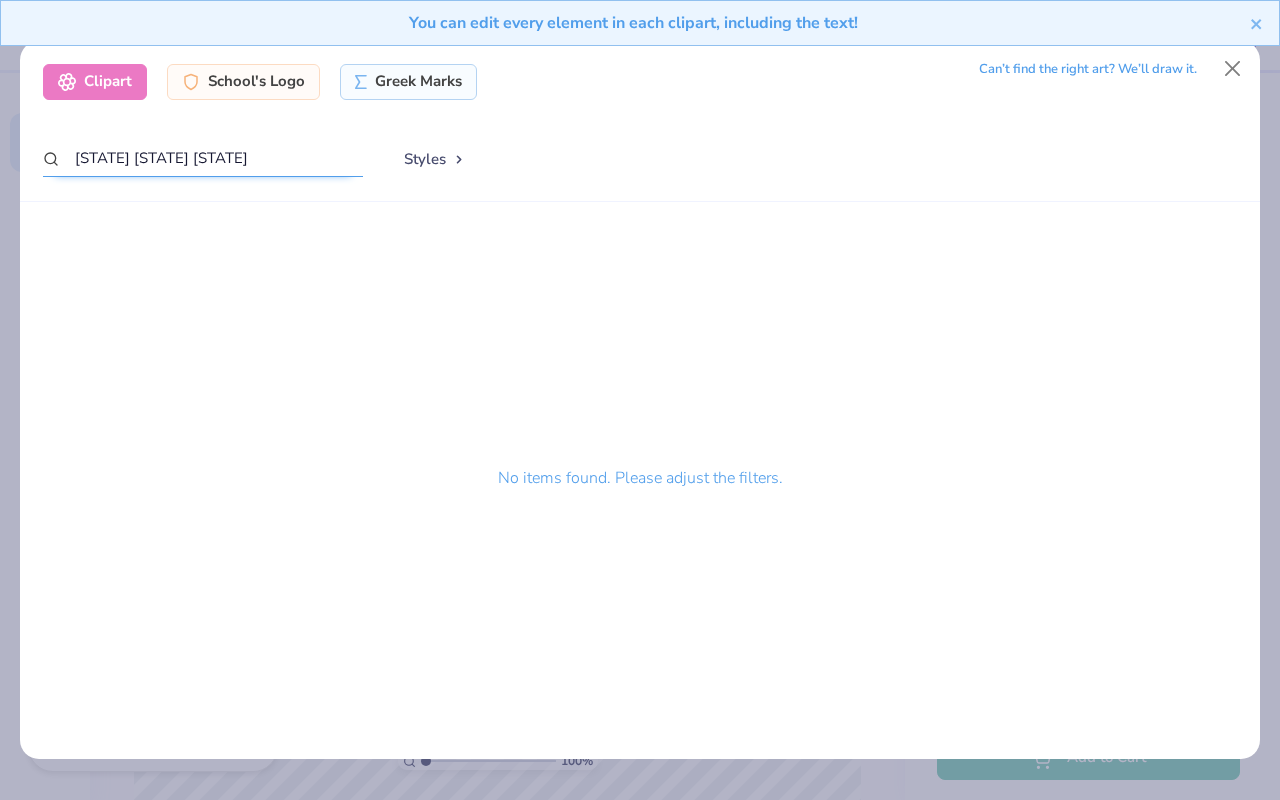 click on "[STATE] [STATE] [STATE]" at bounding box center [203, 158] 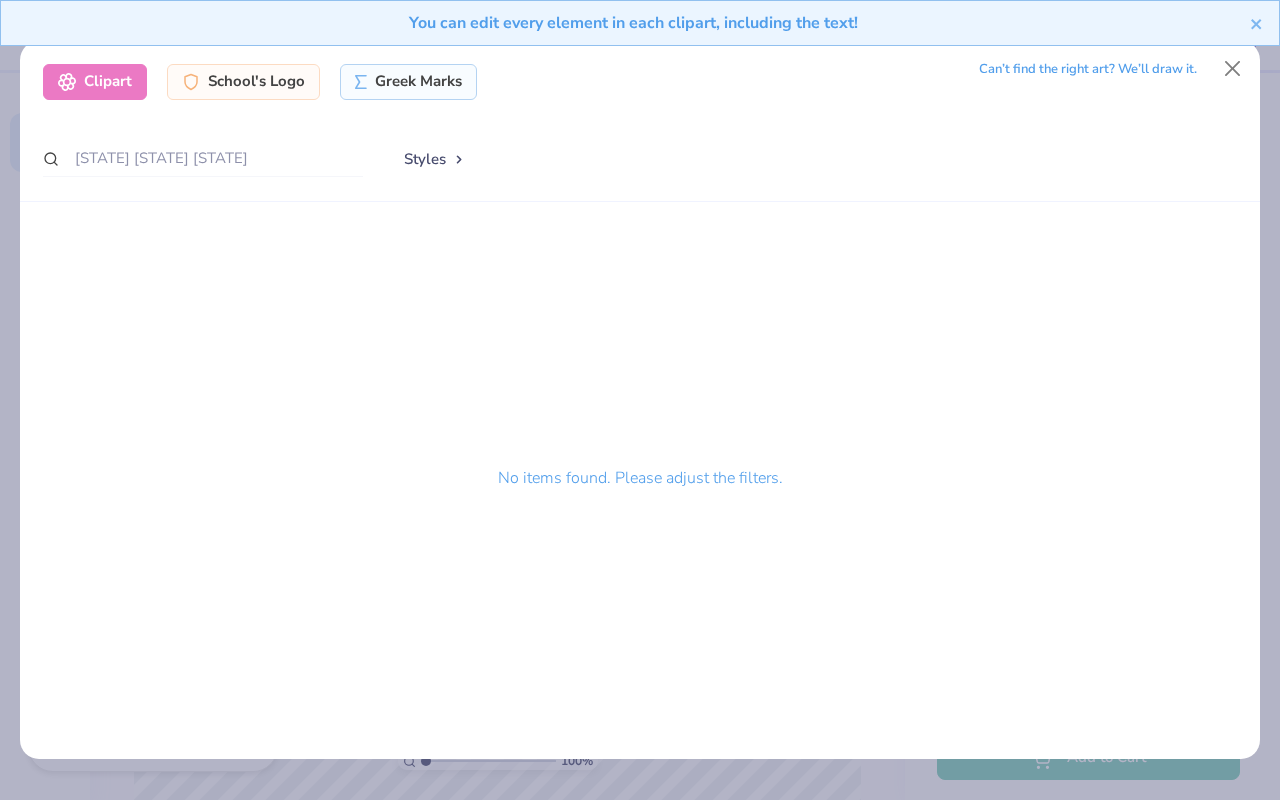 click on "Clipart" at bounding box center [95, 82] 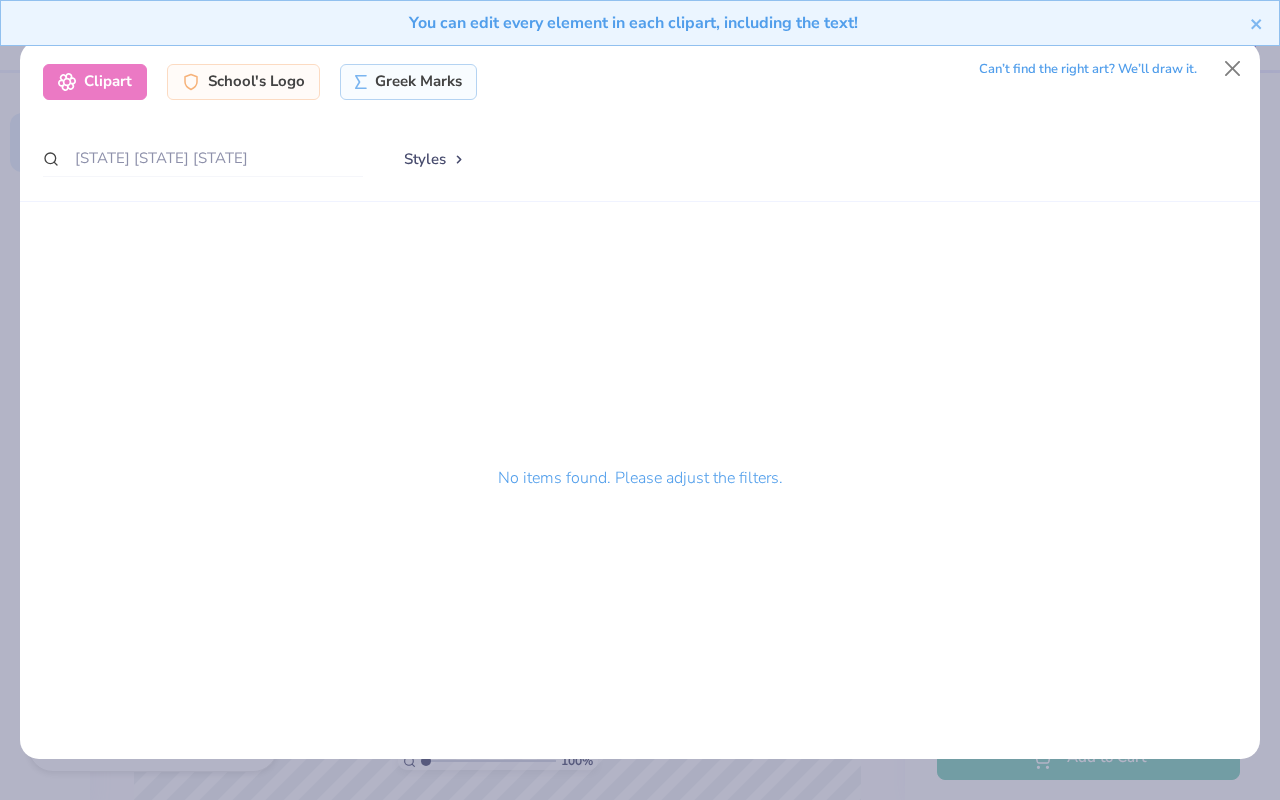click on "No items found. Please adjust the filters." at bounding box center (640, 486) 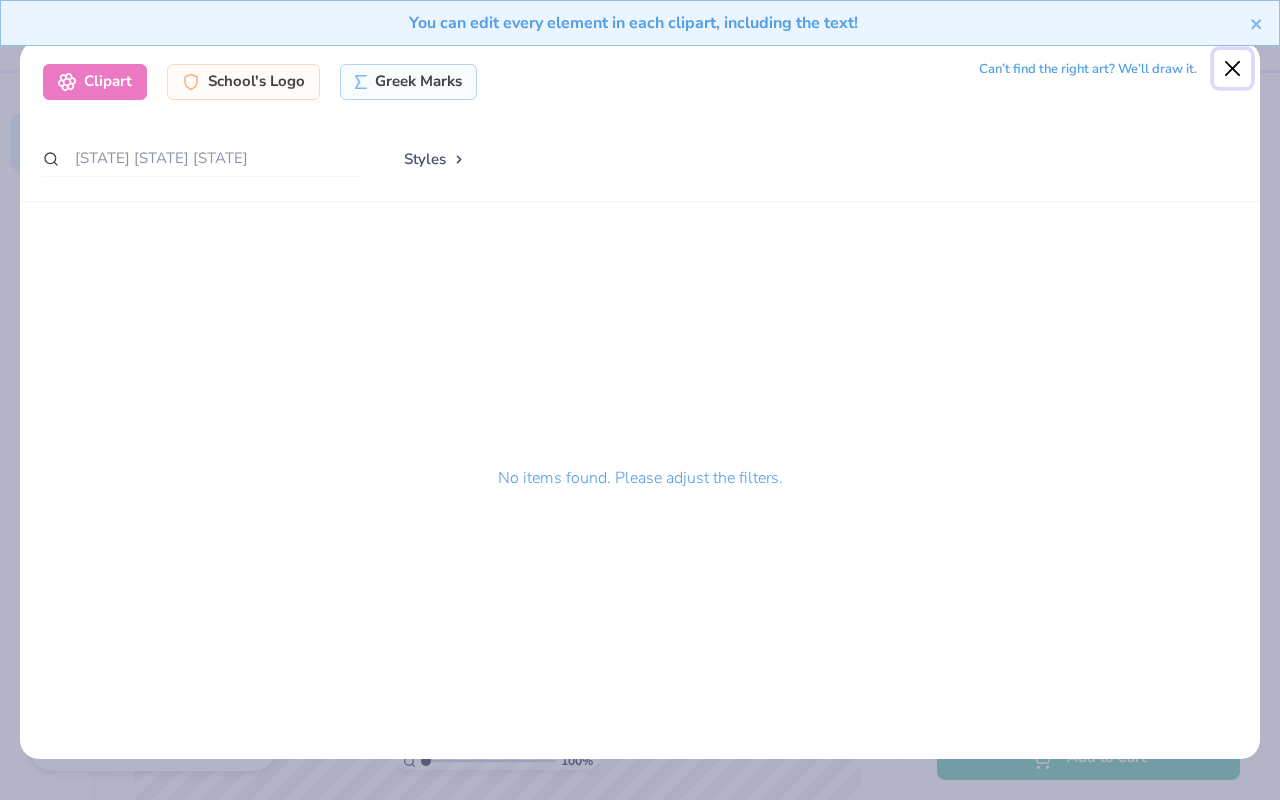 click at bounding box center [1233, 69] 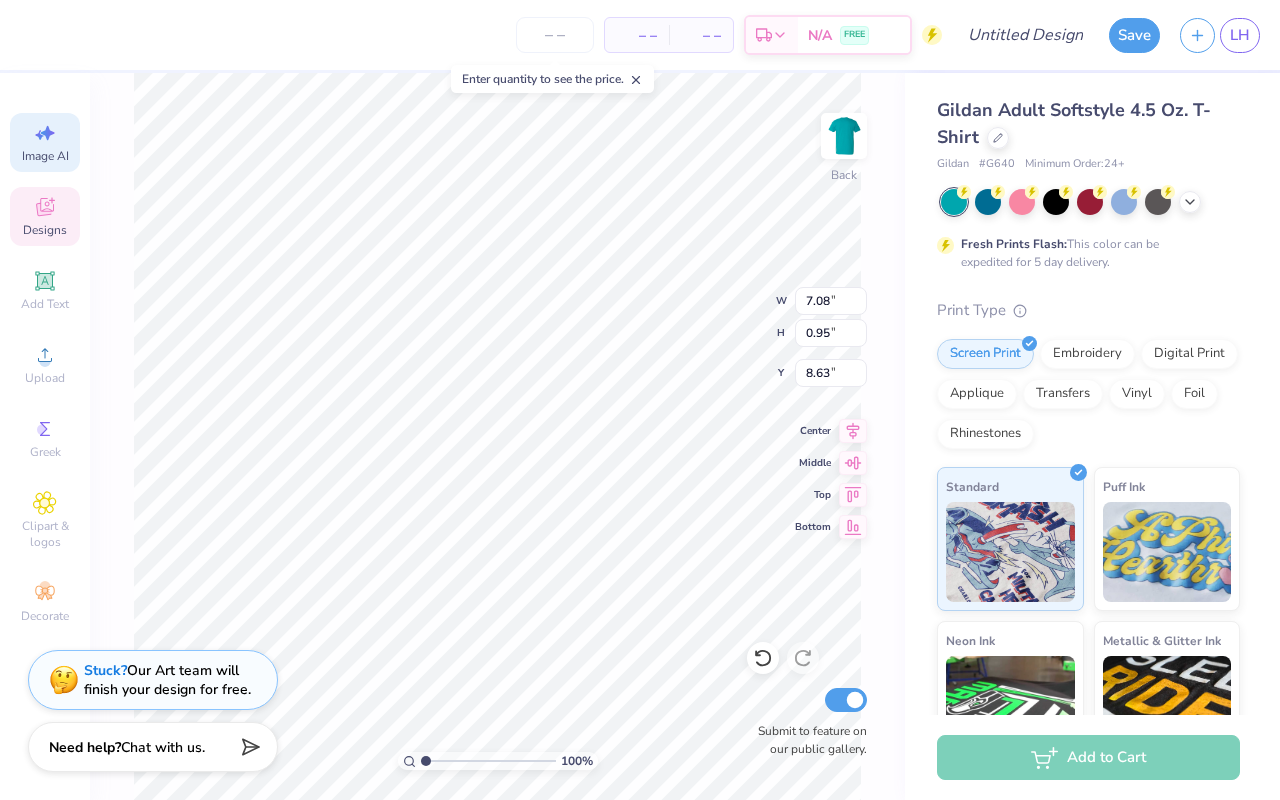 click on "Designs" at bounding box center (45, 216) 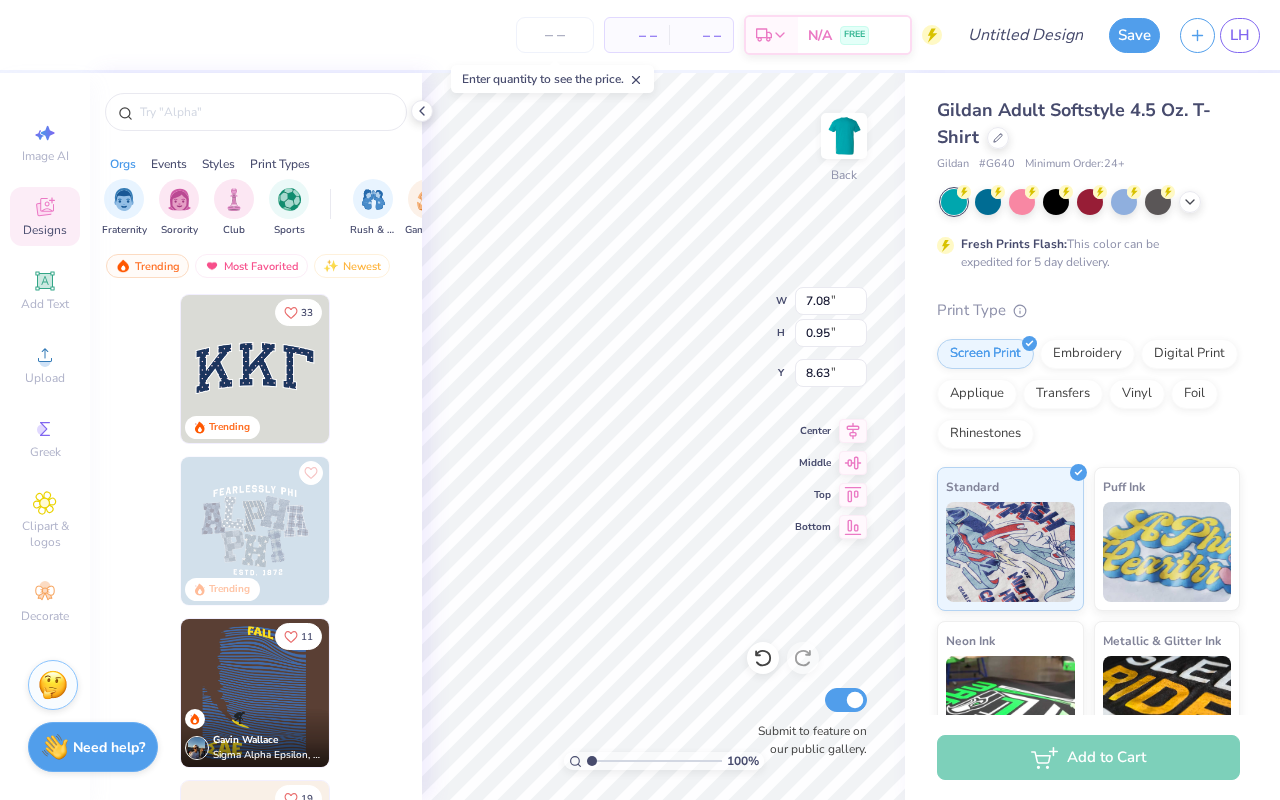 scroll, scrollTop: 0, scrollLeft: 0, axis: both 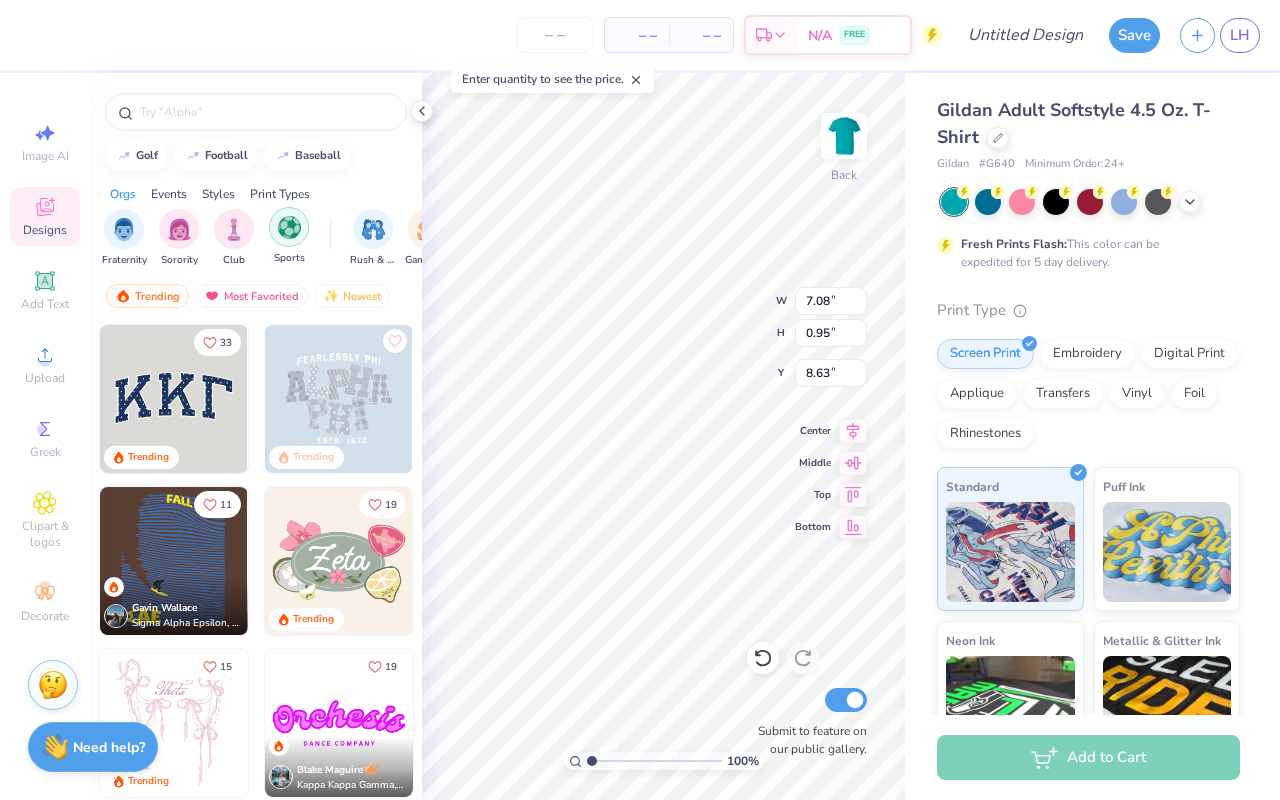 click at bounding box center [289, 227] 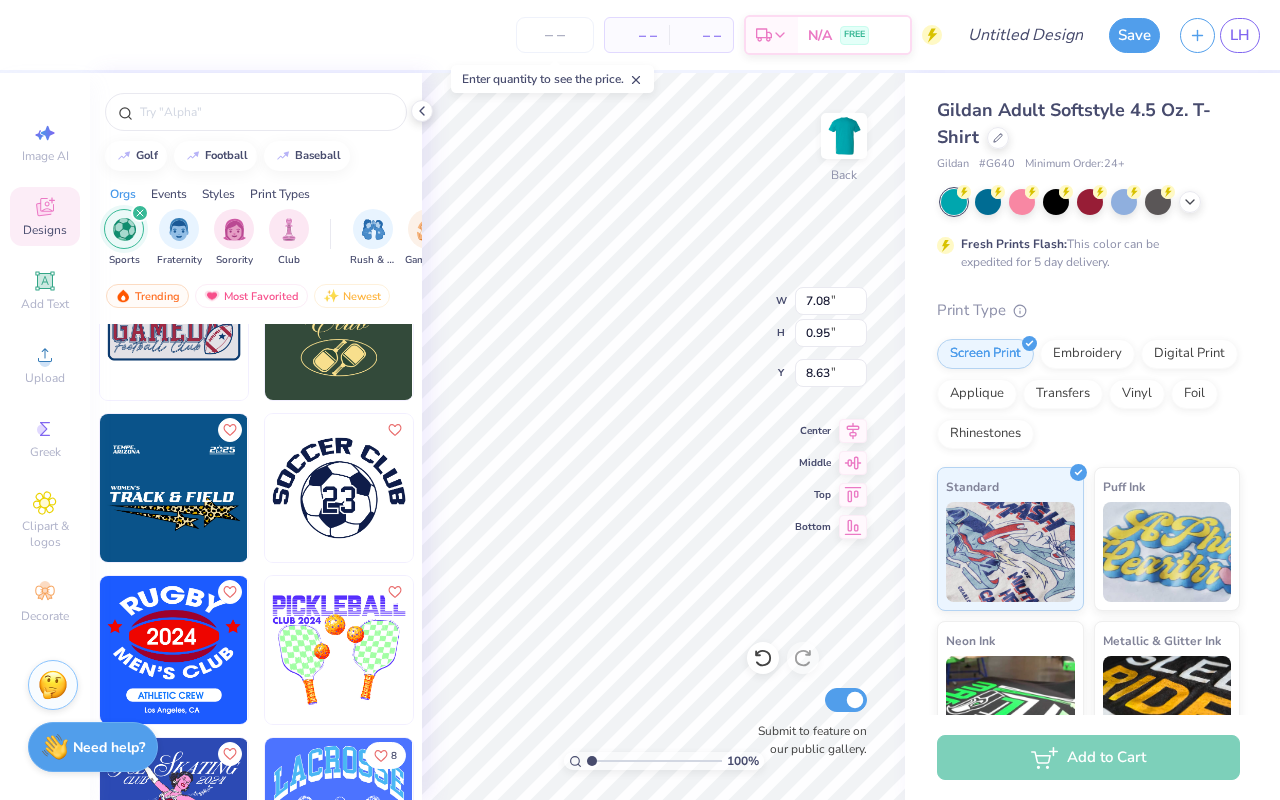 scroll, scrollTop: 0, scrollLeft: 0, axis: both 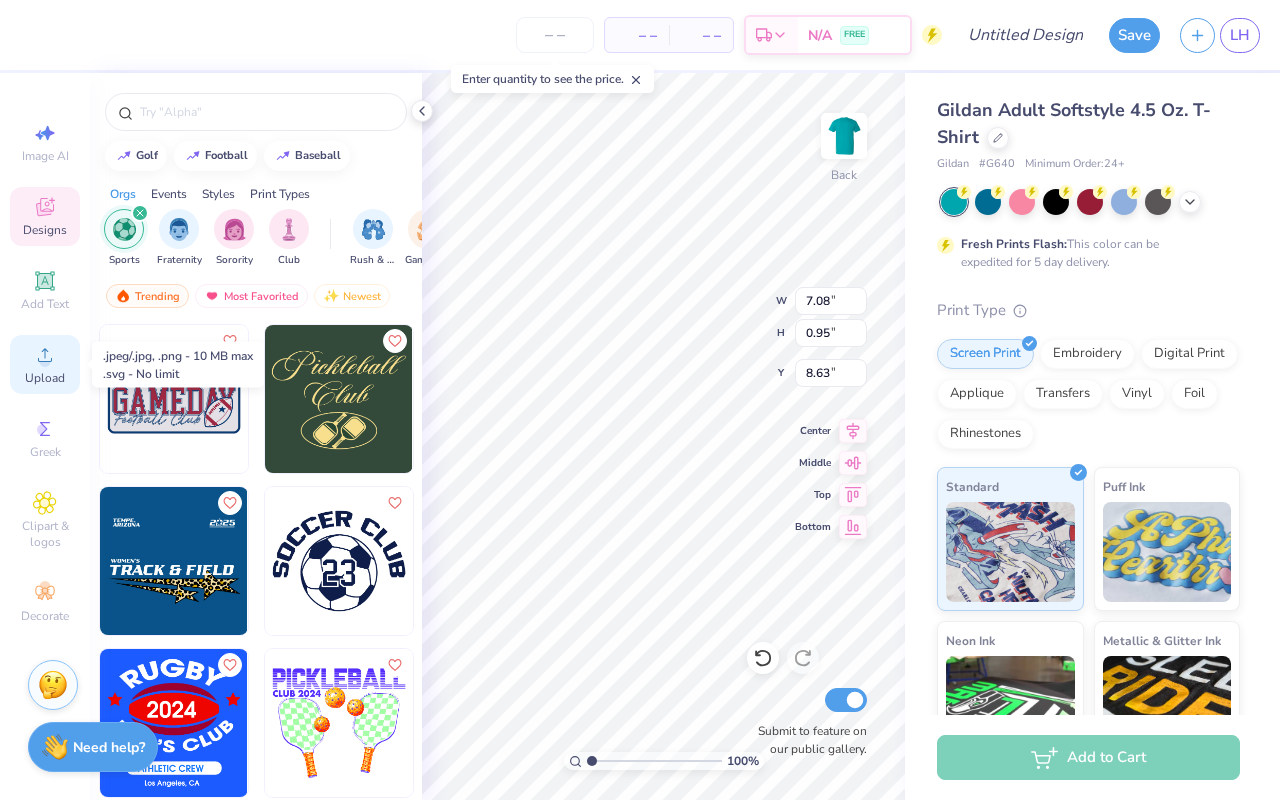 click on "Upload" at bounding box center (45, 378) 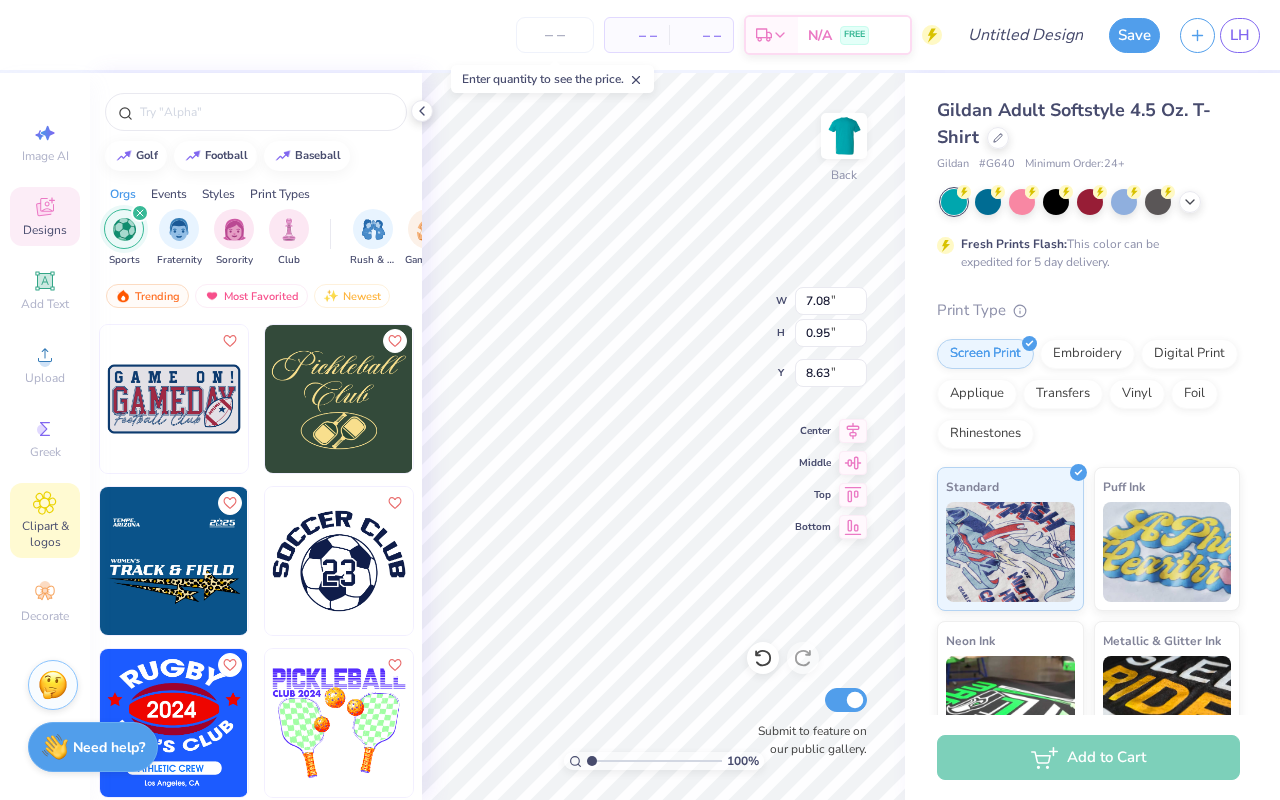 click 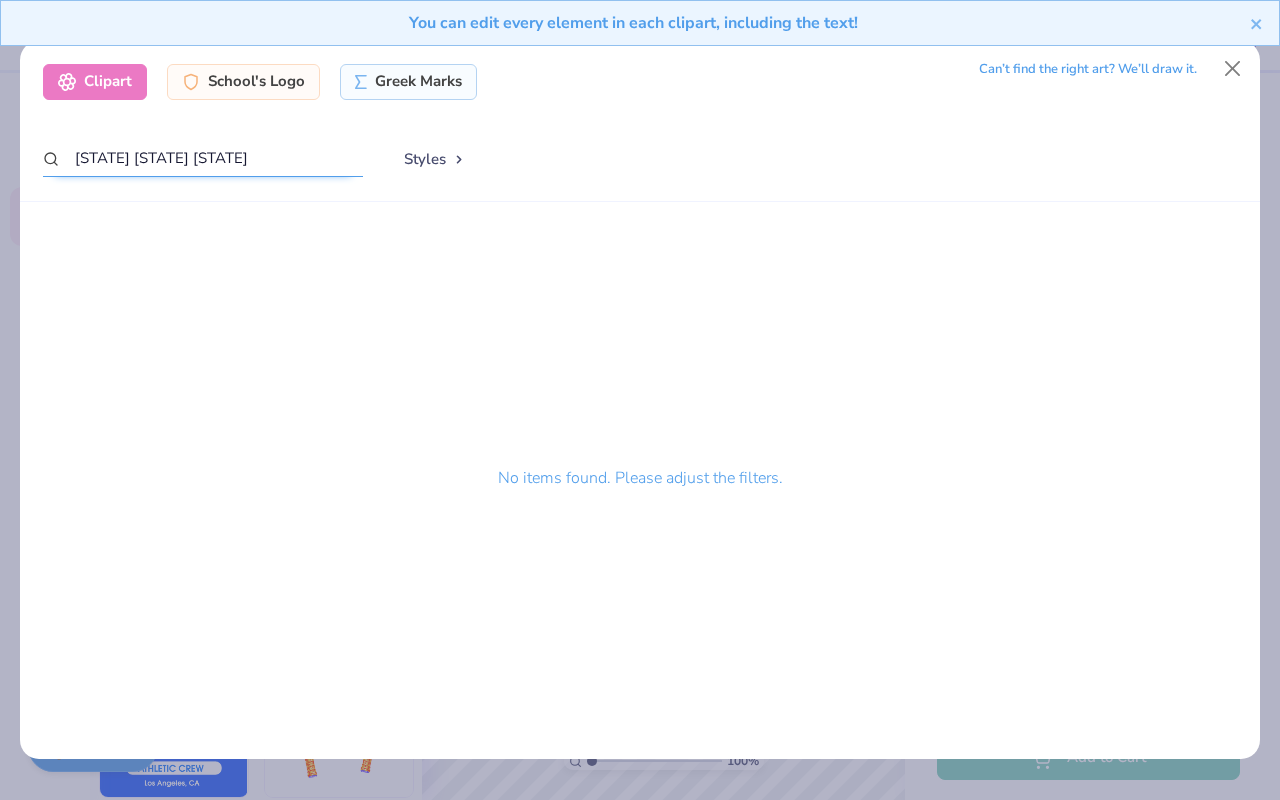 click on "nc state outline" at bounding box center [203, 158] 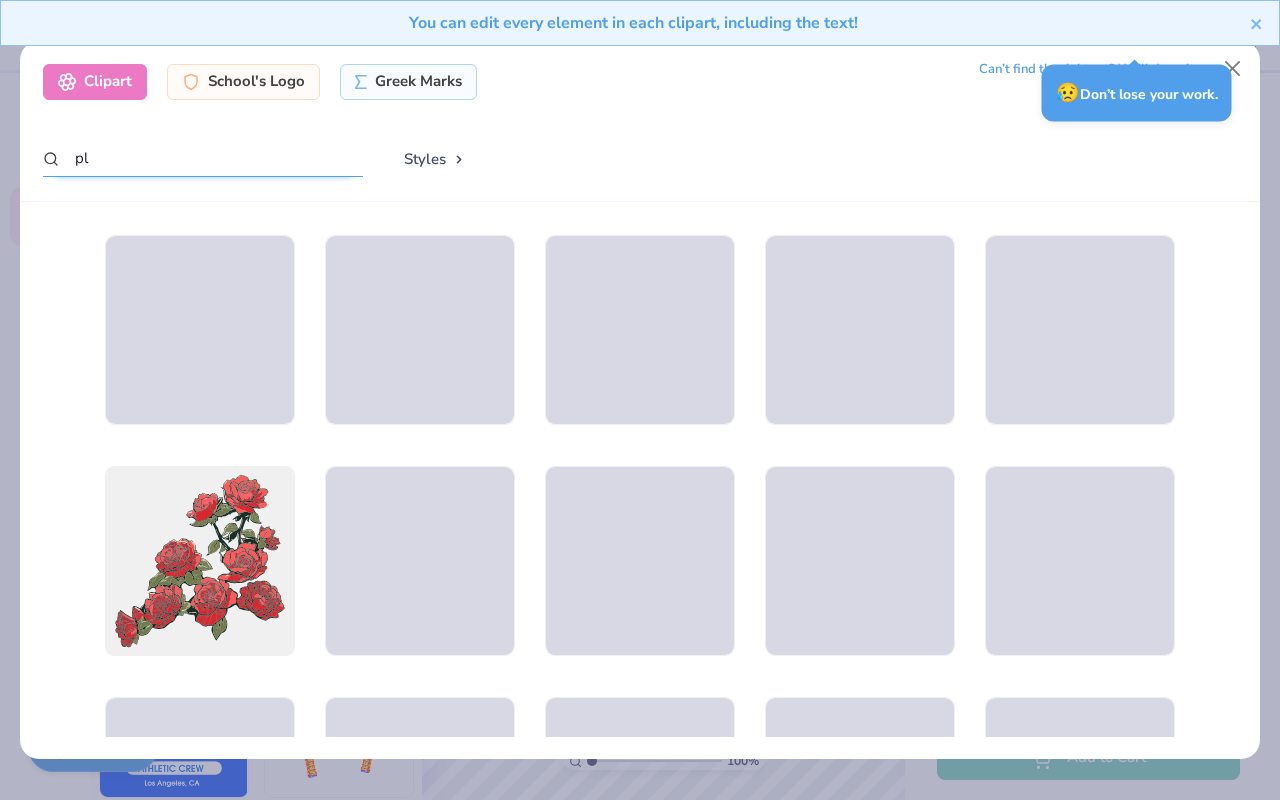 type on "p" 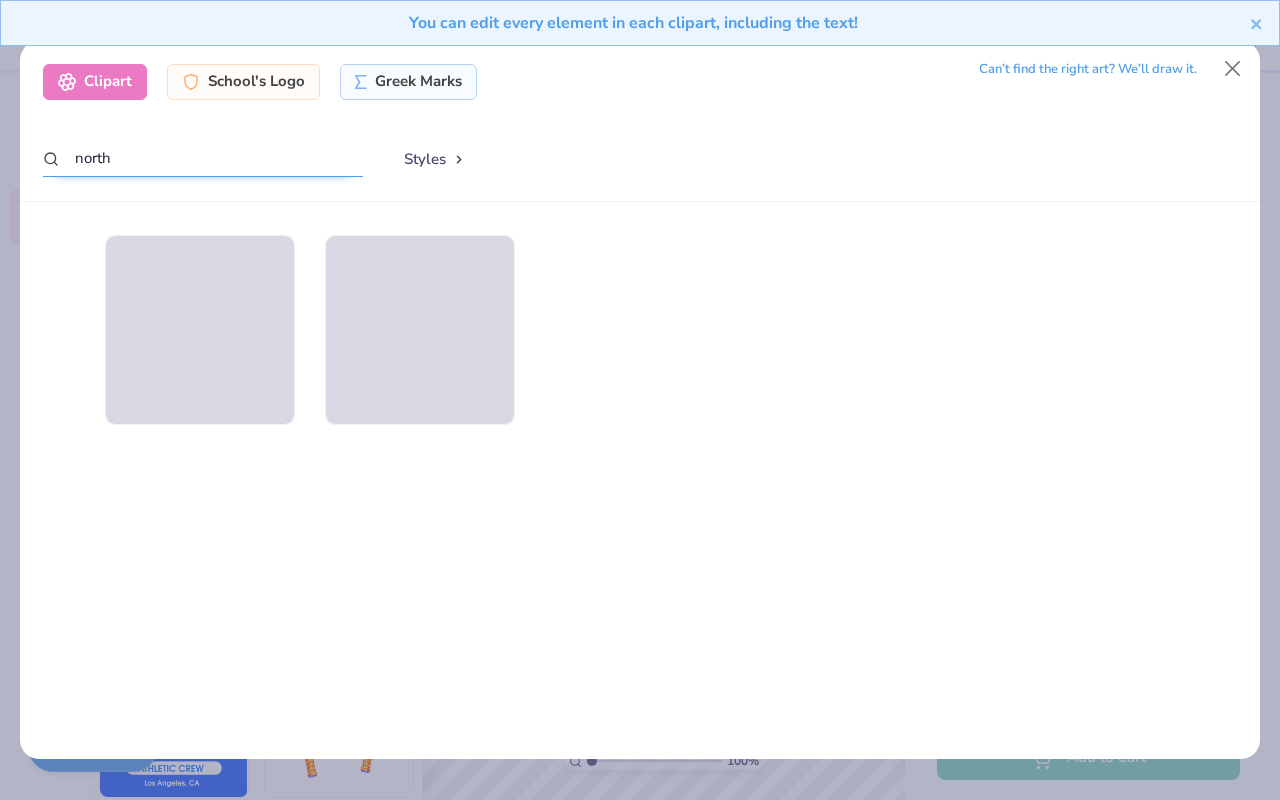 type on "north" 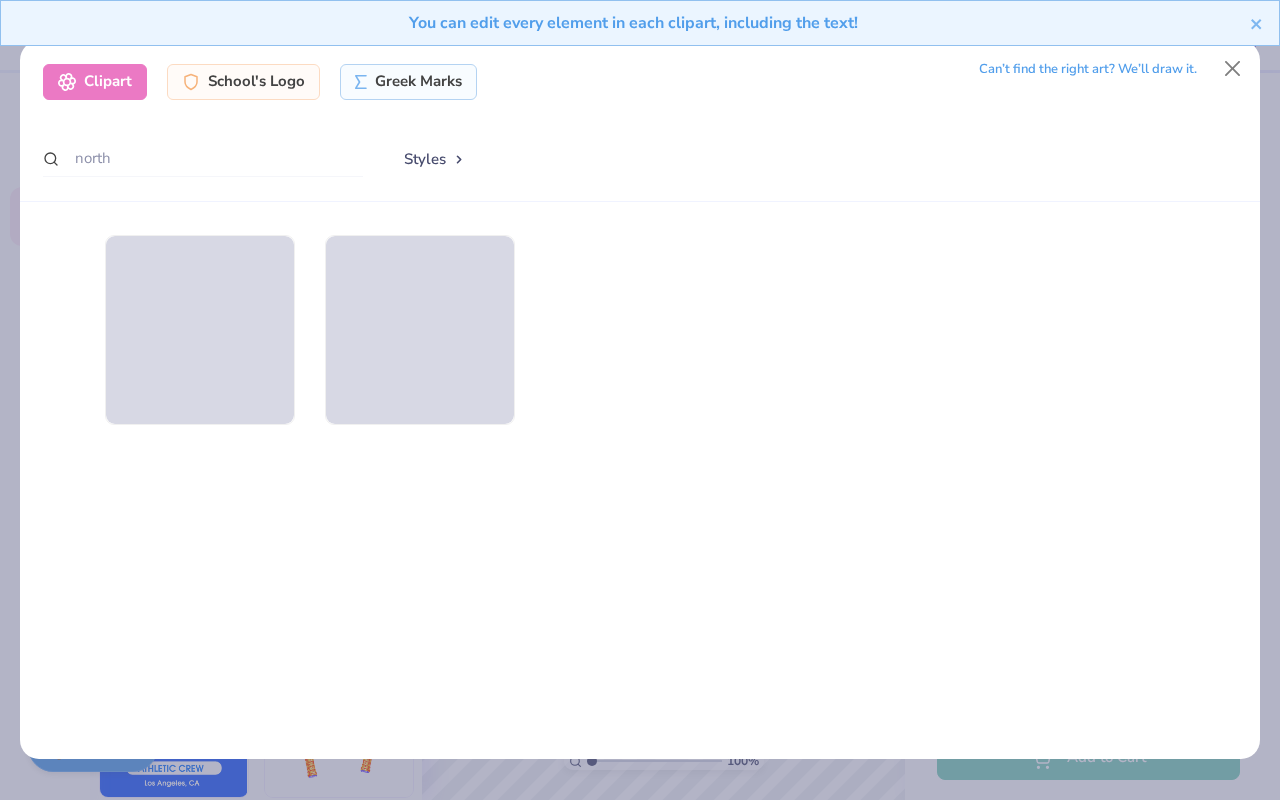 click on "You can edit every element in each clipart, including the text!" at bounding box center [640, 30] 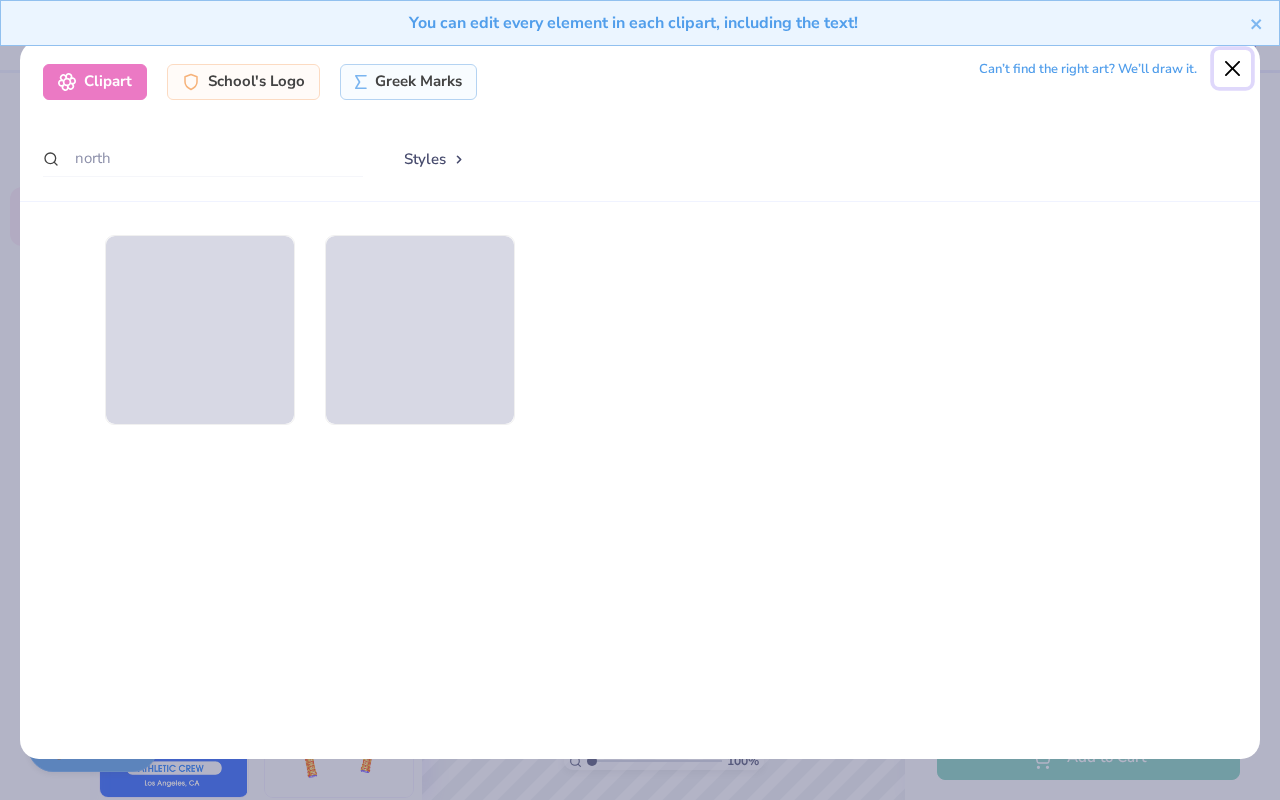click at bounding box center (1233, 69) 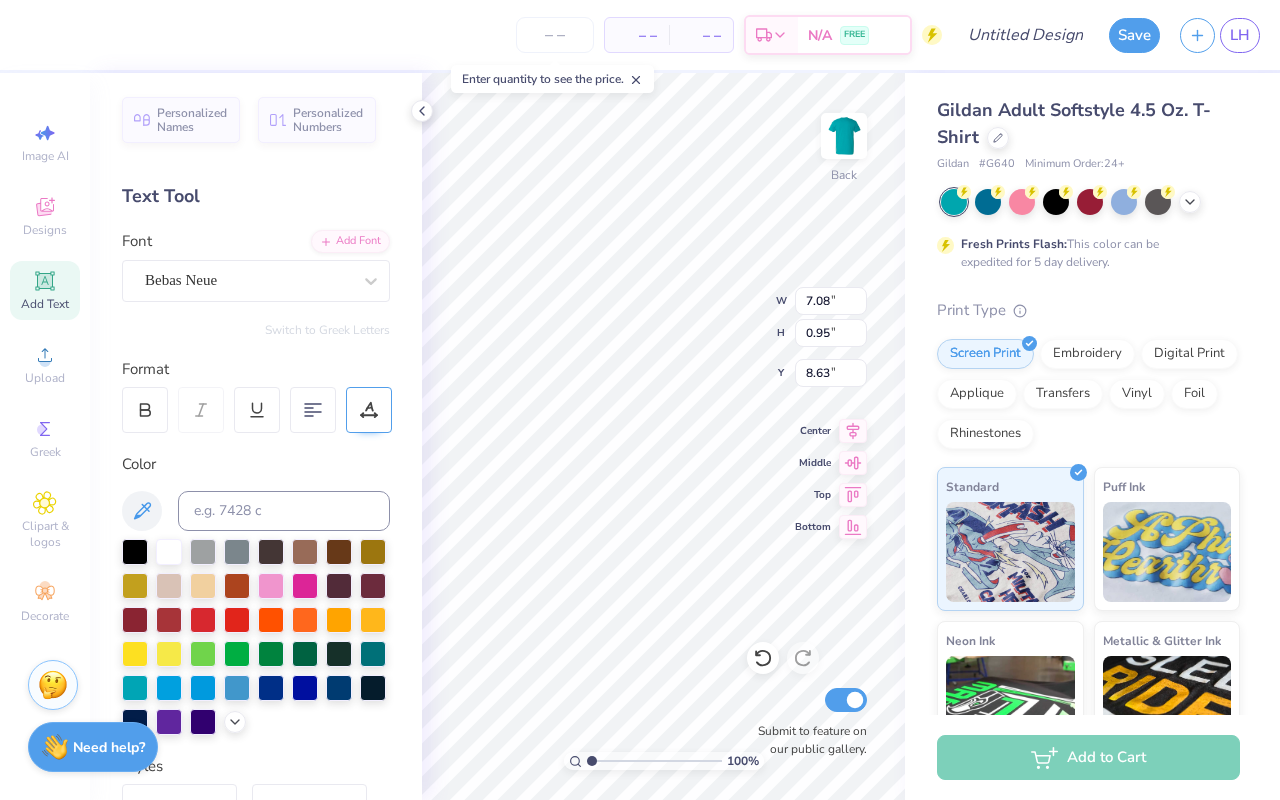 click 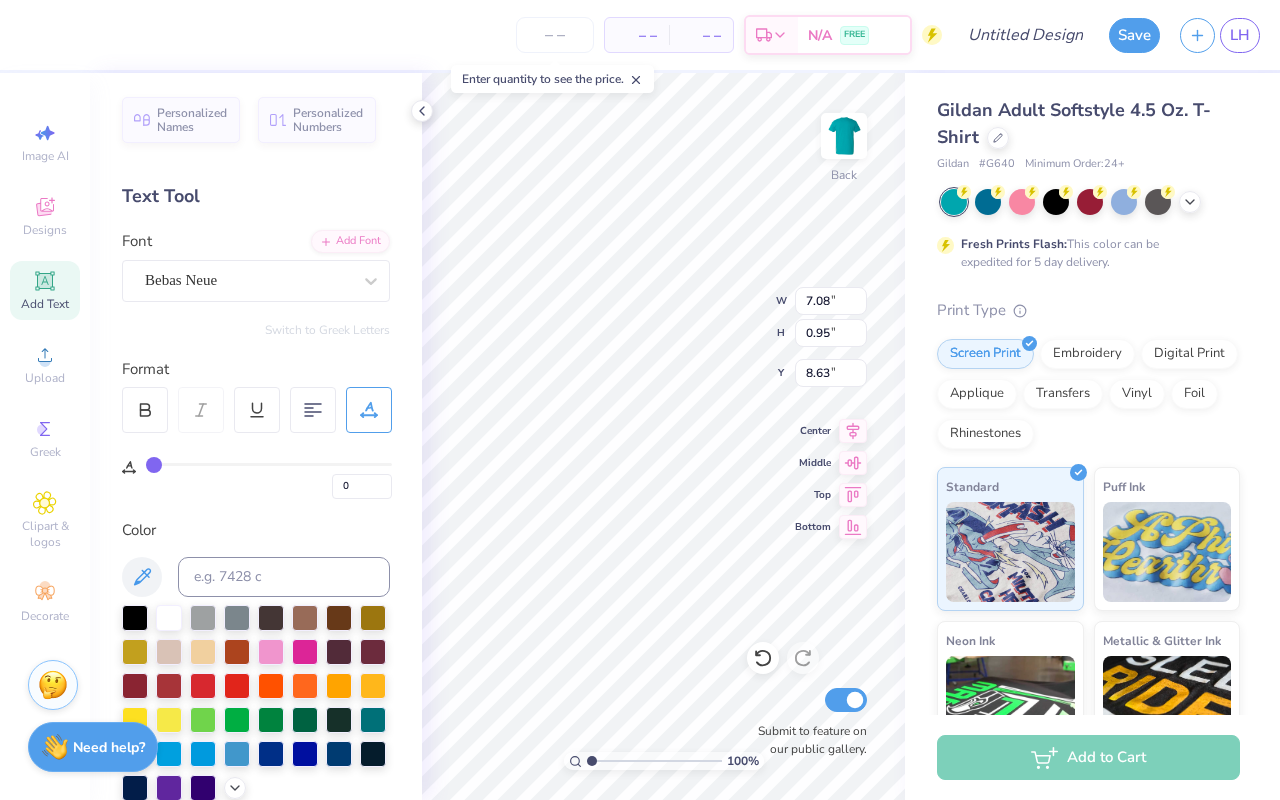 type on "1" 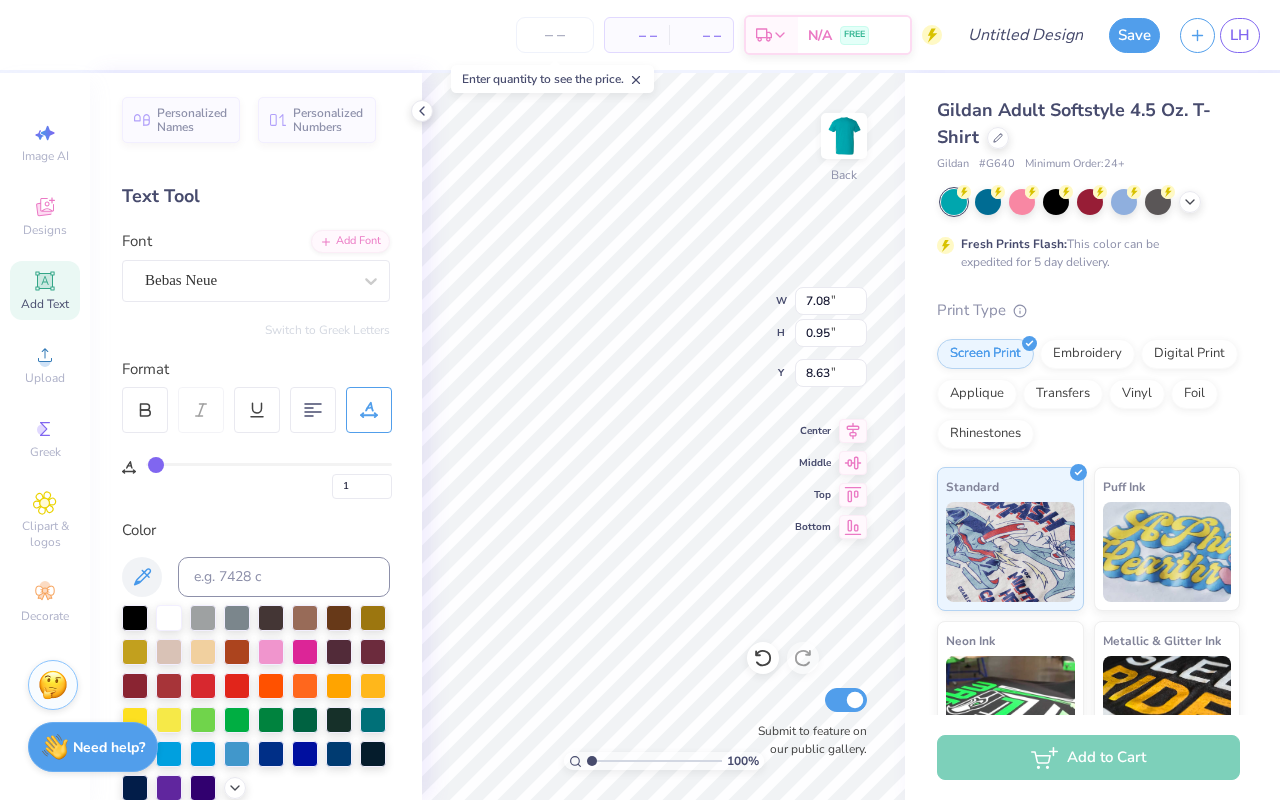 type on "2" 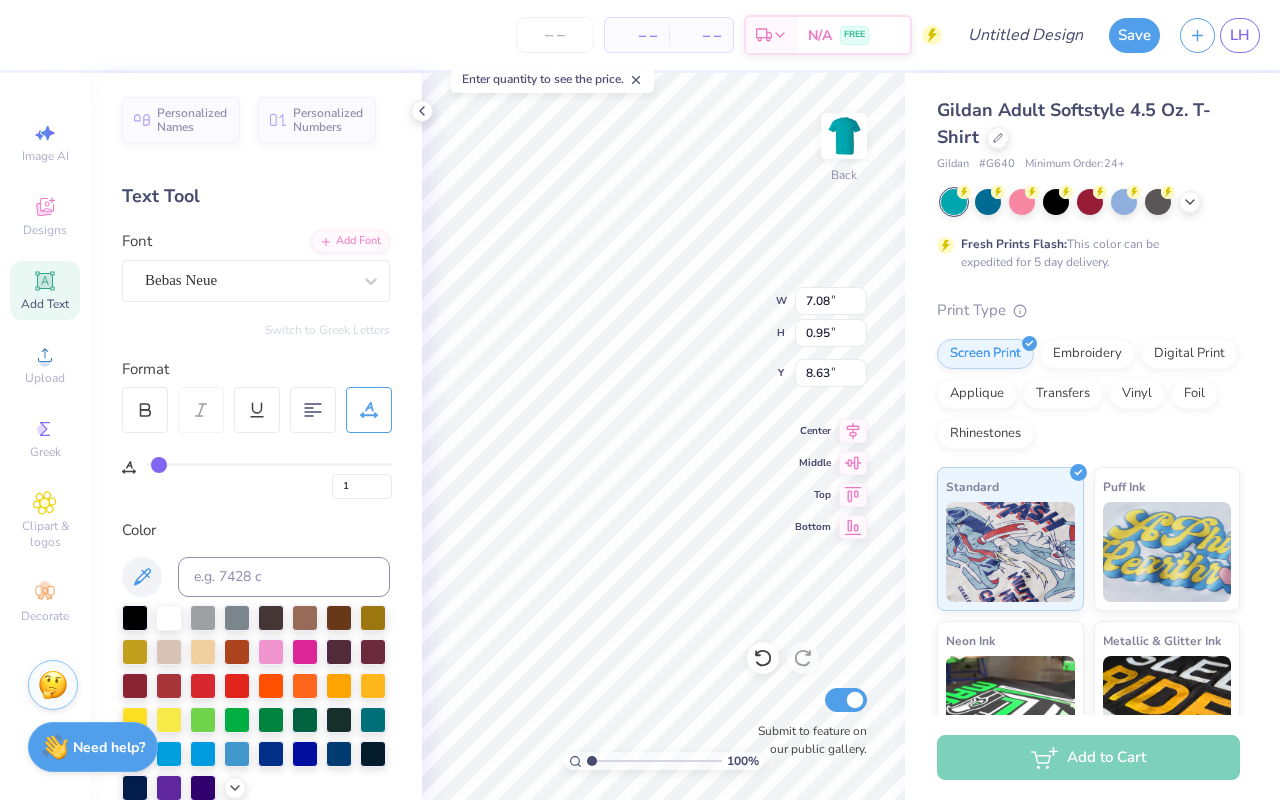 type on "2" 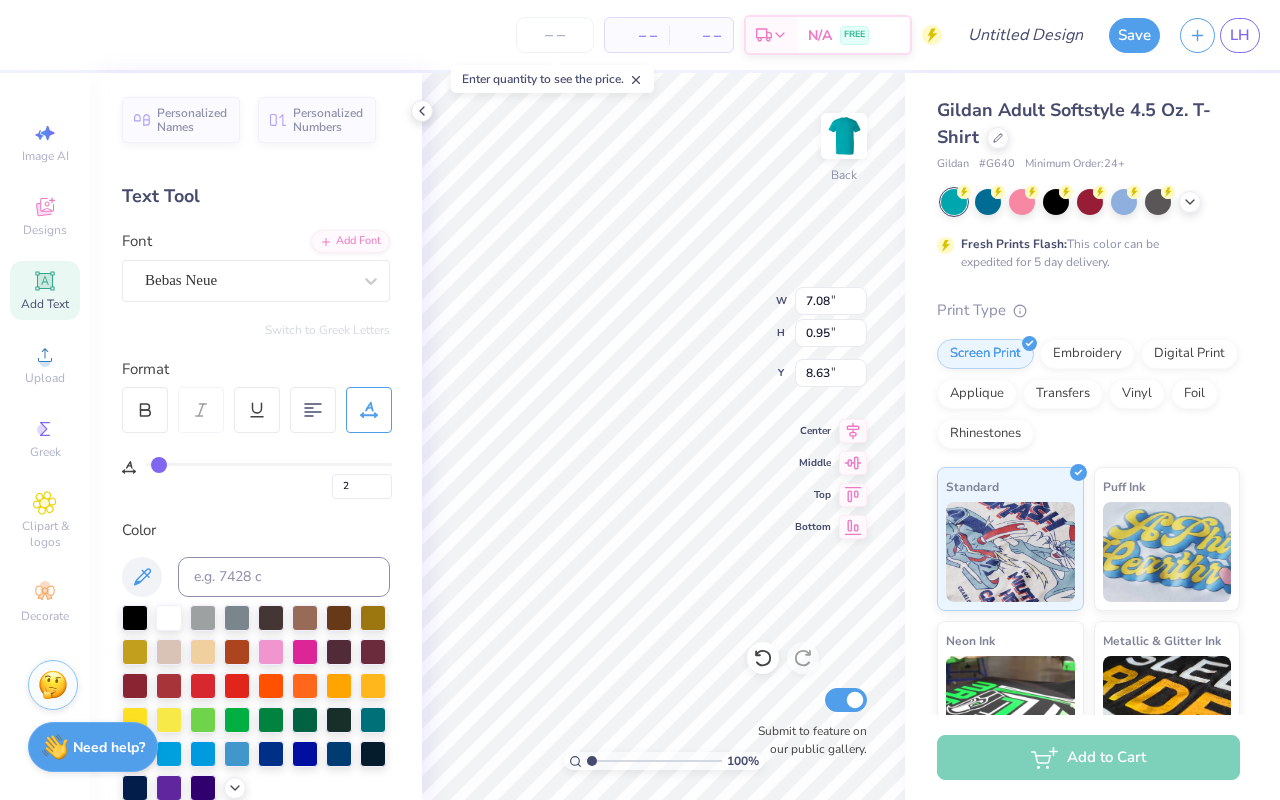 type on "3" 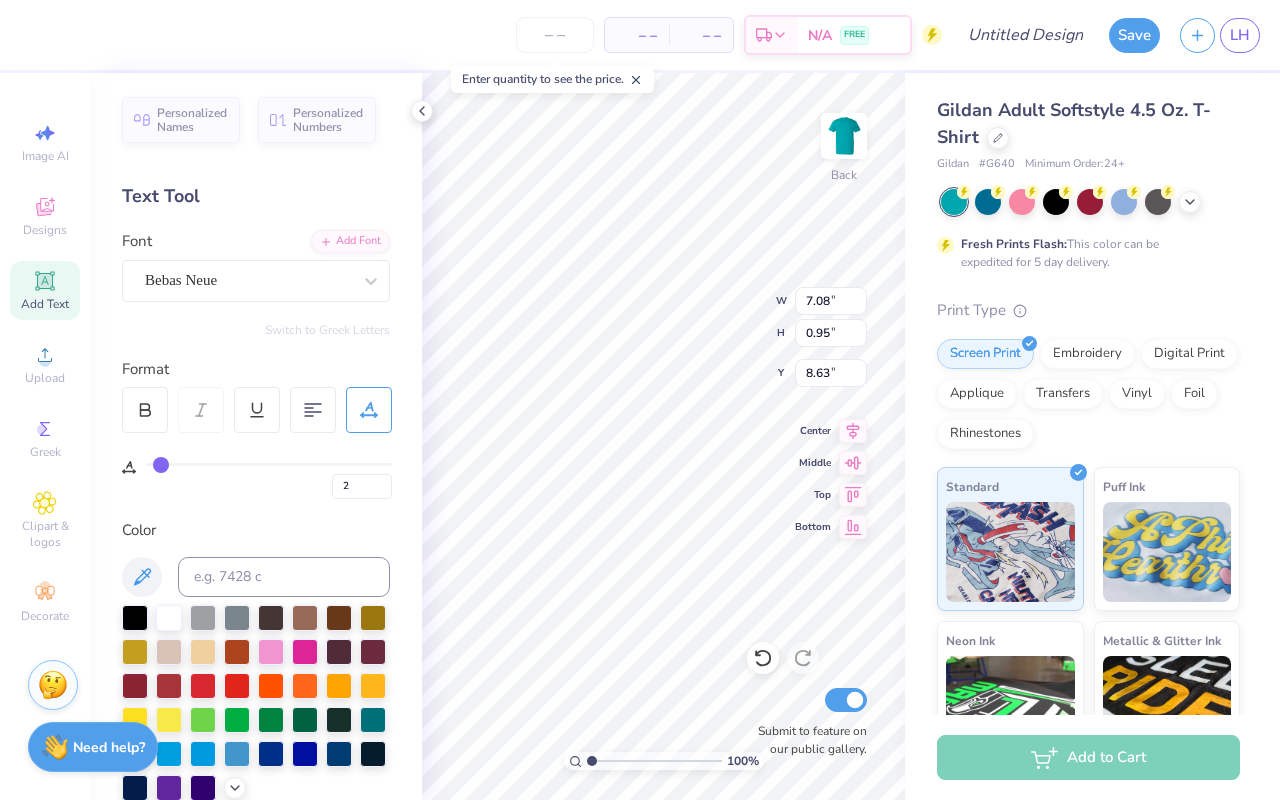 type on "3" 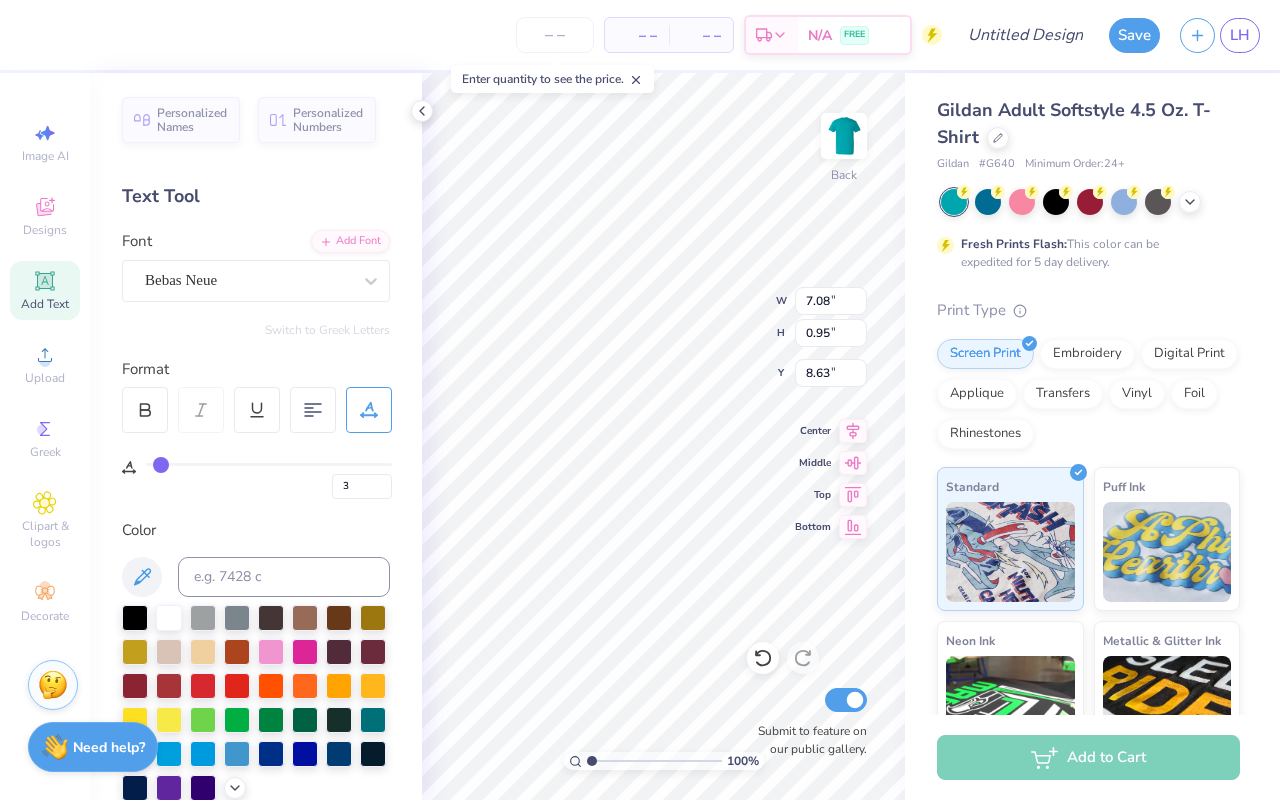 type on "4" 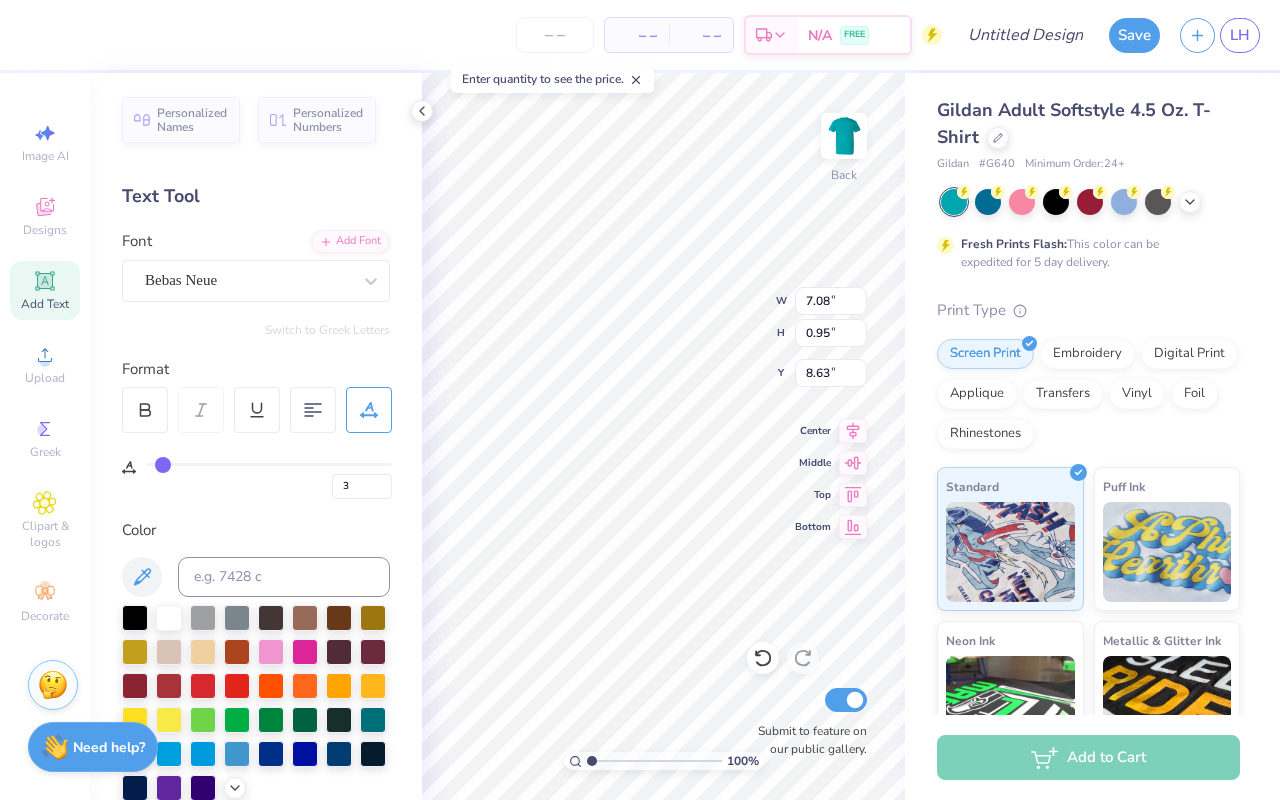 type on "4" 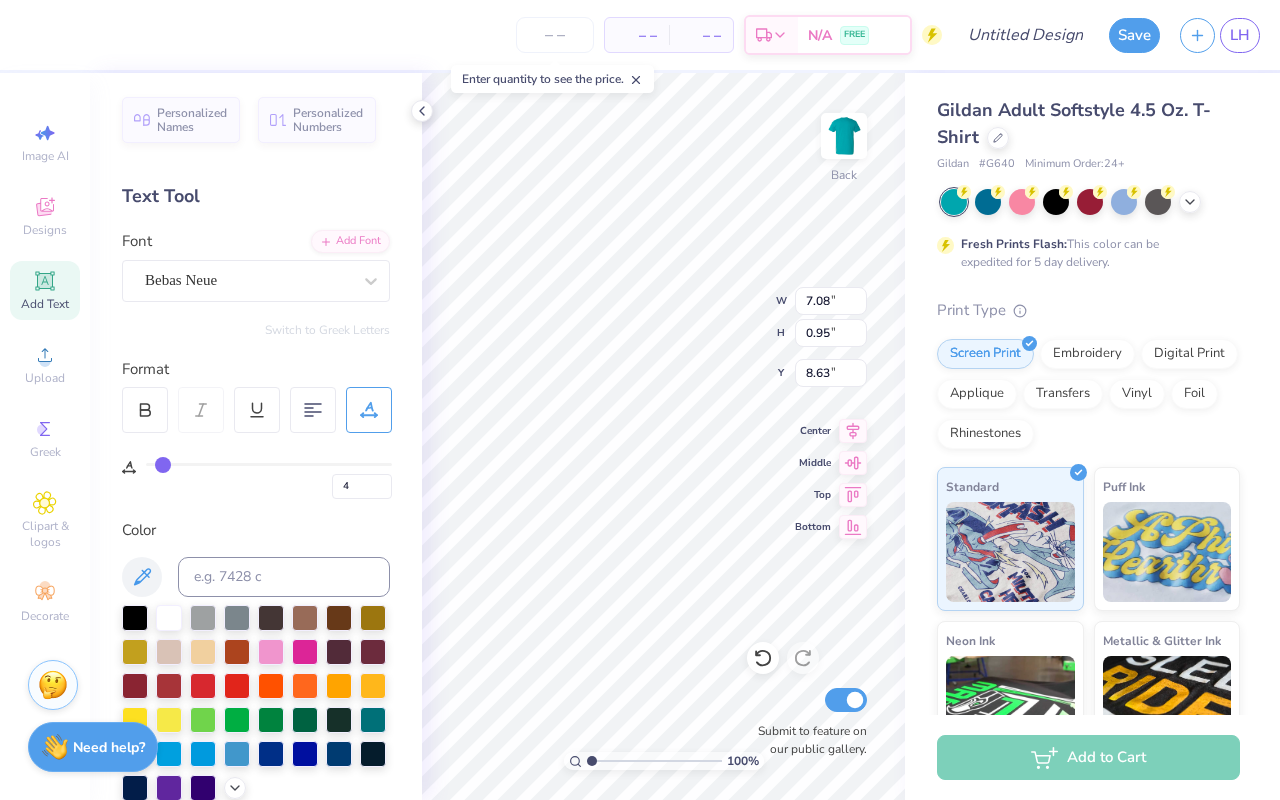 type on "5" 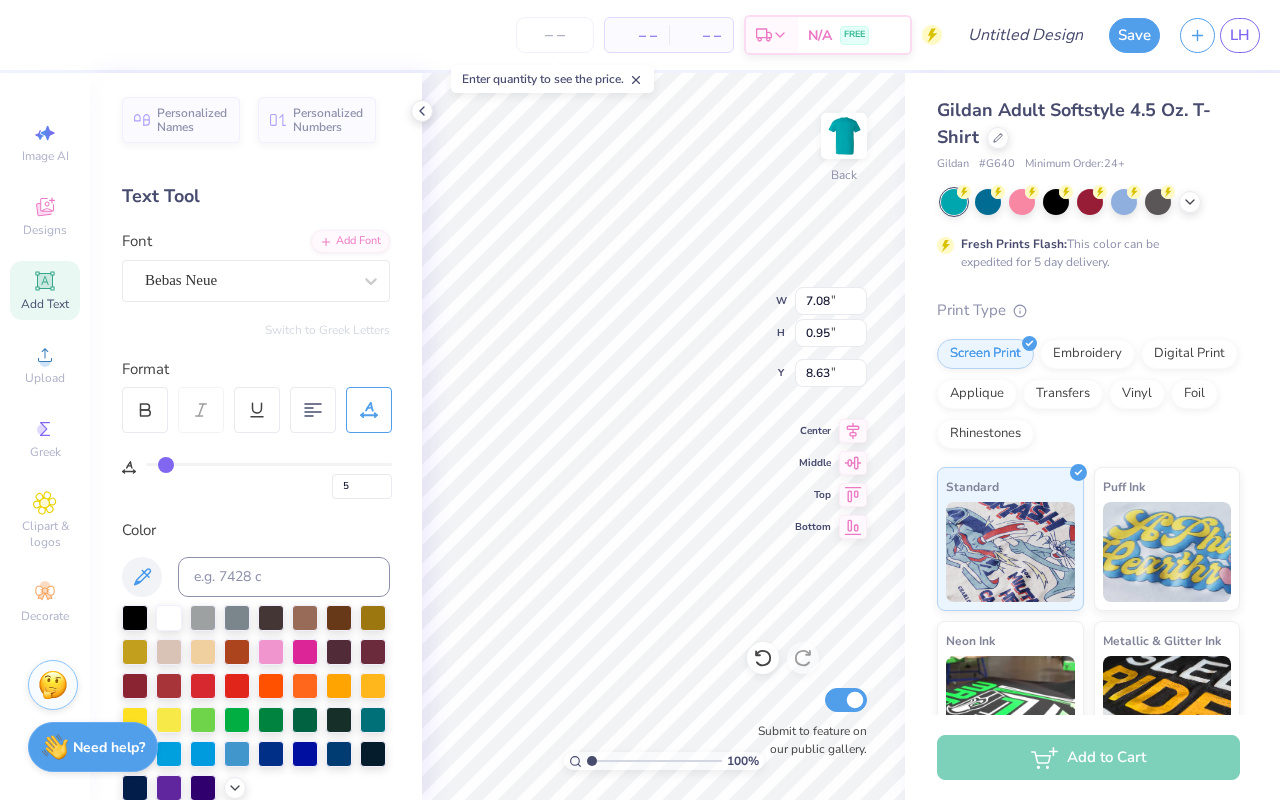 type on "6" 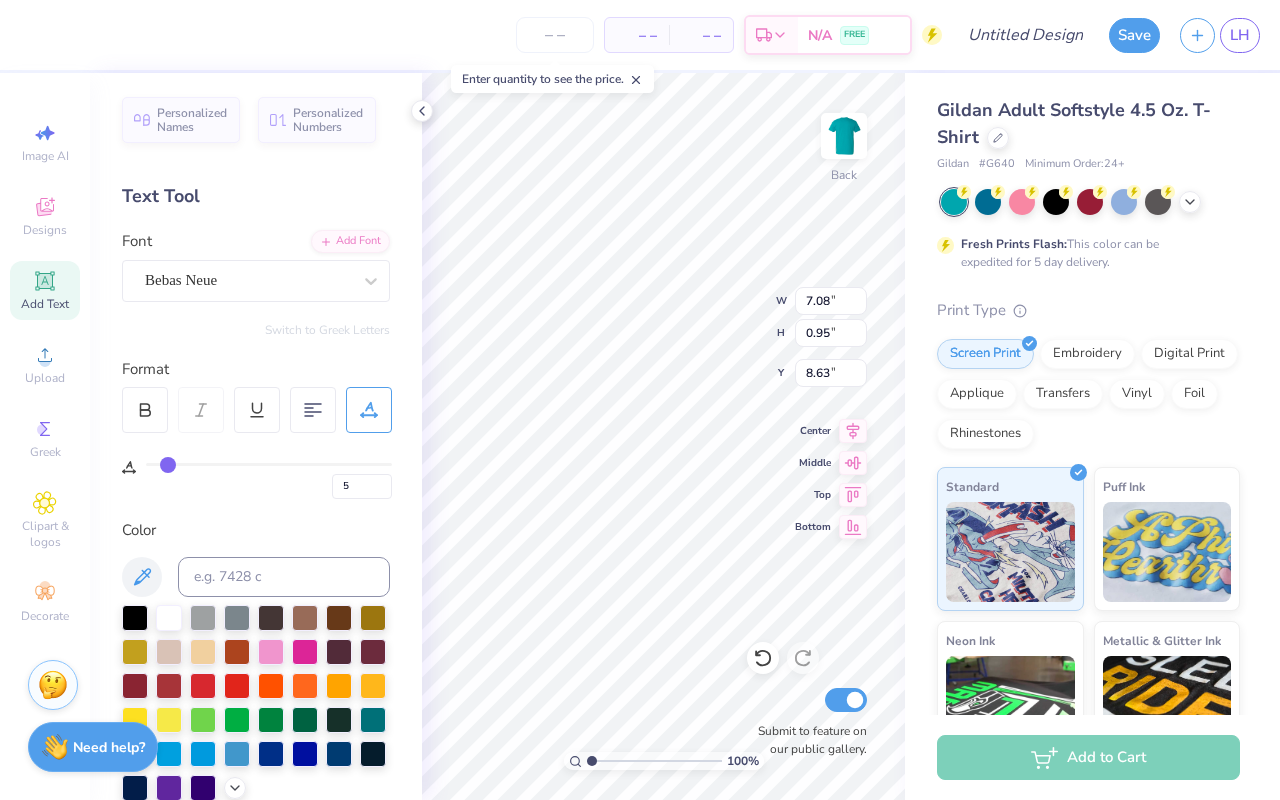 type on "6" 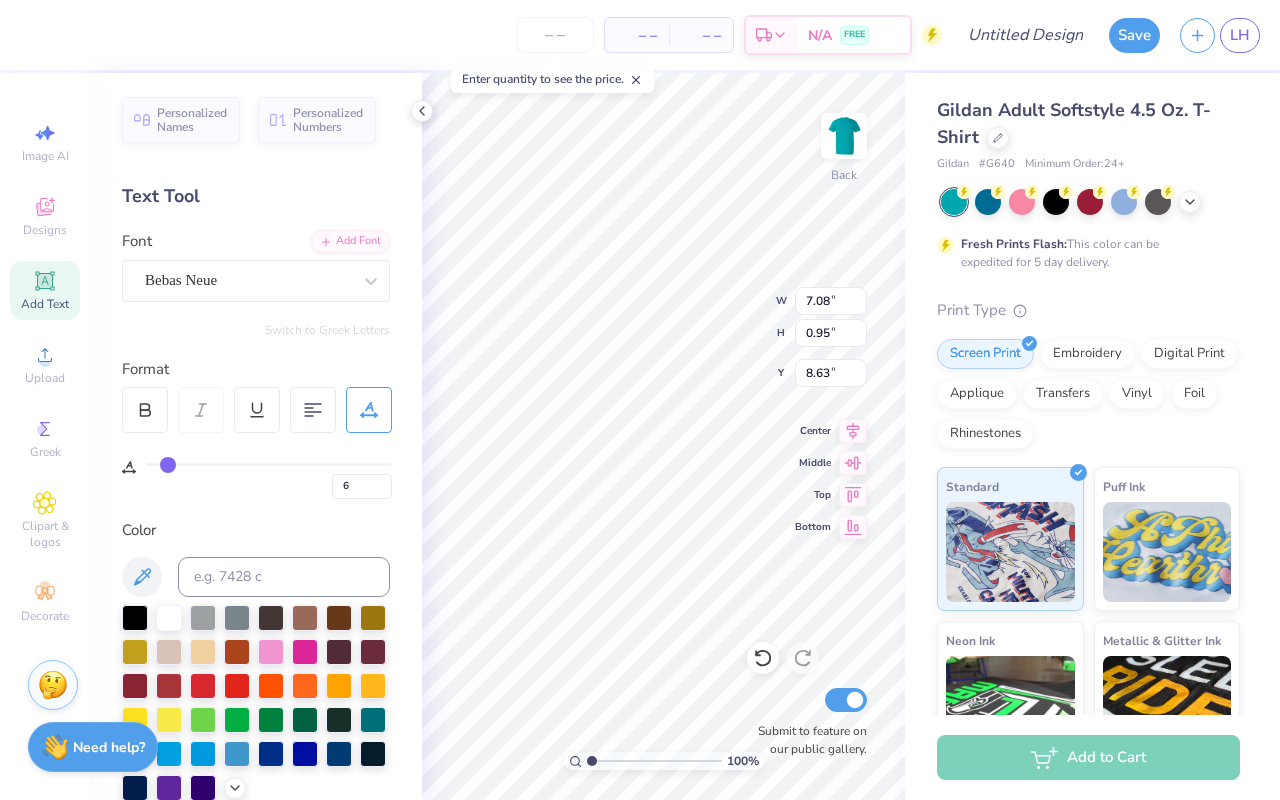 type on "7" 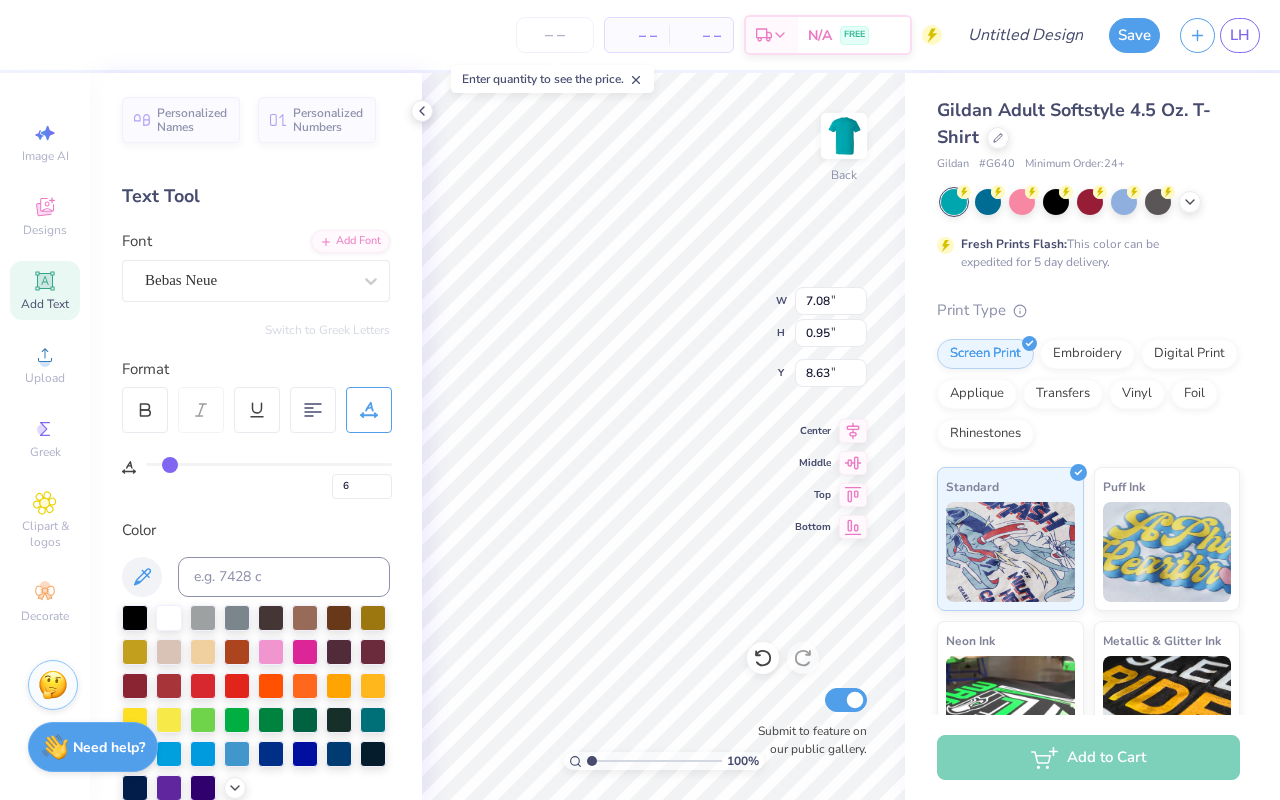 type on "7" 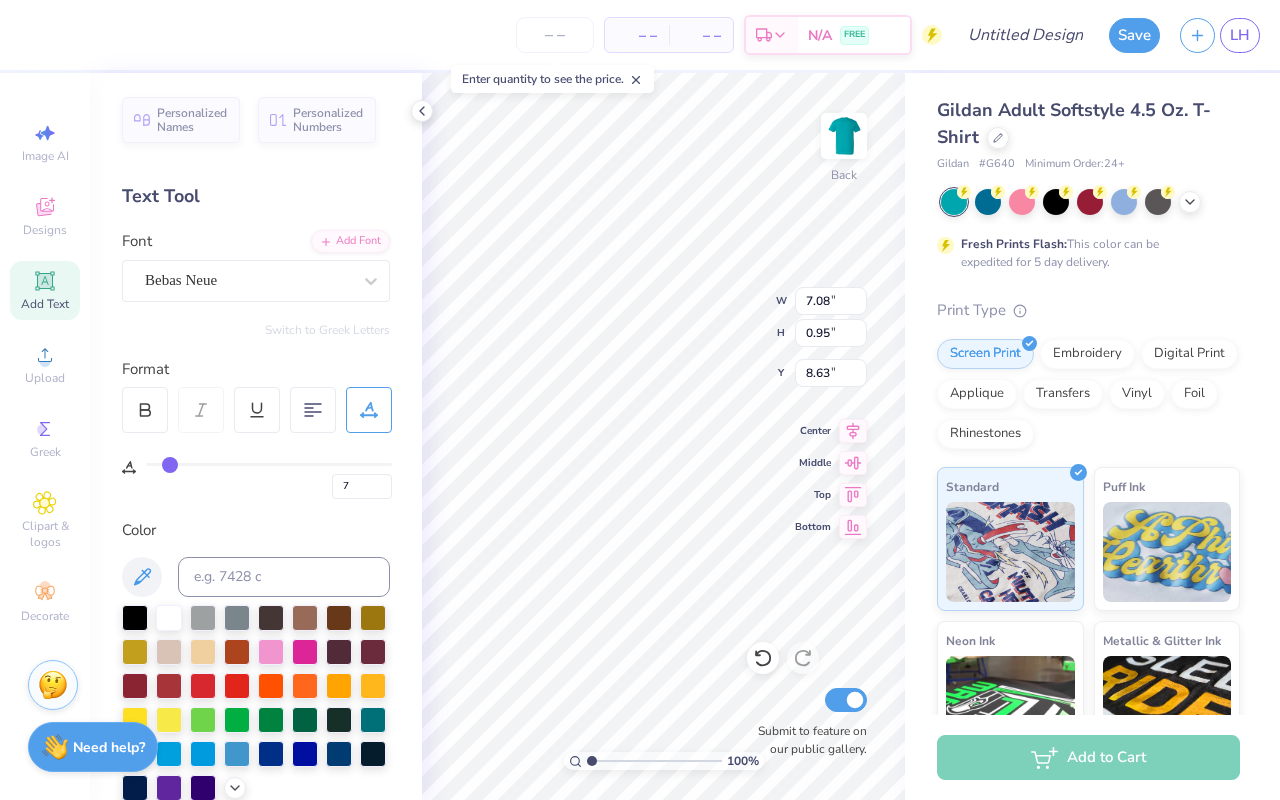 type on "8" 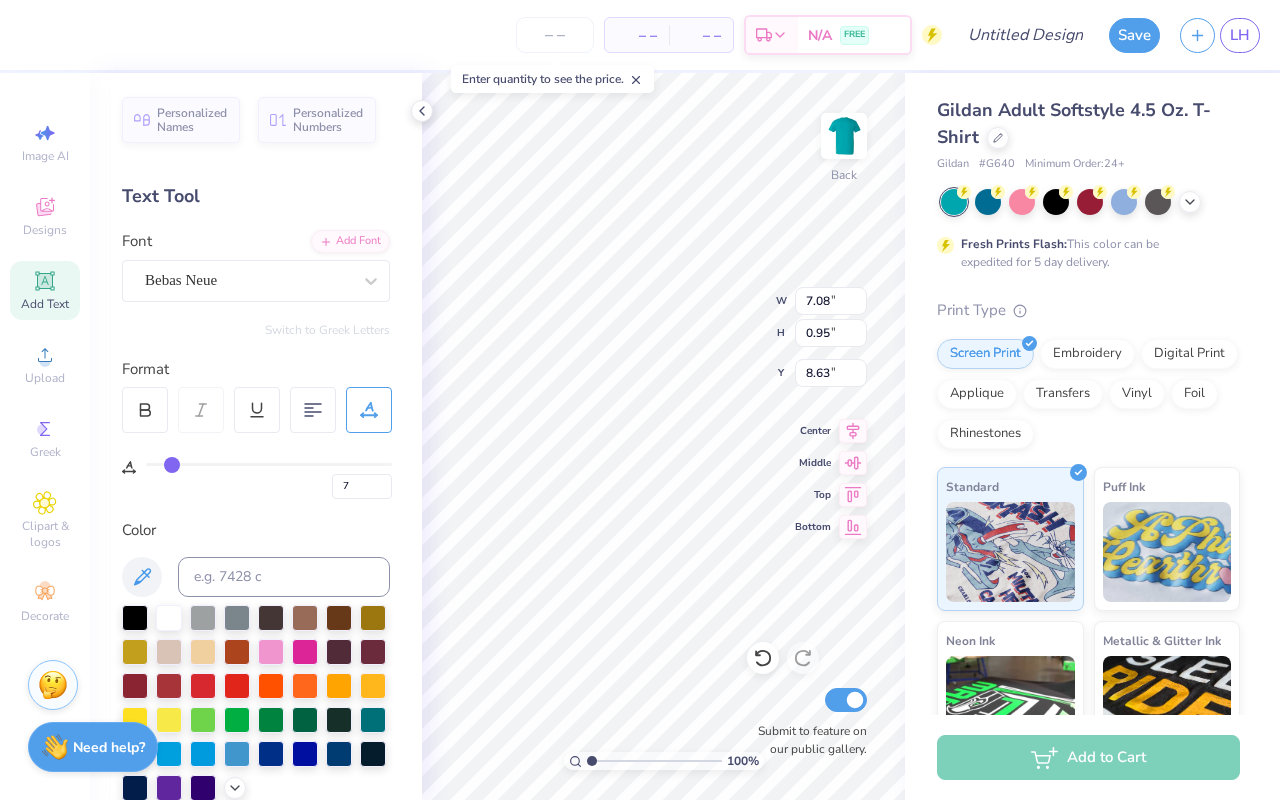 type on "8" 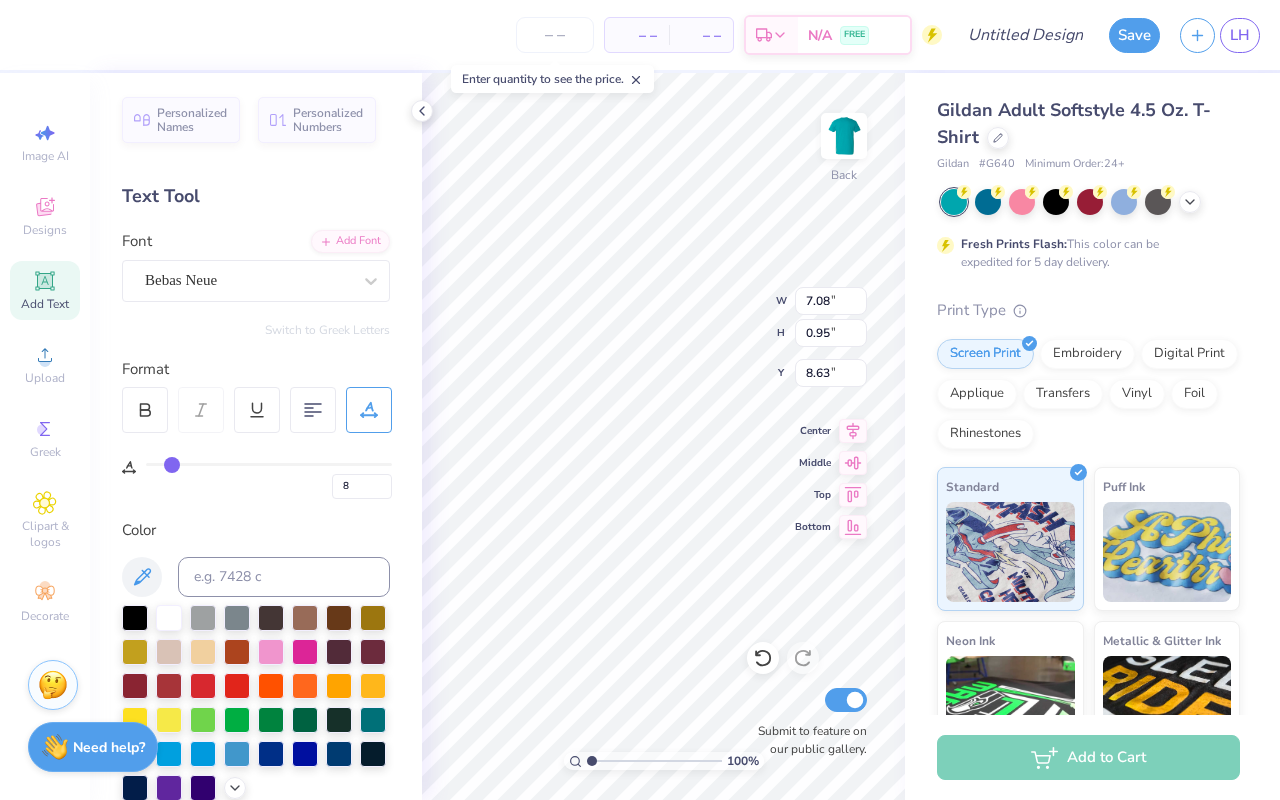type on "9" 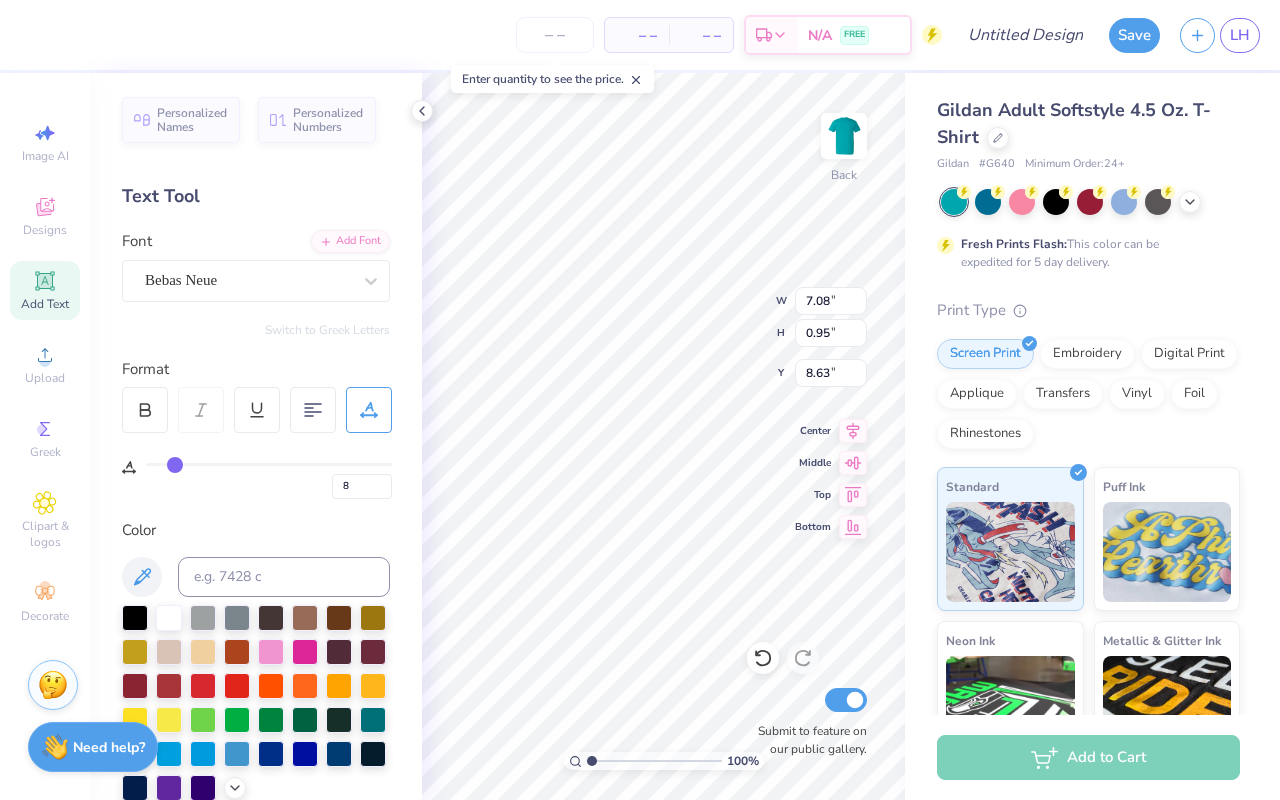 type on "9" 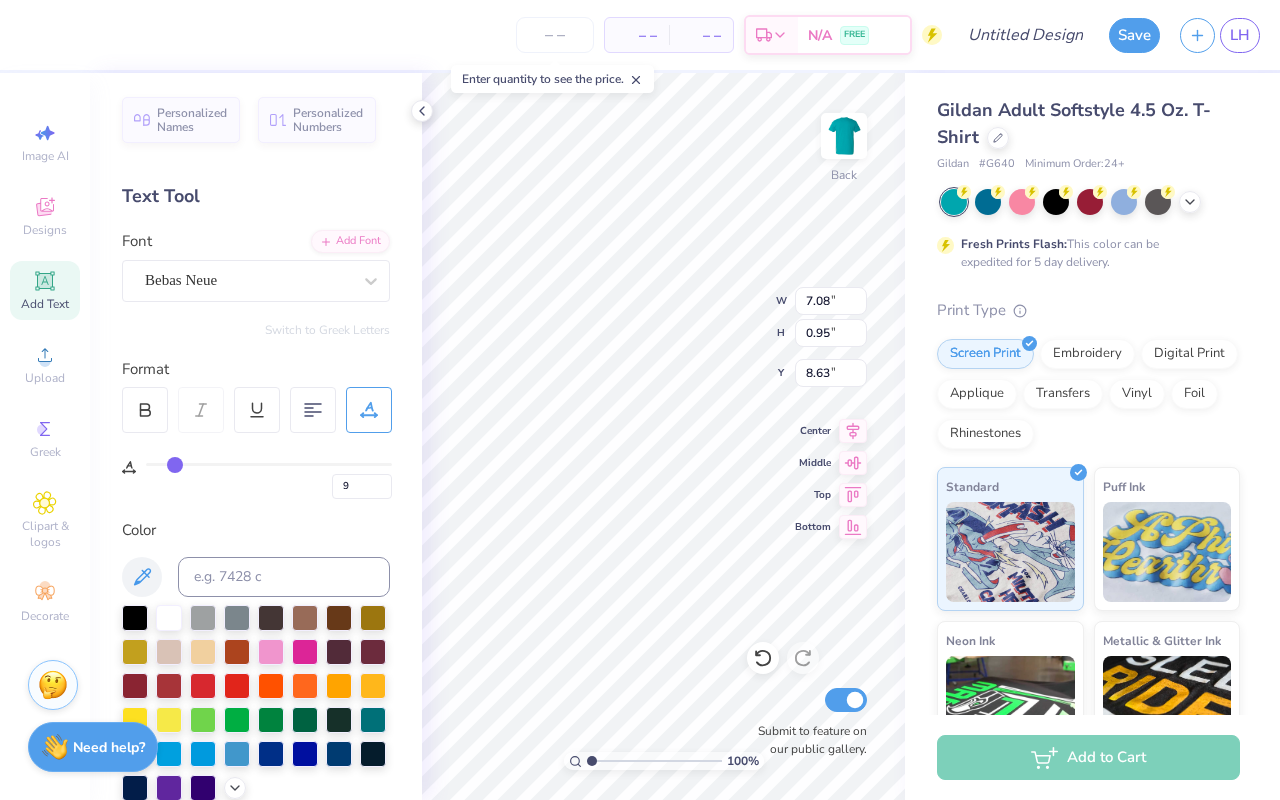 type on "10" 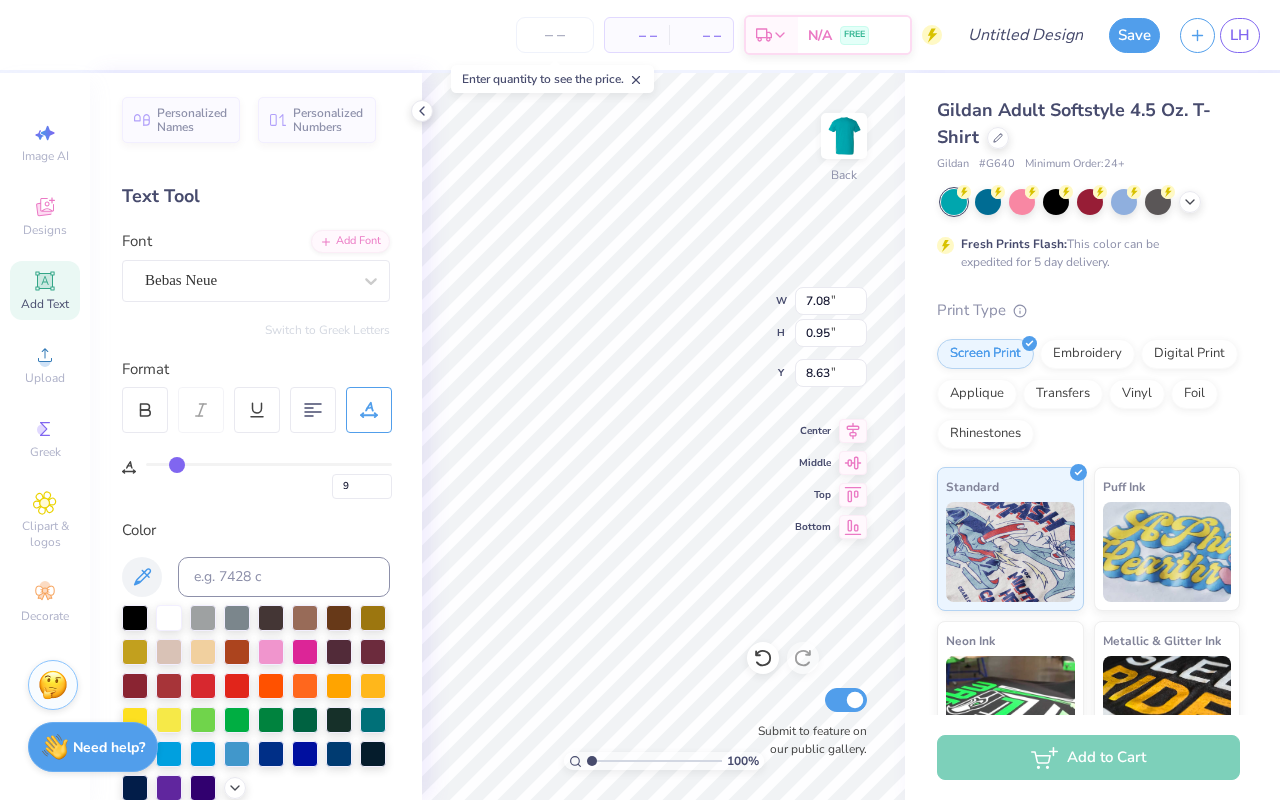type on "10" 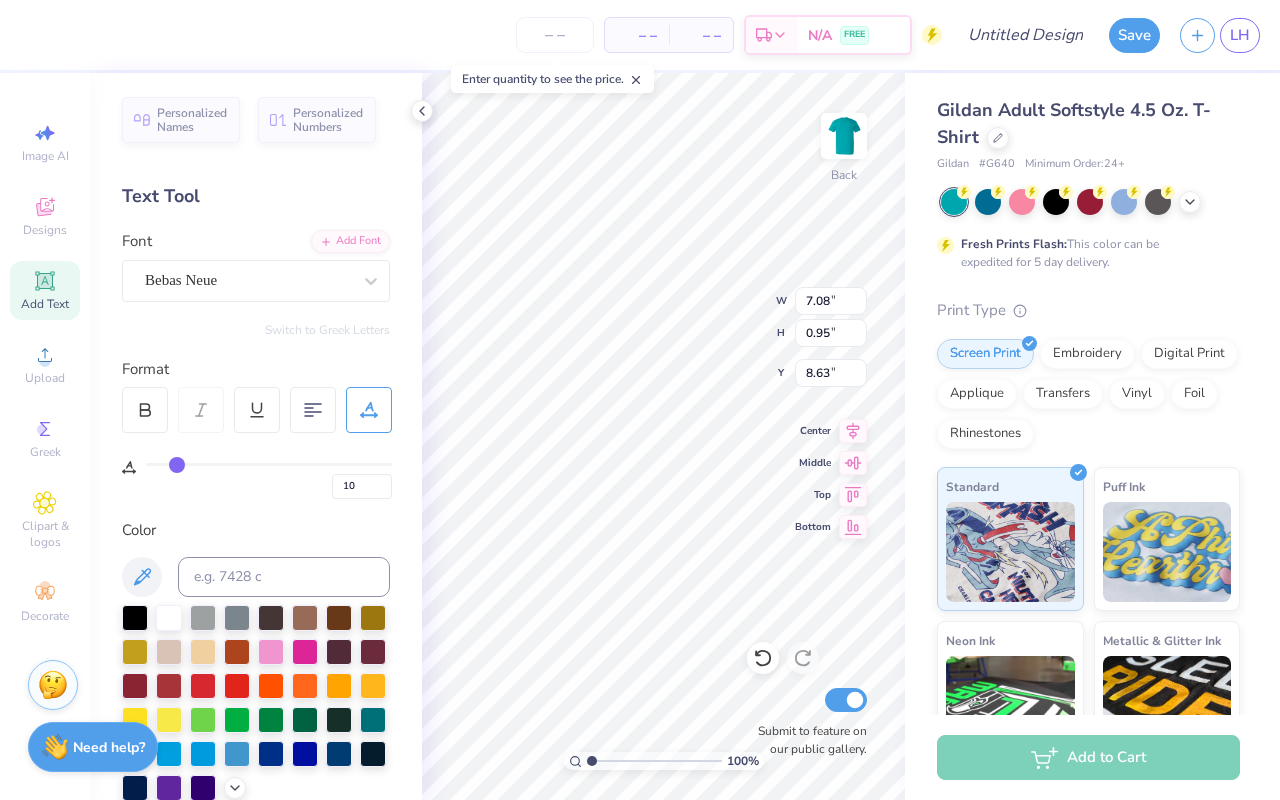 type on "11" 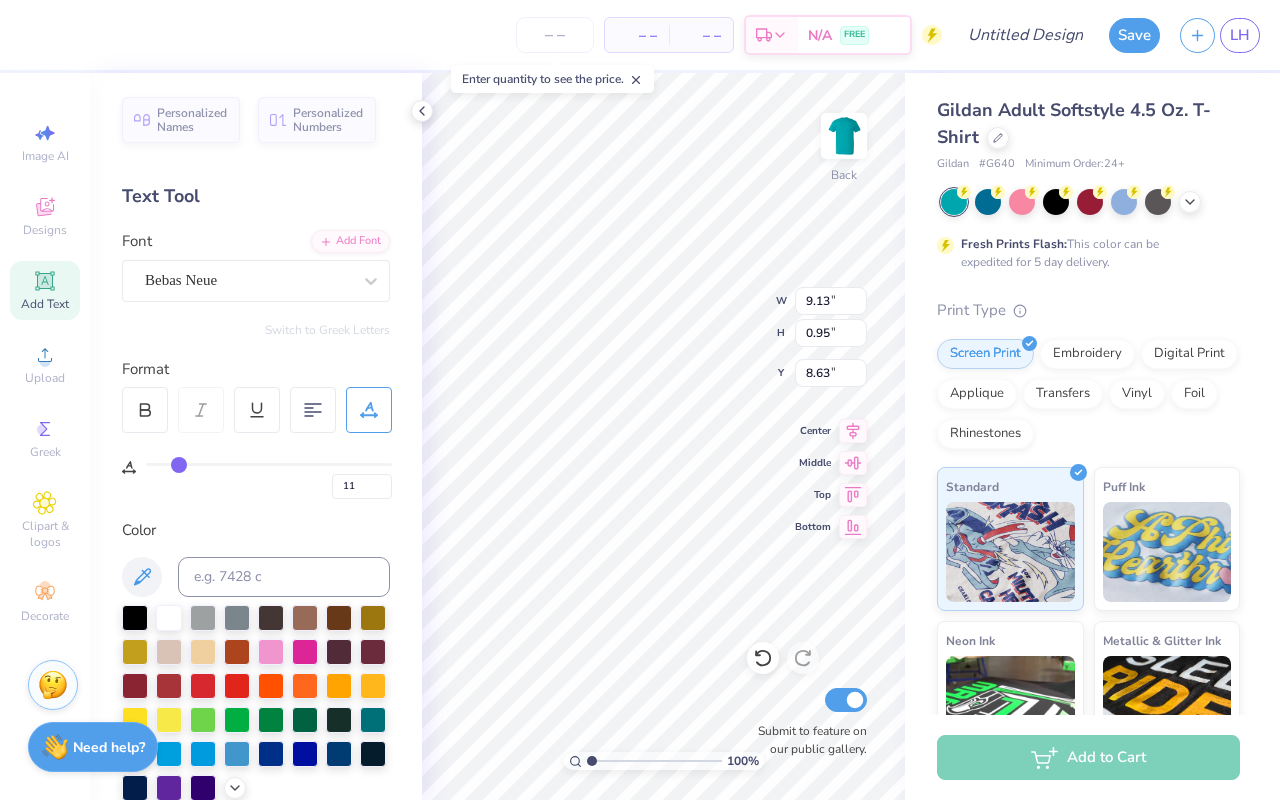 scroll, scrollTop: 0, scrollLeft: 0, axis: both 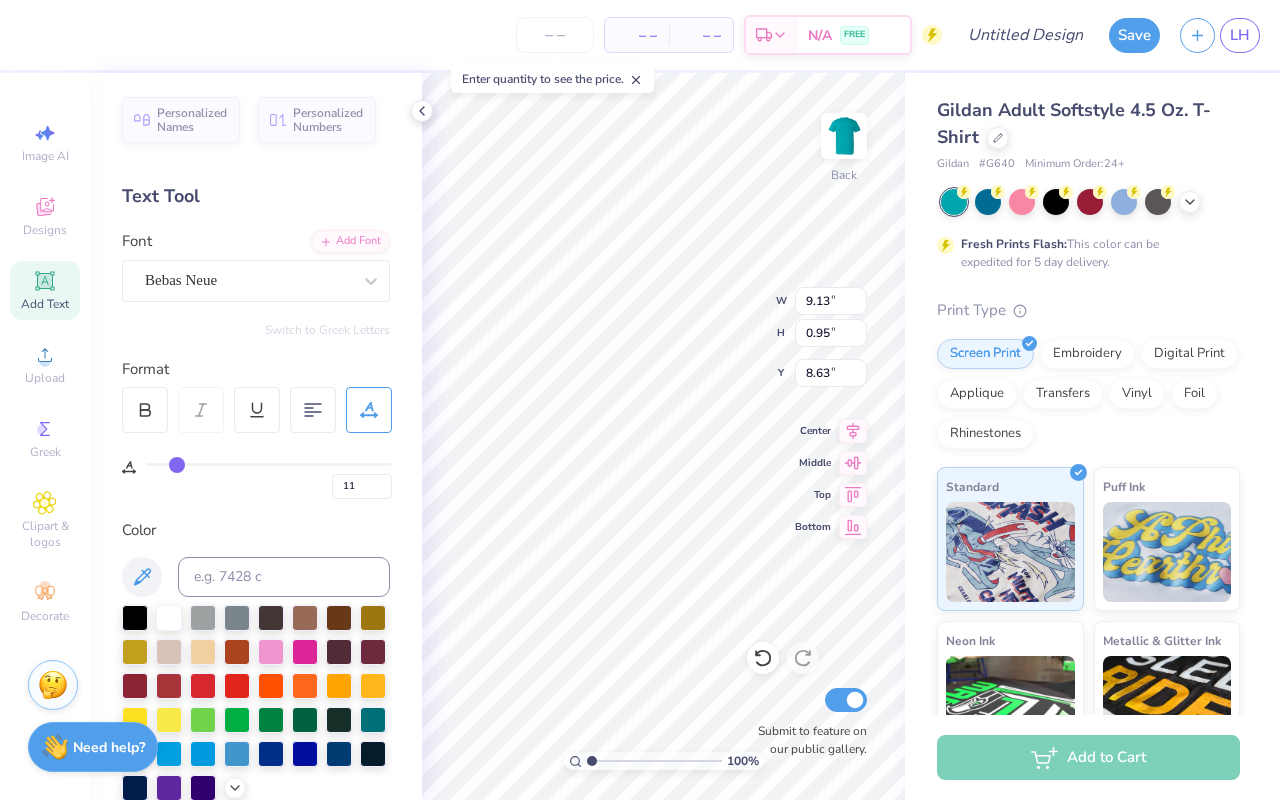 type on "10" 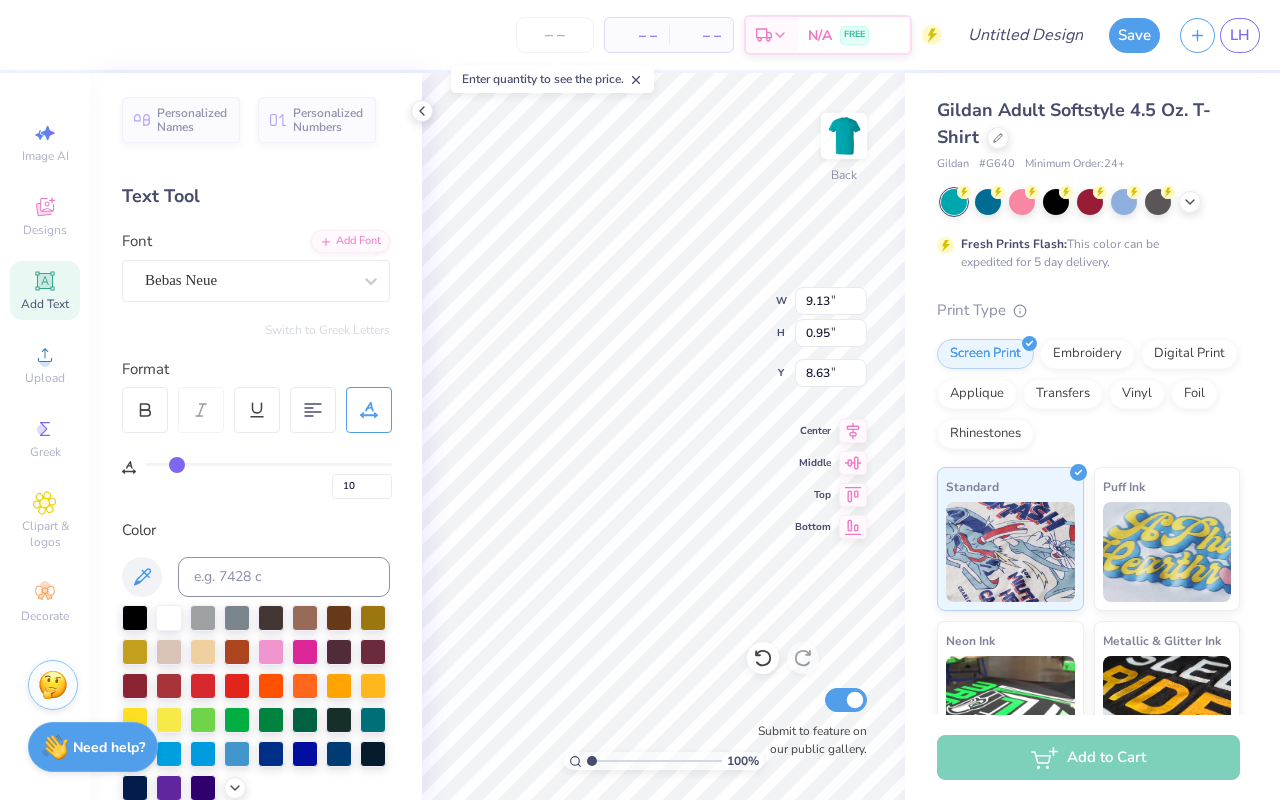 type on "9" 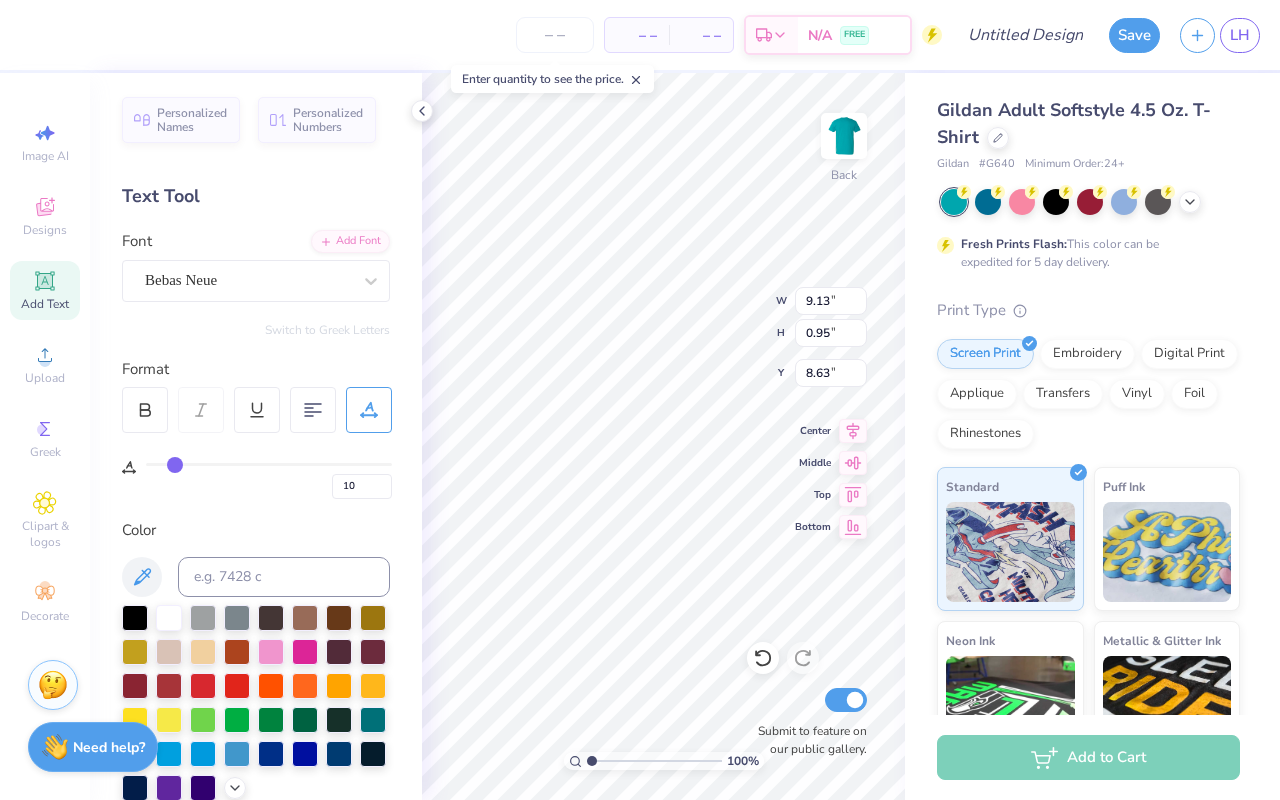 type on "9" 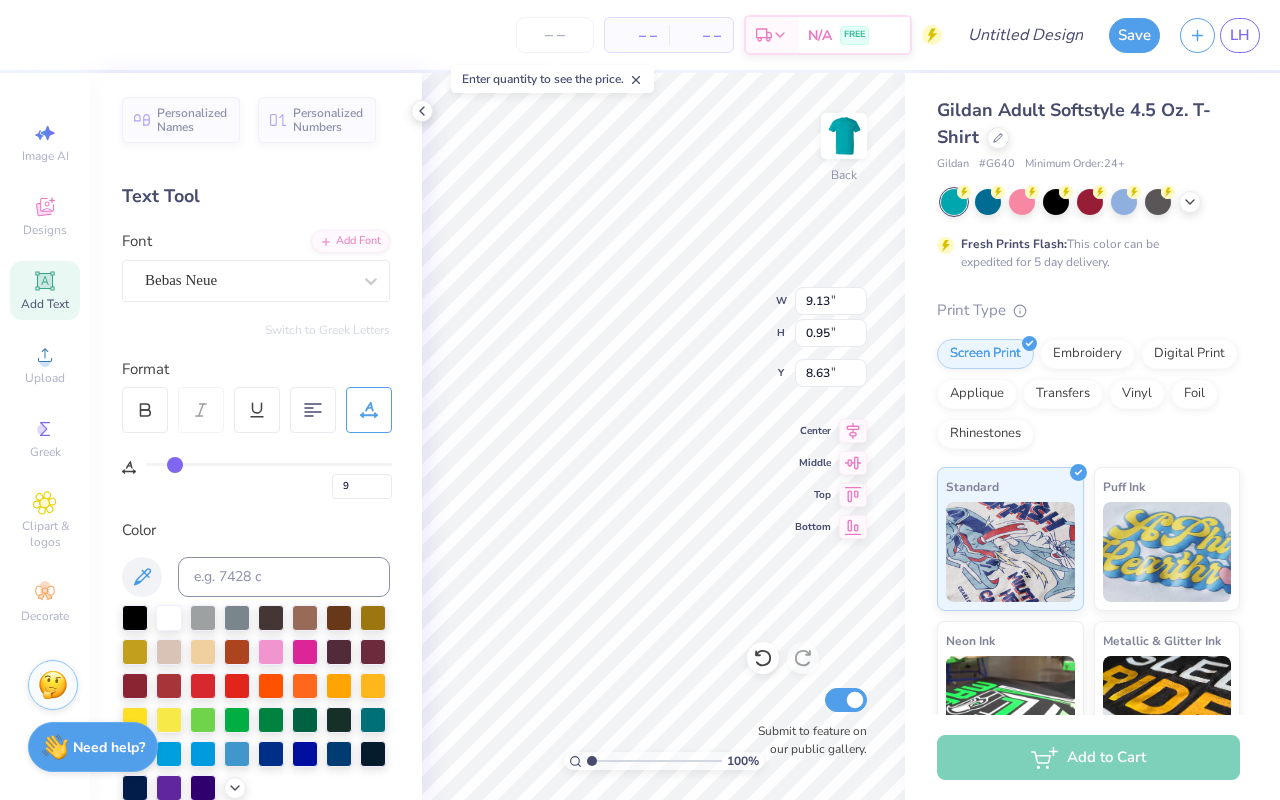type on "8" 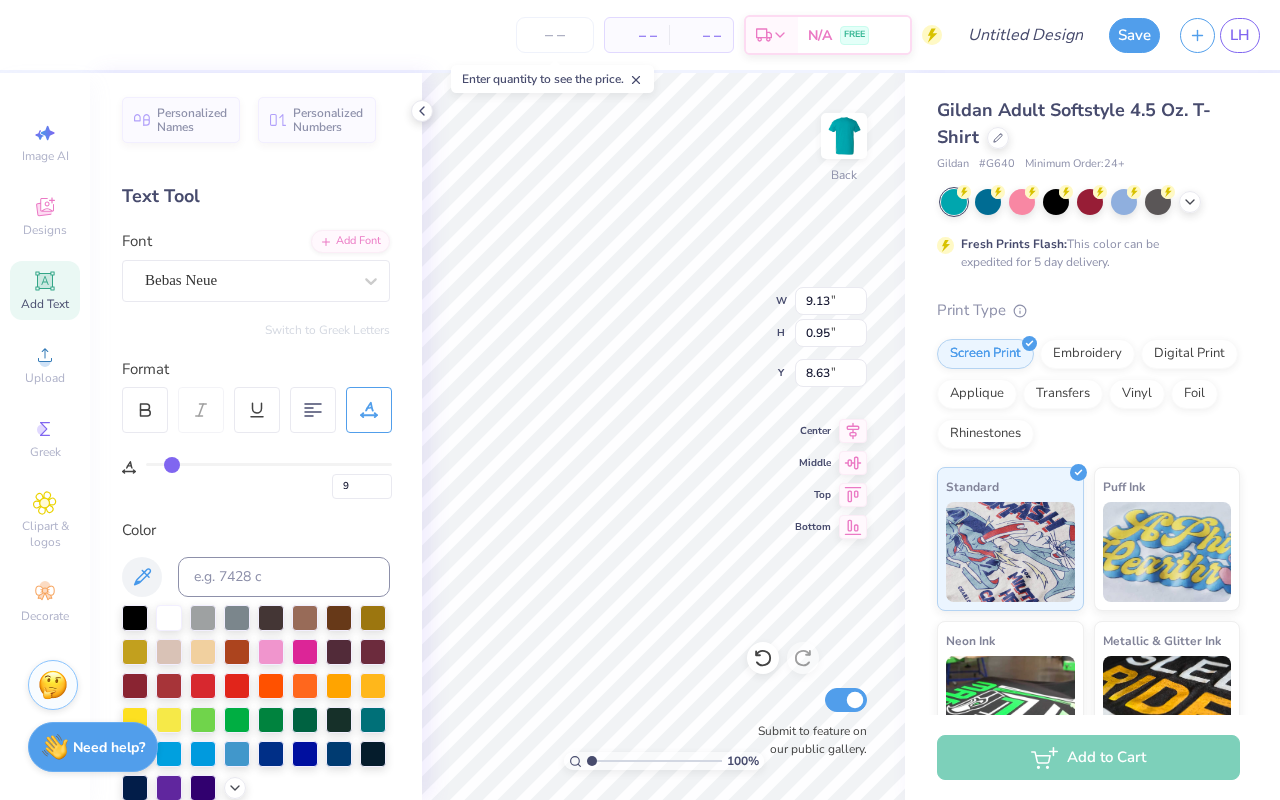 type on "8" 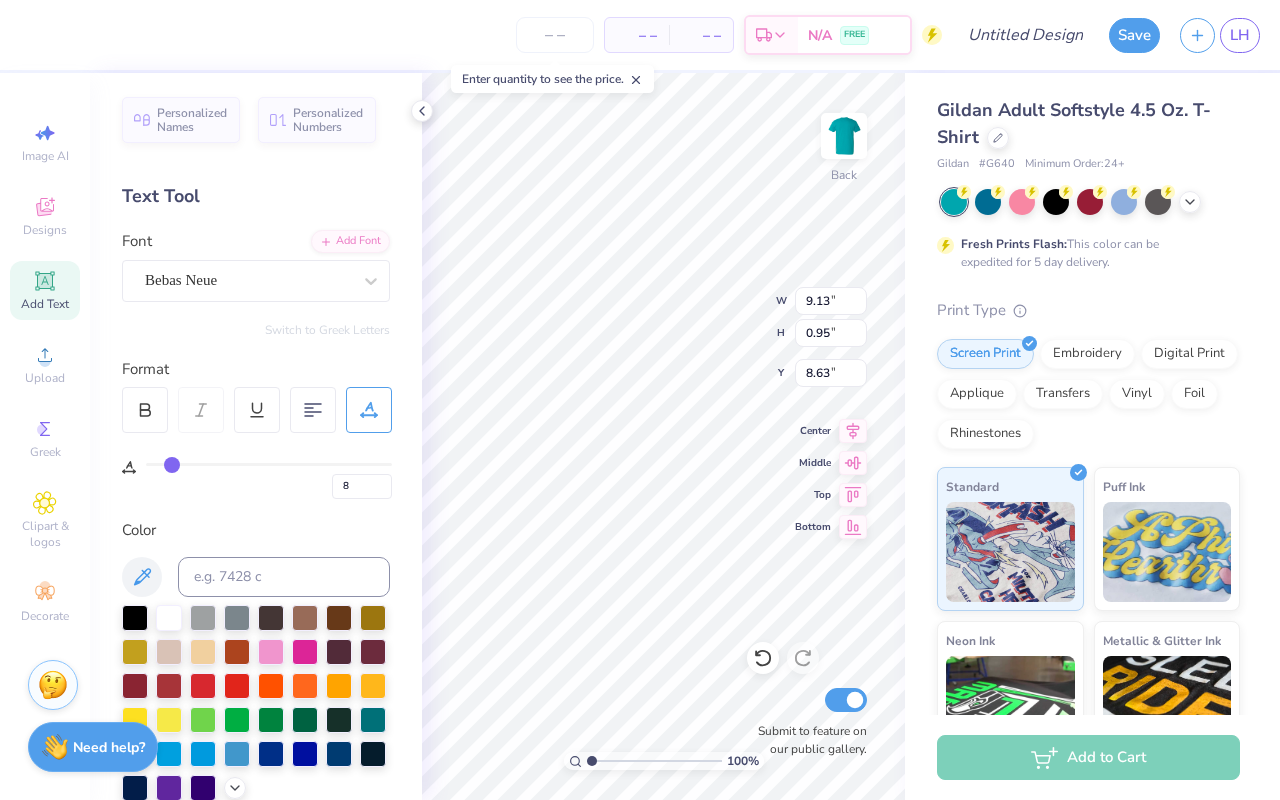 type on "7" 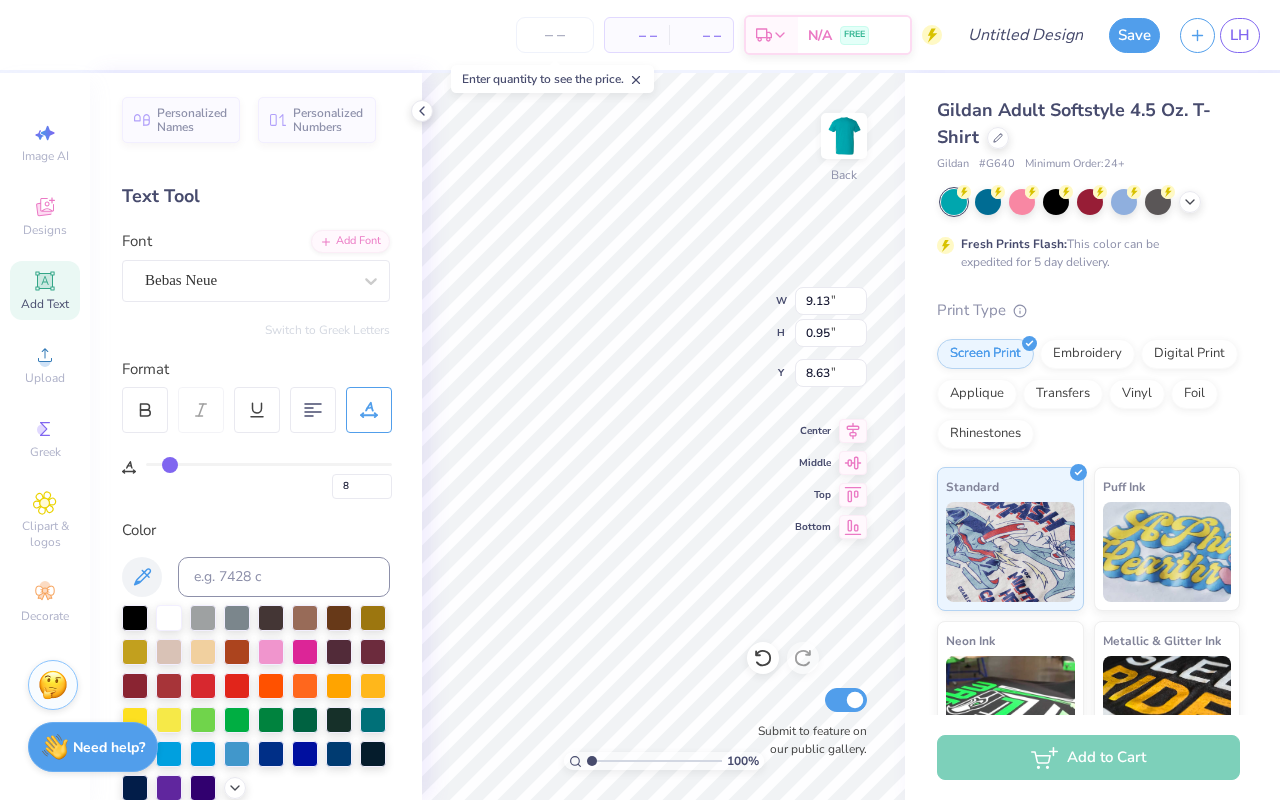 type on "7" 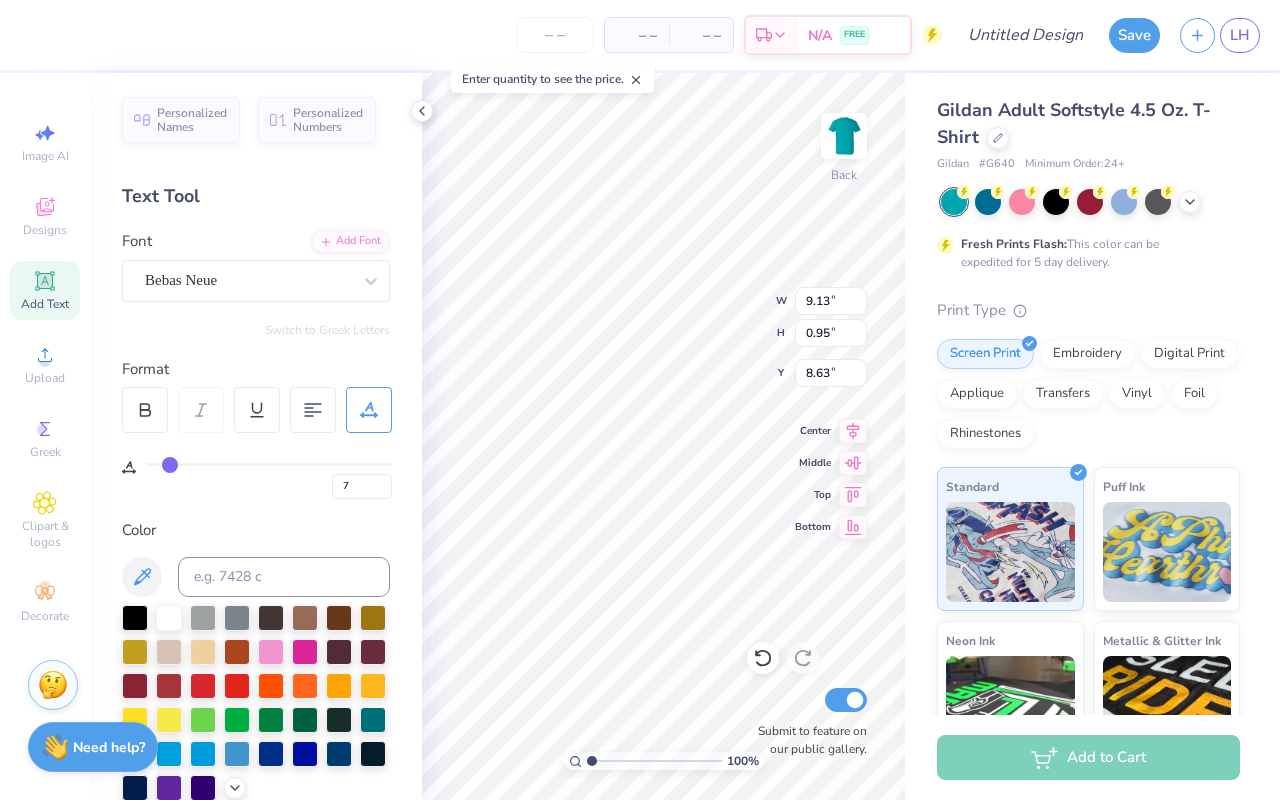 drag, startPoint x: 0, startPoint y: 0, endPoint x: 170, endPoint y: 463, distance: 493.22308 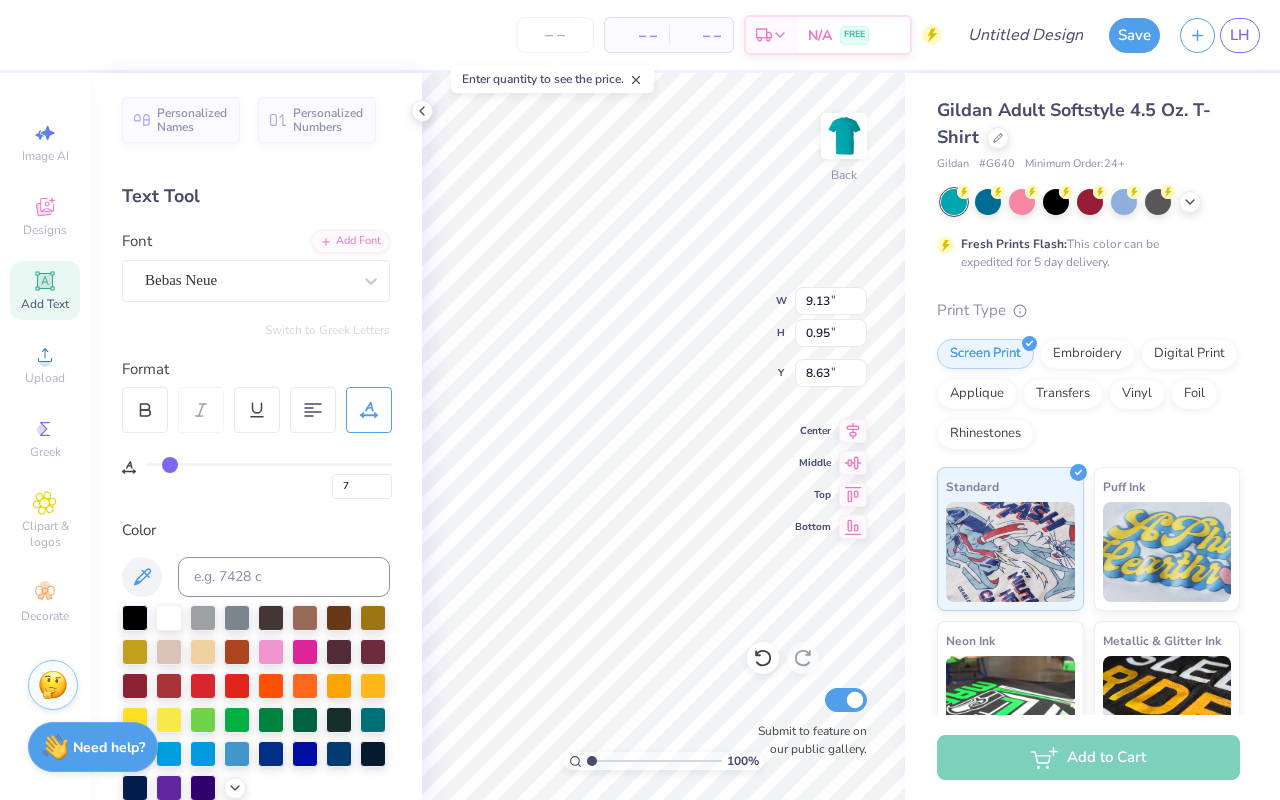 type on "8.39" 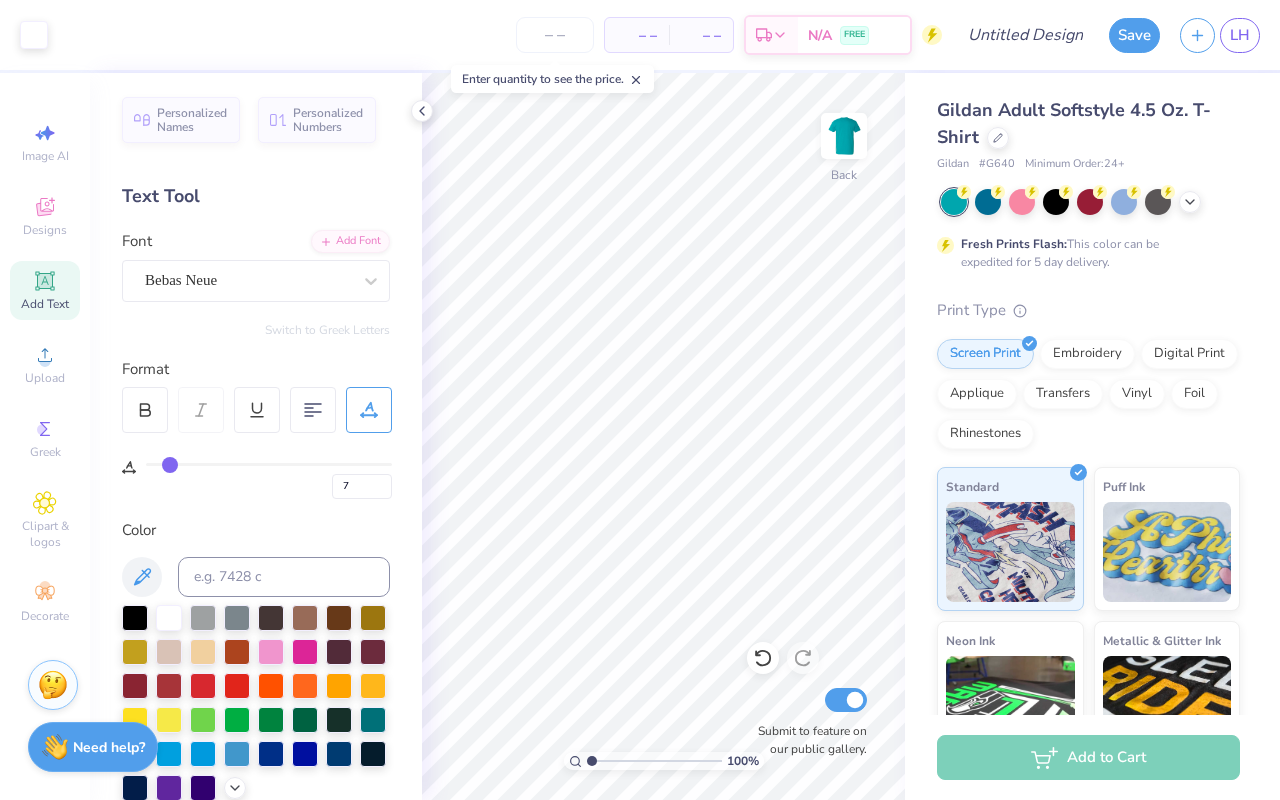 type on "19" 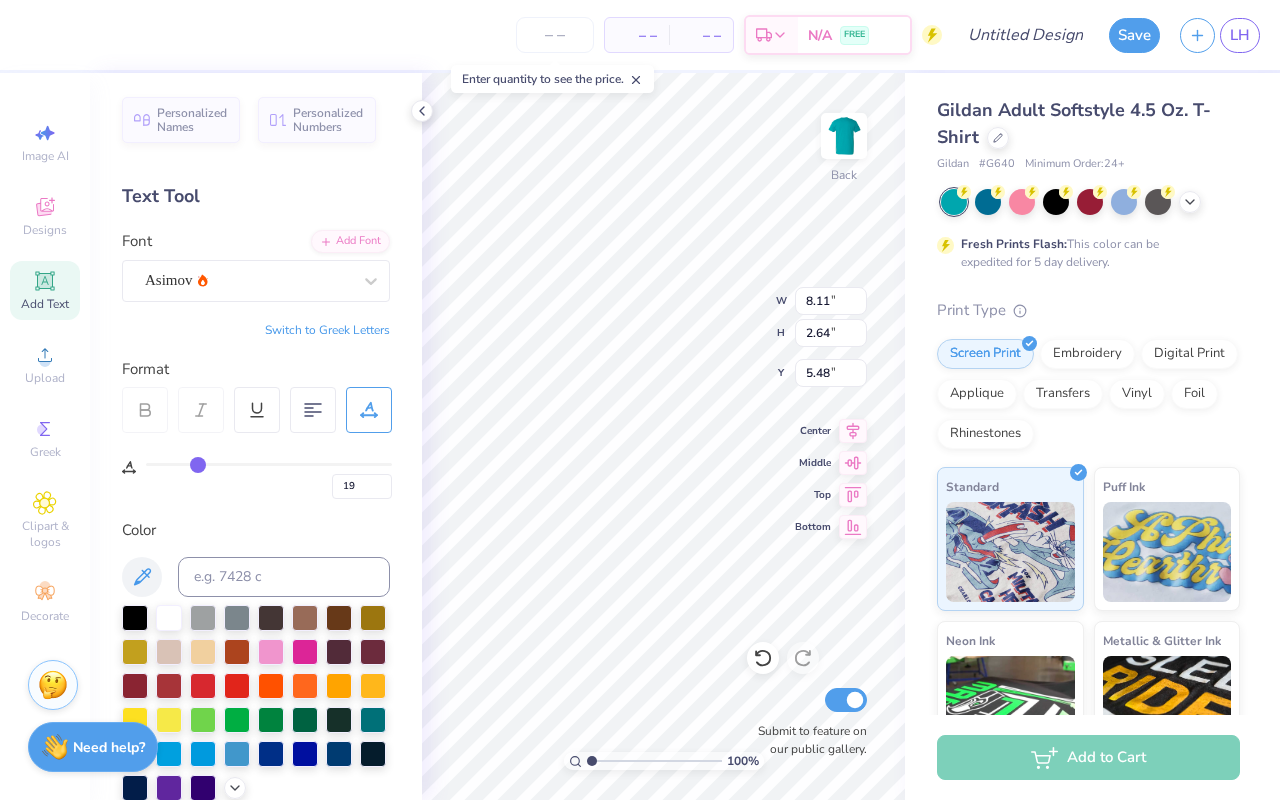 type on "22" 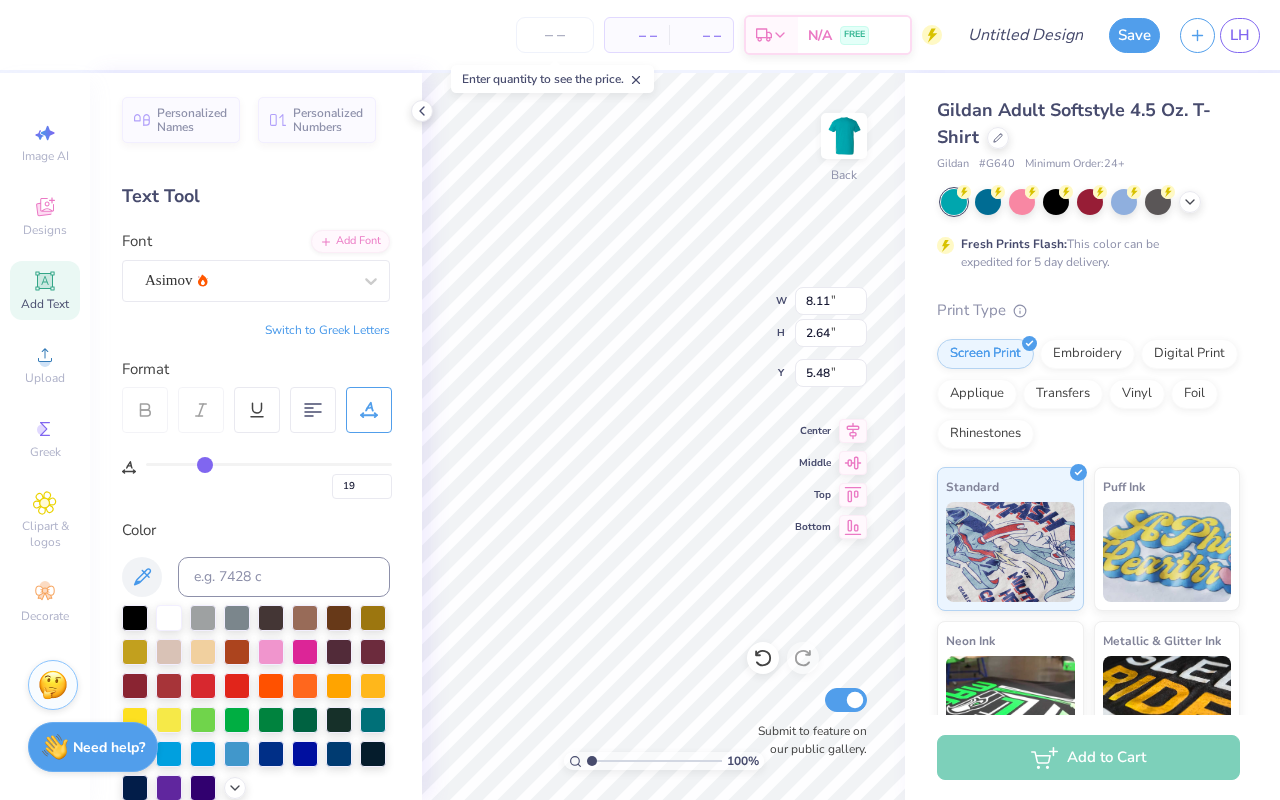 type on "22" 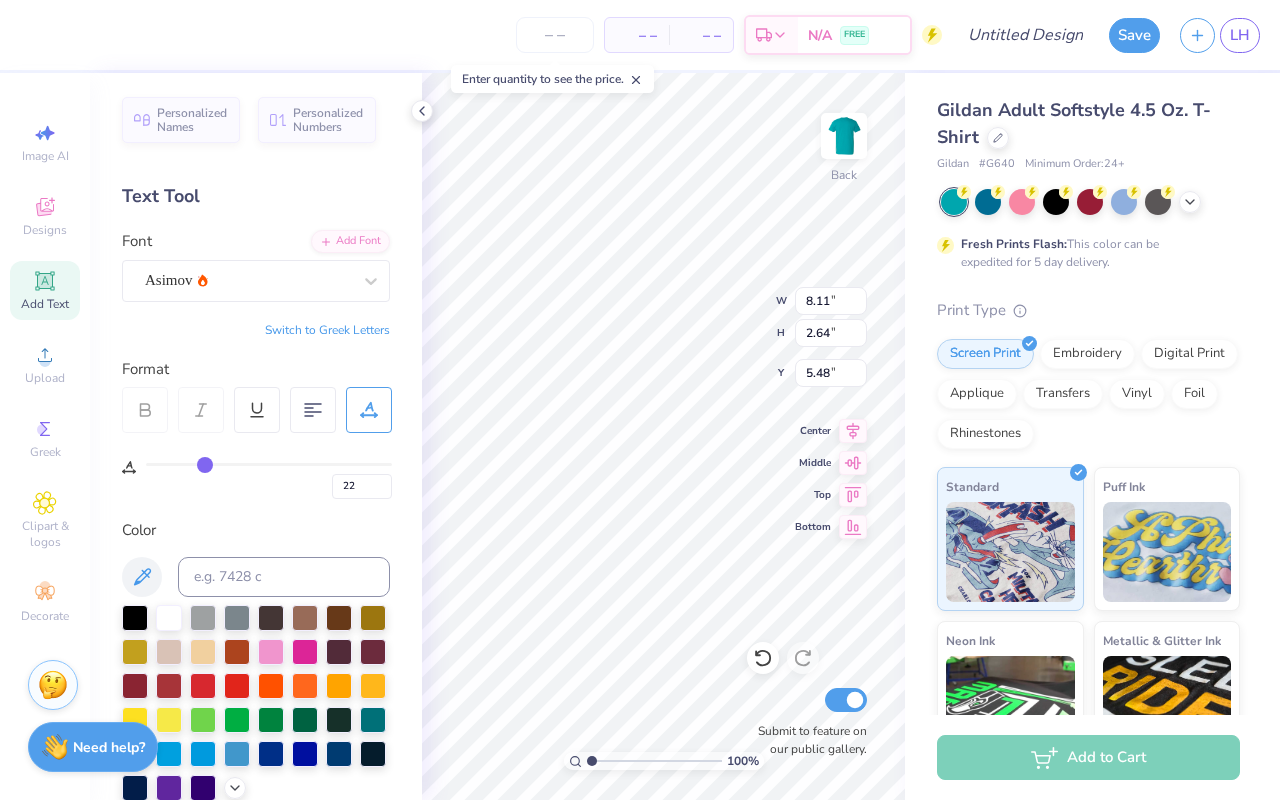 type on "23" 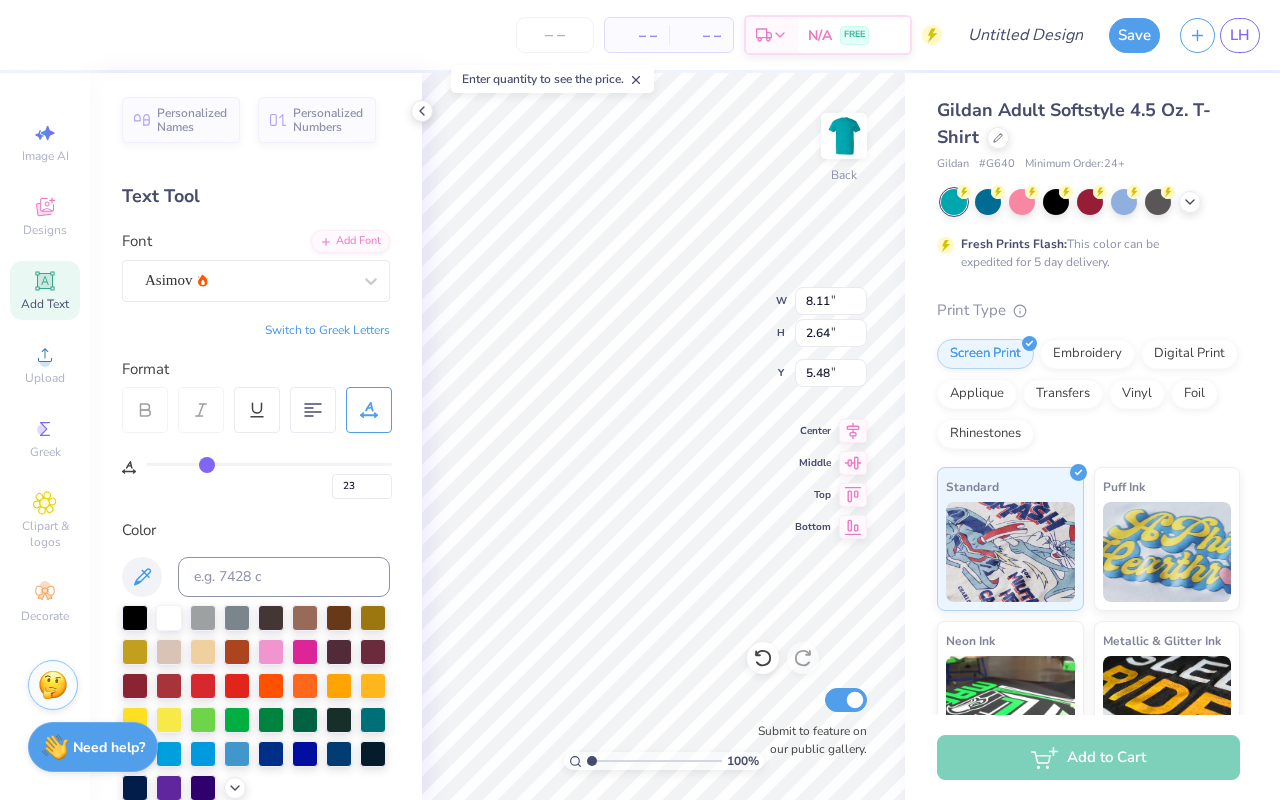 type on "24" 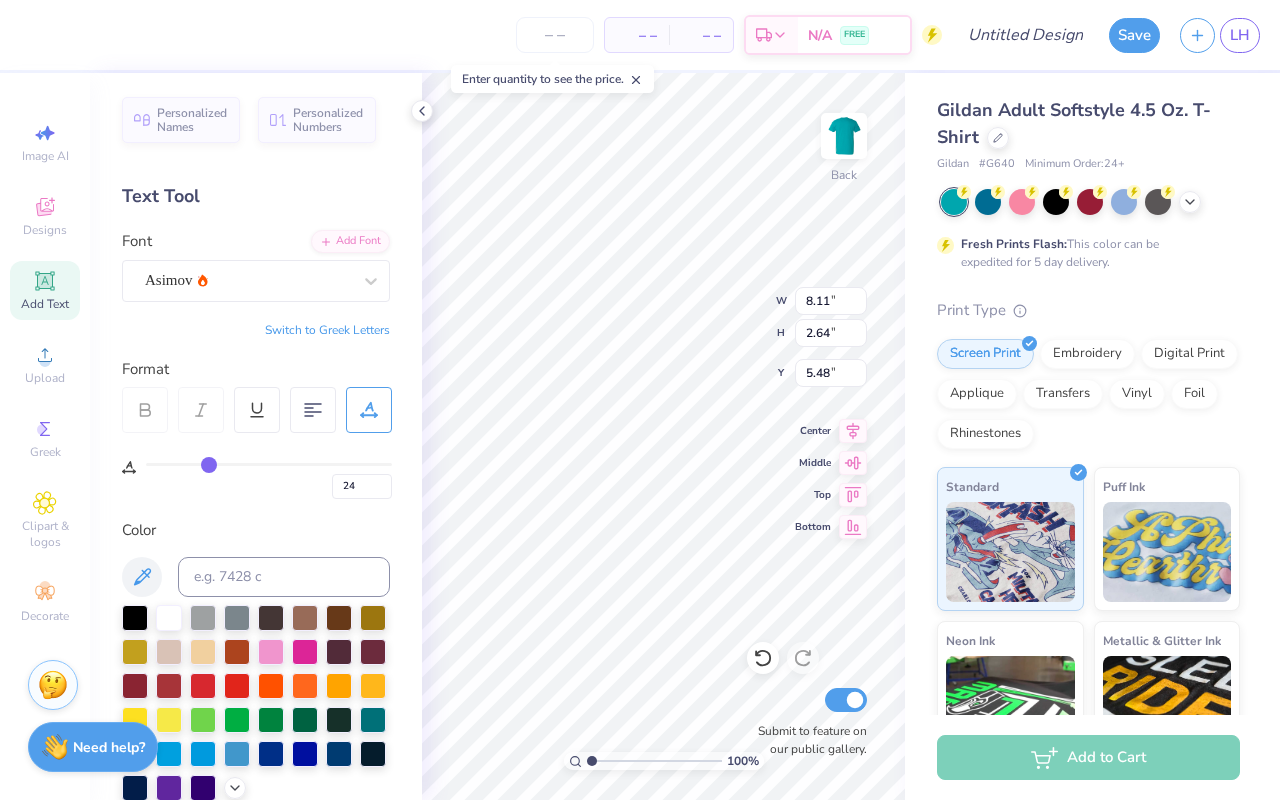 type on "25" 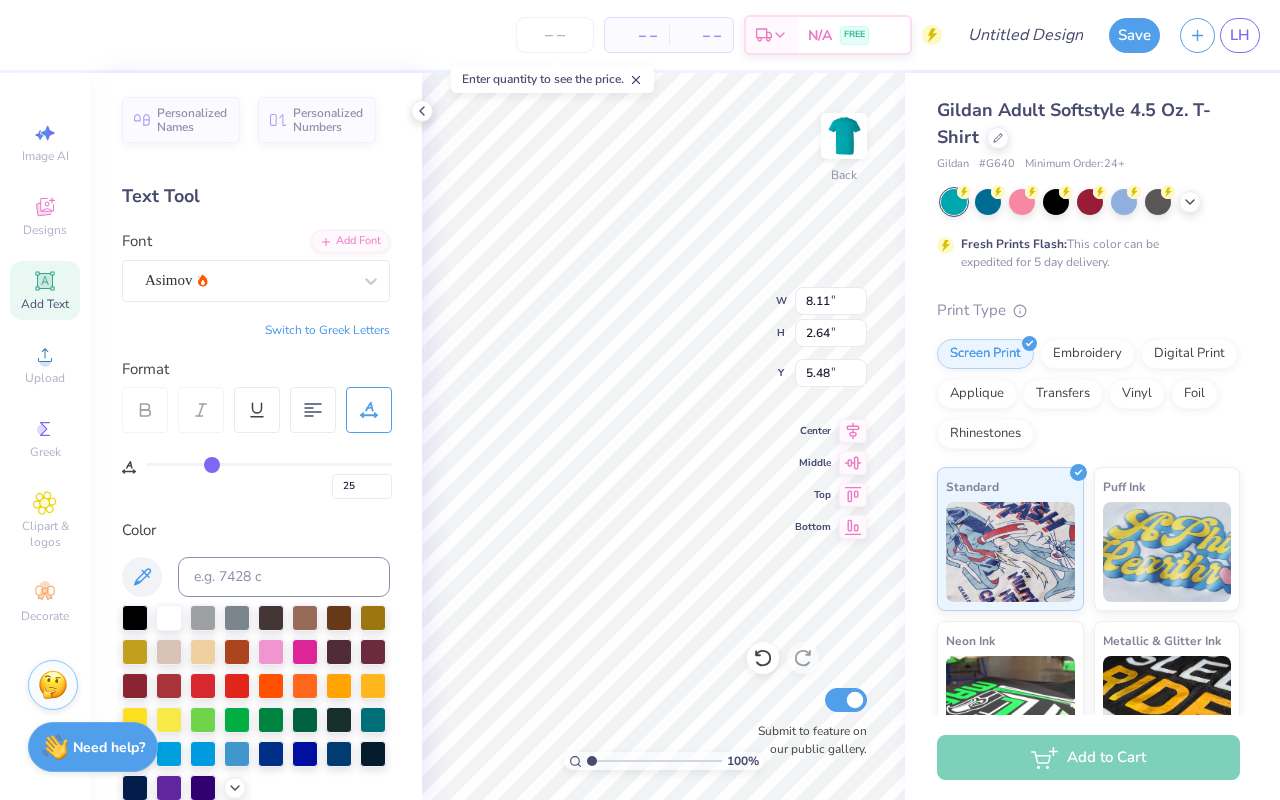 type on "25" 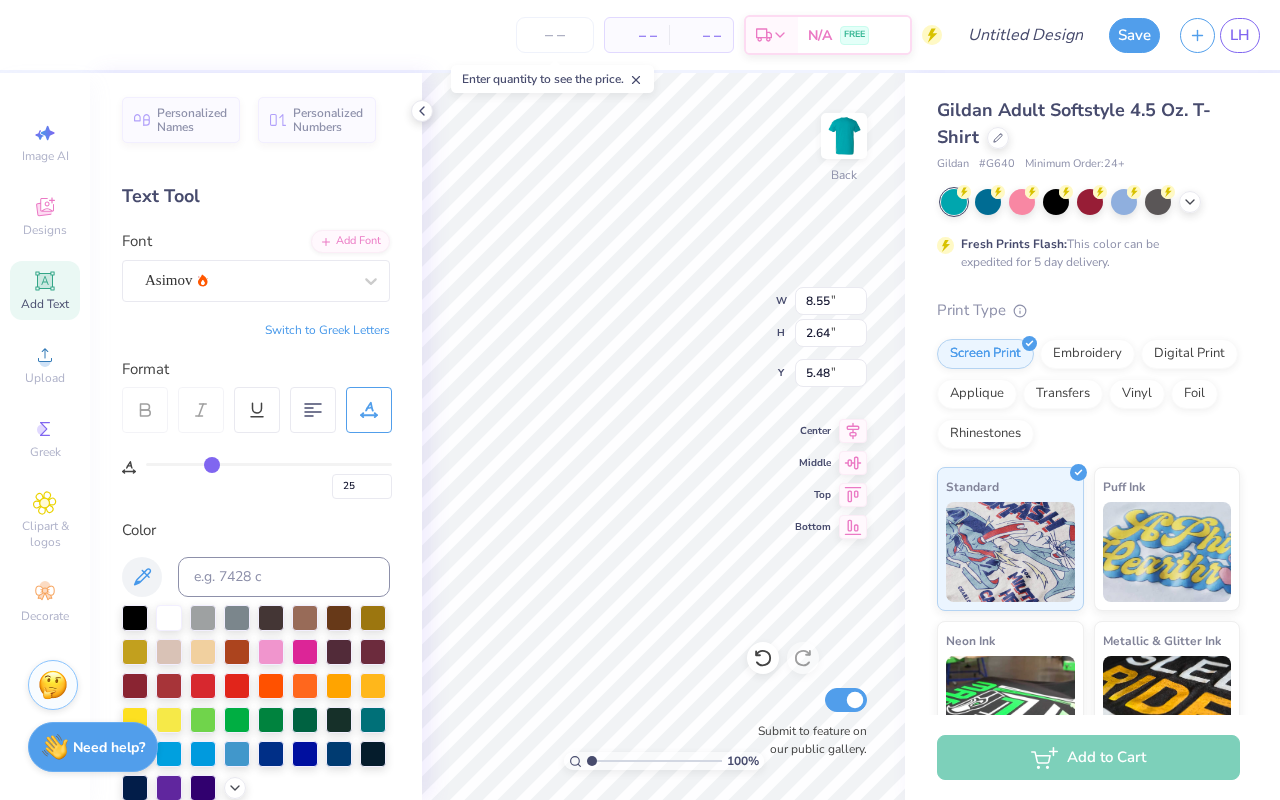 type on "24" 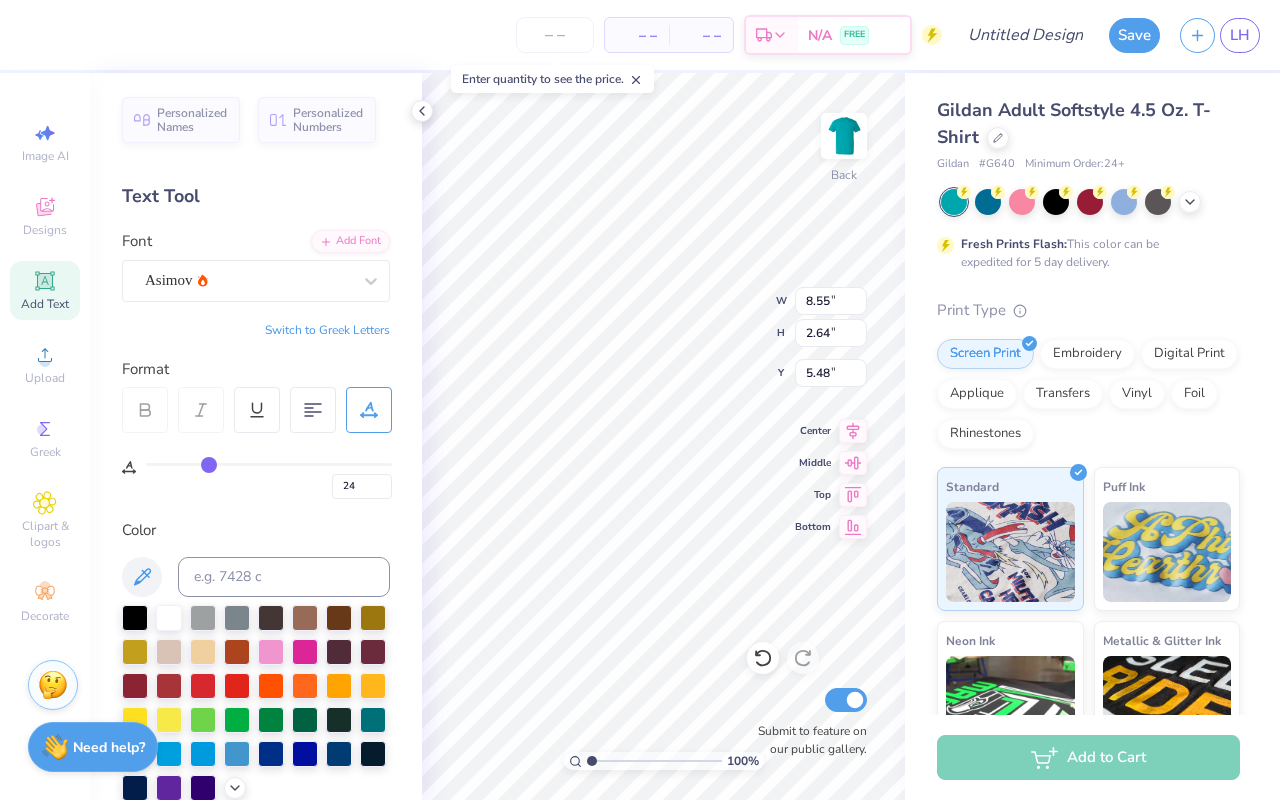 type on "24" 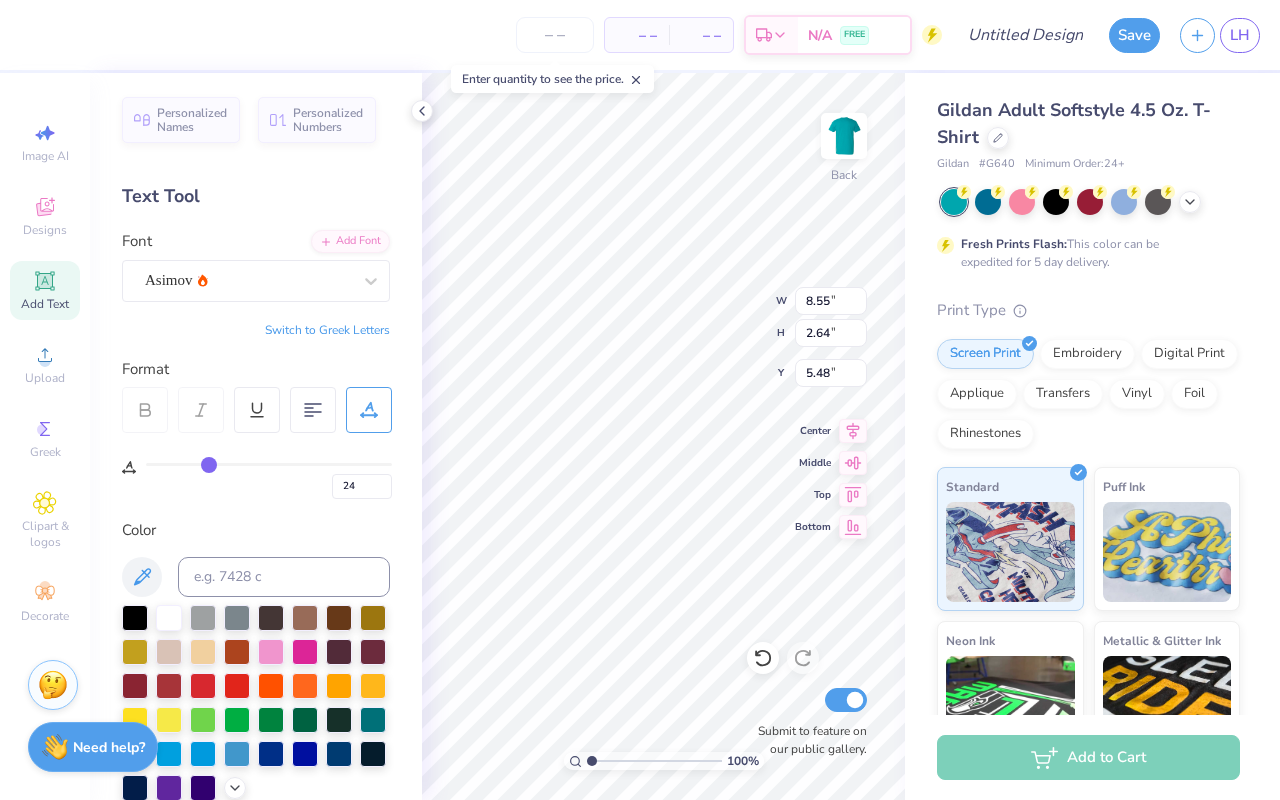 type on "8.48" 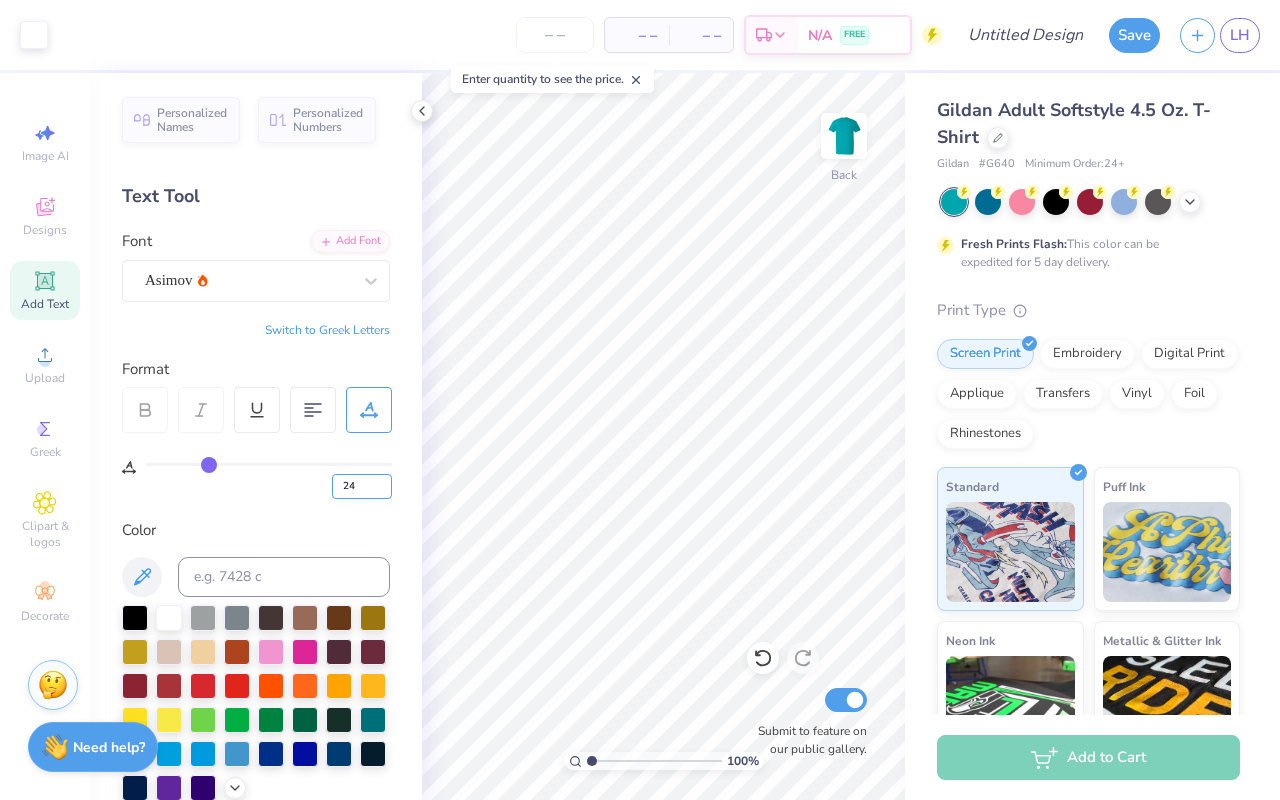 type on "7" 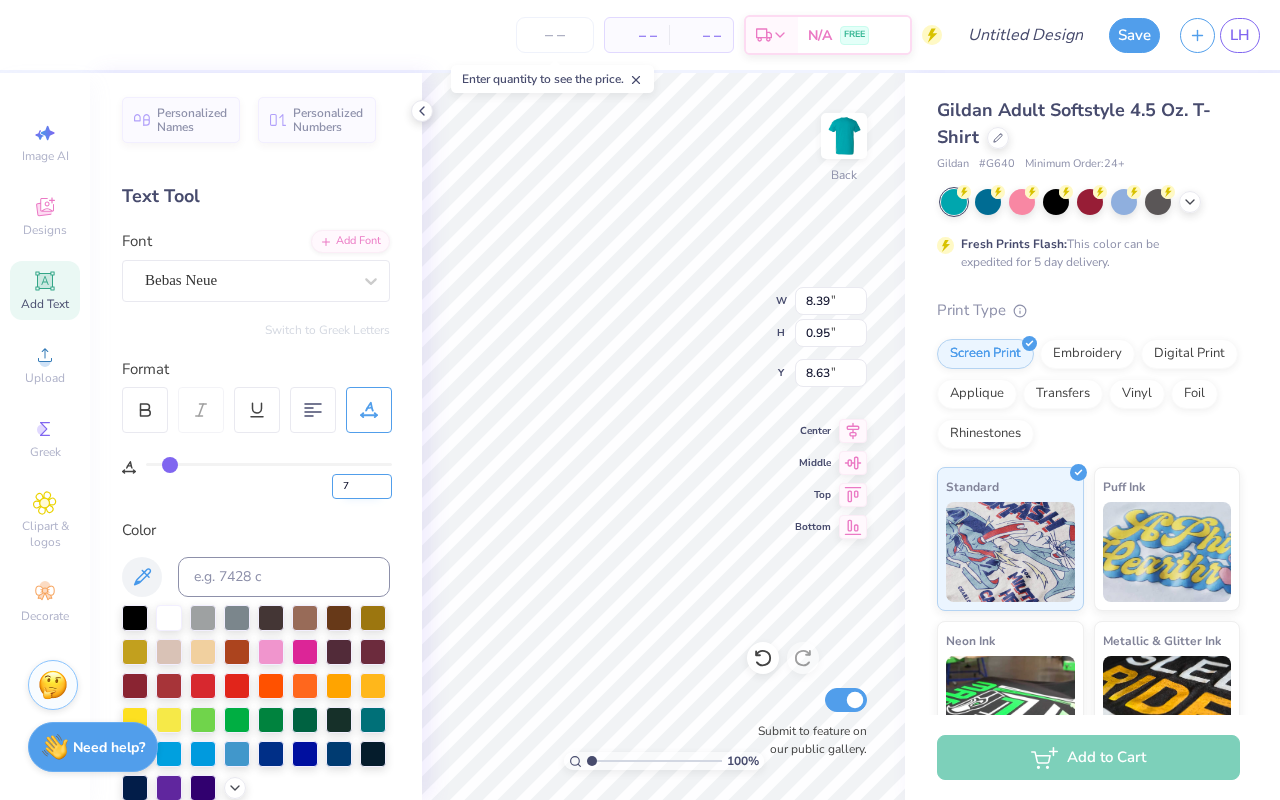 type on "8.56" 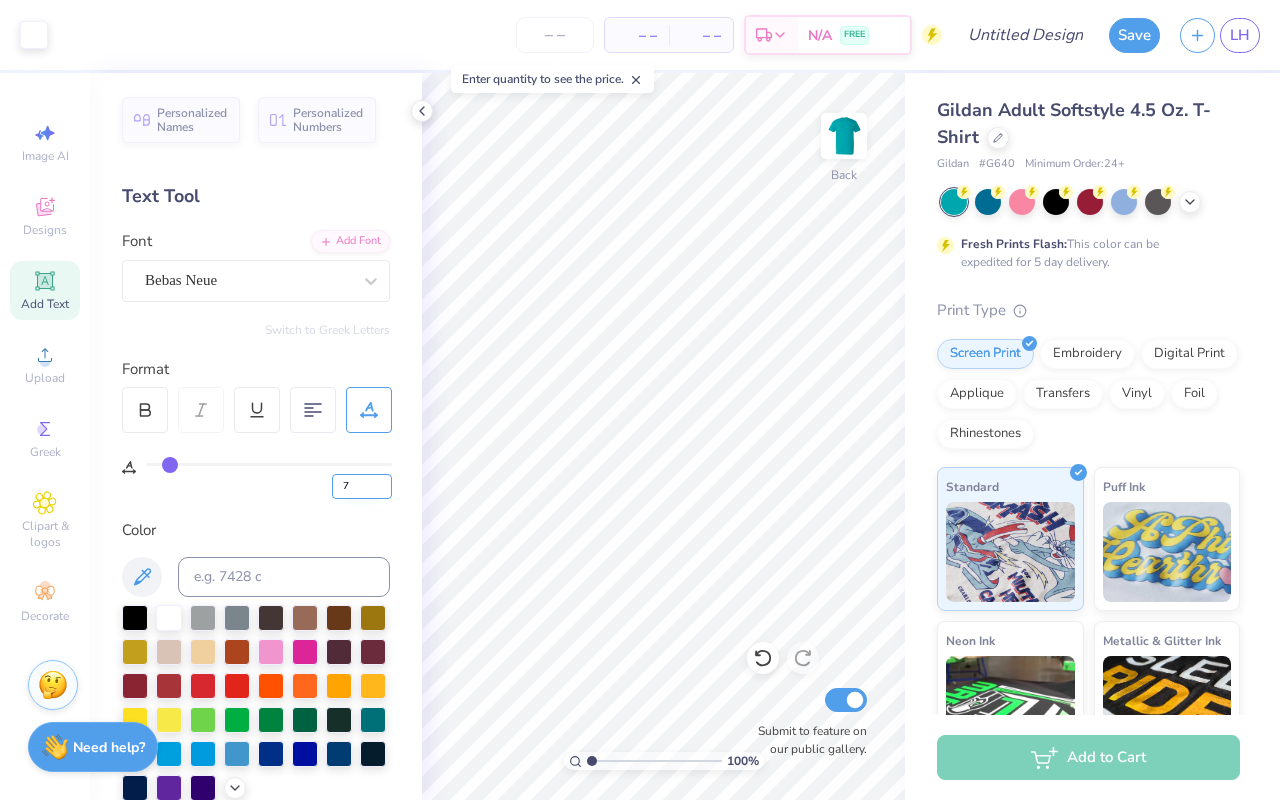 type on "24" 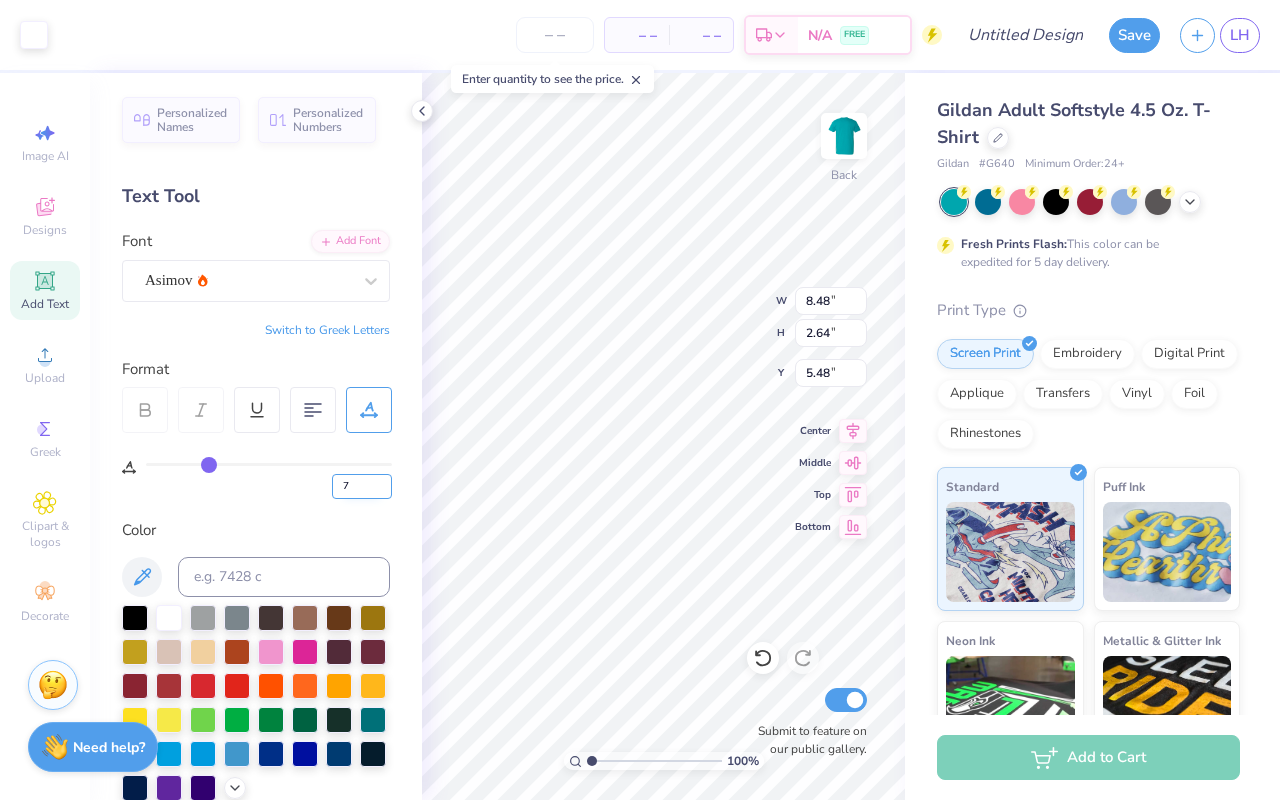type on "24" 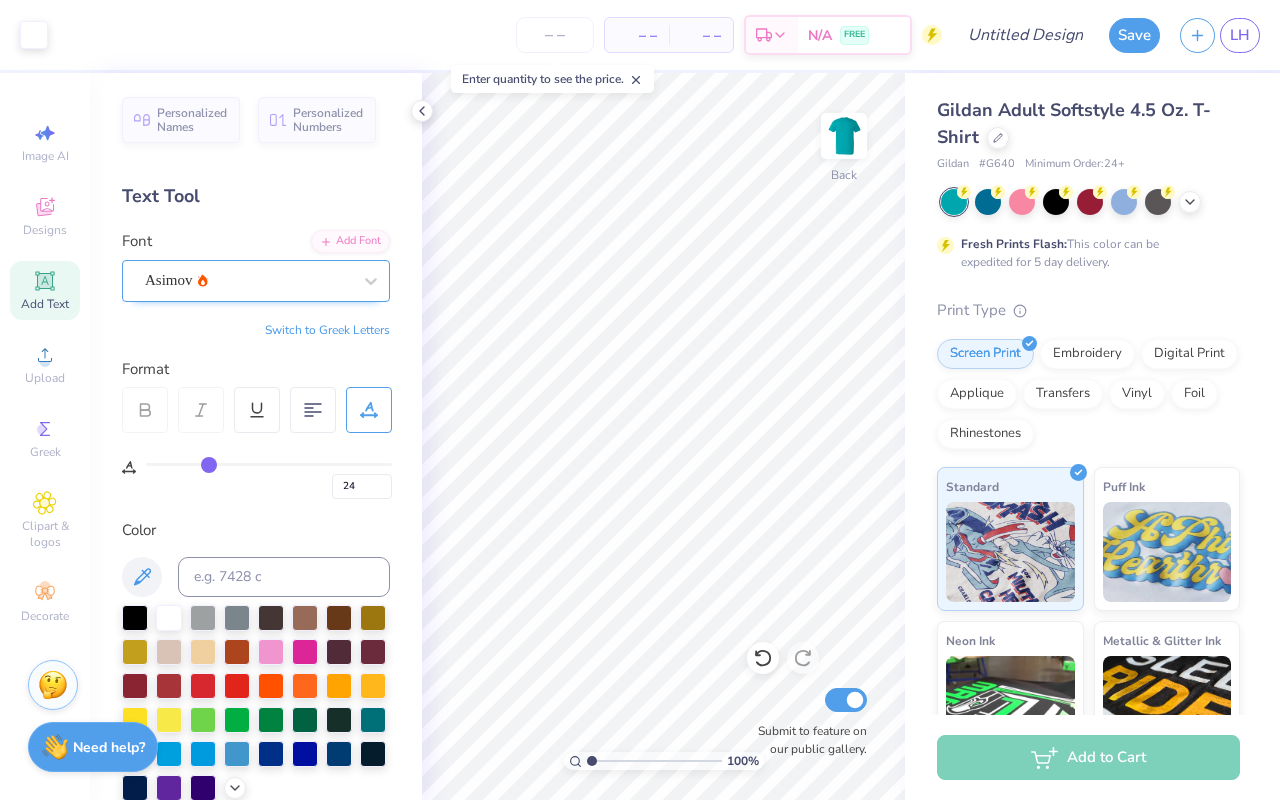 click on "Asimov" at bounding box center (256, 281) 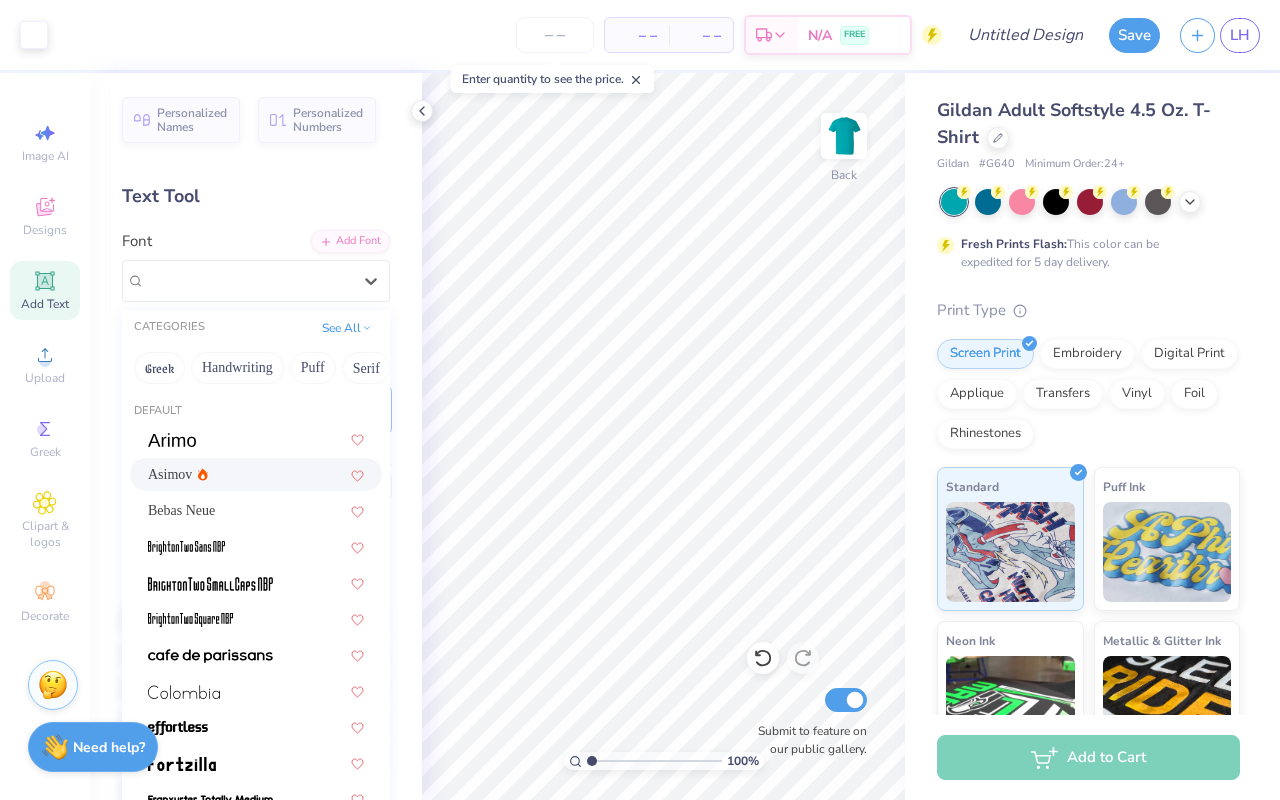 click on "Font option Asimov selected, 2 of 82. 82 results available. Use Up and Down to choose options, press Enter to select the currently focused option, press Escape to exit the menu, press Tab to select the option and exit the menu. Asimov CATEGORIES See All Greek Handwriting Puff Serif Bold Calligraphy Retro Sans Serif Minimal Fantasy Techno Others Default Asimov Bebas Neue Komika Title Mouldy Cheese Super Corn Super Dream UA Cadet Vegapunk FREE Greek" at bounding box center (256, 266) 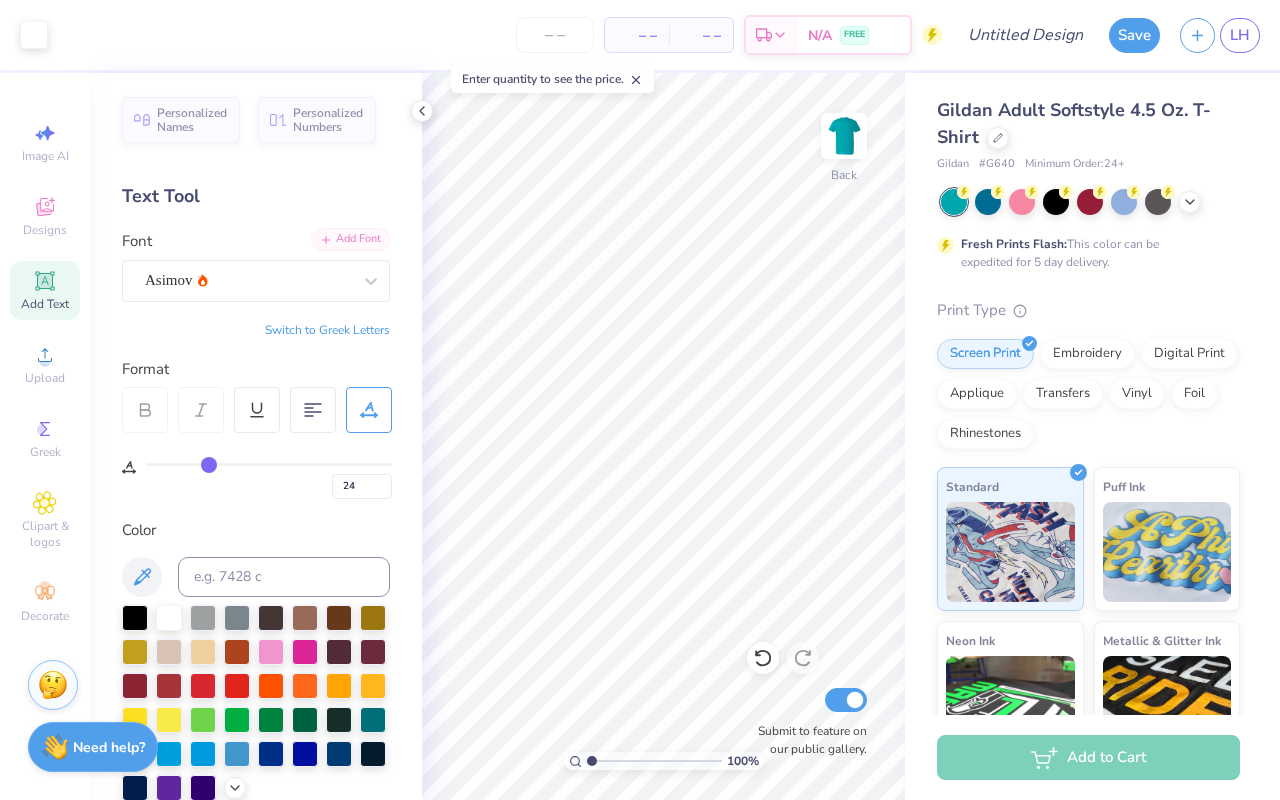 click on "Add Font" at bounding box center [350, 239] 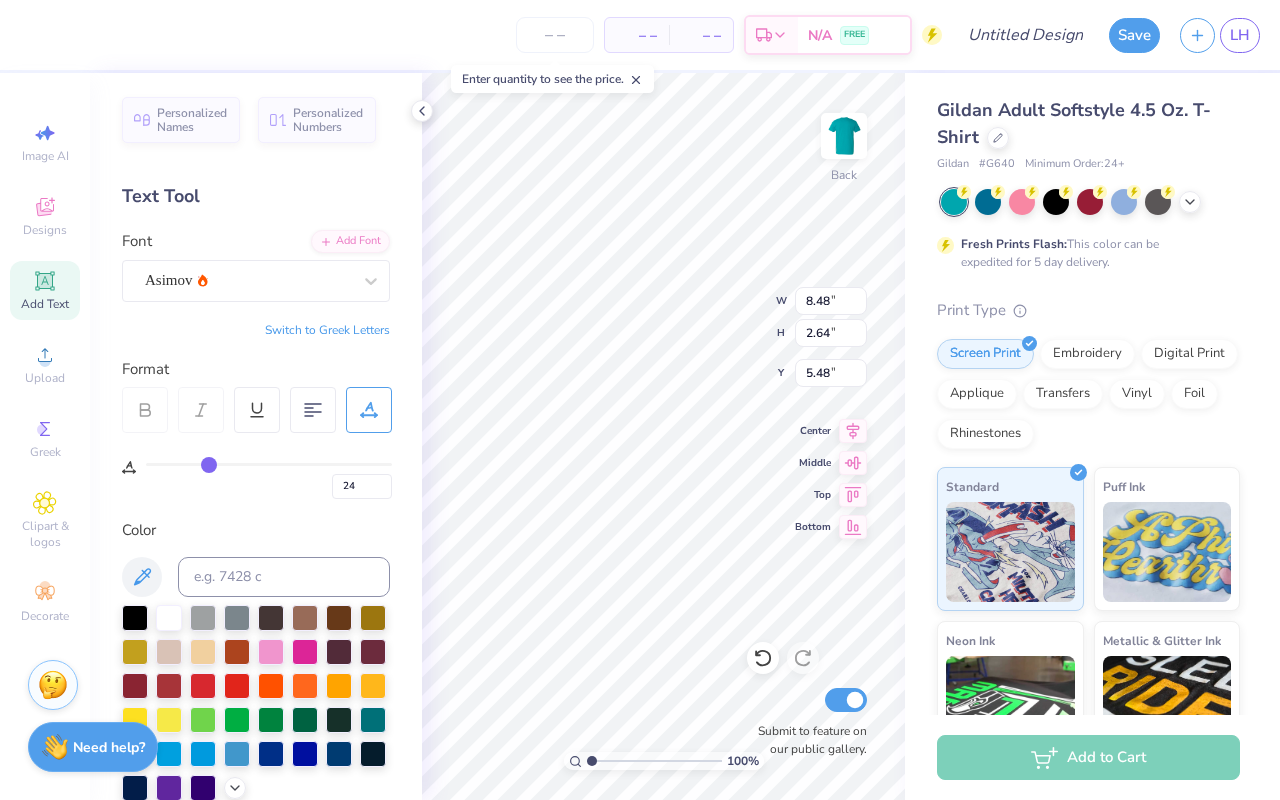 click 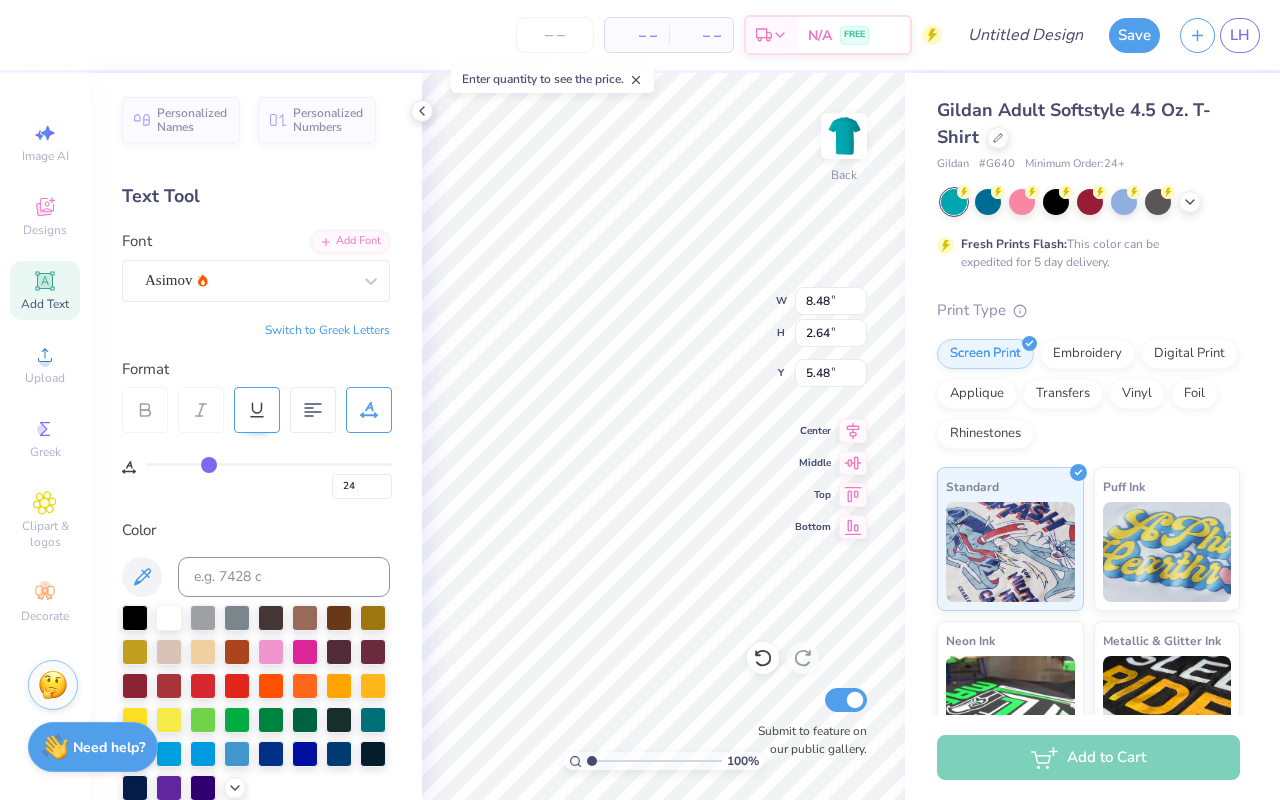 click at bounding box center [257, 410] 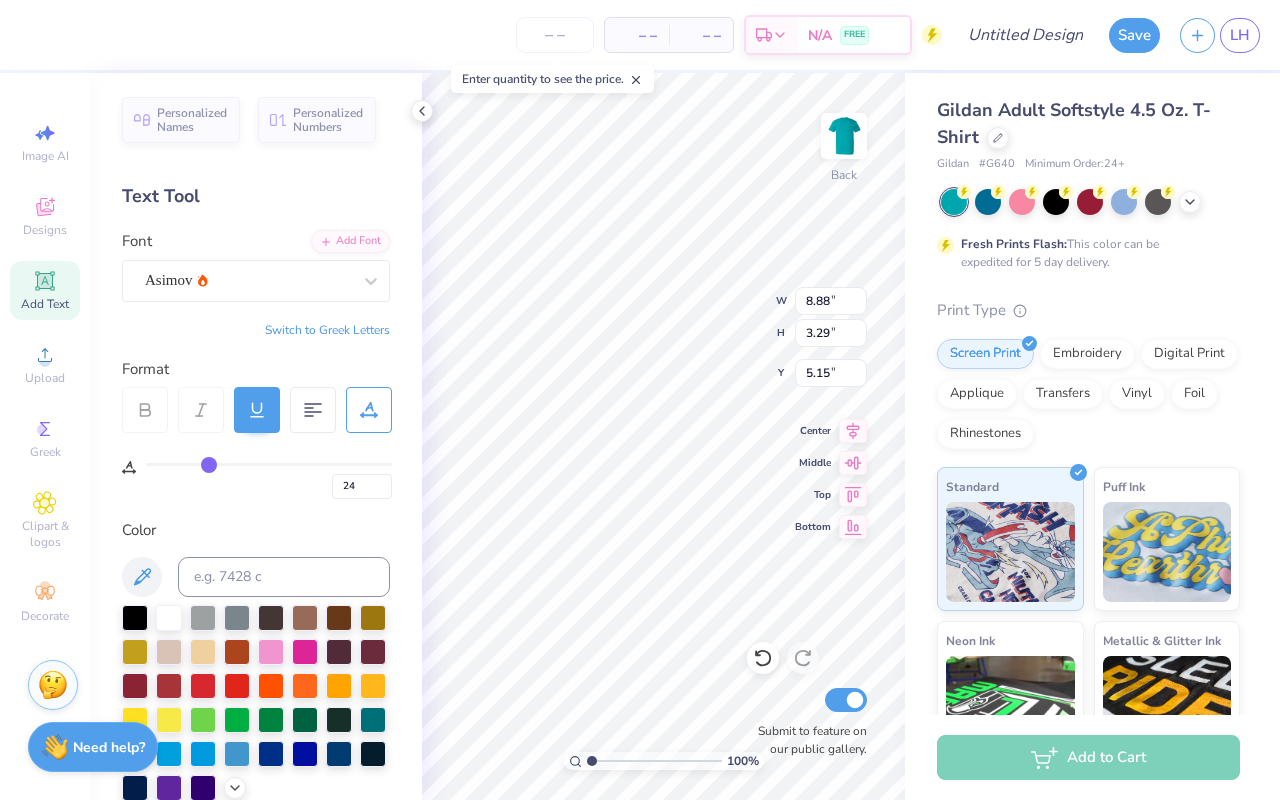 click 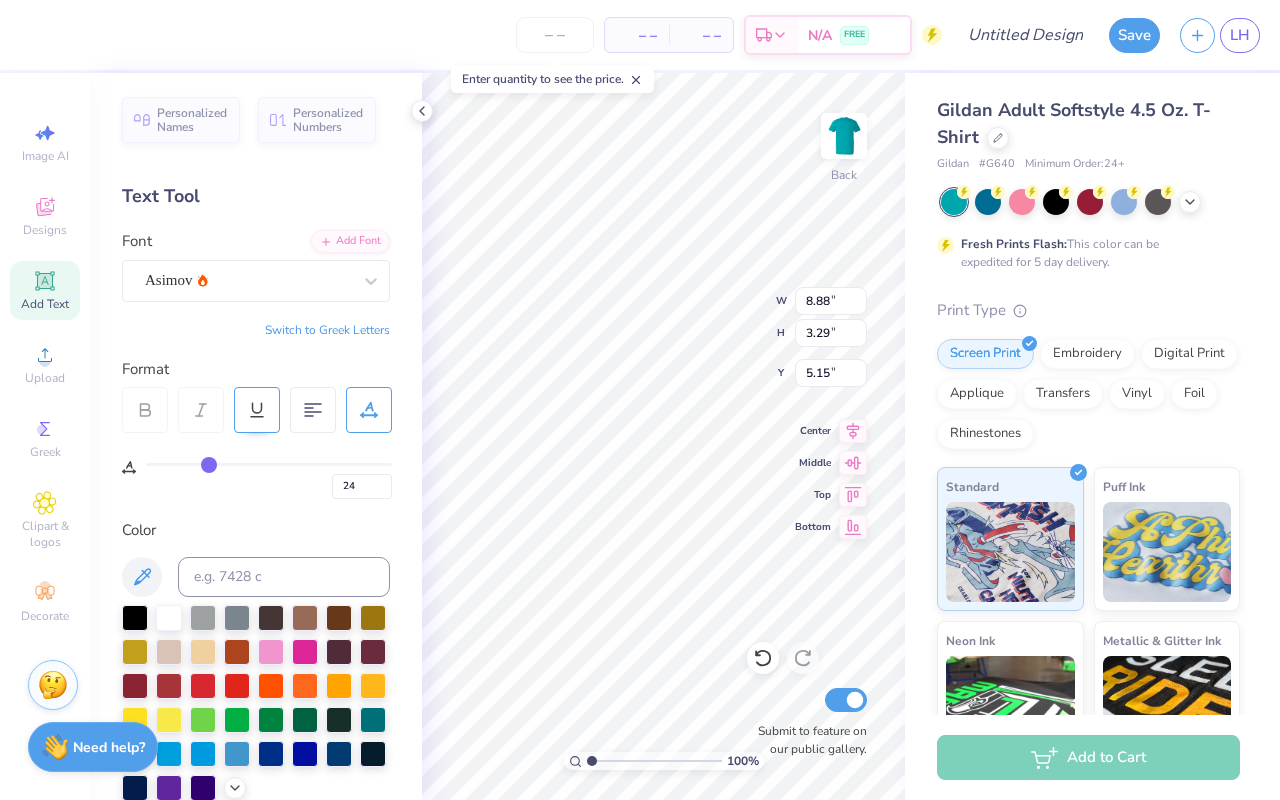 type on "8.48" 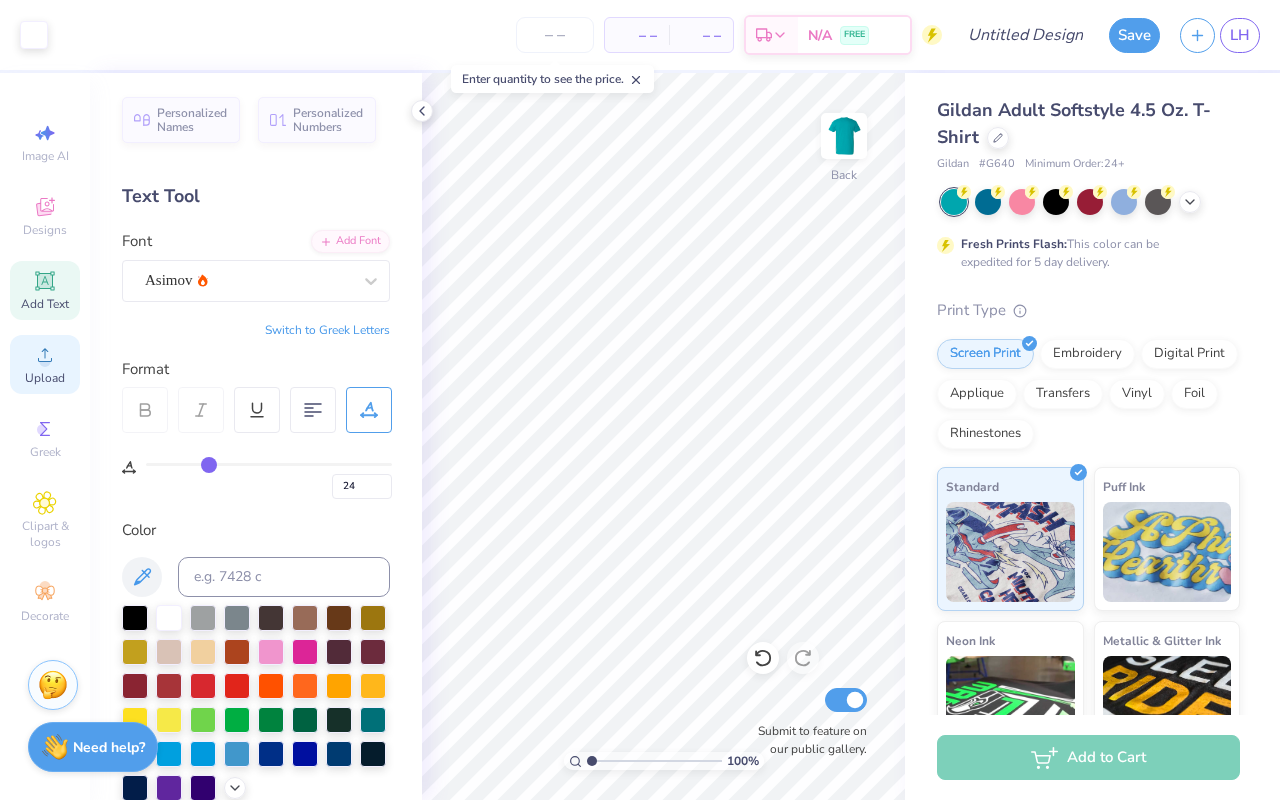 click 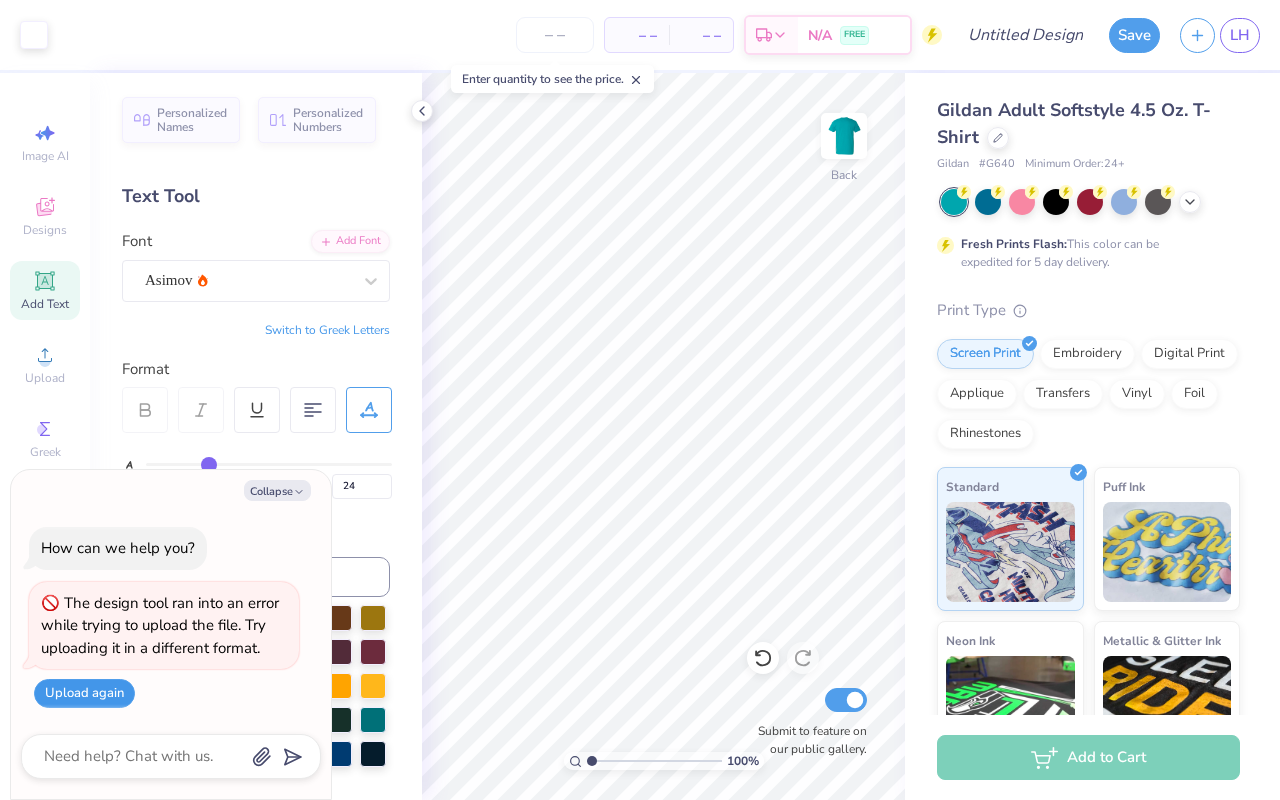 click on "Upload again" at bounding box center (84, 693) 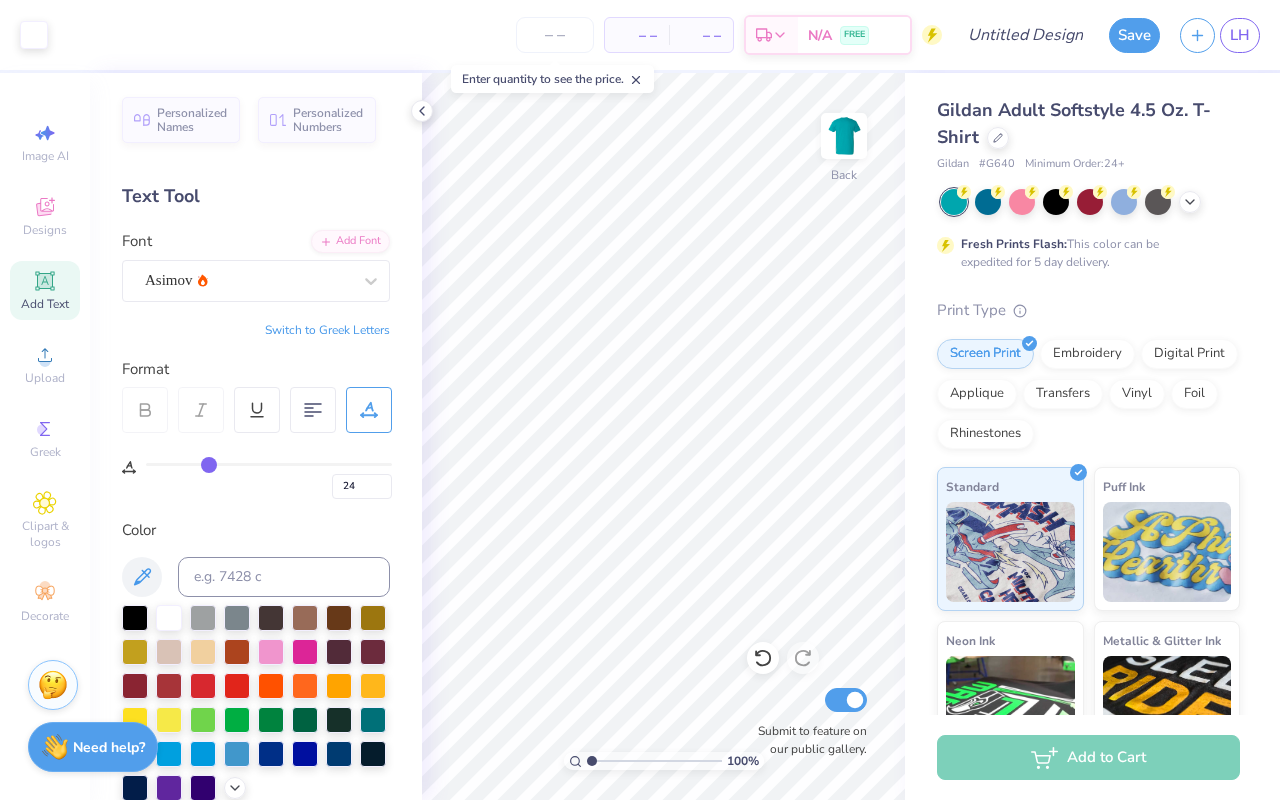scroll, scrollTop: 0, scrollLeft: 0, axis: both 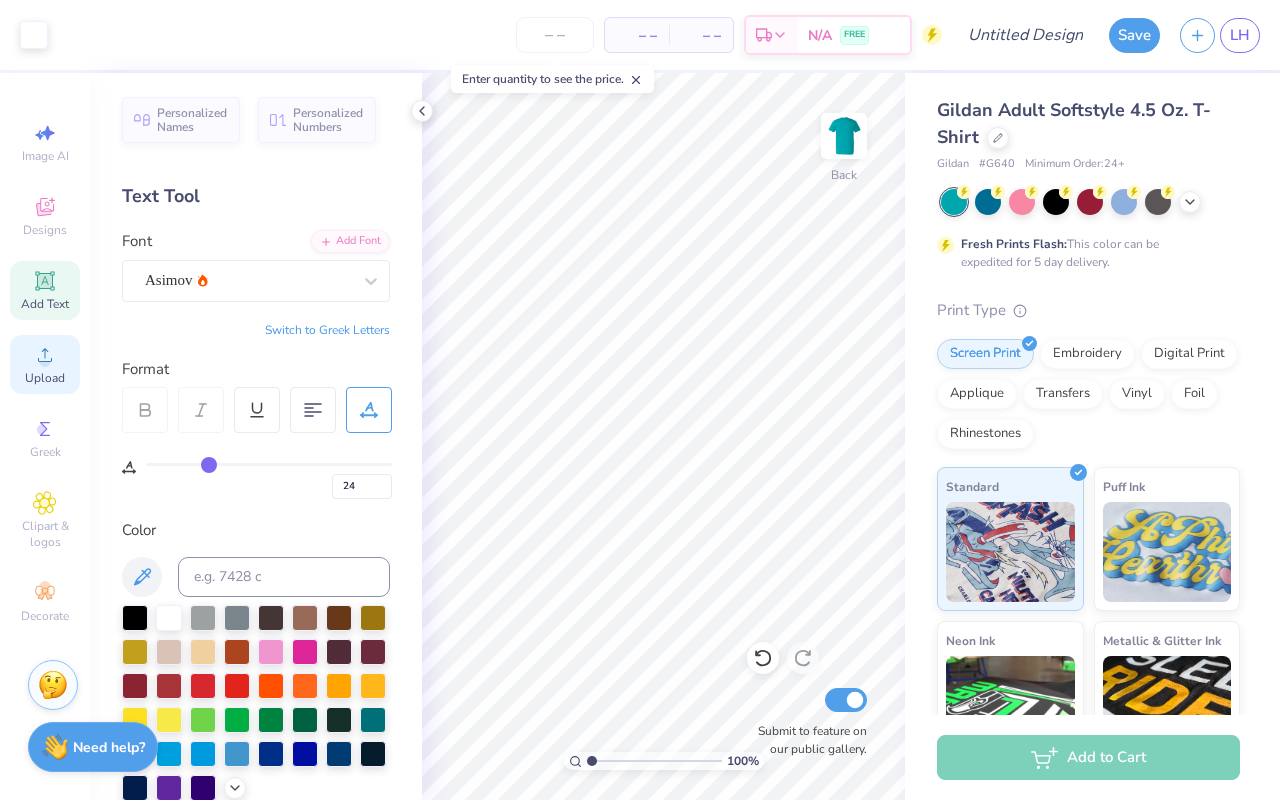click on "Upload" at bounding box center [45, 378] 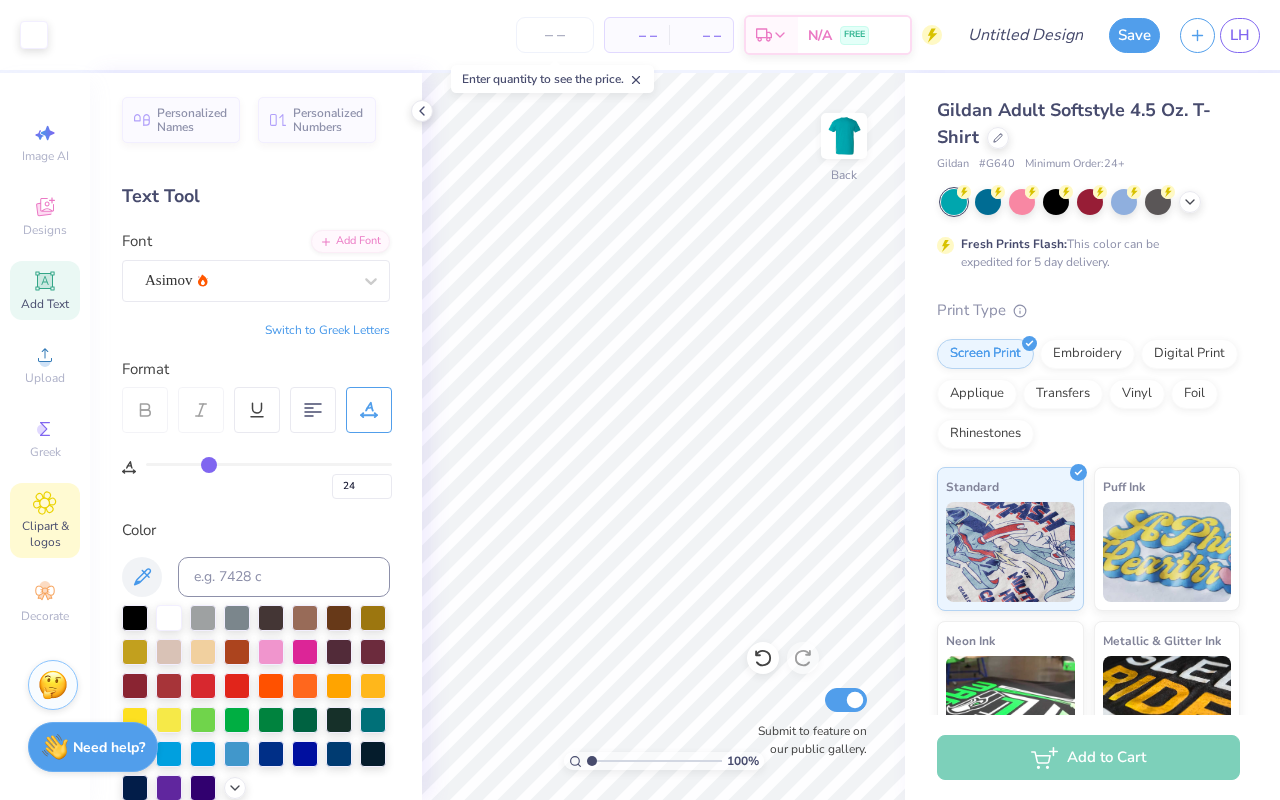 click 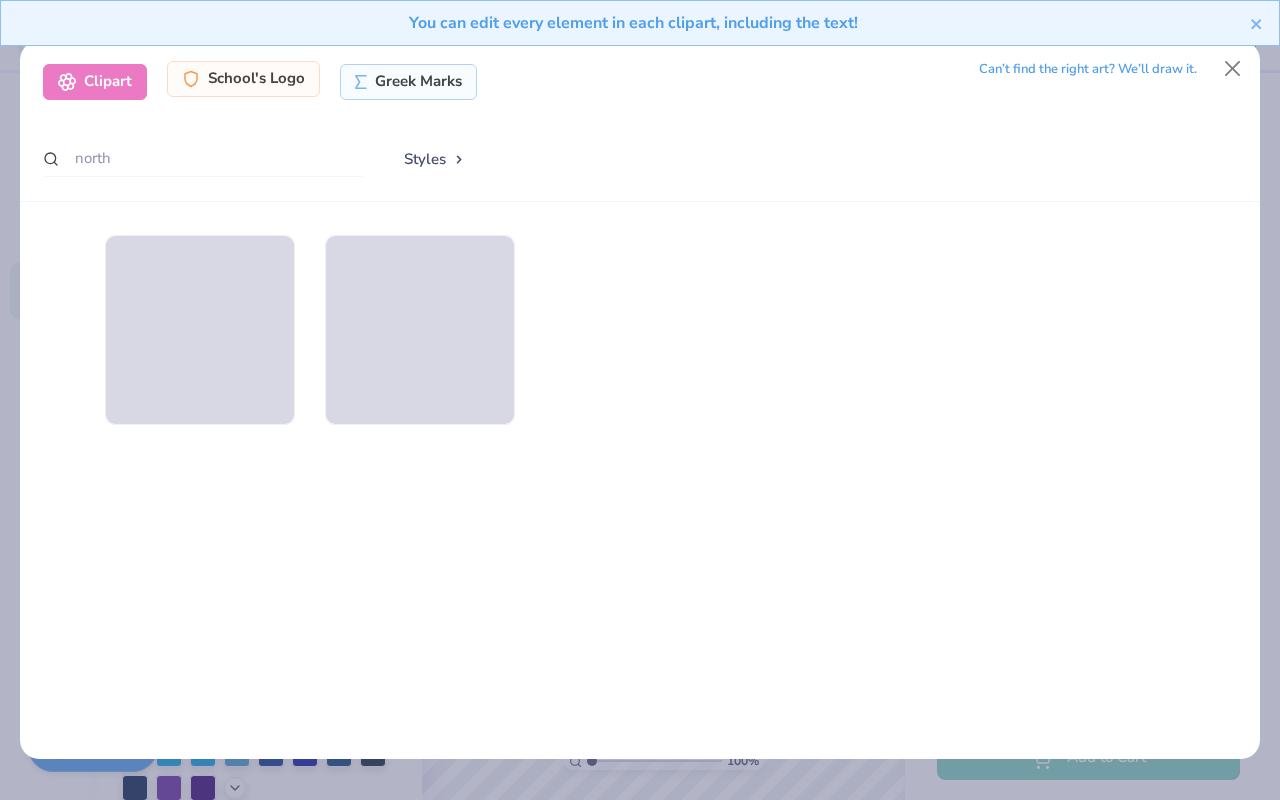 click on "School's Logo" at bounding box center (243, 79) 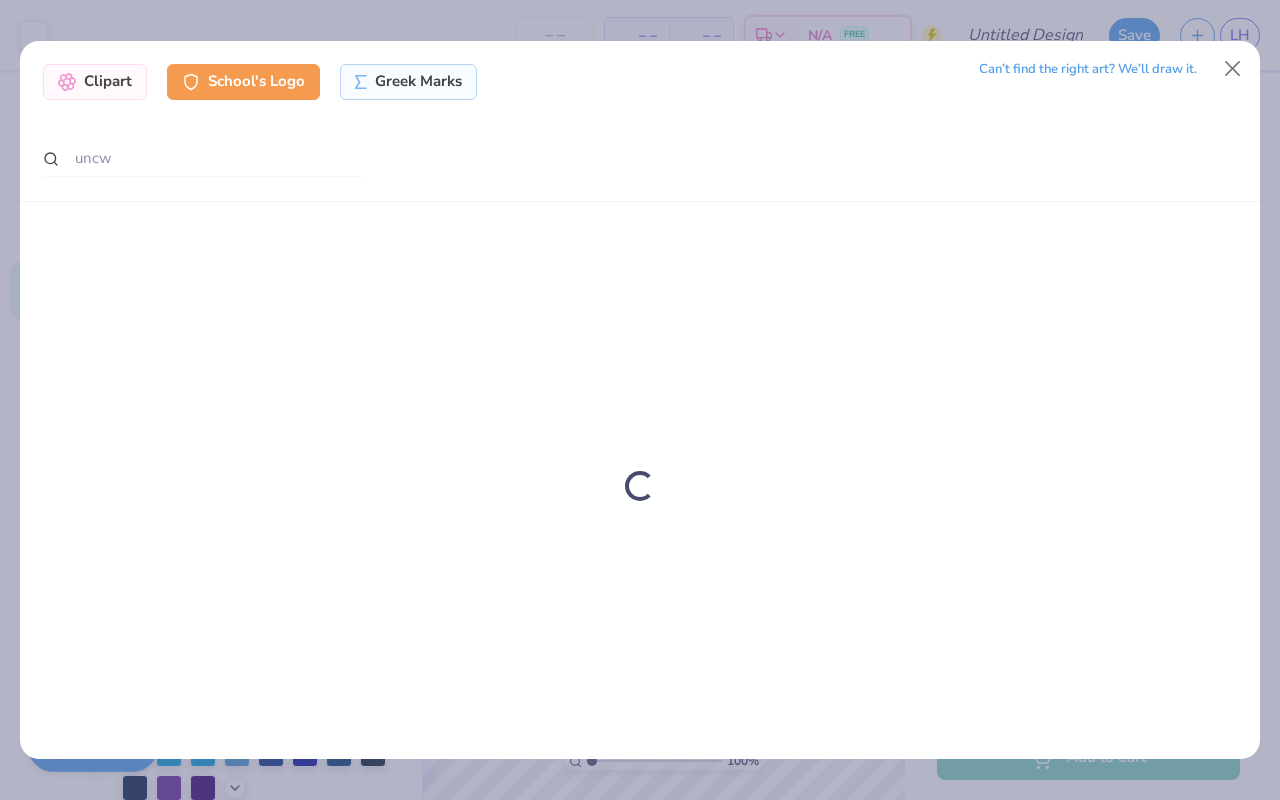 scroll, scrollTop: 0, scrollLeft: 0, axis: both 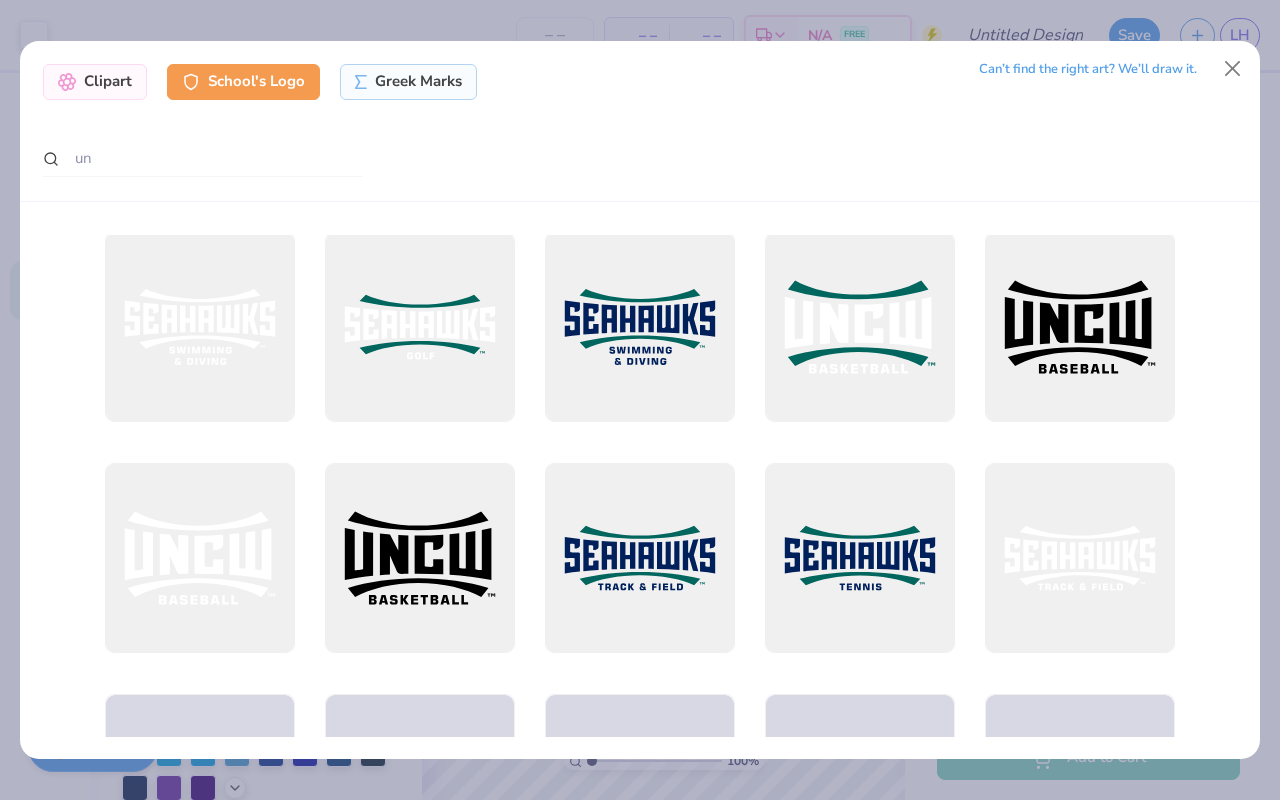 type on "u" 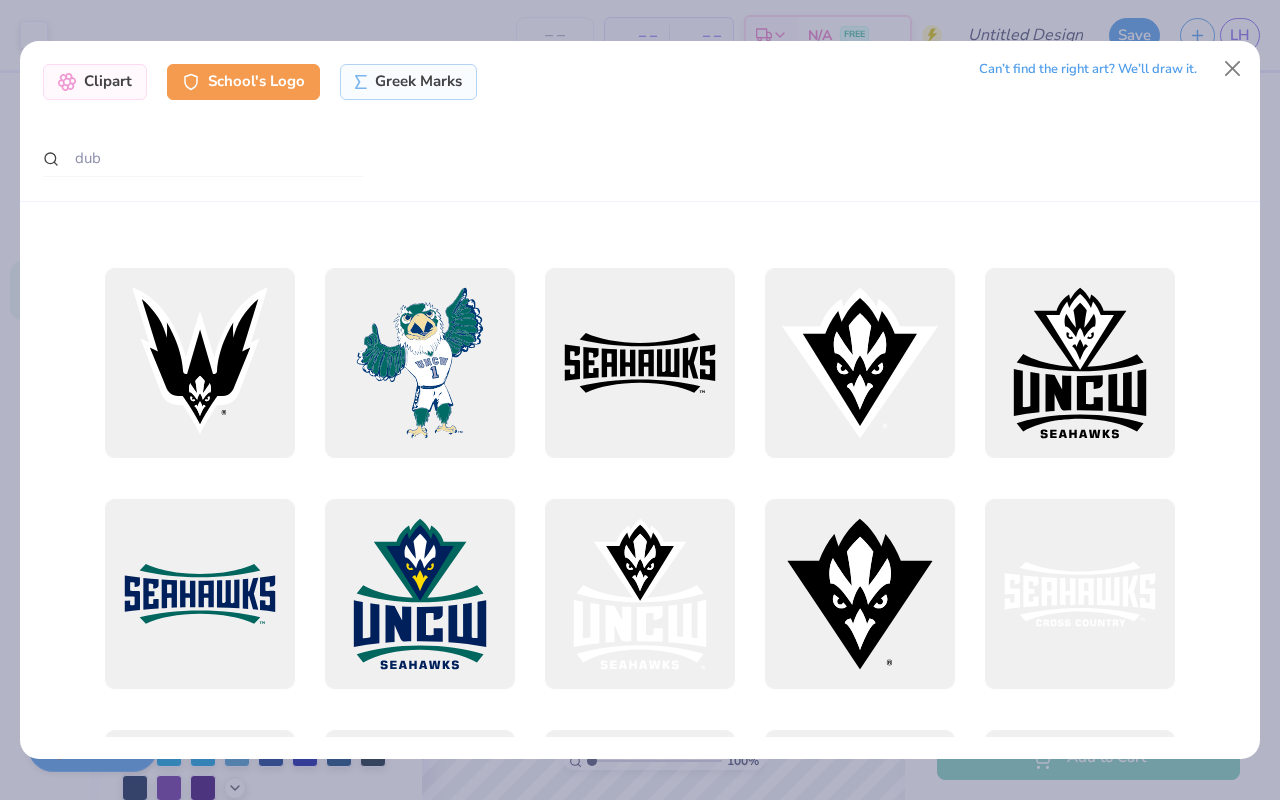 scroll, scrollTop: 424, scrollLeft: 0, axis: vertical 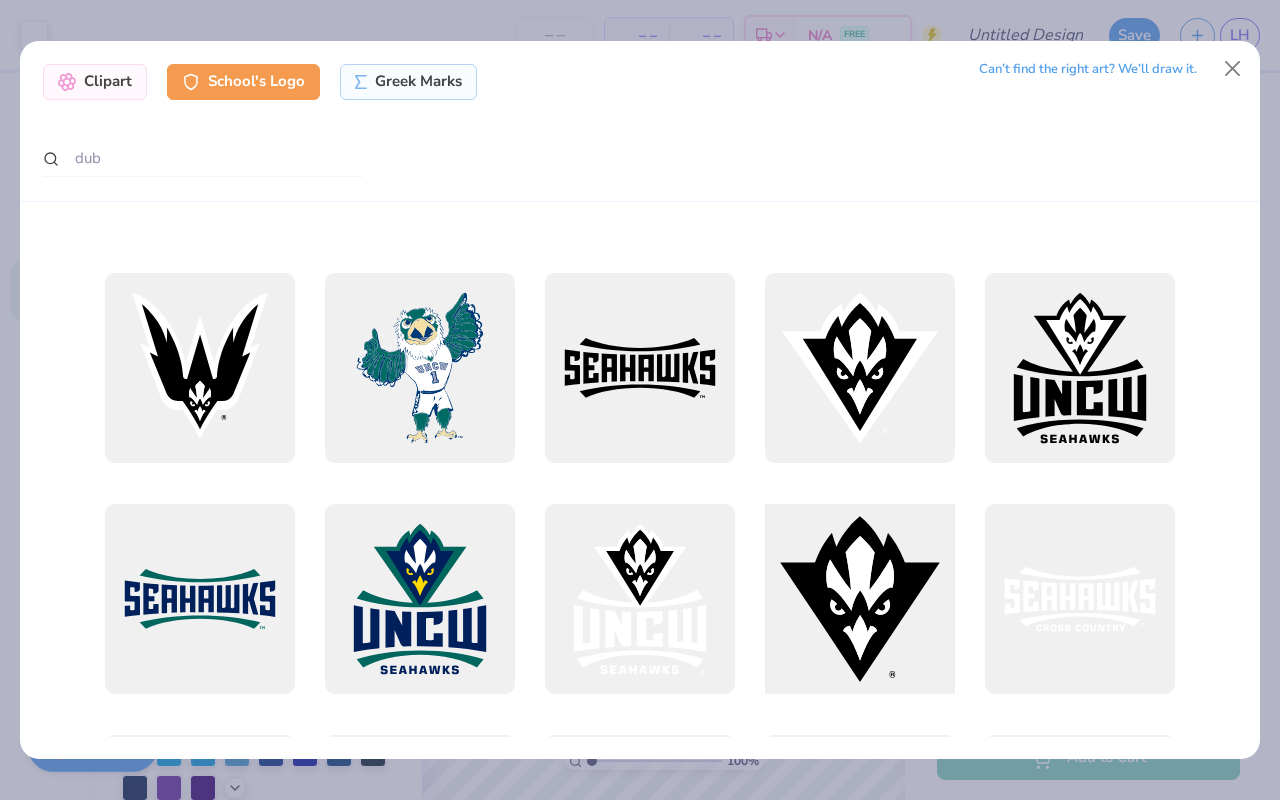 type on "dub" 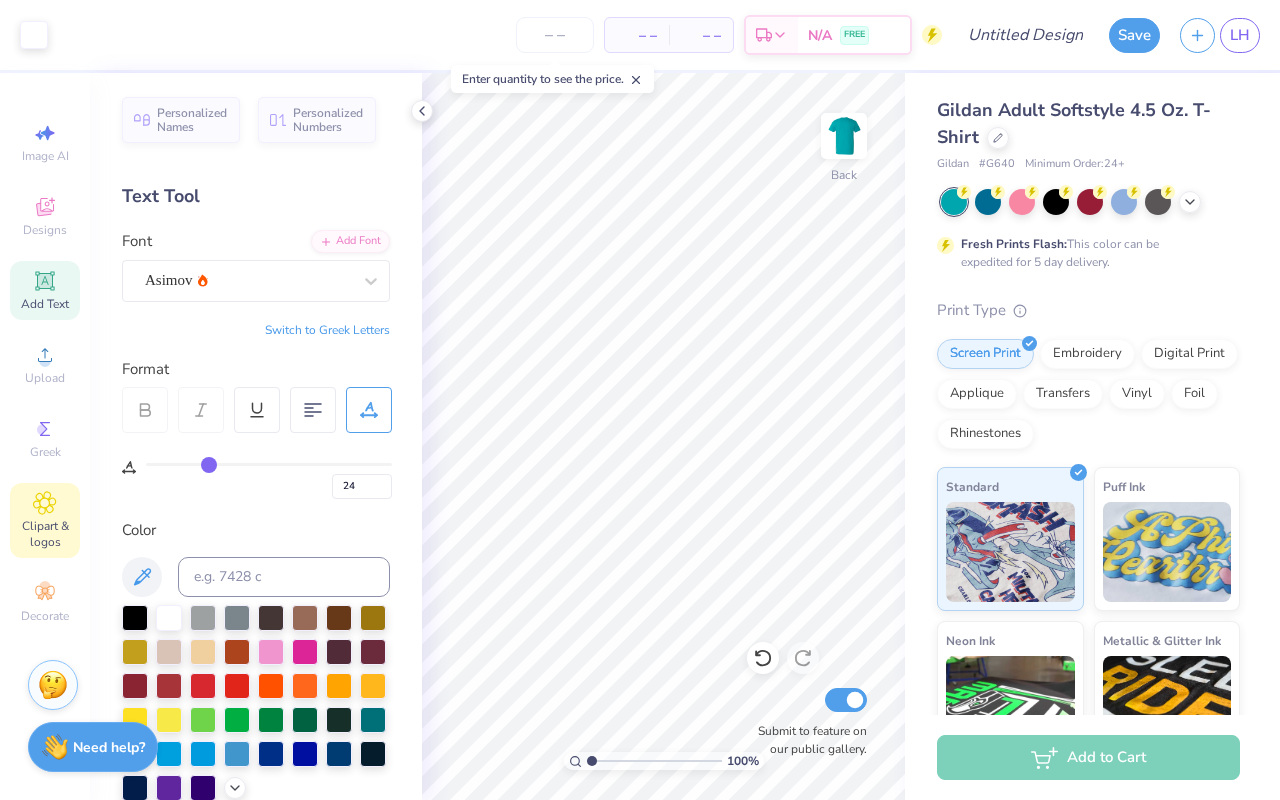 click on "Clipart & logos" at bounding box center [45, 534] 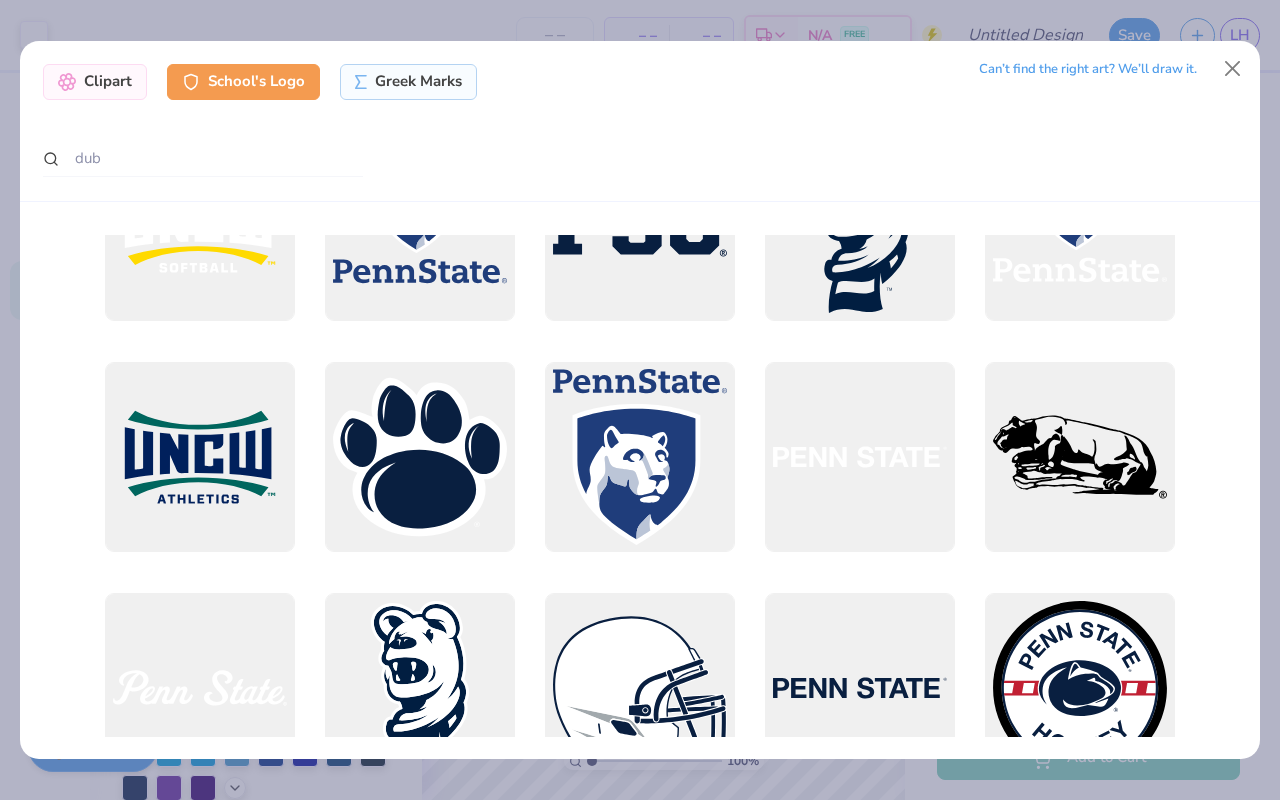 scroll, scrollTop: 6259, scrollLeft: 0, axis: vertical 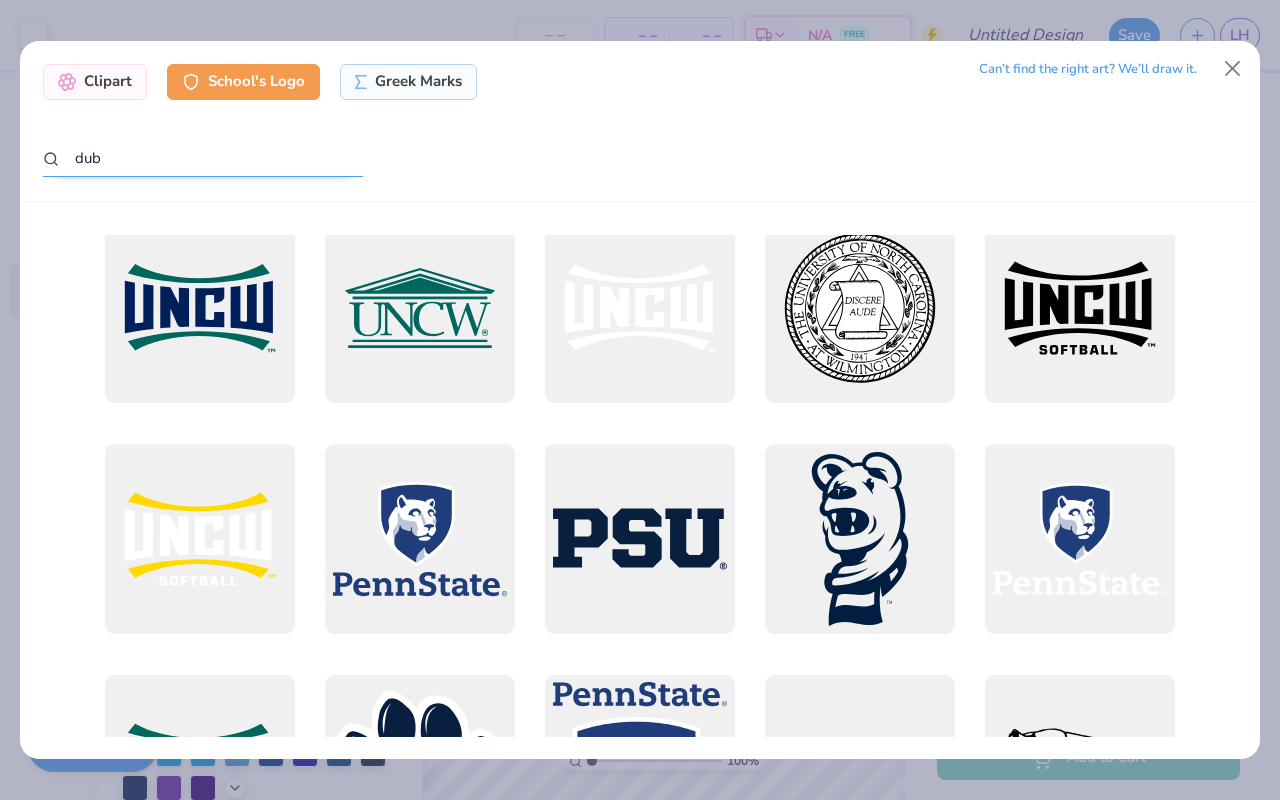 click on "dub" at bounding box center [203, 158] 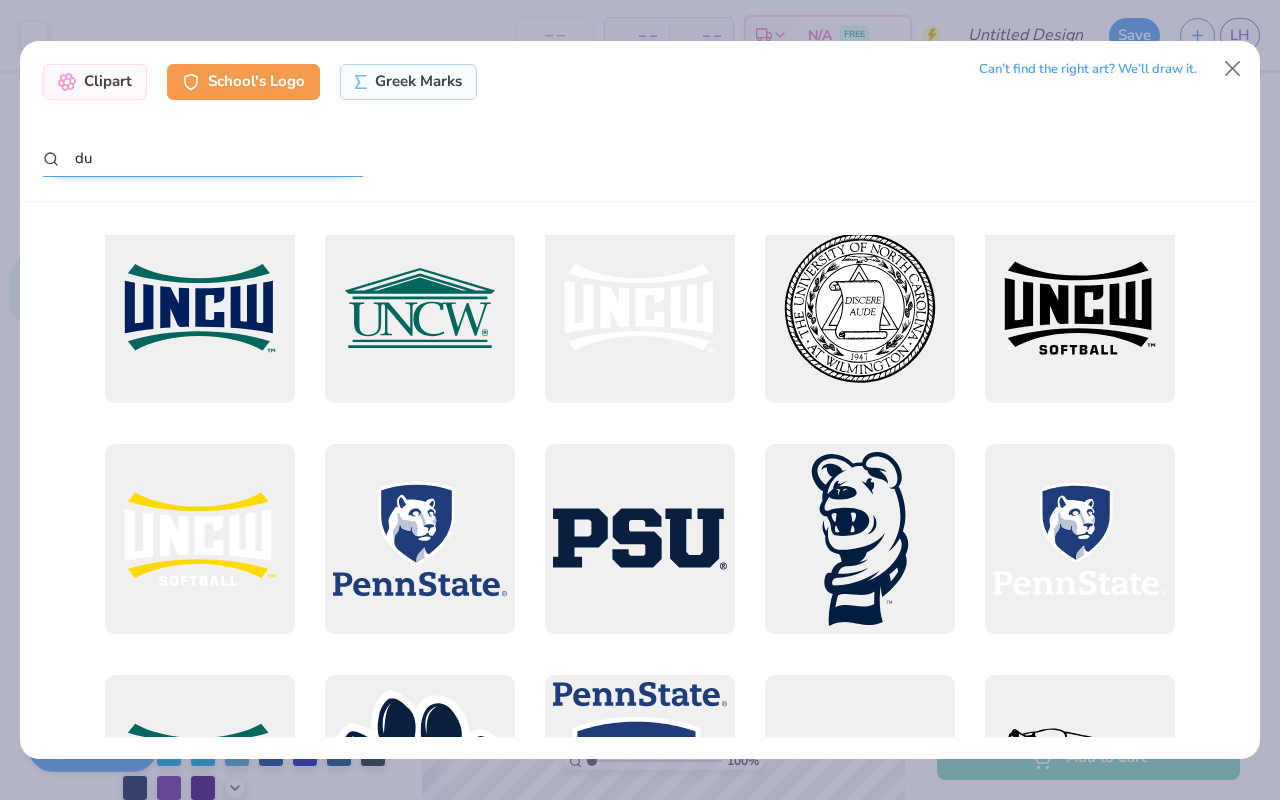 type on "d" 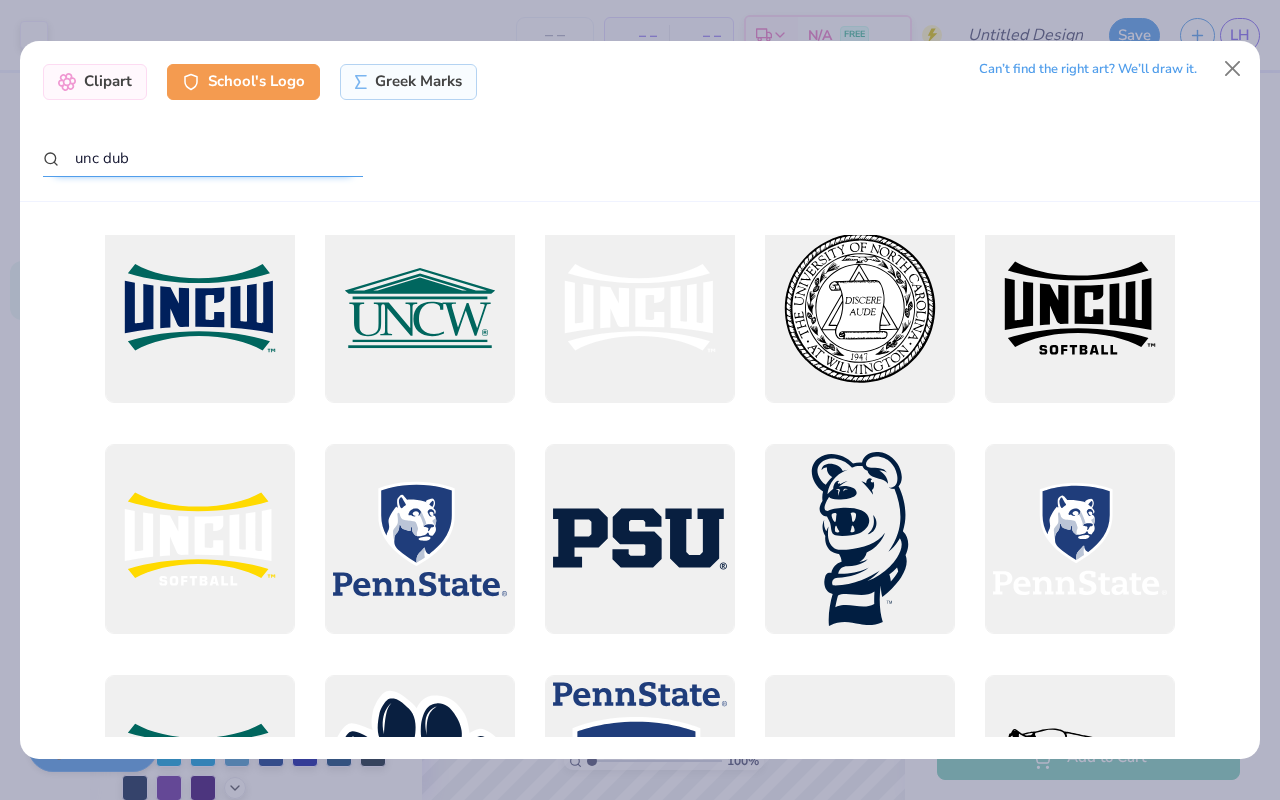type on "unc dub" 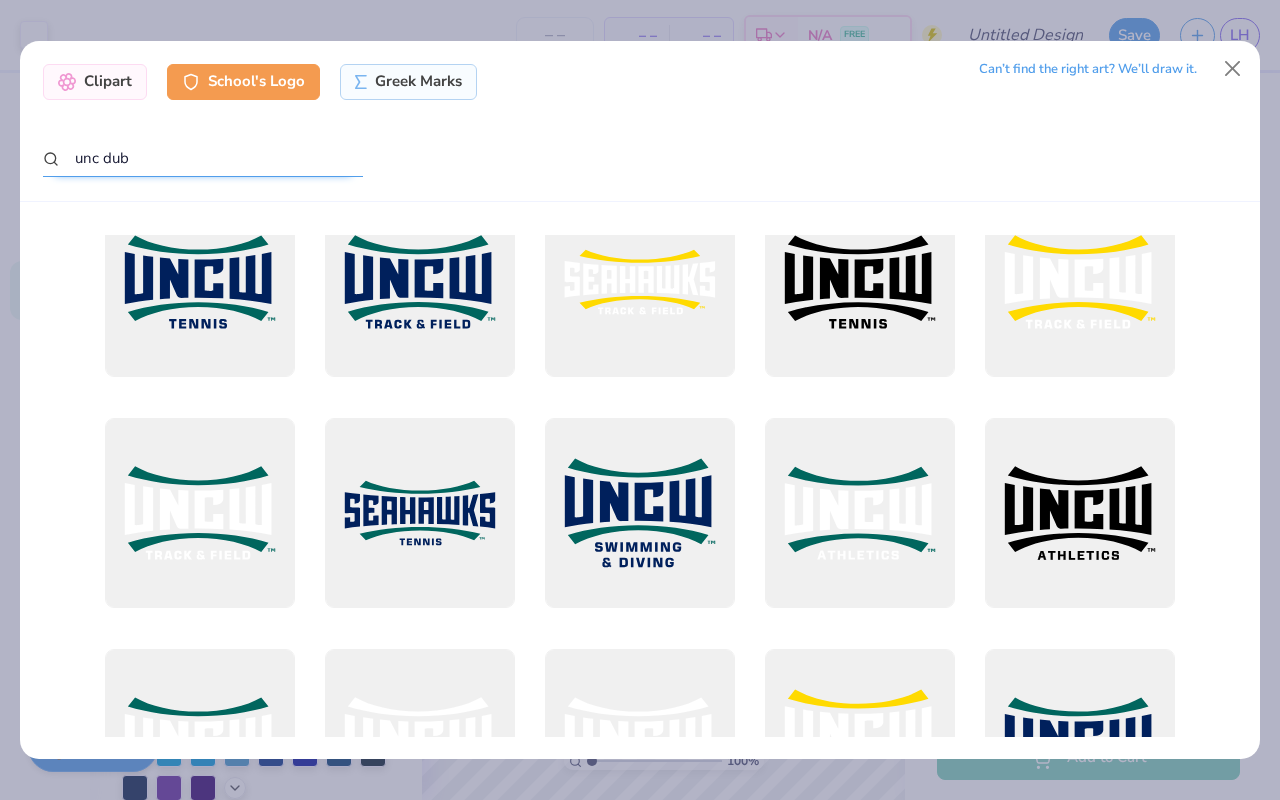 scroll, scrollTop: 5111, scrollLeft: 0, axis: vertical 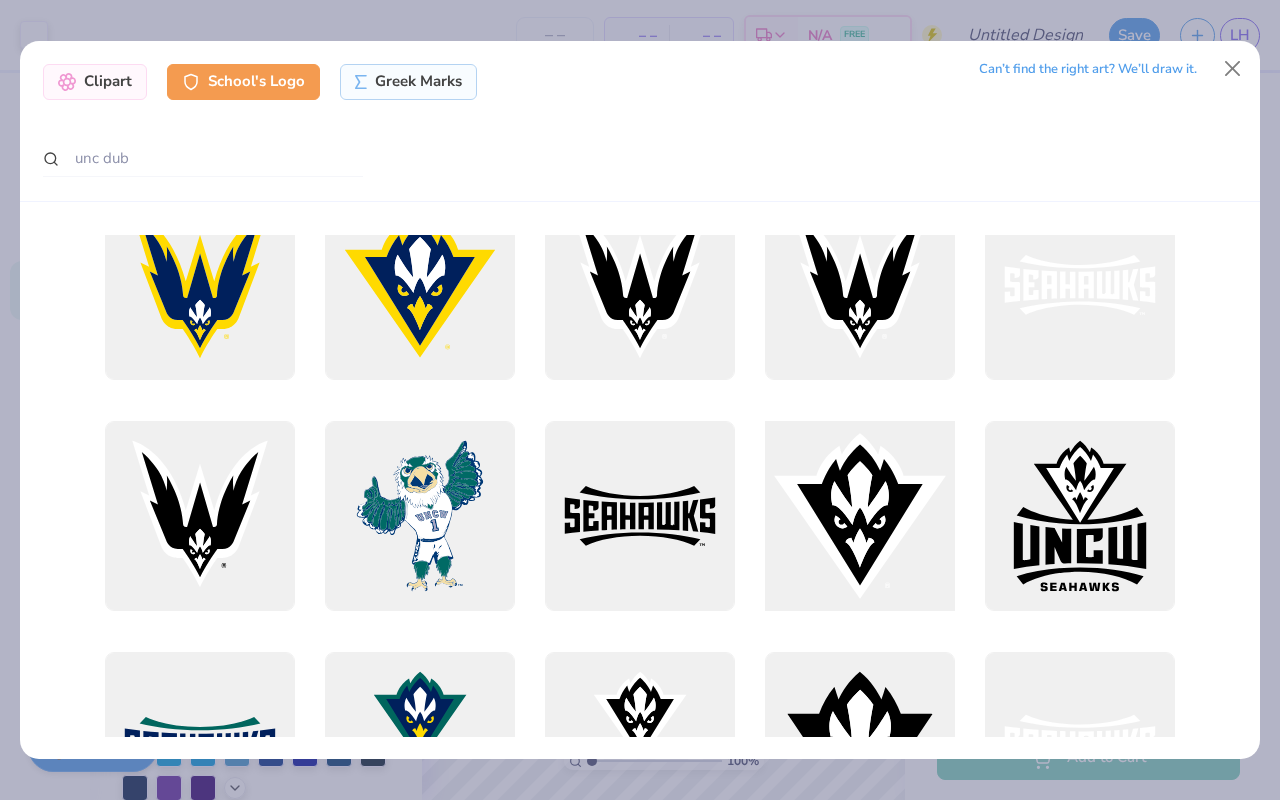 click at bounding box center (859, 515) 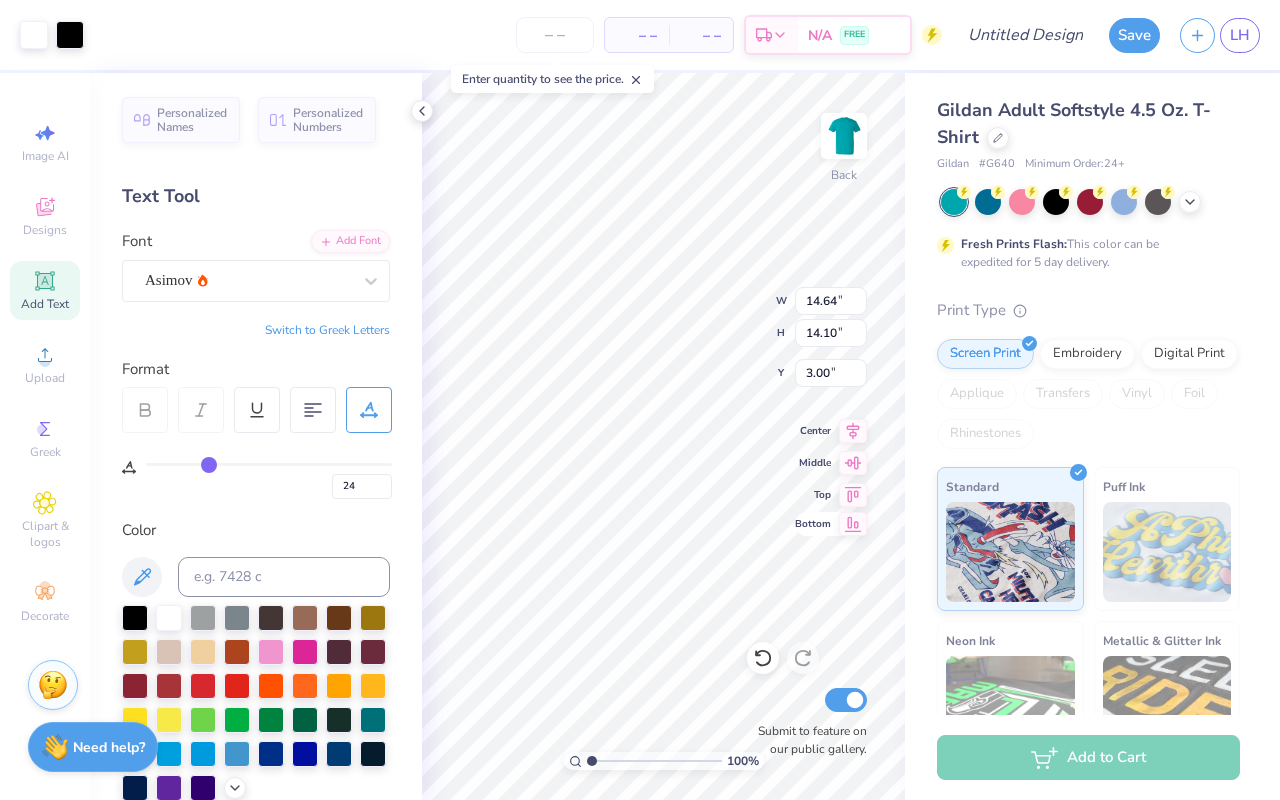 type on "6.03" 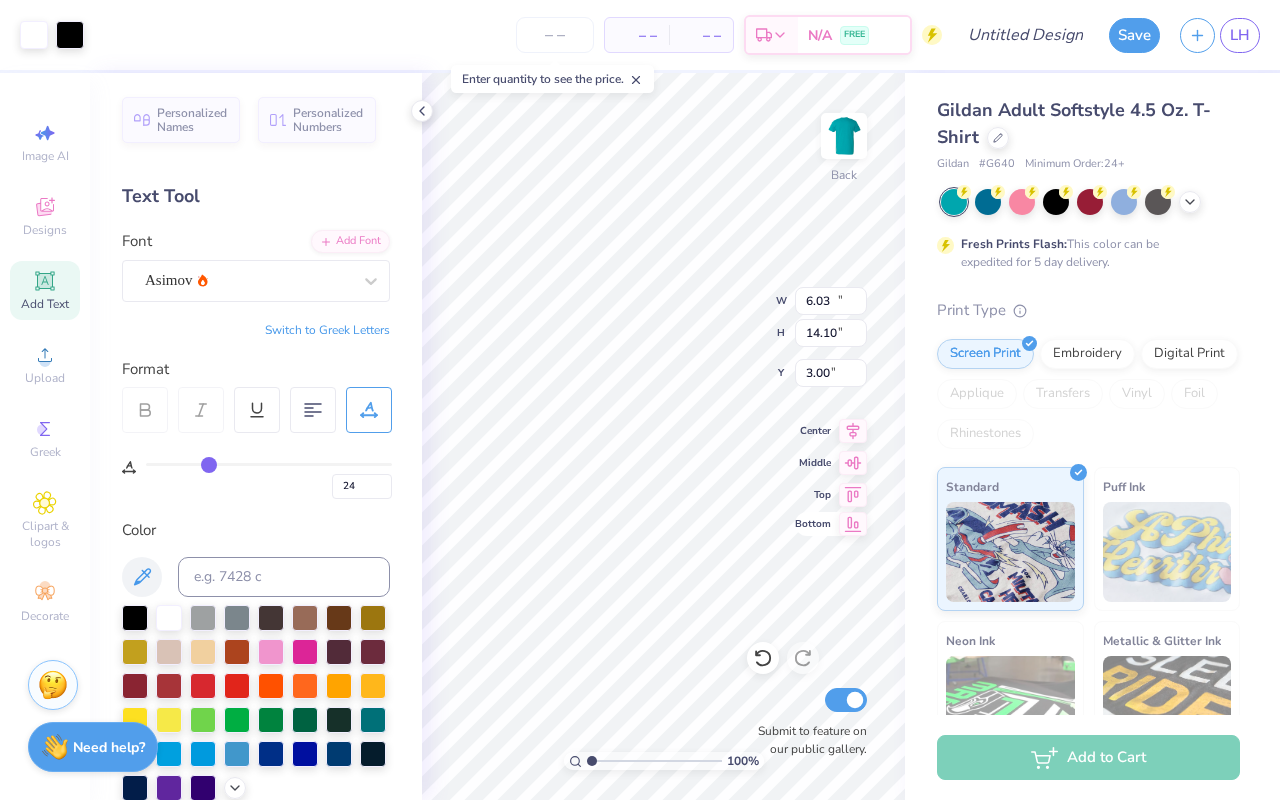 type on "5.81" 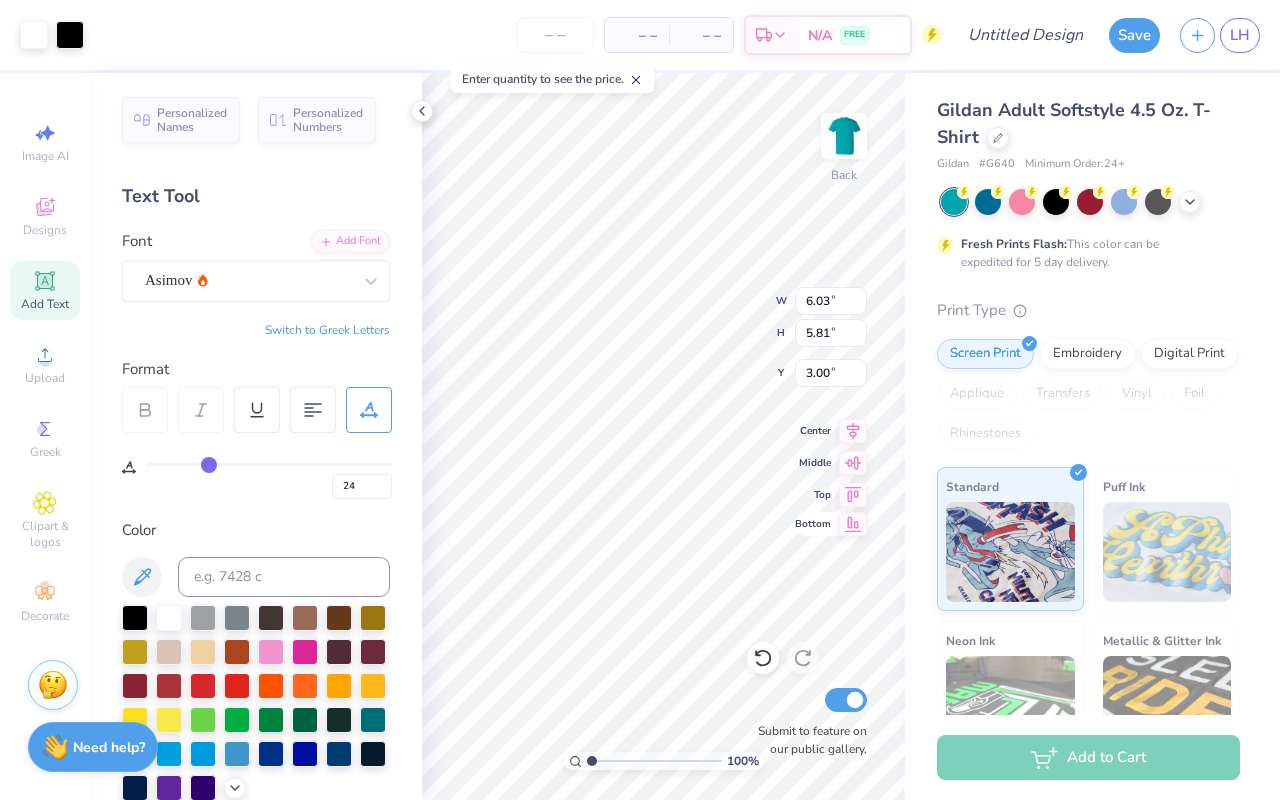 type on "1.87" 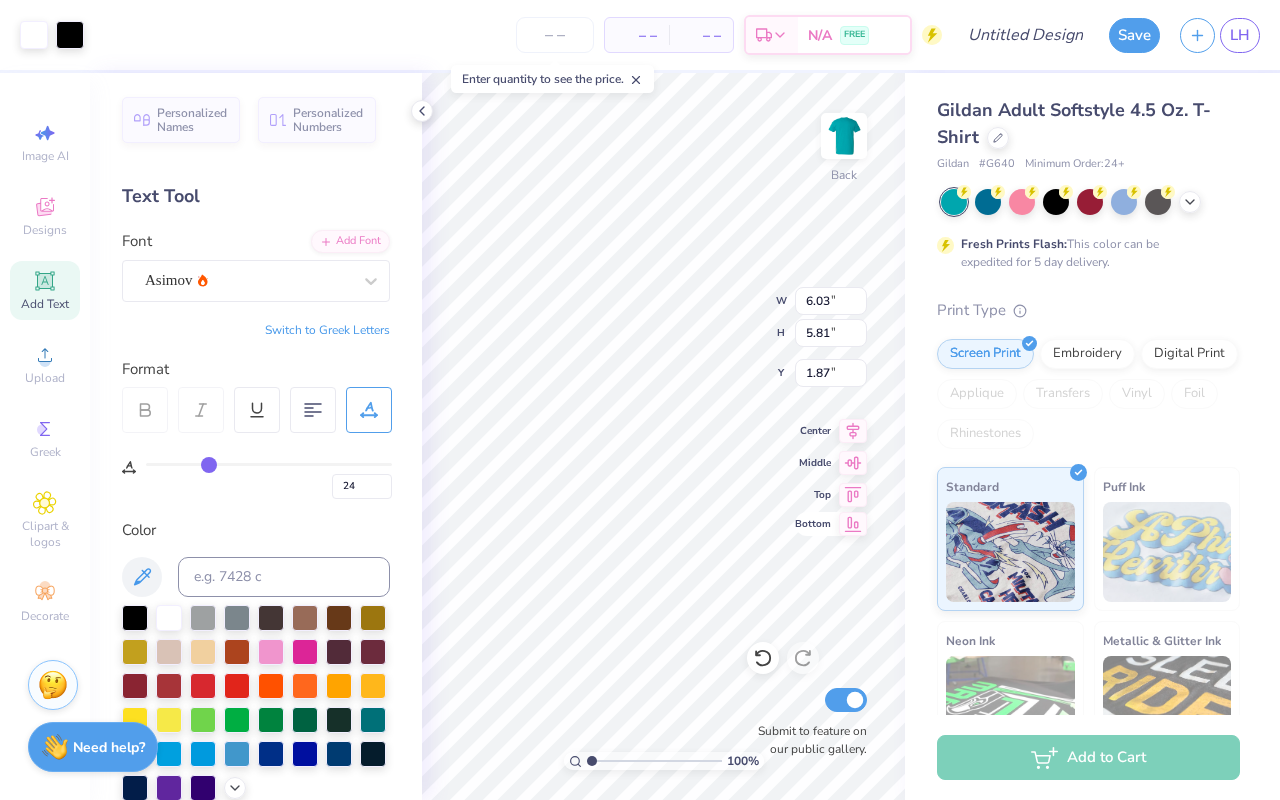 type on "2.31" 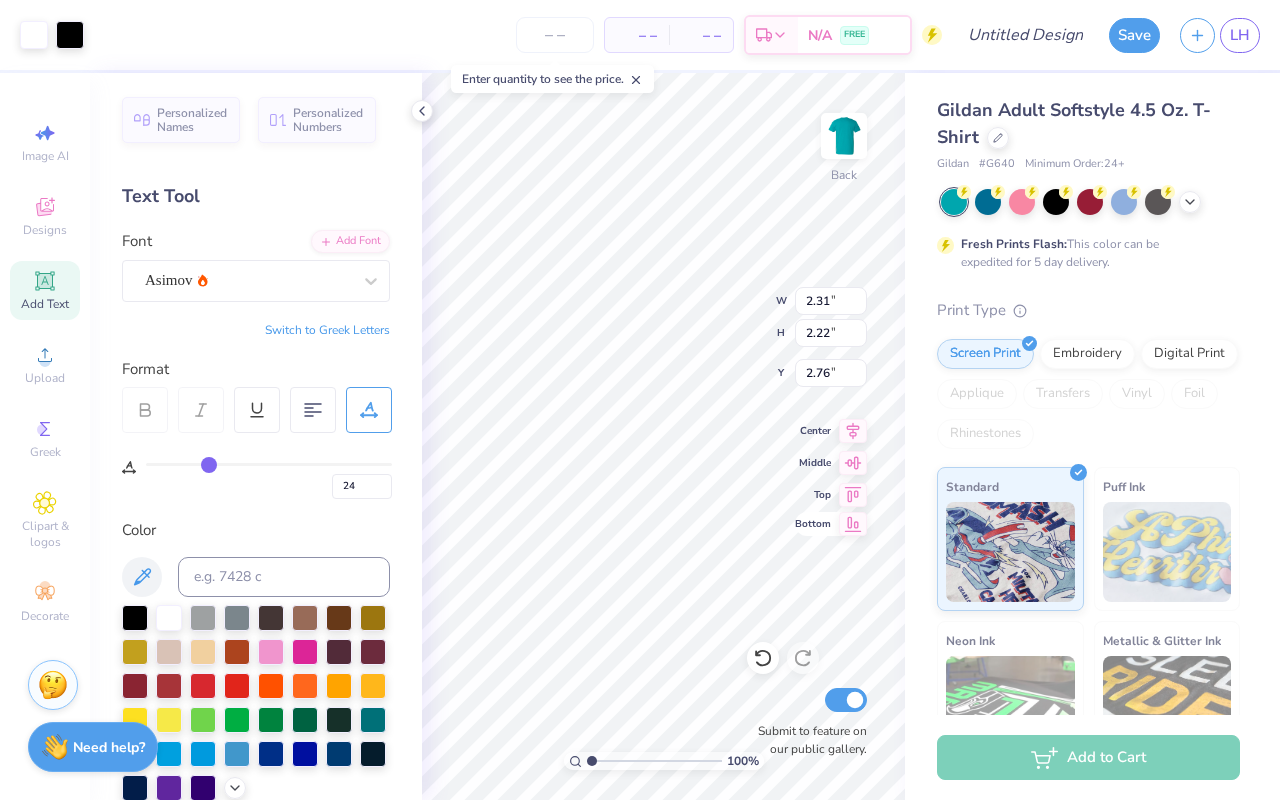 type on "9.97" 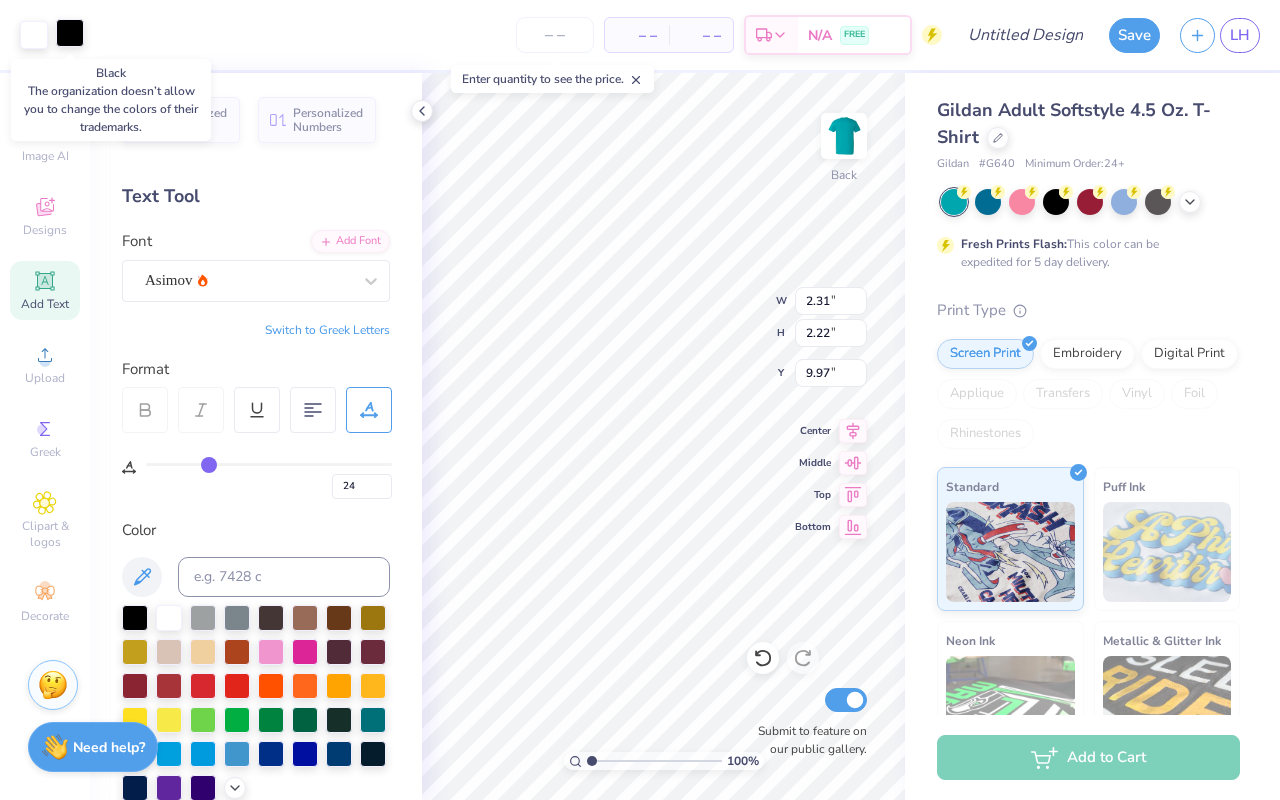 click at bounding box center [70, 33] 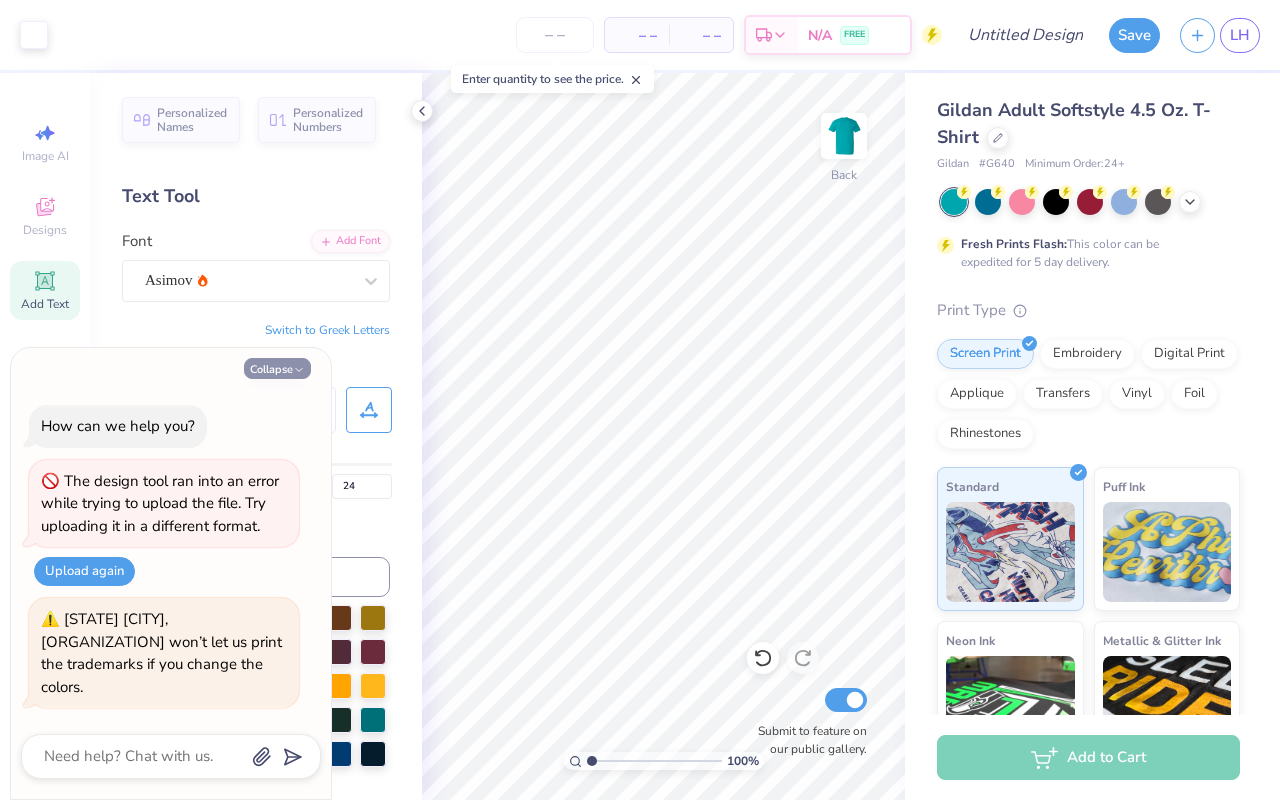 click on "Collapse" at bounding box center (277, 368) 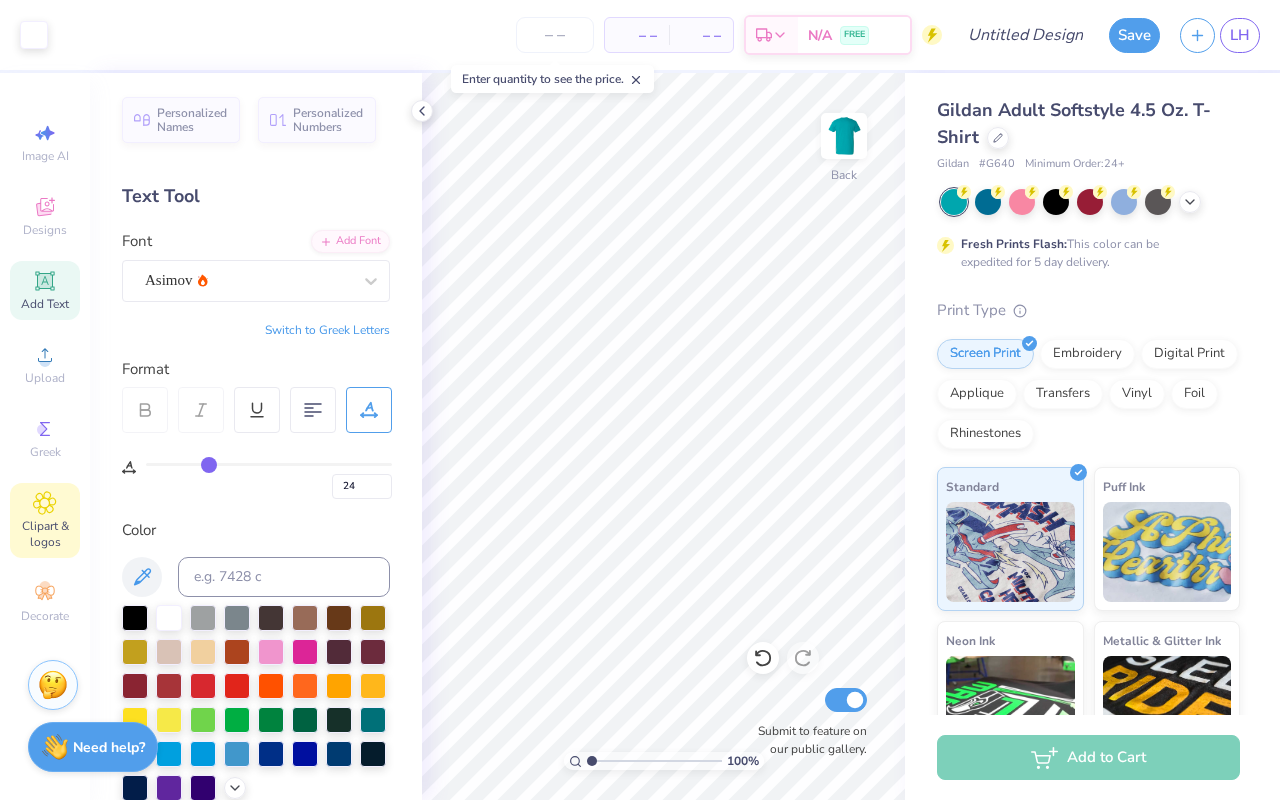 click on "Clipart & logos" at bounding box center [45, 520] 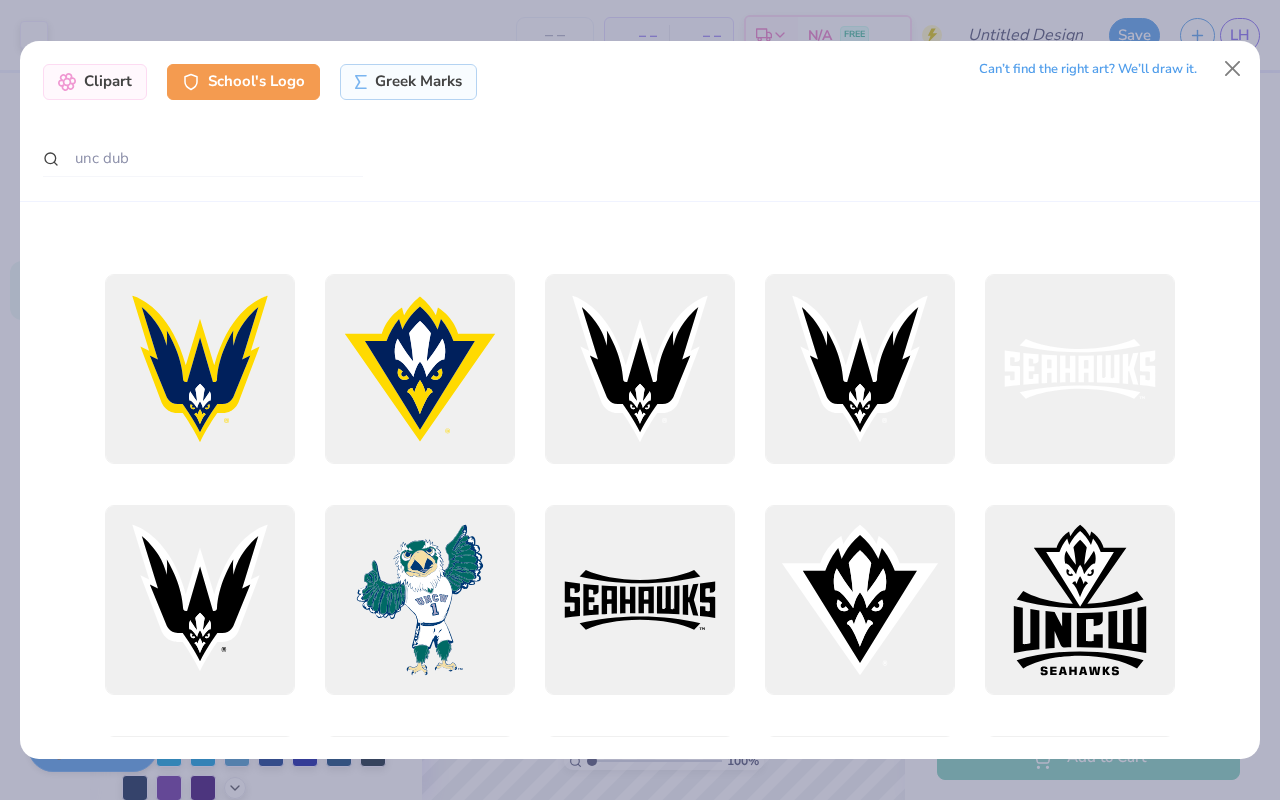 scroll, scrollTop: 187, scrollLeft: 0, axis: vertical 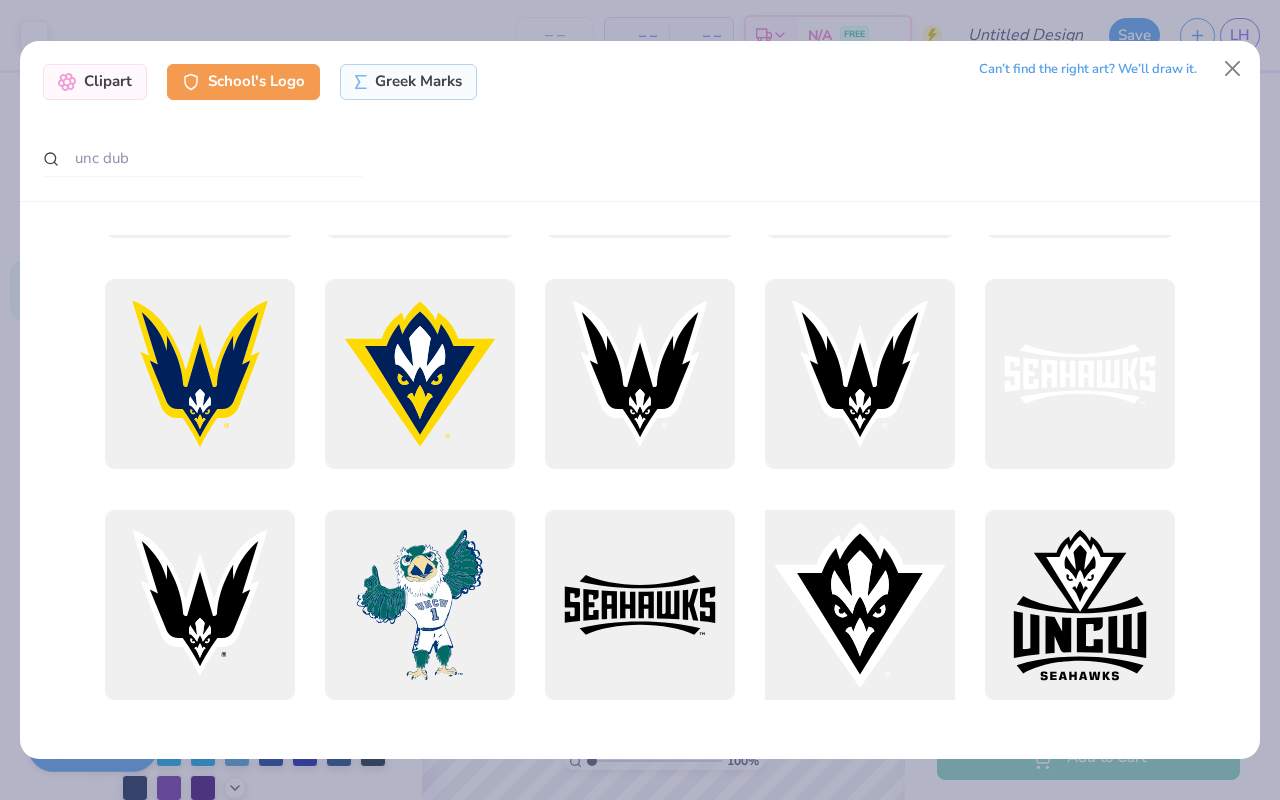 click at bounding box center [859, 604] 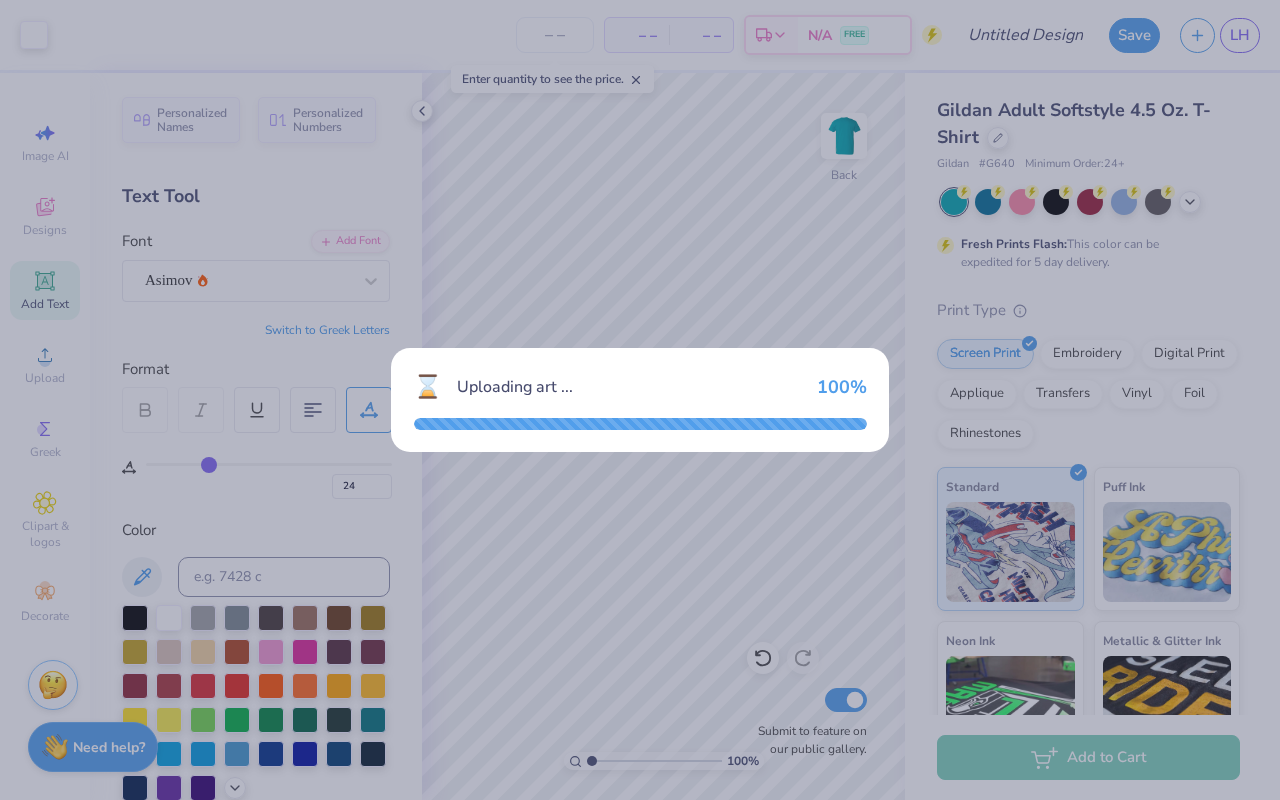 scroll, scrollTop: 0, scrollLeft: 0, axis: both 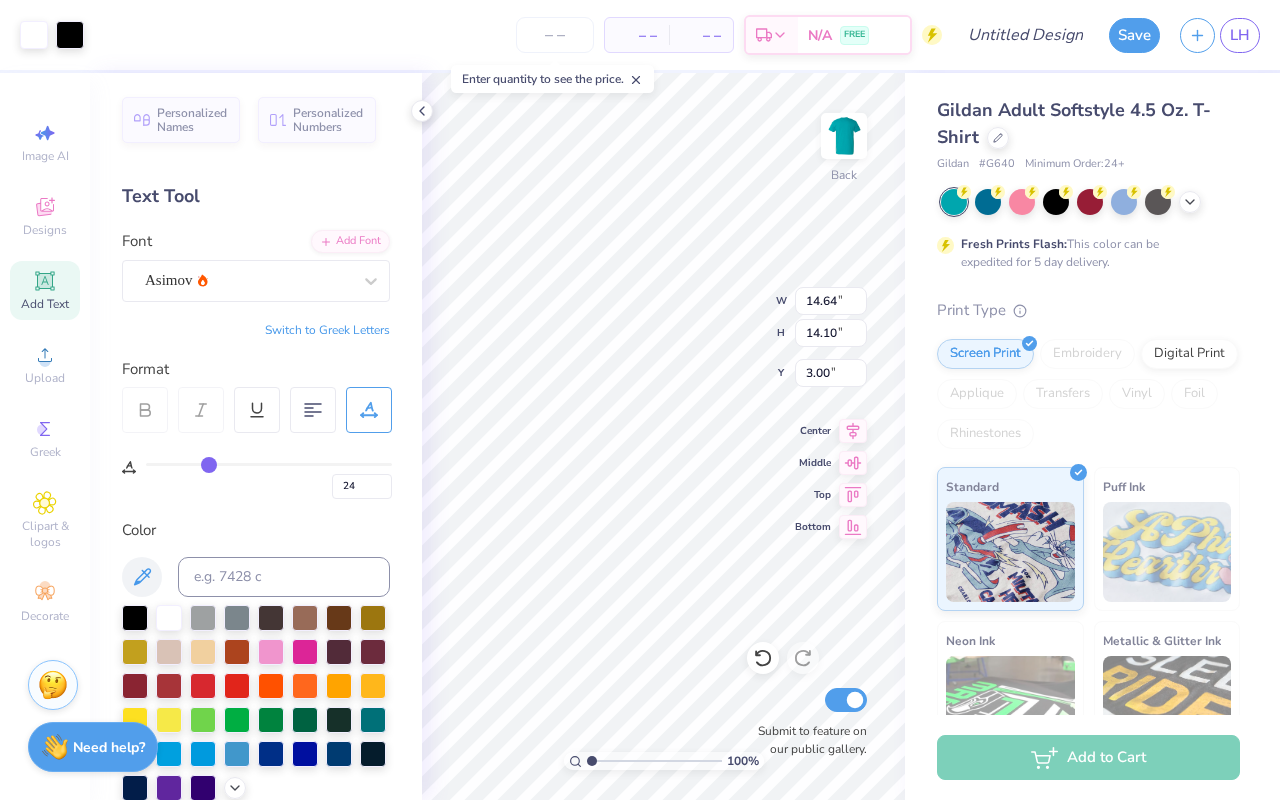 type on "8.56" 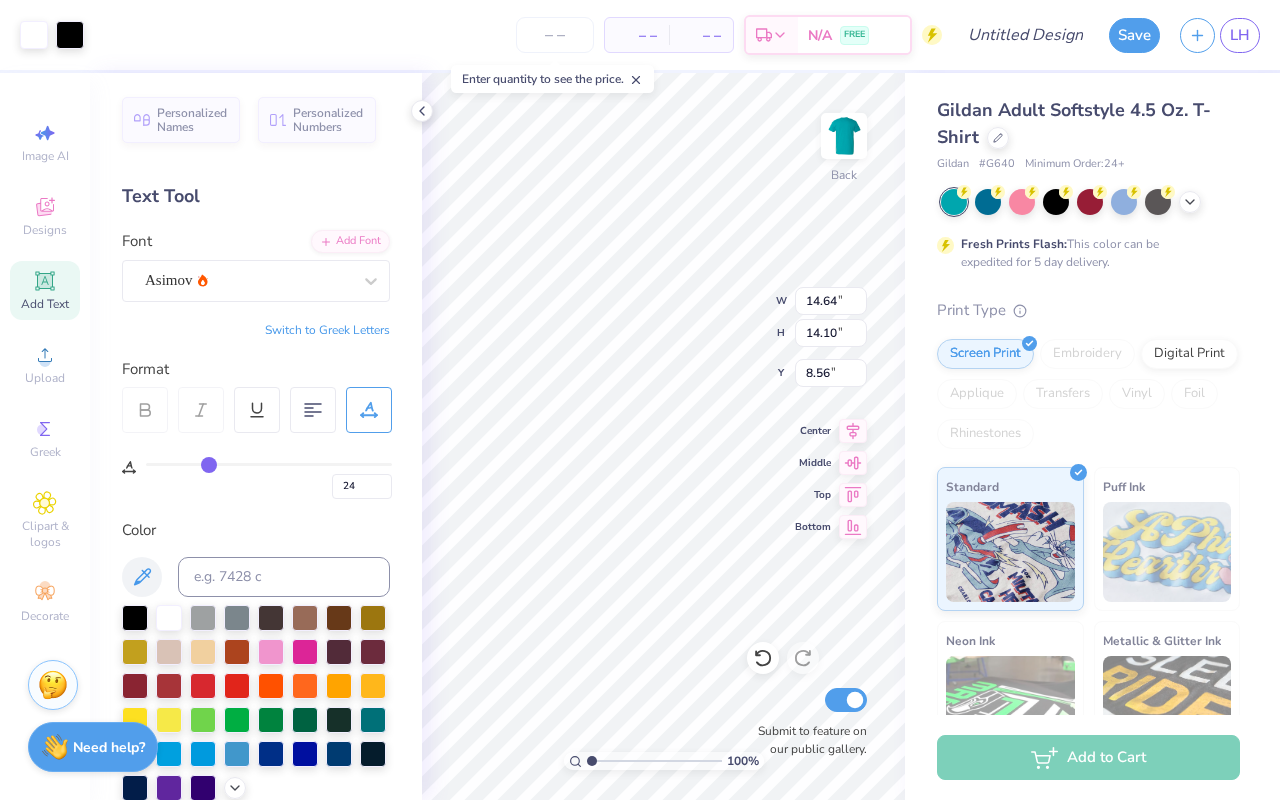 type on "3.93" 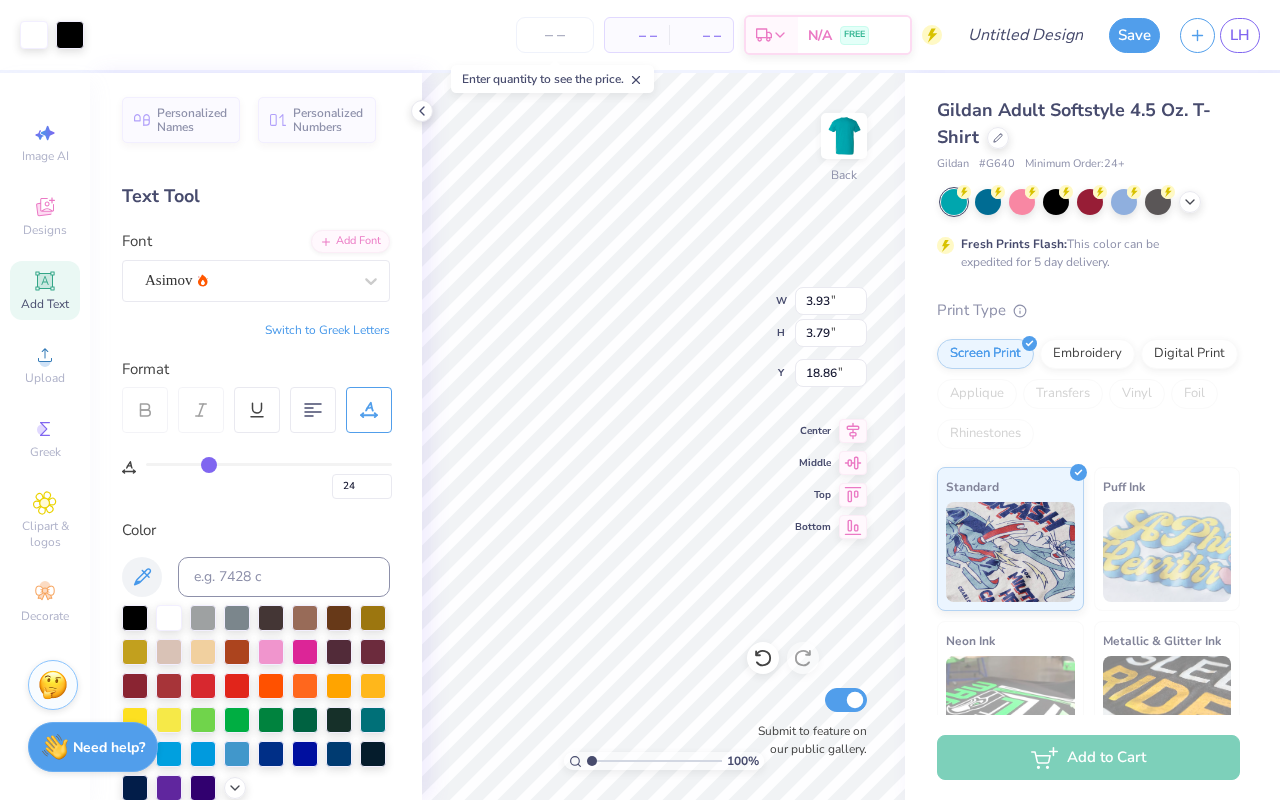 type on "9.71" 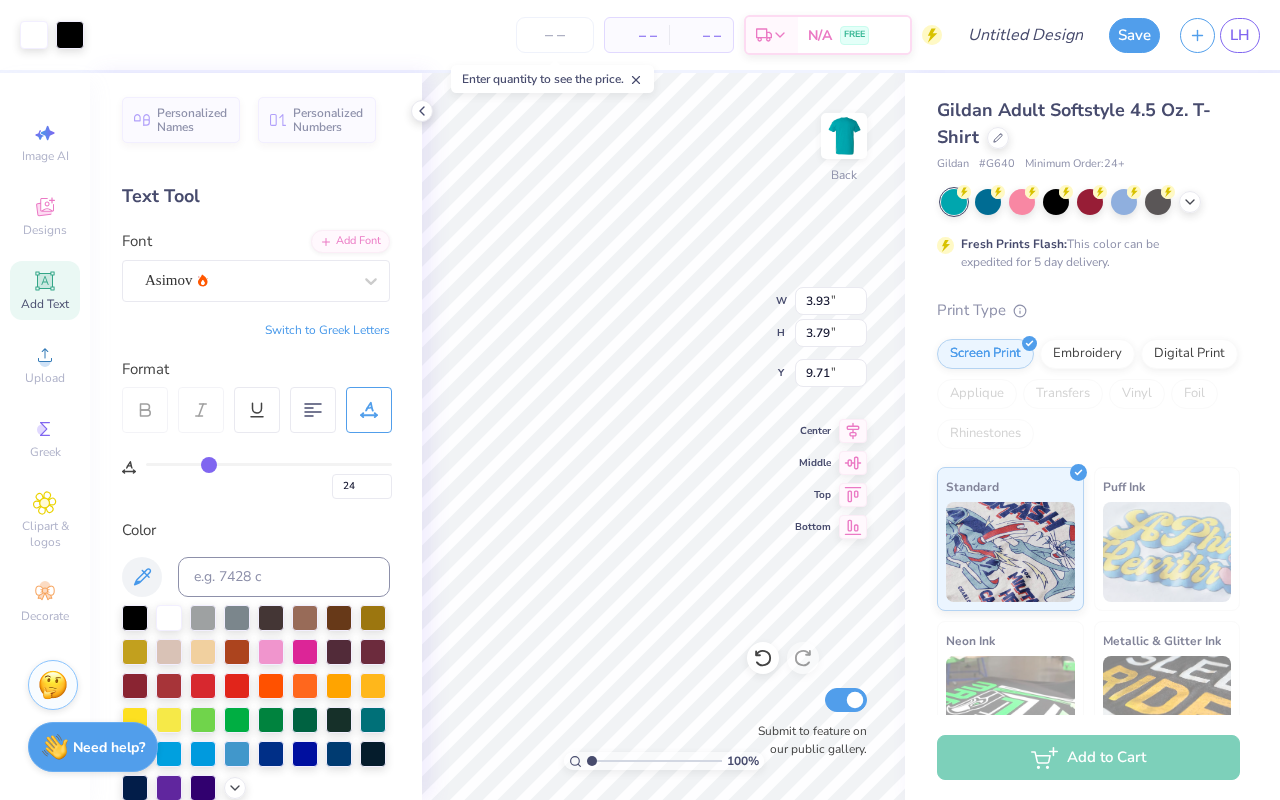 type on "3.25" 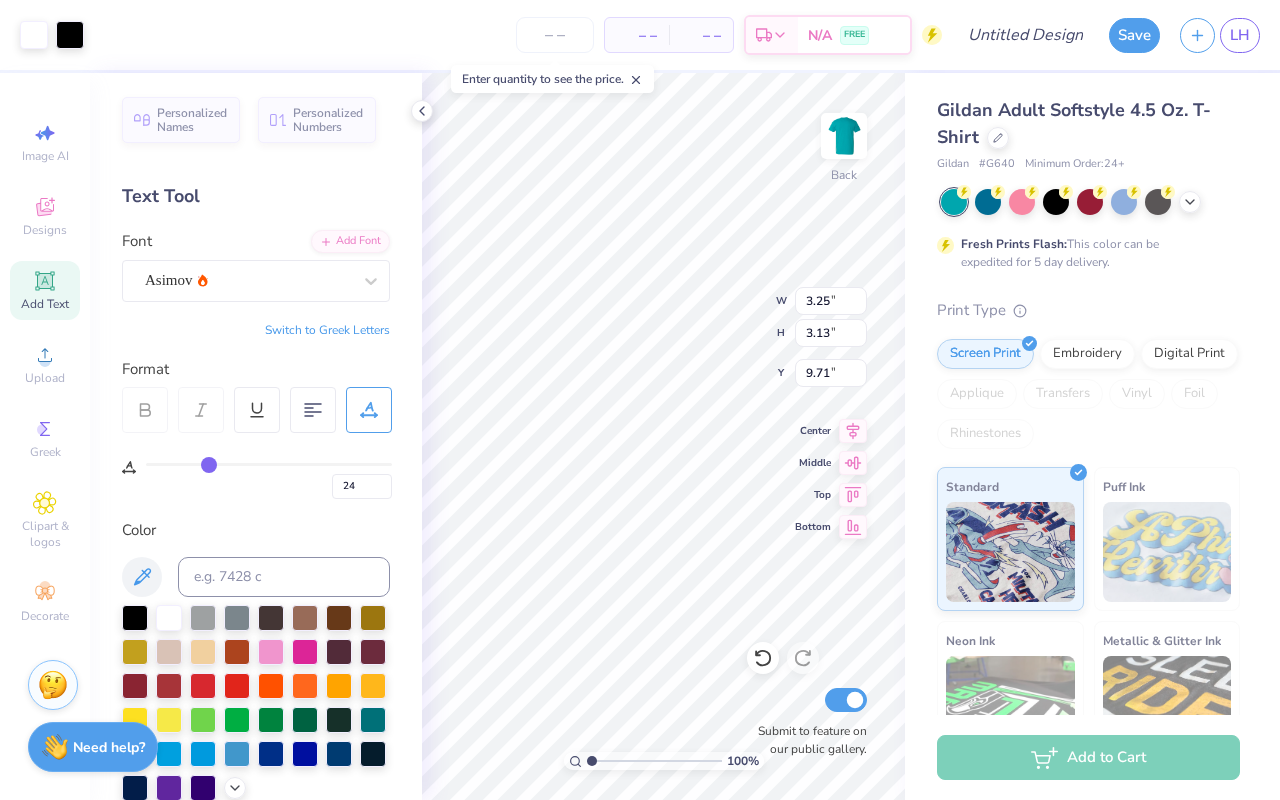 type on "10.03" 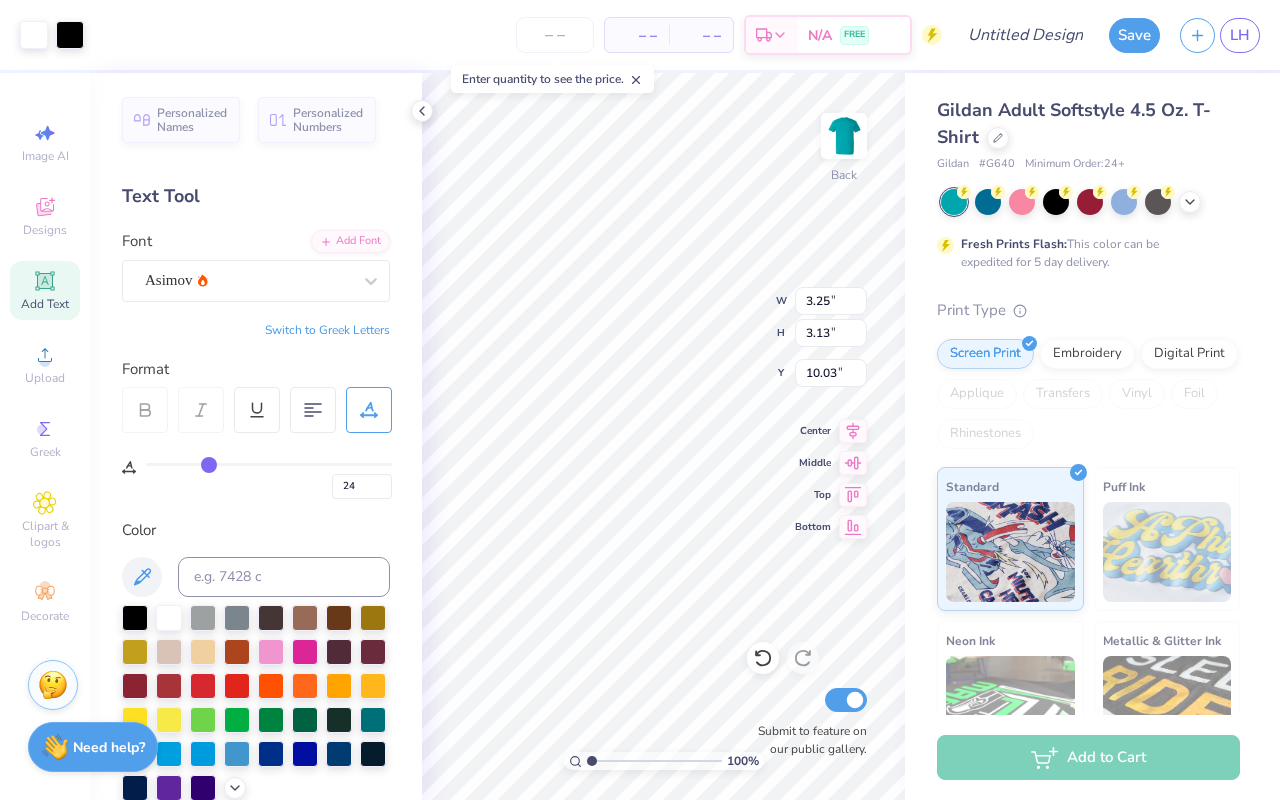 type on "2.32" 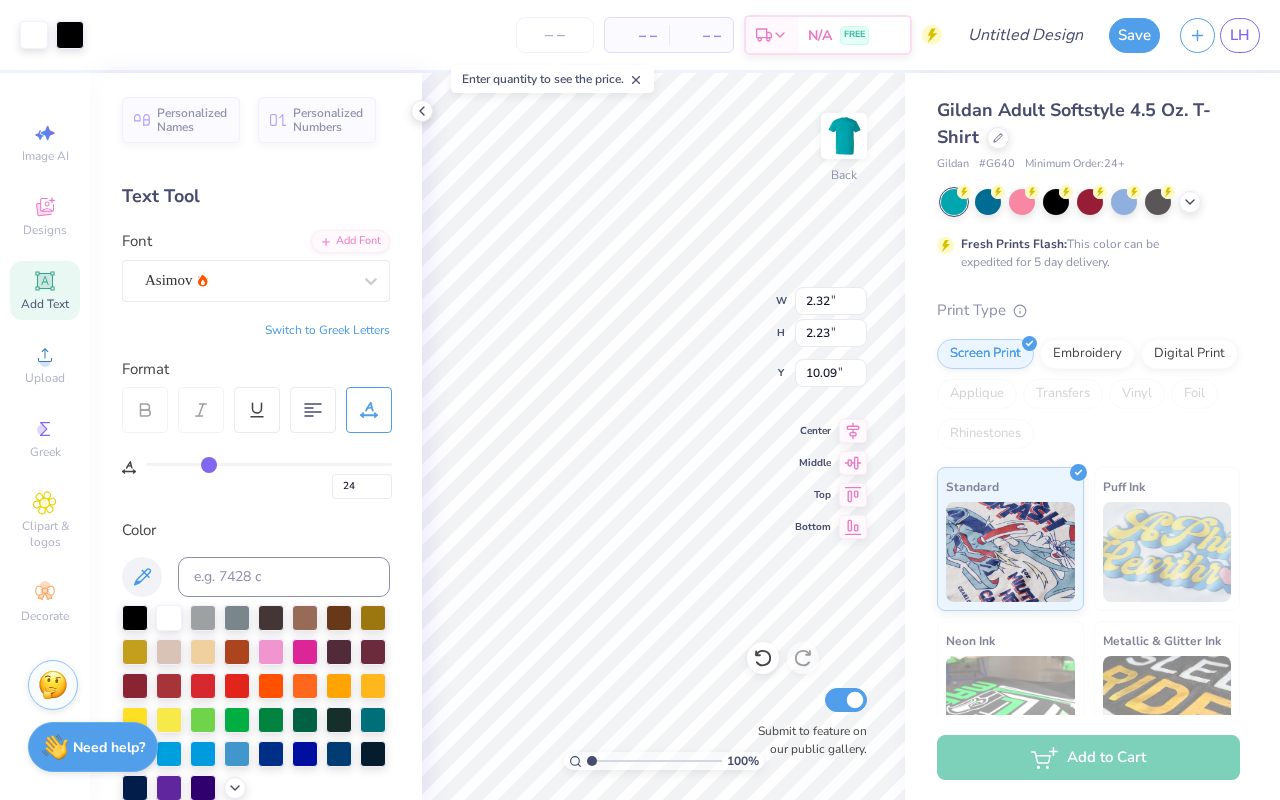 type on "10.08" 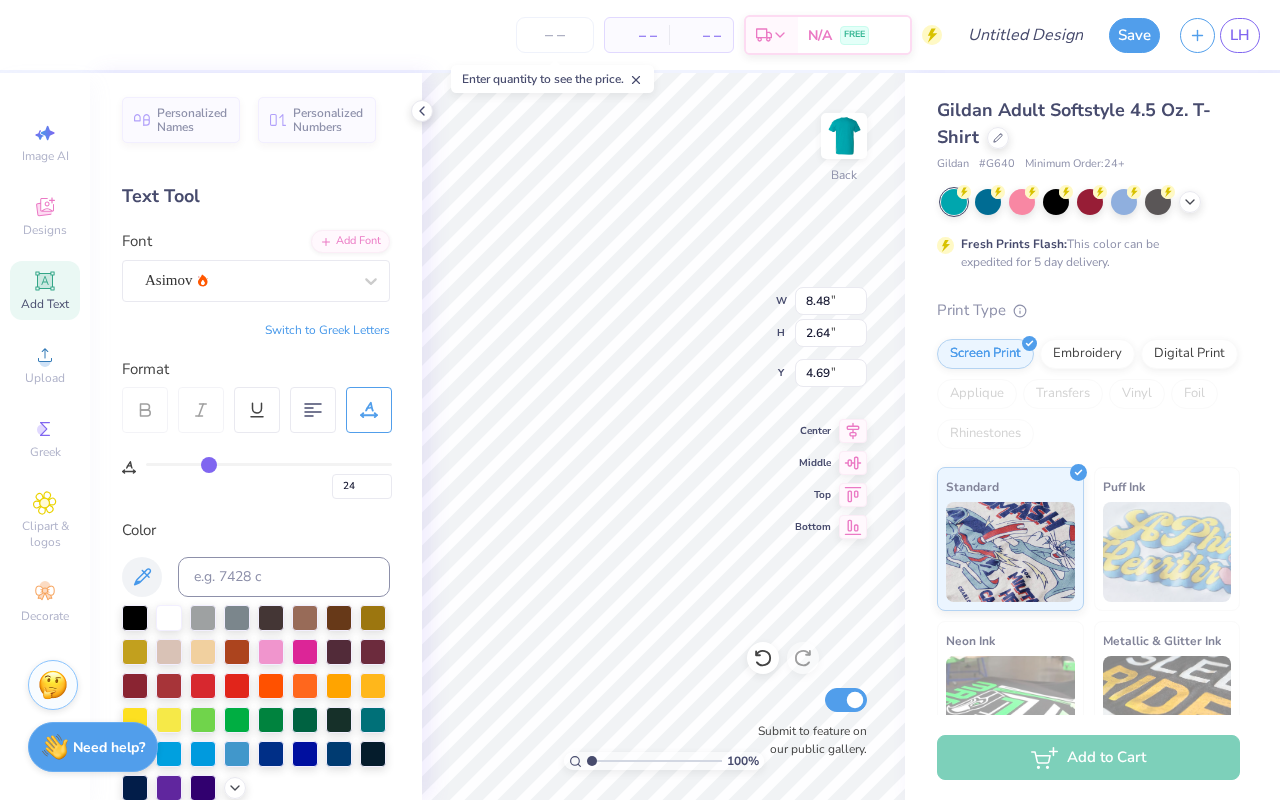 type on "4.69" 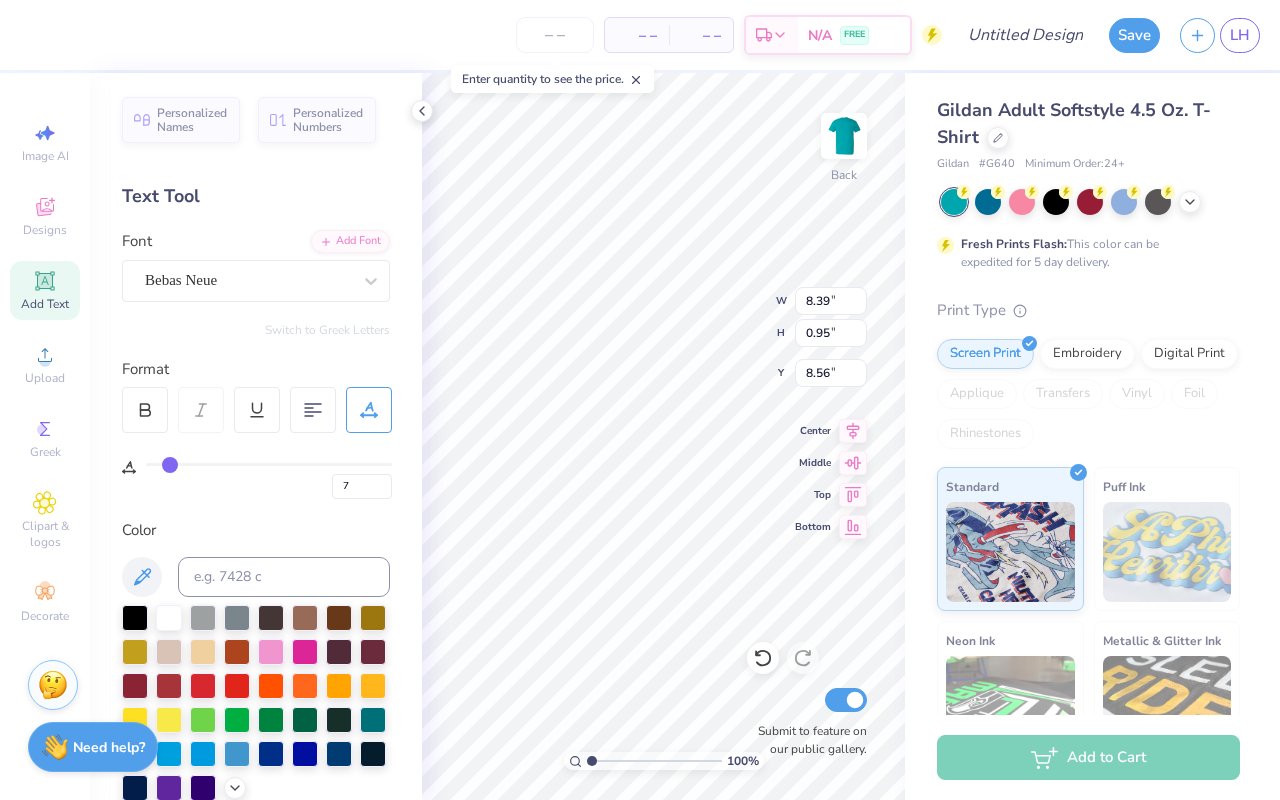 type on "7.78" 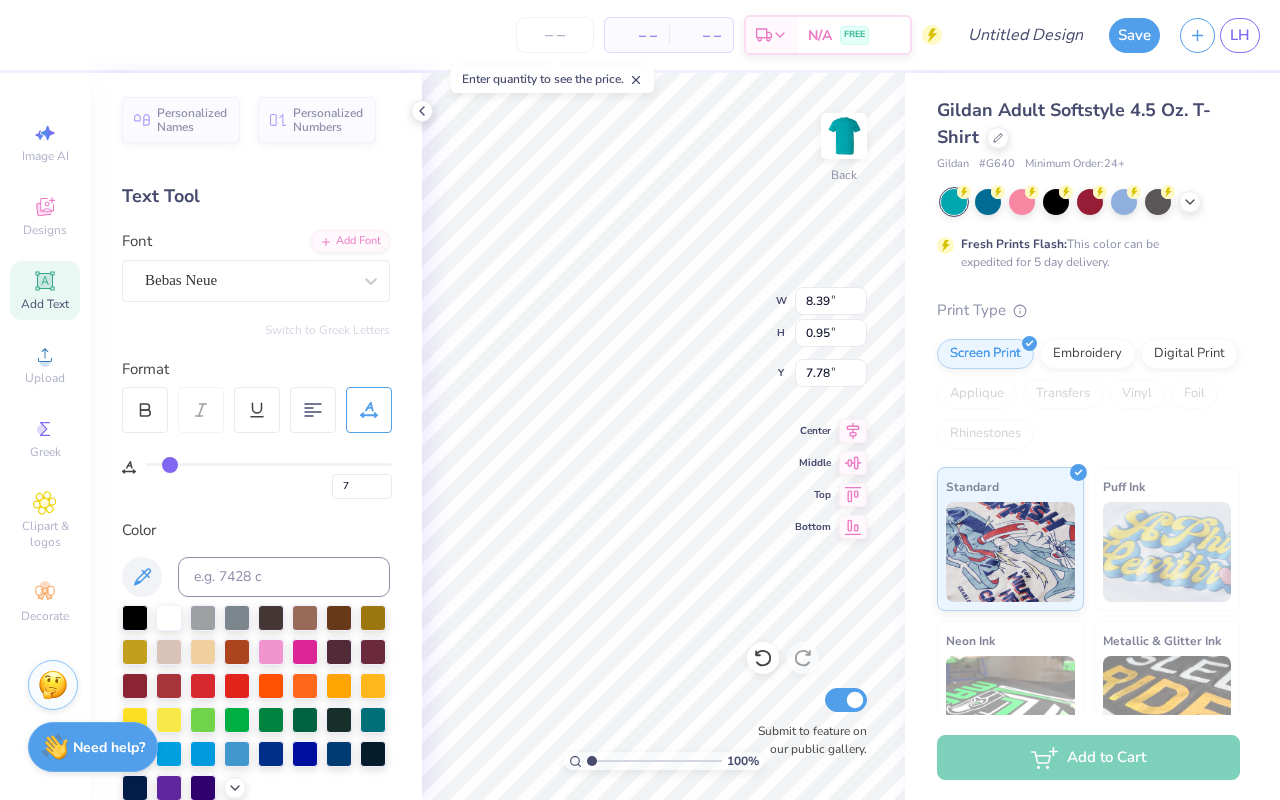 type on "2.32" 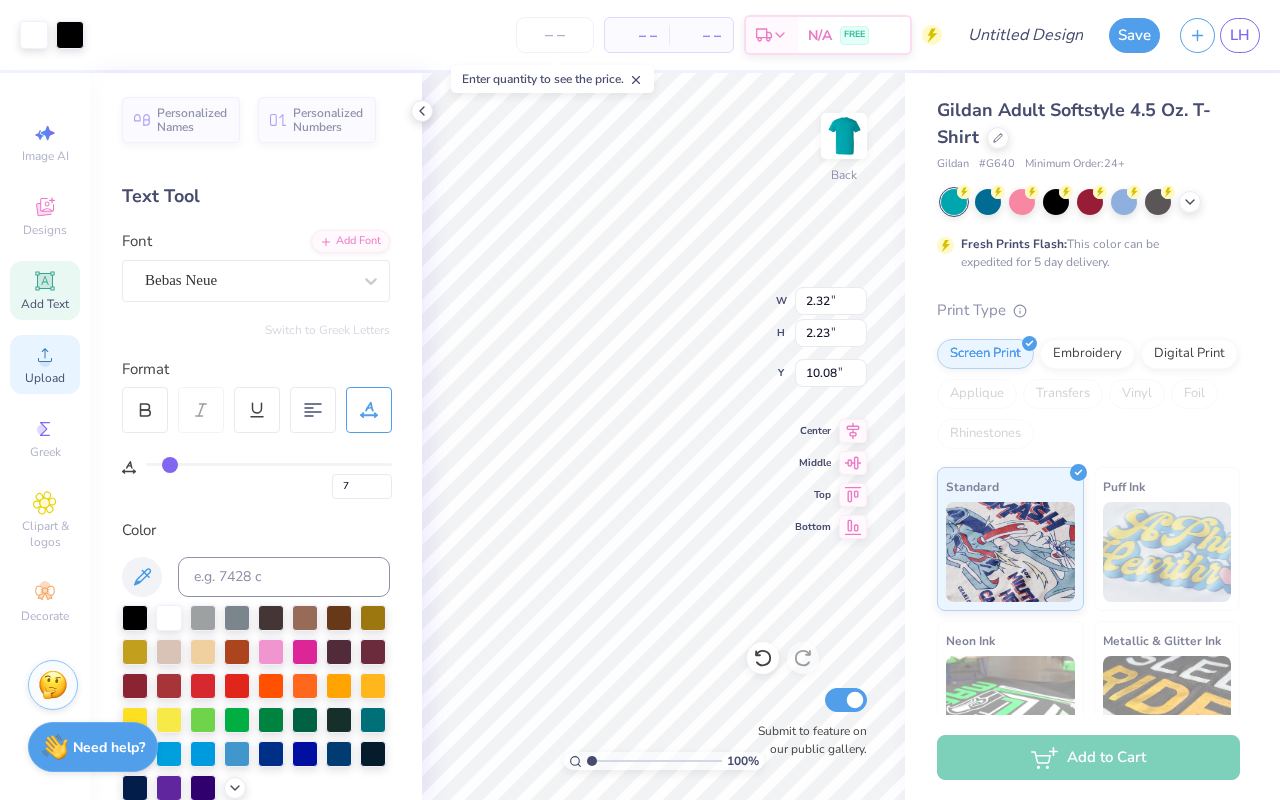 click 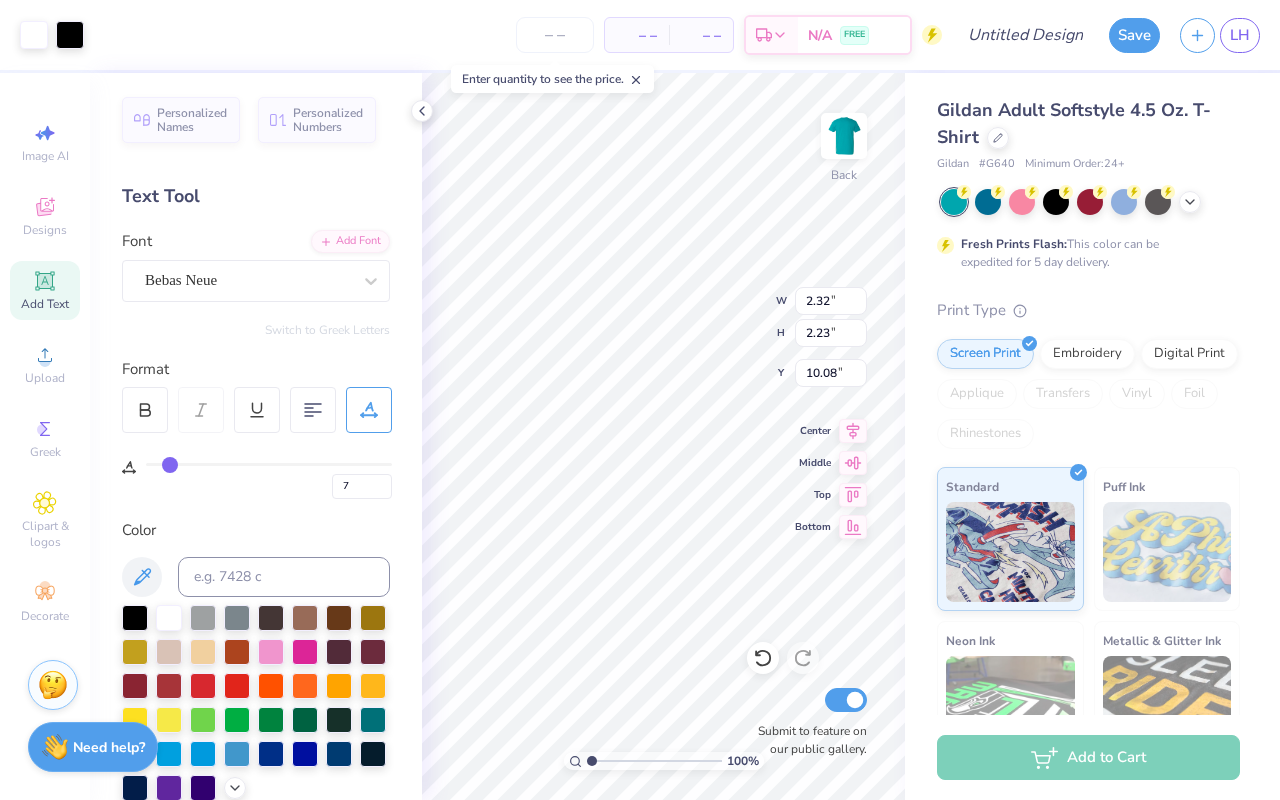 type on "9.07" 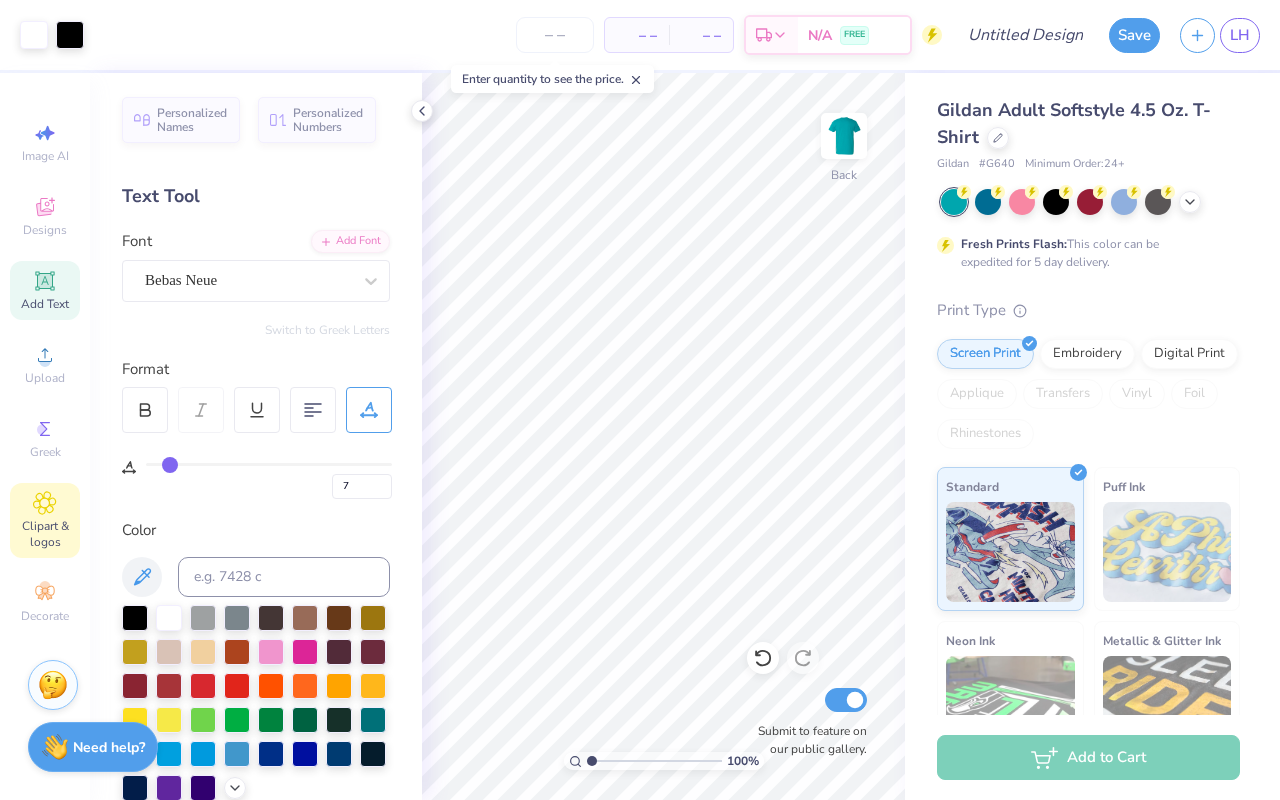 click 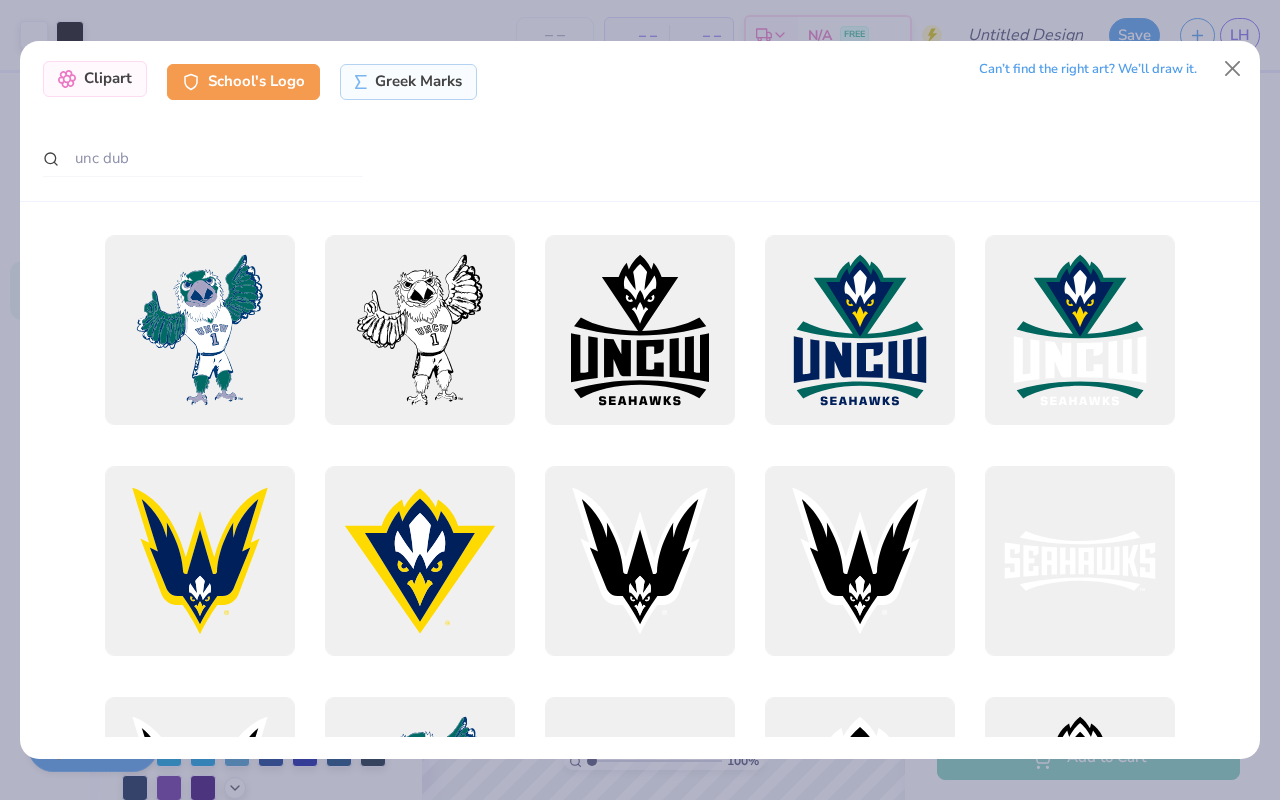 click on "Clipart" at bounding box center [95, 79] 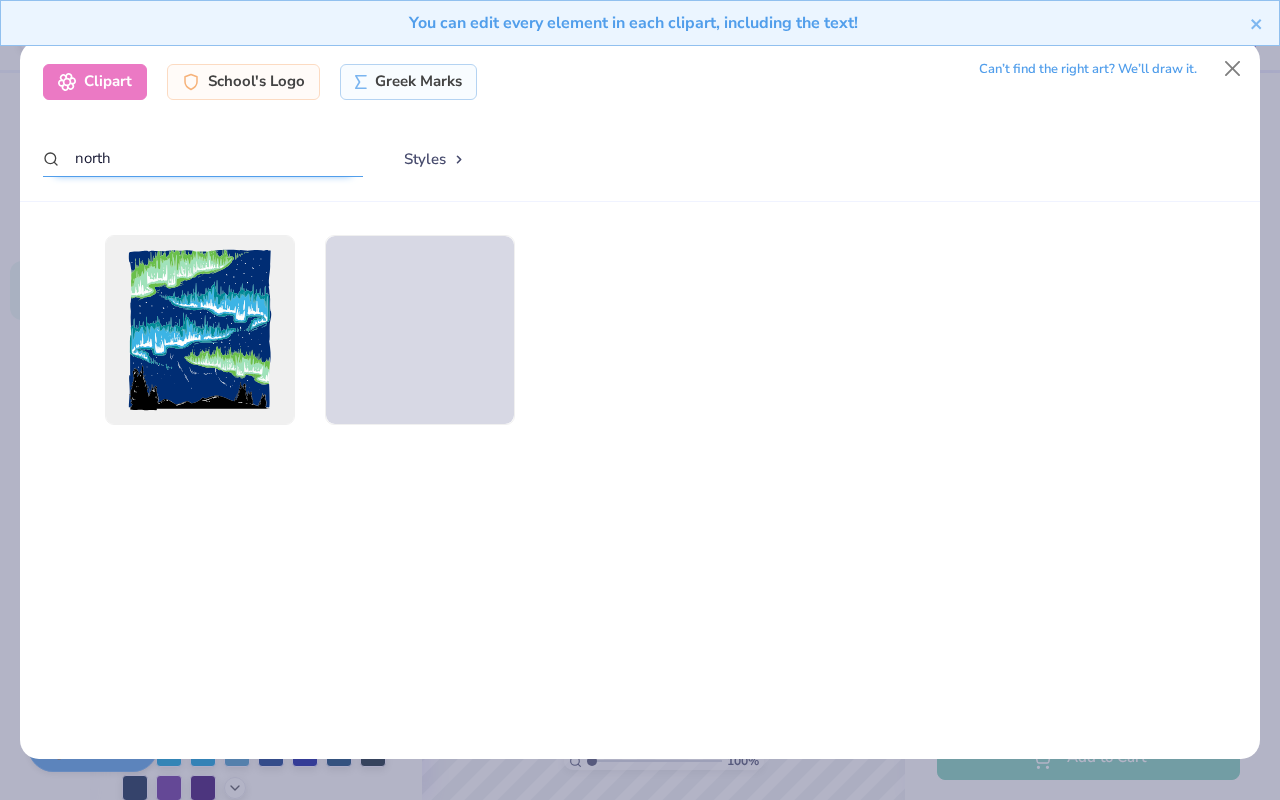click on "north" at bounding box center [203, 158] 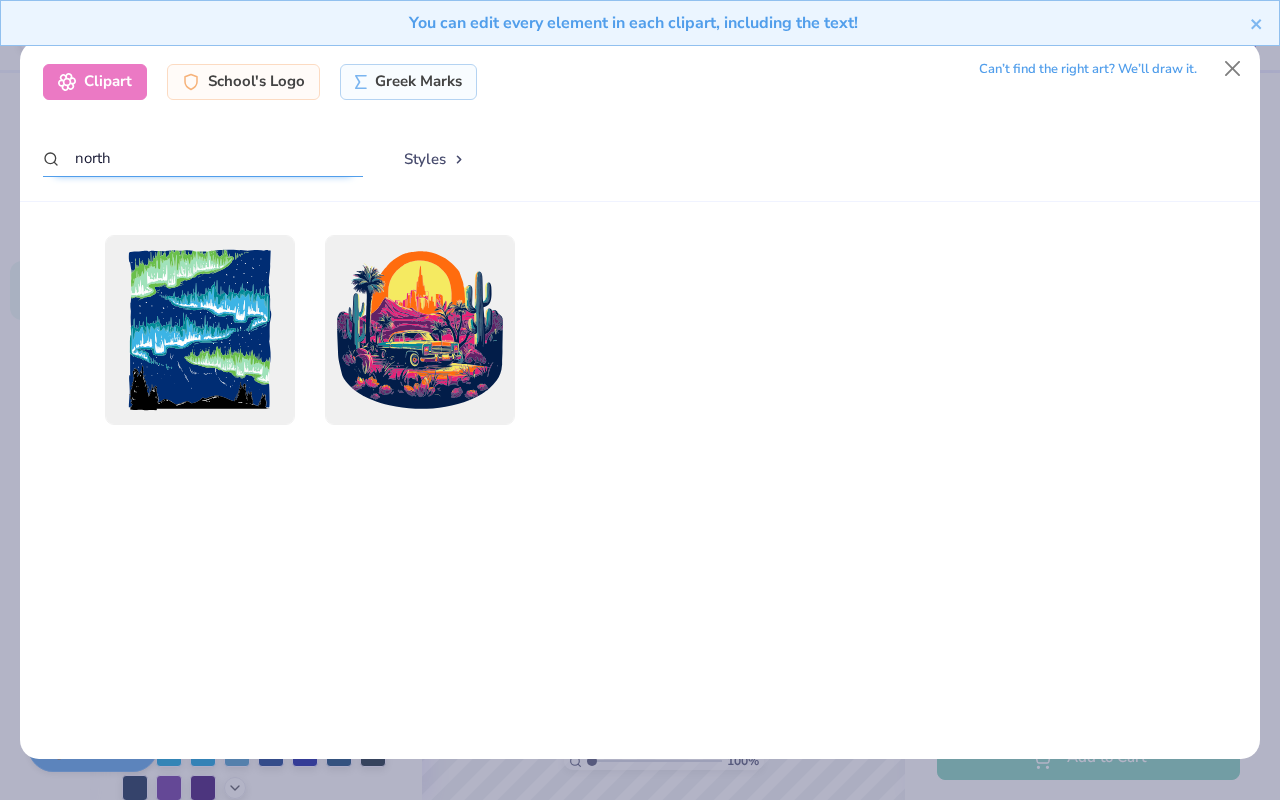 click on "north" at bounding box center [203, 158] 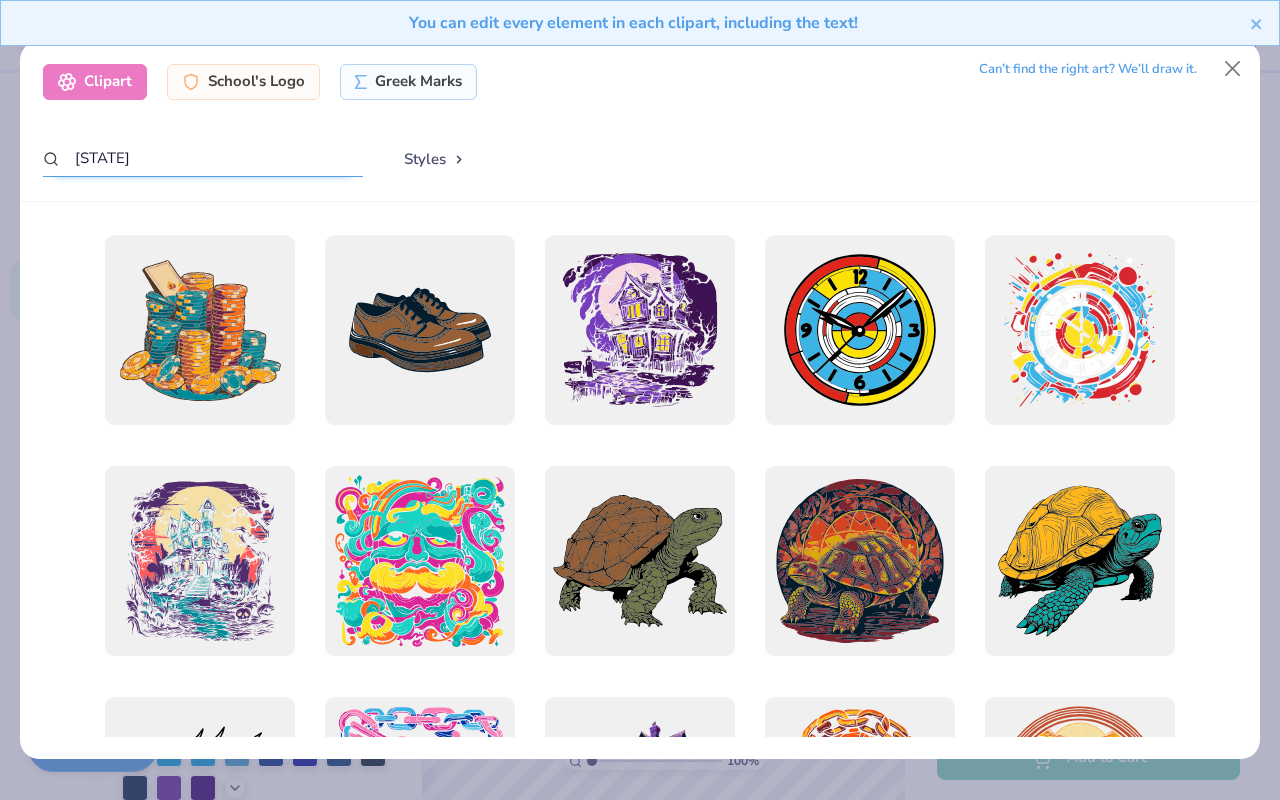 type on "[STATE]" 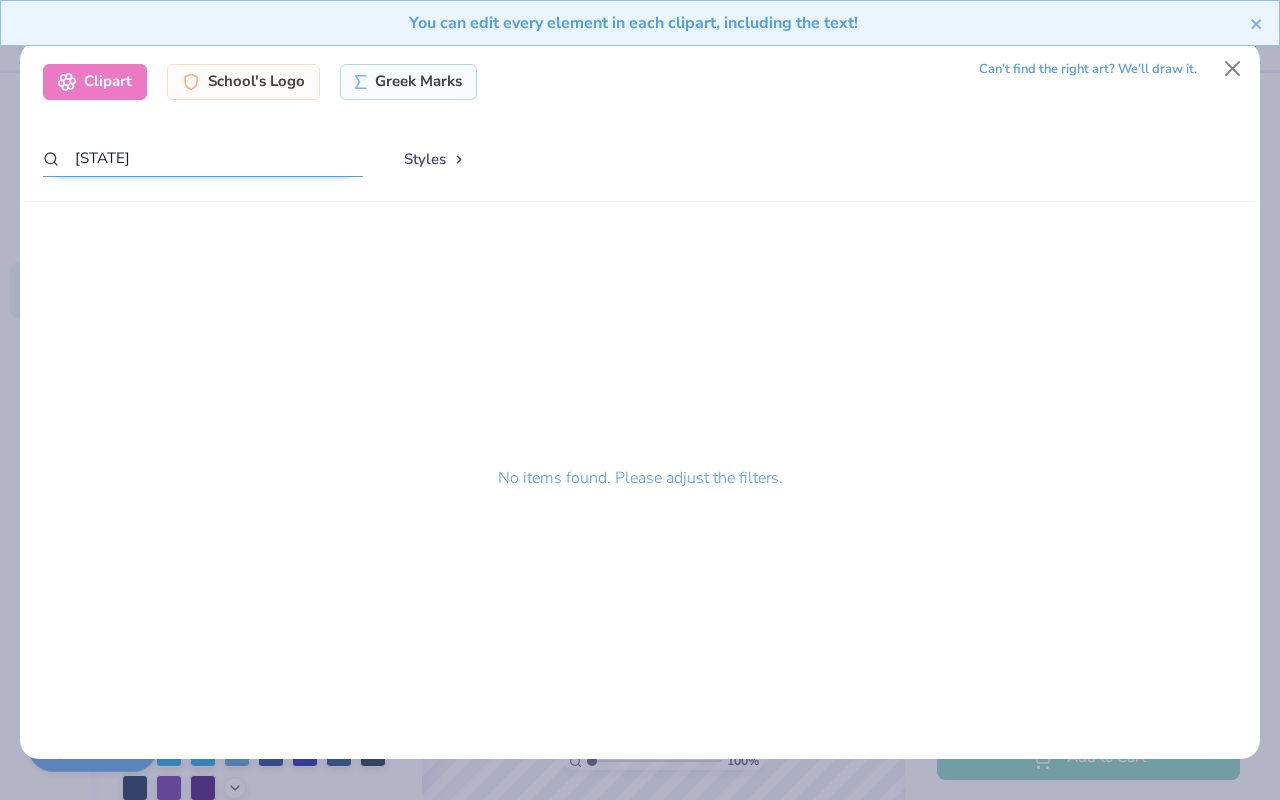 click on "[STATE]" at bounding box center [203, 158] 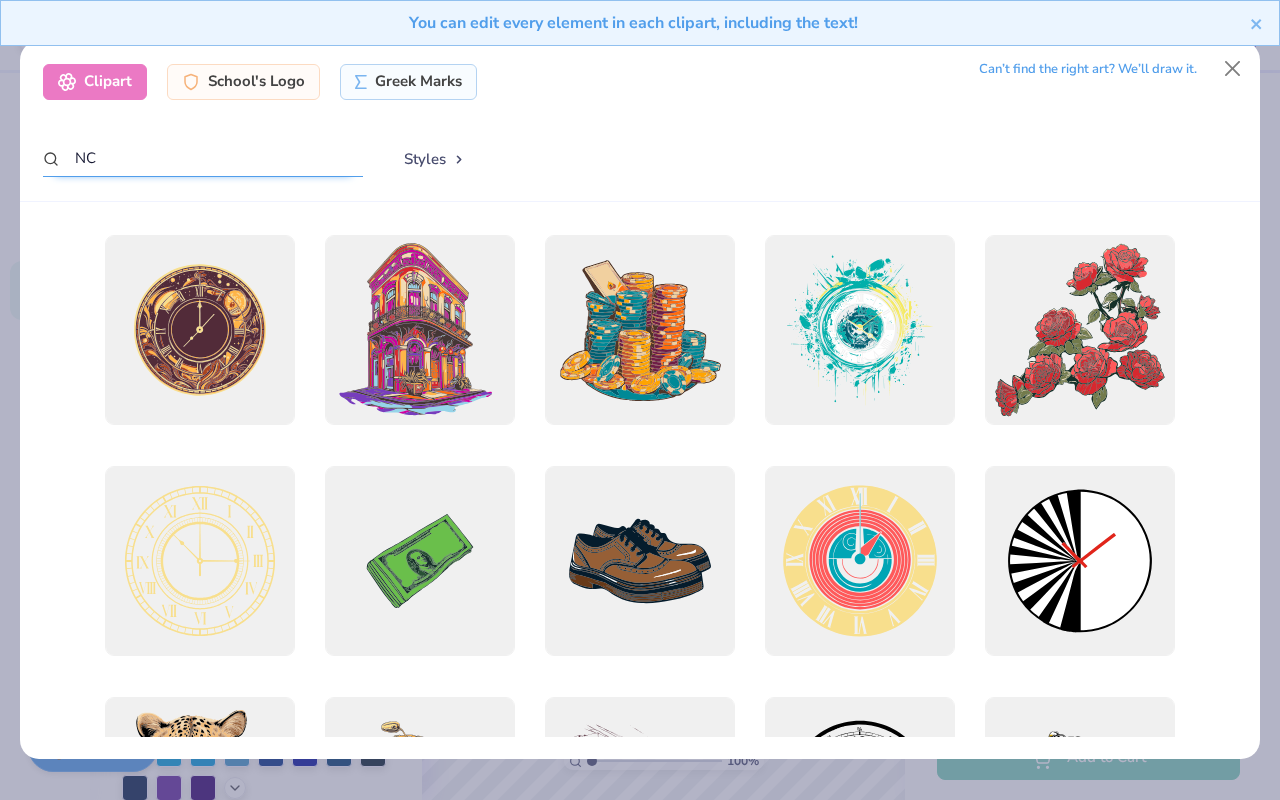 type on "NC" 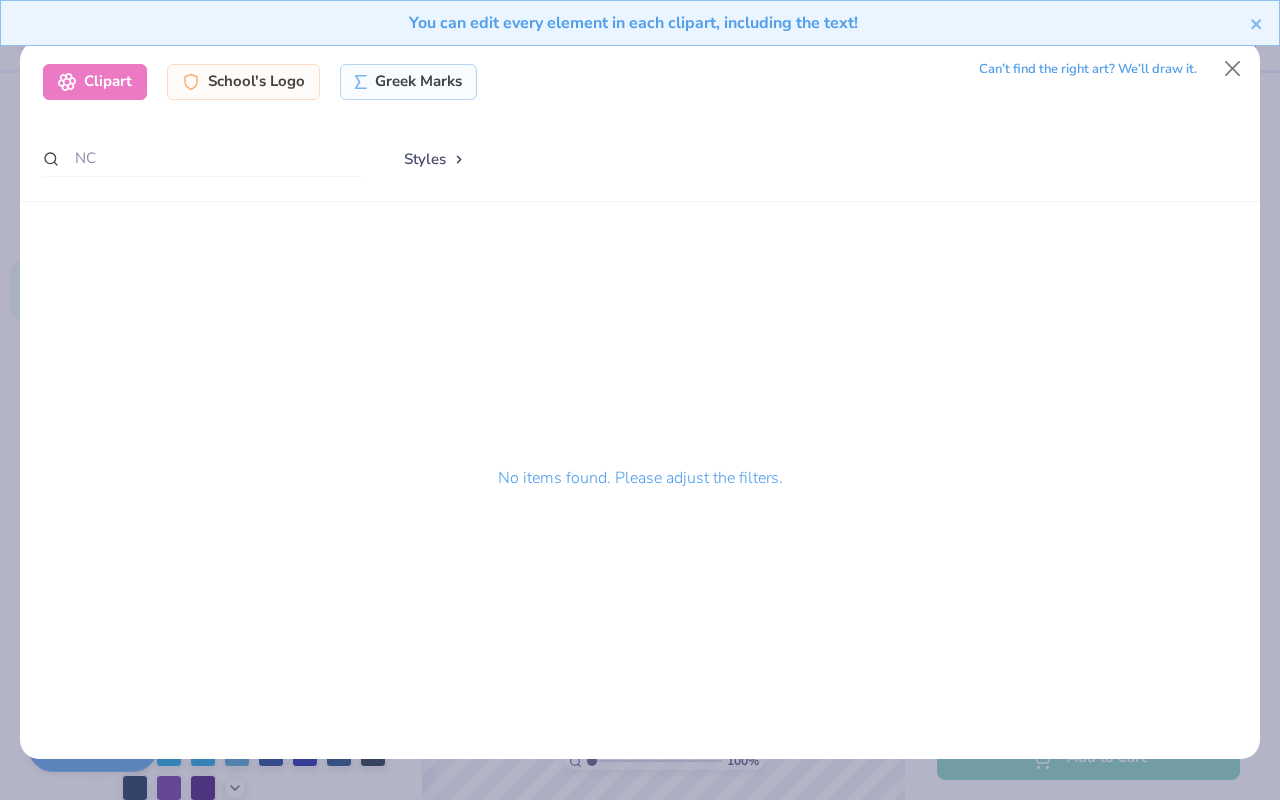 click on "No items found. Please adjust the filters." at bounding box center [640, 486] 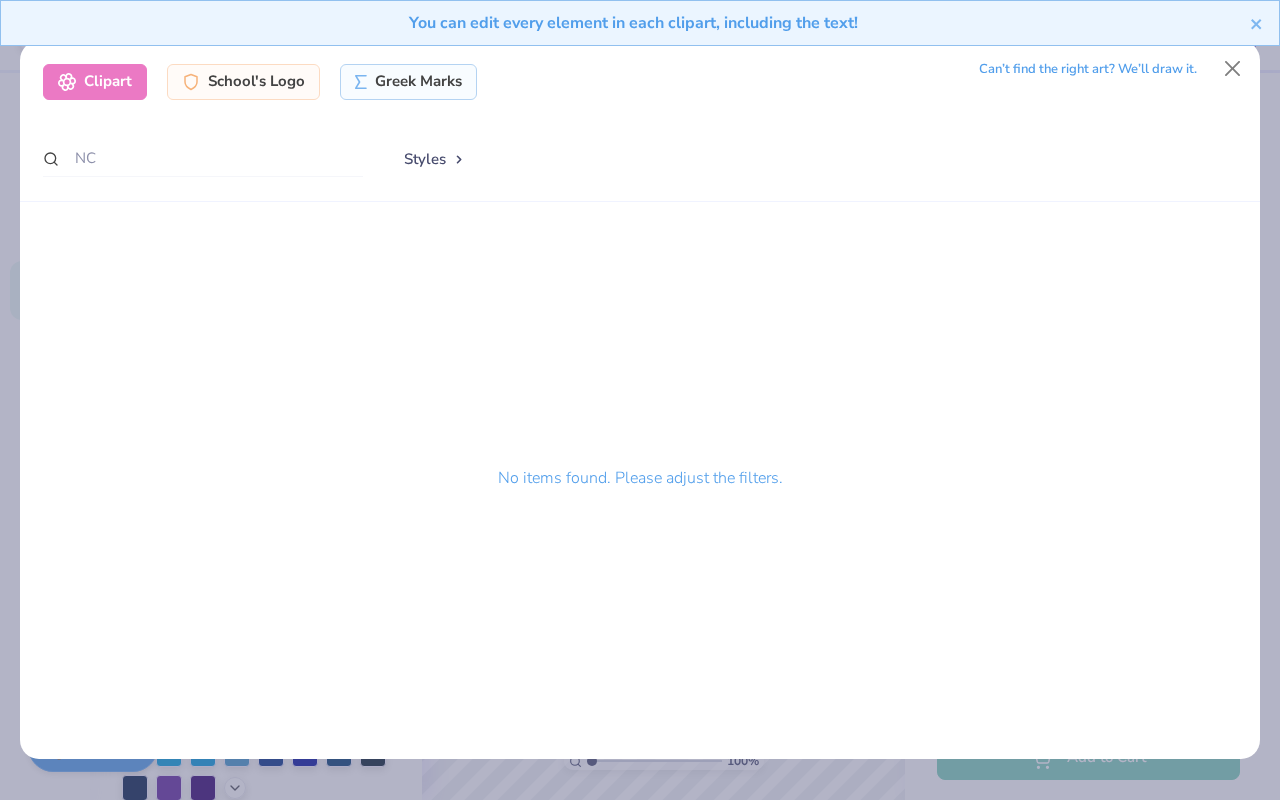 click on "Can’t find the right art? We’ll draw it." at bounding box center (1088, 69) 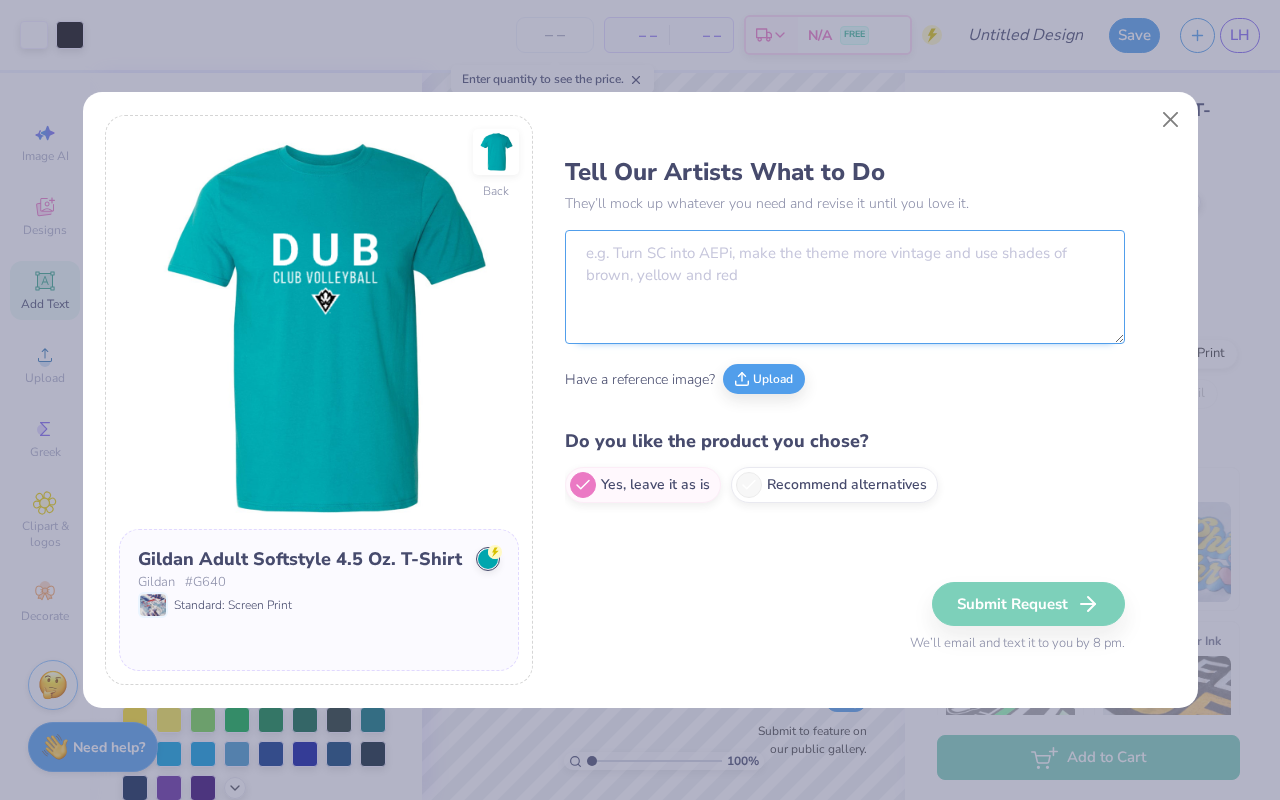 click at bounding box center [845, 287] 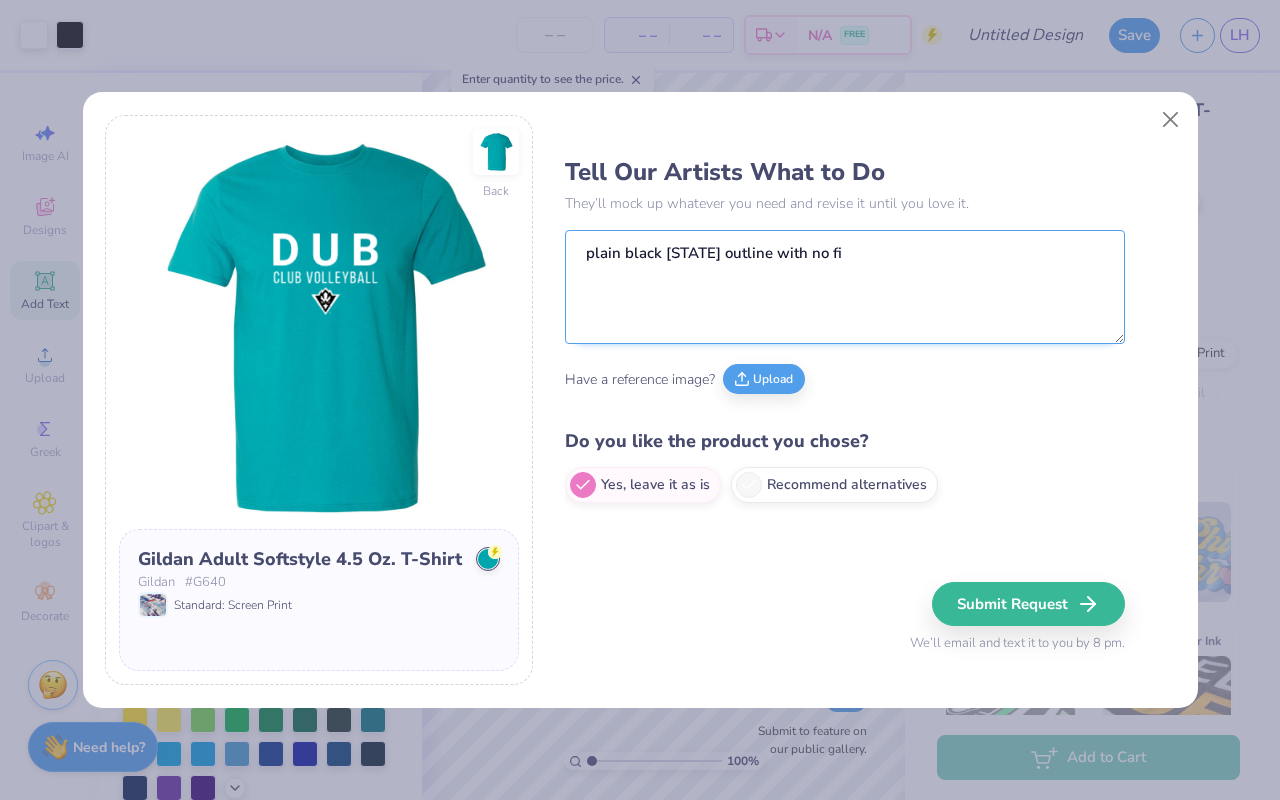 type on "plain black [STATE] outline with no fil" 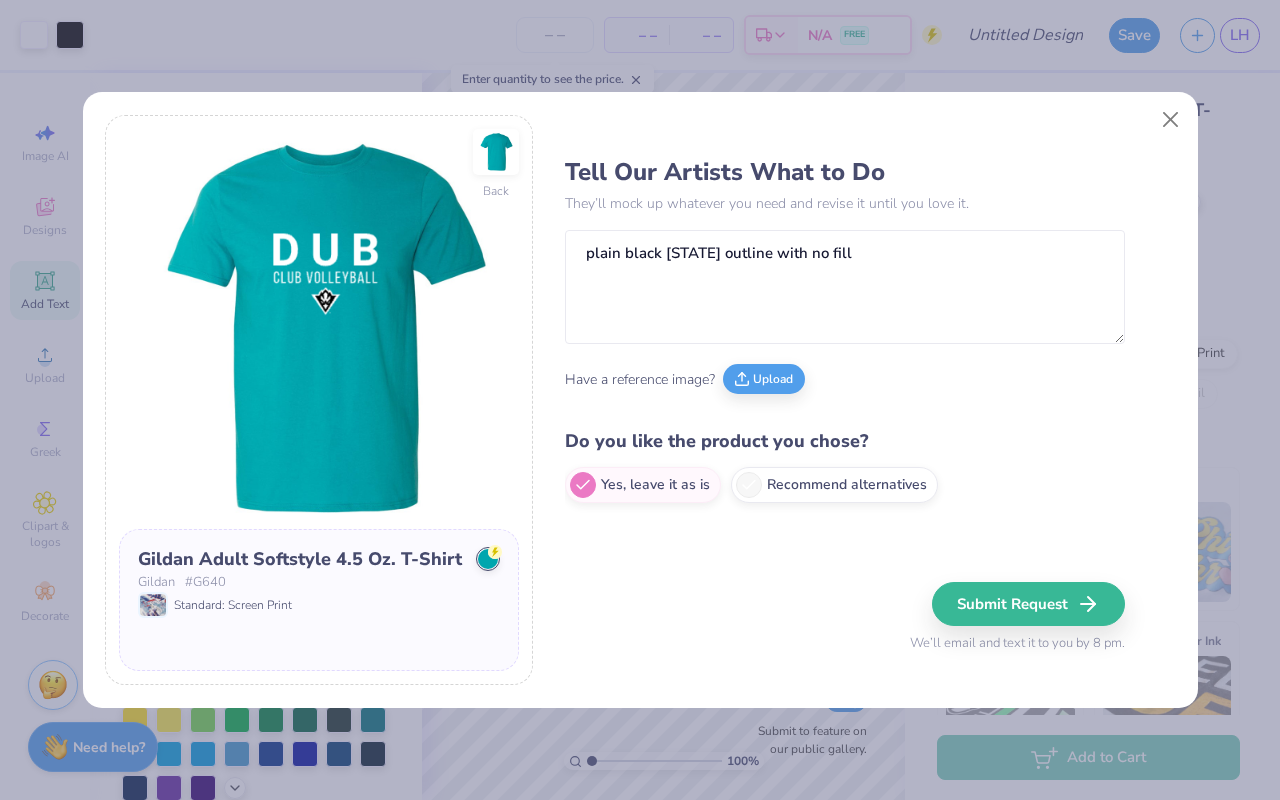 scroll, scrollTop: 0, scrollLeft: 0, axis: both 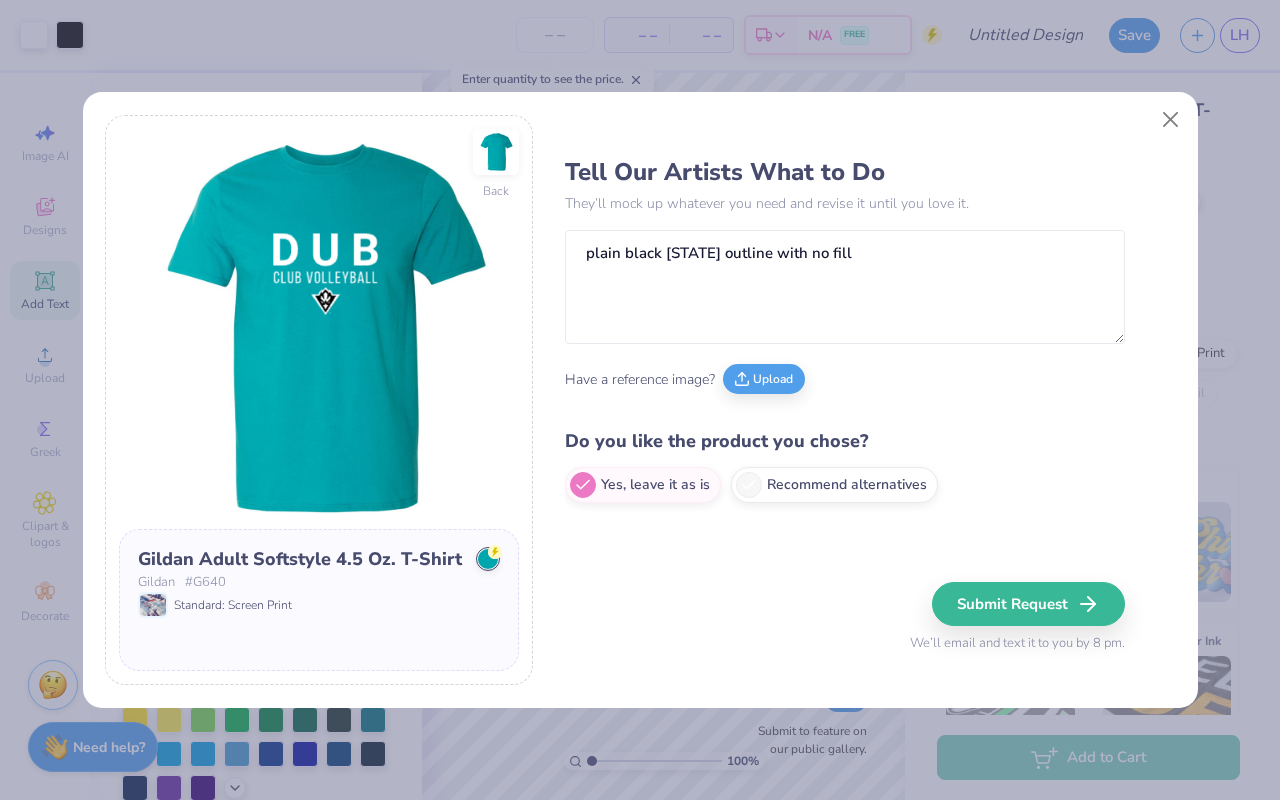 type on "plain black north carolina outline with no fill" 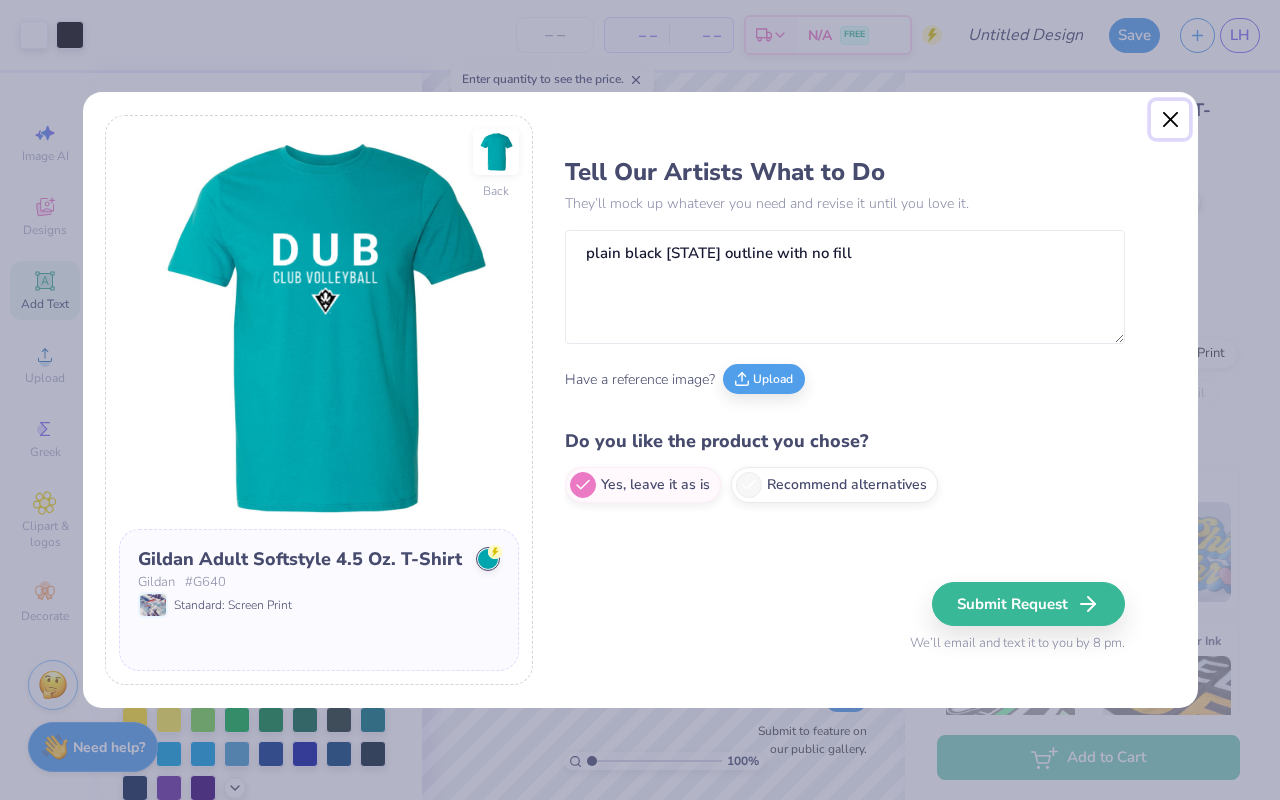 click at bounding box center [1170, 120] 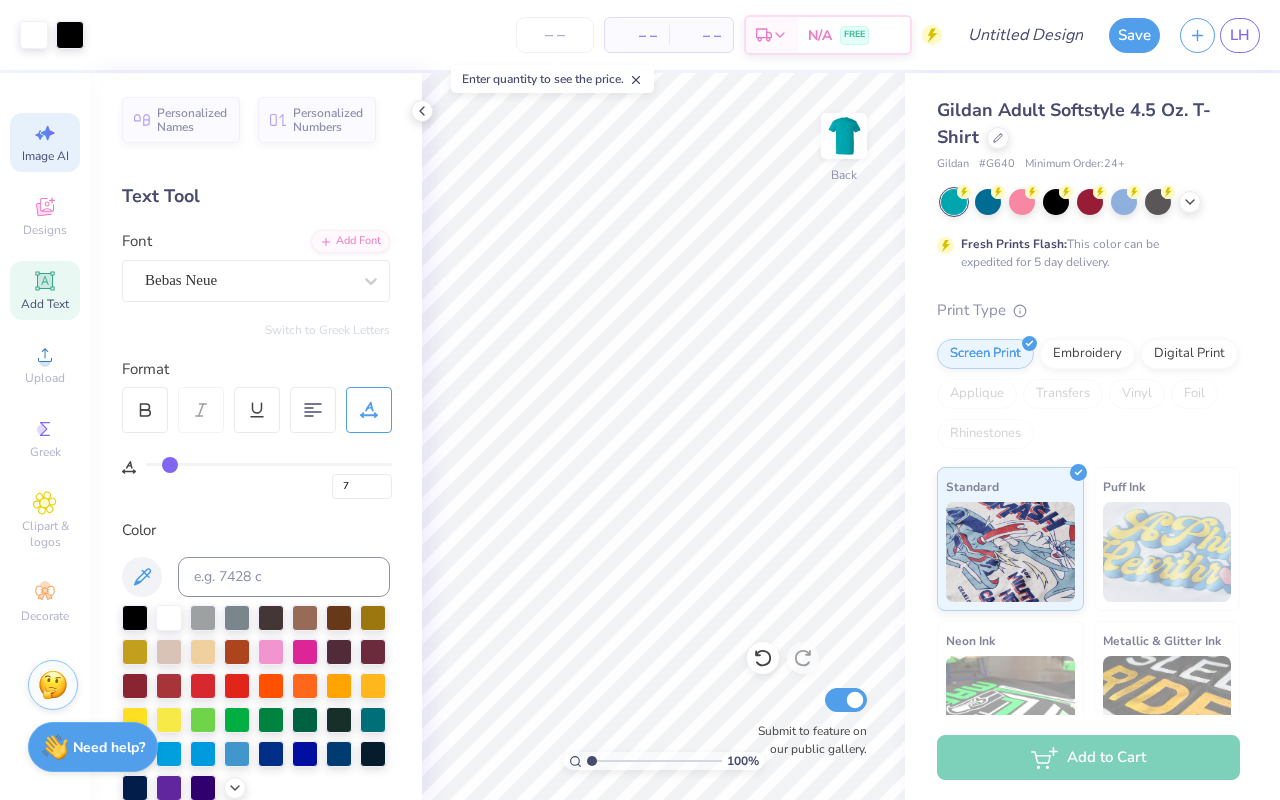 click on "Image AI" at bounding box center (45, 142) 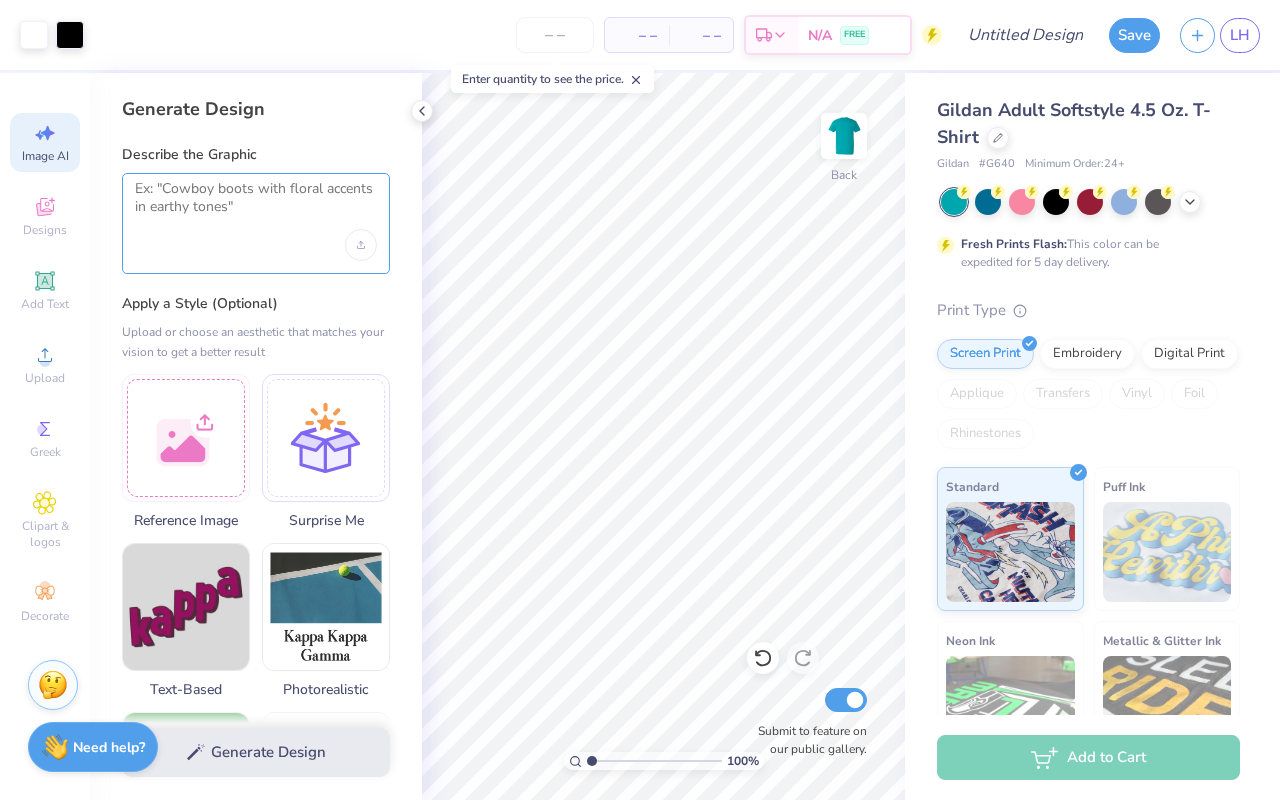 click at bounding box center [256, 205] 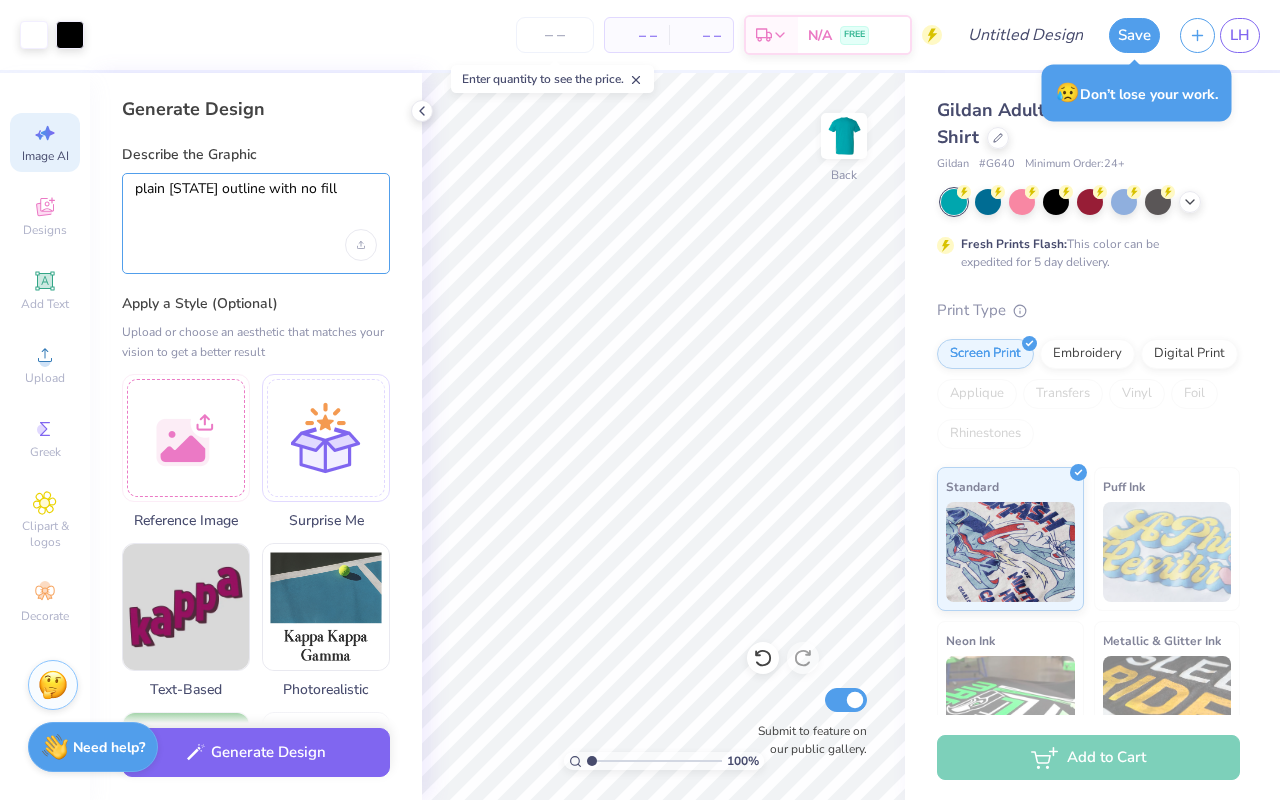 click on "plain north carolina outline with no fill" at bounding box center [256, 205] 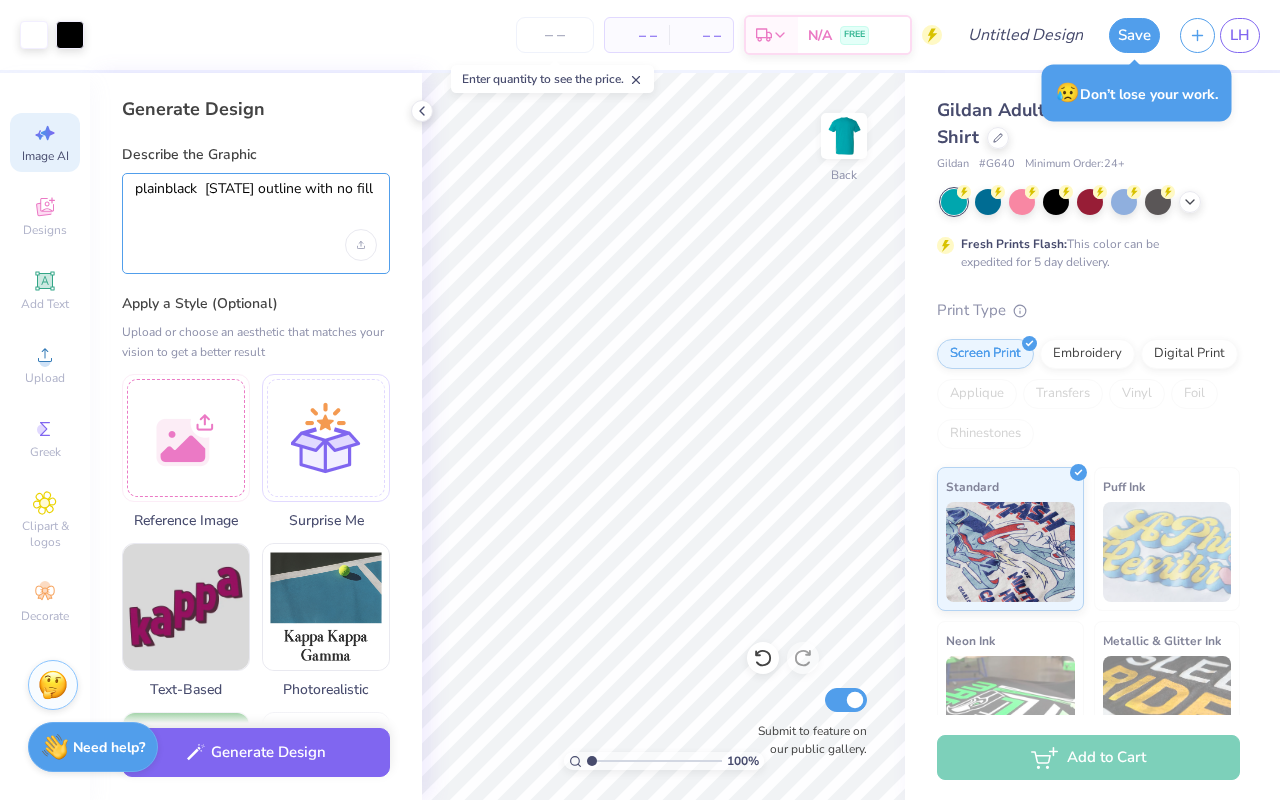 click on "plainblack  north carolina outline with no fill" at bounding box center [256, 205] 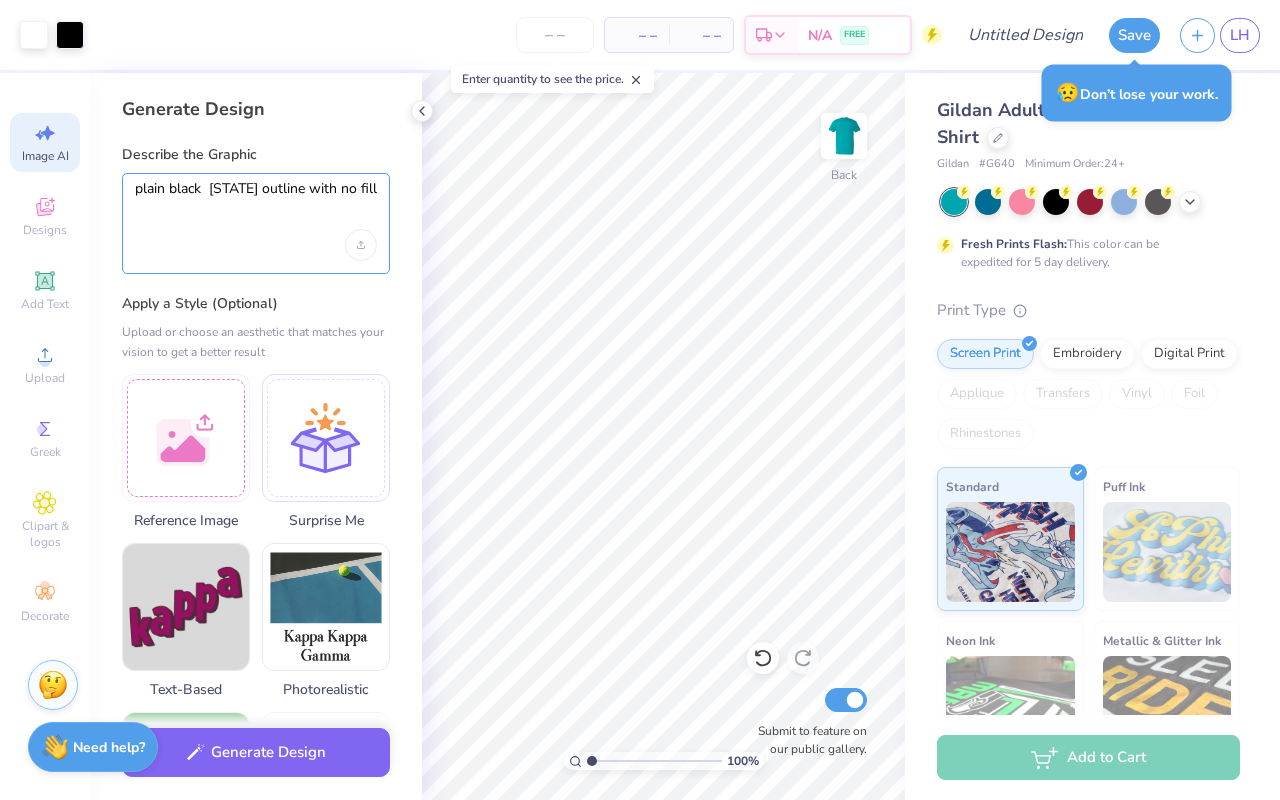 click on "plain black  north carolina outline with no fill" at bounding box center (256, 205) 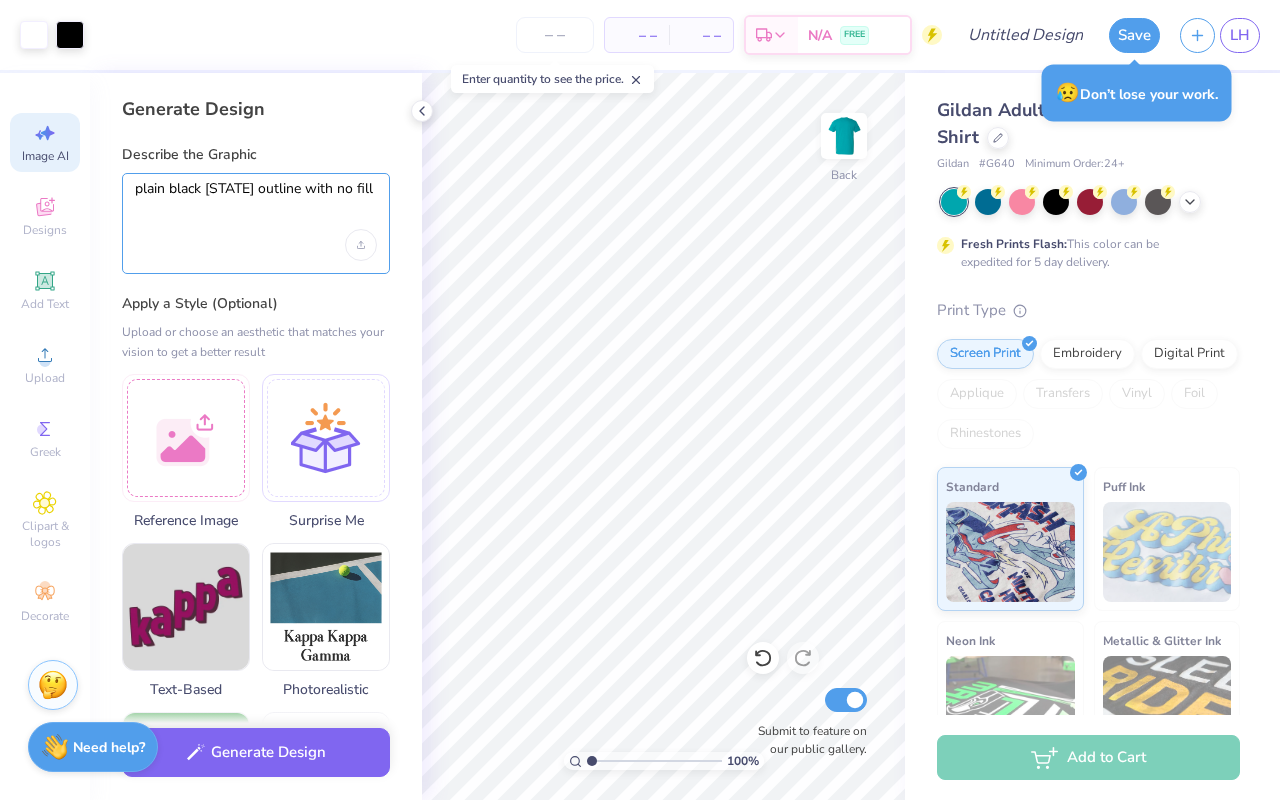 click on "plain black north carolina outline with no fill" at bounding box center [256, 205] 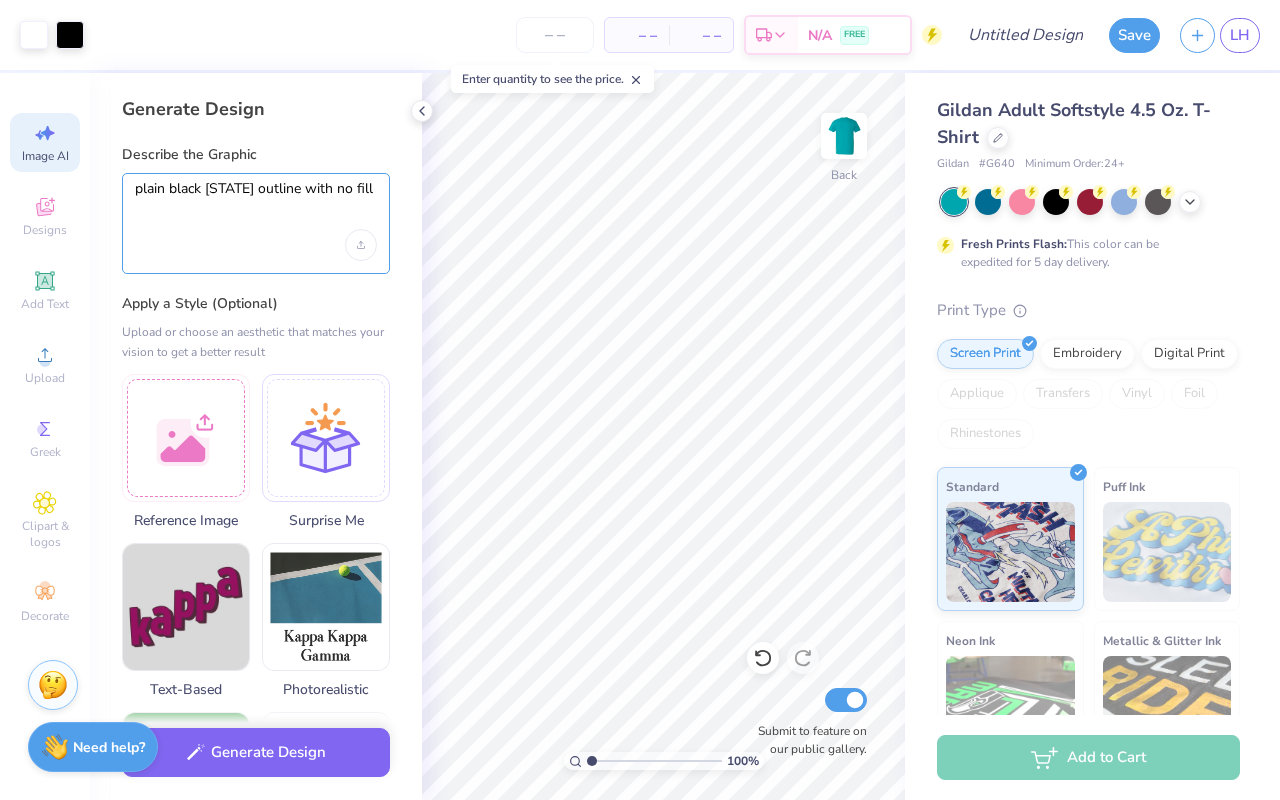 click on "plain black north Carolina outline with no fill" at bounding box center (256, 205) 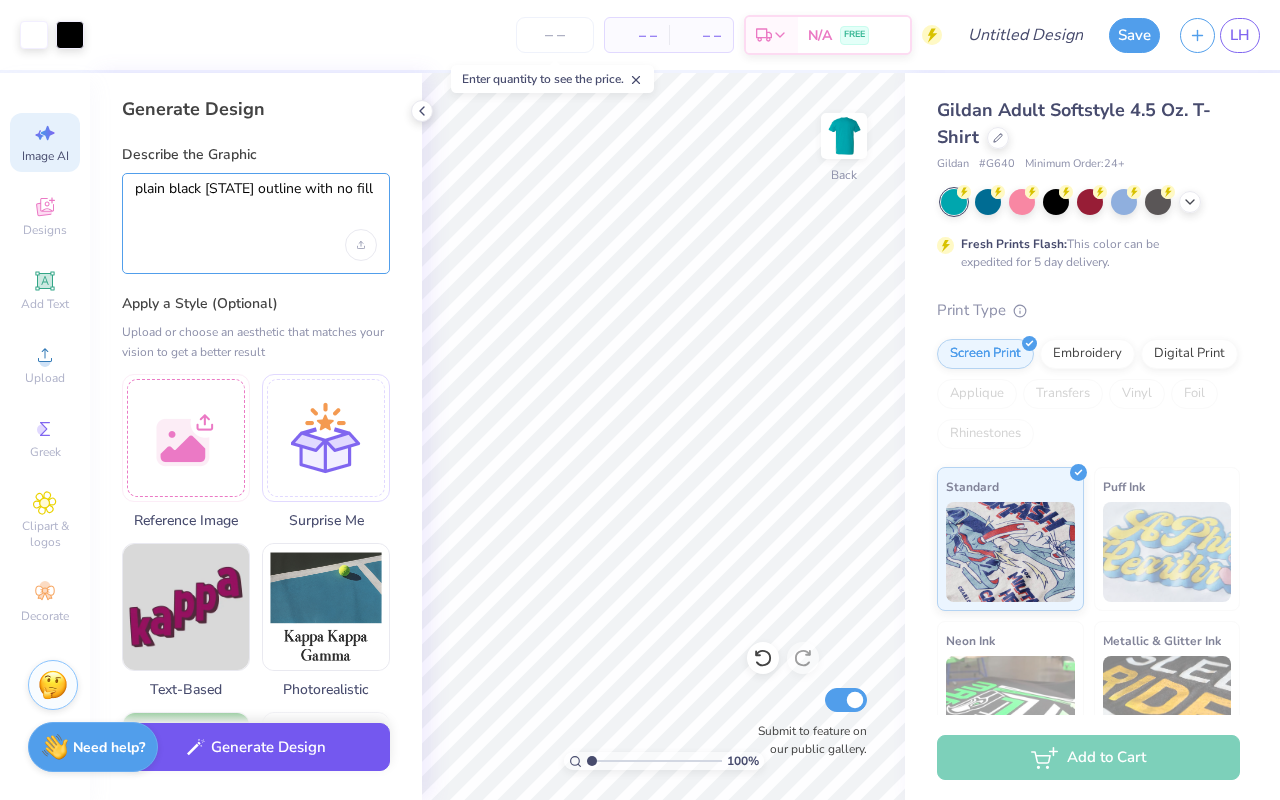 type on "plain black North Carolina outline with no fill" 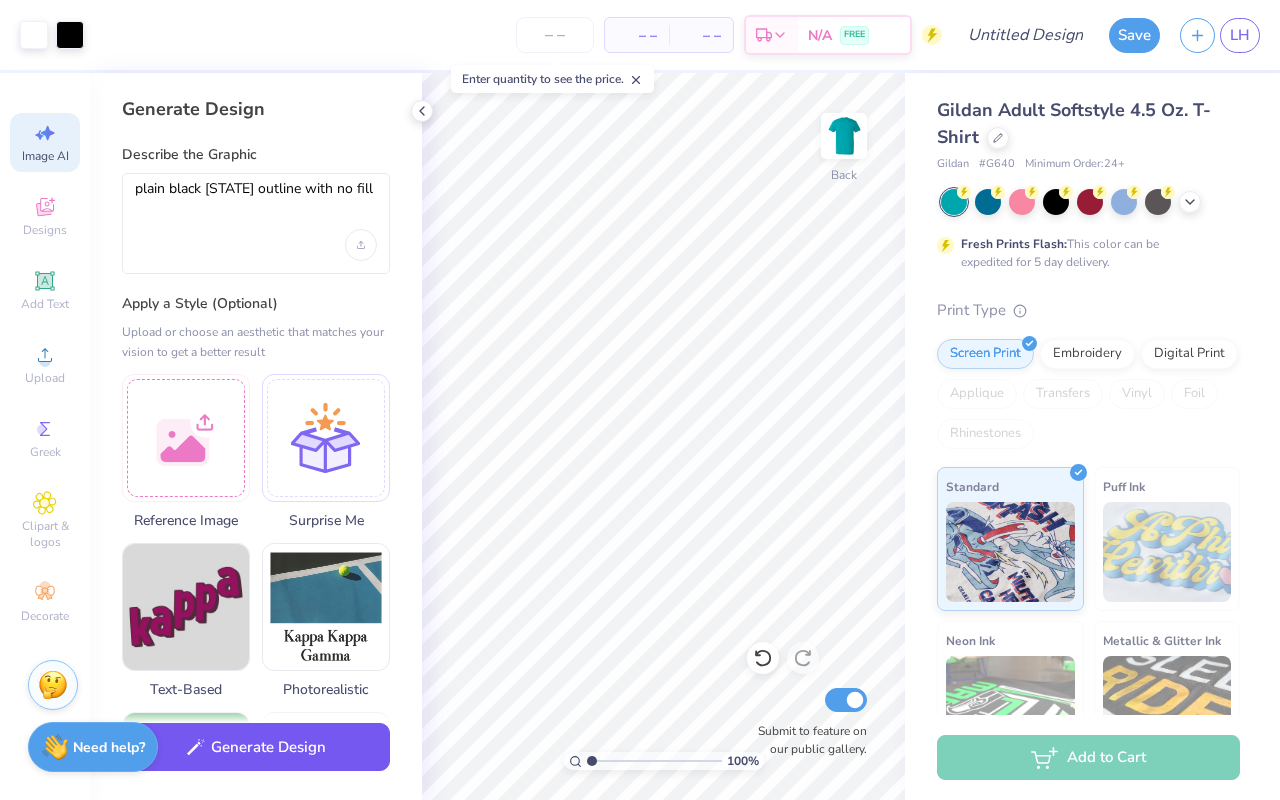 click on "Generate Design" at bounding box center [256, 747] 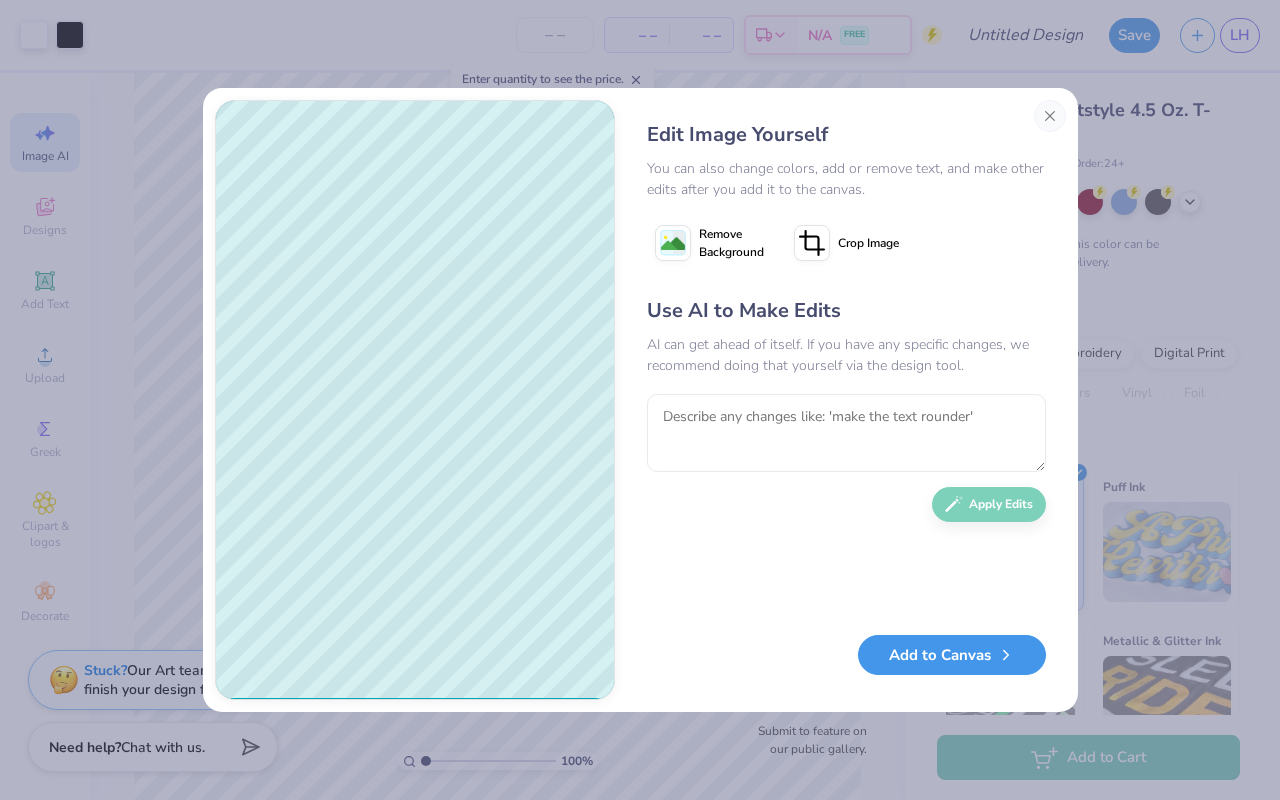 click on "Add to Canvas" at bounding box center (952, 655) 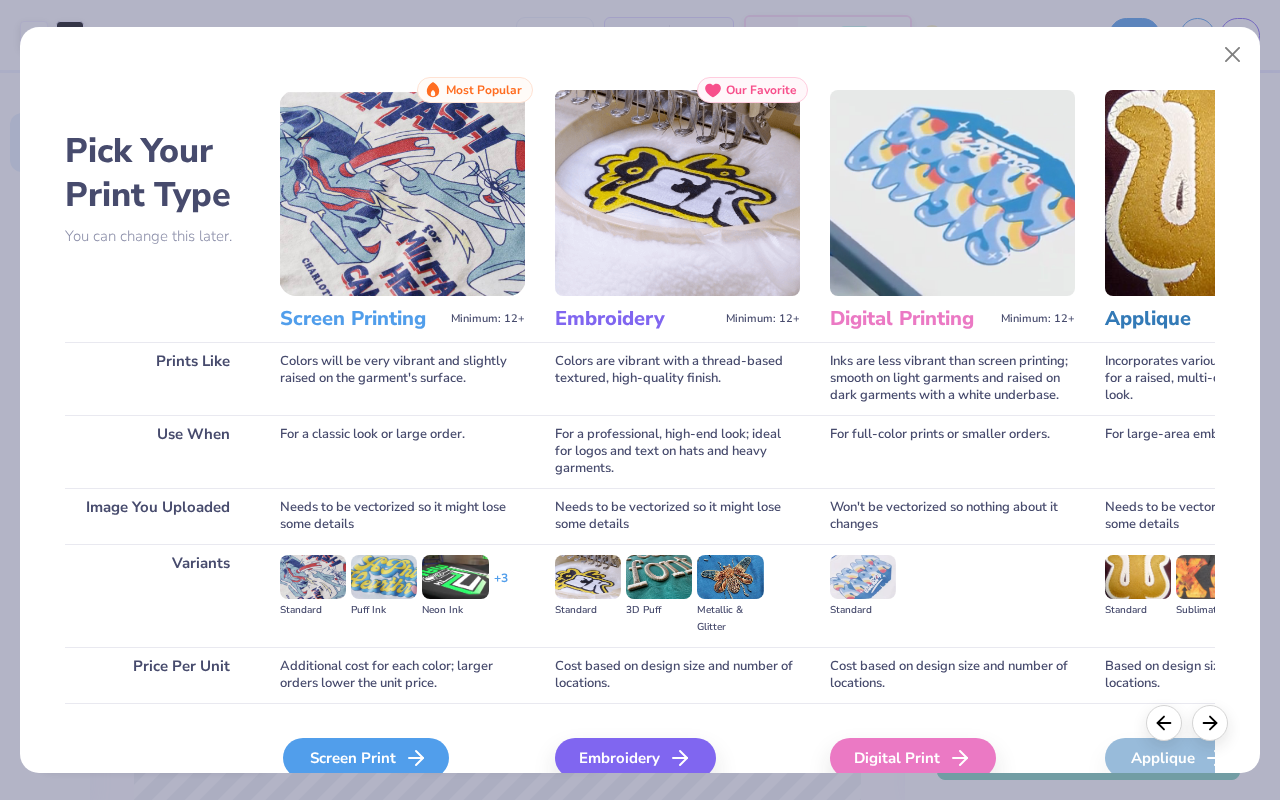 click on "Screen Print" at bounding box center (366, 758) 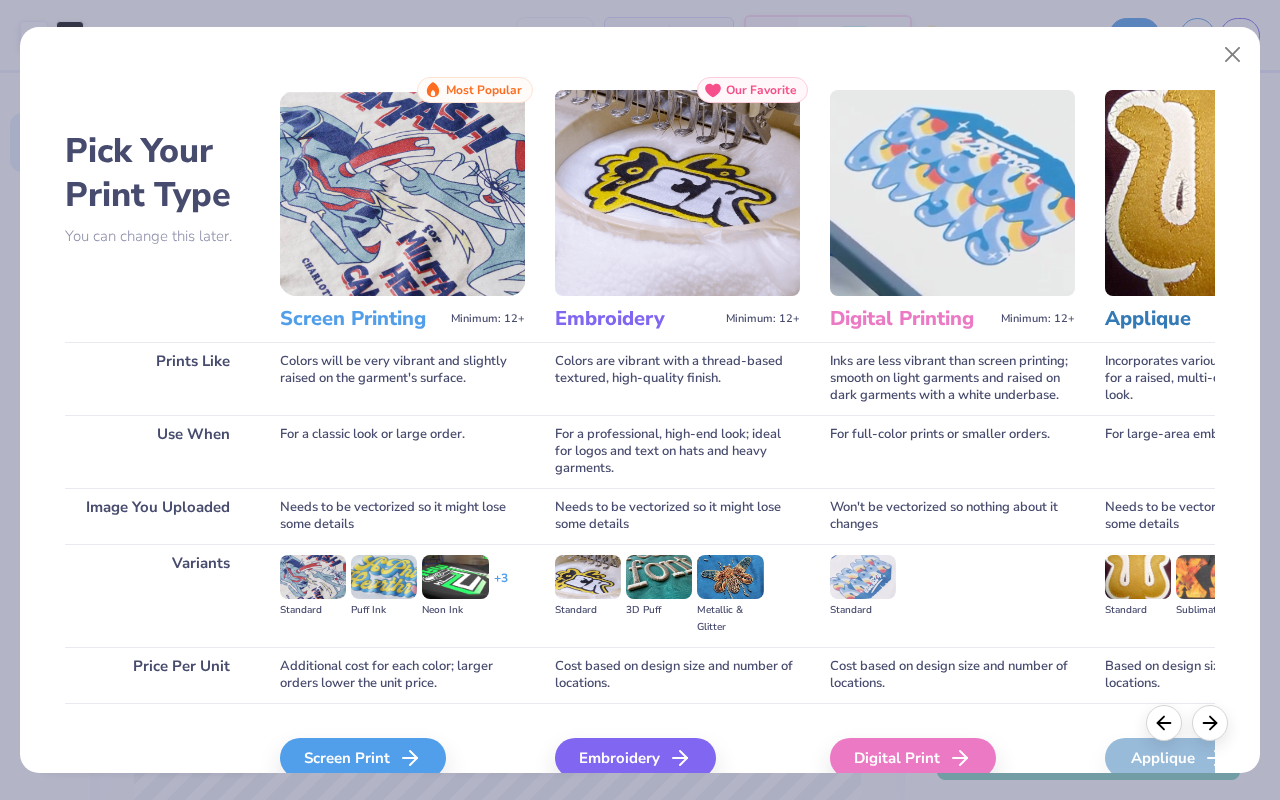 scroll, scrollTop: 97, scrollLeft: 0, axis: vertical 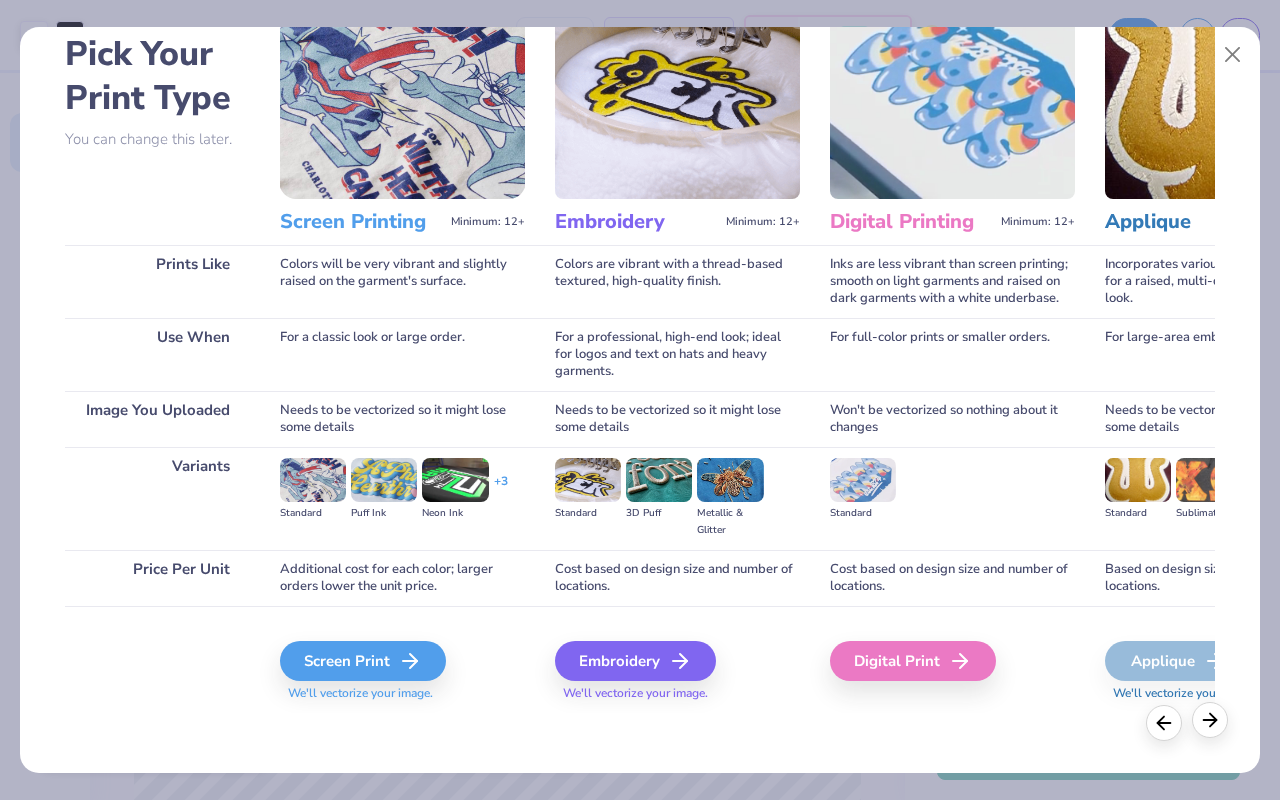 click 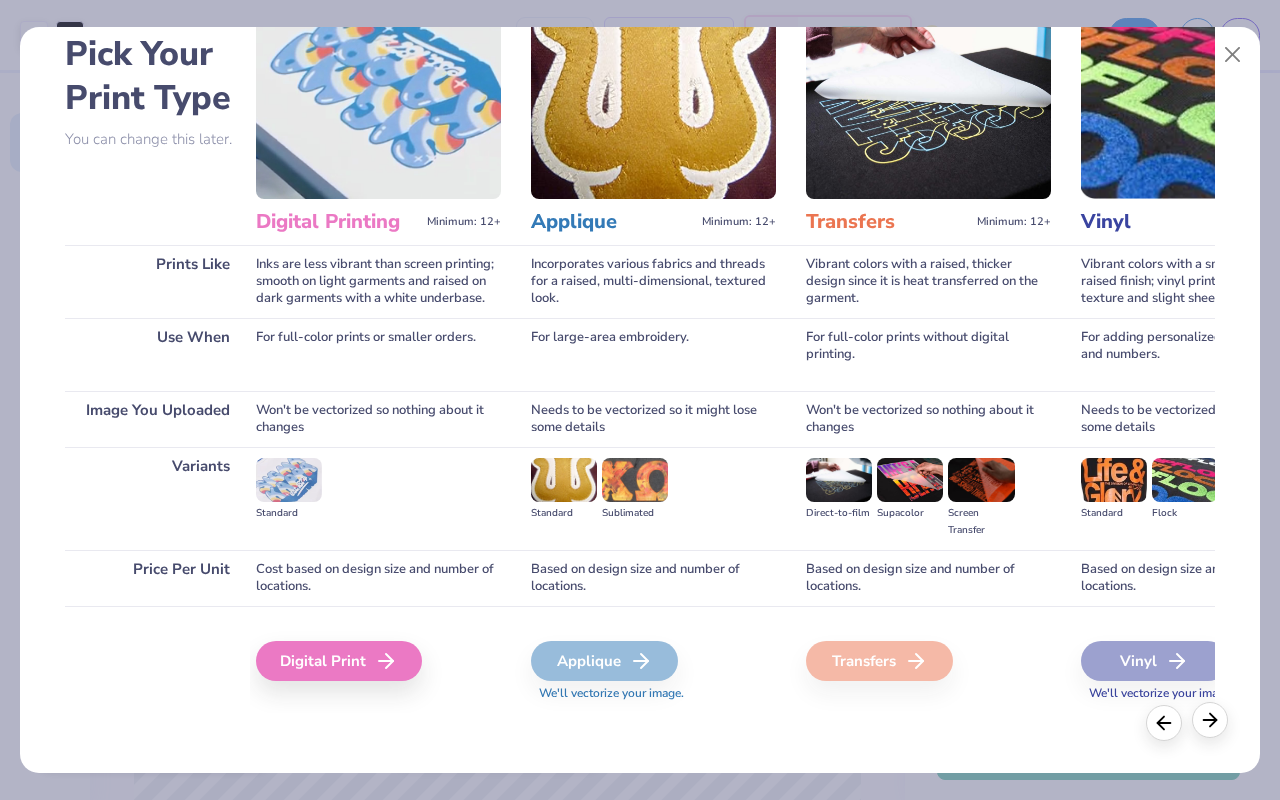 scroll, scrollTop: 0, scrollLeft: 575, axis: horizontal 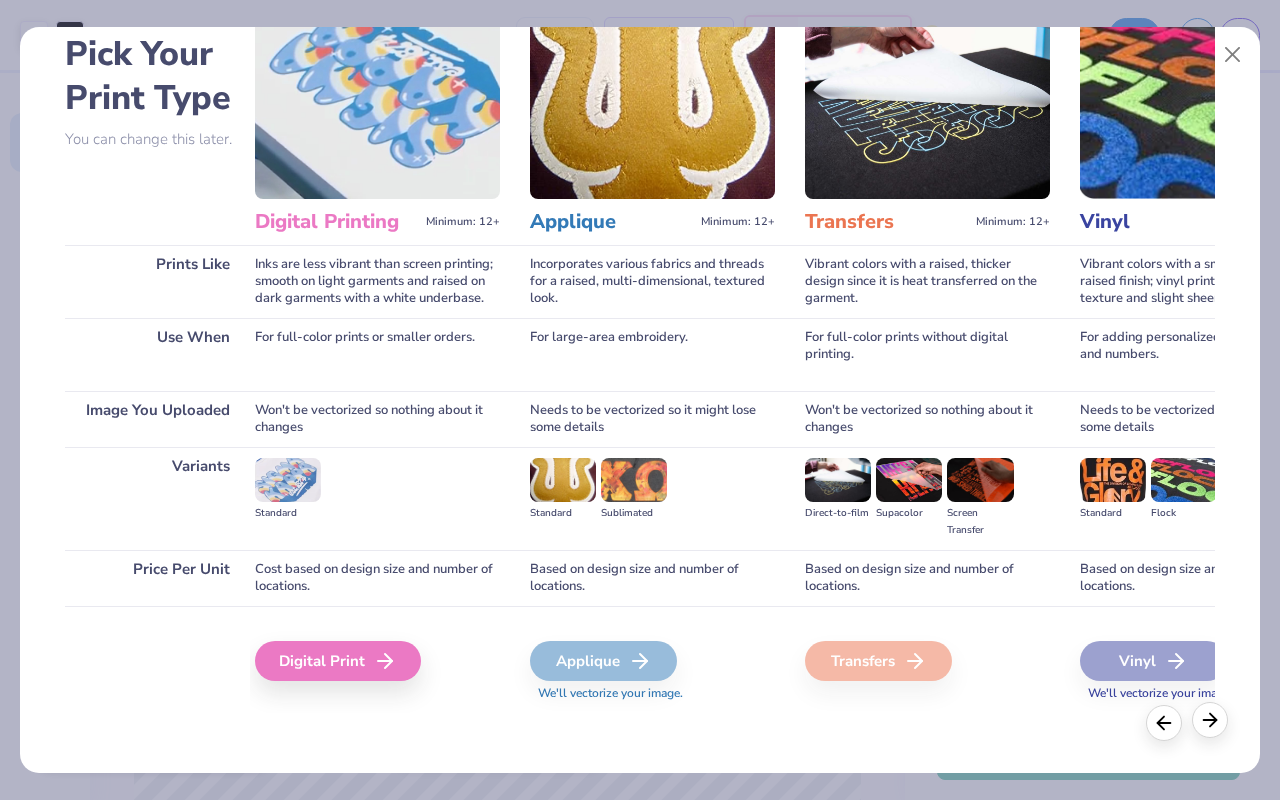 type 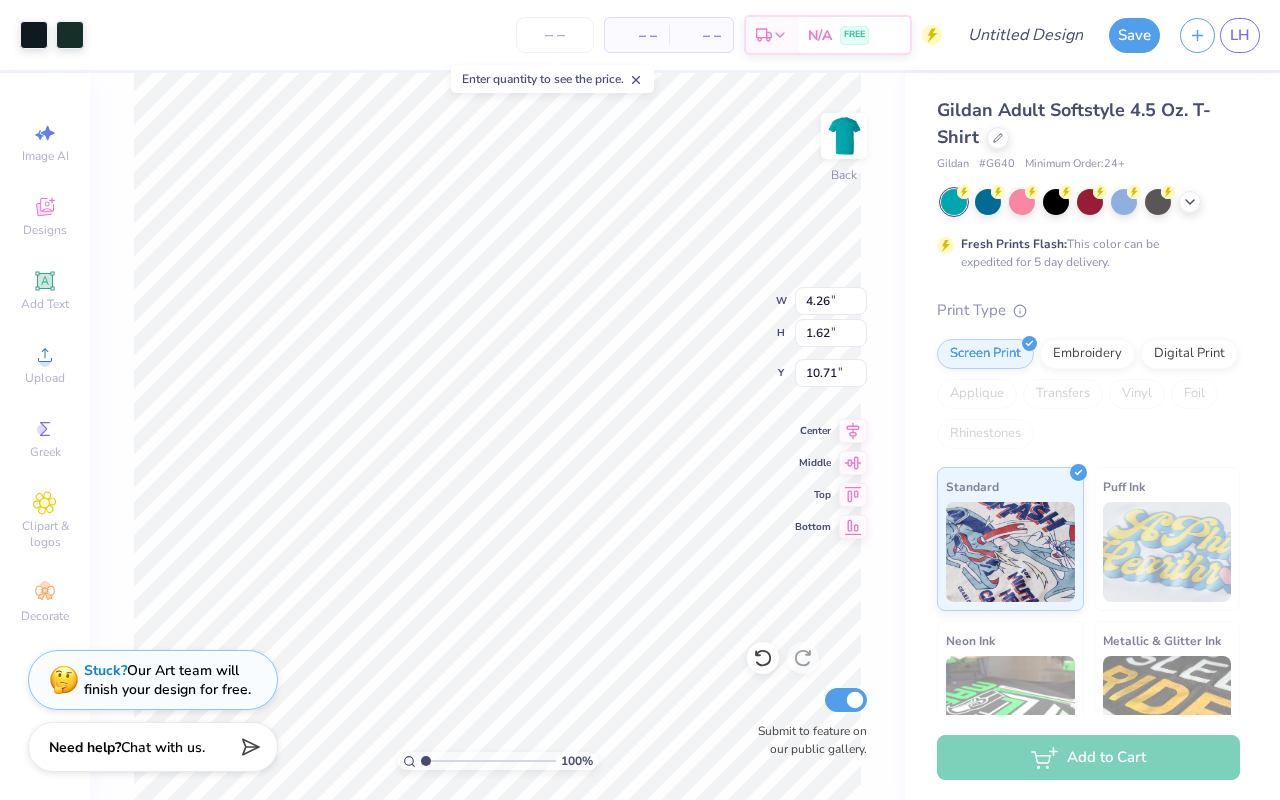 scroll, scrollTop: 0, scrollLeft: 0, axis: both 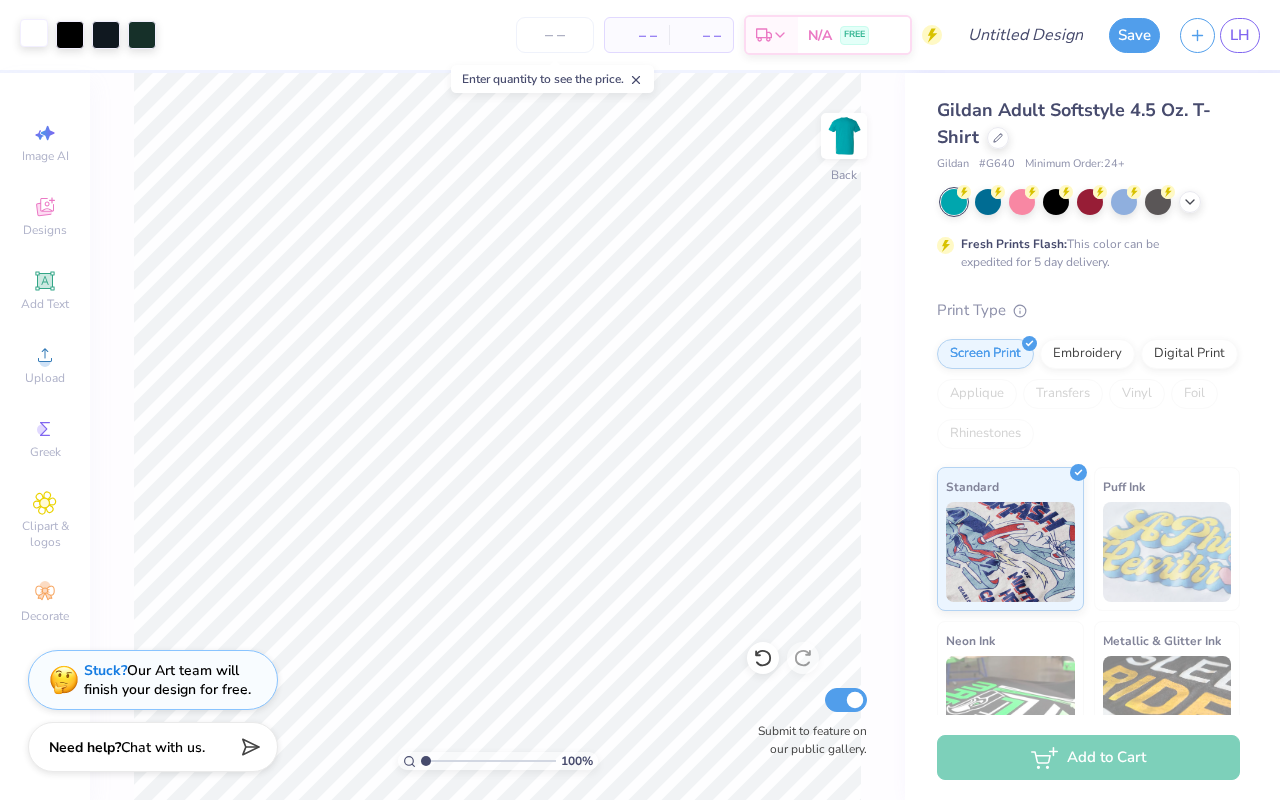 click at bounding box center (34, 33) 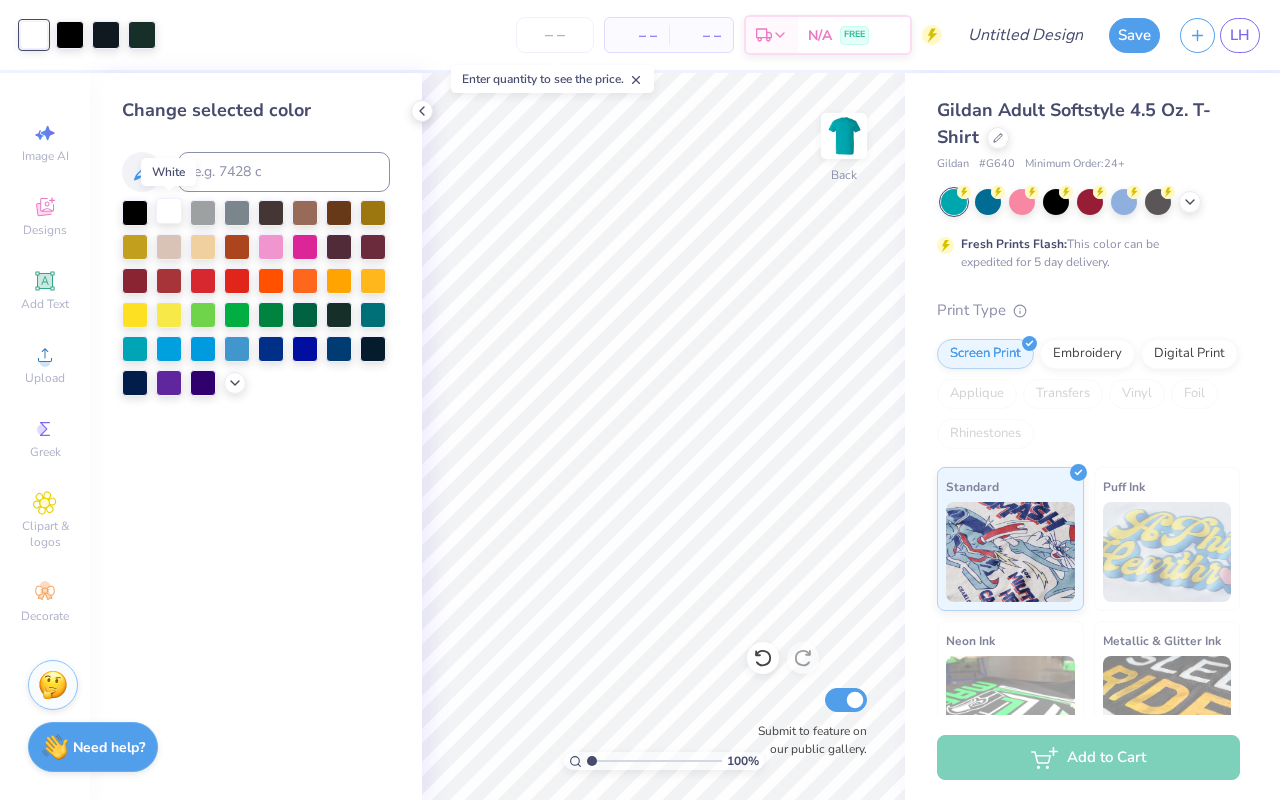 click at bounding box center [169, 211] 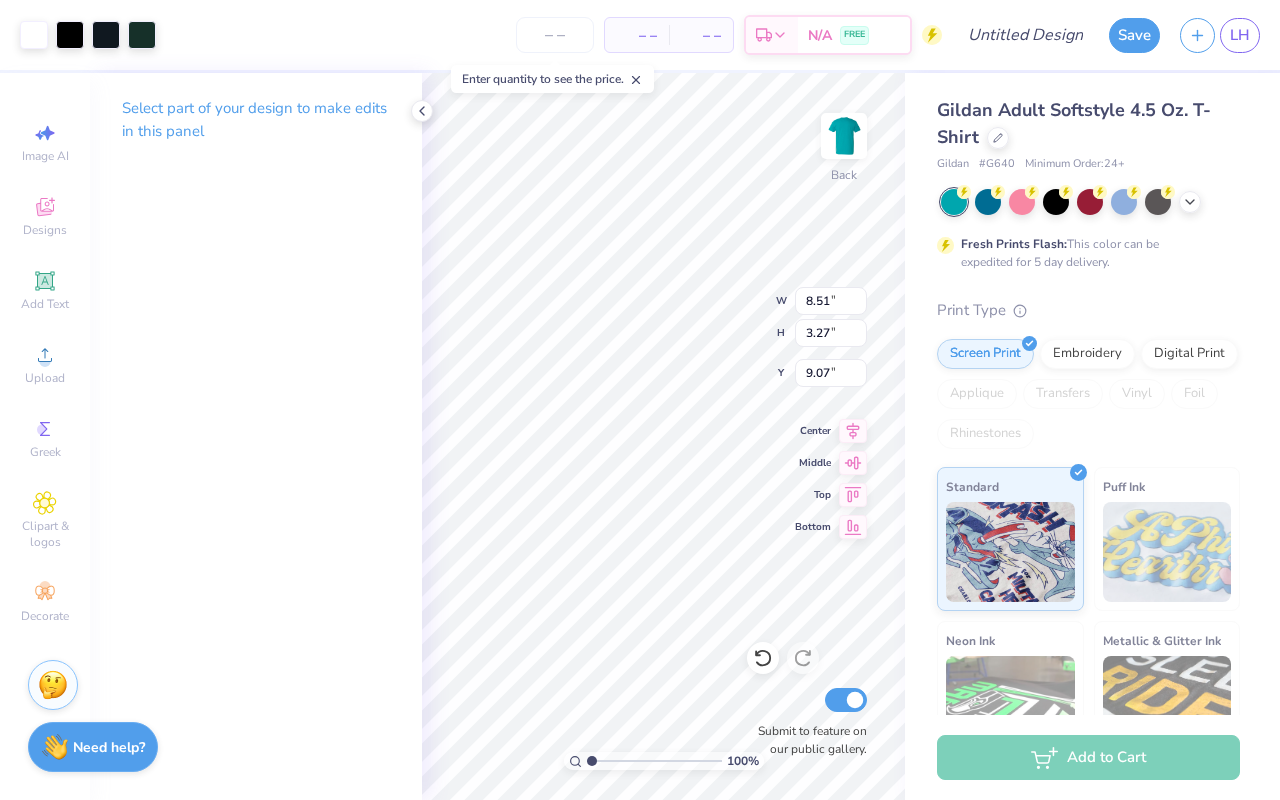 type on "9.94" 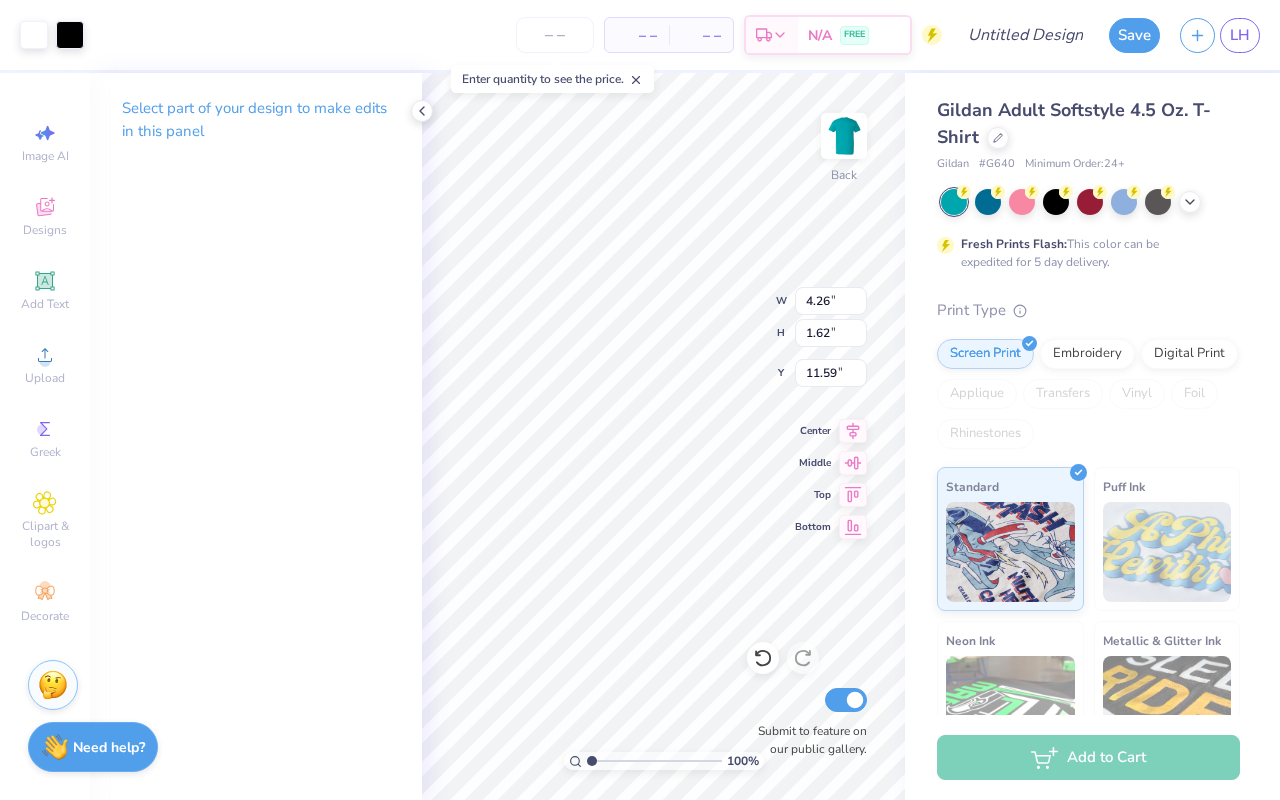 type on "2.32" 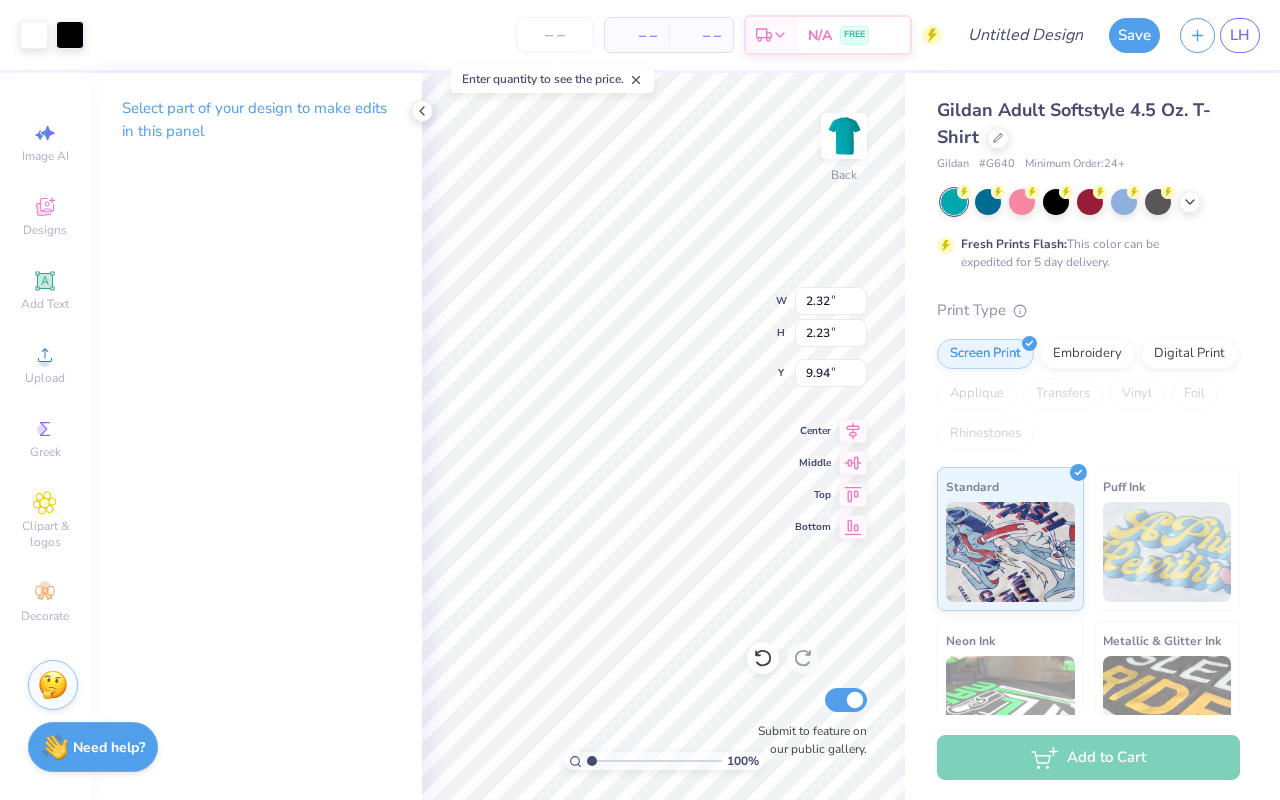 type on "14.33" 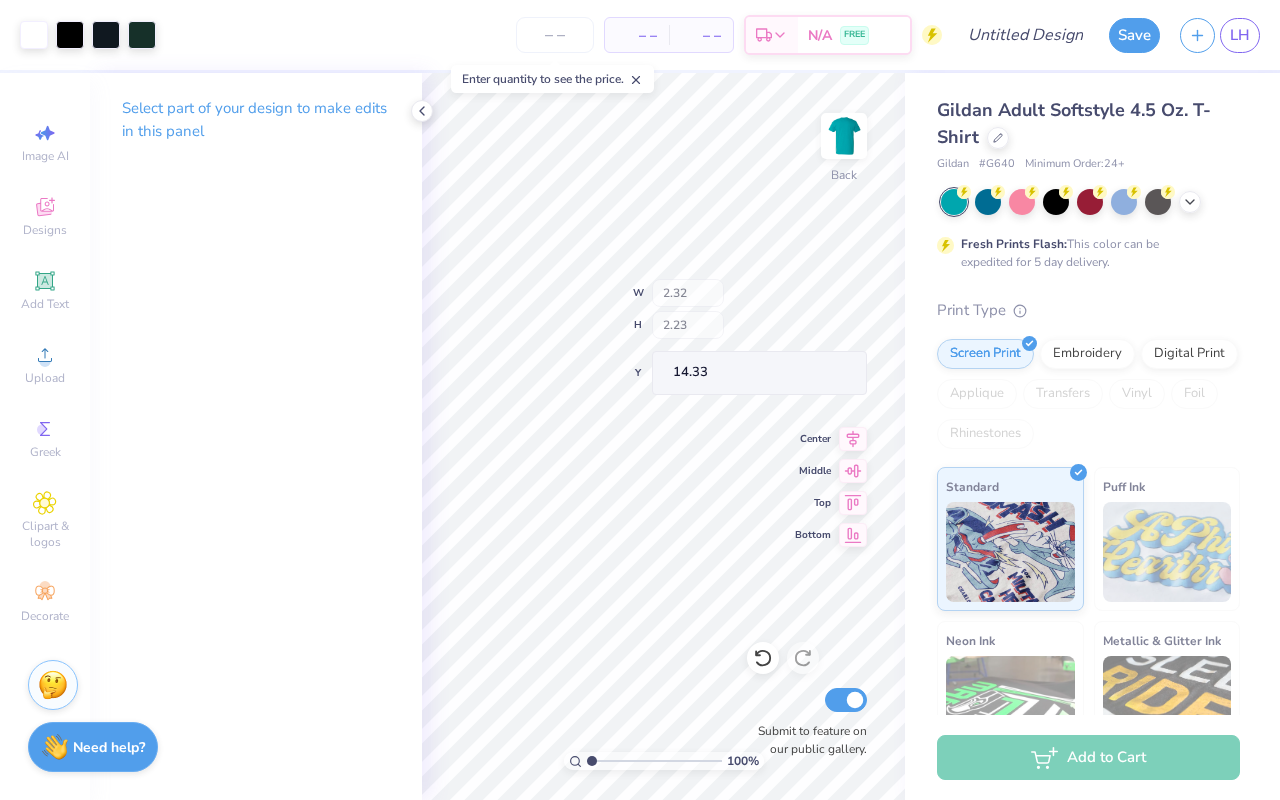 type on "4.26" 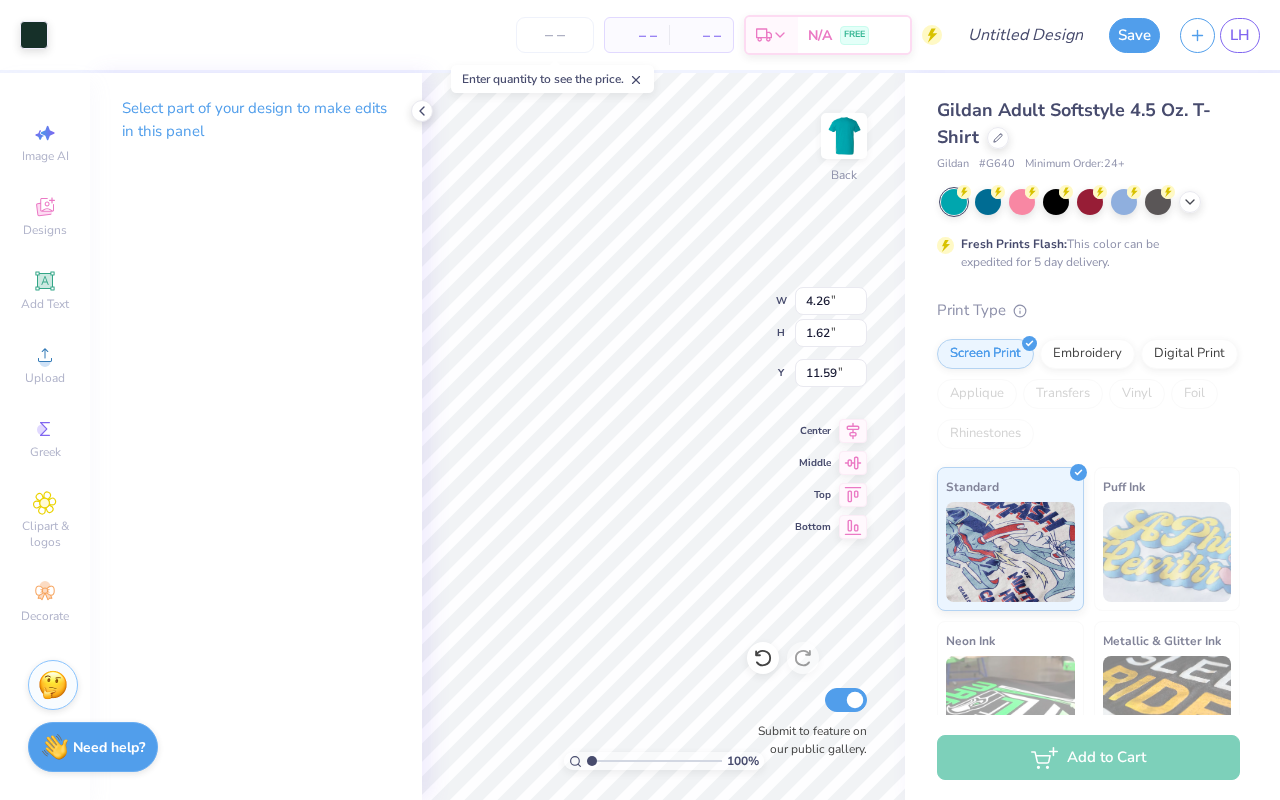 type on "8.79" 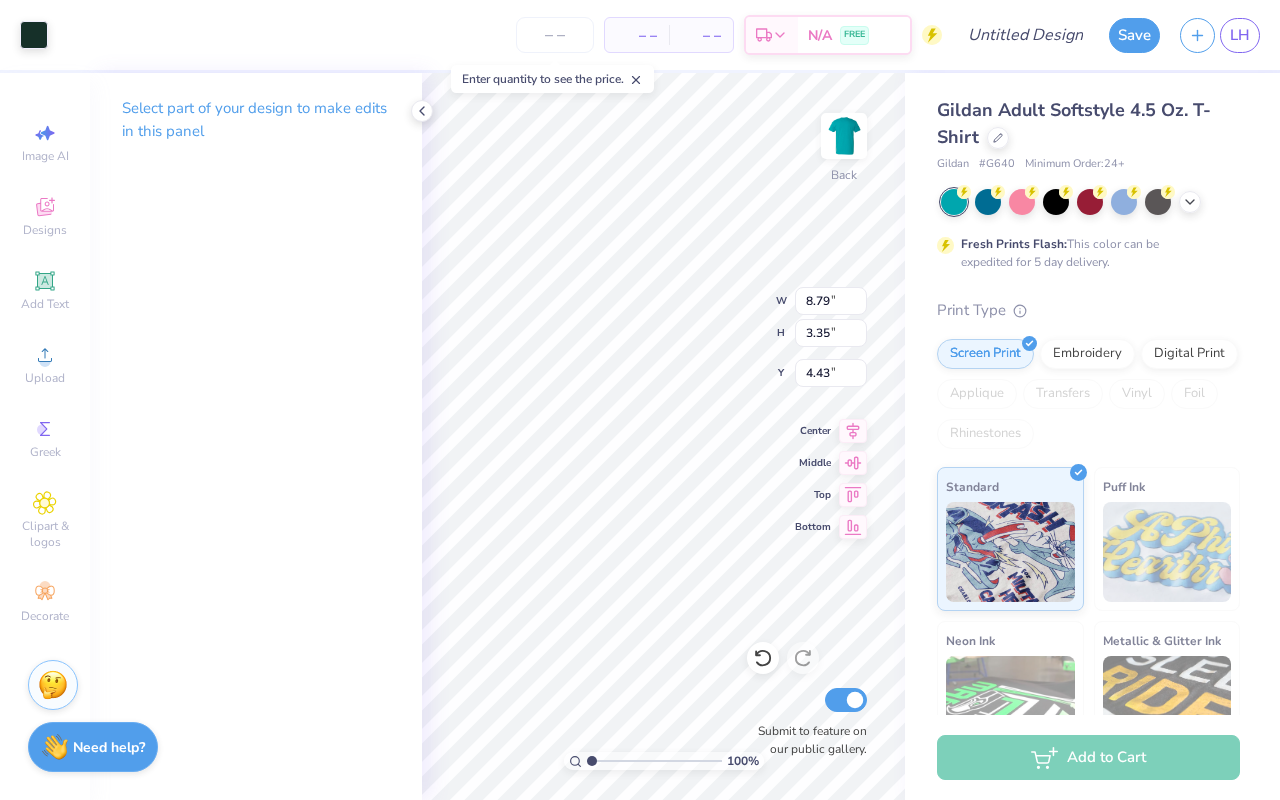 type on "4.43" 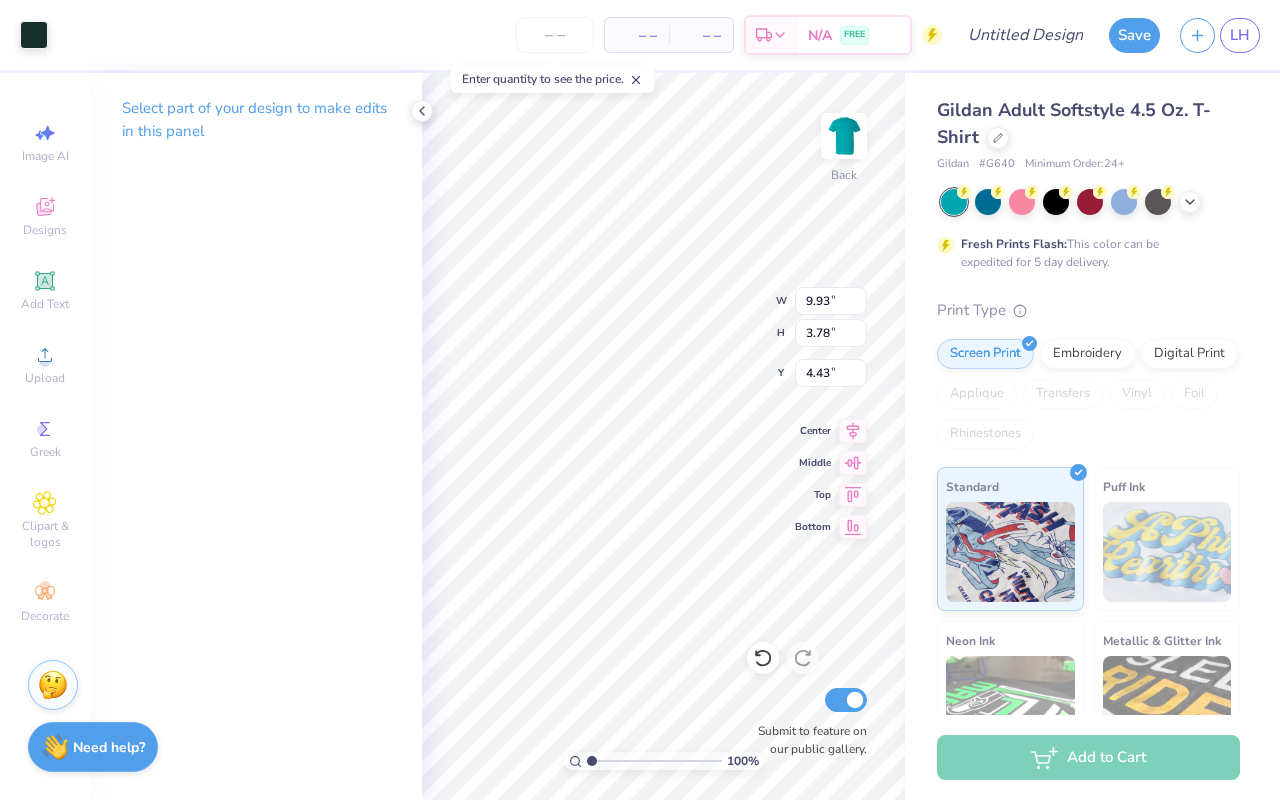 type on "9.93" 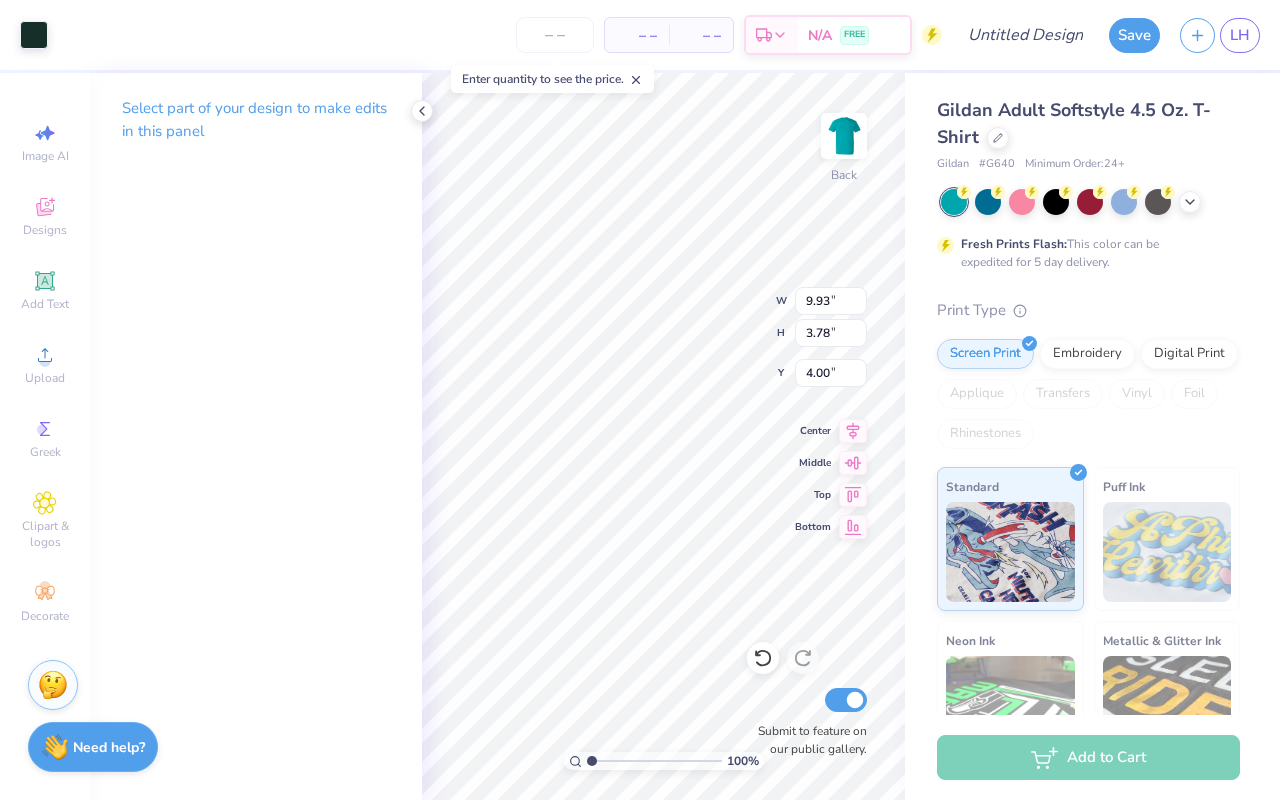 type on "8.48" 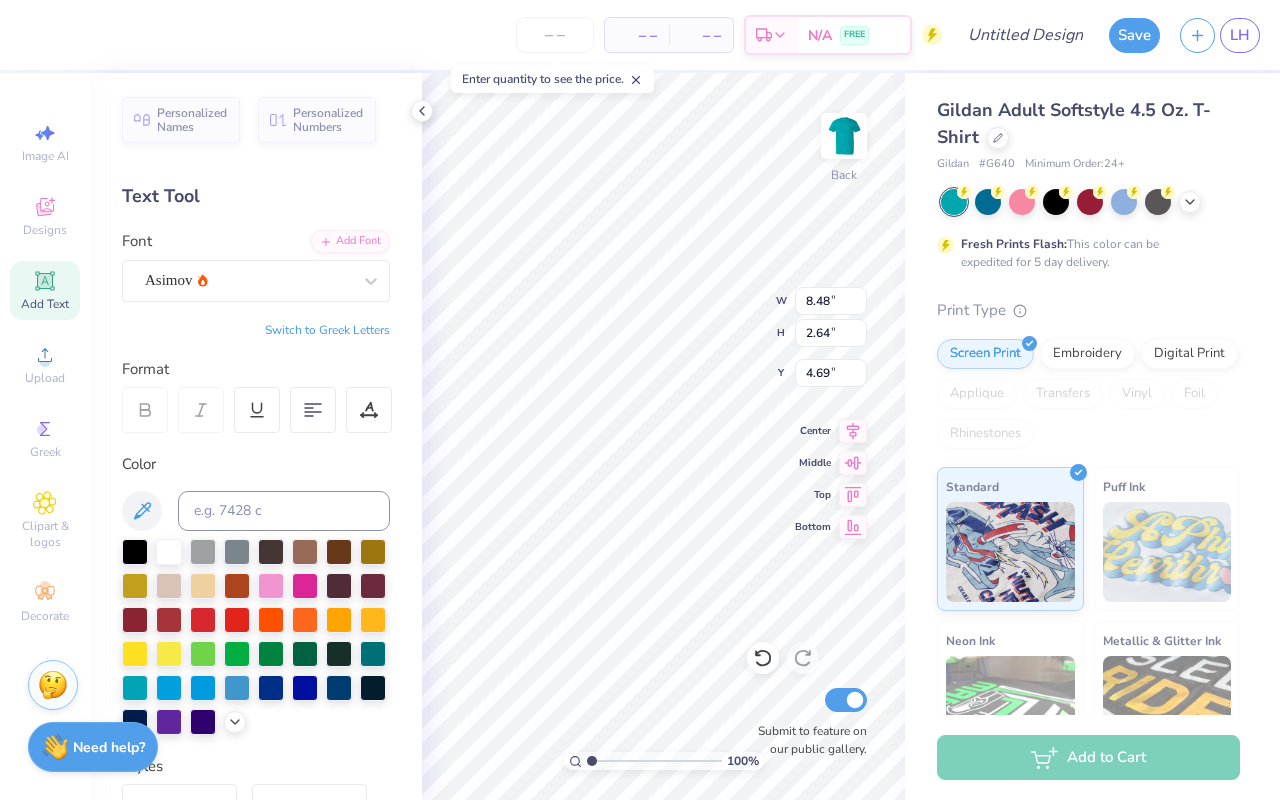 type on "4.25" 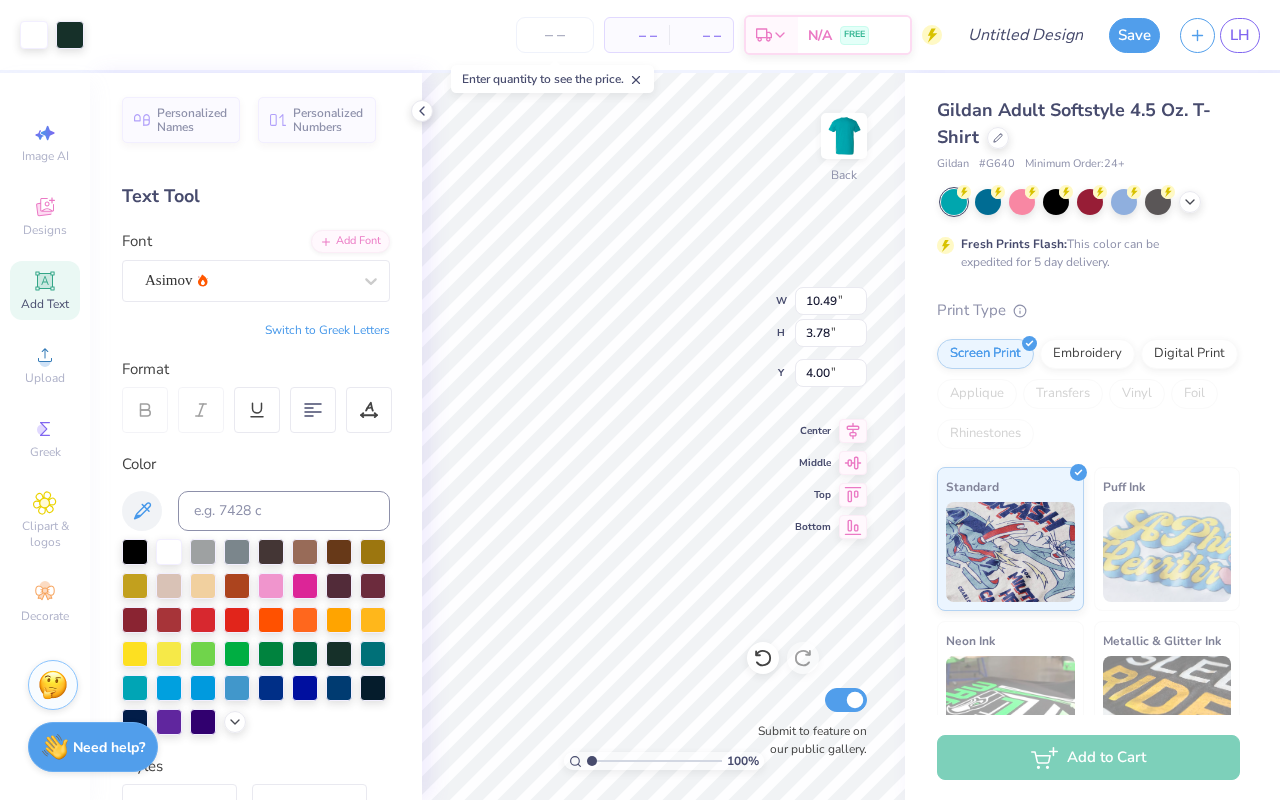 type on "8.39" 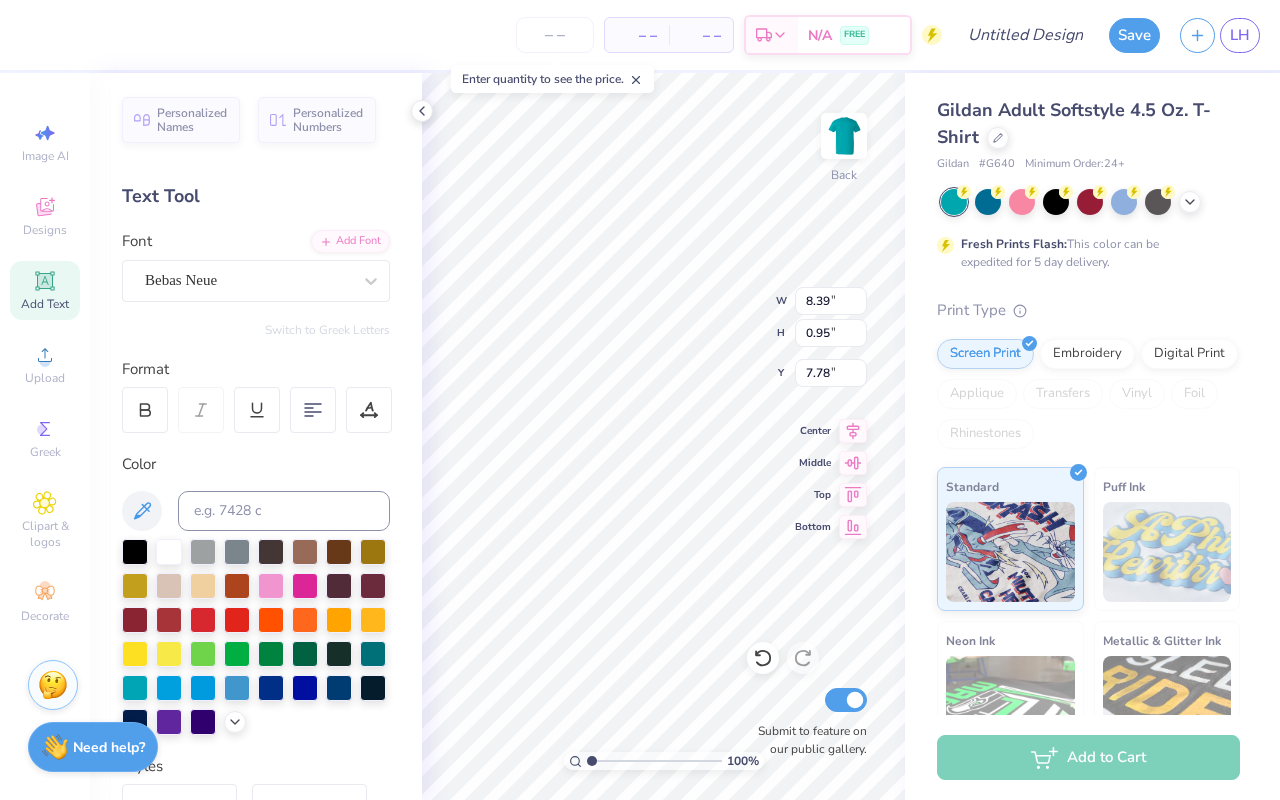 type on "8.45" 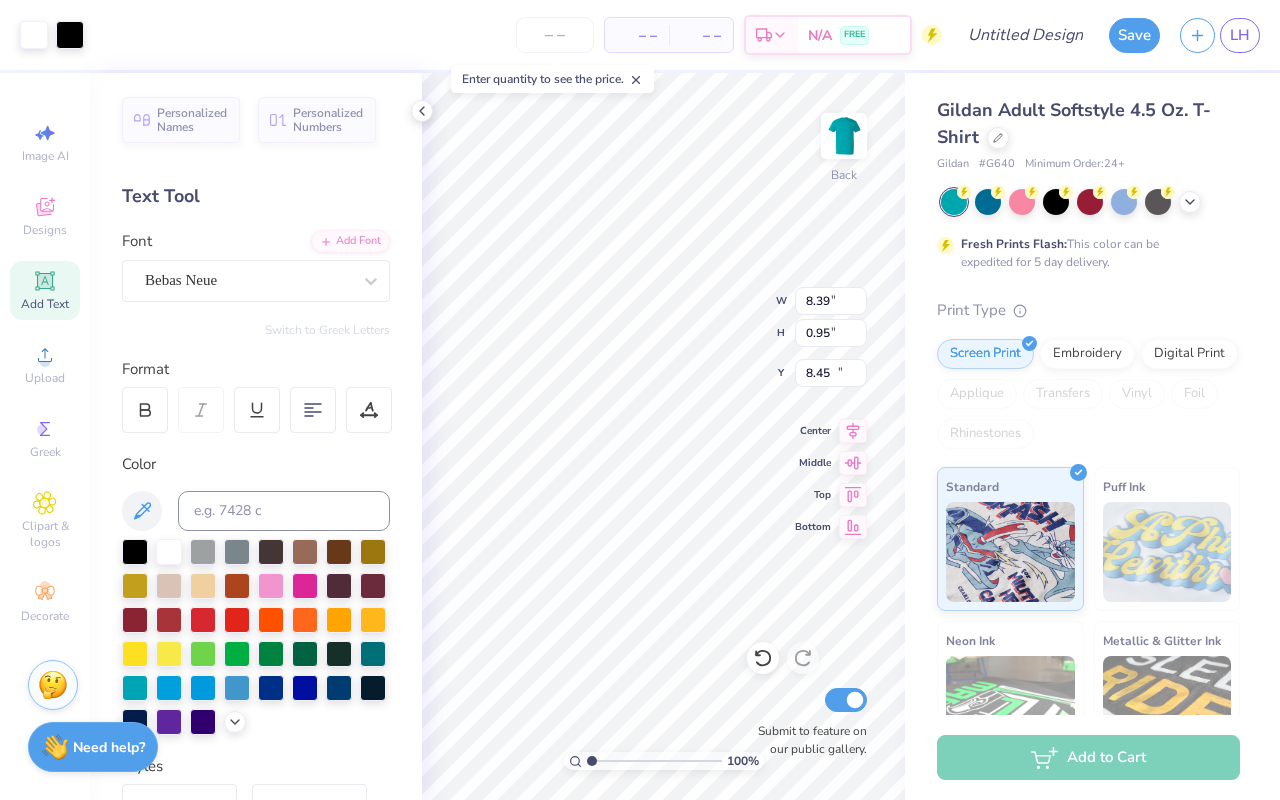 type on "2.32" 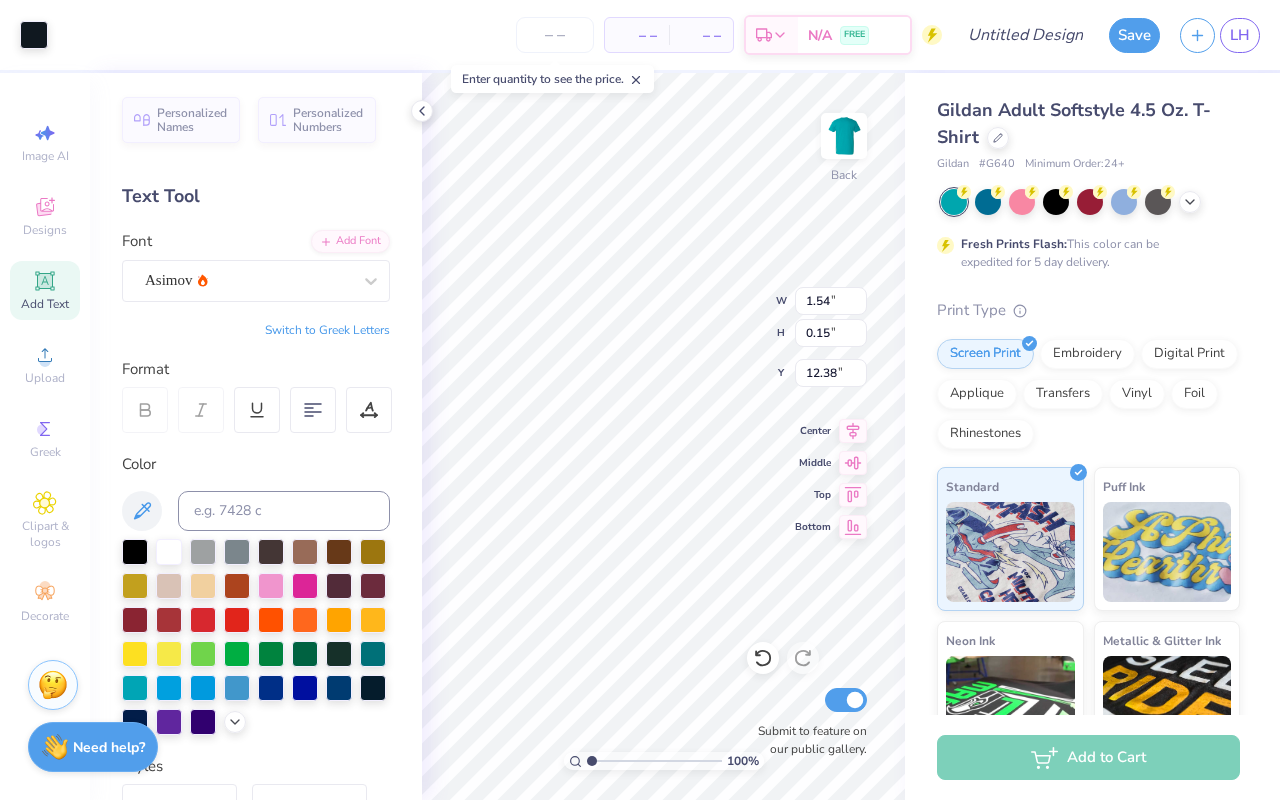 type on "1.54" 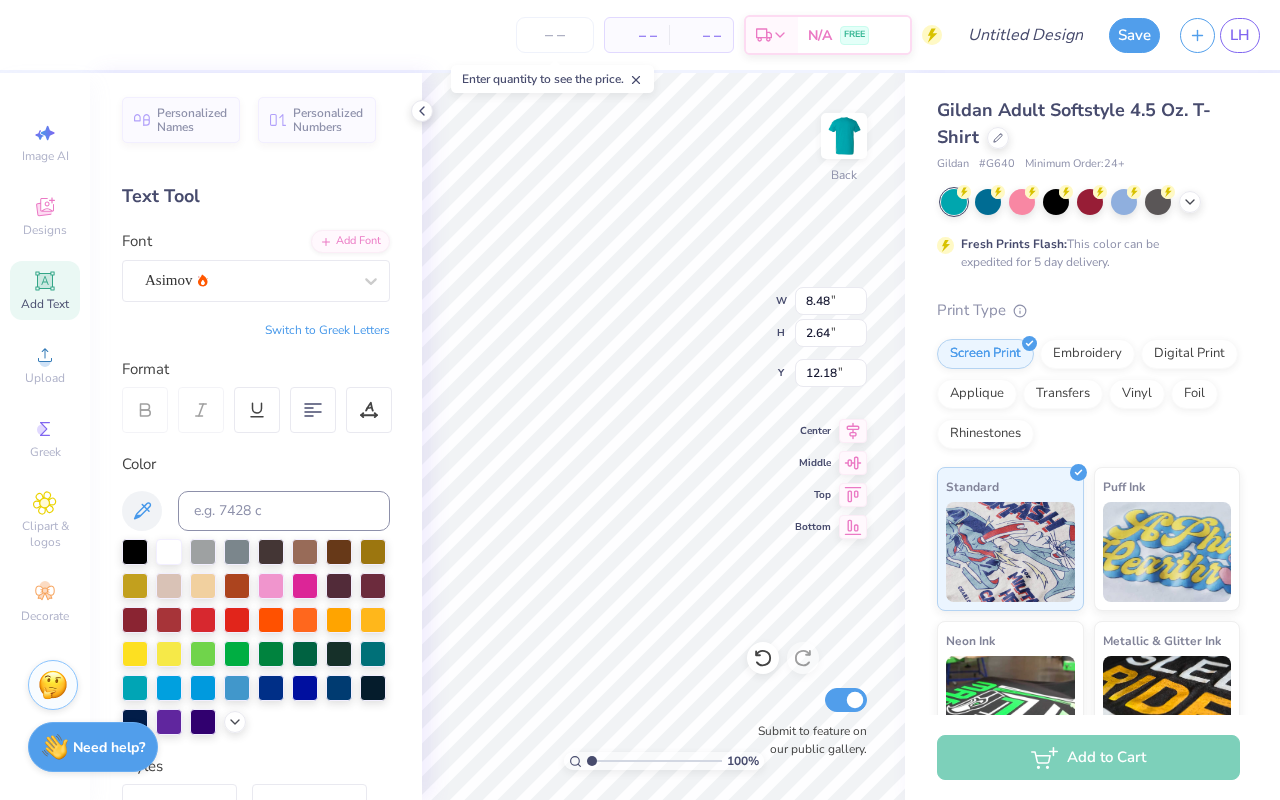 type on "12.18" 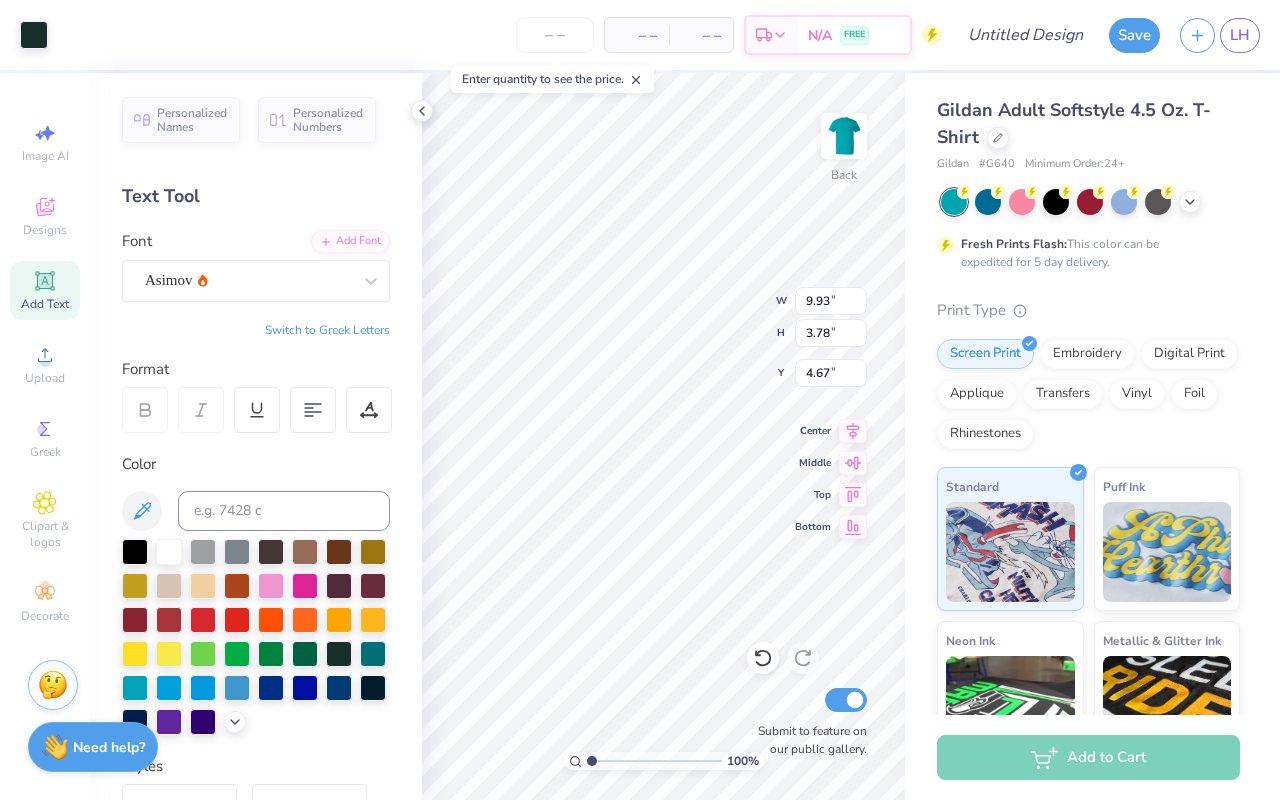 type on "4.67" 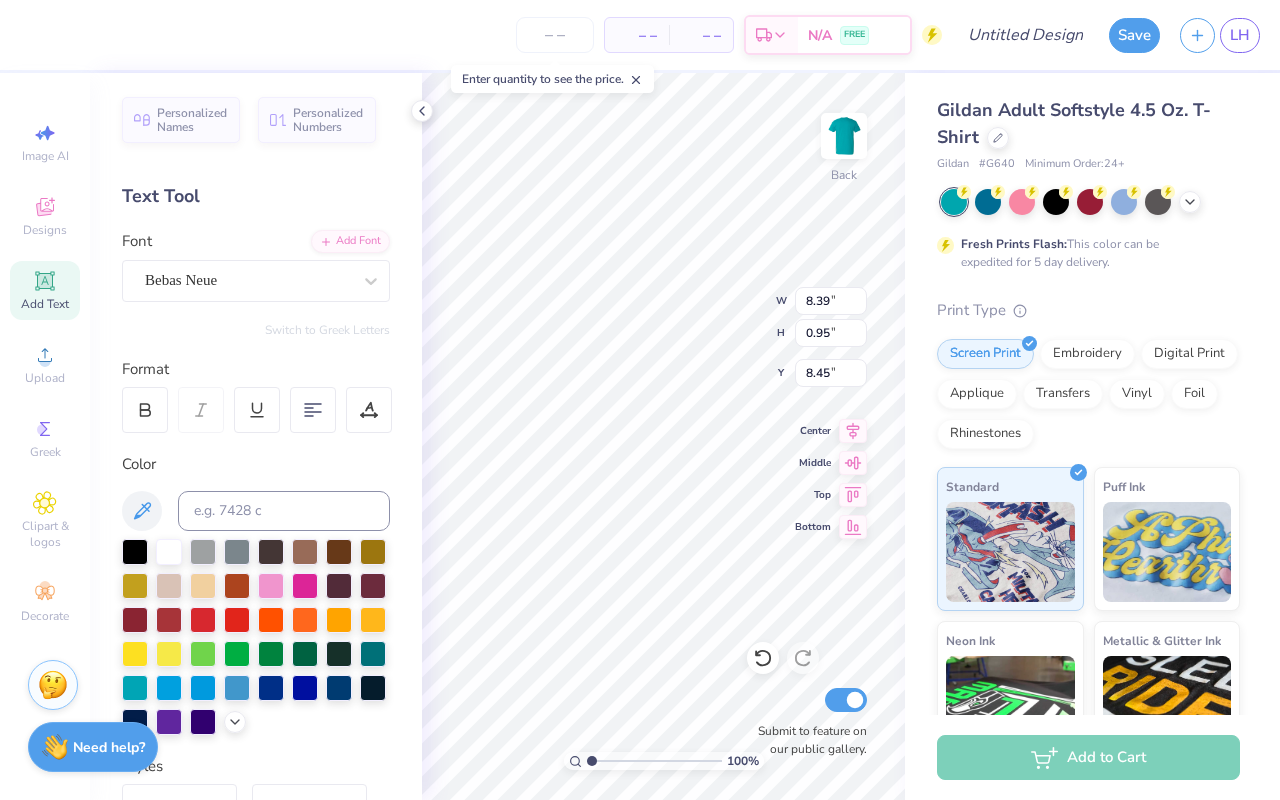 type on "9.22" 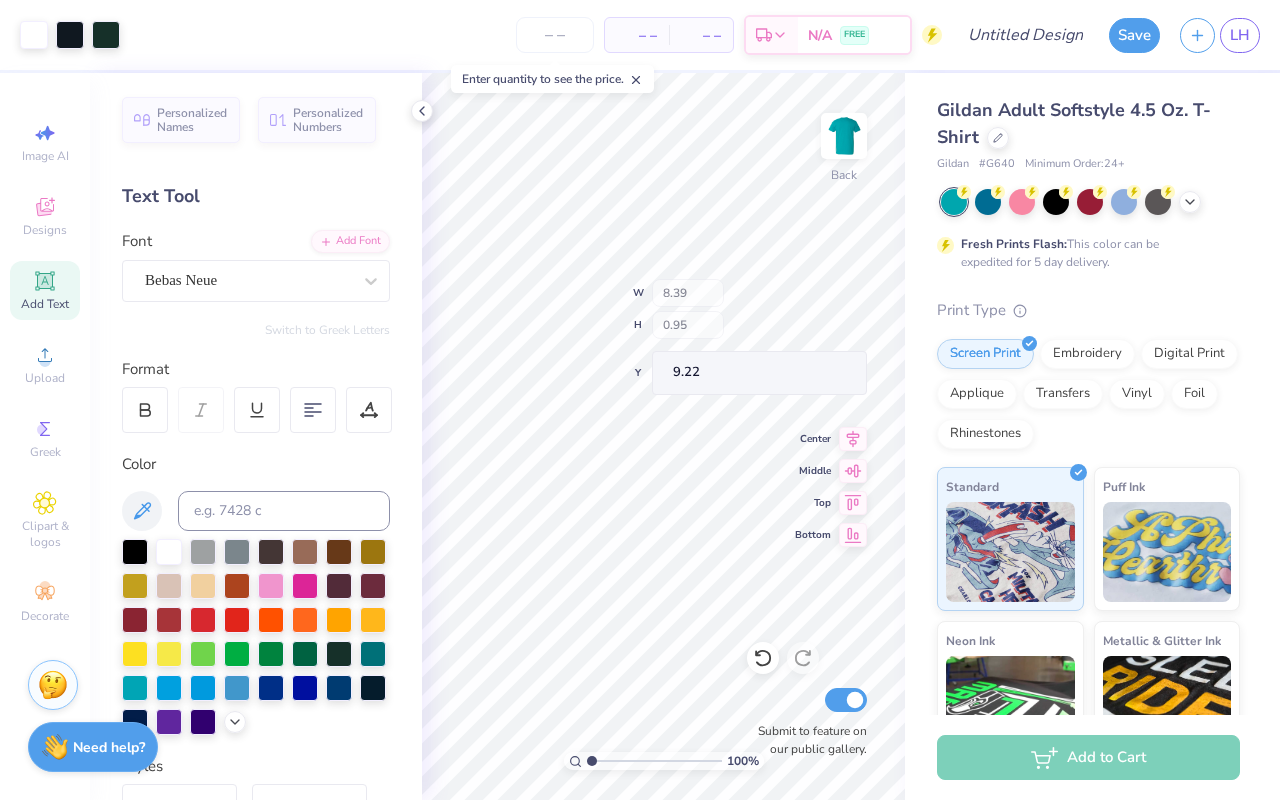 type on "9.93" 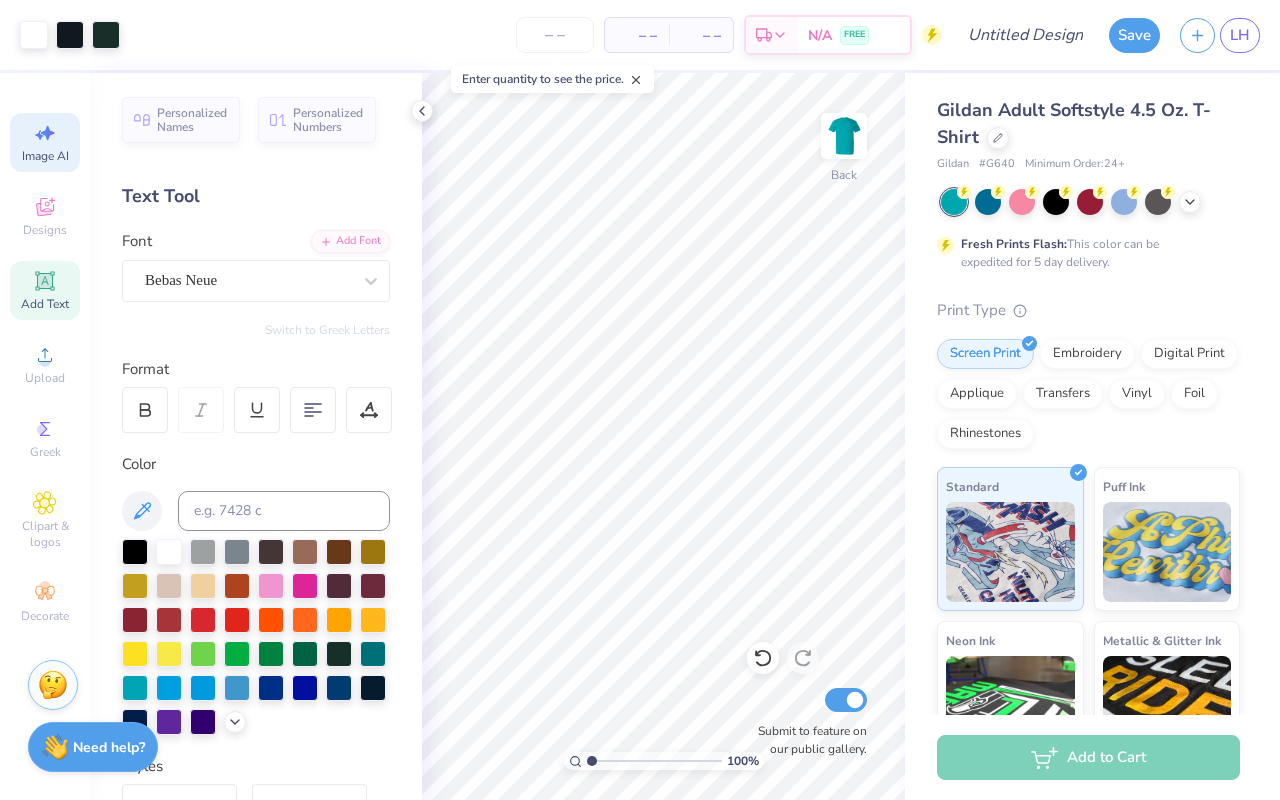 click on "Image AI" at bounding box center (45, 142) 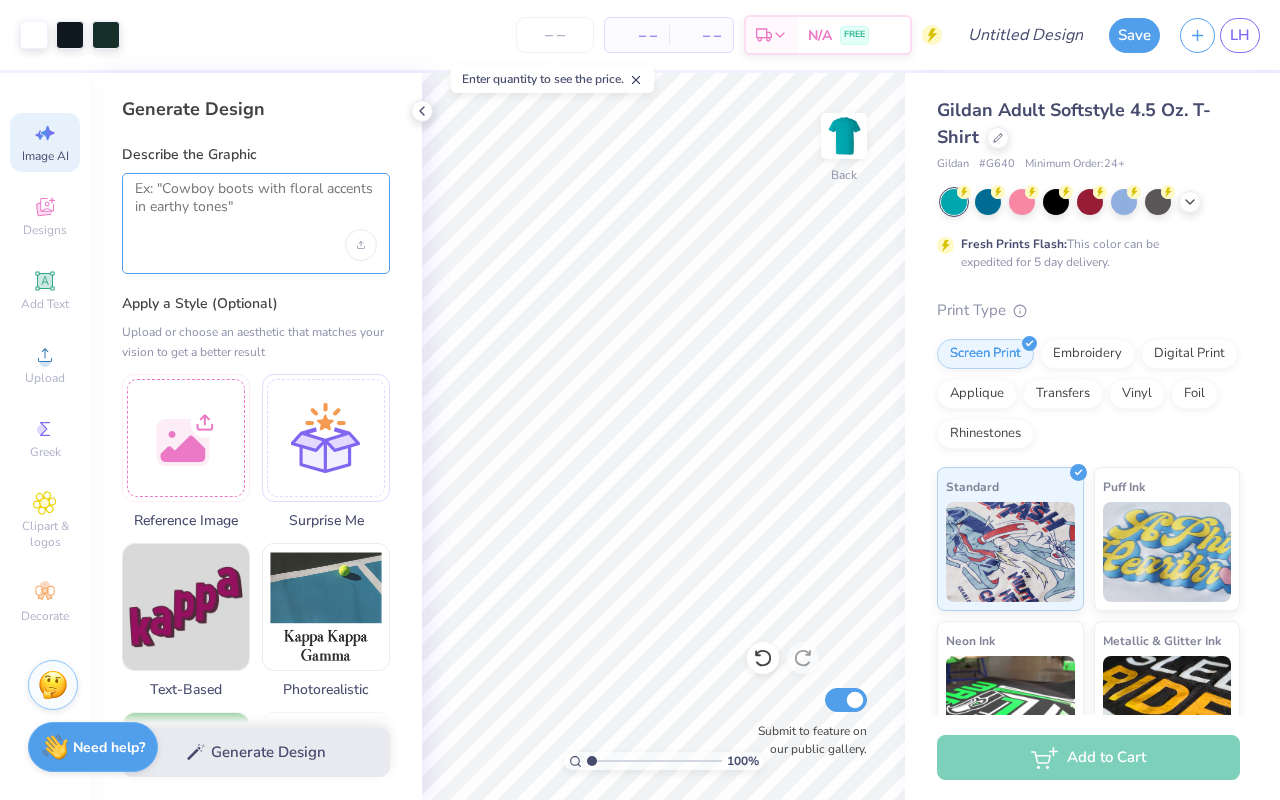 click at bounding box center [256, 205] 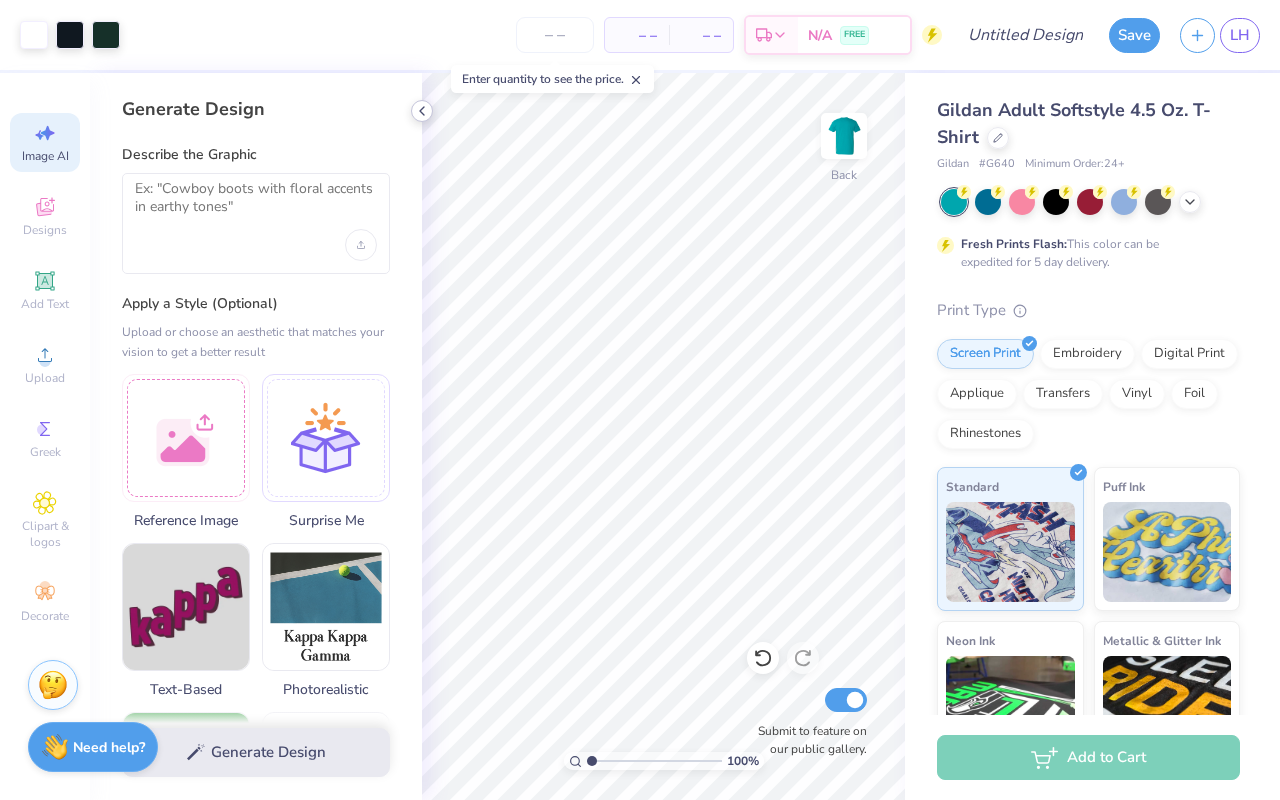 click 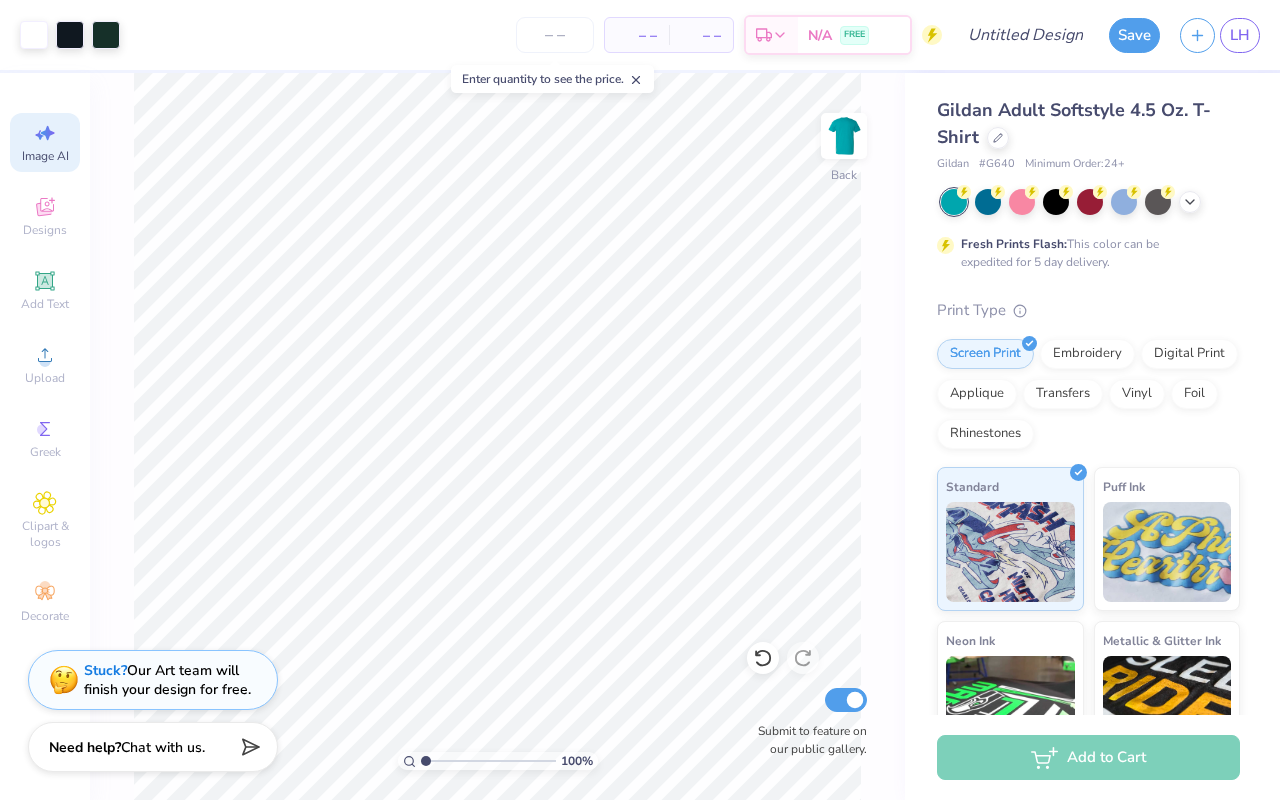 click on "Image AI" at bounding box center [45, 142] 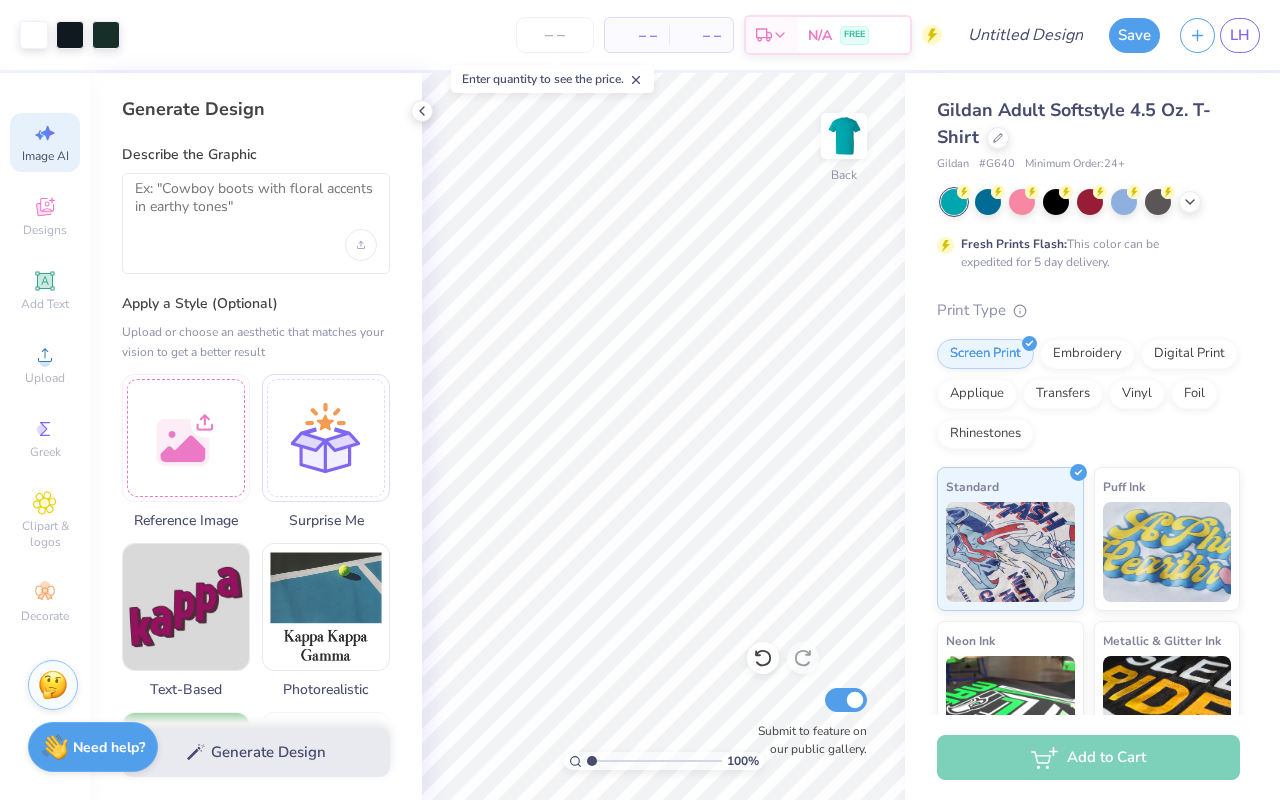 click 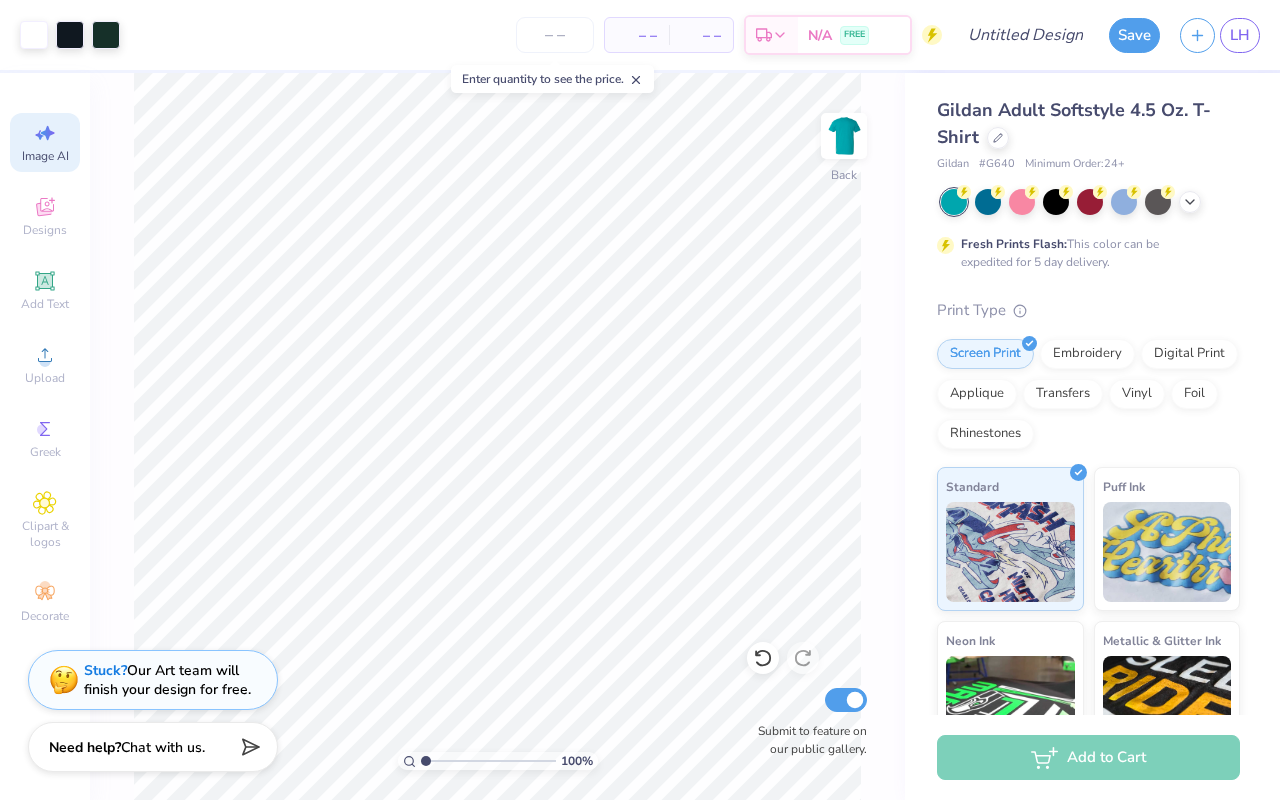 click on "Image AI" at bounding box center [45, 142] 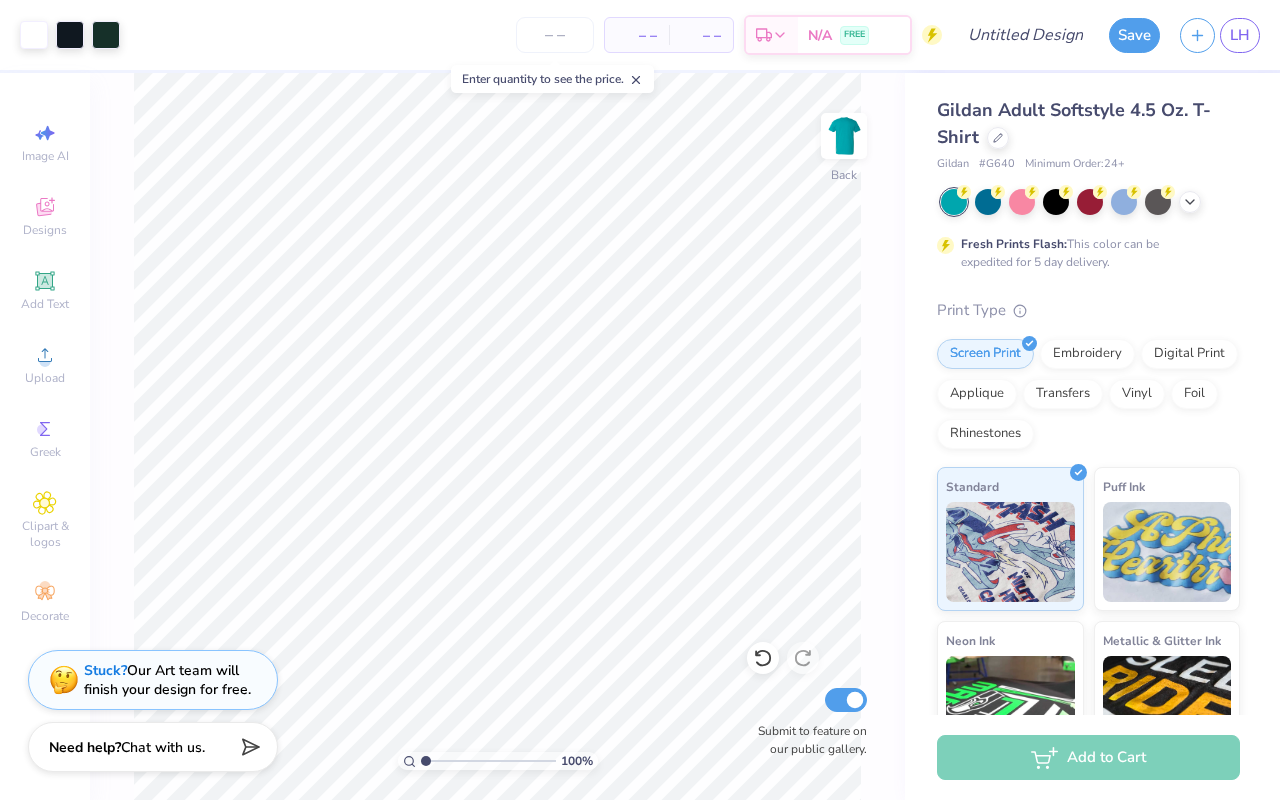 select on "4" 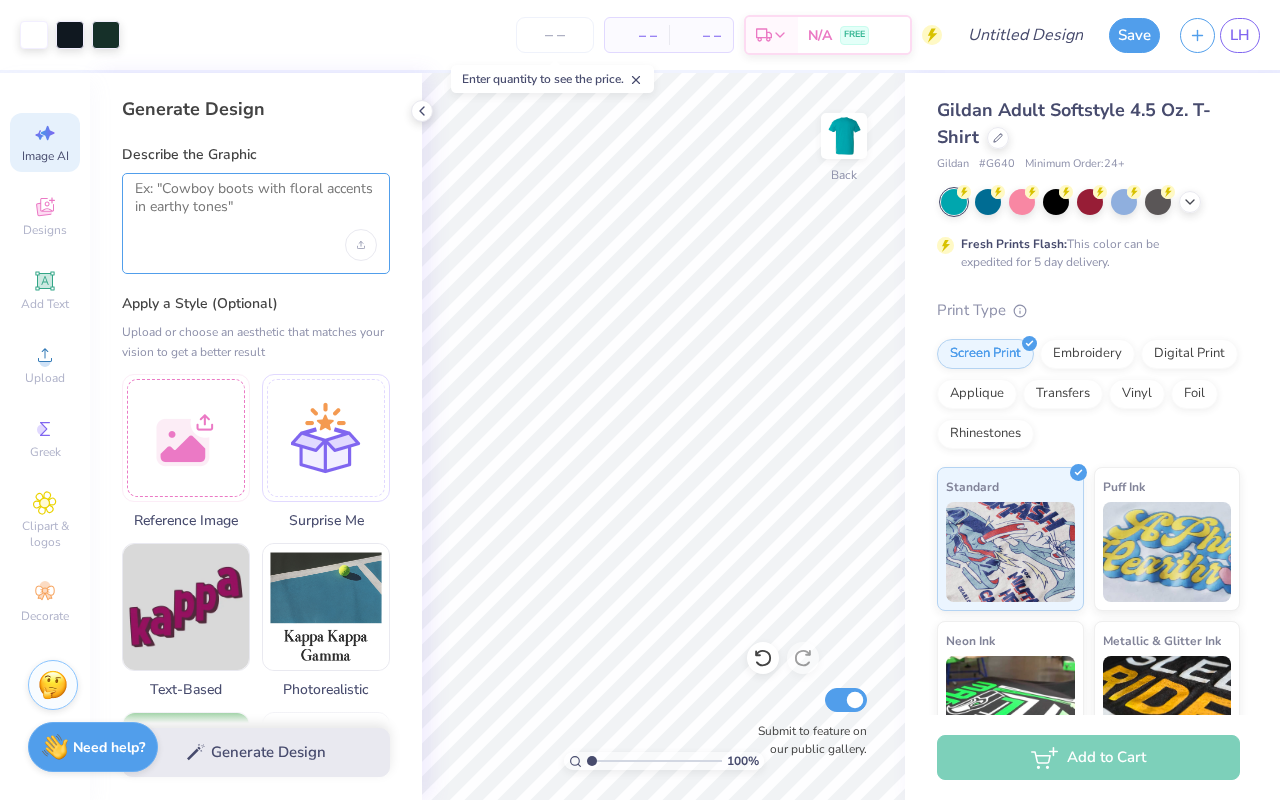 click at bounding box center (256, 205) 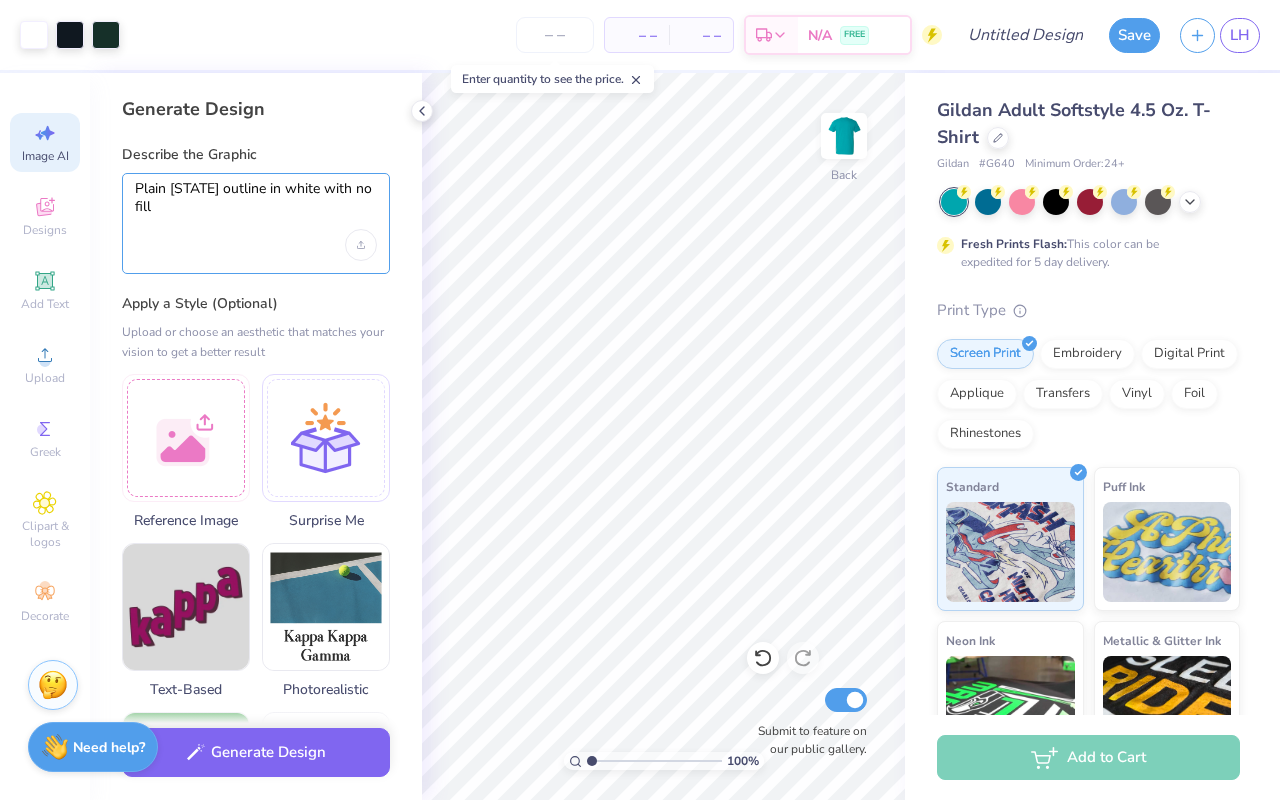 click on "Plain [STATE] outline in white with no fill" at bounding box center [256, 205] 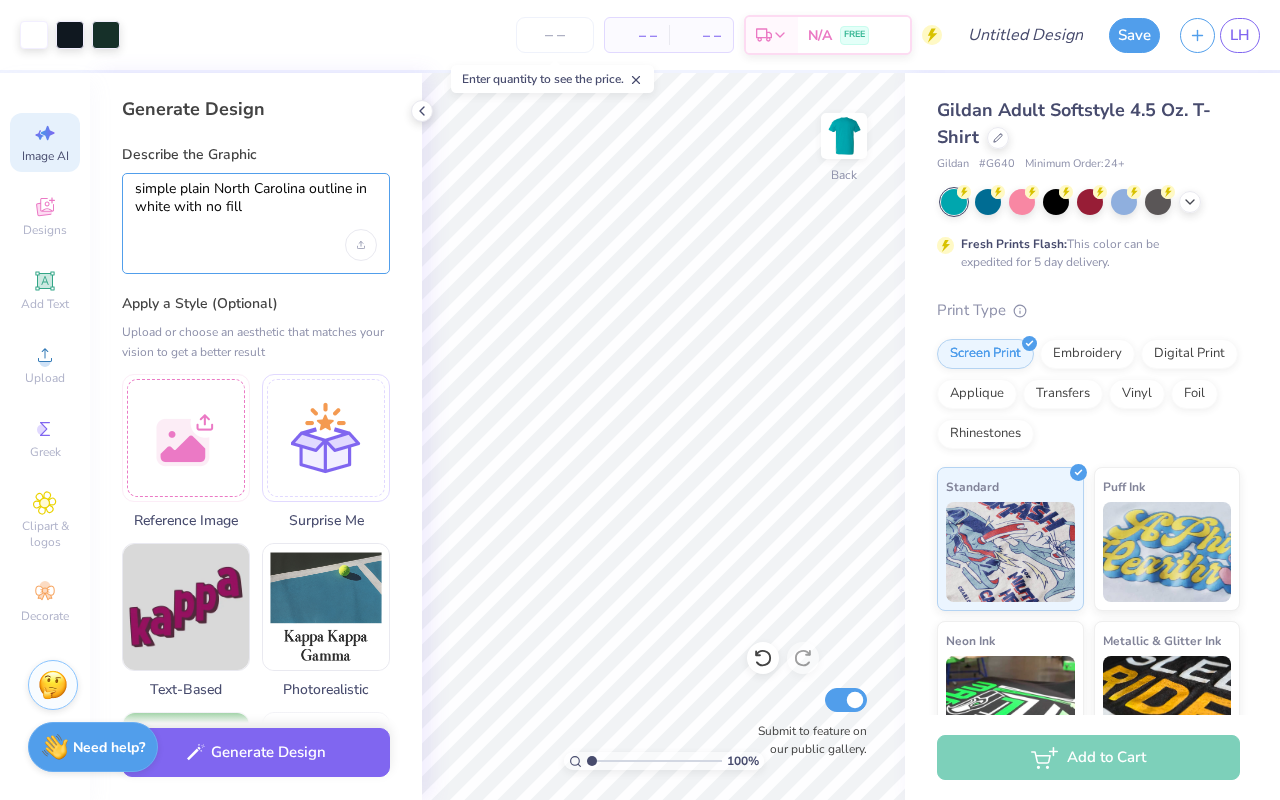 type on "simple plain North Carolina outline in white with no fill" 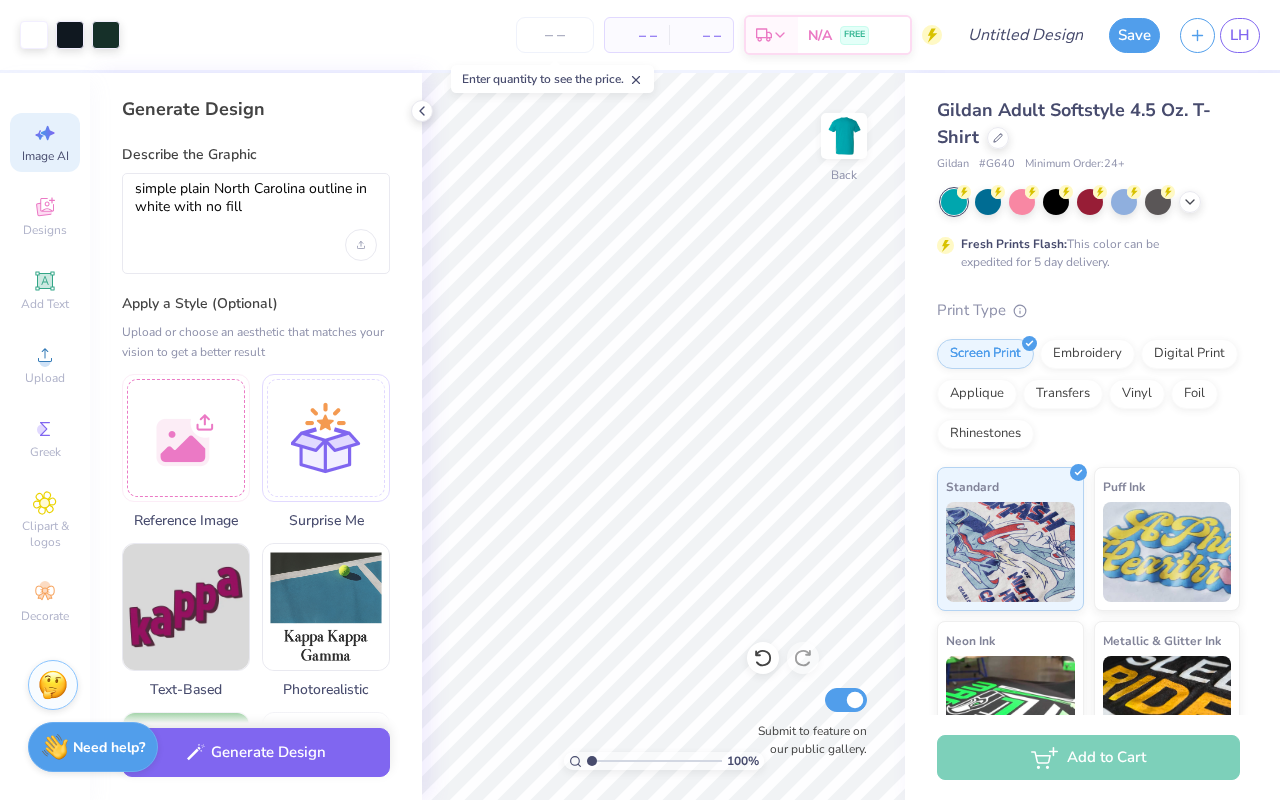 click on "simple plain North Carolina outline in white with no fill" at bounding box center (256, 223) 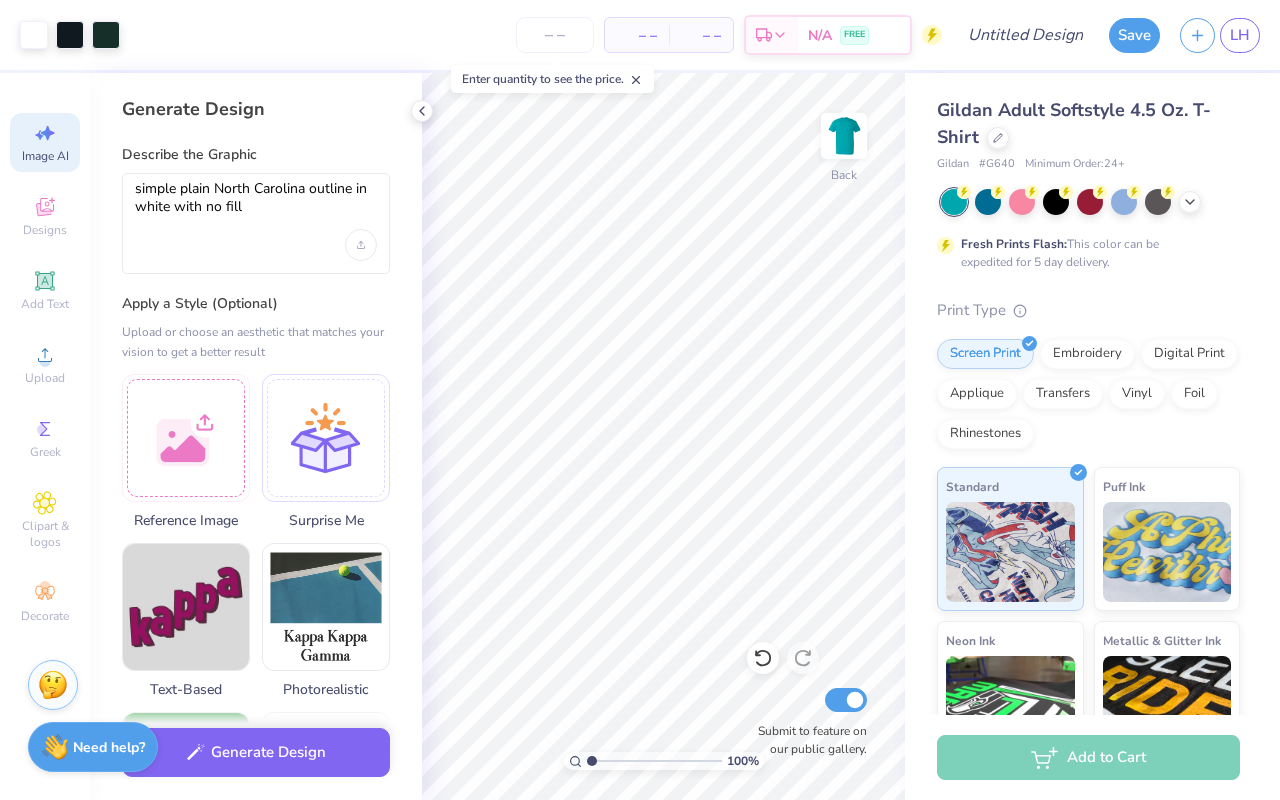 click on "Generate Design" at bounding box center (256, 752) 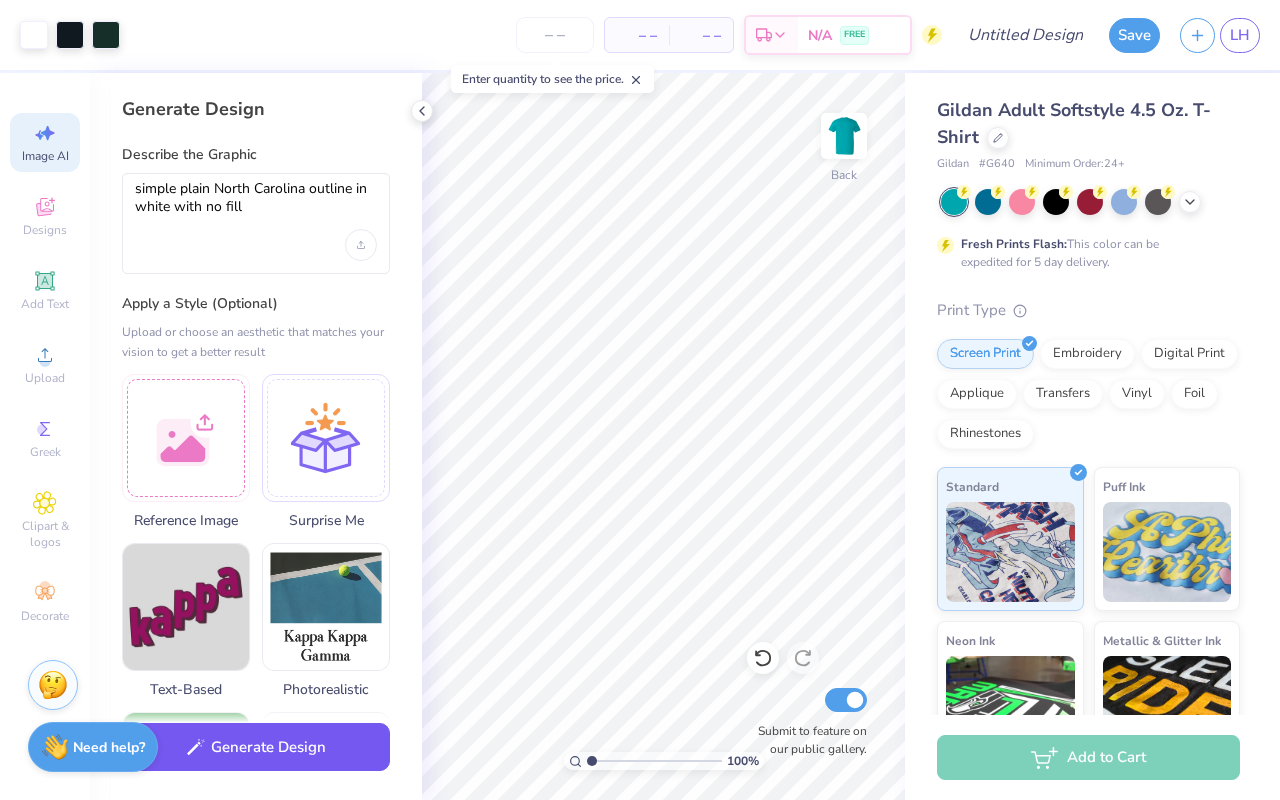 click on "Generate Design" at bounding box center [256, 747] 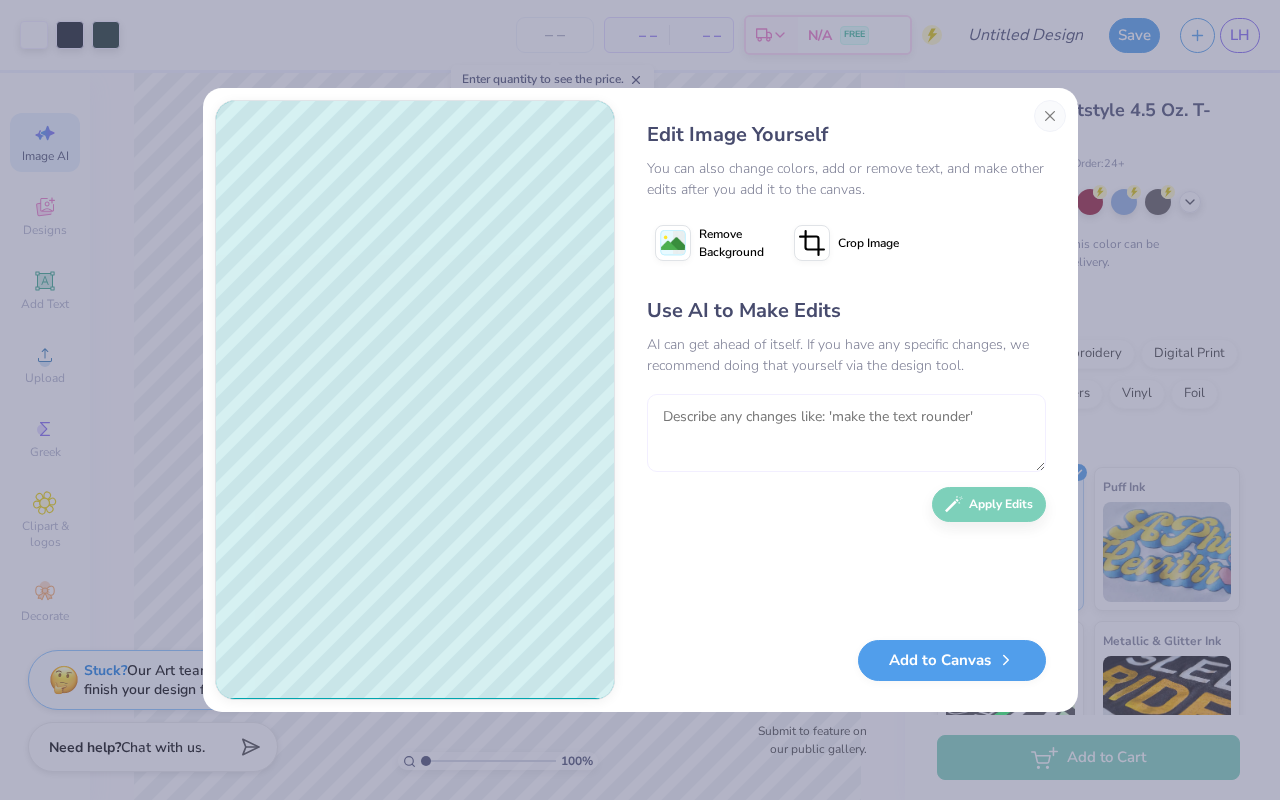 click at bounding box center (846, 433) 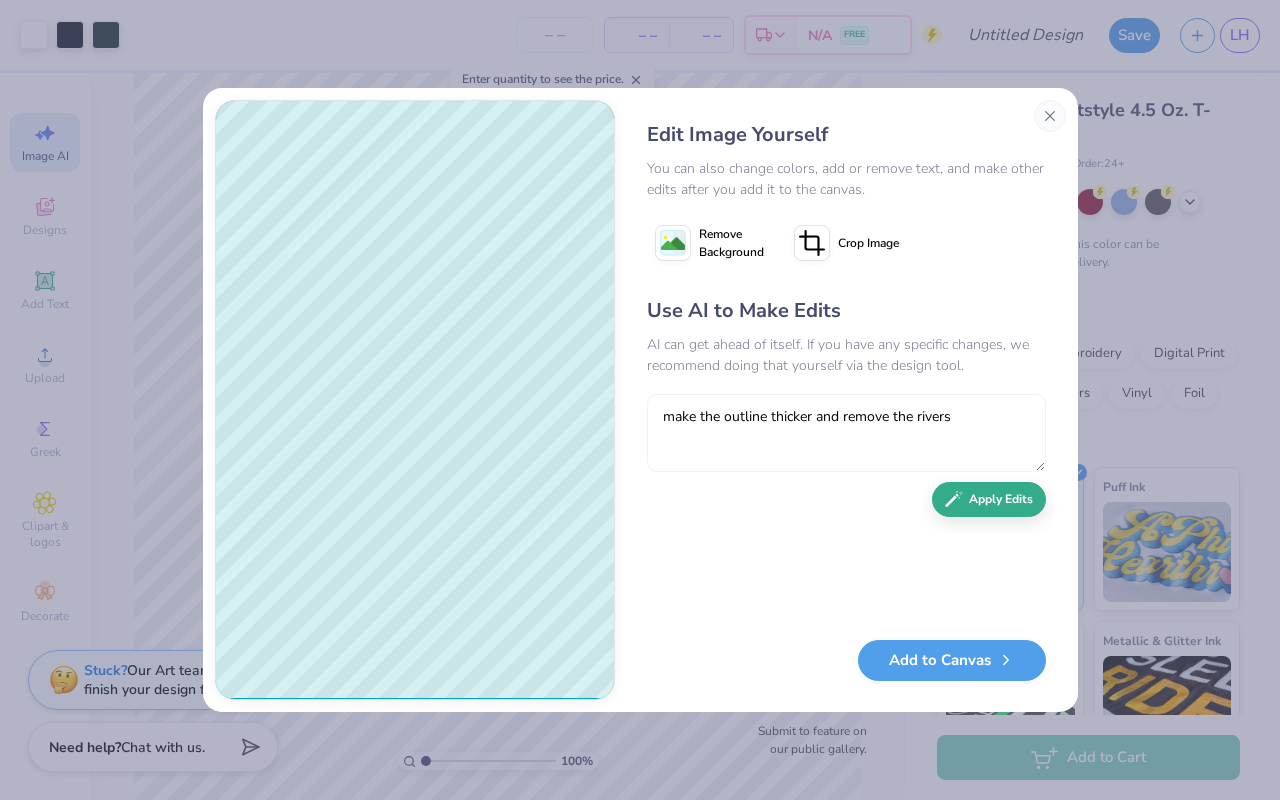 type on "make the outline thicker and remove the rivers" 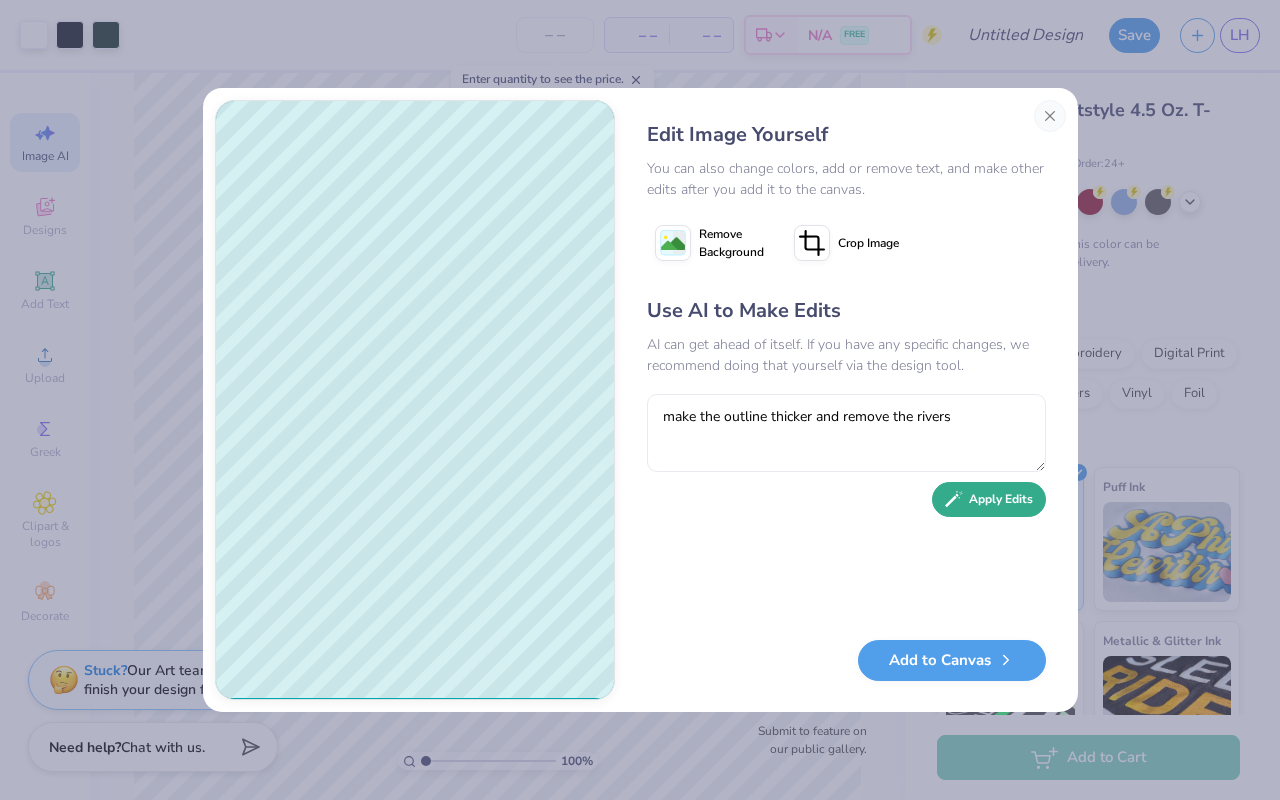 click on "Apply Edits" at bounding box center [989, 499] 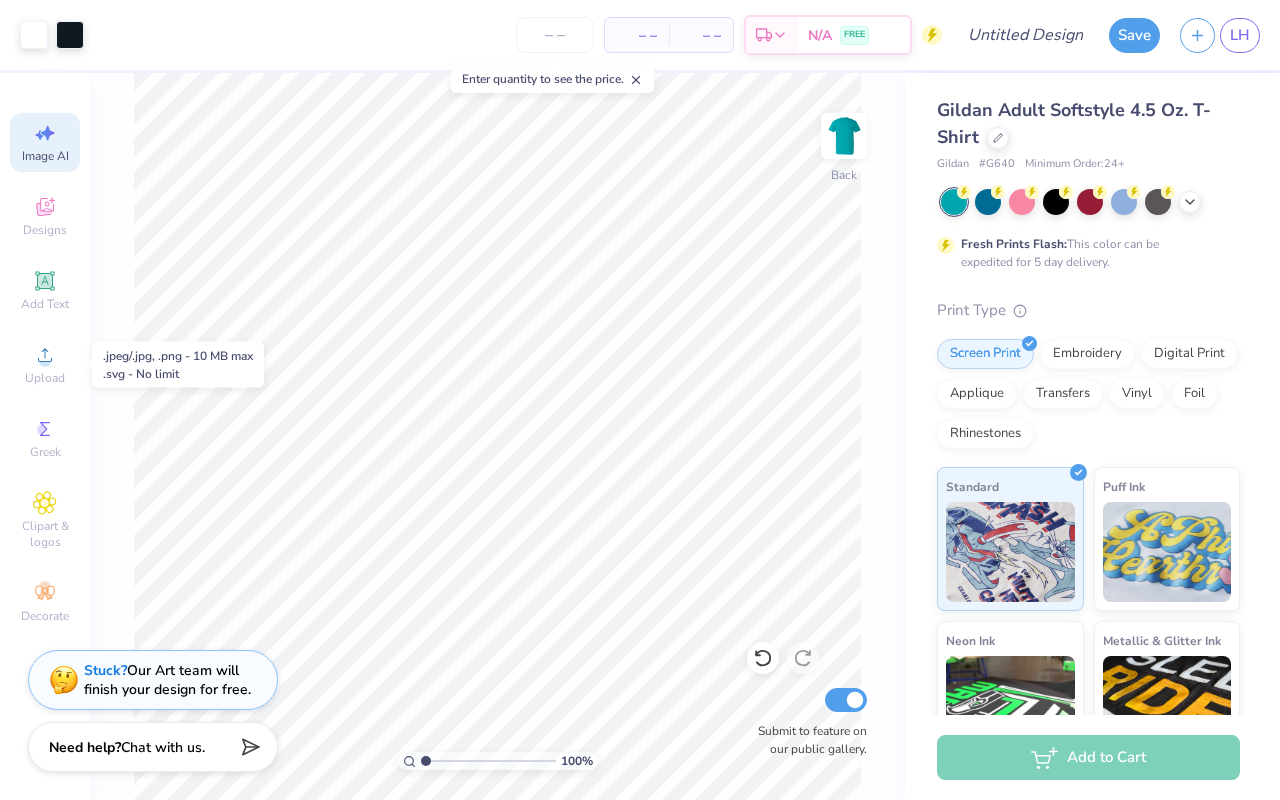select on "4" 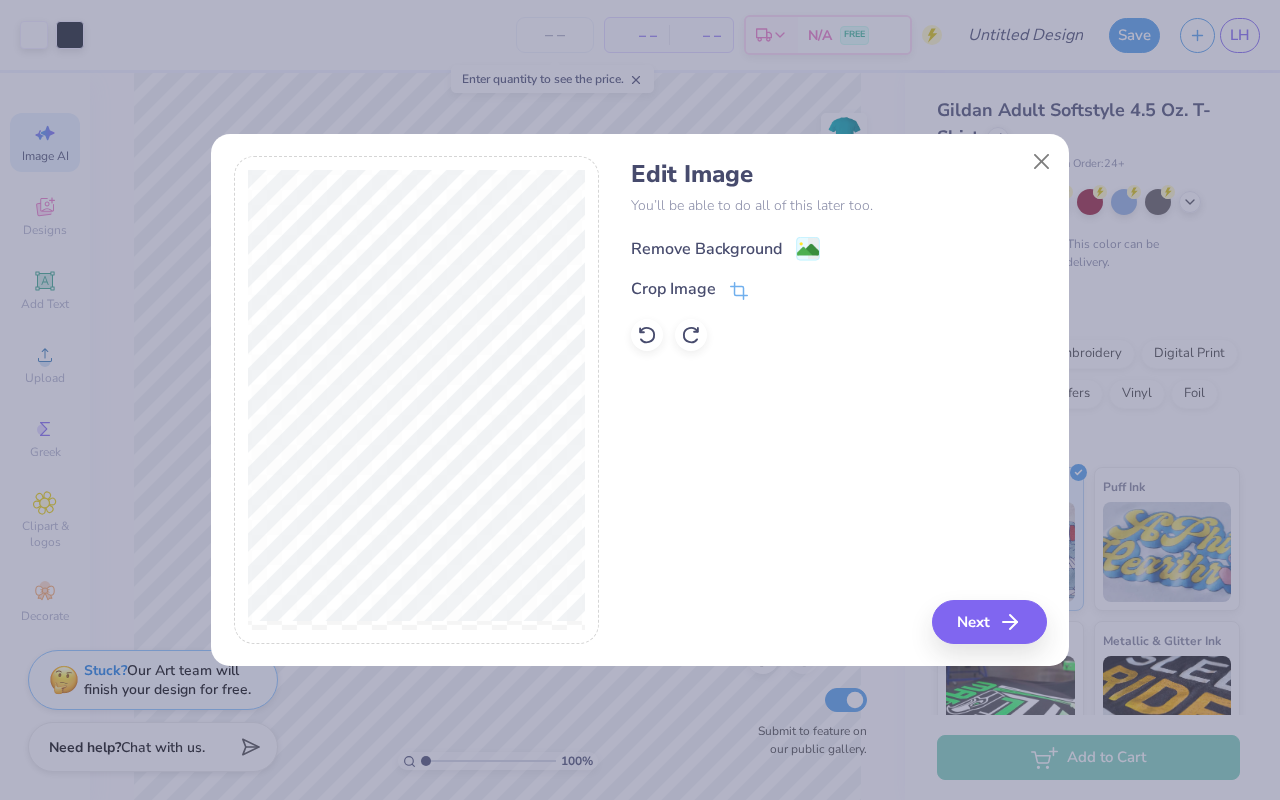 click on "Remove Background" at bounding box center [706, 249] 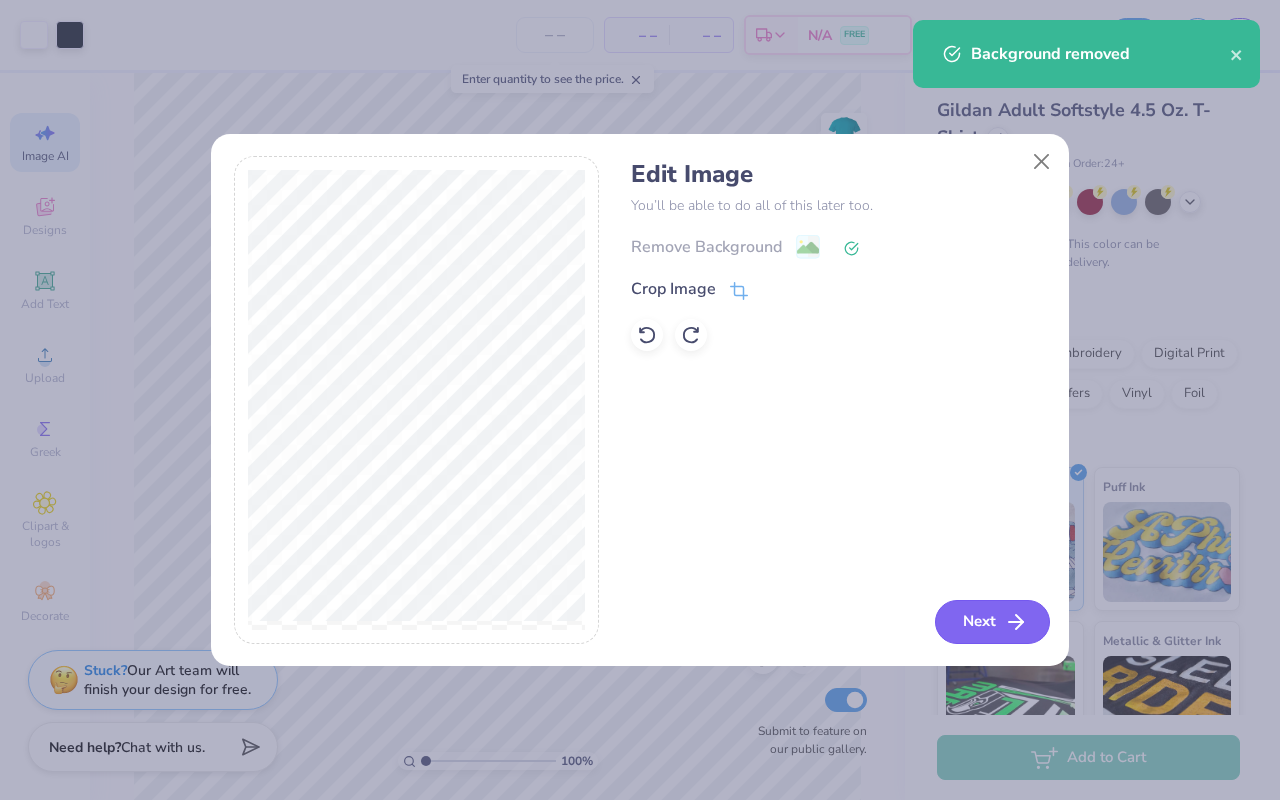 click on "Next" at bounding box center (992, 622) 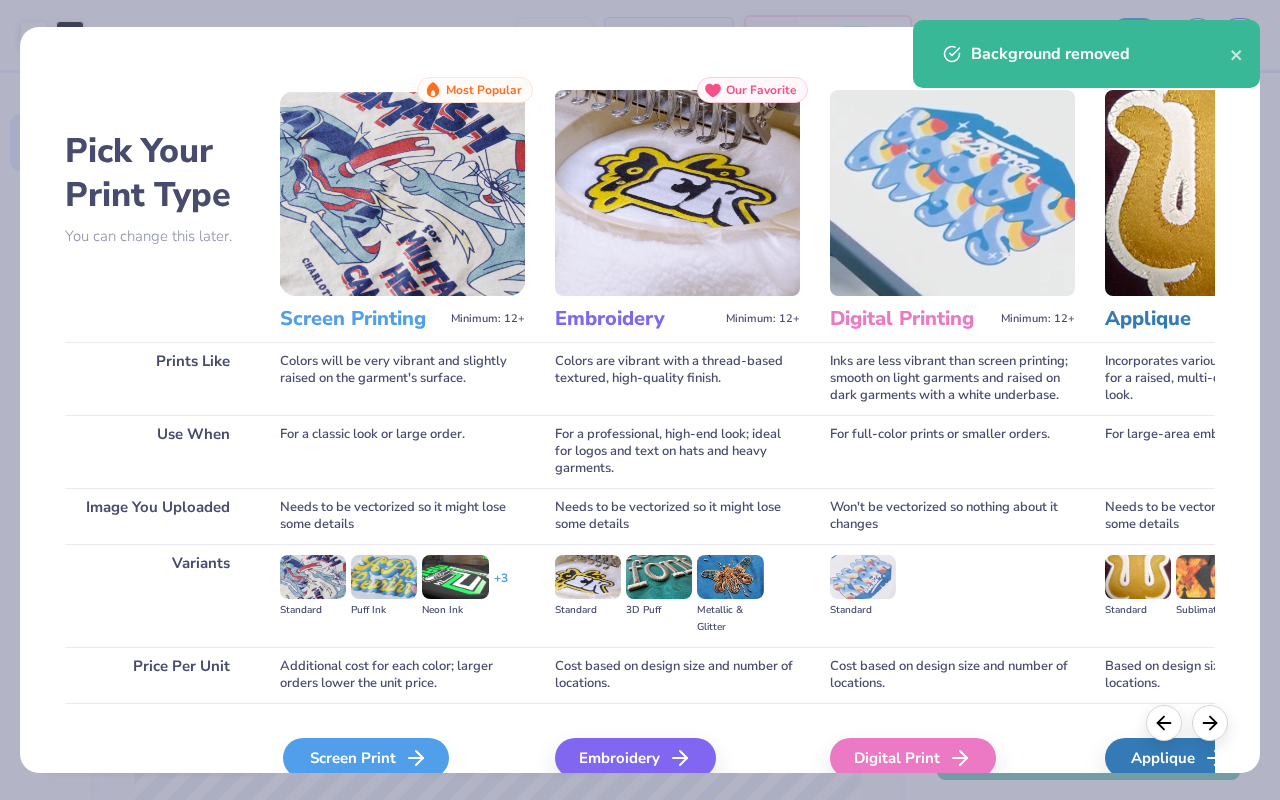 click 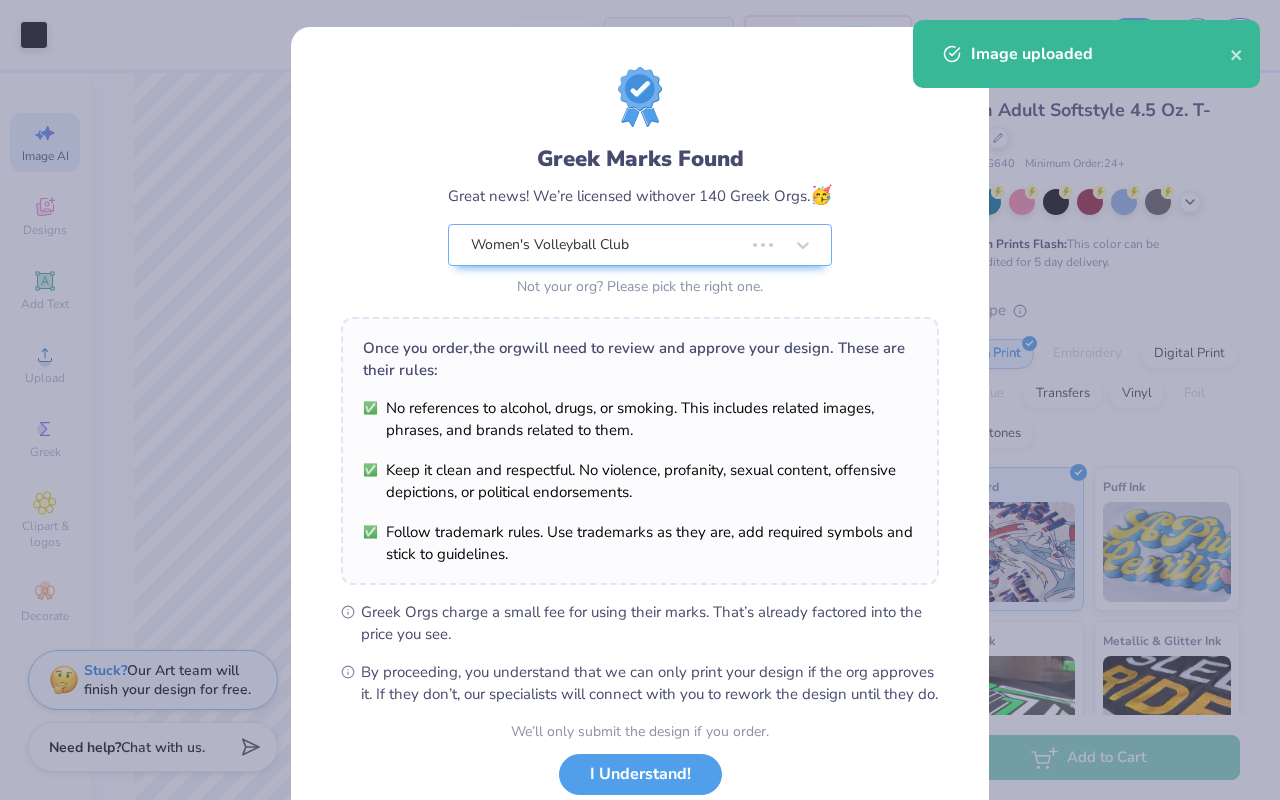 click on "Art colors – – Per Item – – Total Est.  Delivery N/A FREE Design Title Save LH Image AI Designs Add Text Upload Greek Clipart & logos Decorate Generate Design Describe the Graphic simple plain North Carolina outline in white with no fill  Apply a Style (Optional) Upload or choose an aesthetic that matches your vision to get a better result Reference Image Surprise Me Text-Based Photorealistic 60s & 70s 80s & 90s Cartoons Classic Grunge Handdrawn Minimalist Varsity Y2K Max # of Colors Fewer colors means lower prices. 1 2 3 4 5 6 7 8 Generate Design 100  % Back W 13.00 13.00 " H 5.08 5.08 " Y 10.96 10.96 " Center Middle Top Bottom Submit to feature on our public gallery. Gildan Adult Softstyle 4.5 Oz. T-Shirt Gildan # G640 Minimum Order:  24 +   Fresh Prints Flash:  This color can be expedited for 5 day delivery. Print Type Screen Print Embroidery Digital Print Applique Transfers Vinyl Foil Rhinestones Standard Puff Ink Neon Ink Metallic & Glitter Ink Glow in the Dark Ink Stuck?" at bounding box center [640, 400] 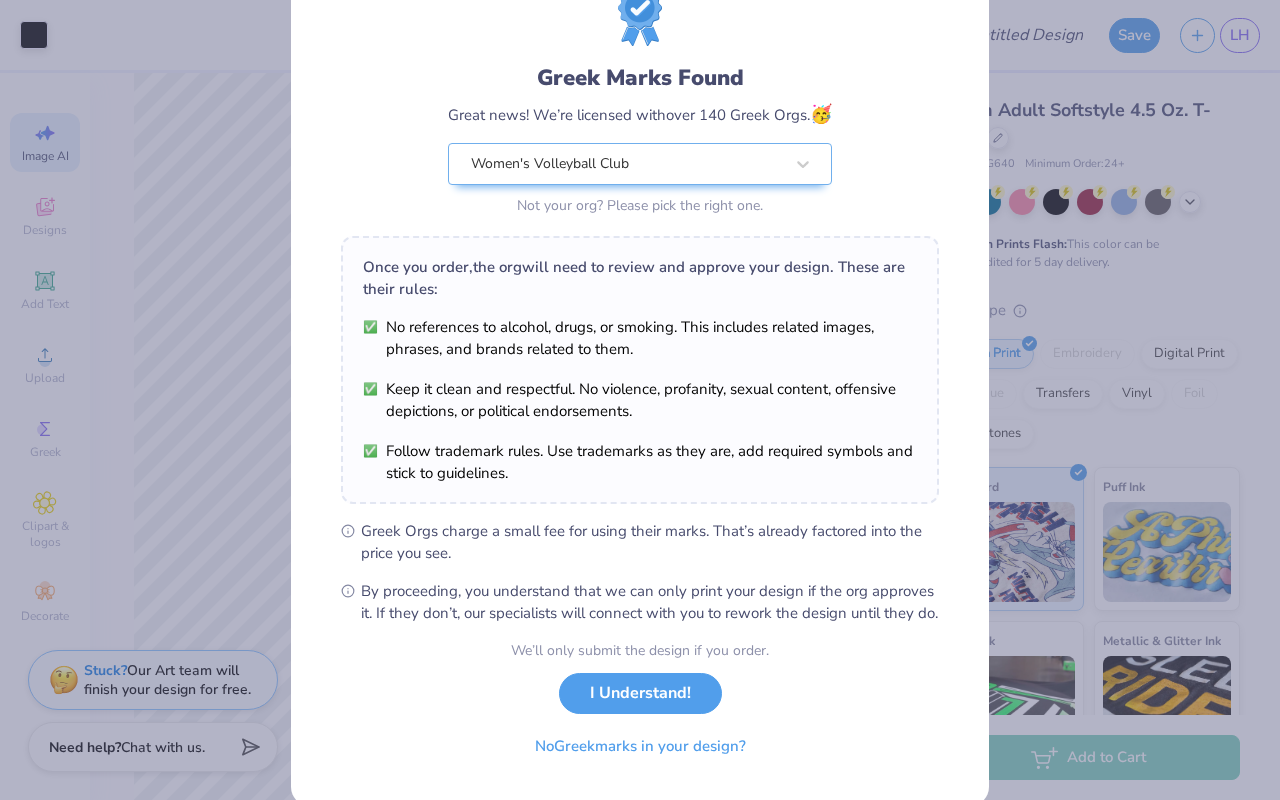 scroll, scrollTop: 75, scrollLeft: 0, axis: vertical 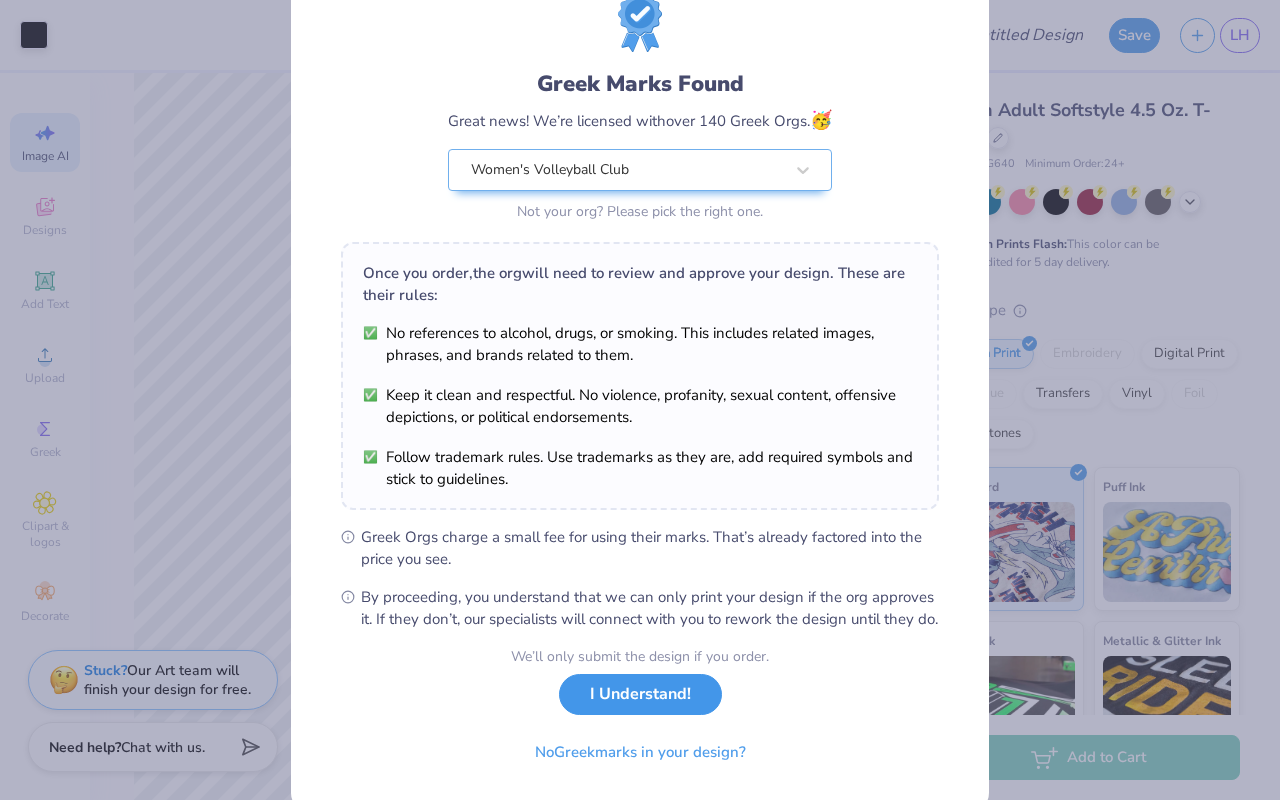 click on "I Understand!" at bounding box center [640, 694] 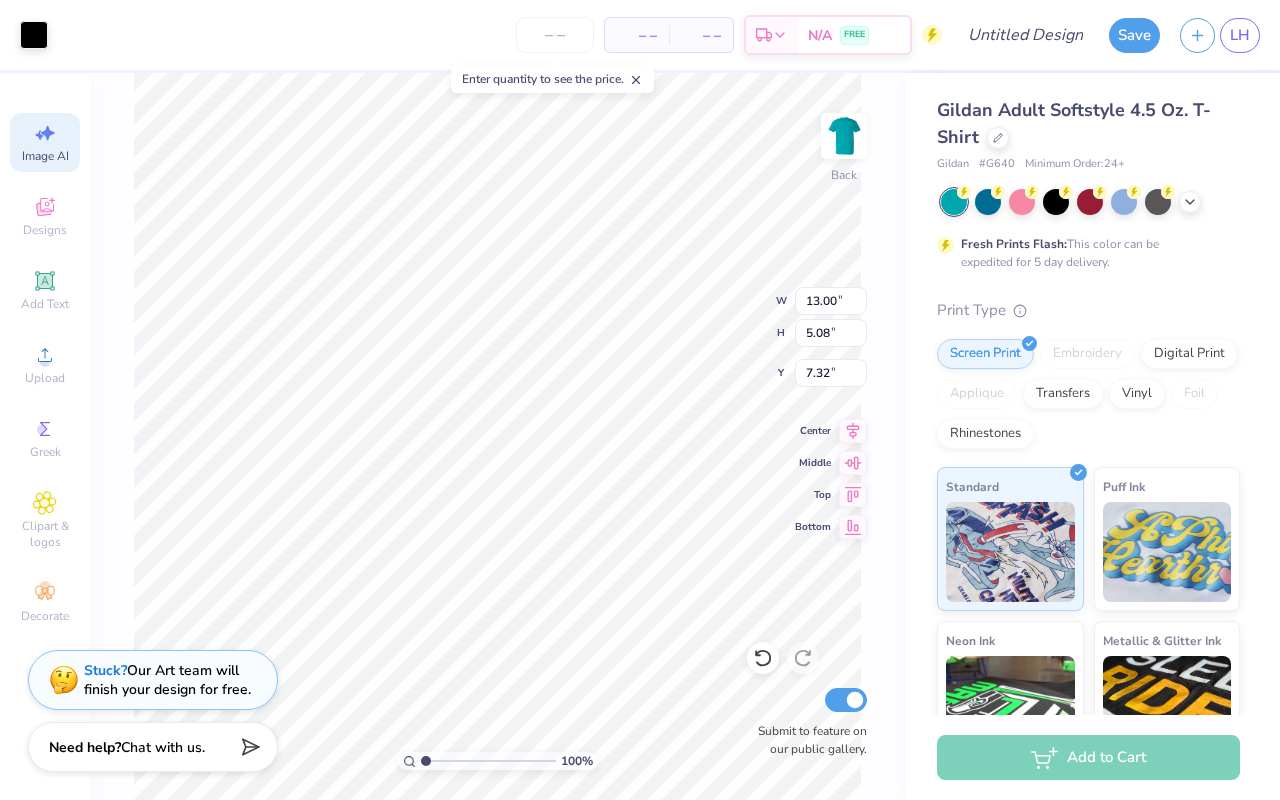 scroll, scrollTop: 0, scrollLeft: 0, axis: both 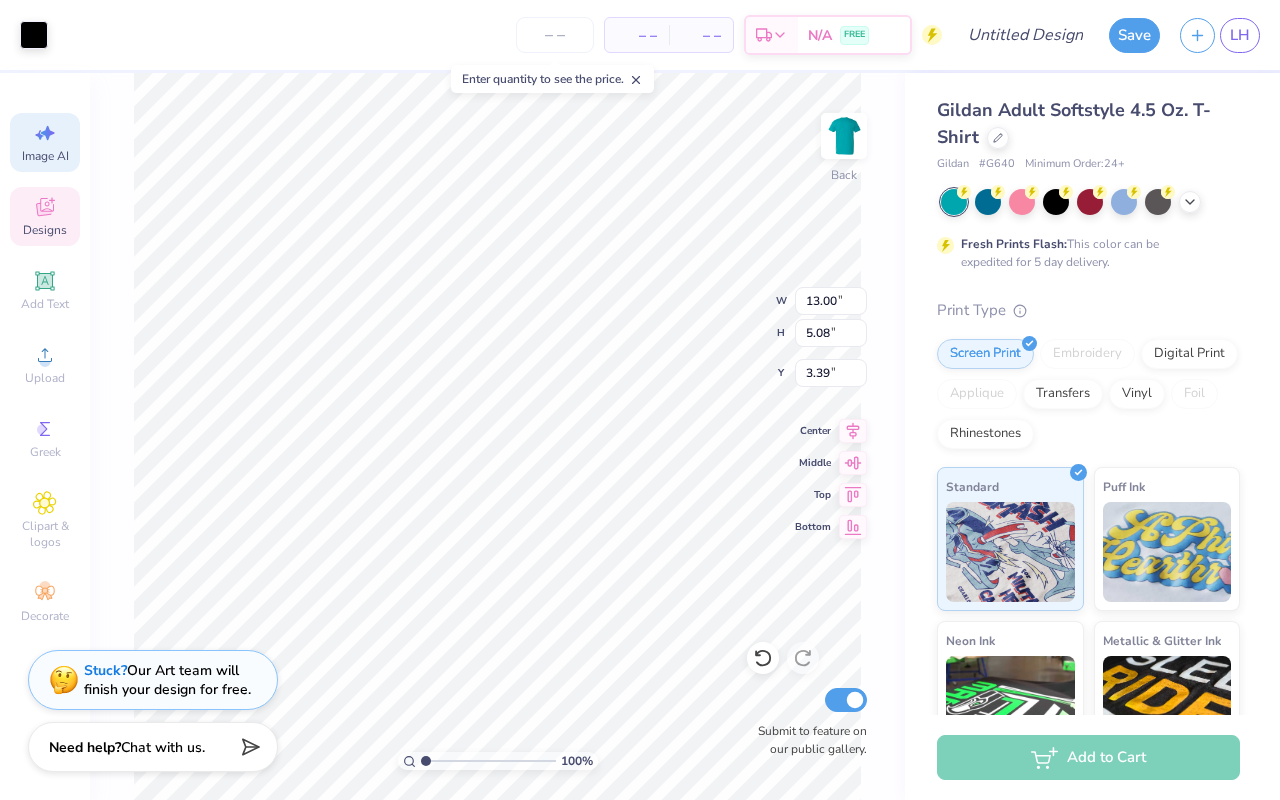 click on "Designs" at bounding box center [45, 230] 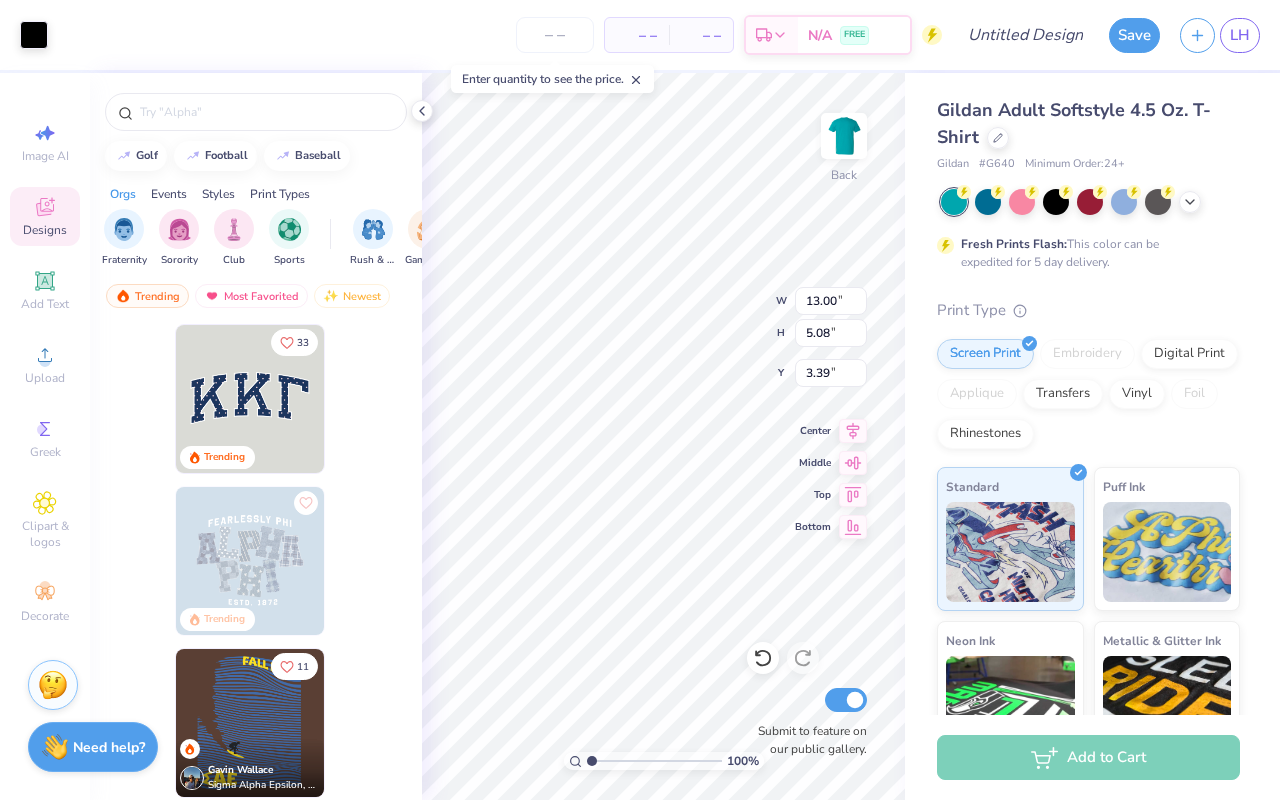 scroll, scrollTop: 0, scrollLeft: 0, axis: both 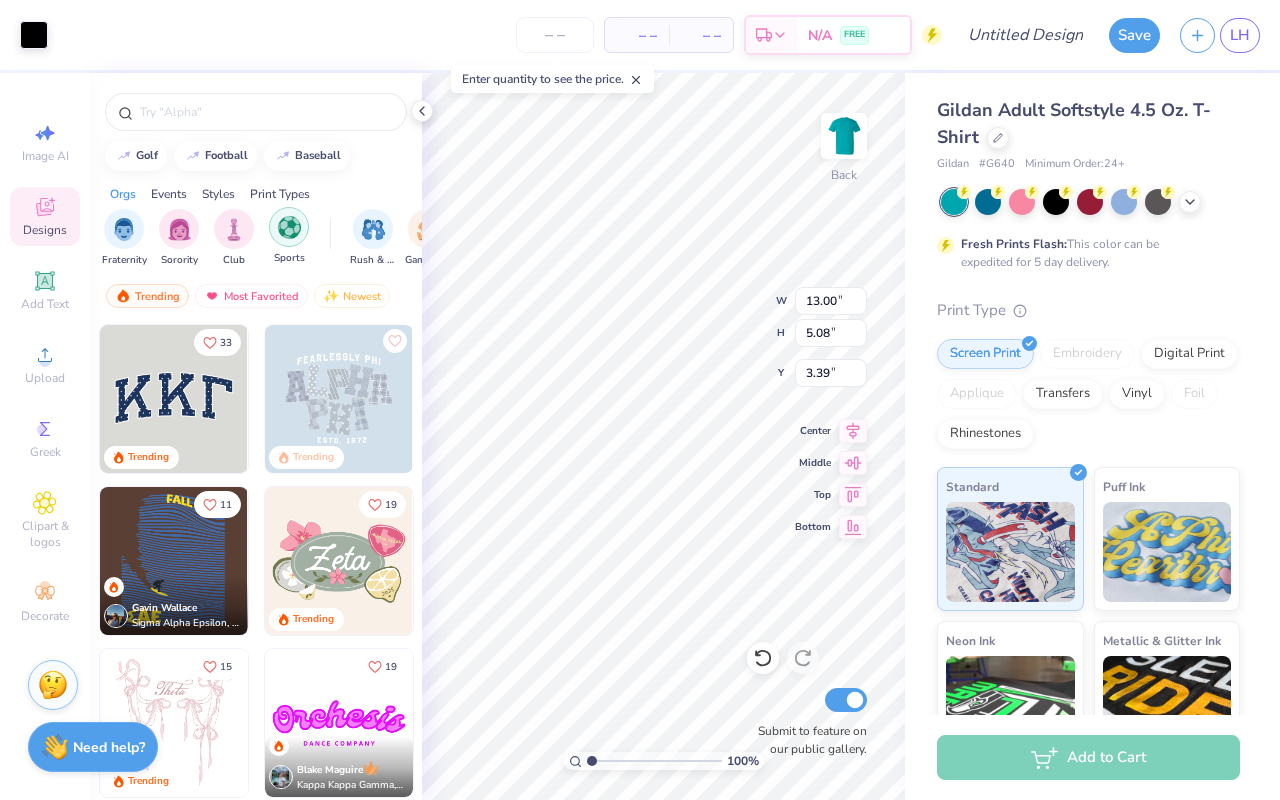 type on "3.40" 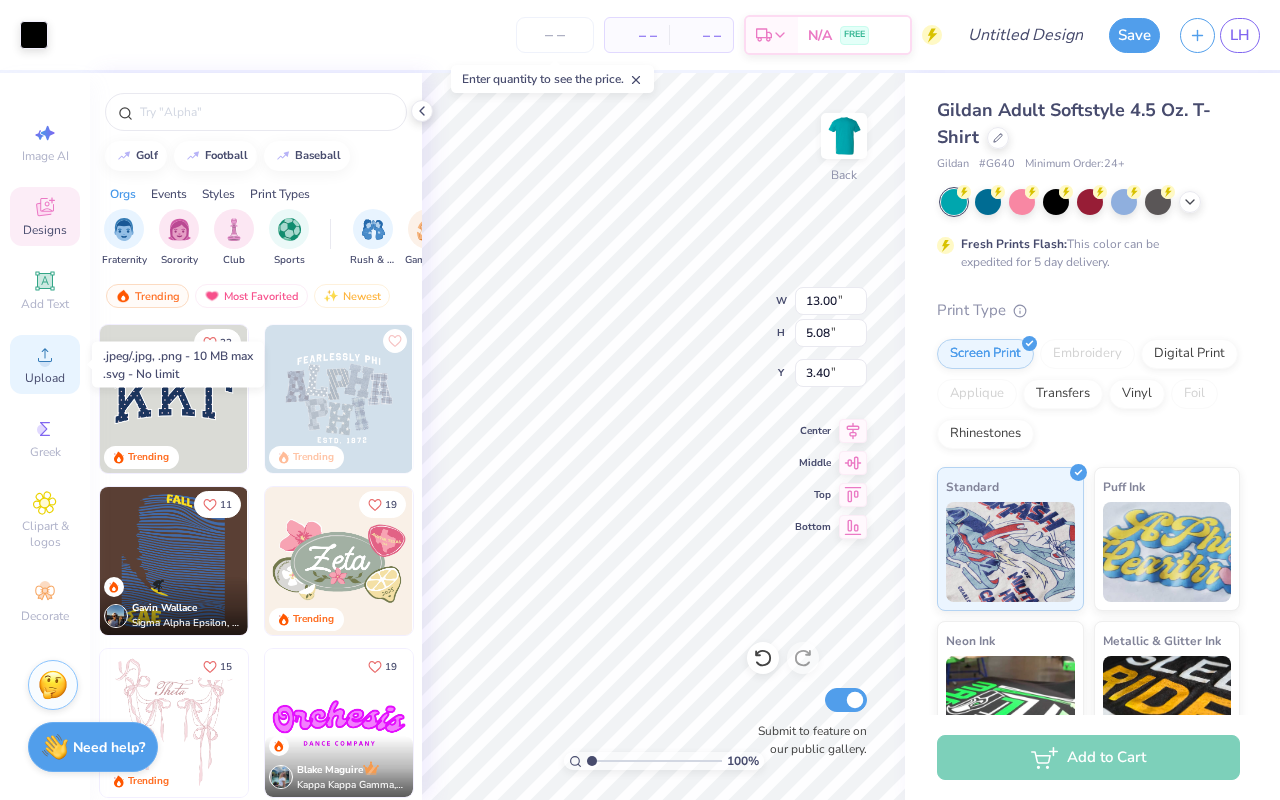 click 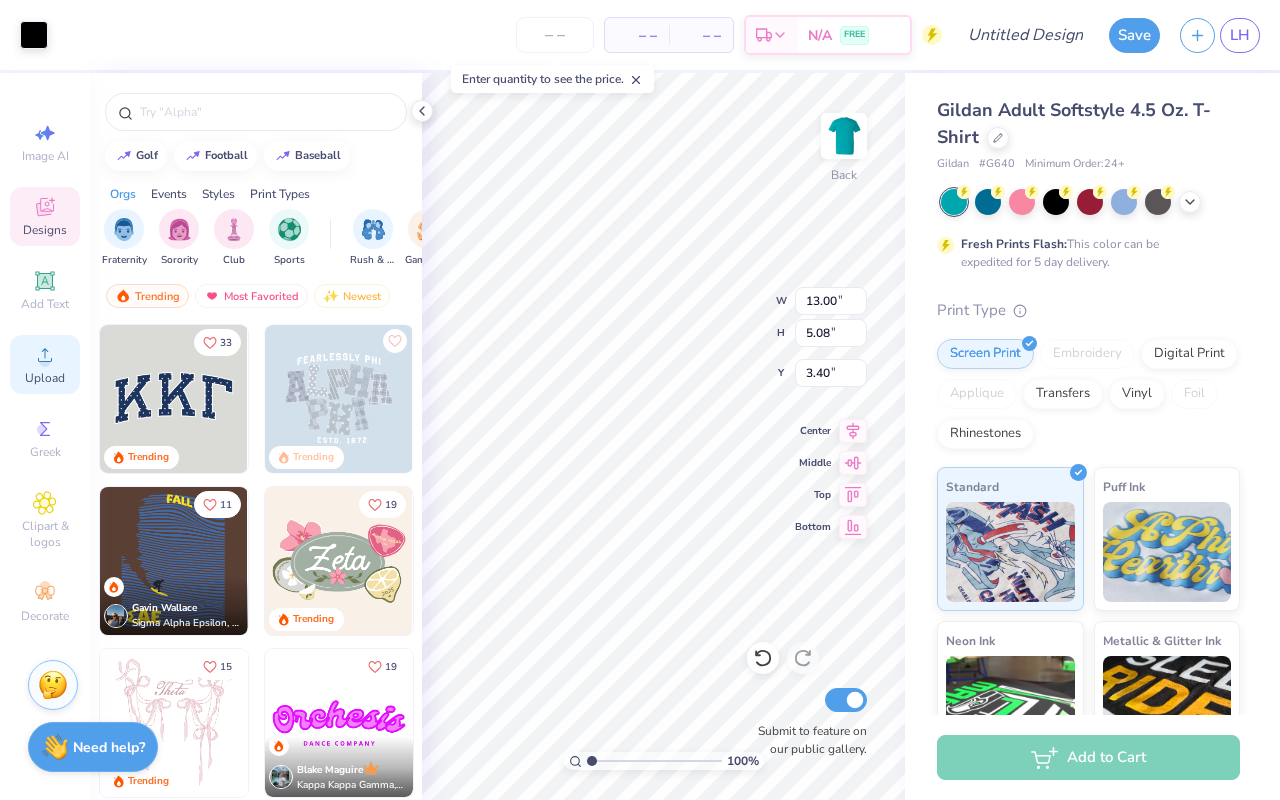 type on "8.48" 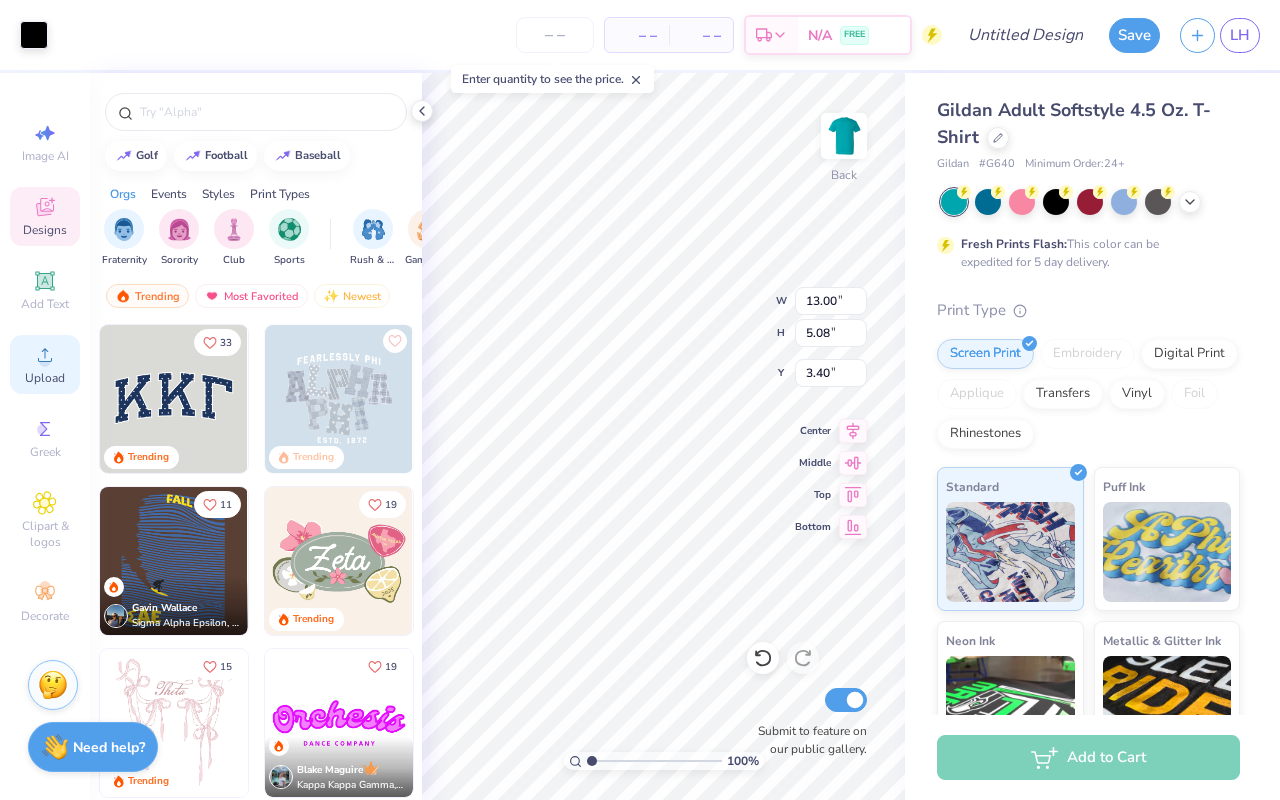 type on "2.64" 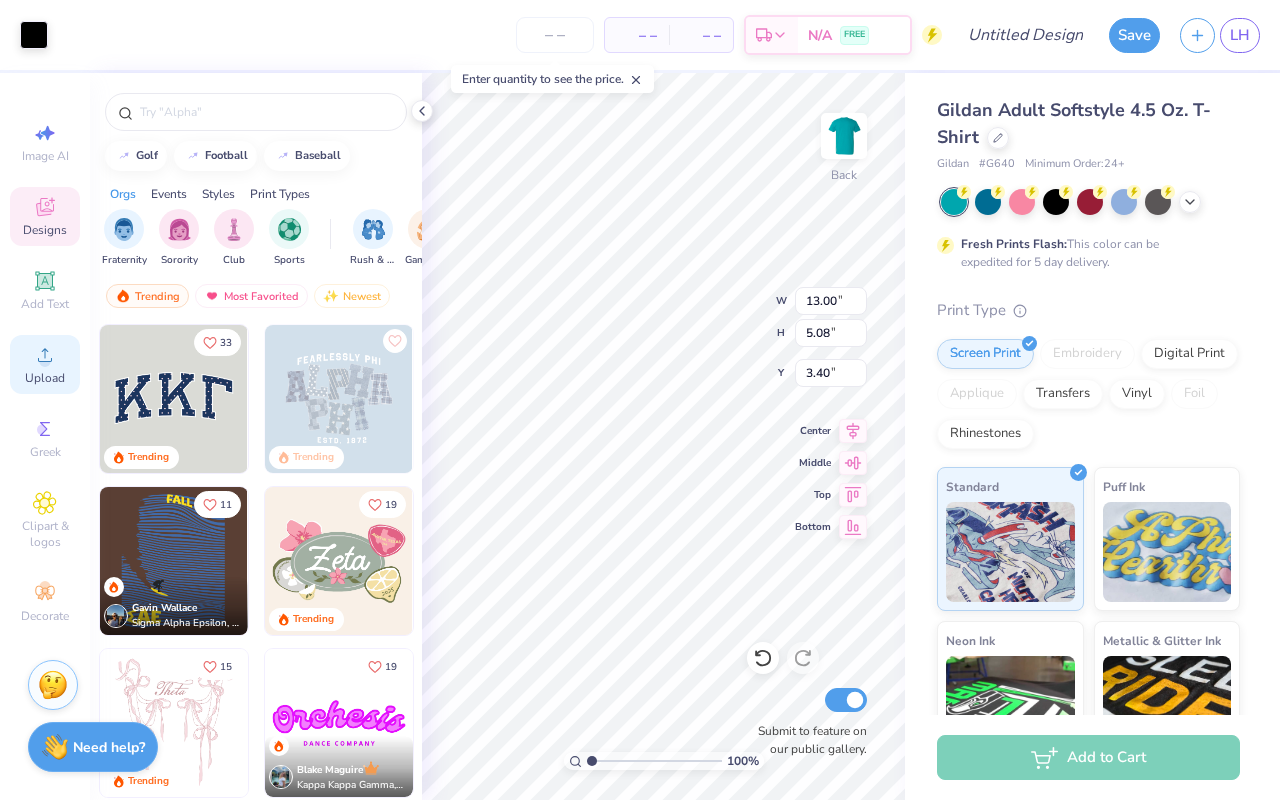 type on "12.18" 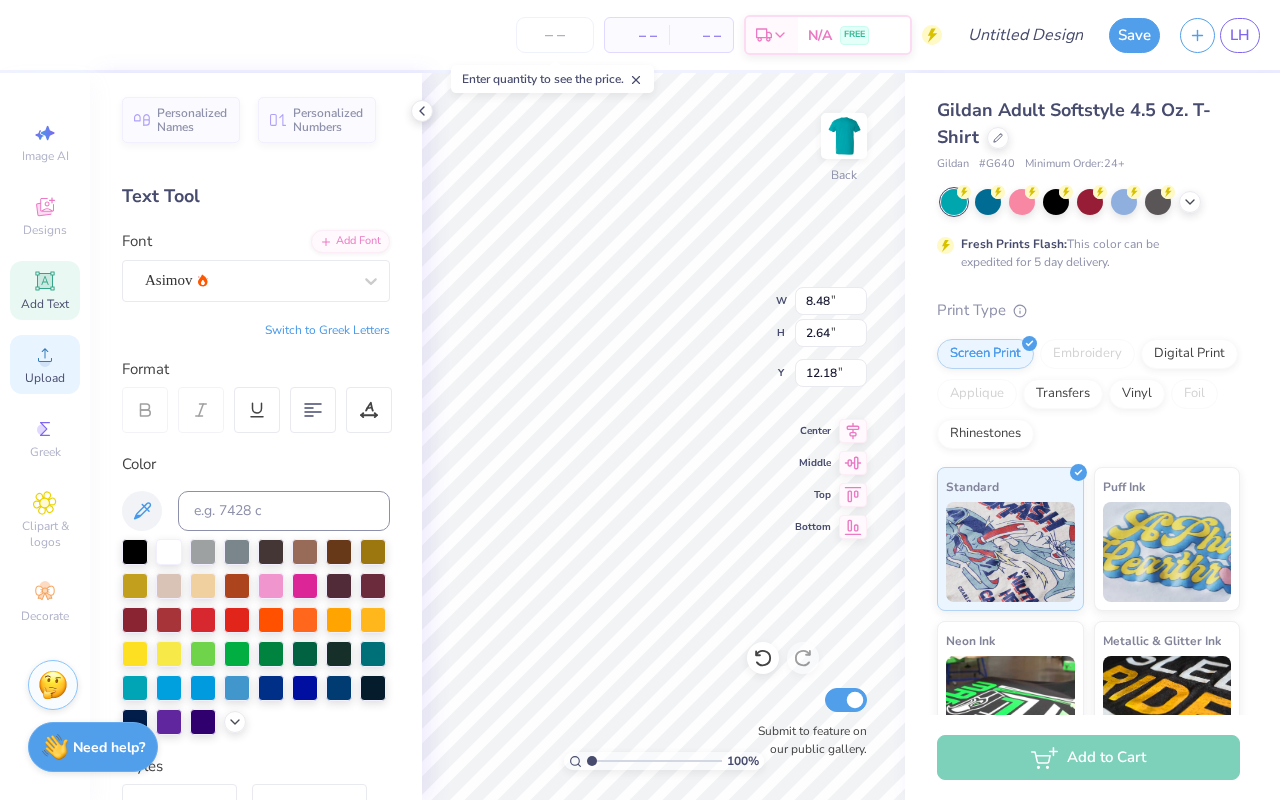 type on "13.00" 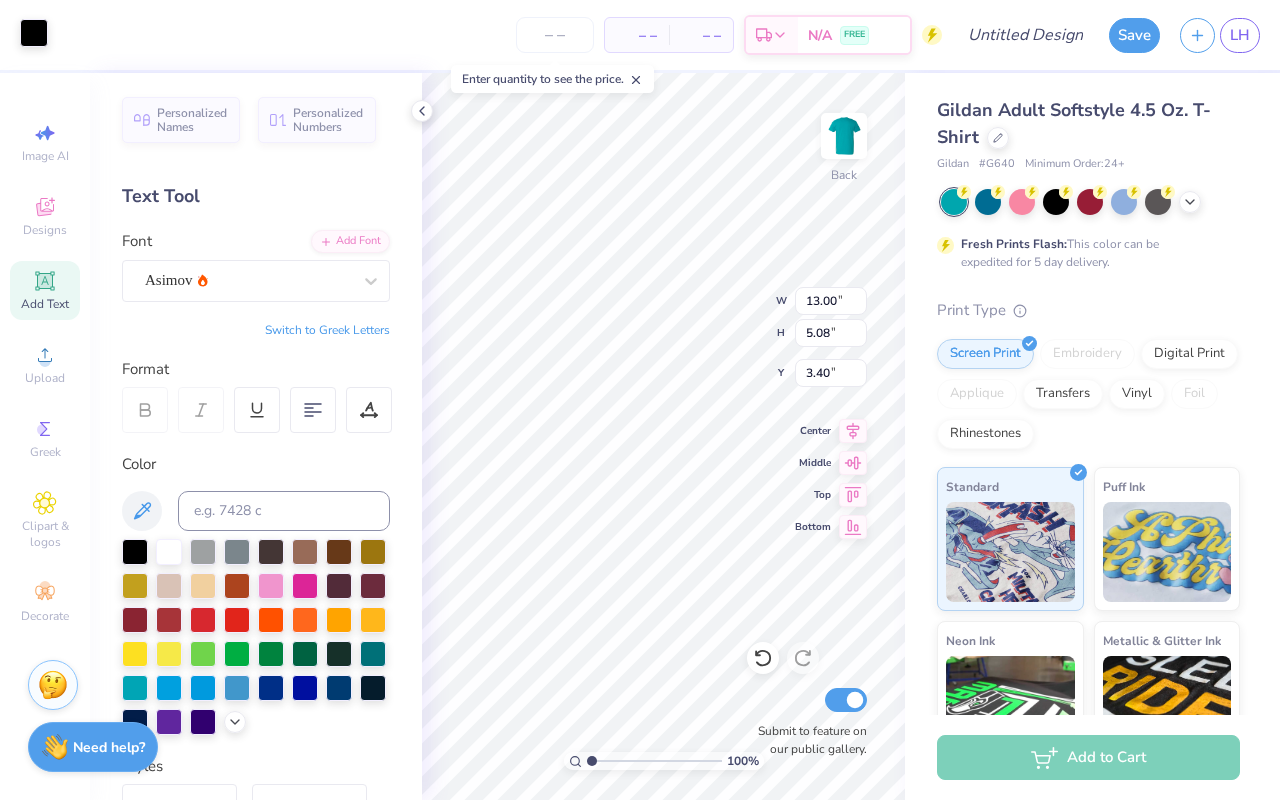 click at bounding box center (34, 33) 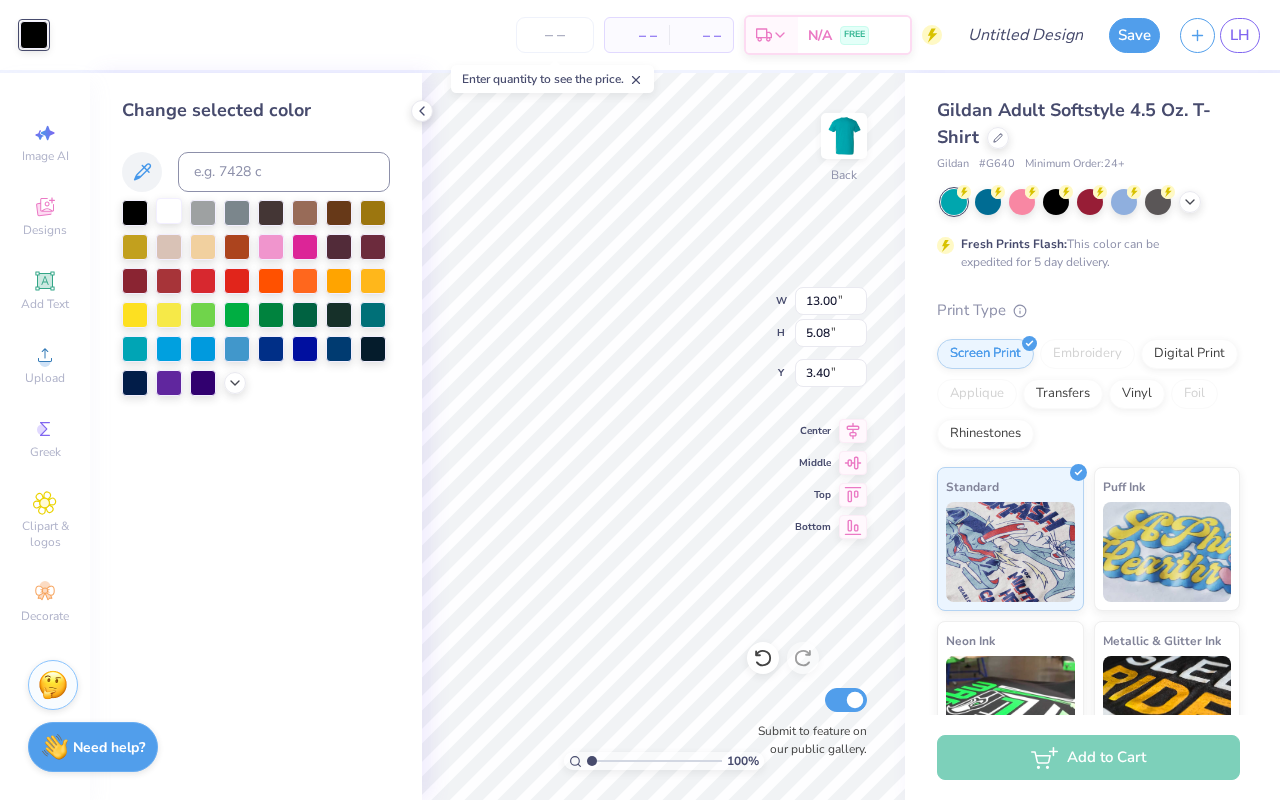 click at bounding box center [169, 211] 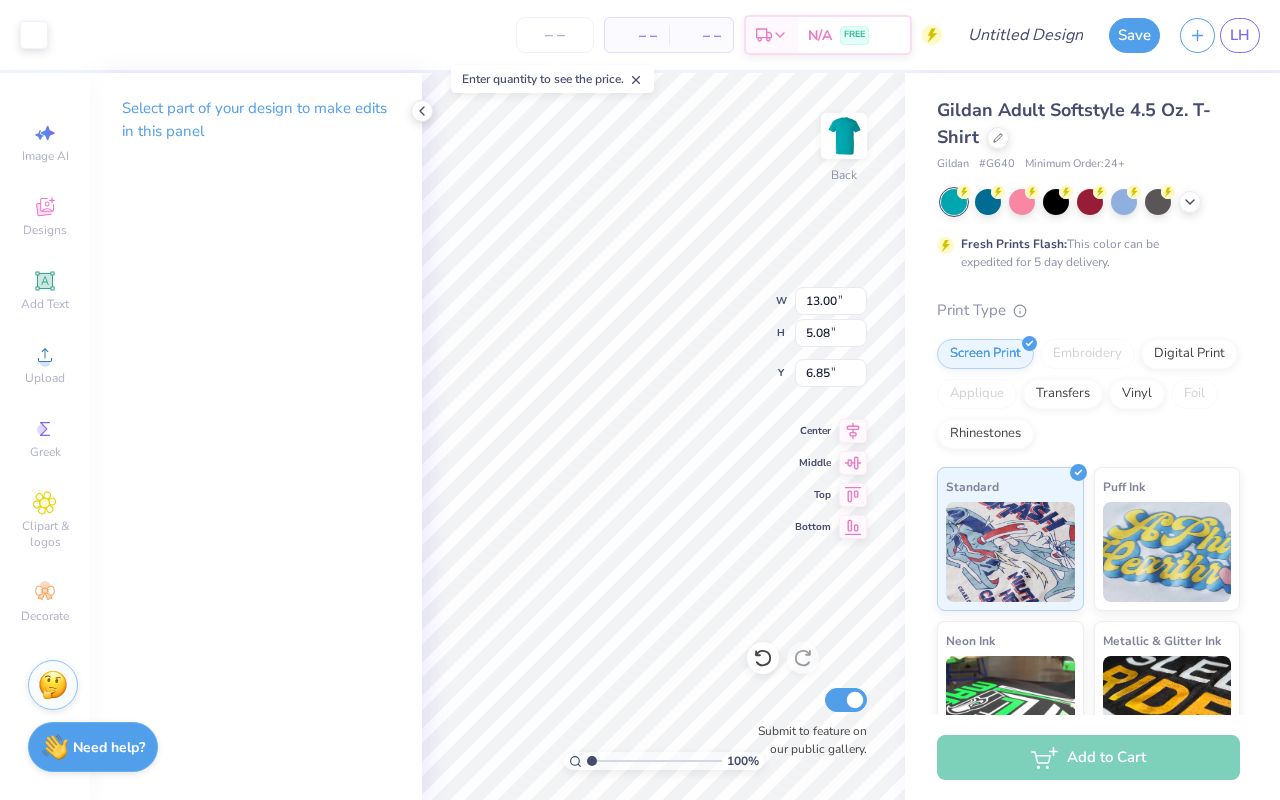 type on "5.71" 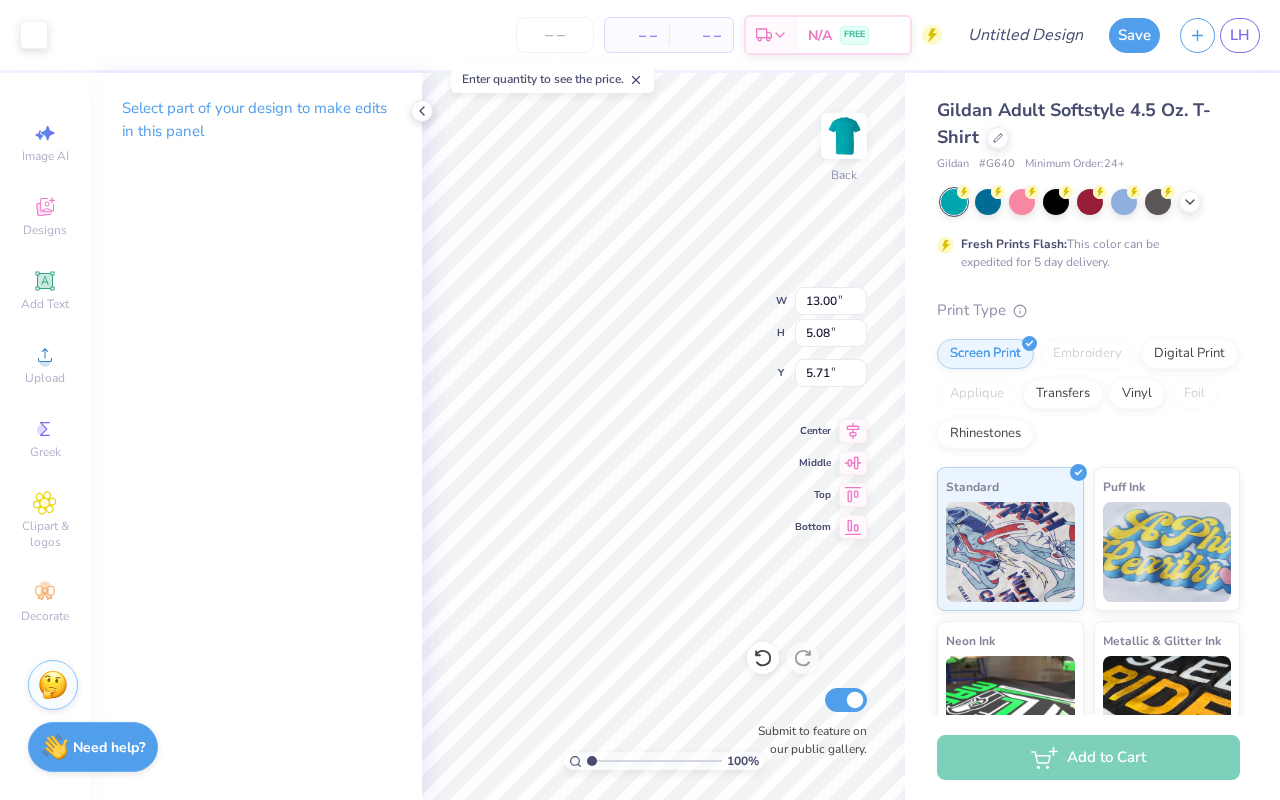 type on "8.48" 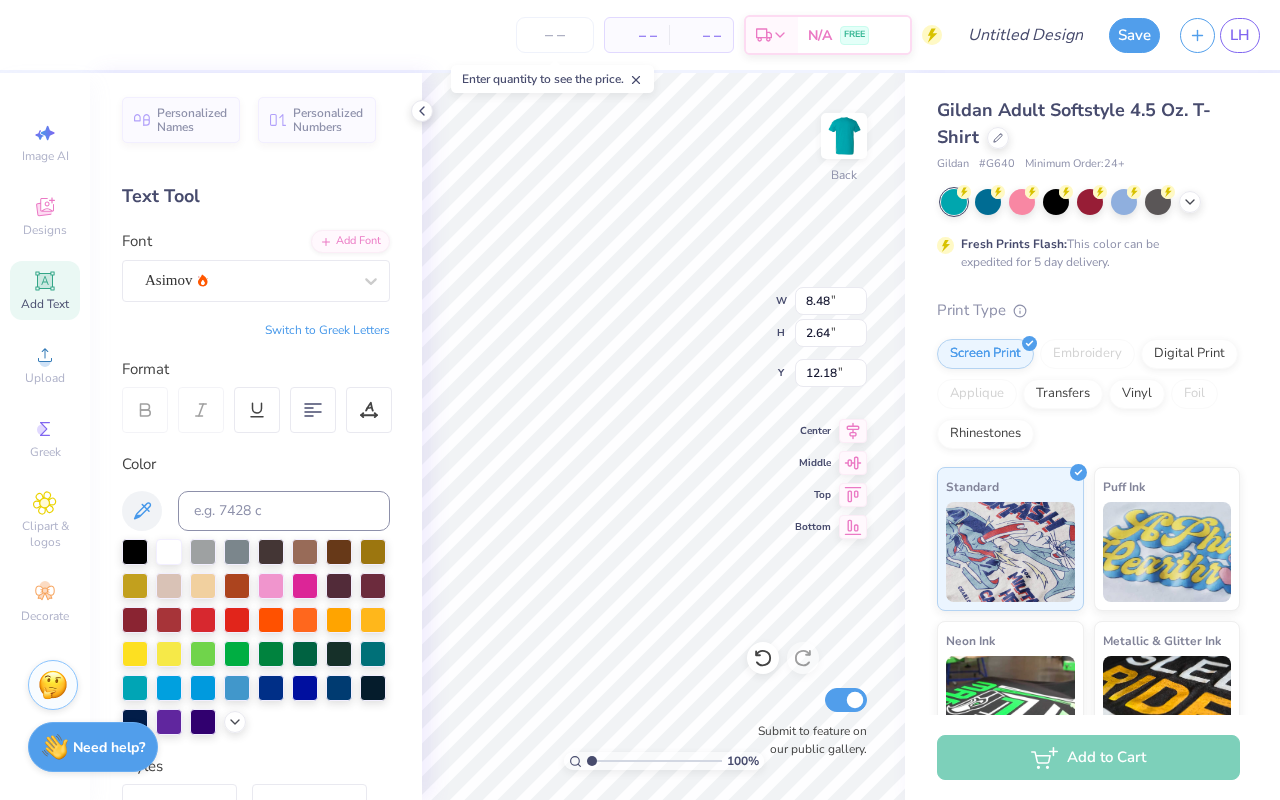 type 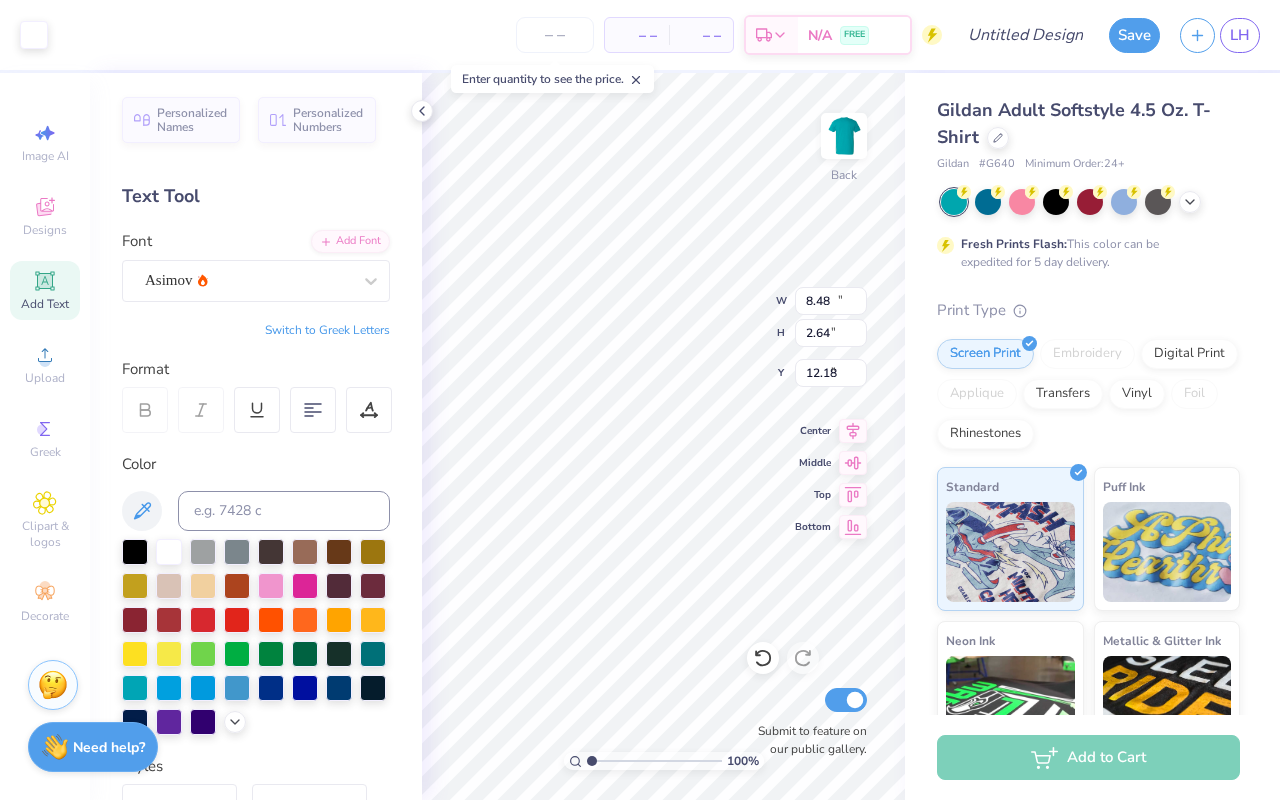 type on "13.00" 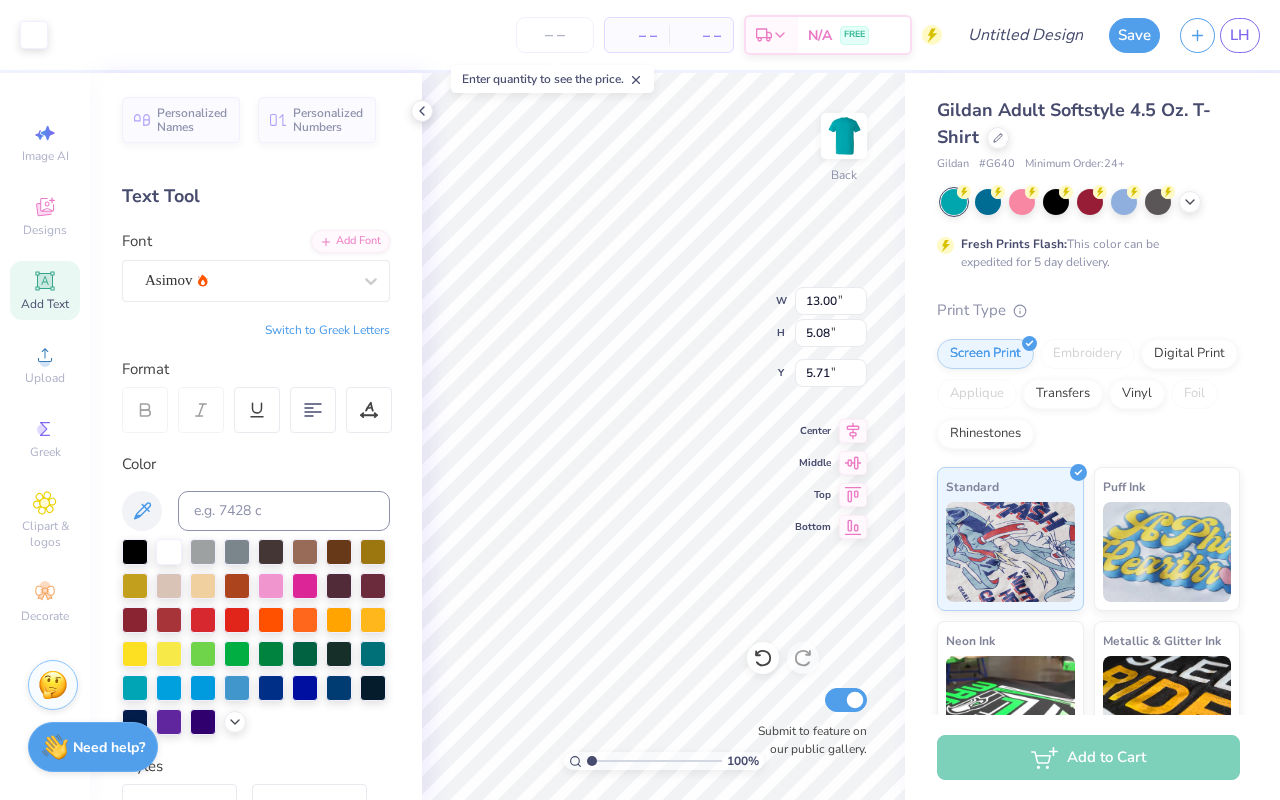 type on "4.62" 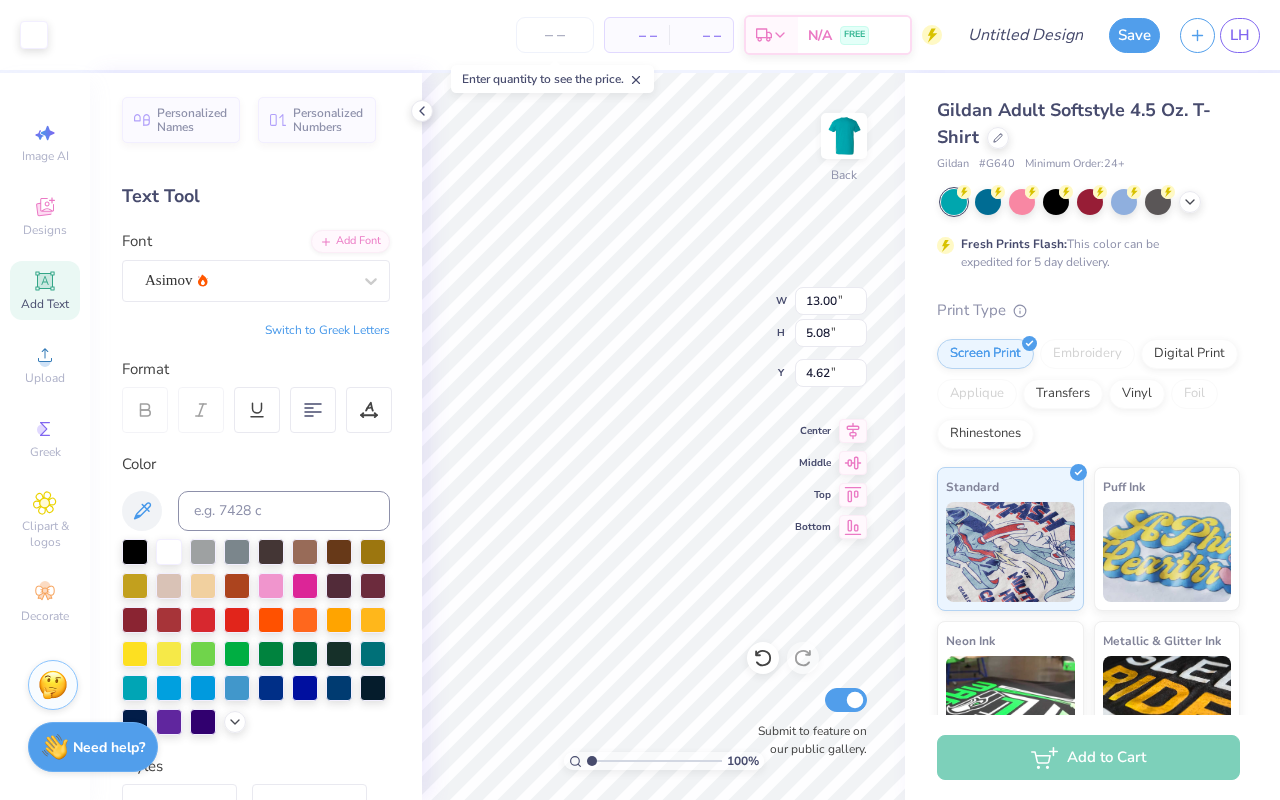 type on "10.77" 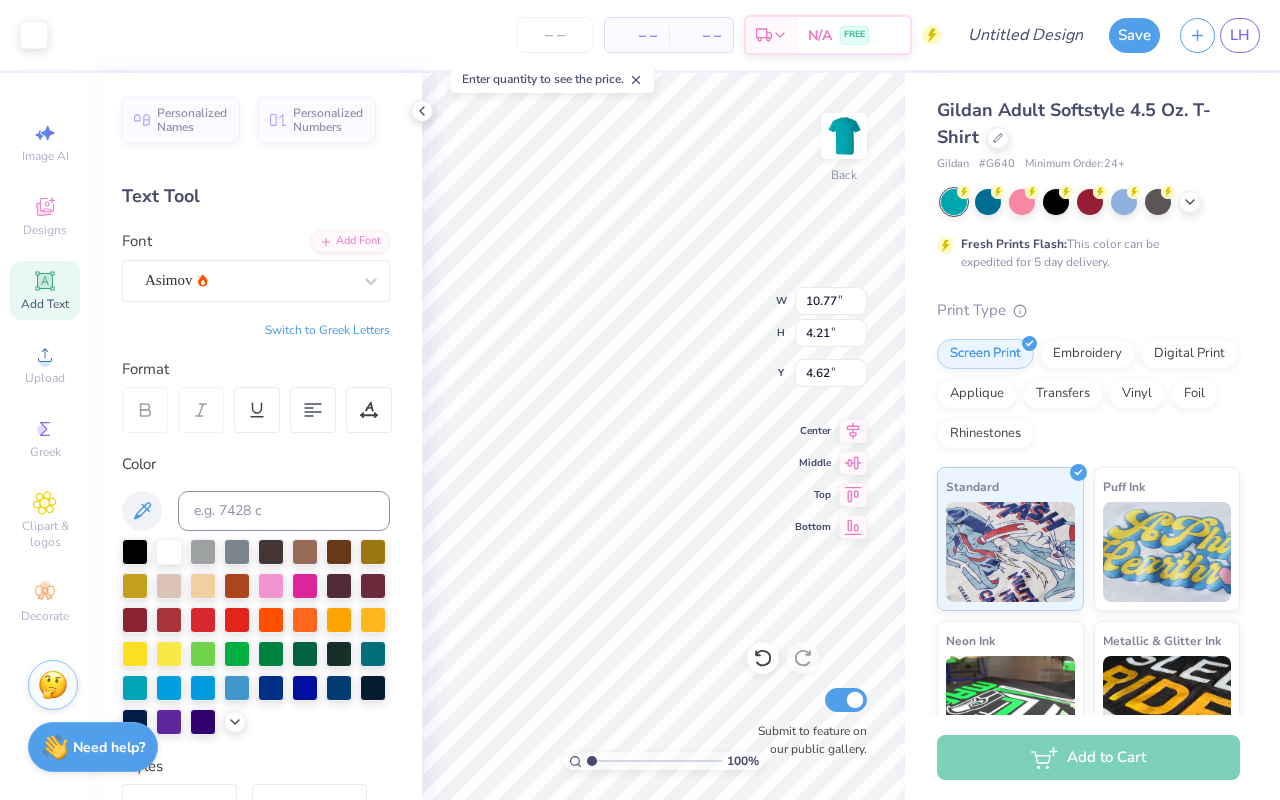 type on "4.61" 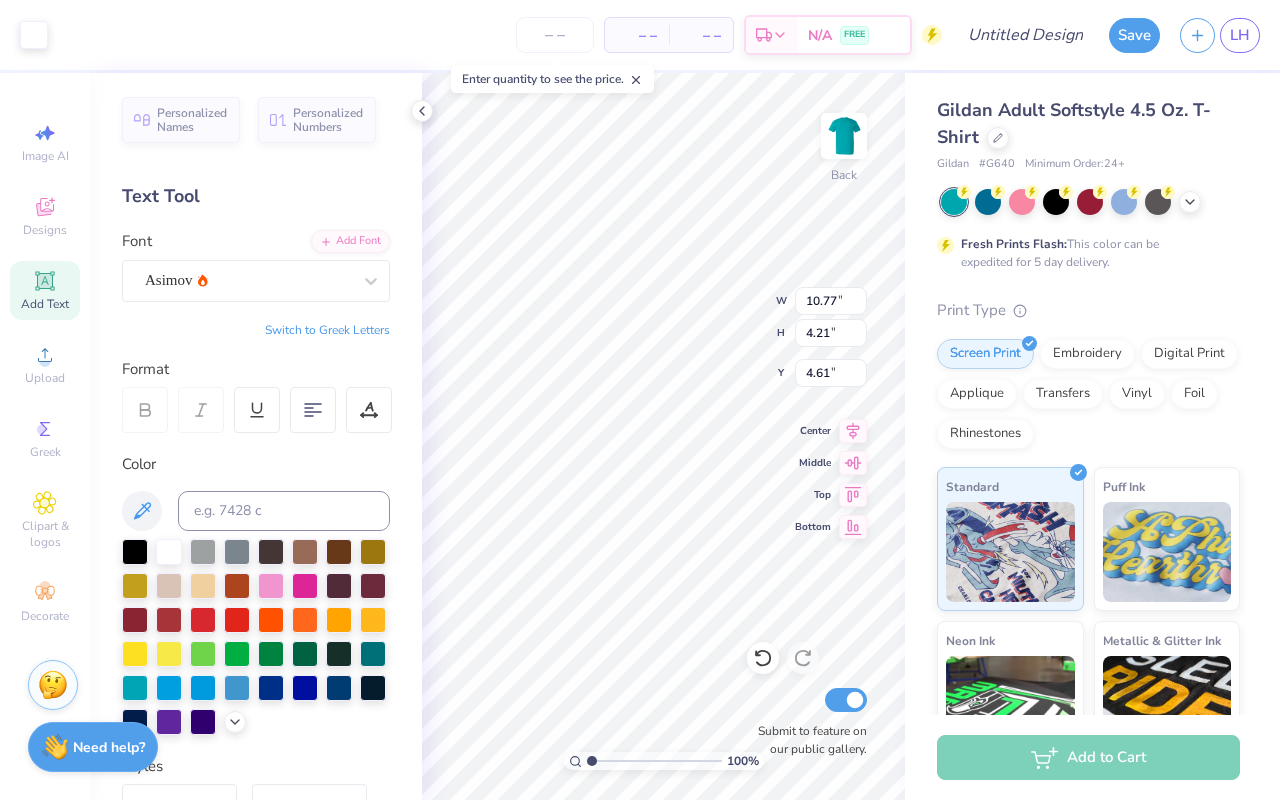 type on "8.39" 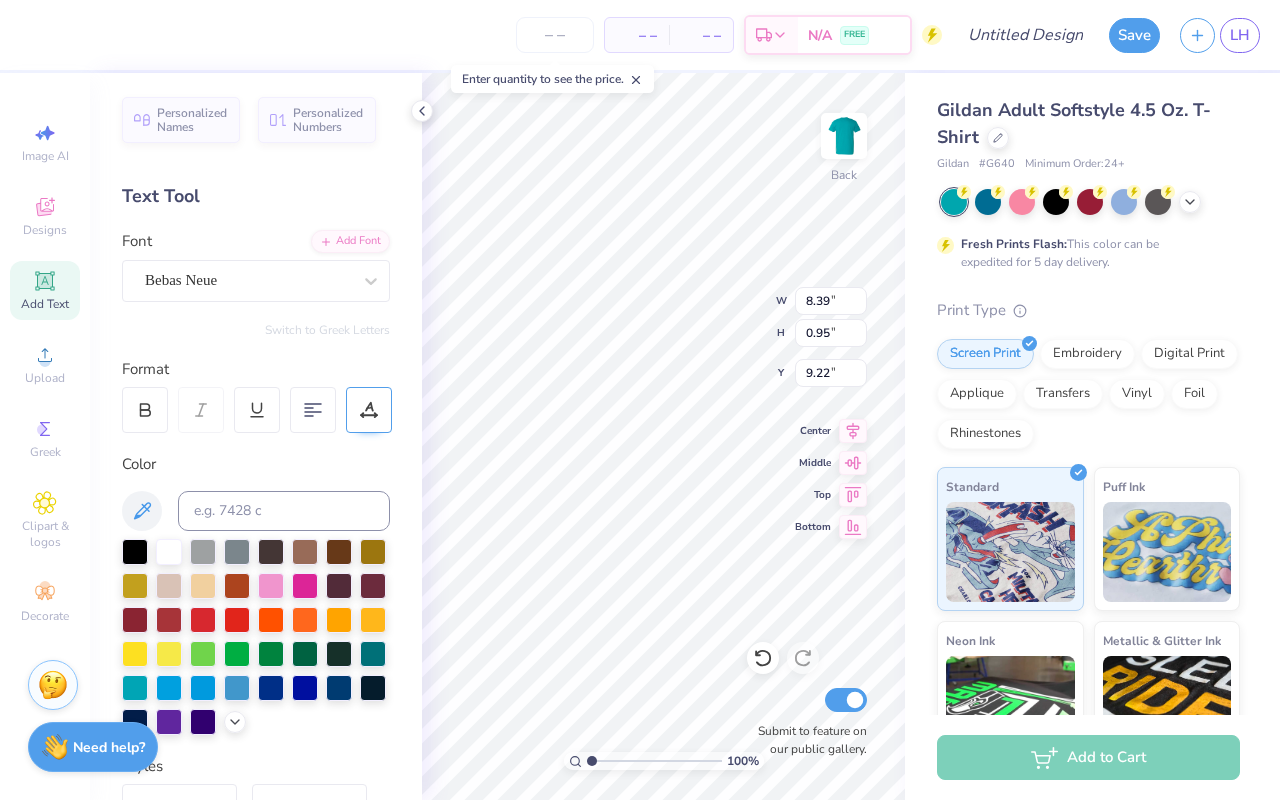 click 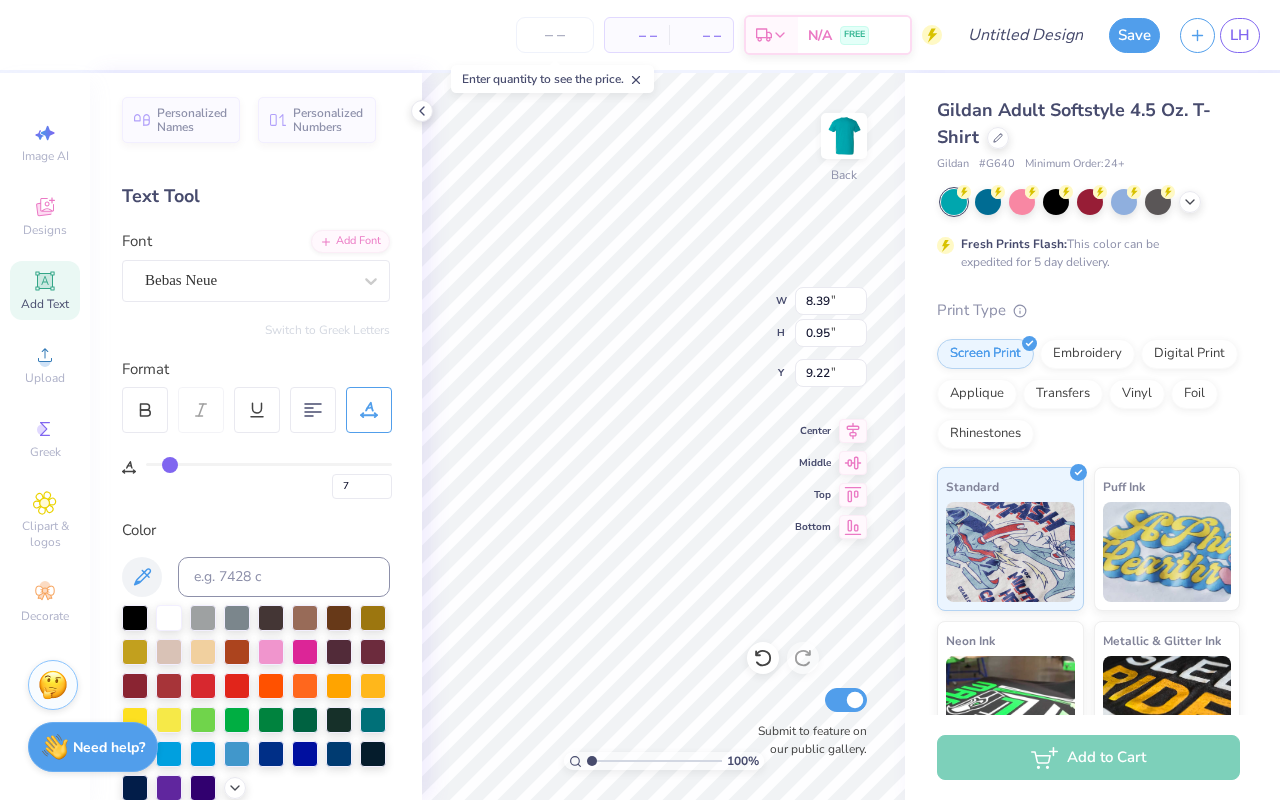 type on "9" 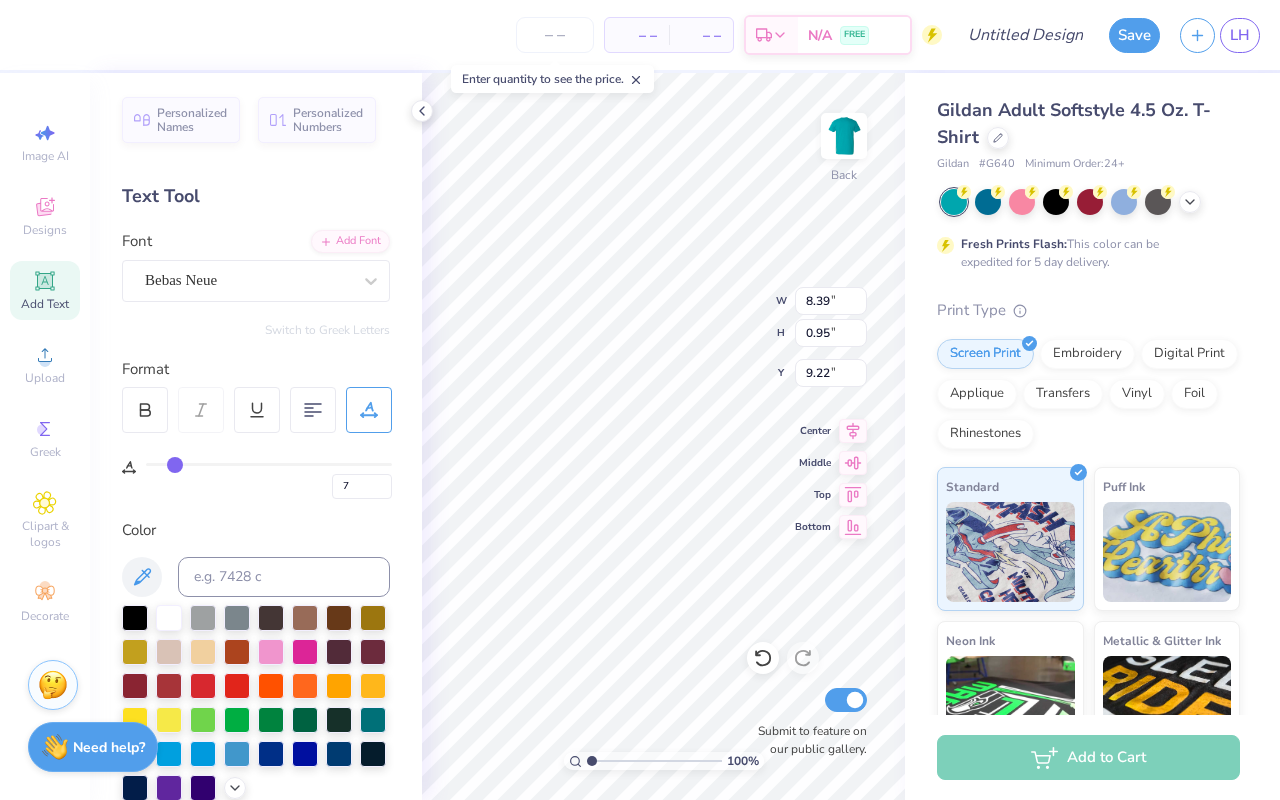 type on "9" 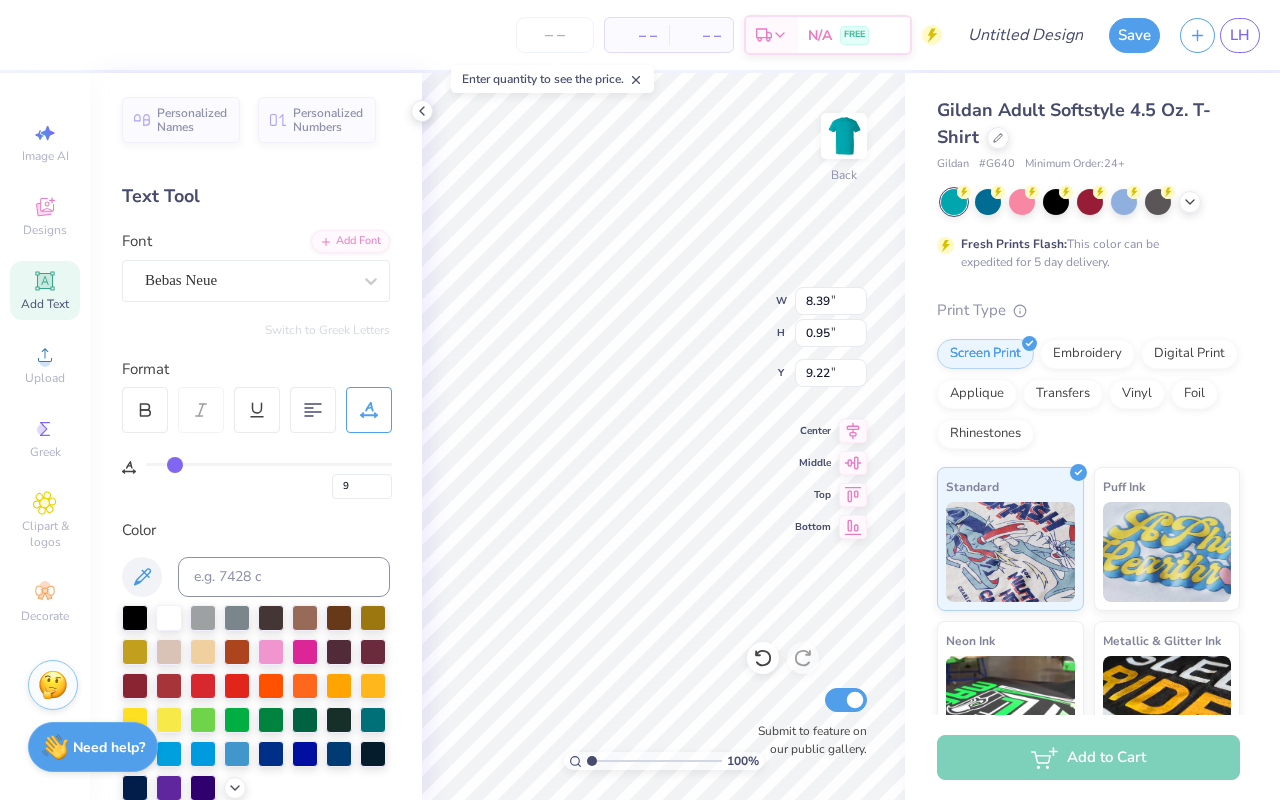 type on "10" 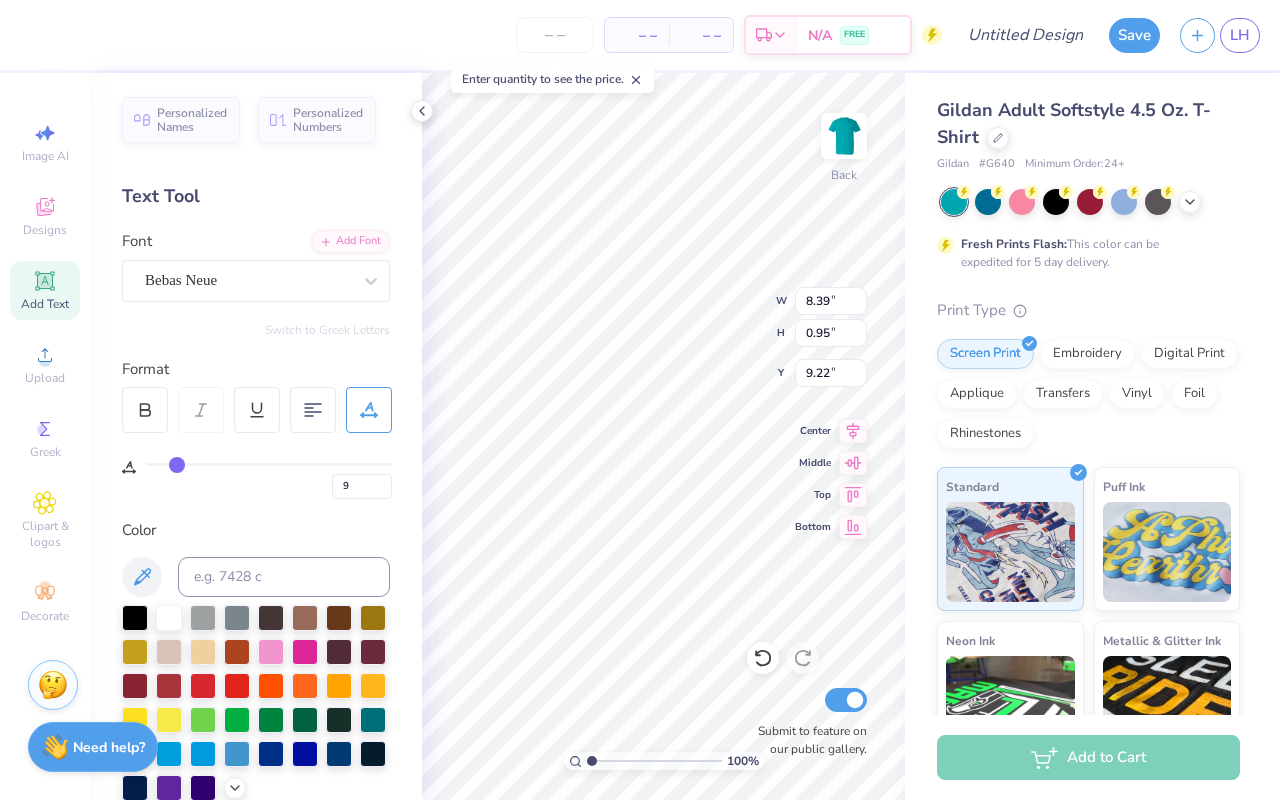 type on "10" 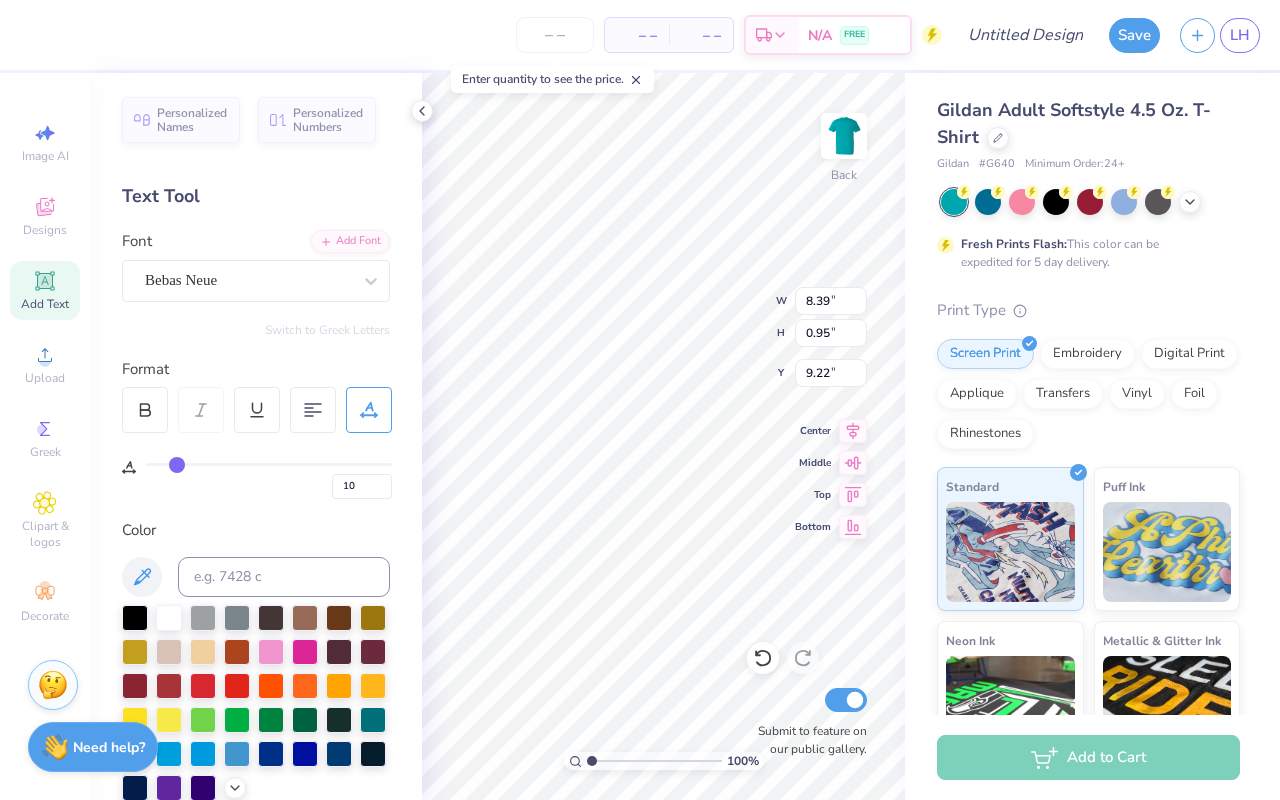type on "11" 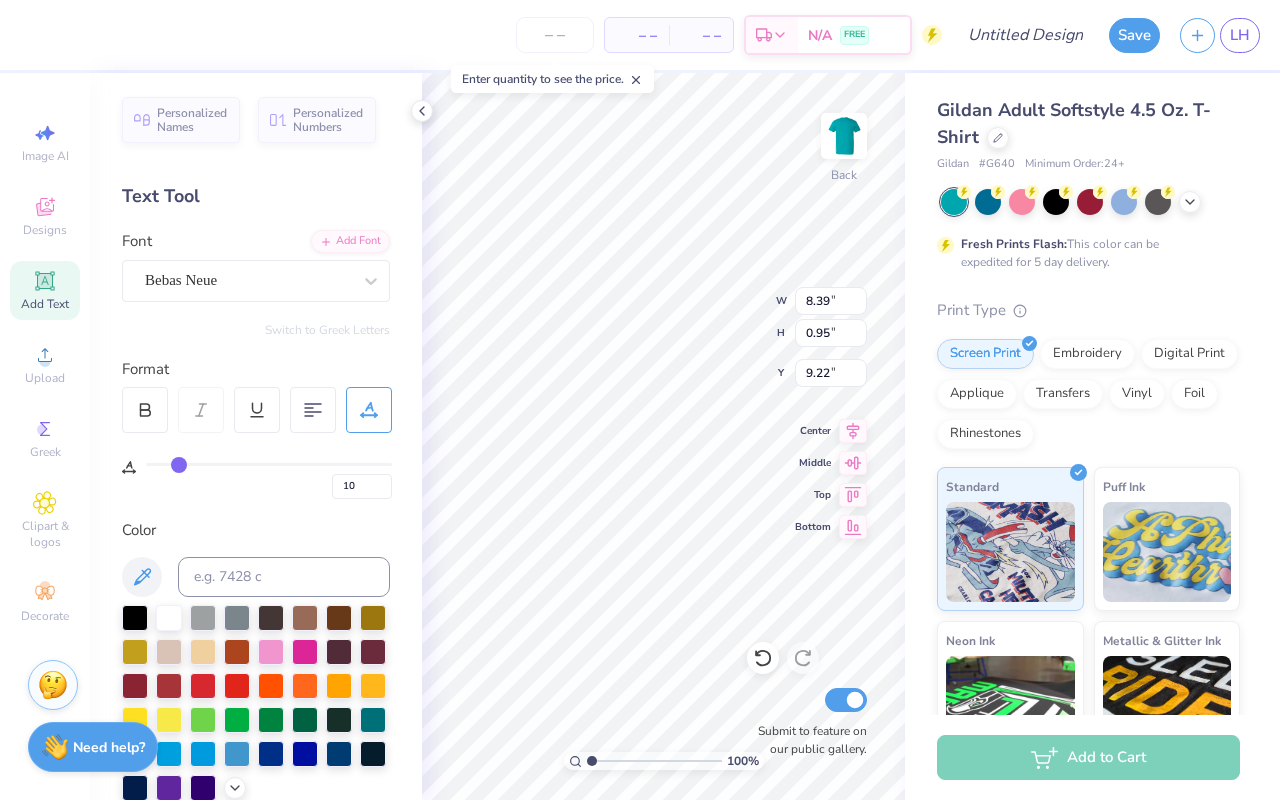 type on "11" 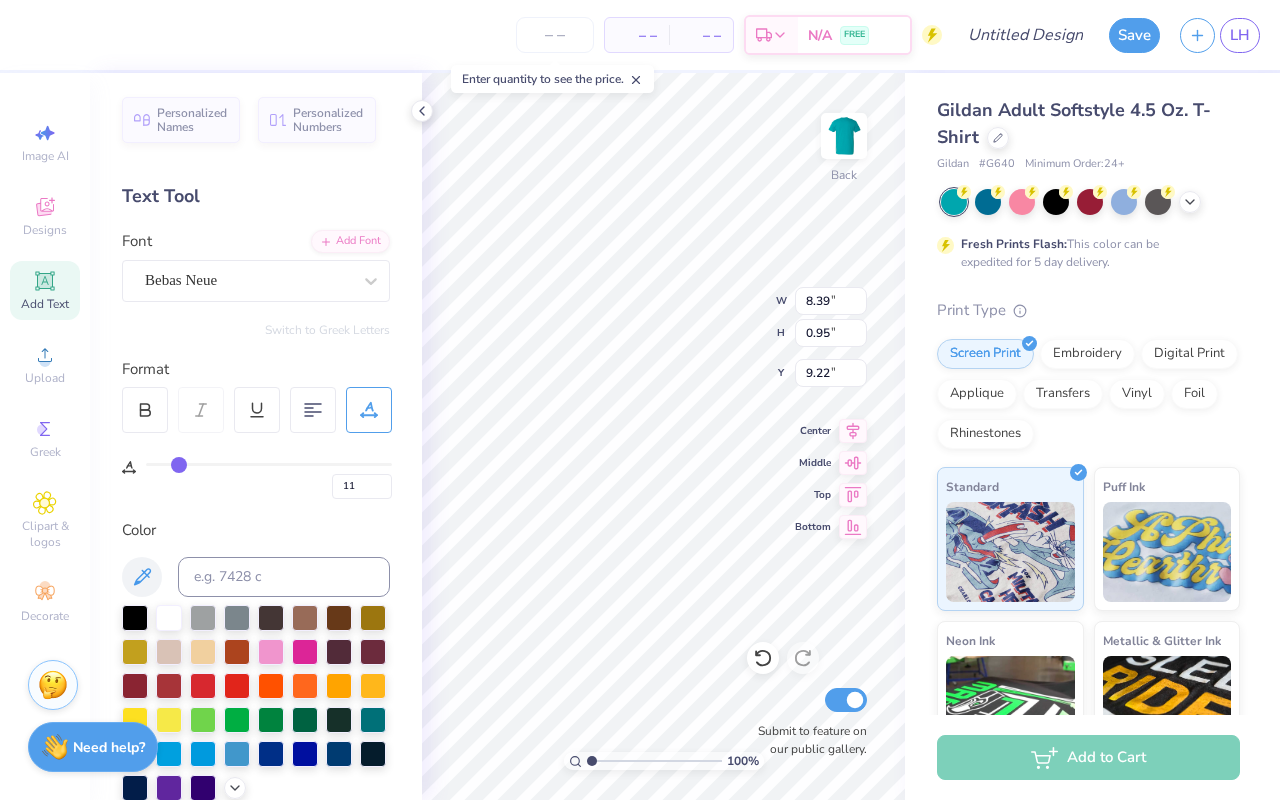 type on "12" 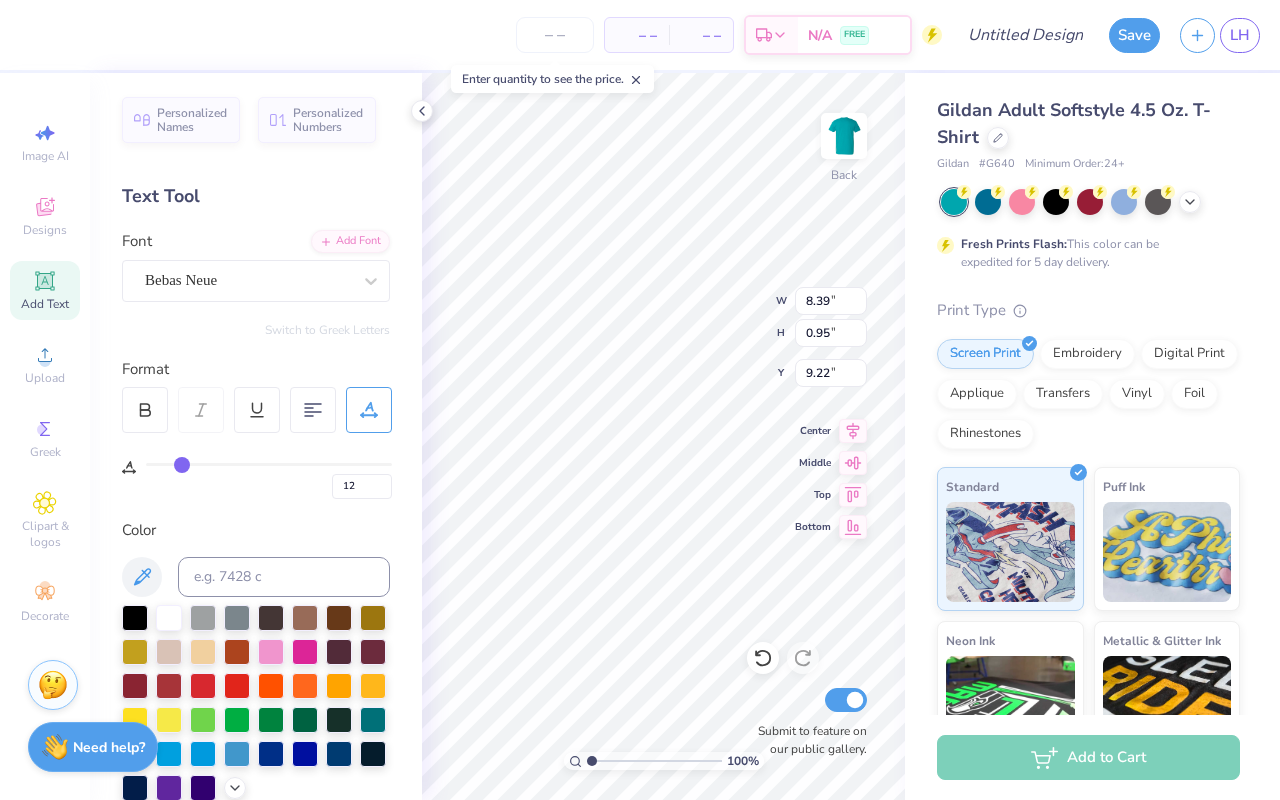 type on "13" 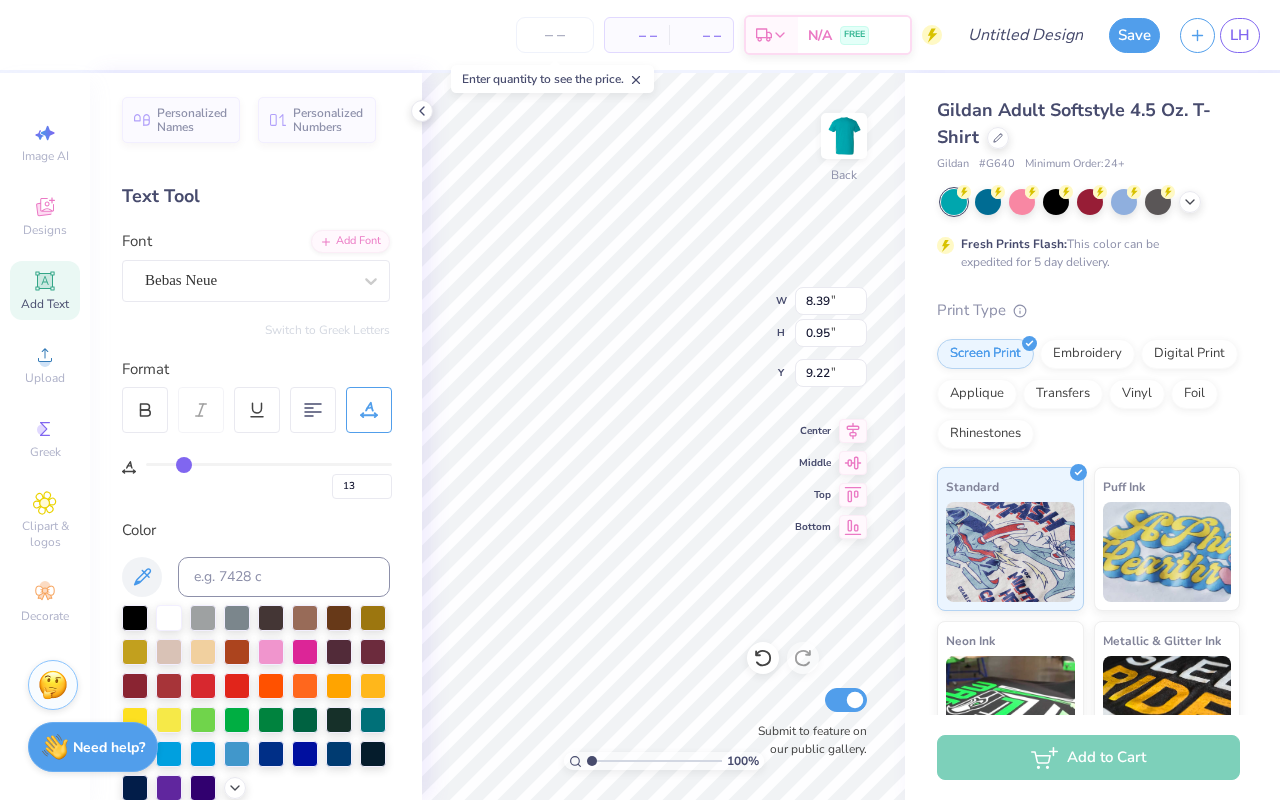 type on "14" 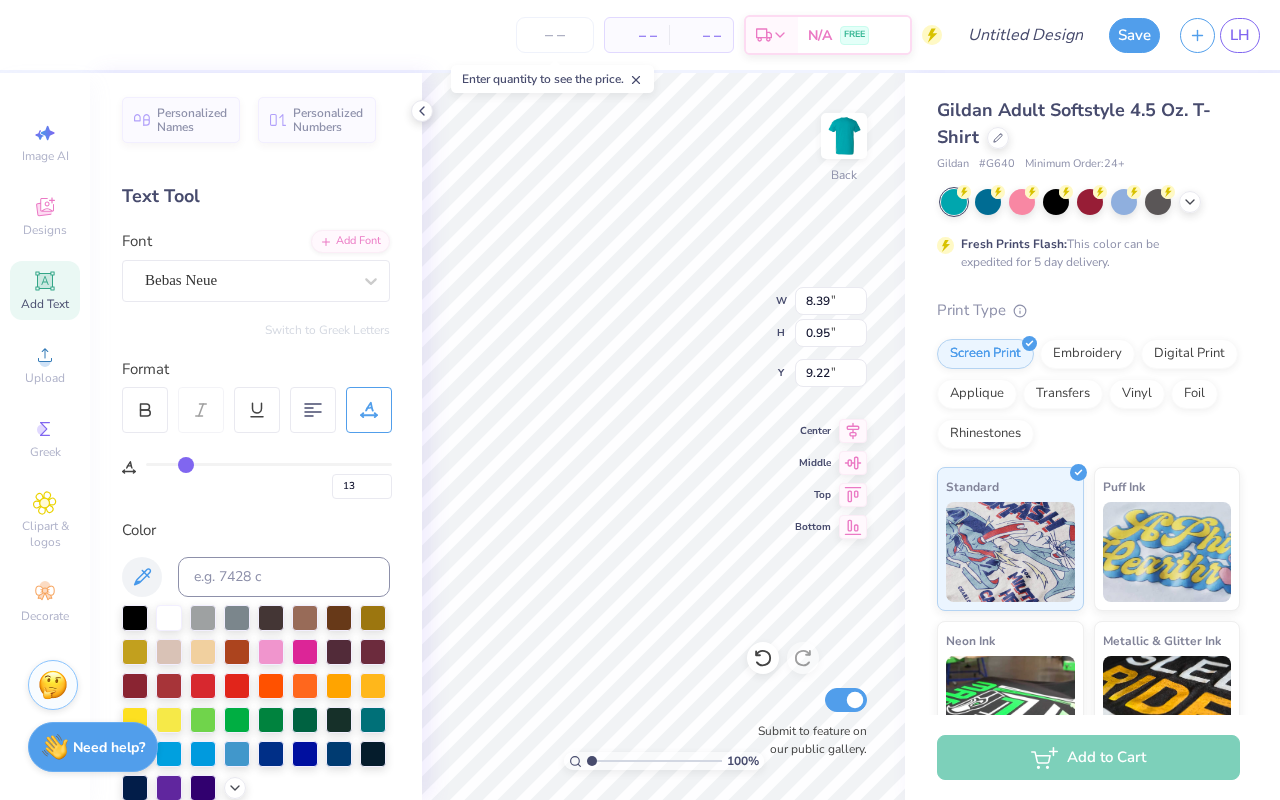 type on "14" 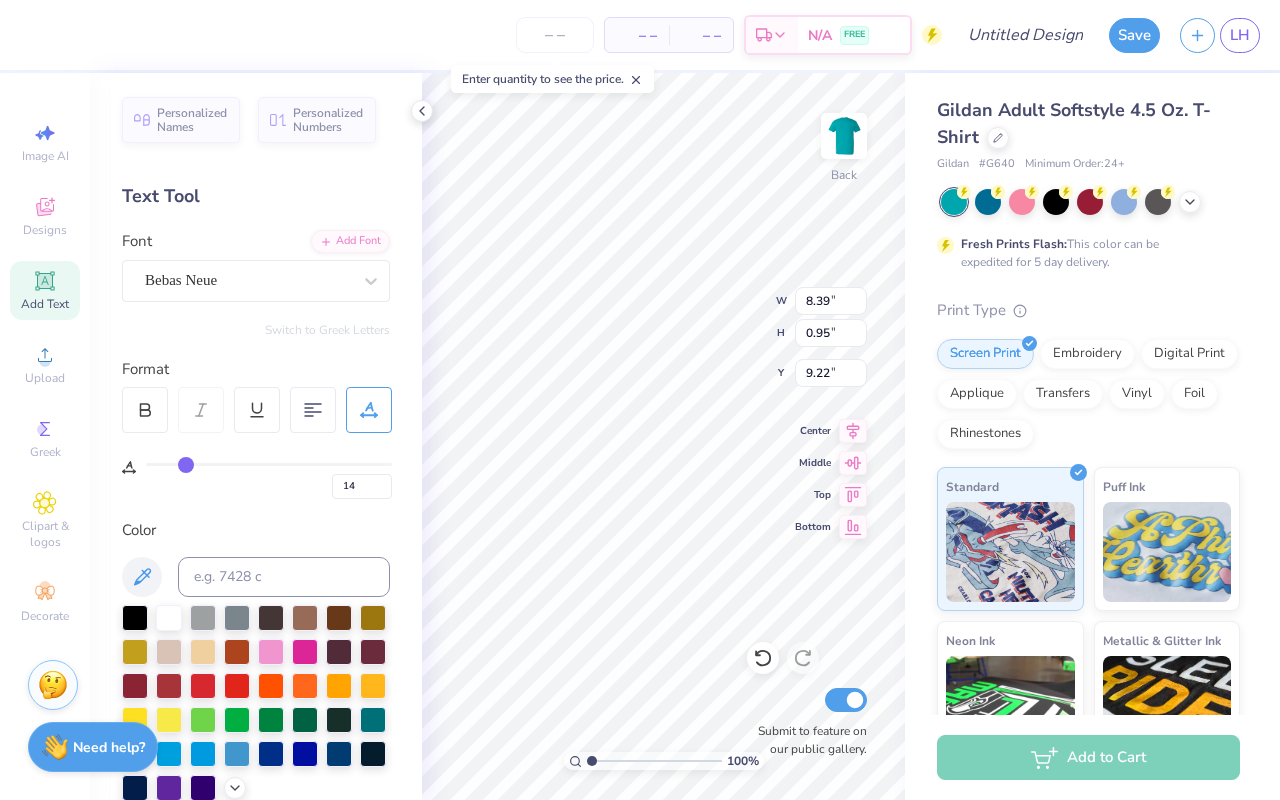 type on "15" 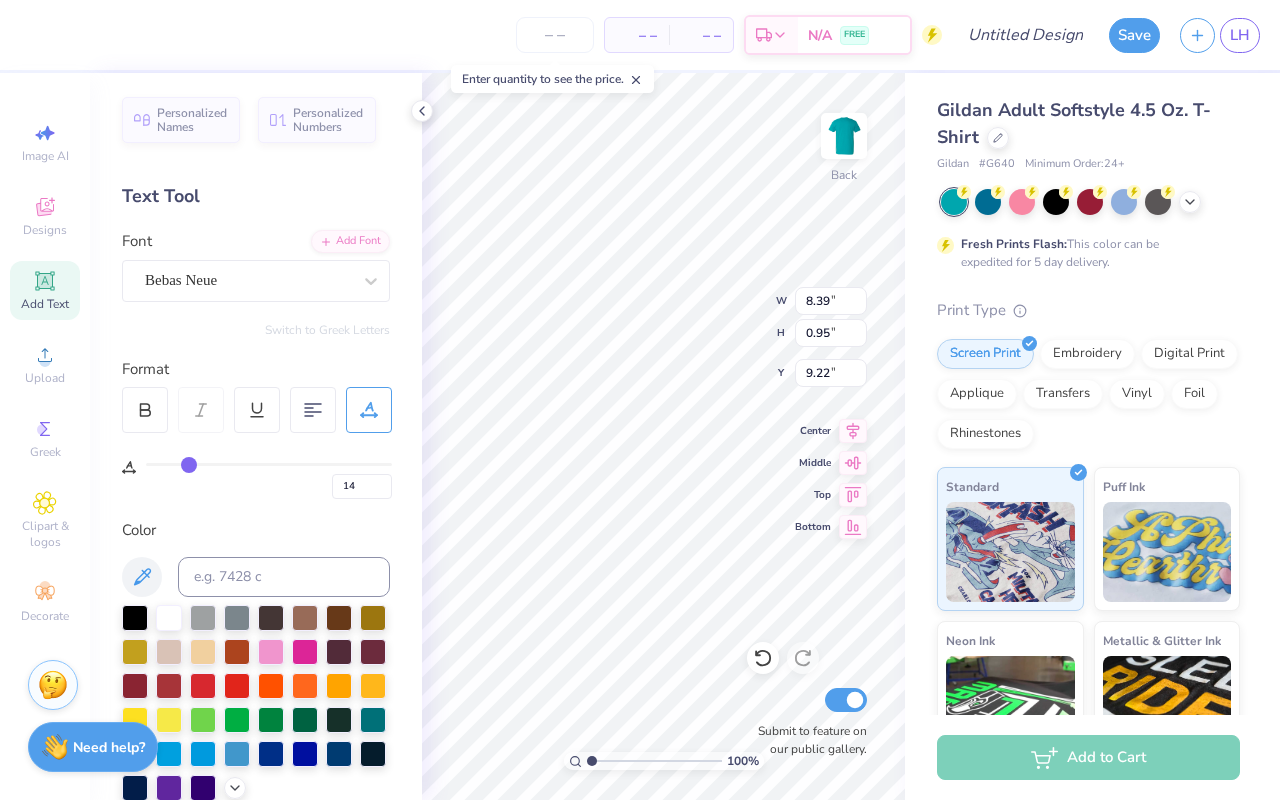 type on "15" 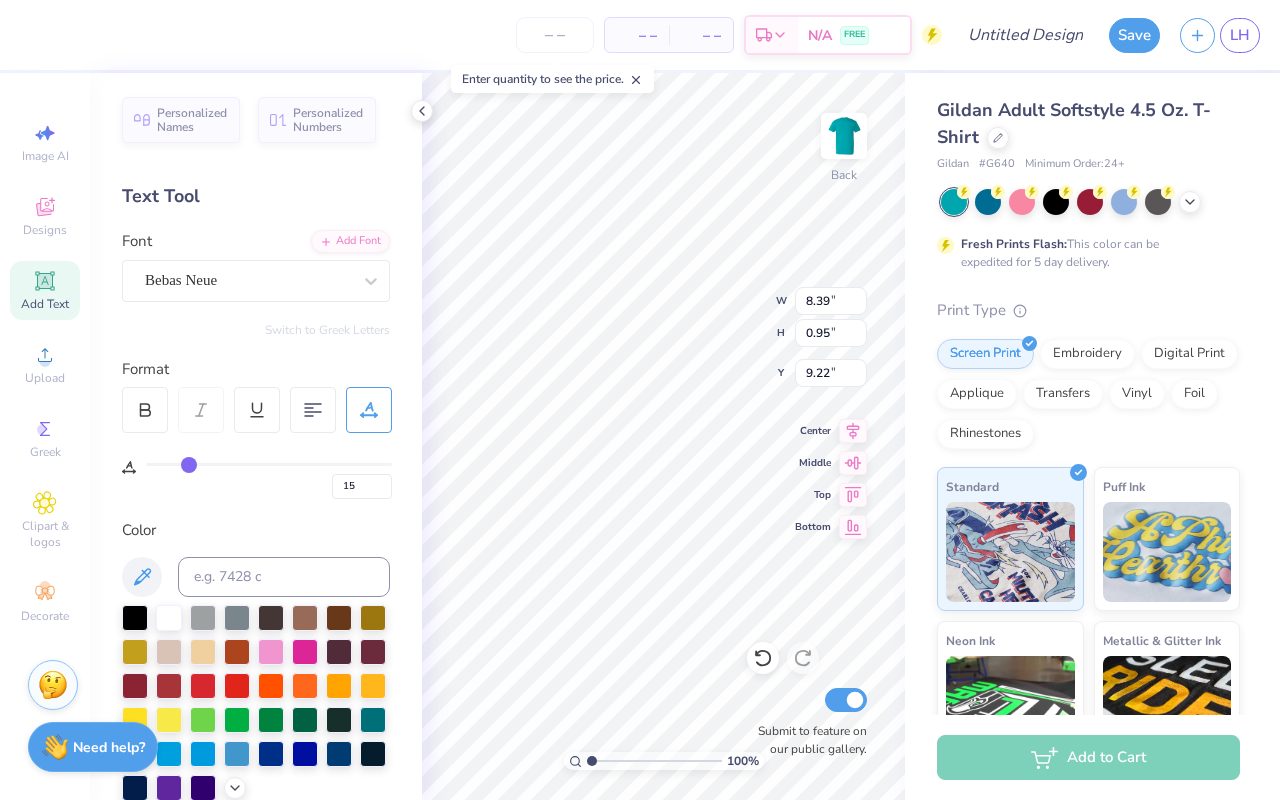 type on "16" 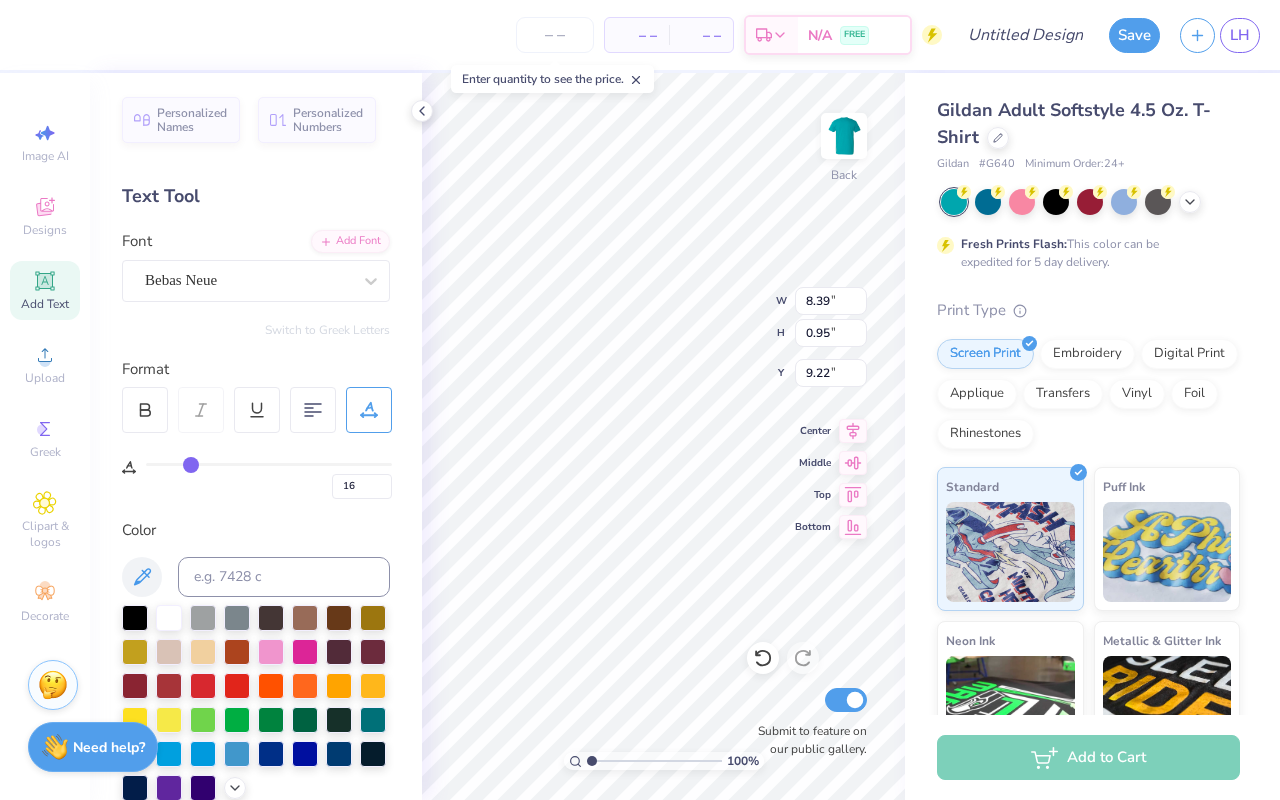 type on "17" 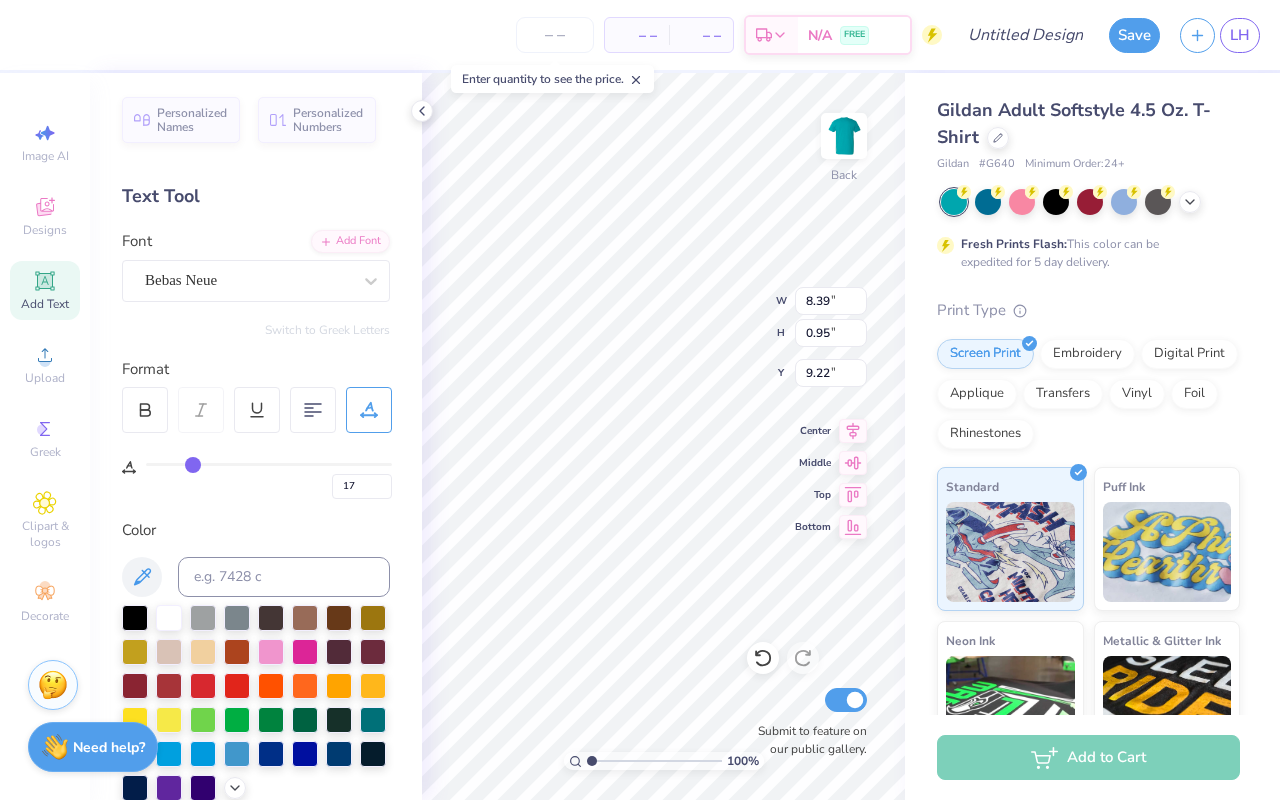 type on "18" 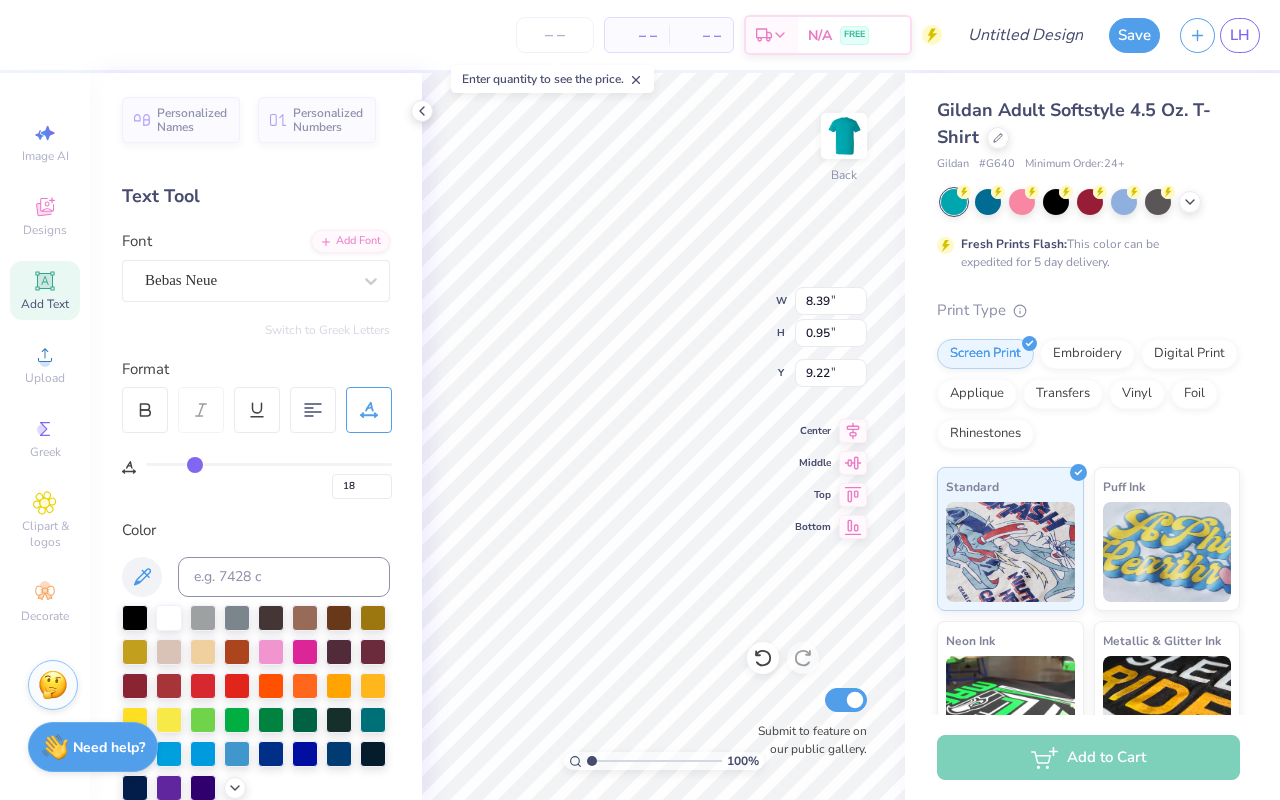 drag, startPoint x: 174, startPoint y: 462, endPoint x: 195, endPoint y: 463, distance: 21.023796 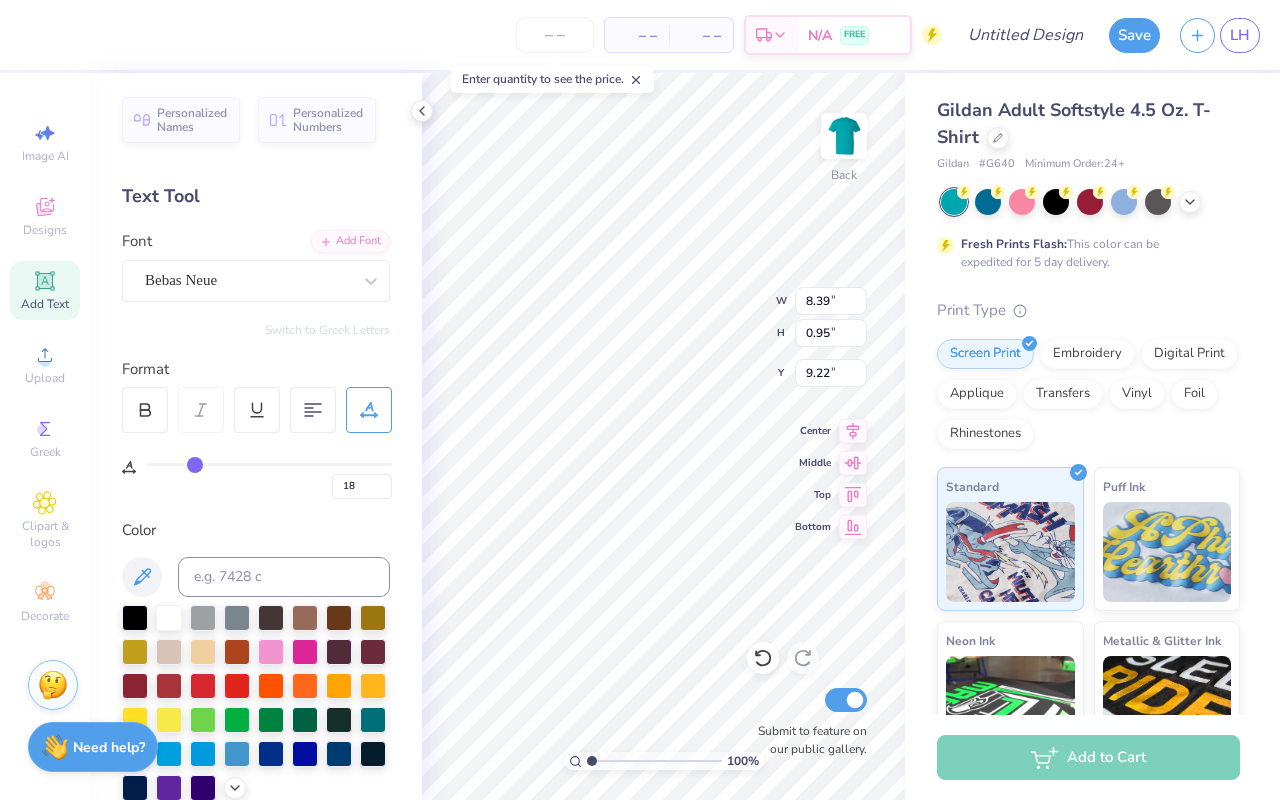 scroll, scrollTop: 0, scrollLeft: 3, axis: horizontal 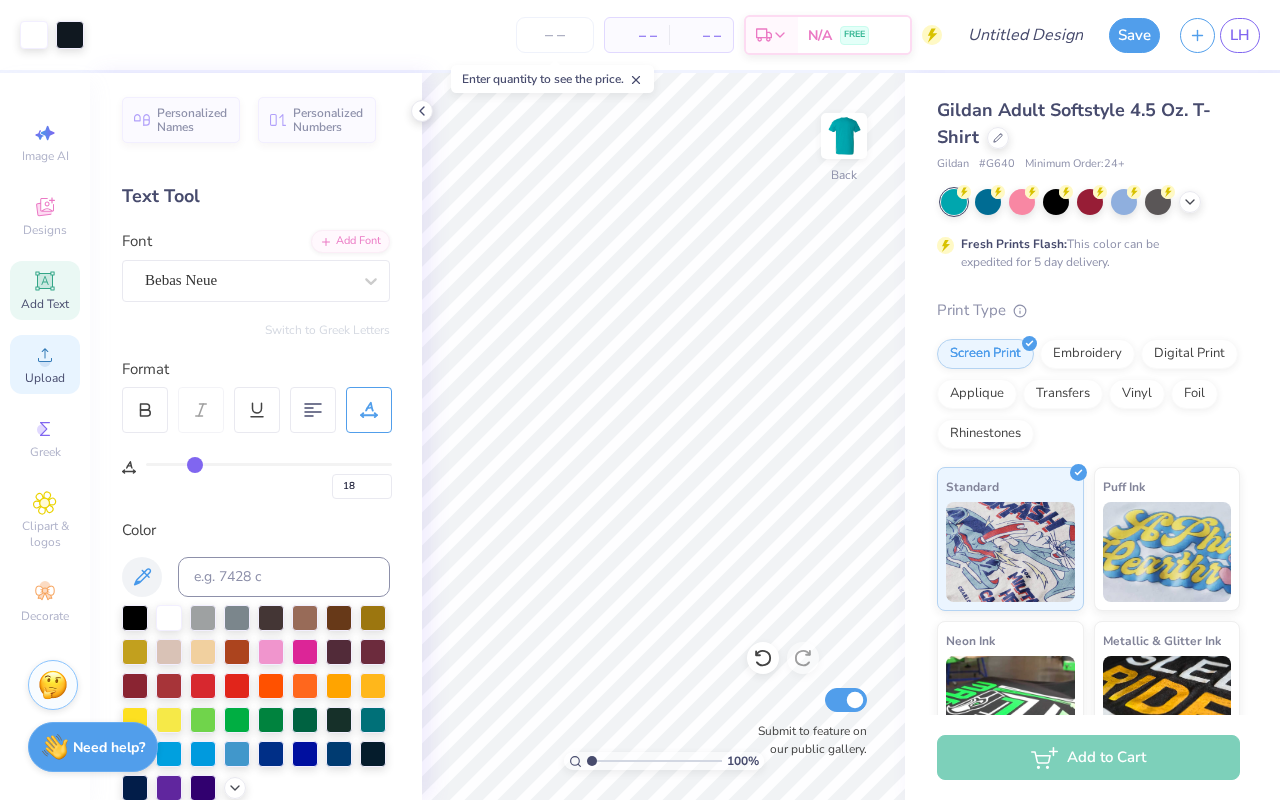 click on "Upload" at bounding box center (45, 378) 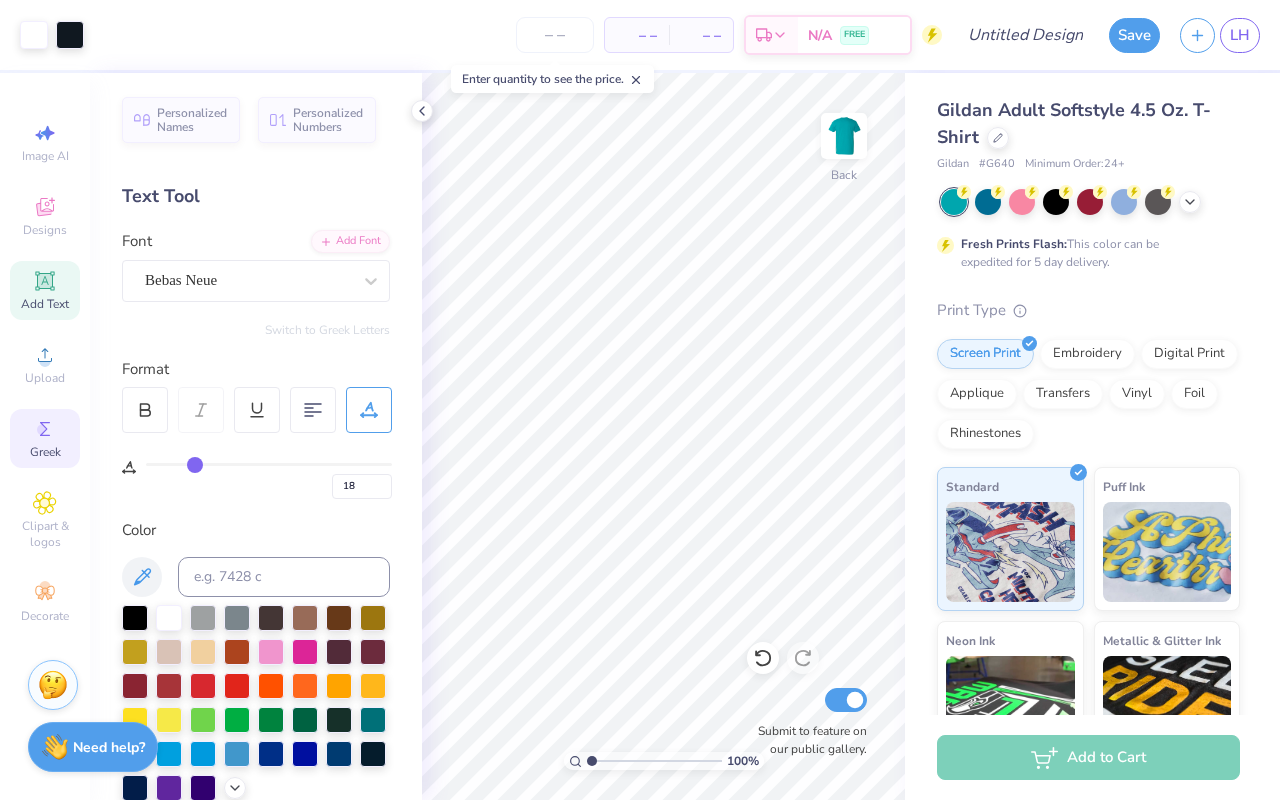 click on "Greek" at bounding box center (45, 452) 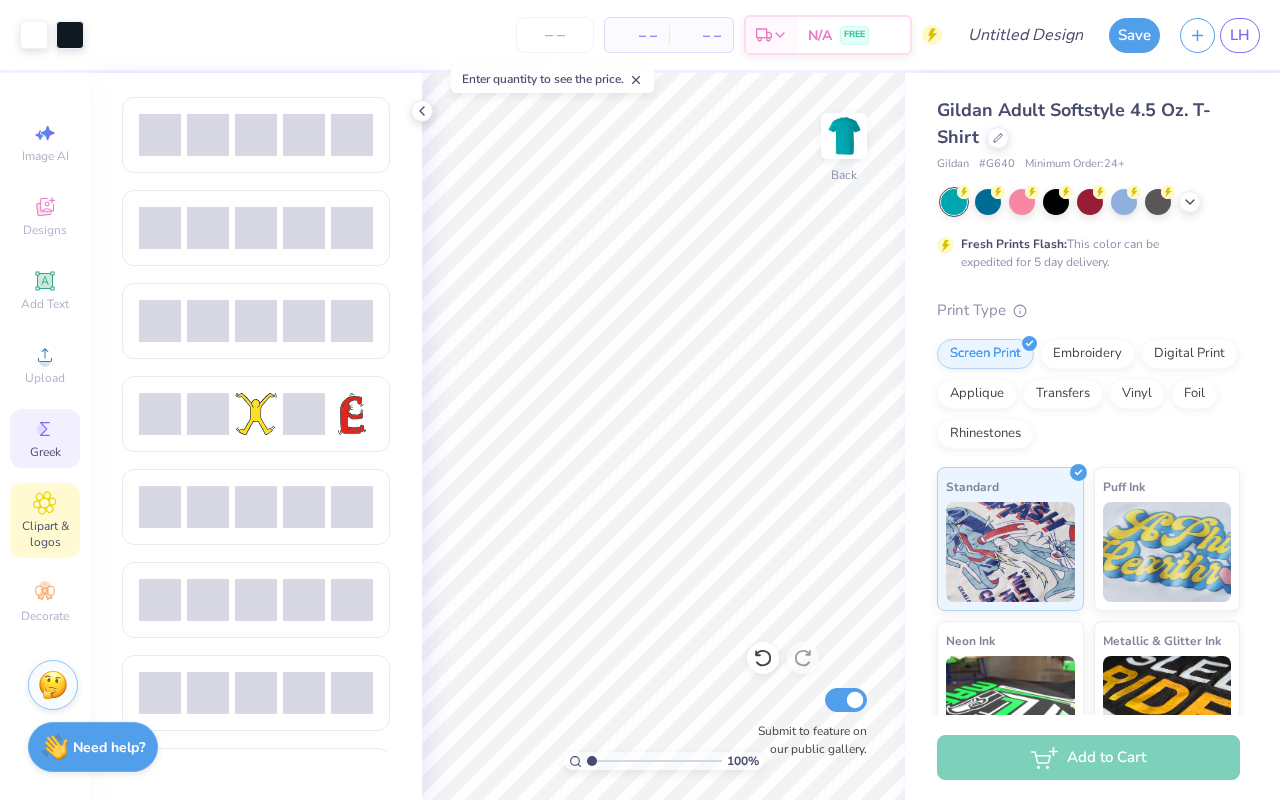 click 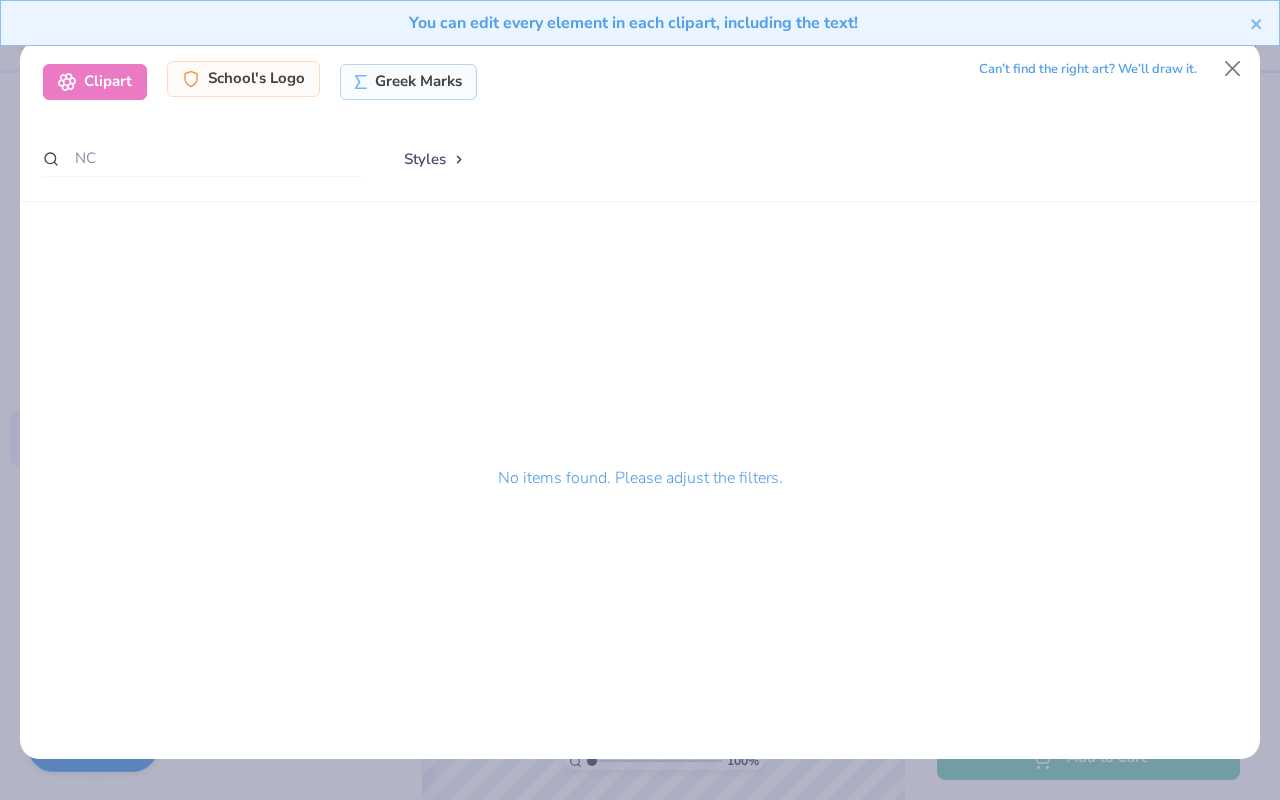 click on "School's Logo" at bounding box center (243, 79) 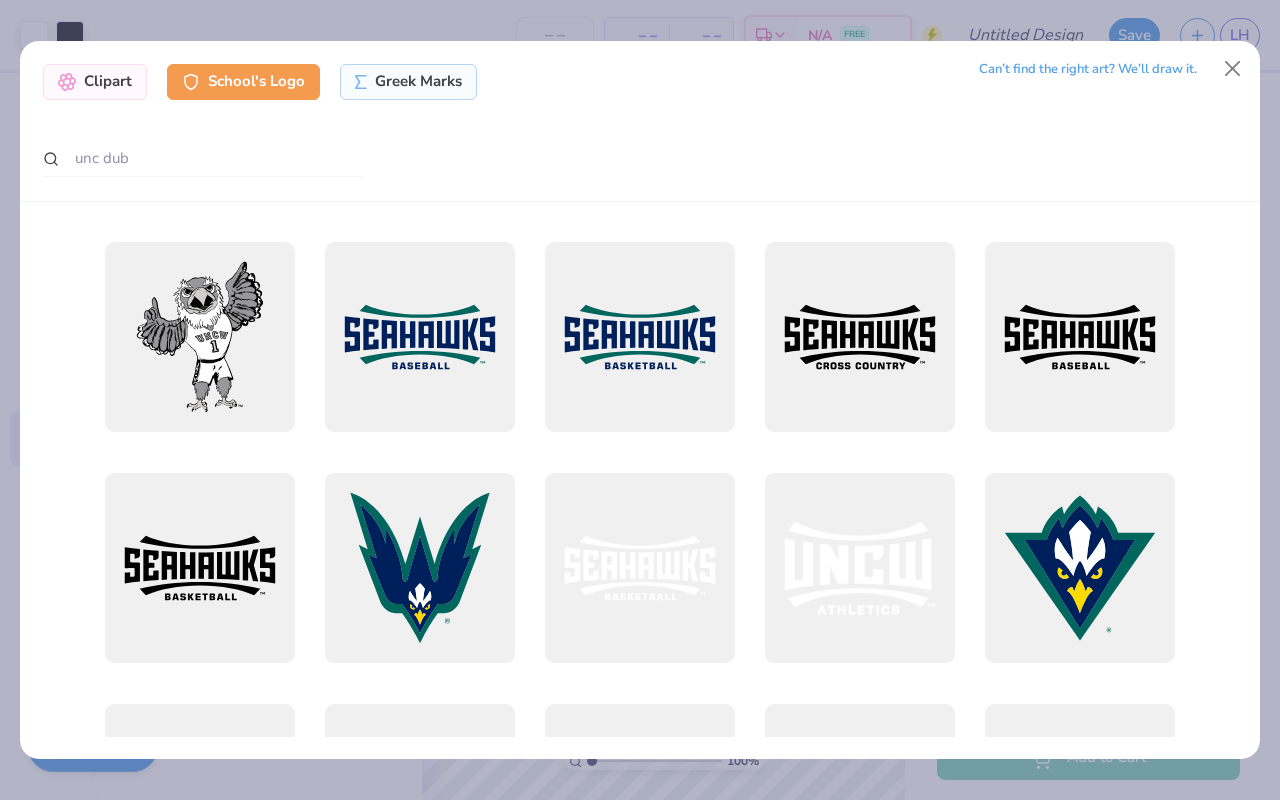 scroll, scrollTop: 1622, scrollLeft: 0, axis: vertical 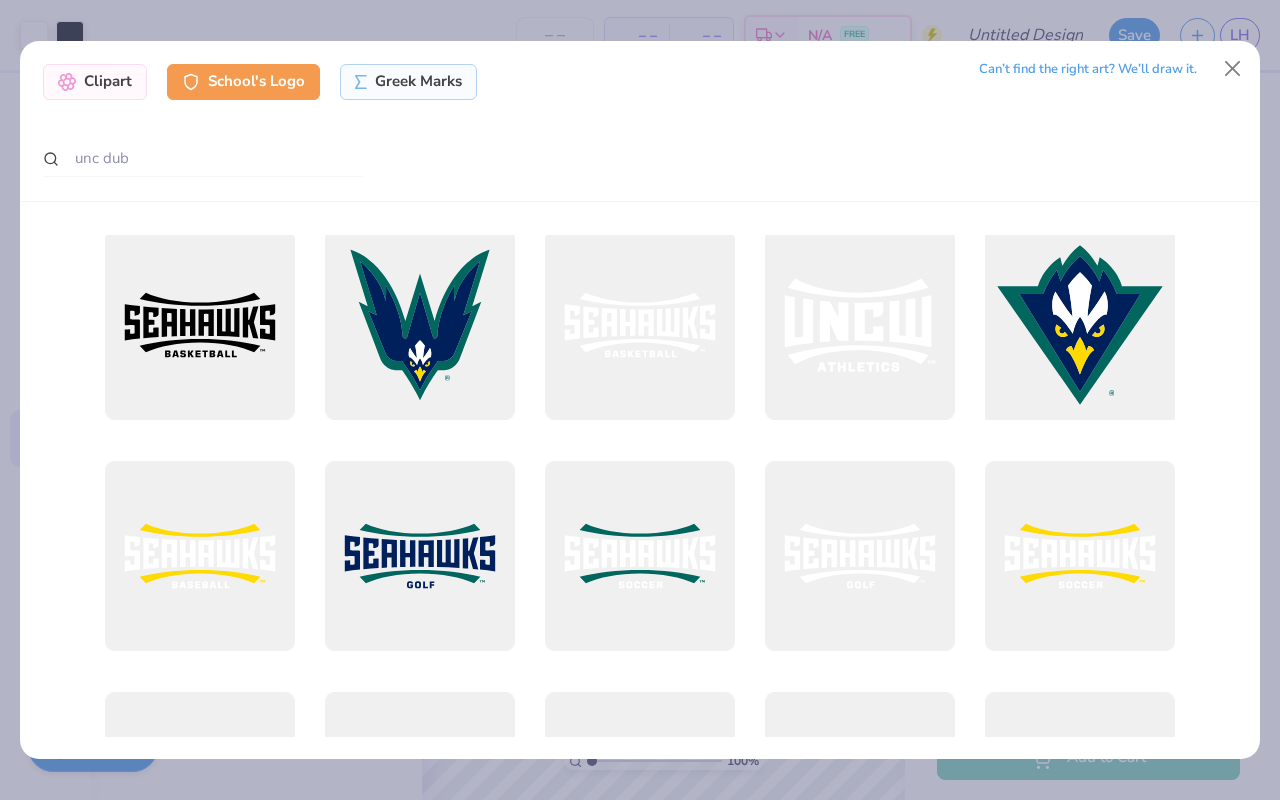 click at bounding box center (1079, 324) 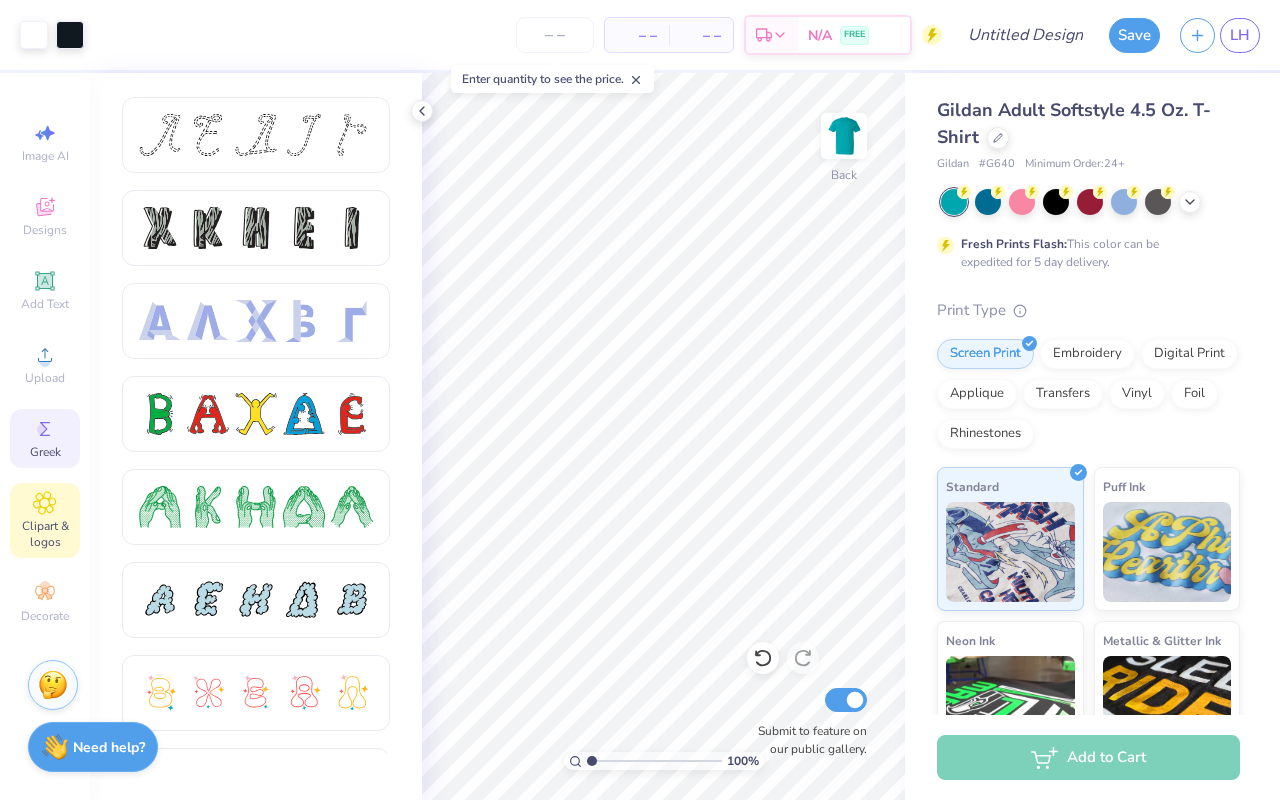 click on "Clipart & logos" at bounding box center [45, 520] 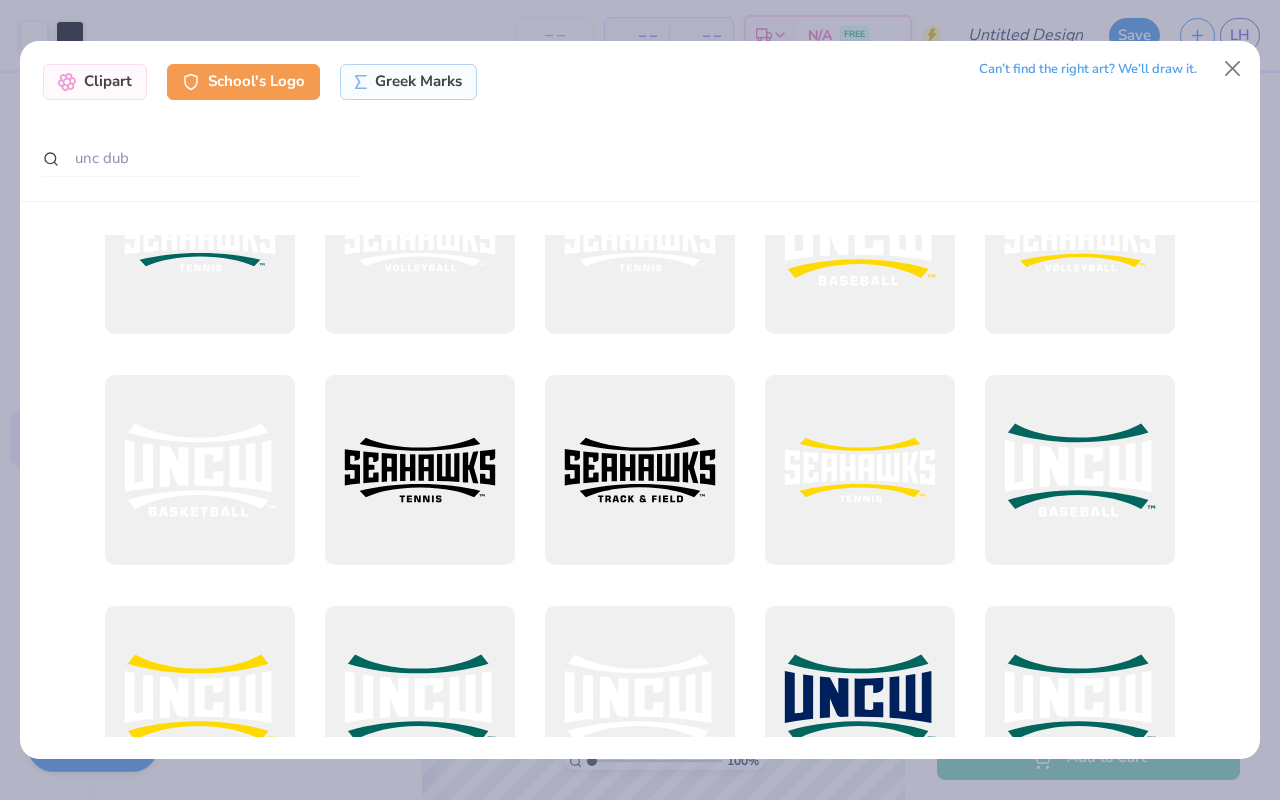 scroll, scrollTop: 4039, scrollLeft: 0, axis: vertical 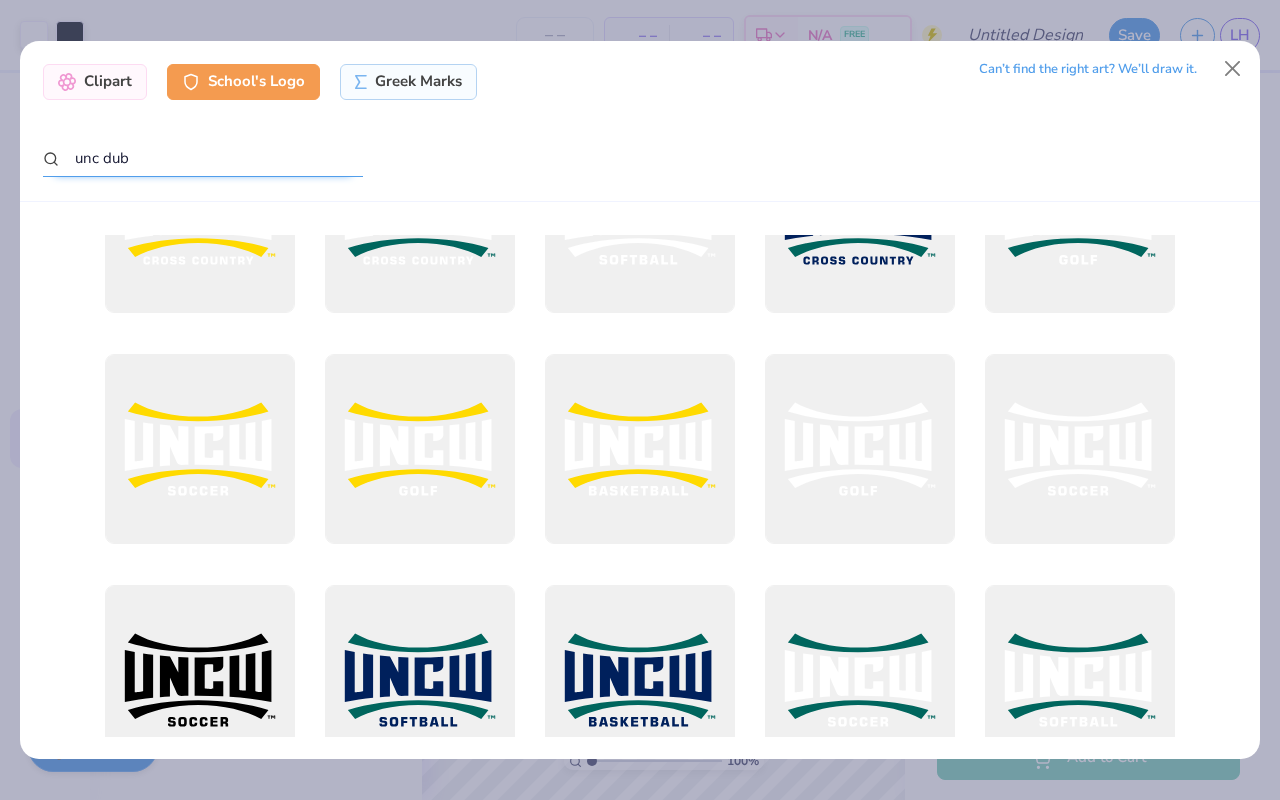 click on "unc dub" at bounding box center [203, 158] 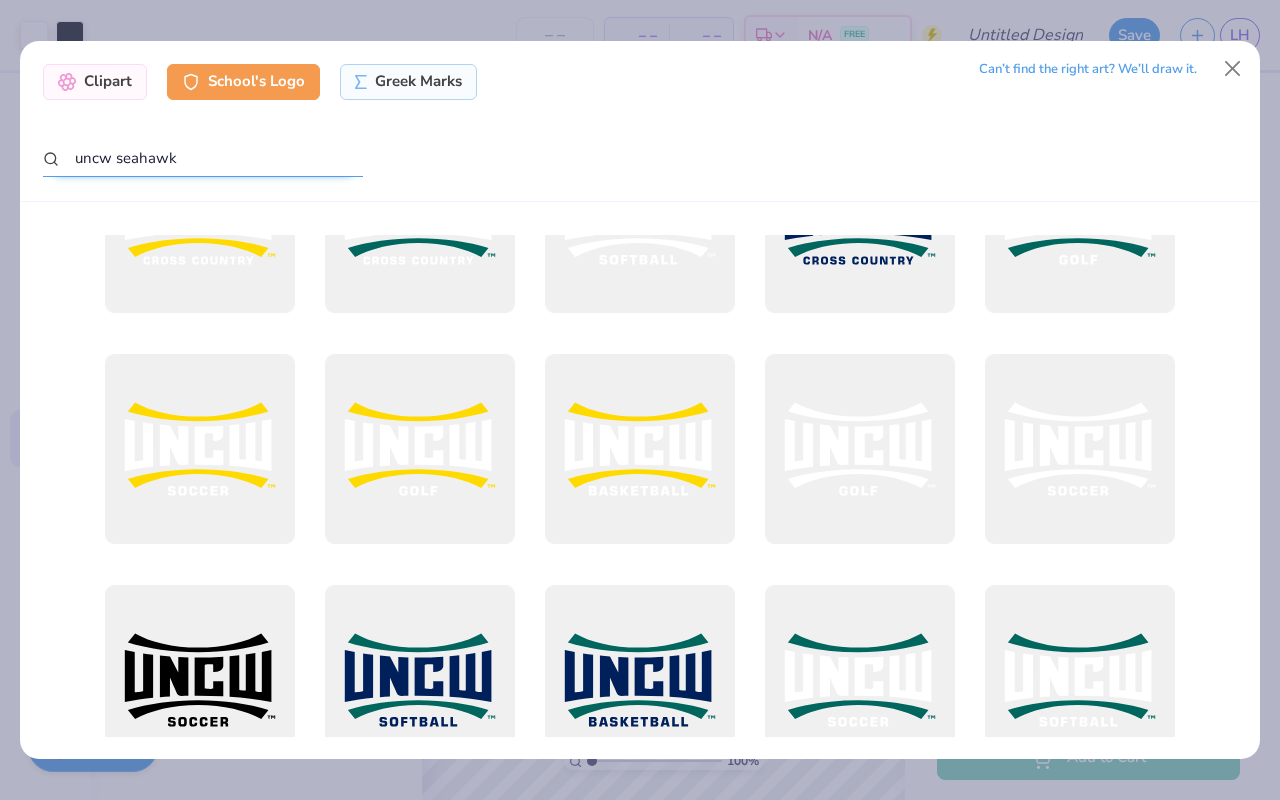 type on "uncw seahawk" 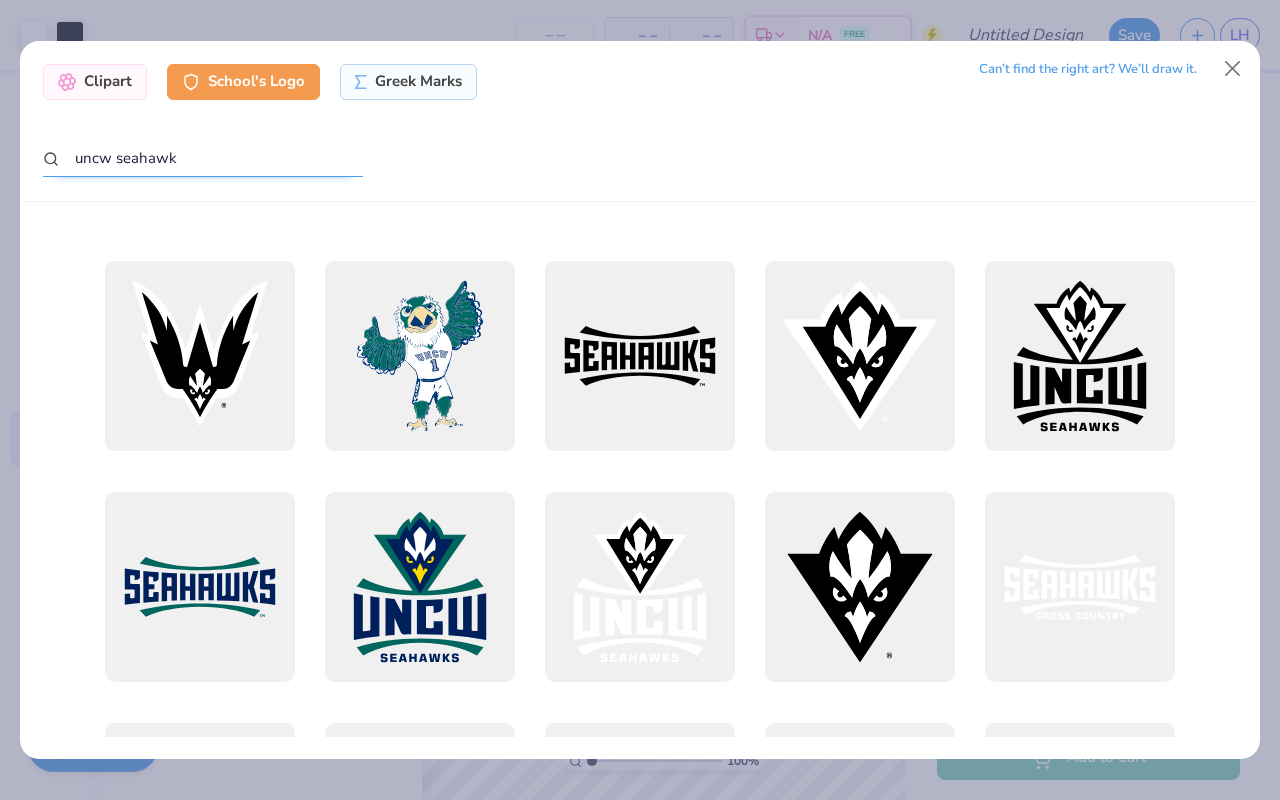 scroll, scrollTop: 435, scrollLeft: 0, axis: vertical 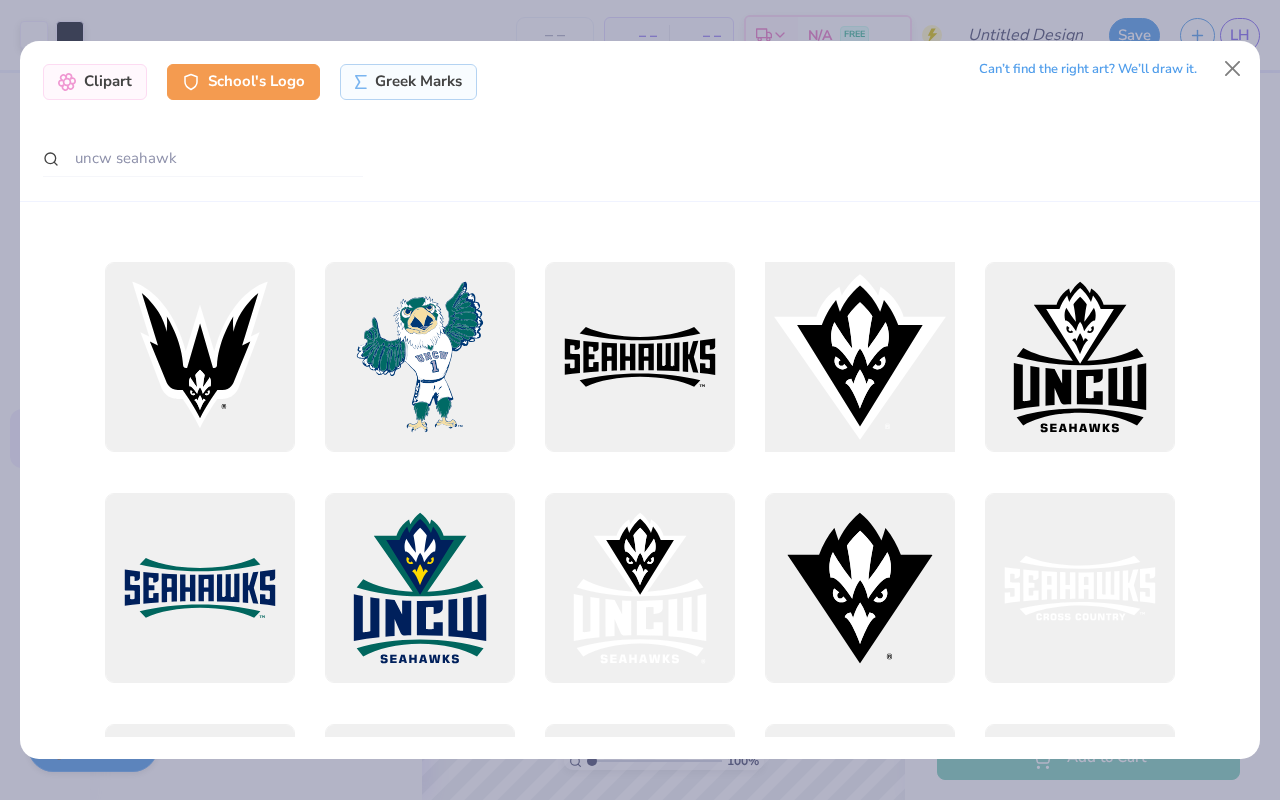 click at bounding box center [859, 356] 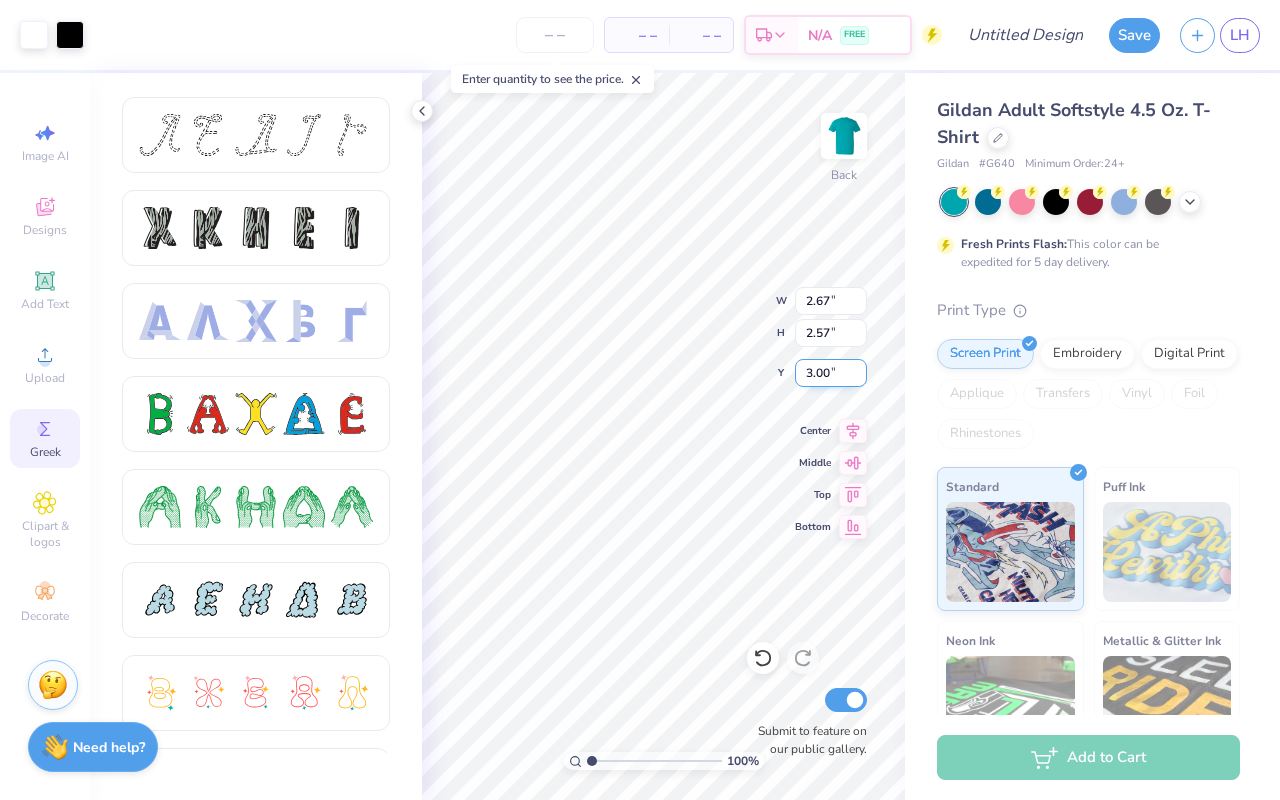 type on "2.67" 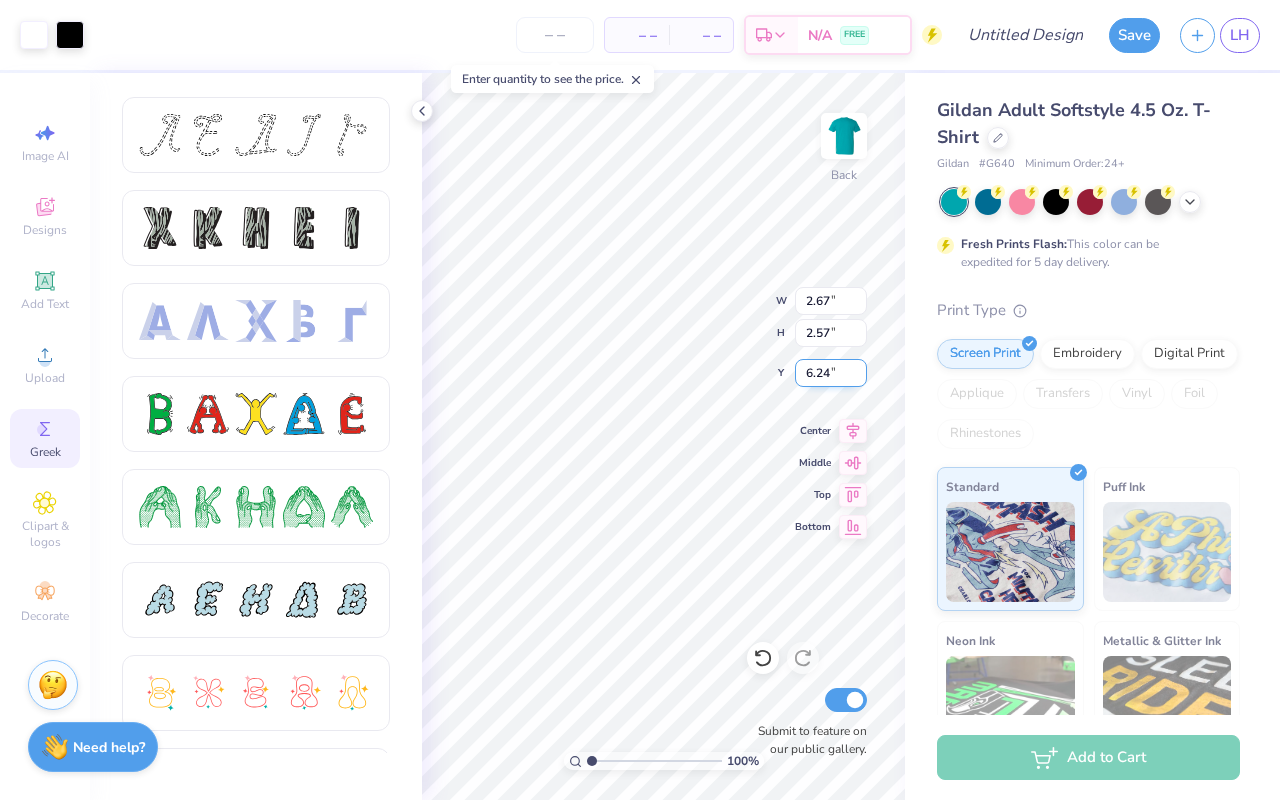 type on "1.59" 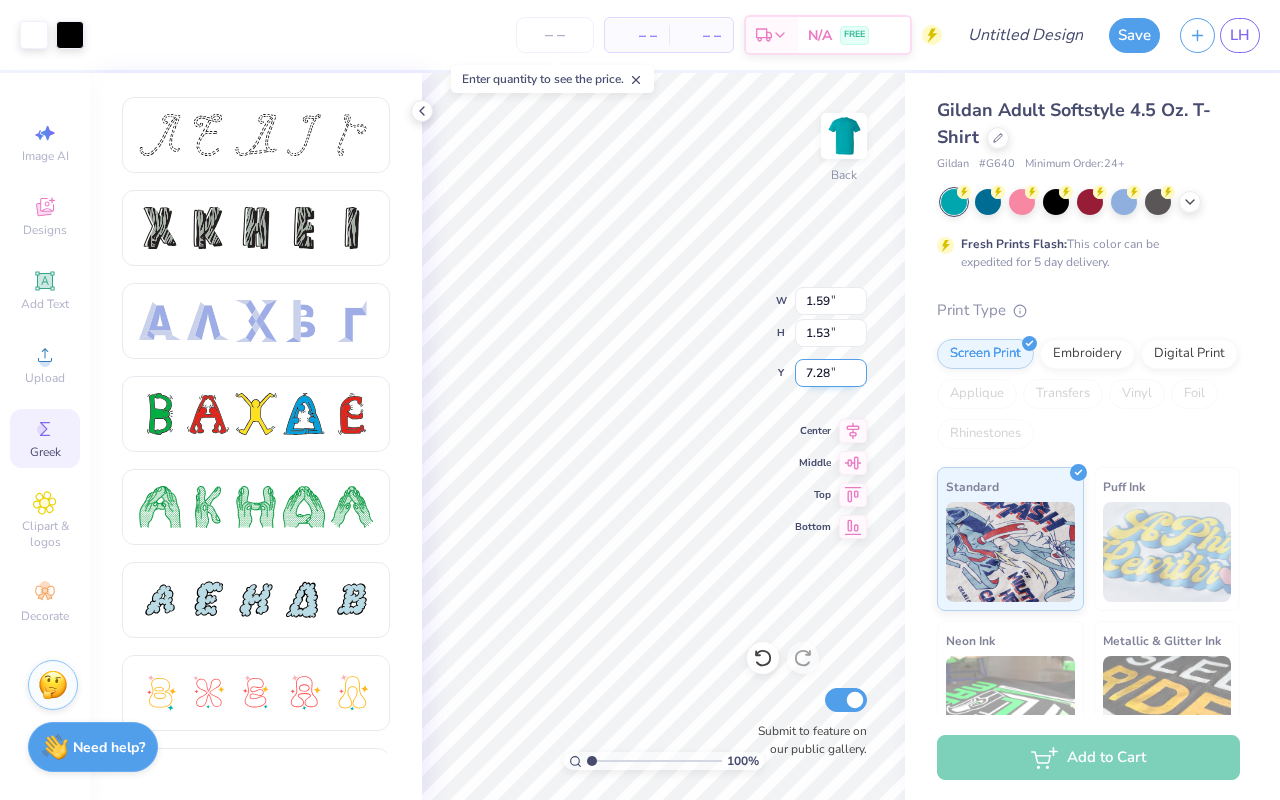 type on "7.69" 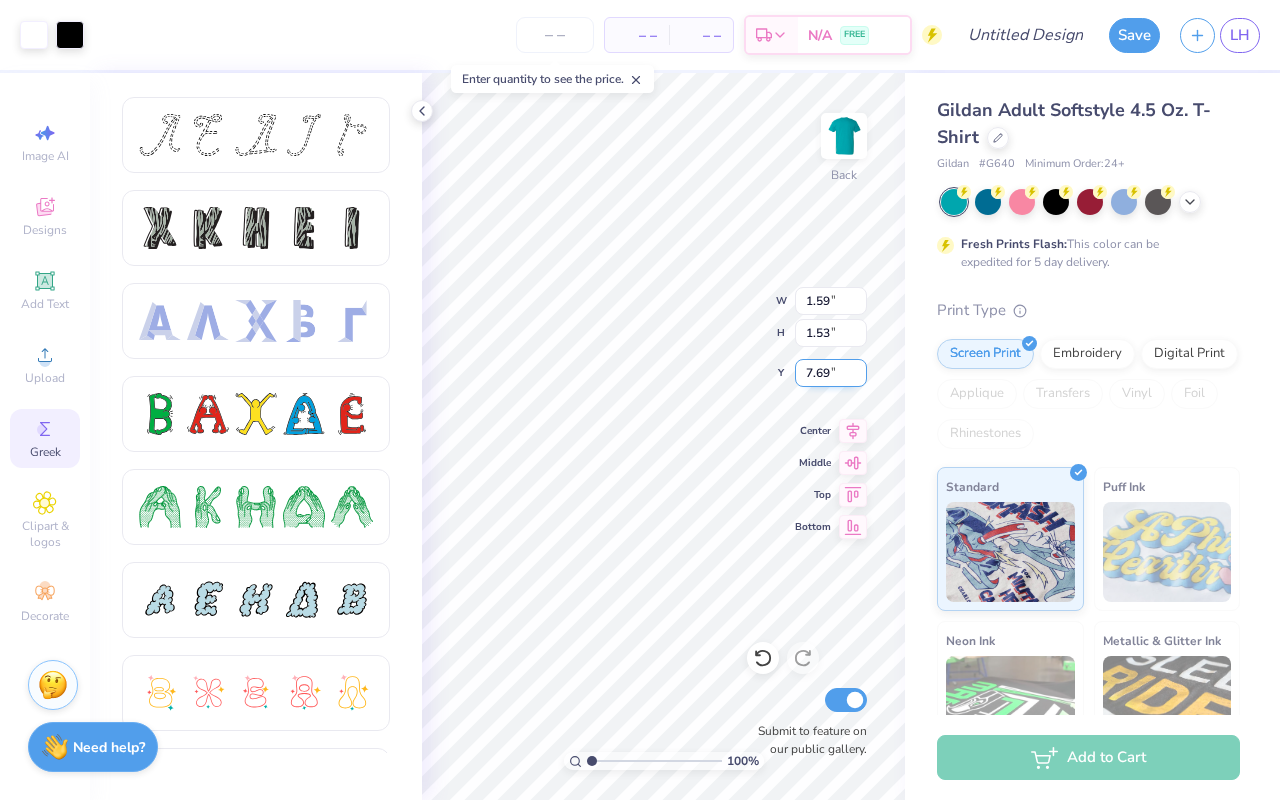 type on "10.43" 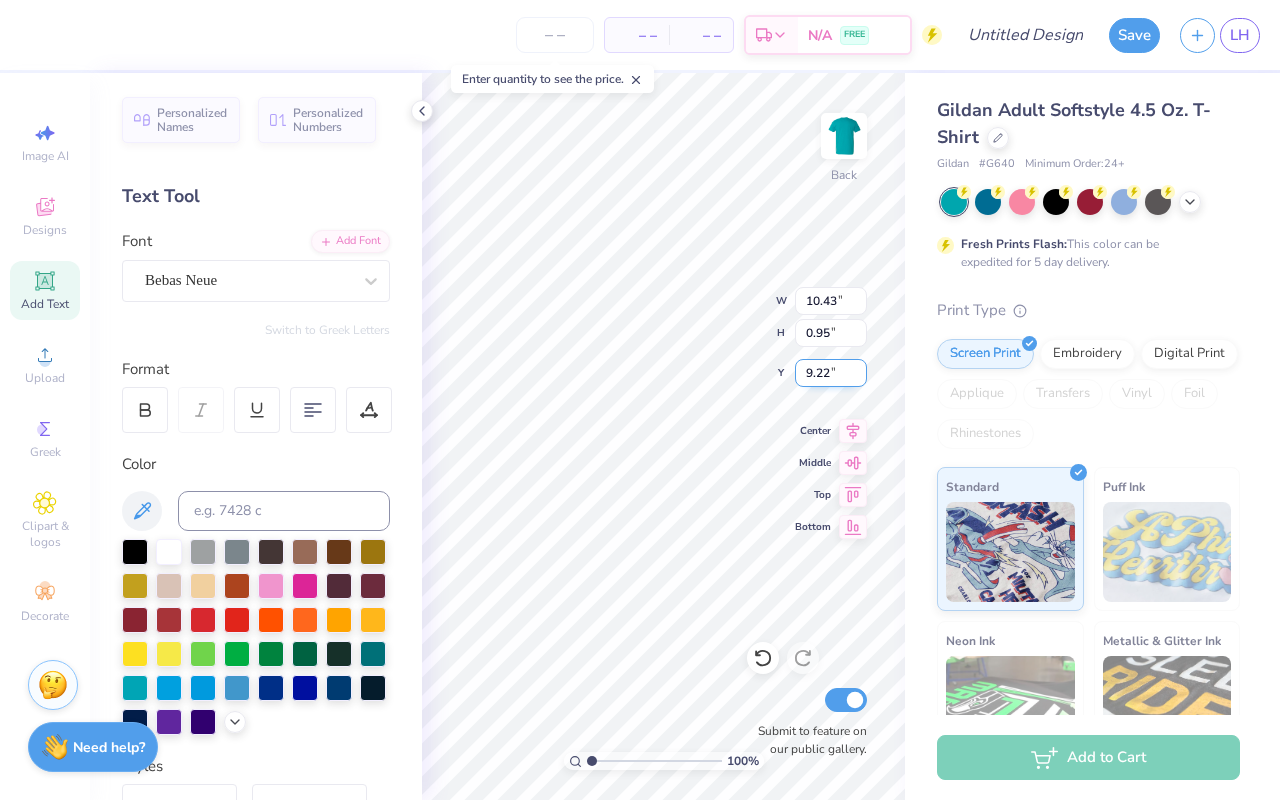 type on "9.51" 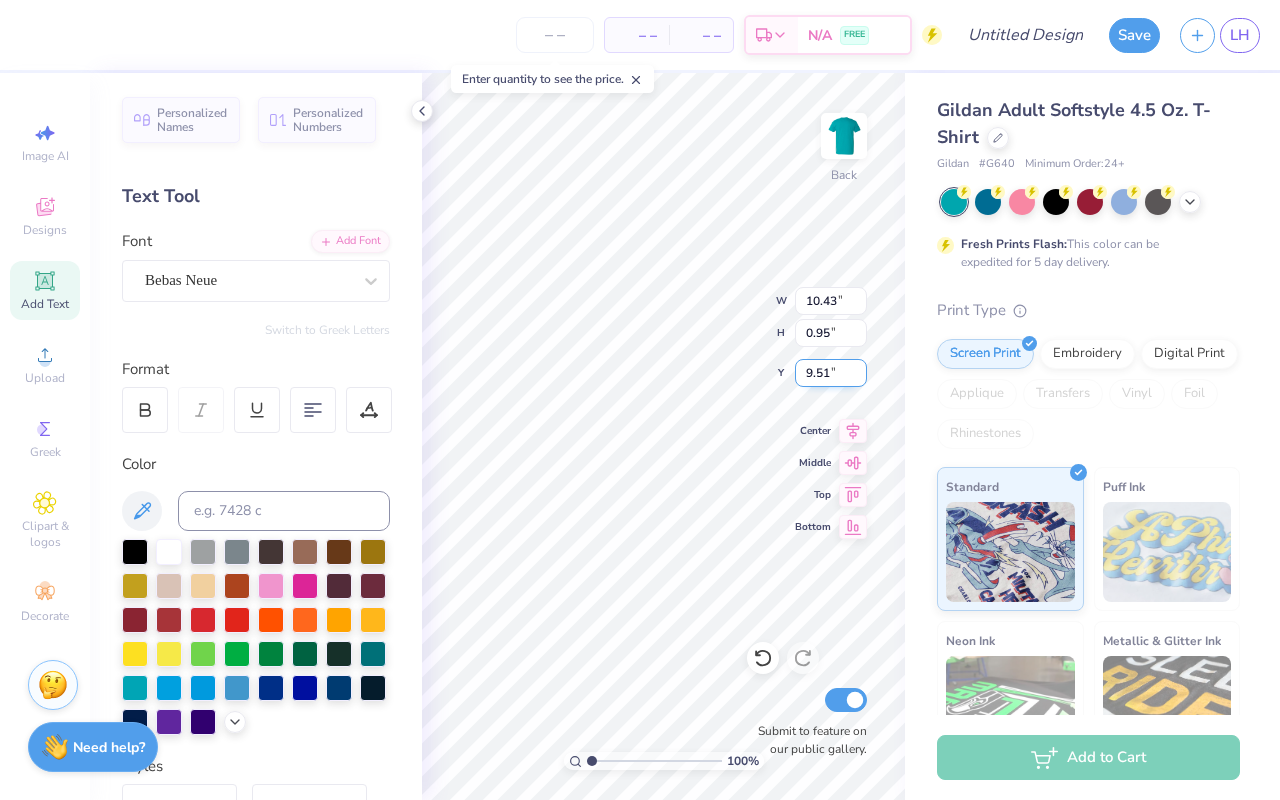 type on "1.59" 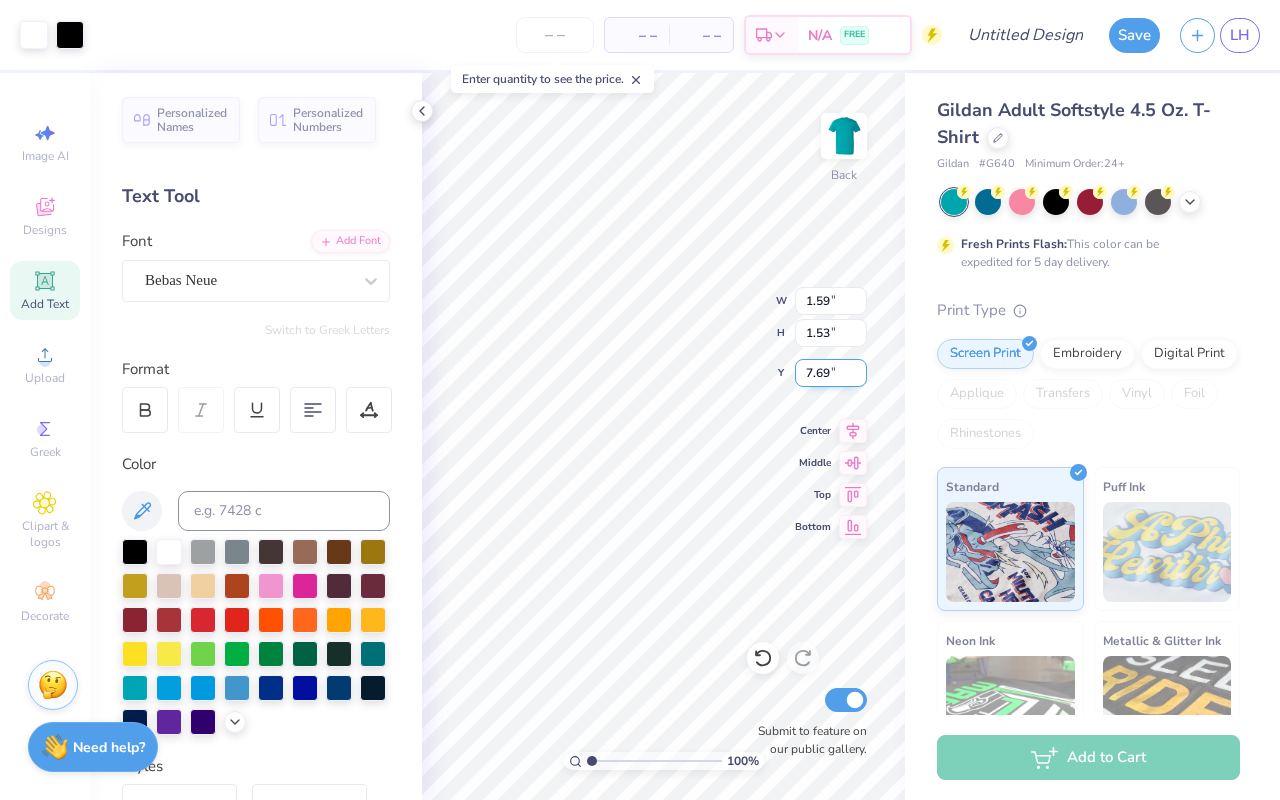 type on "7.28" 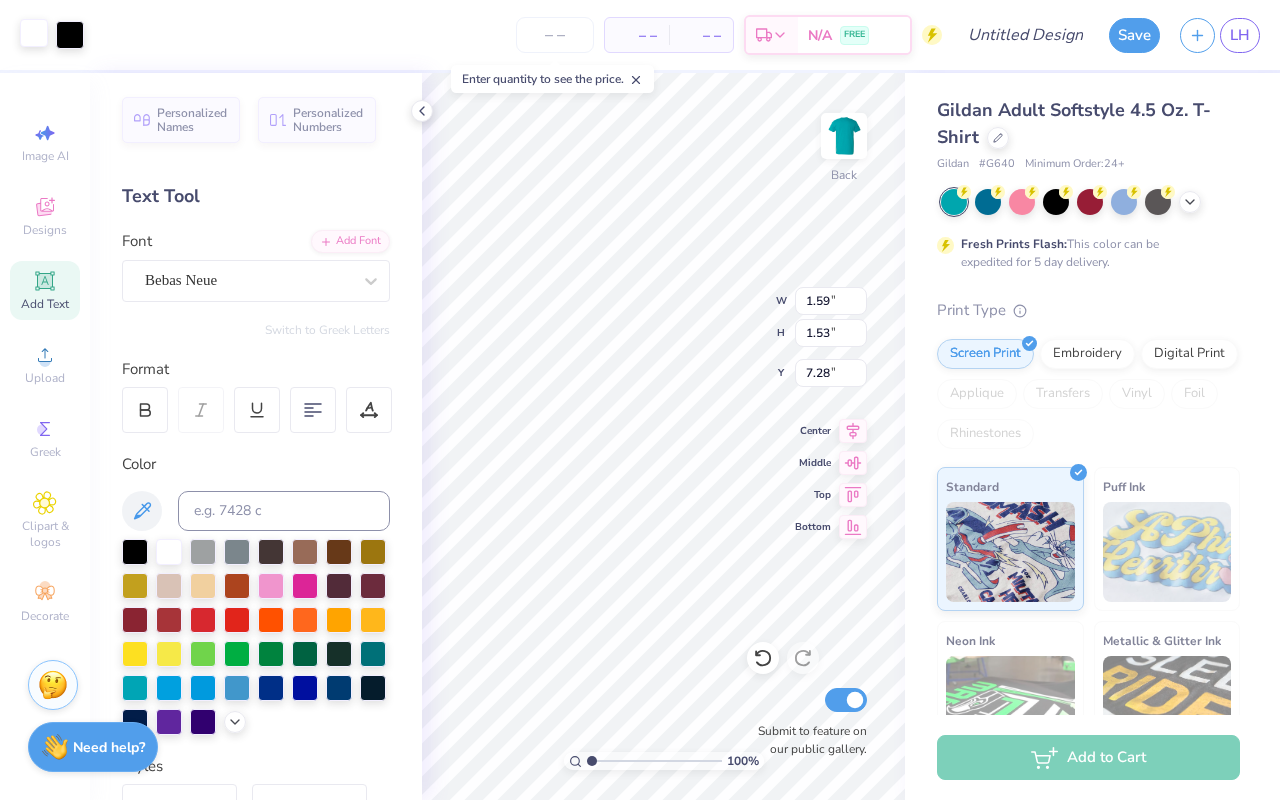click at bounding box center [34, 33] 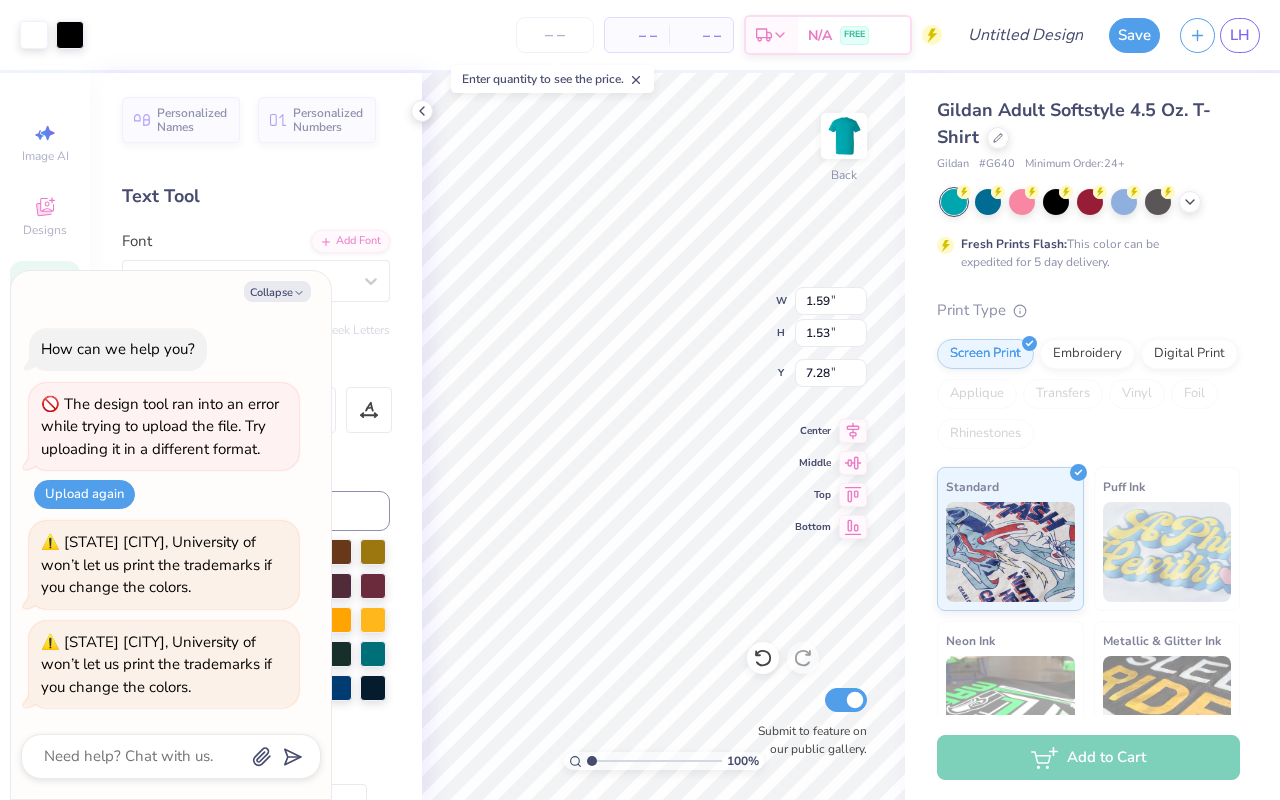 click on "Color" at bounding box center (256, 464) 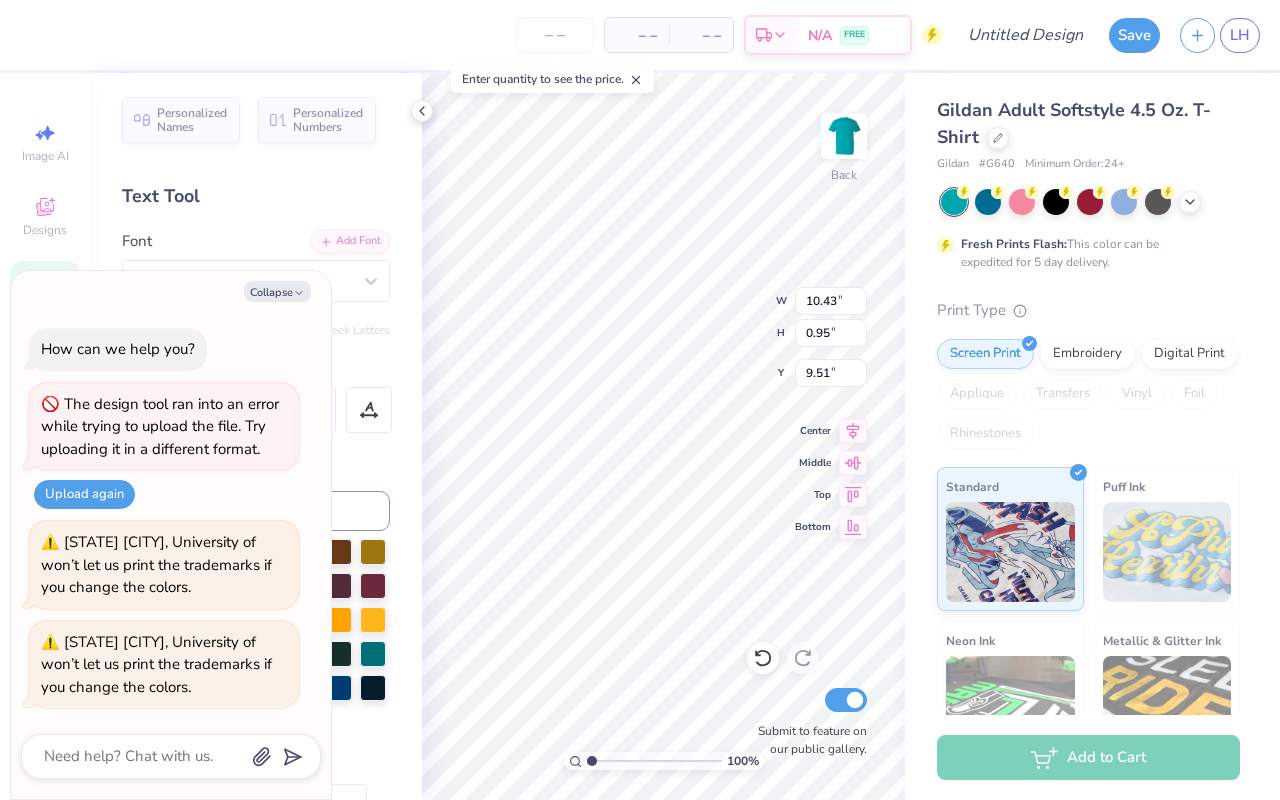 type on "x" 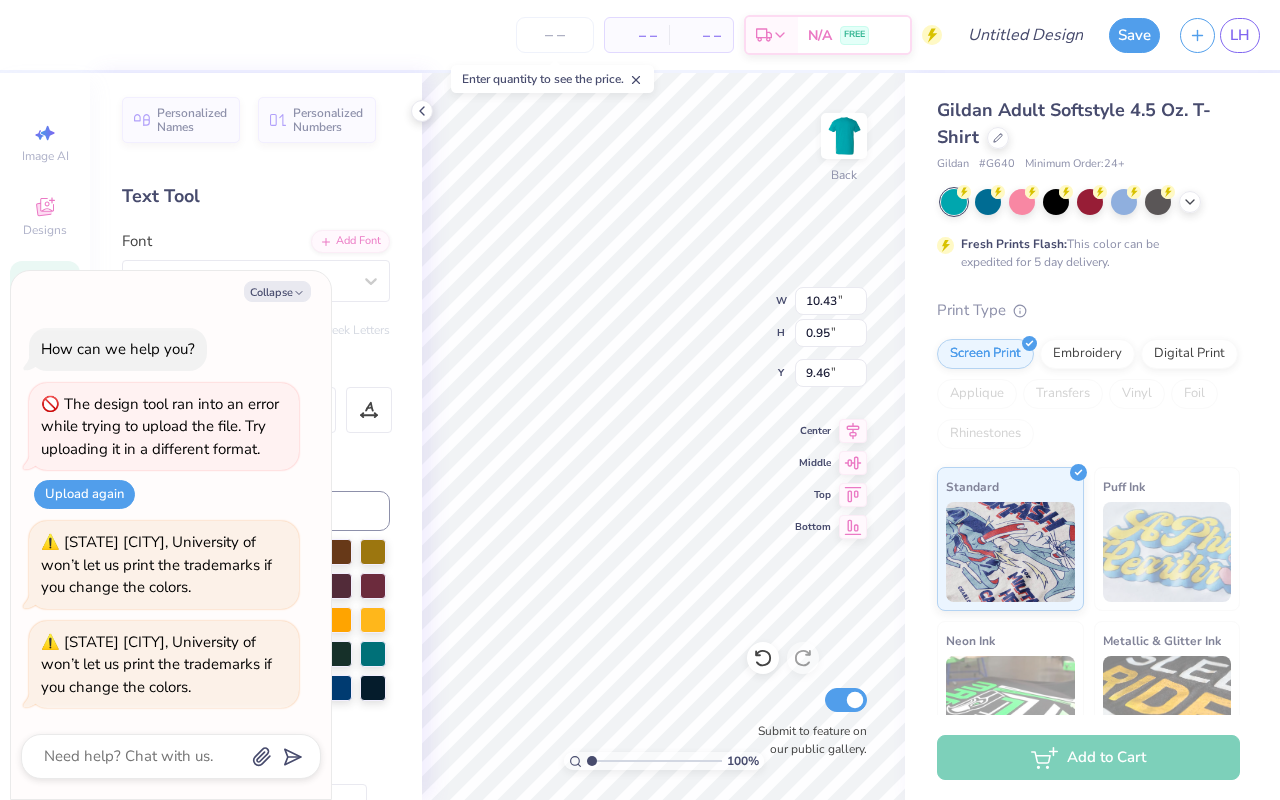 type on "x" 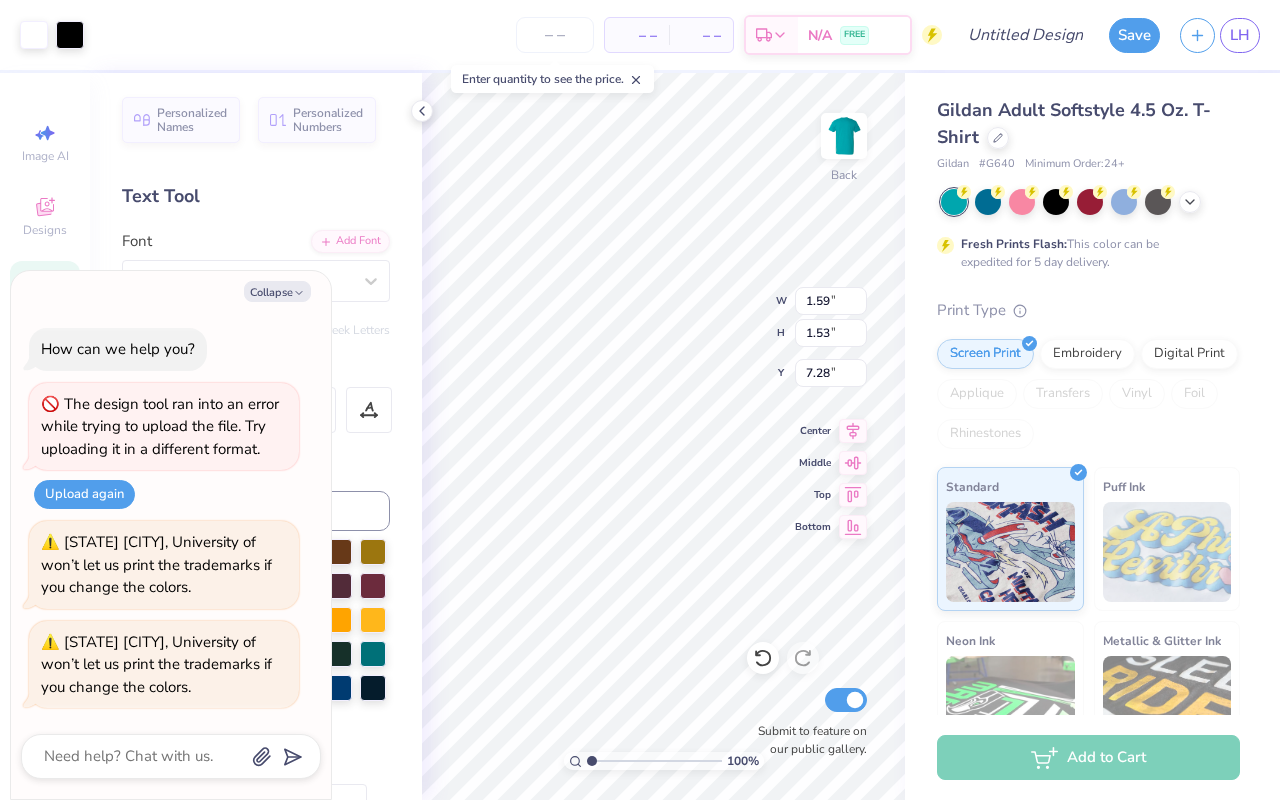 type on "x" 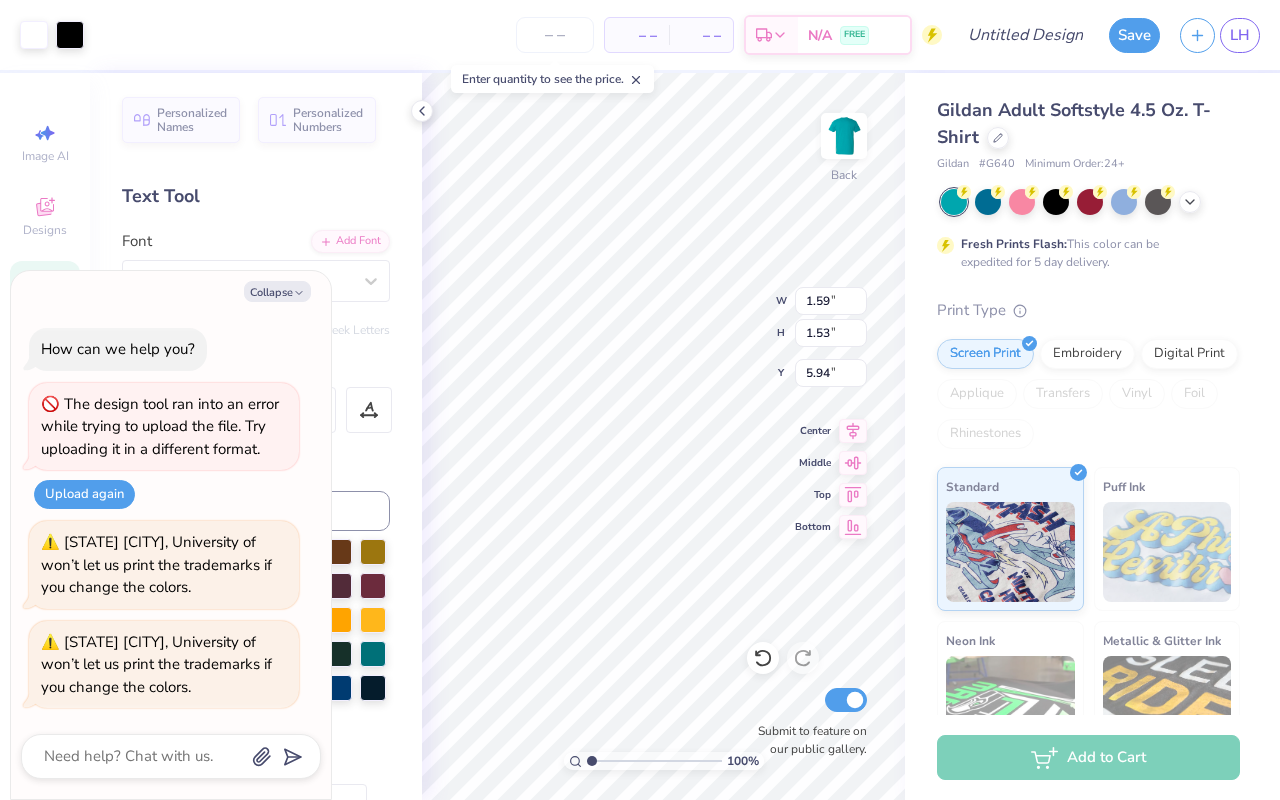 type on "x" 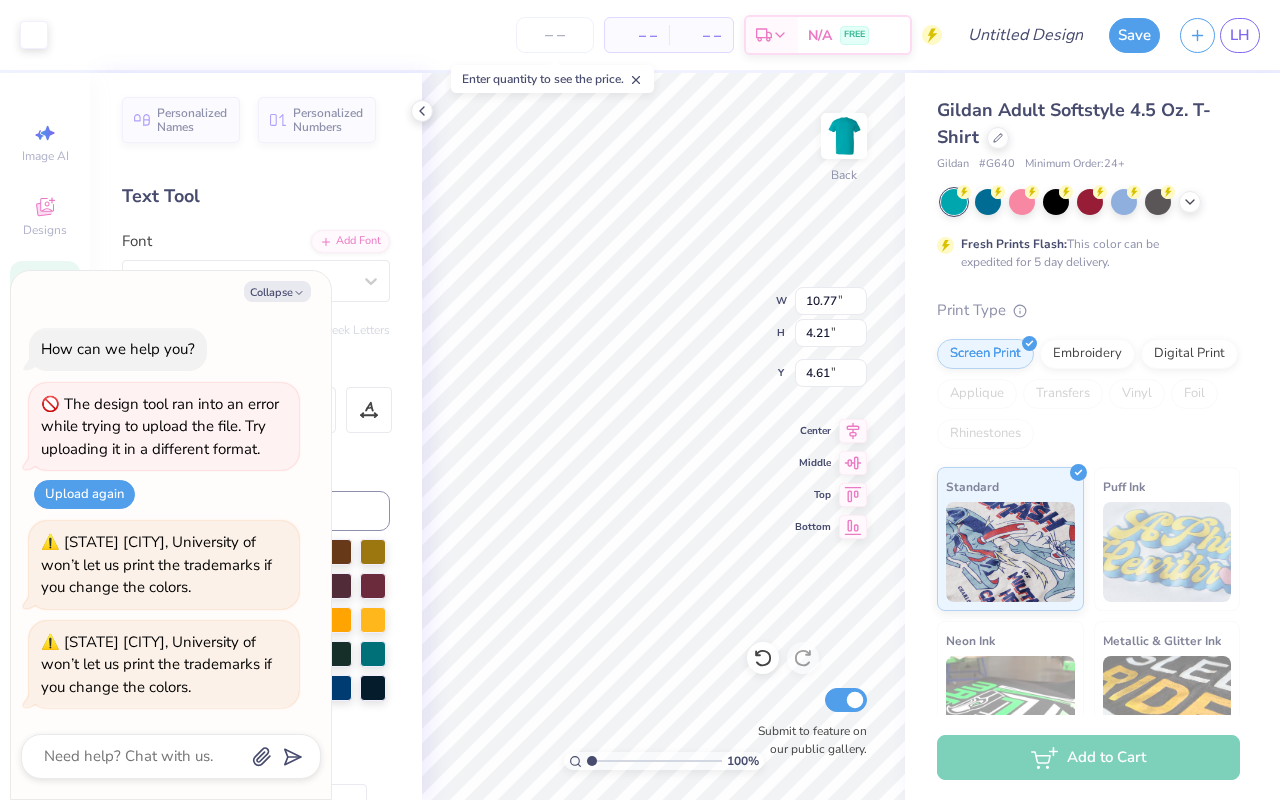 type on "x" 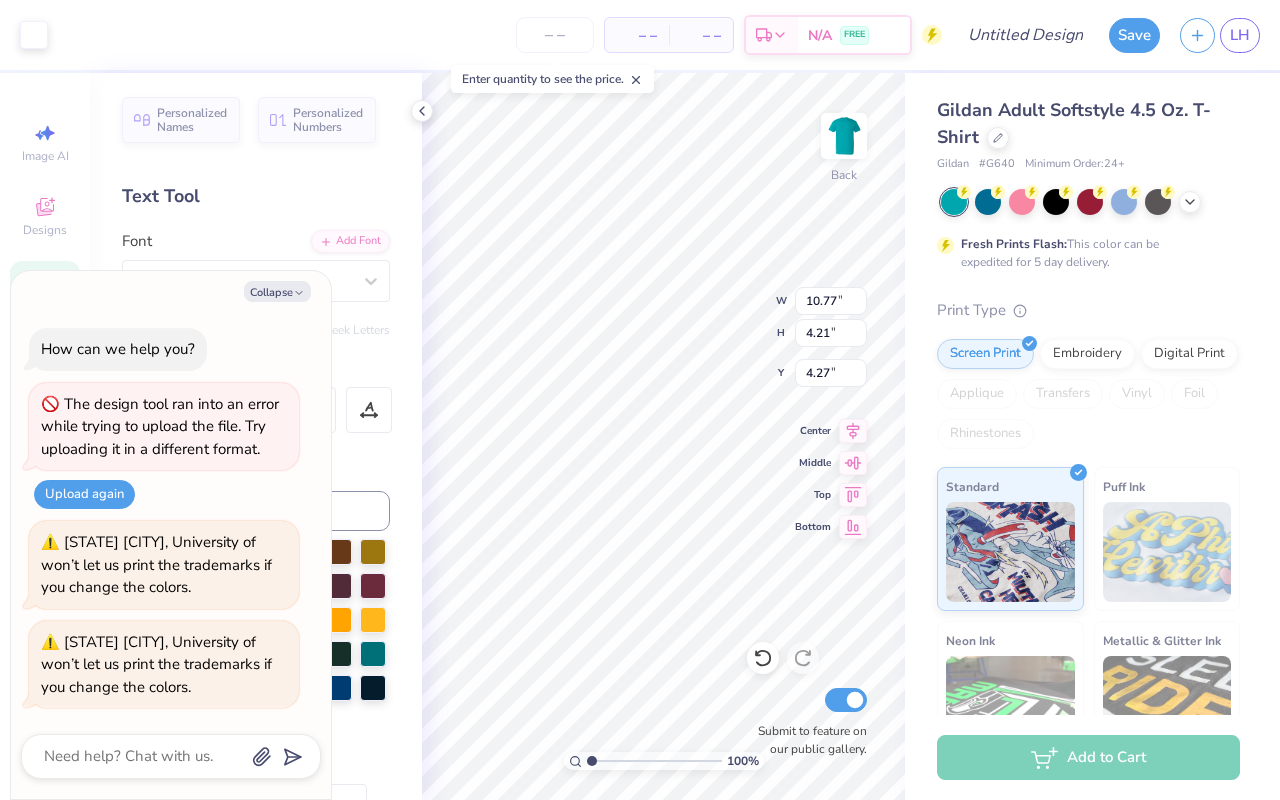 type on "x" 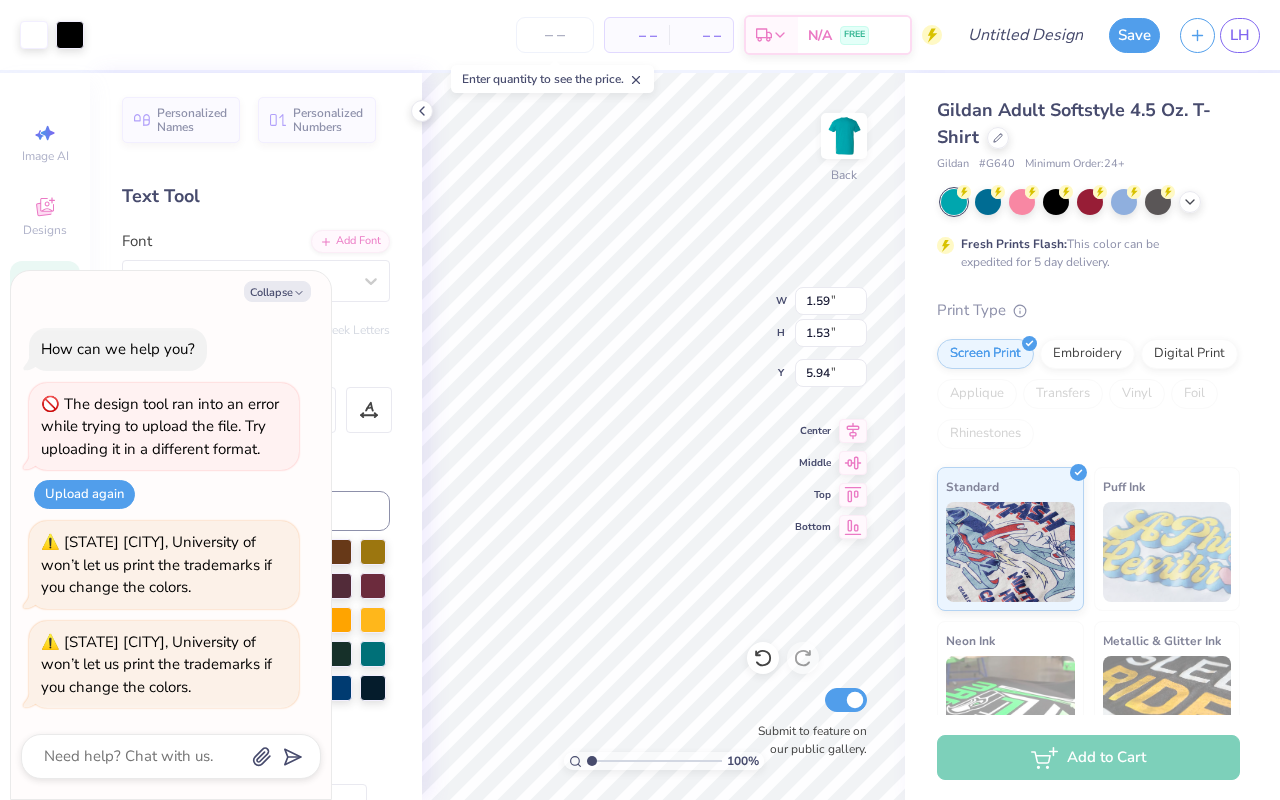 type on "x" 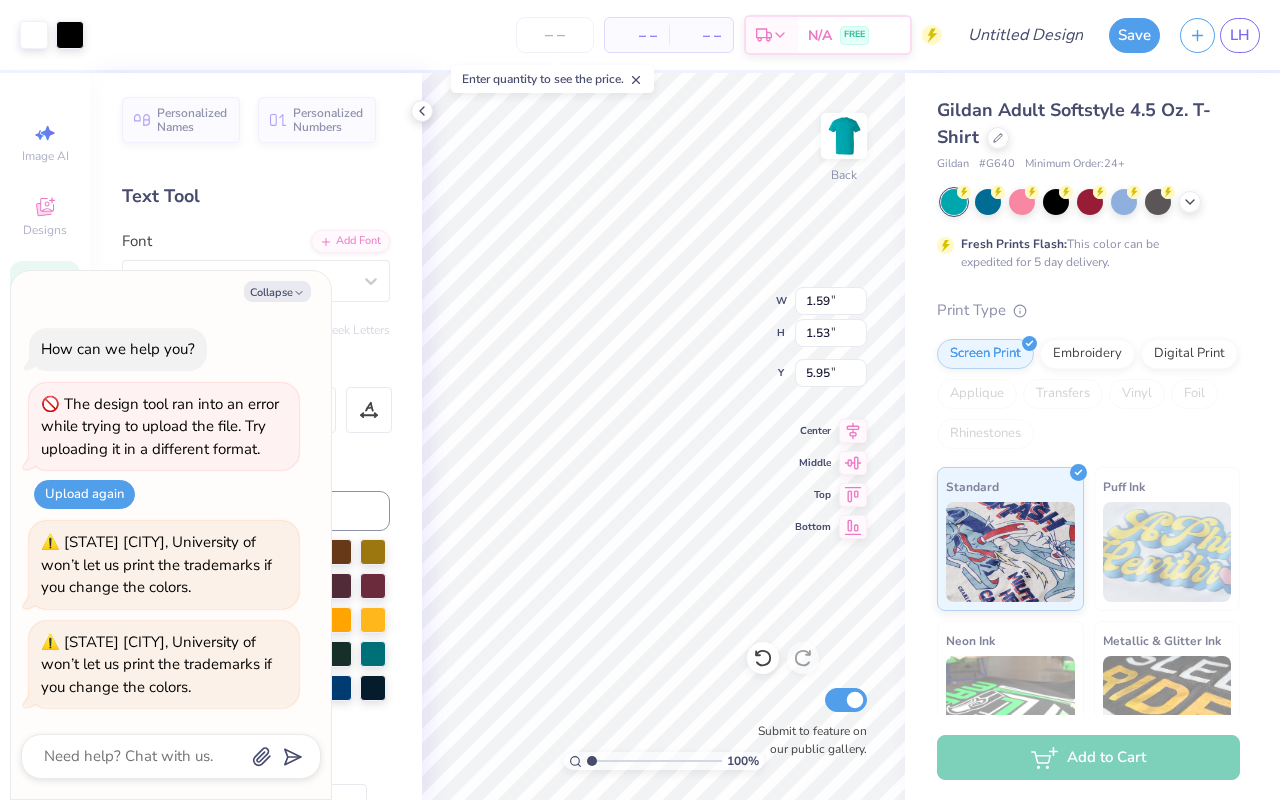 type on "x" 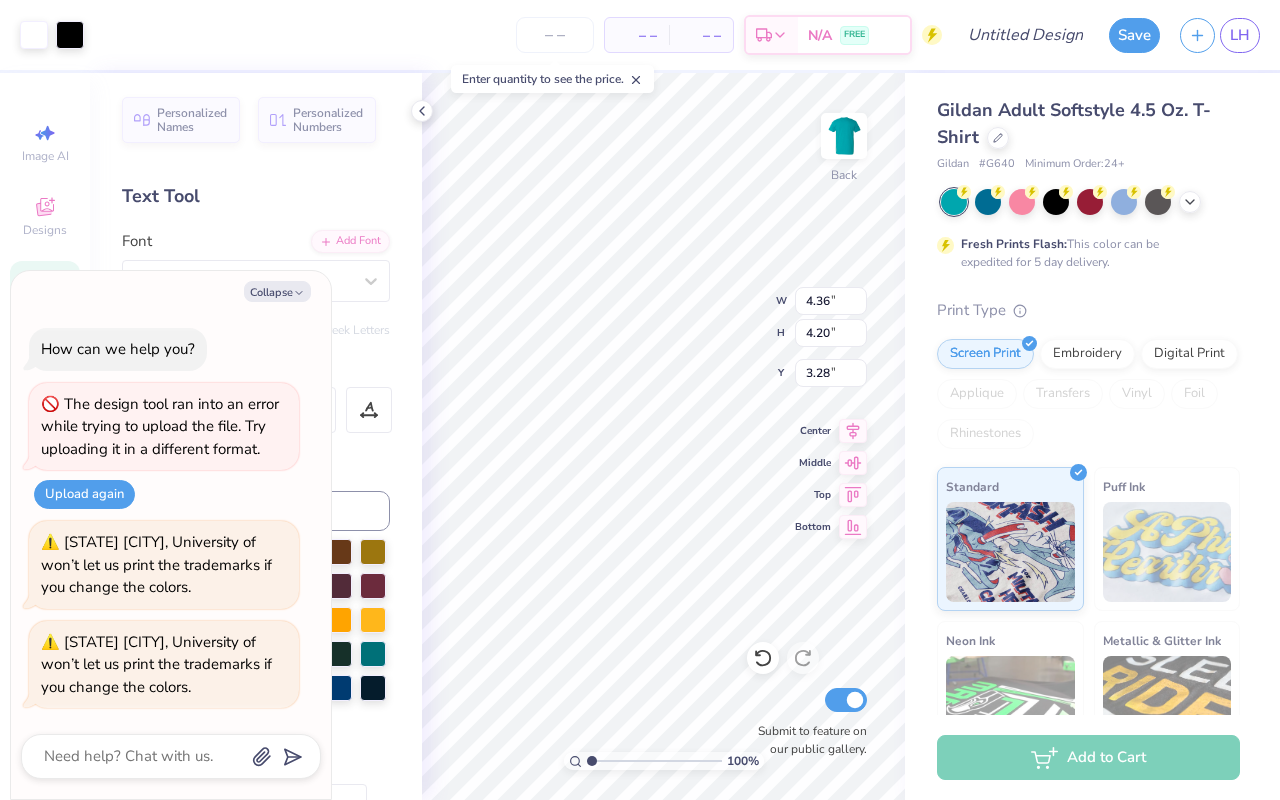 type on "x" 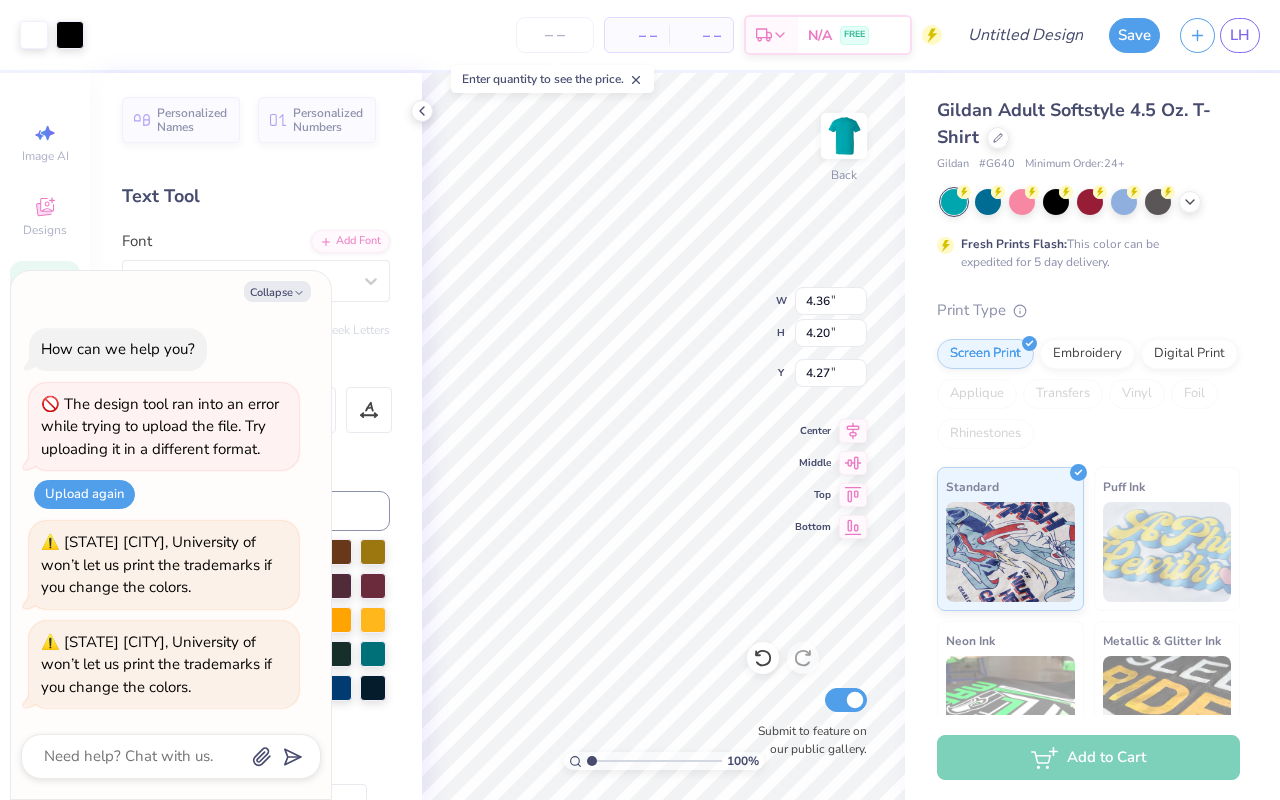type on "x" 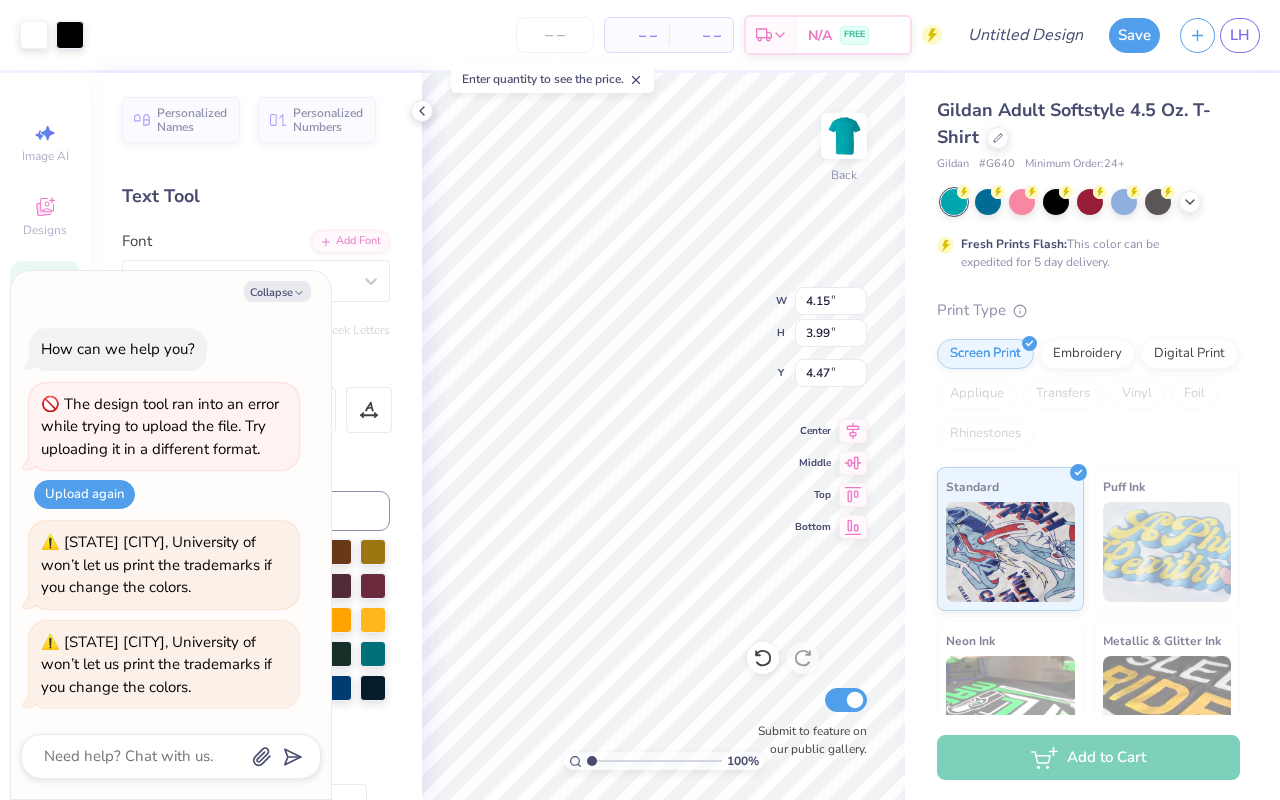 type on "x" 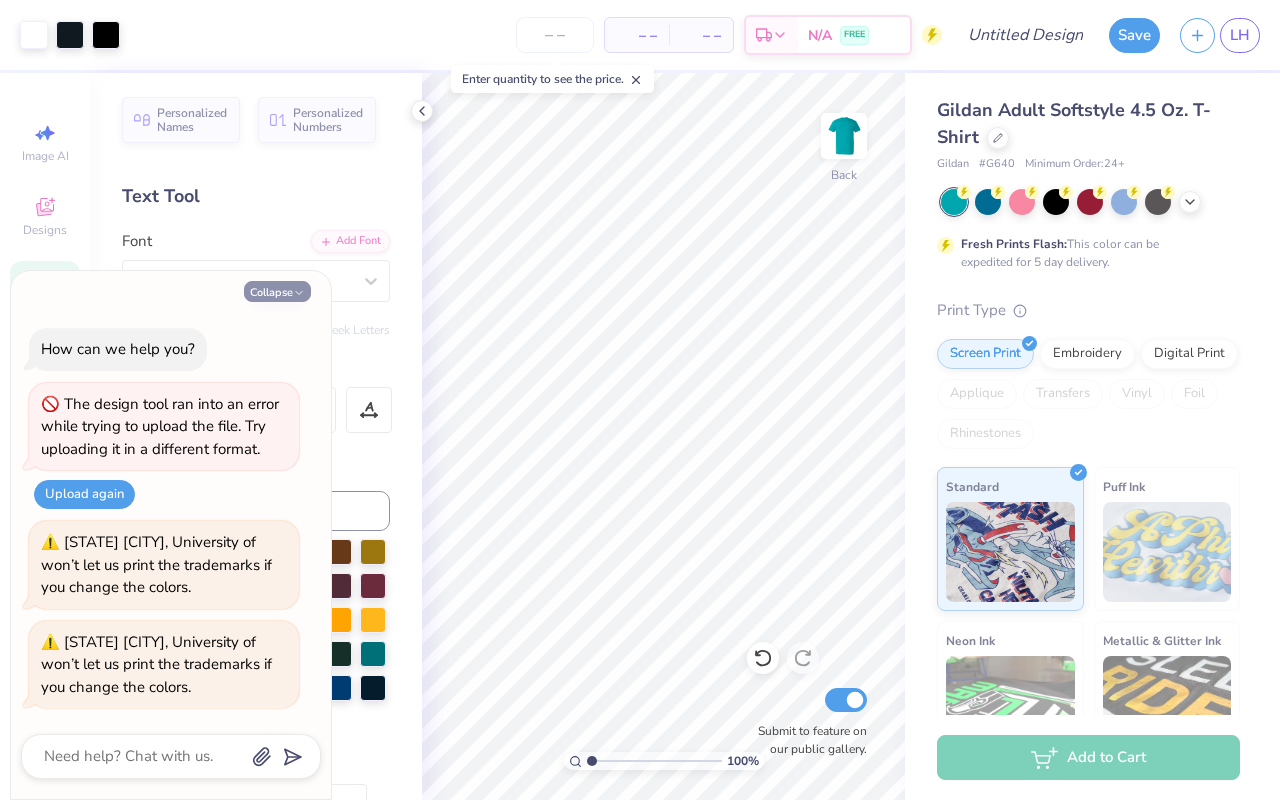 click 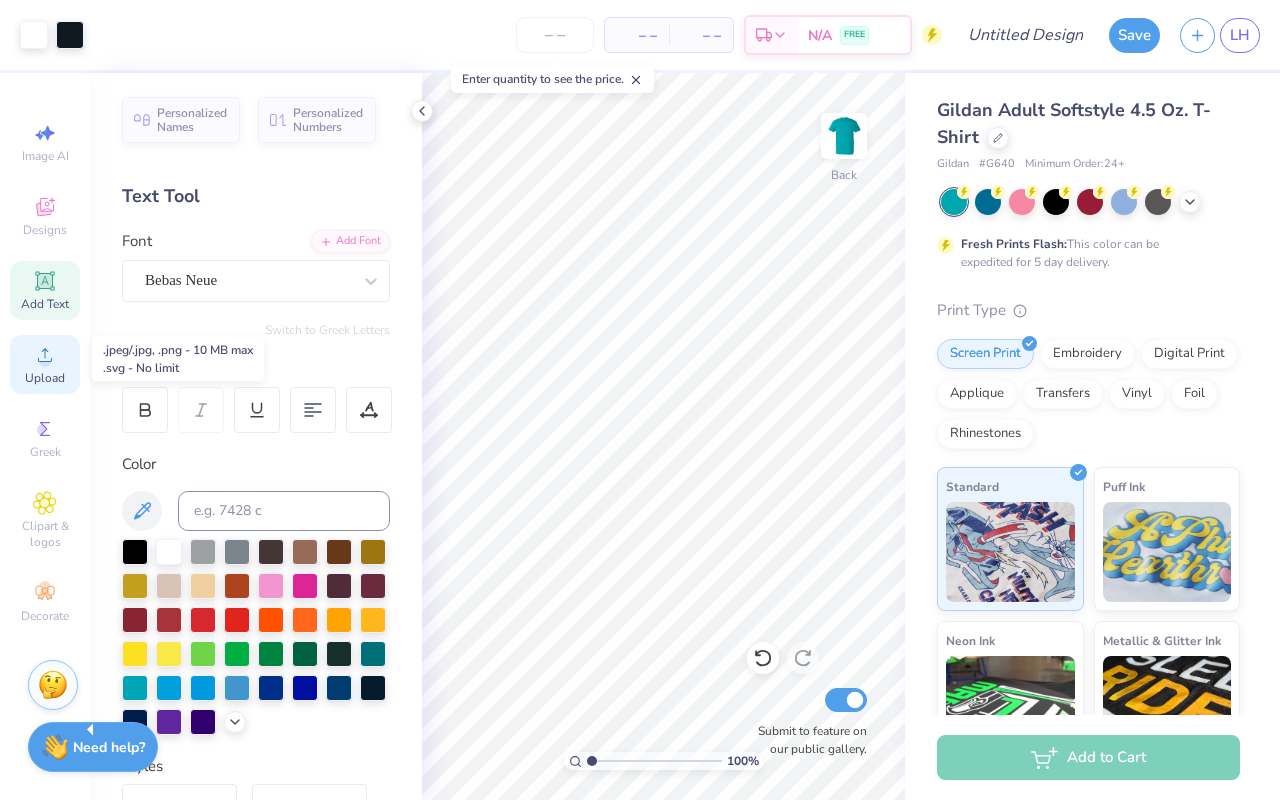 click on "Upload" at bounding box center (45, 378) 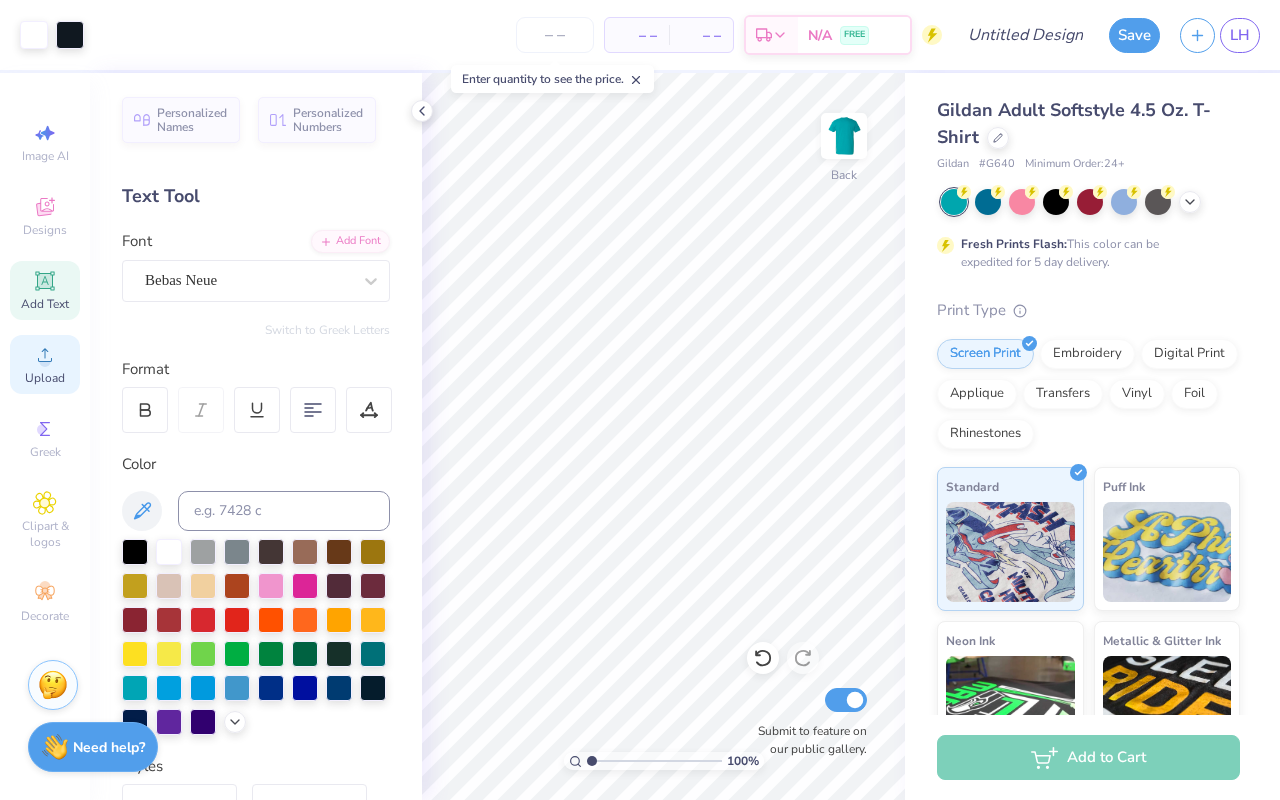 click 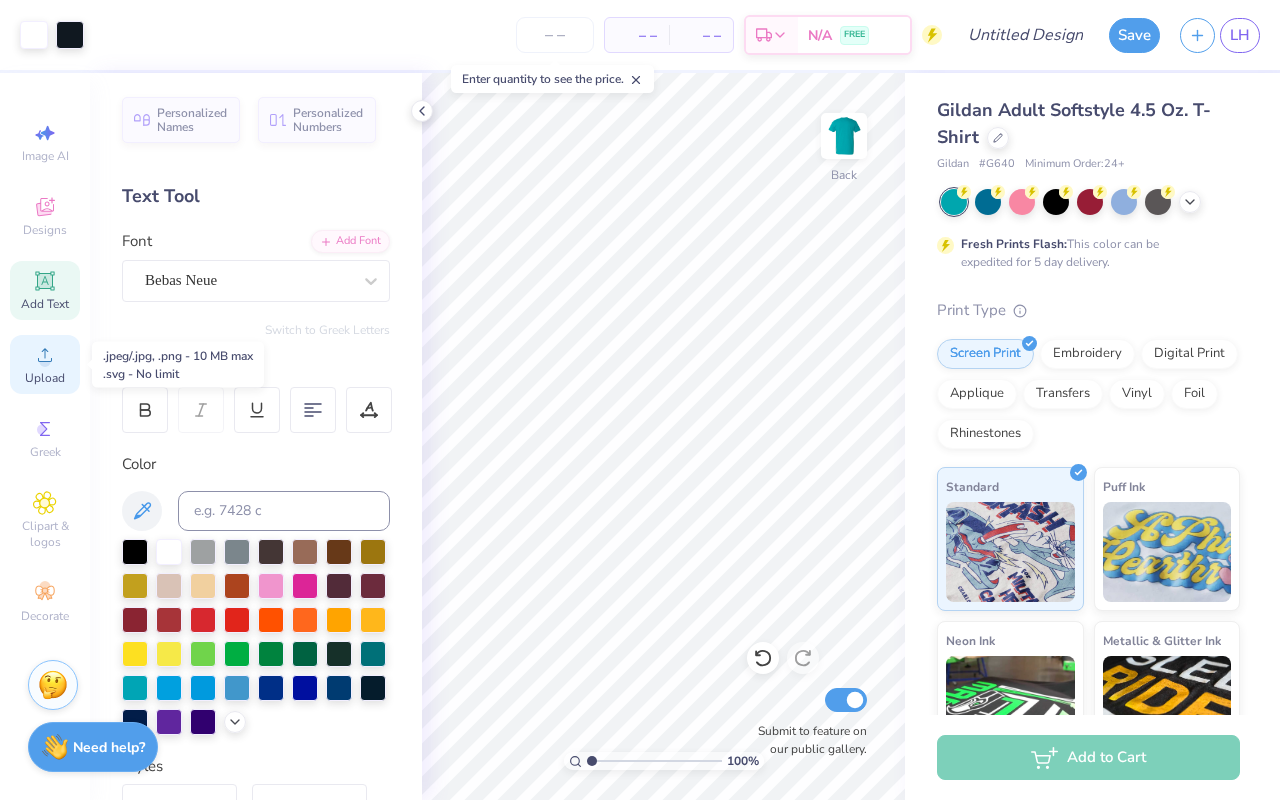 click 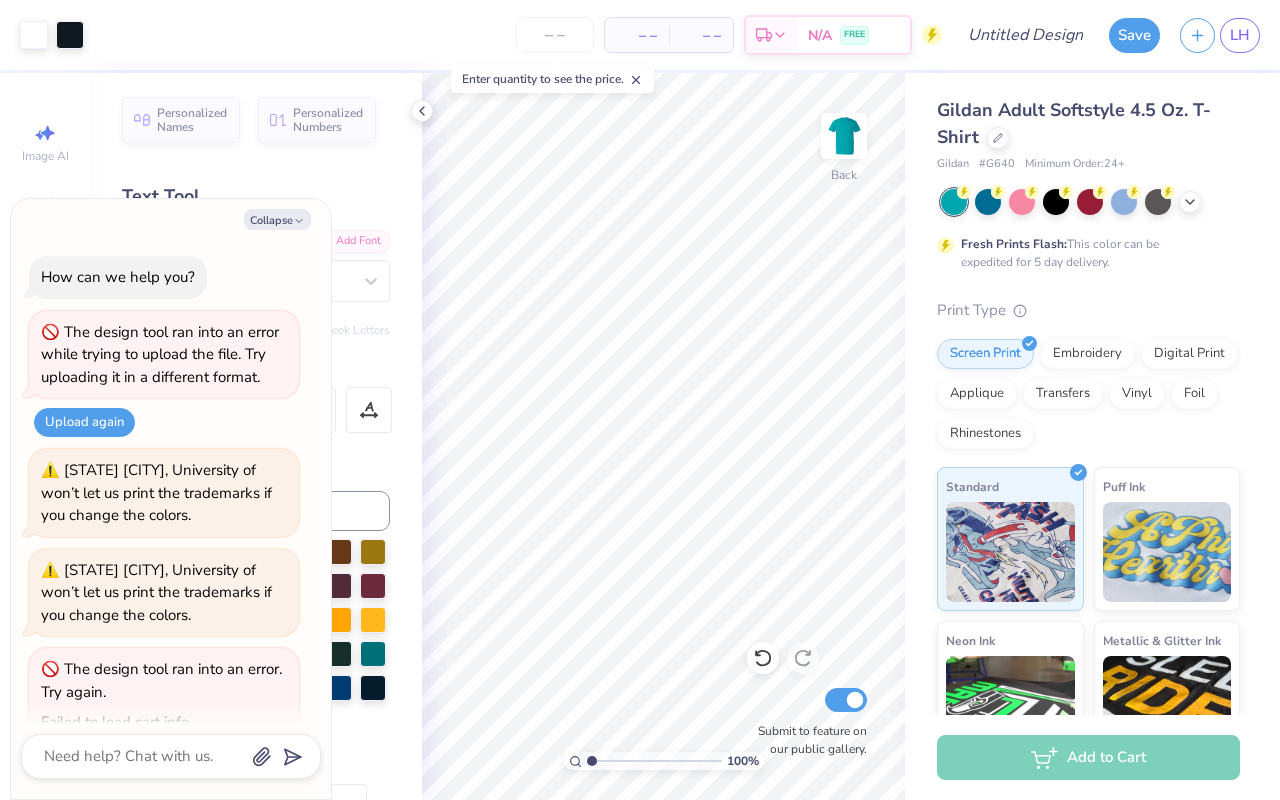 scroll, scrollTop: 35, scrollLeft: 0, axis: vertical 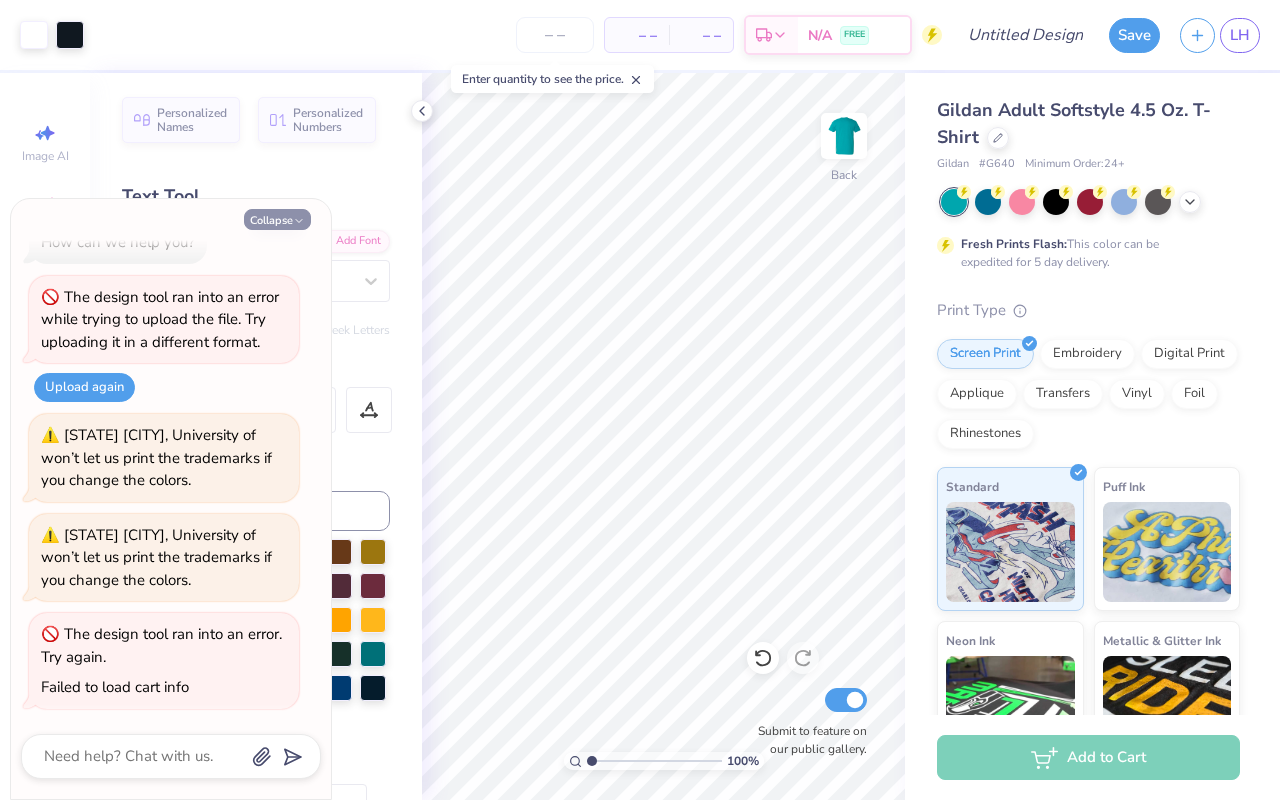 click 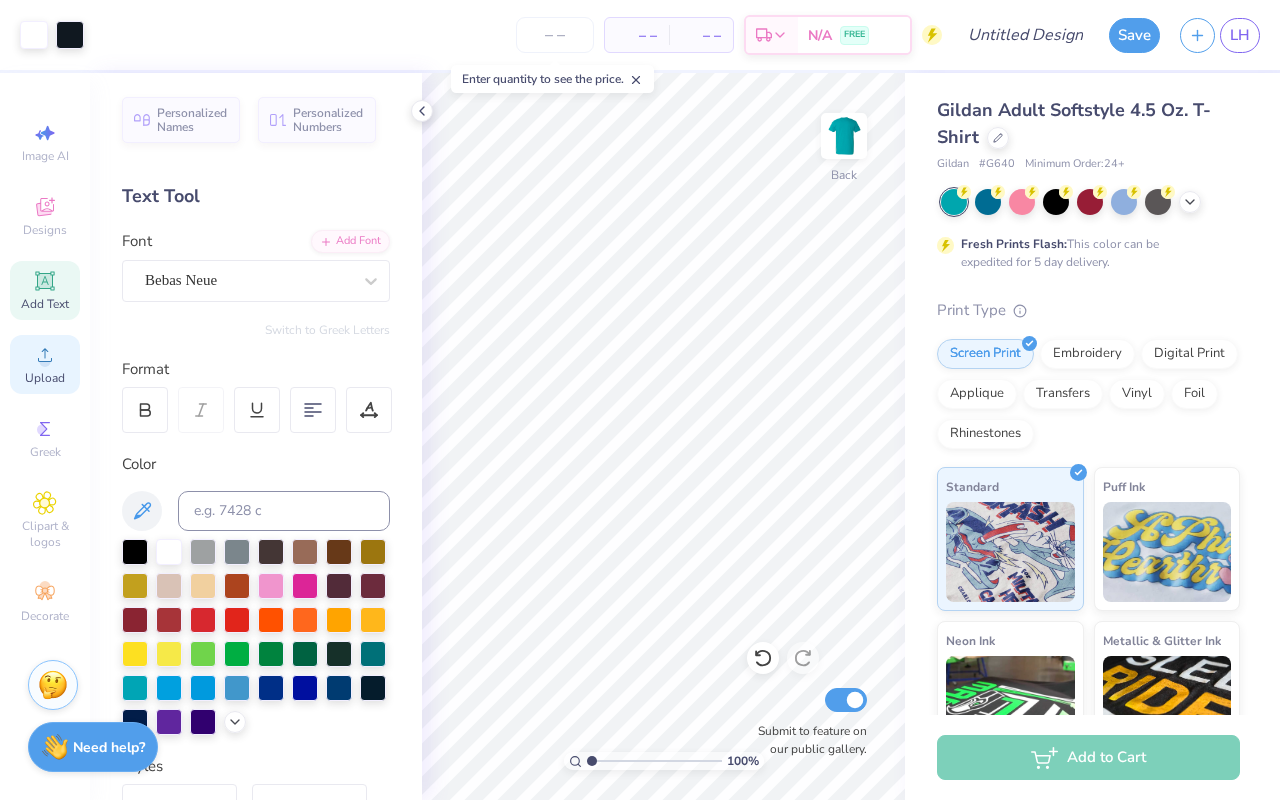 click 